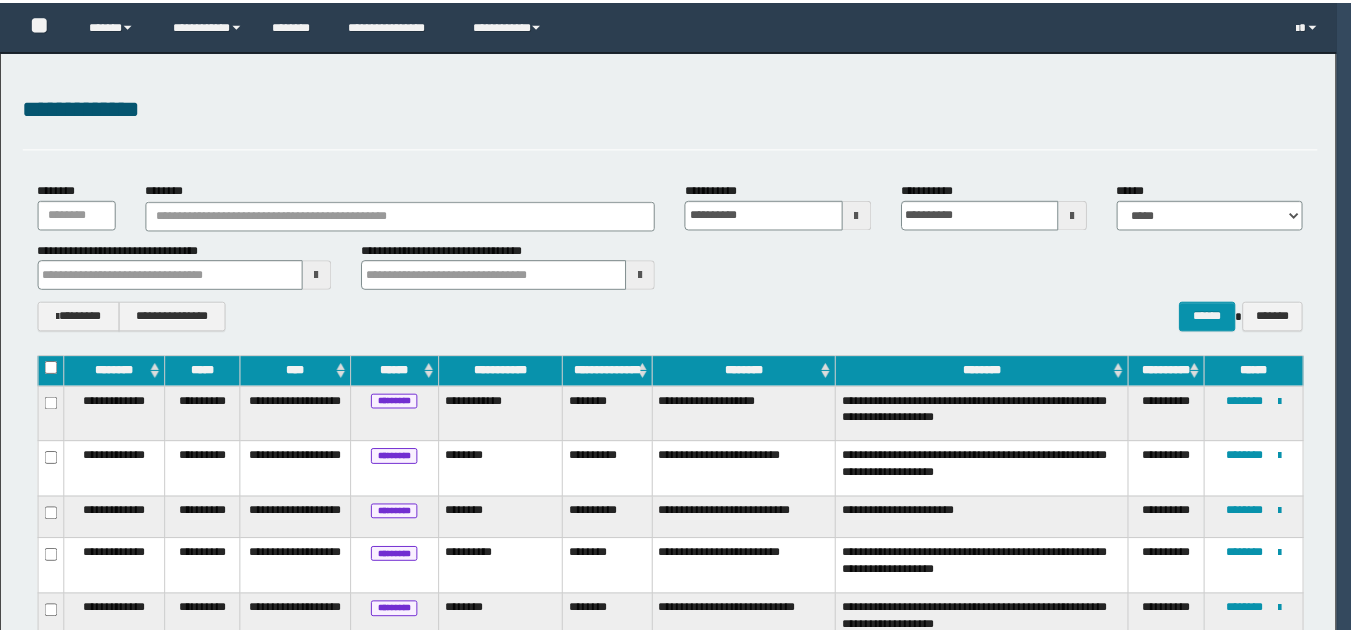 scroll, scrollTop: 0, scrollLeft: 0, axis: both 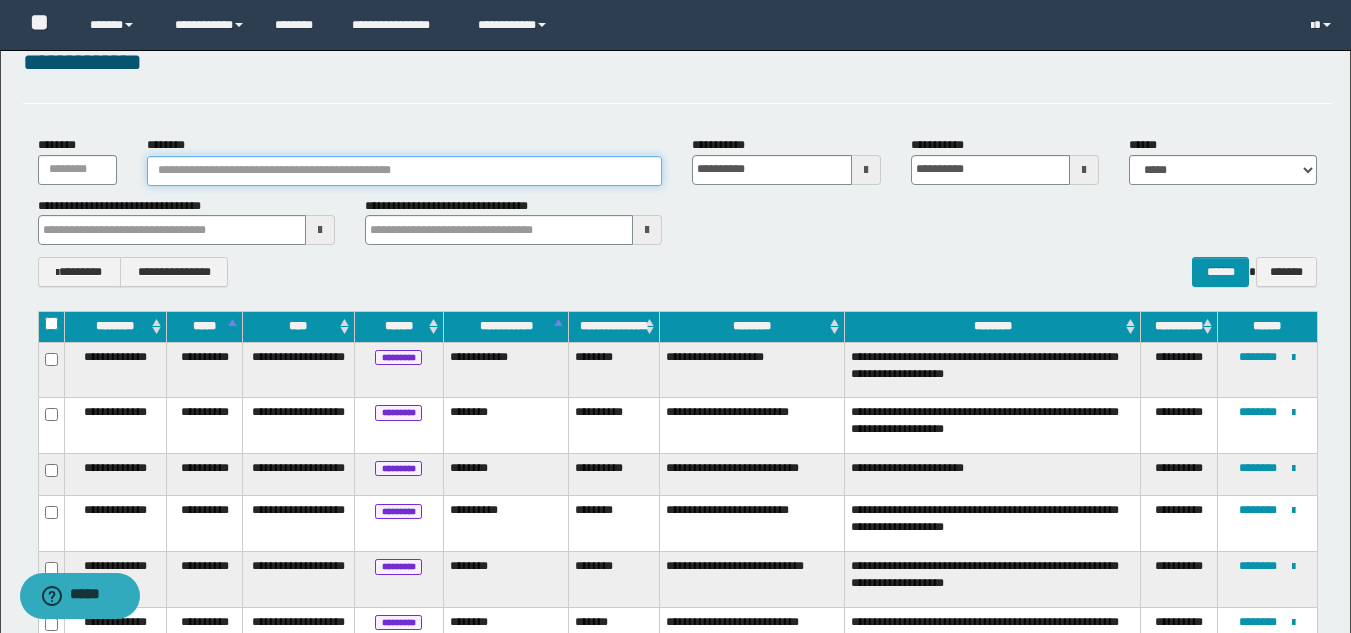 click on "********" at bounding box center [405, 171] 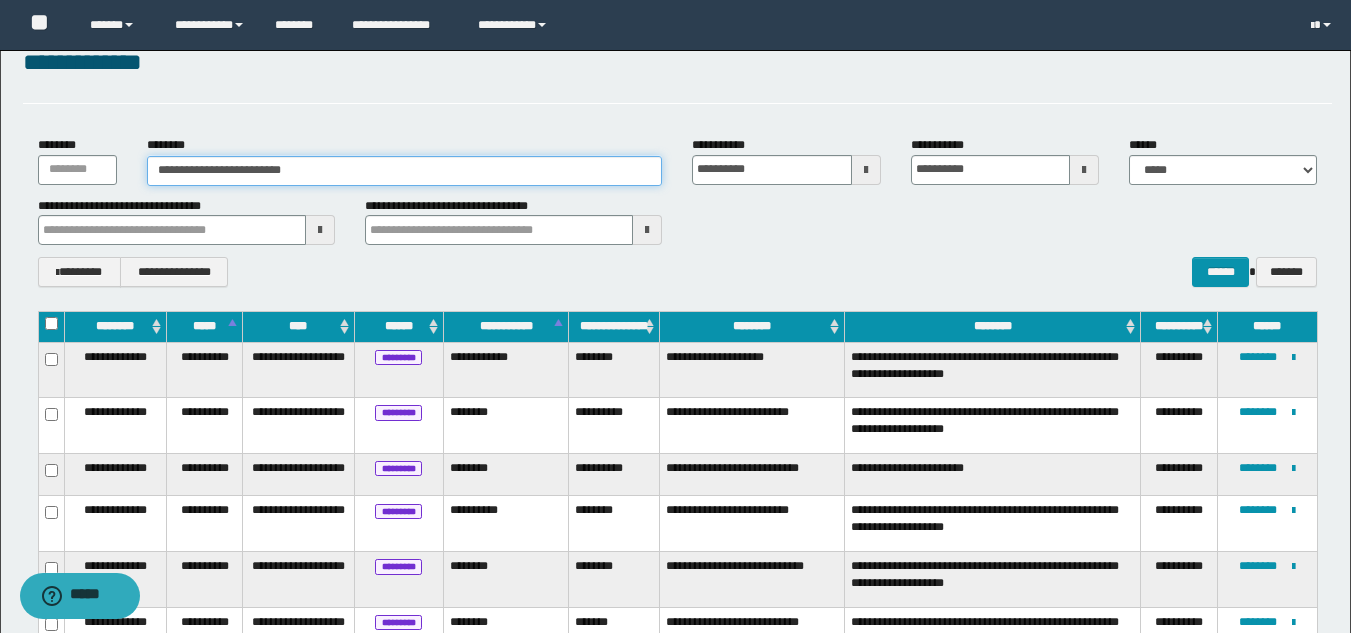 type on "**********" 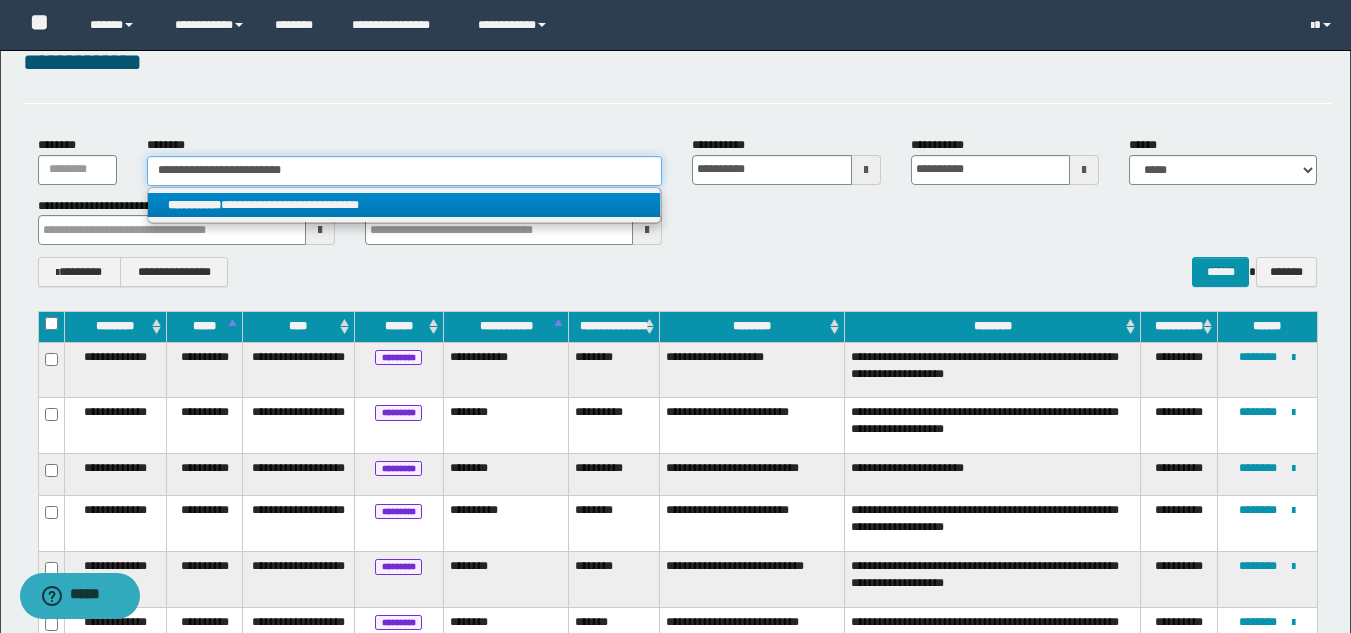 type on "**********" 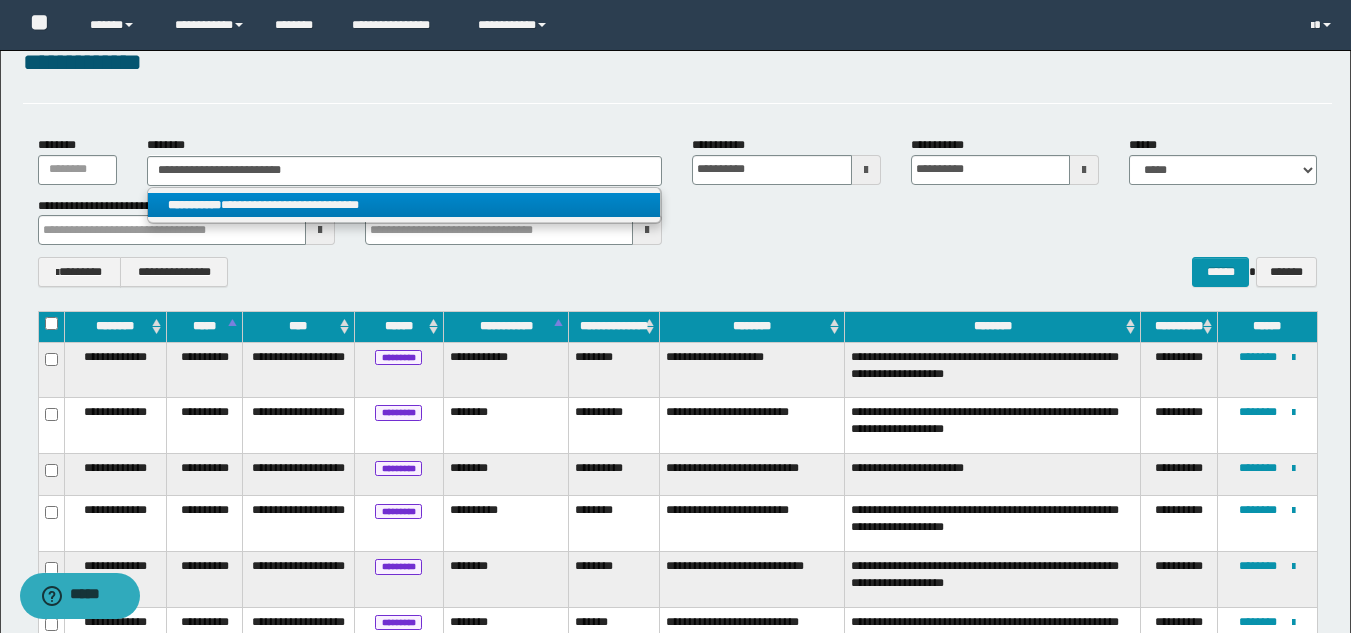 click on "**********" at bounding box center (404, 205) 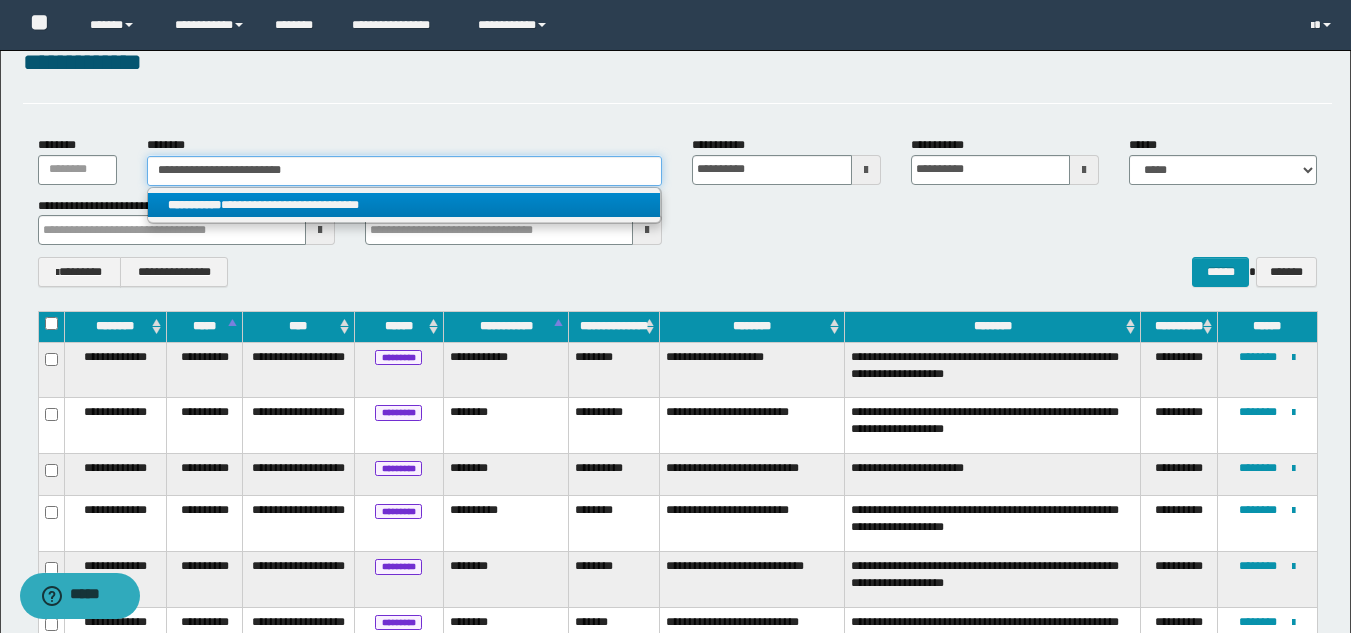 type 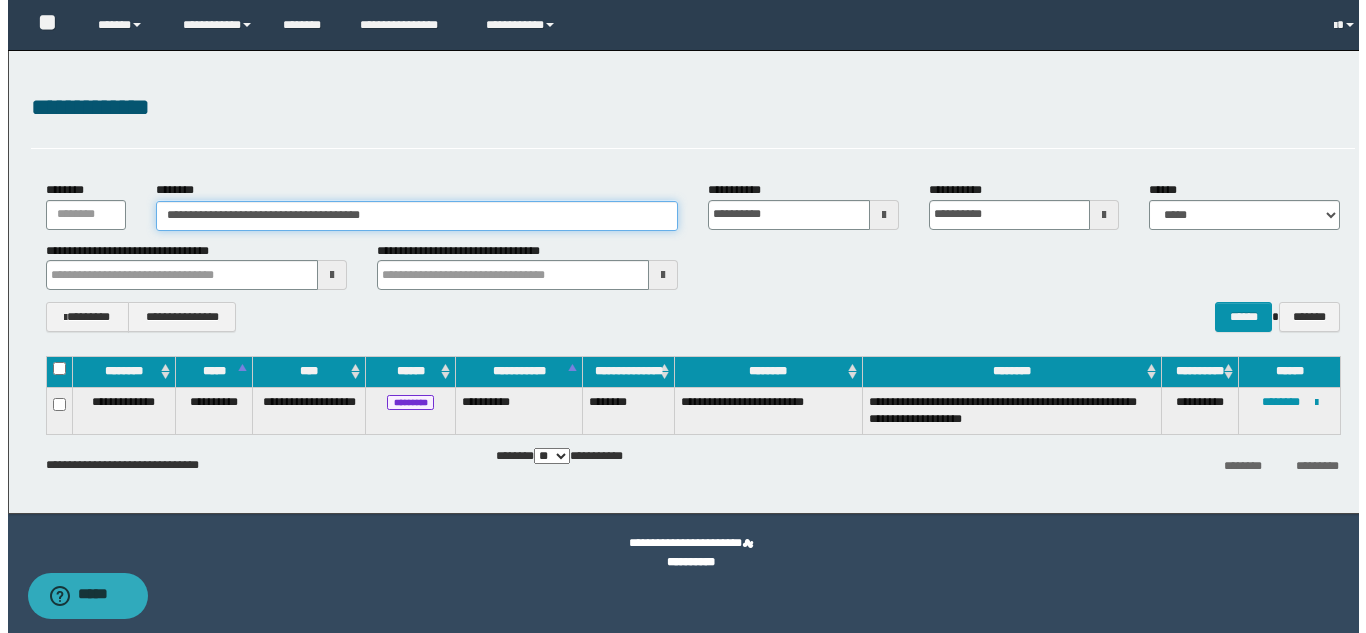 scroll, scrollTop: 0, scrollLeft: 0, axis: both 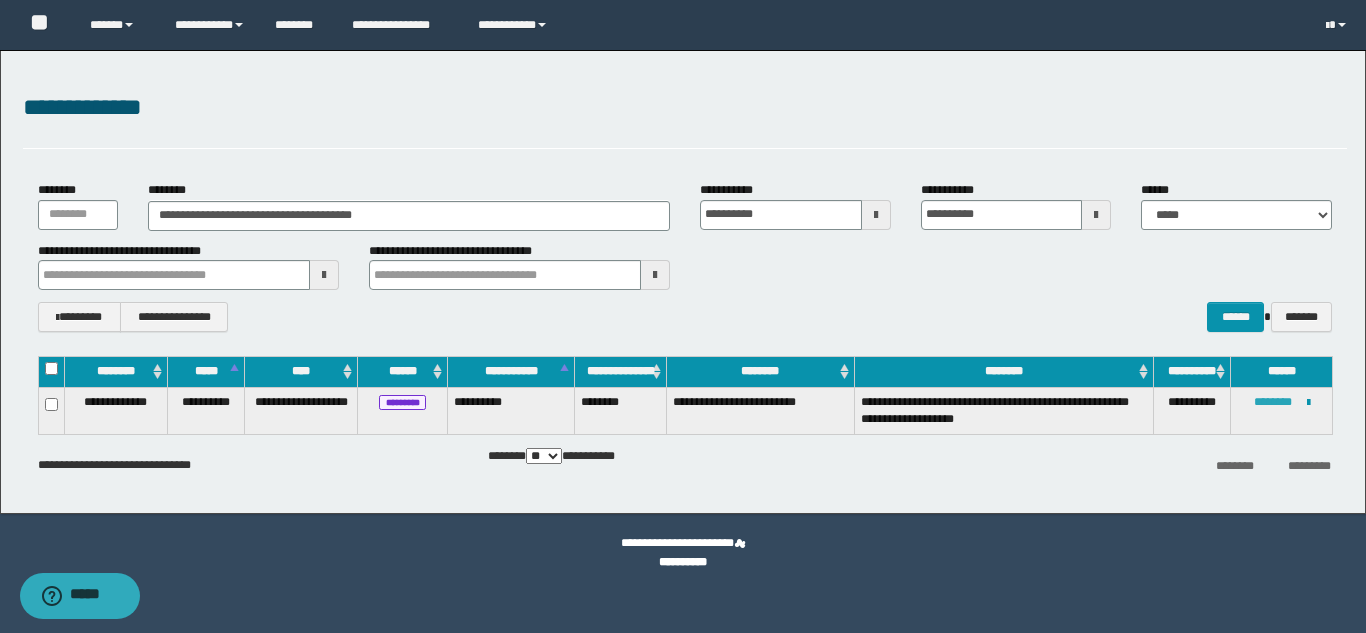 click on "********" at bounding box center [1273, 402] 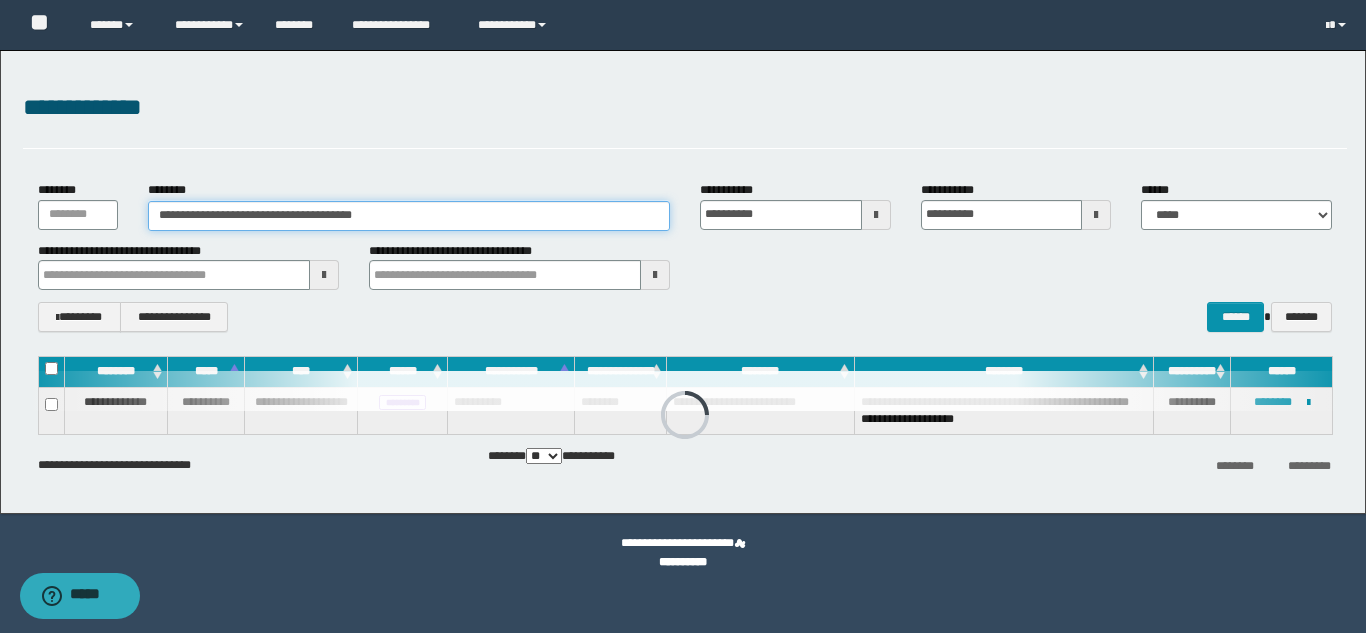click on "**********" at bounding box center [409, 216] 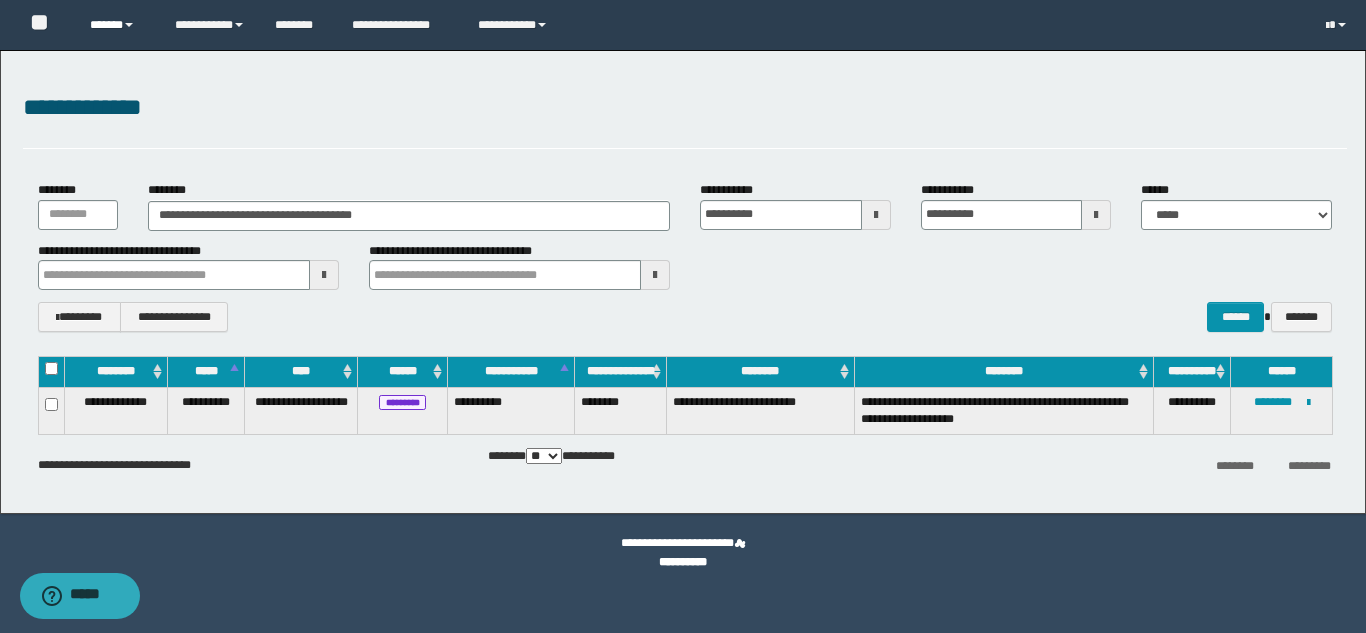 click on "******" at bounding box center (117, 25) 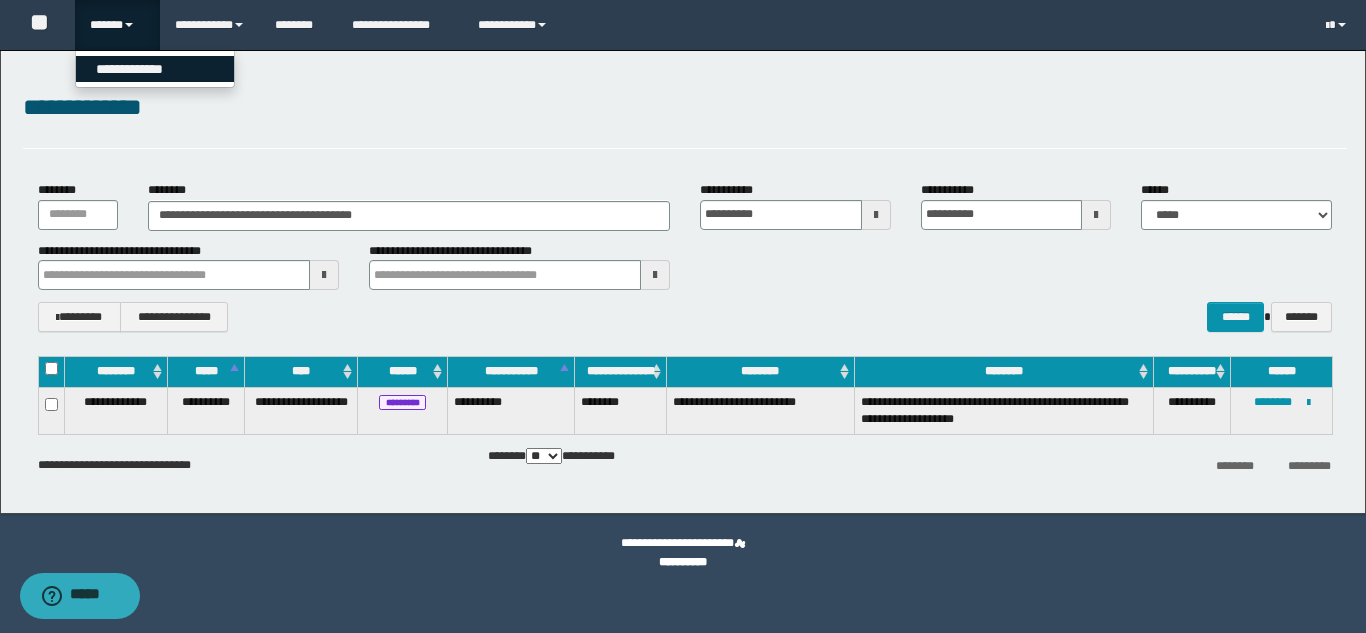 click on "**********" at bounding box center [155, 69] 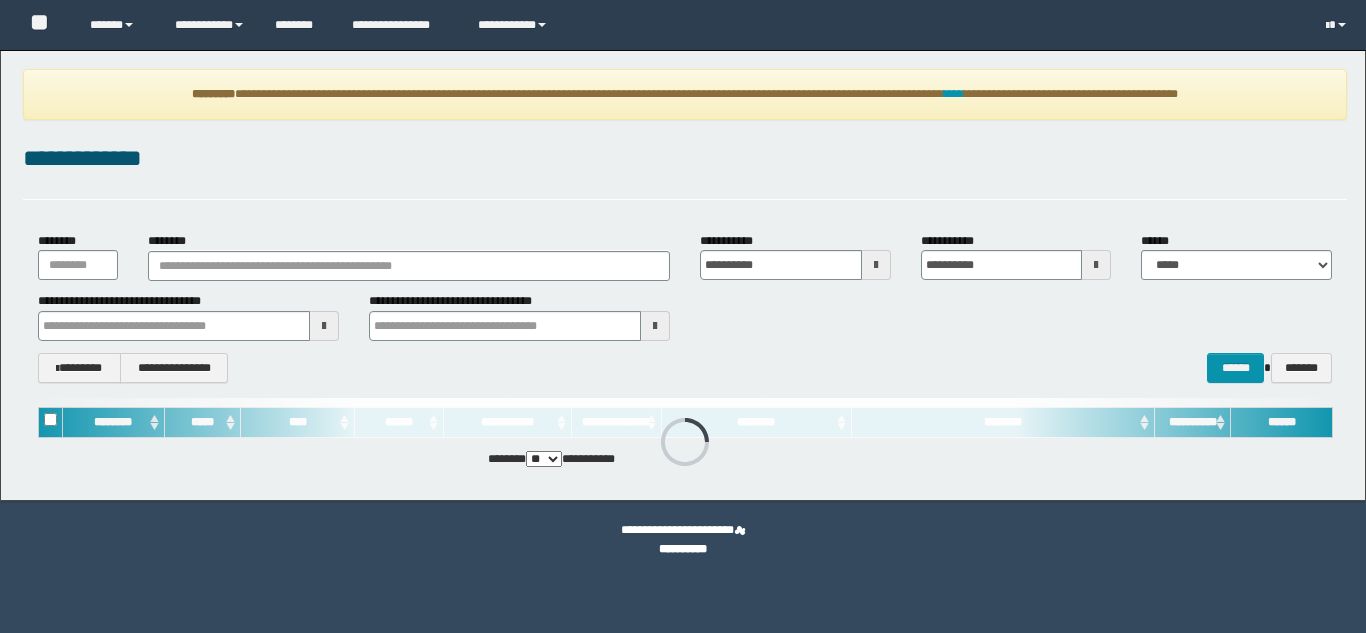 scroll, scrollTop: 0, scrollLeft: 0, axis: both 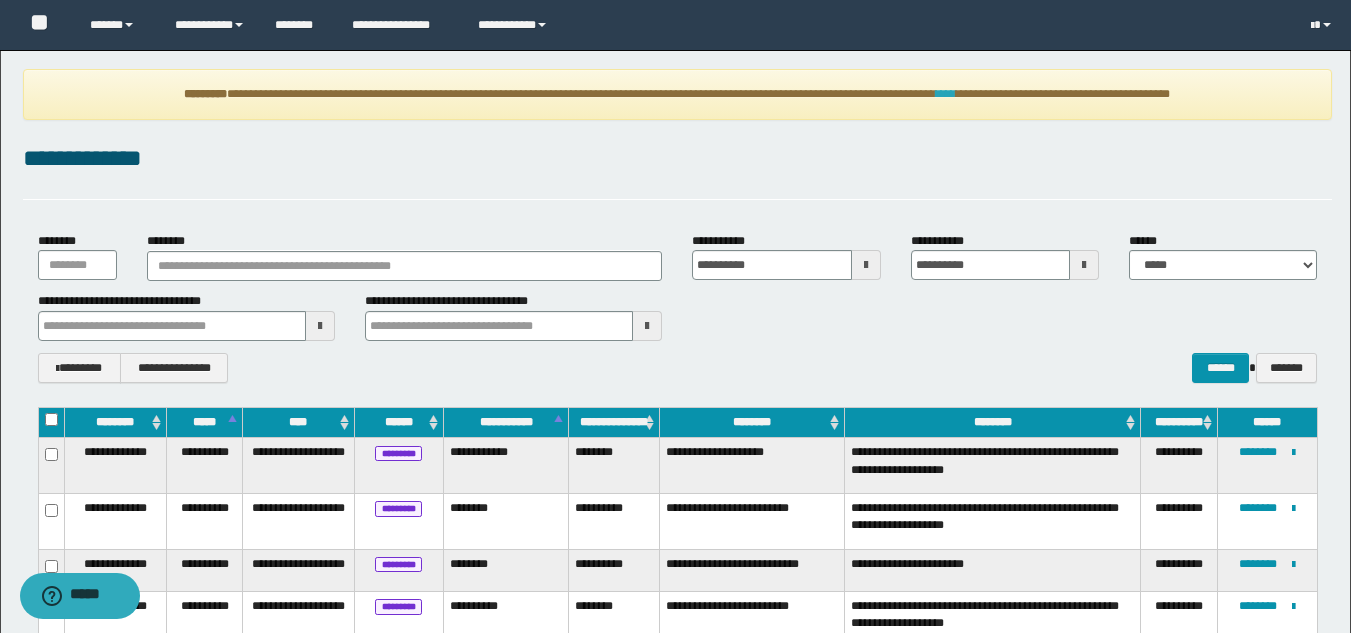 click on "****" at bounding box center [946, 94] 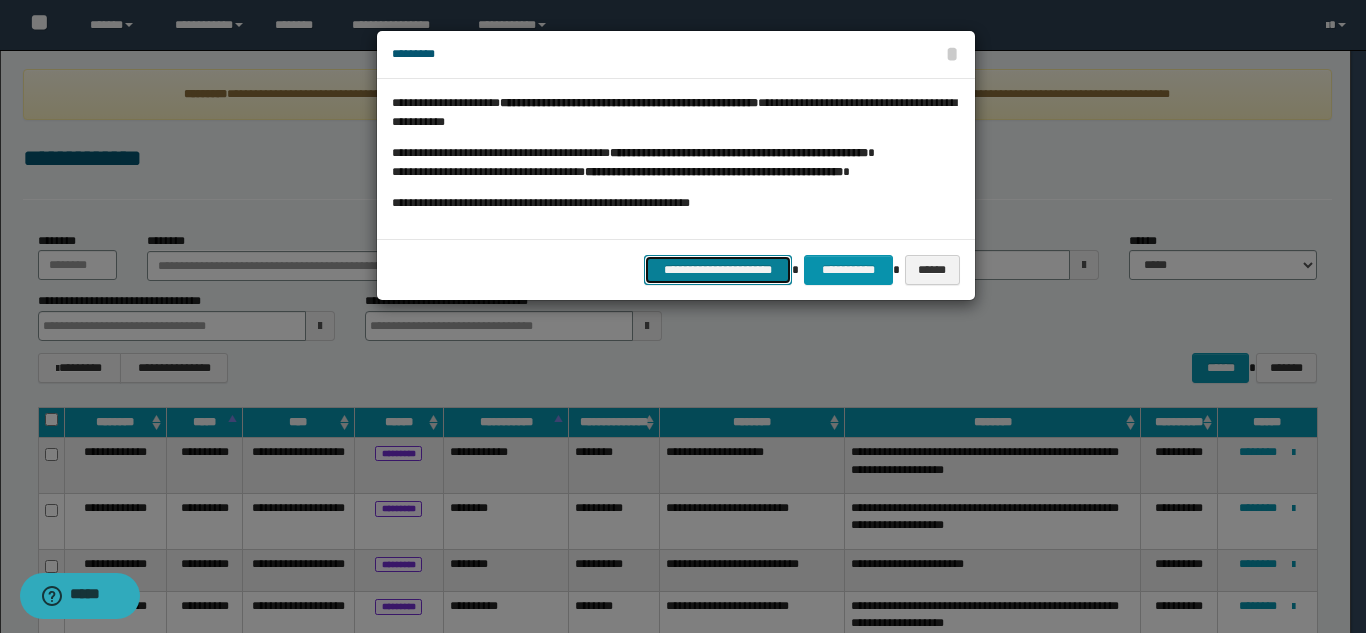 click on "**********" at bounding box center (718, 270) 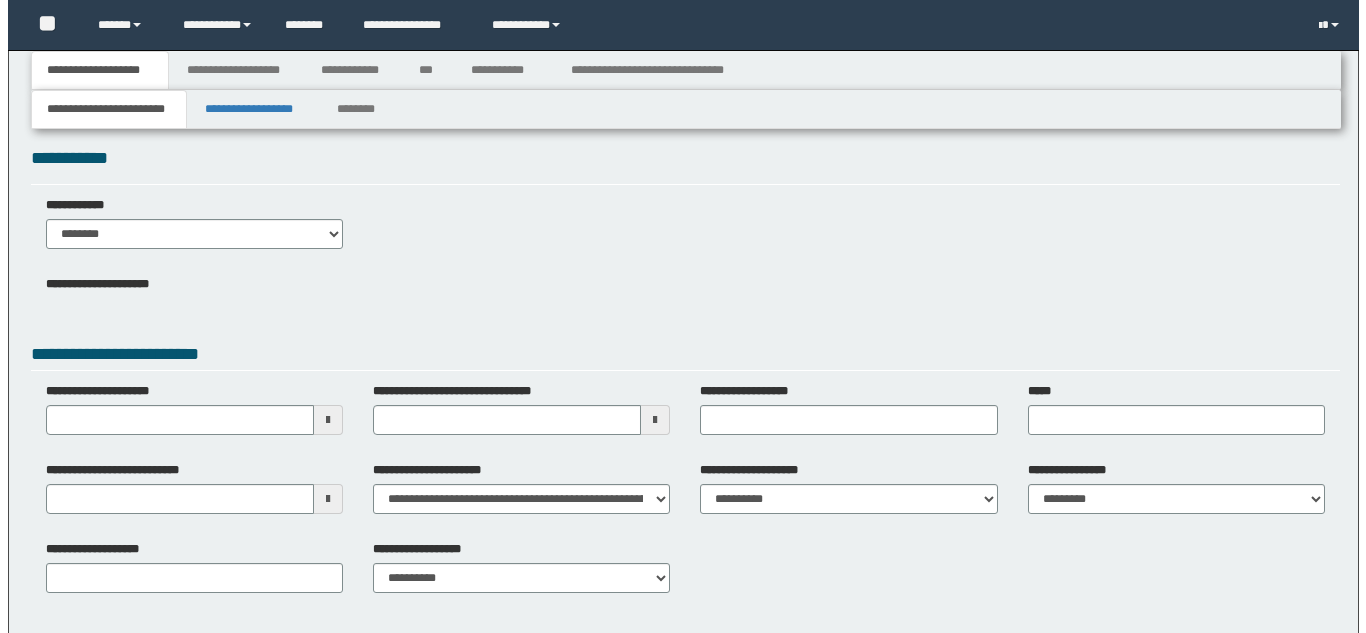 scroll, scrollTop: 0, scrollLeft: 0, axis: both 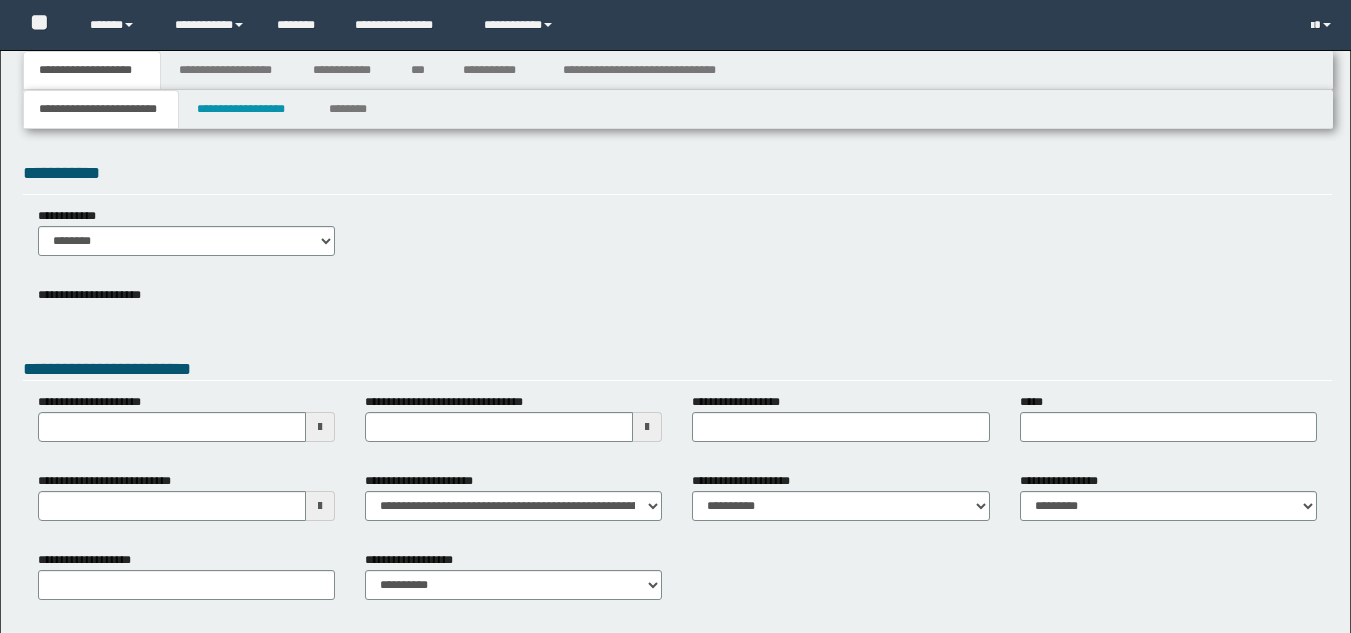type 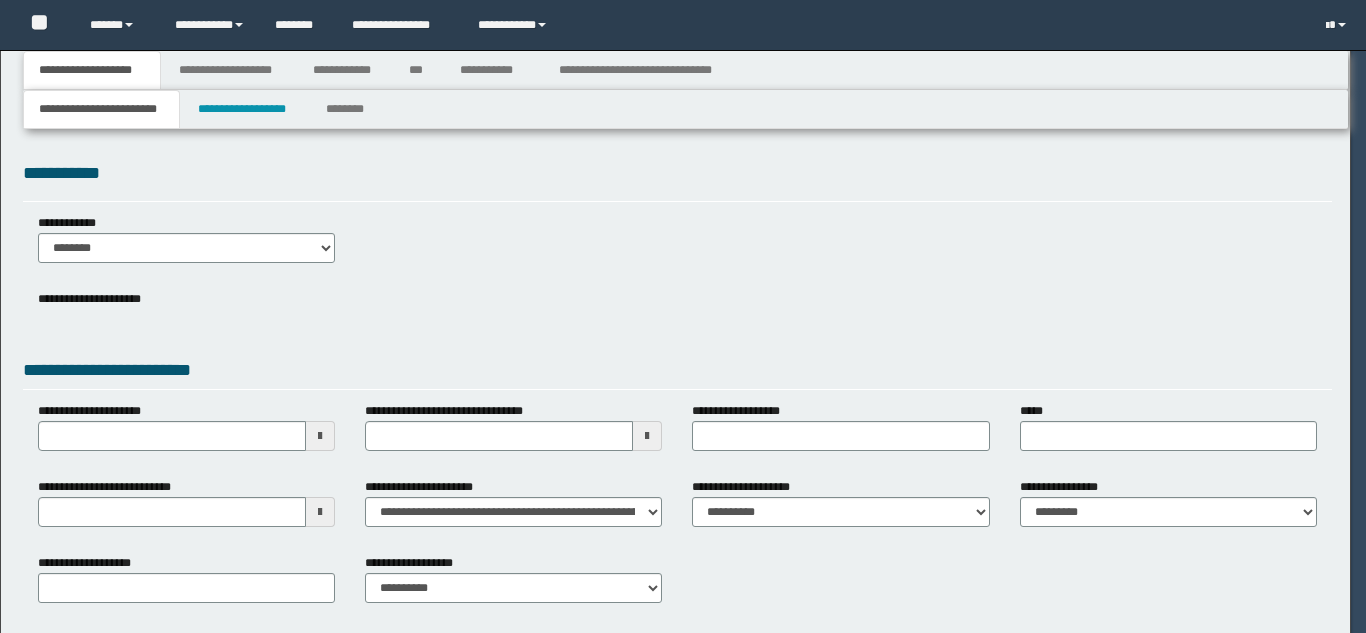 scroll, scrollTop: 0, scrollLeft: 0, axis: both 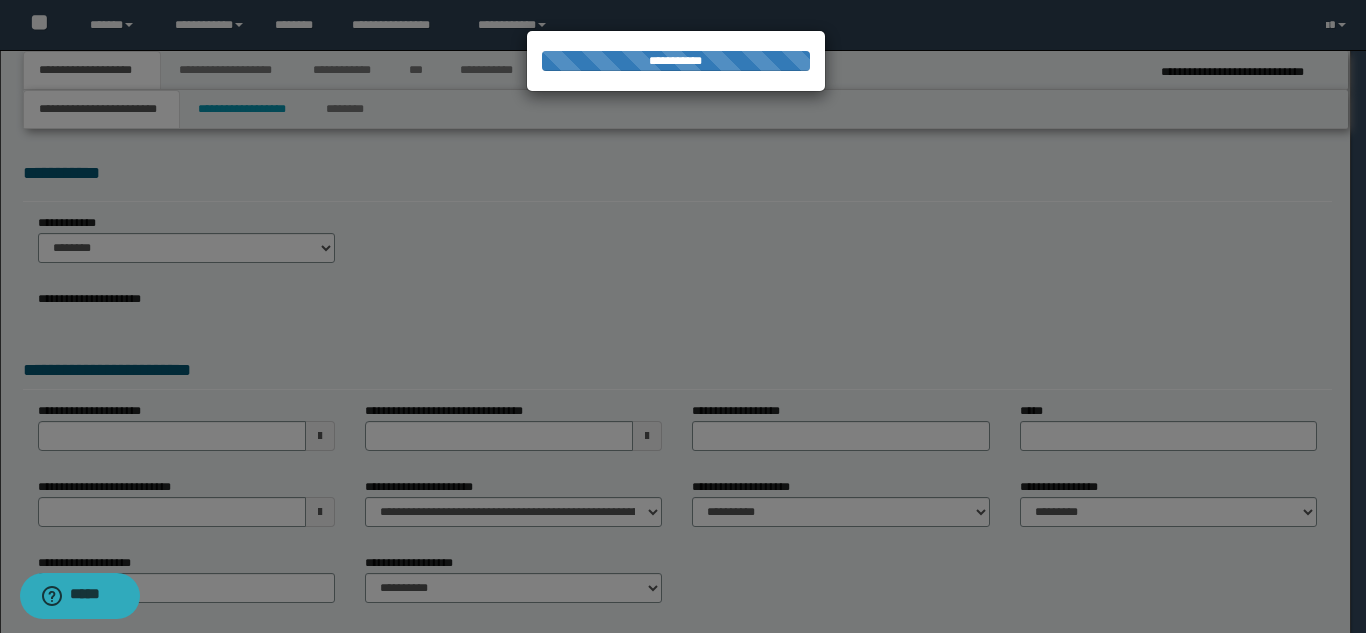 type on "**********" 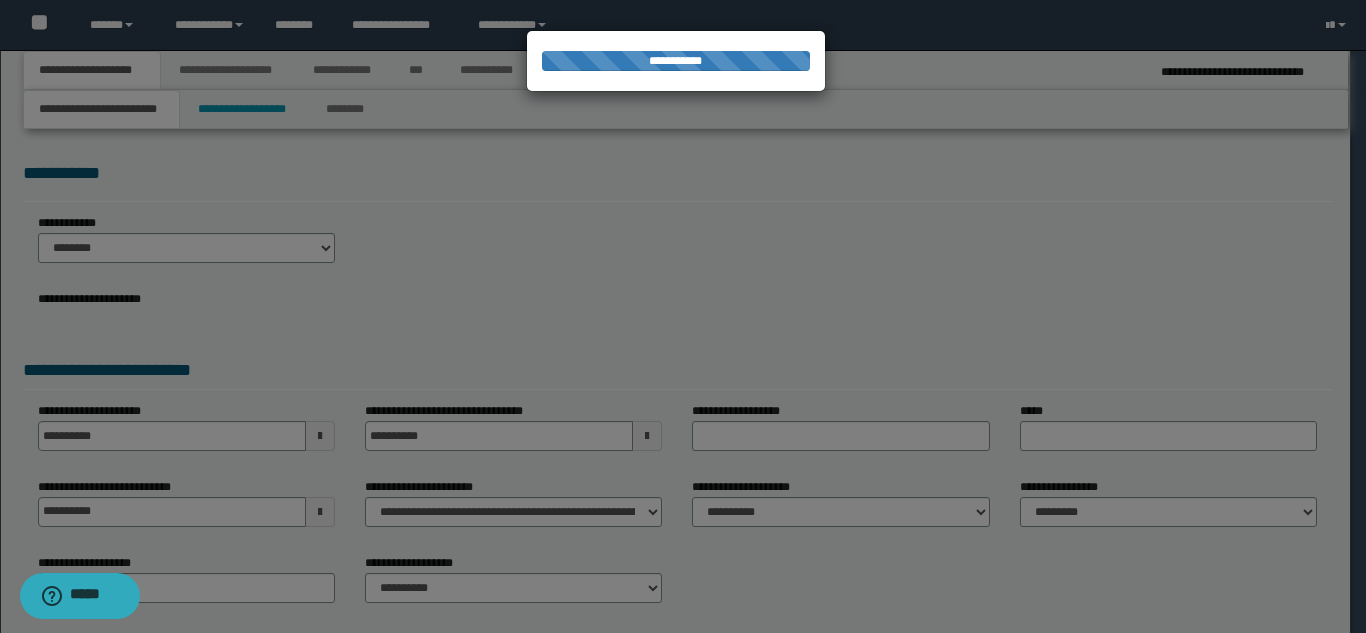 select on "*" 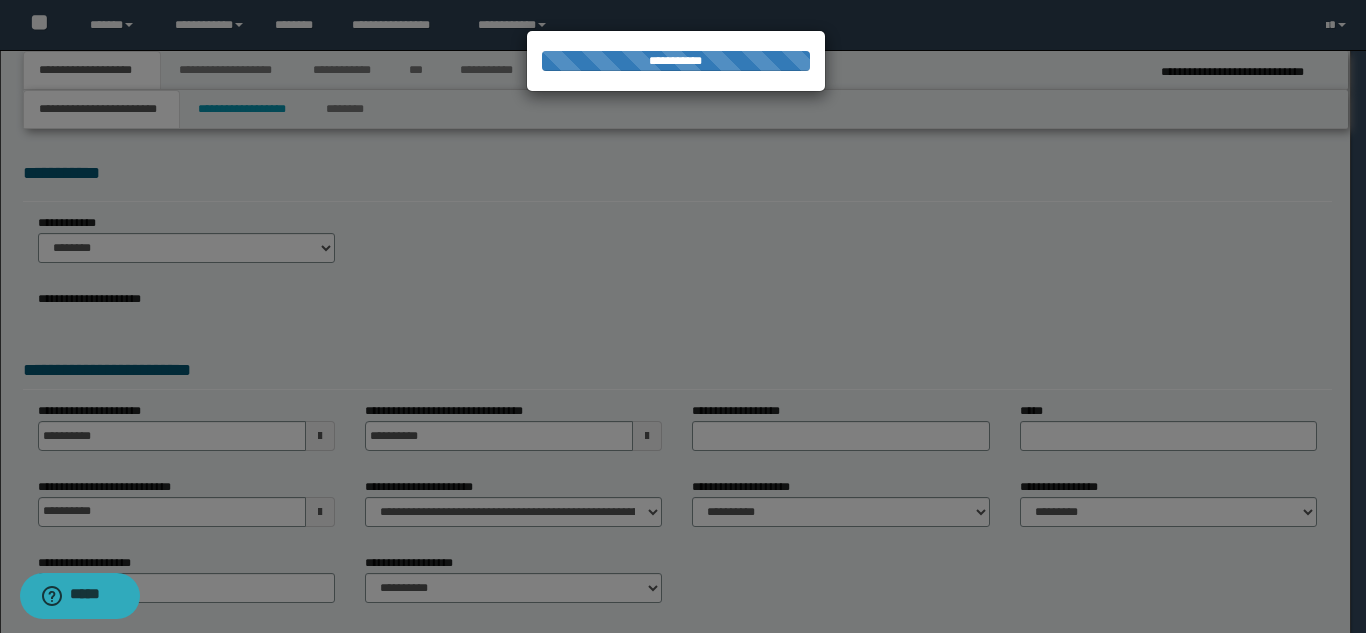 type on "********" 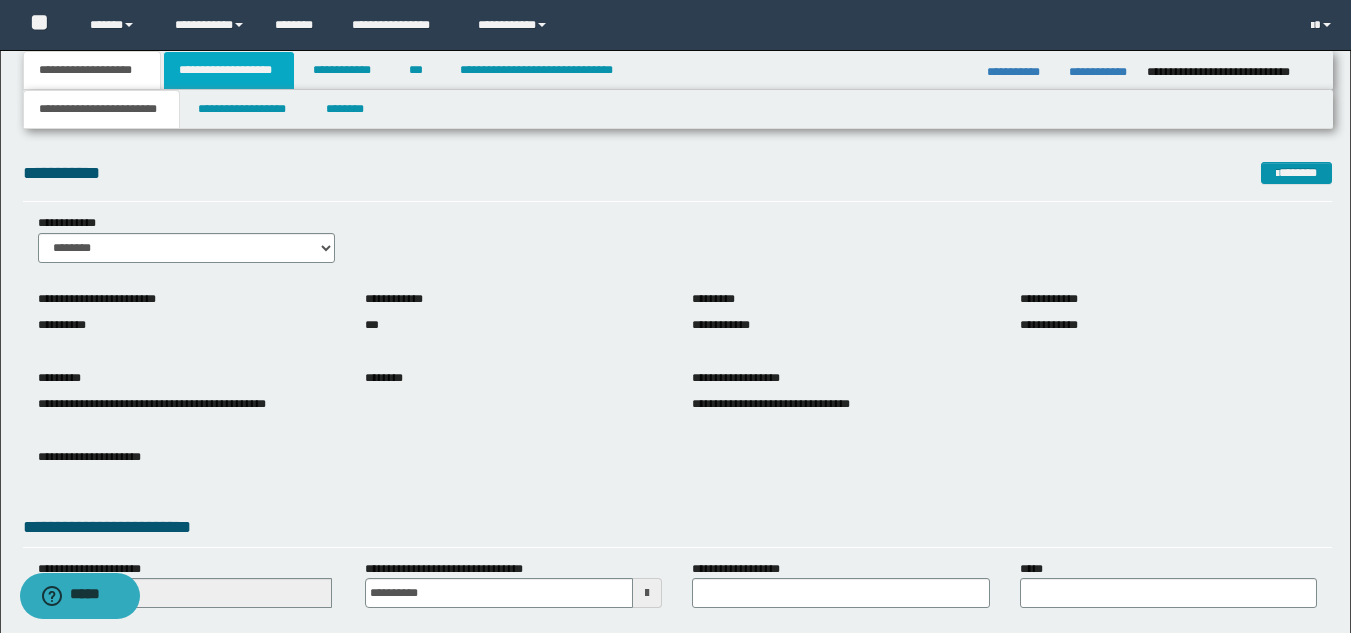click on "**********" at bounding box center (229, 70) 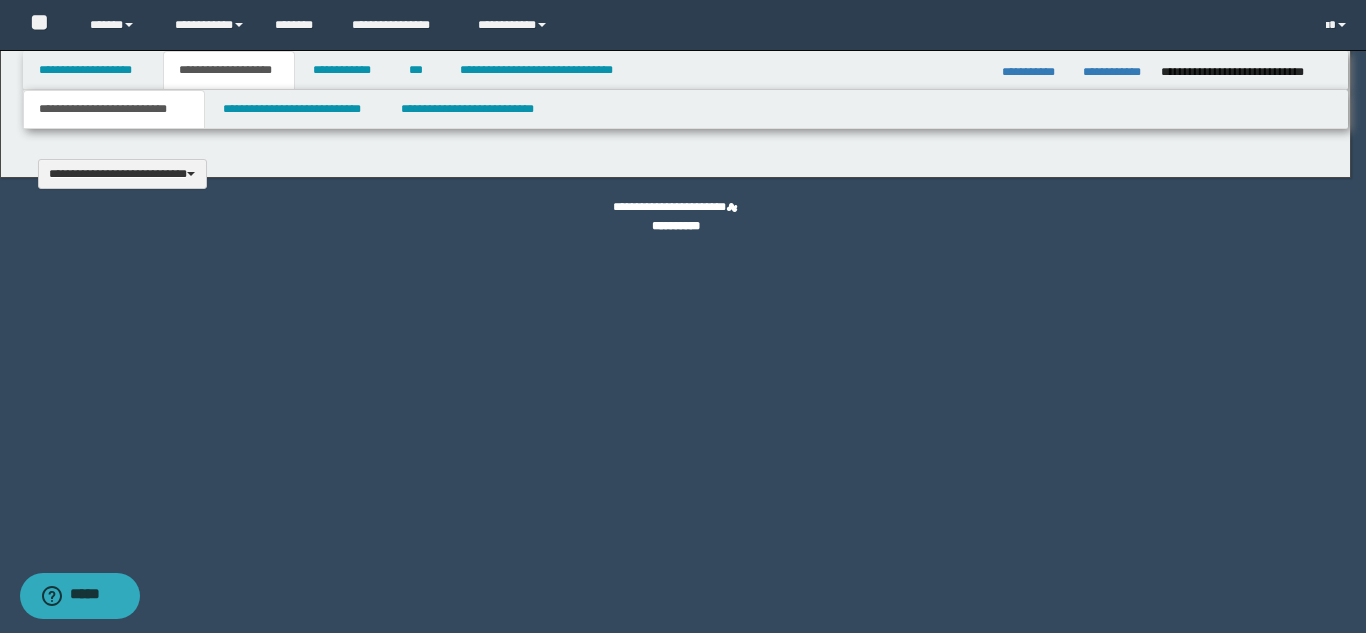 type 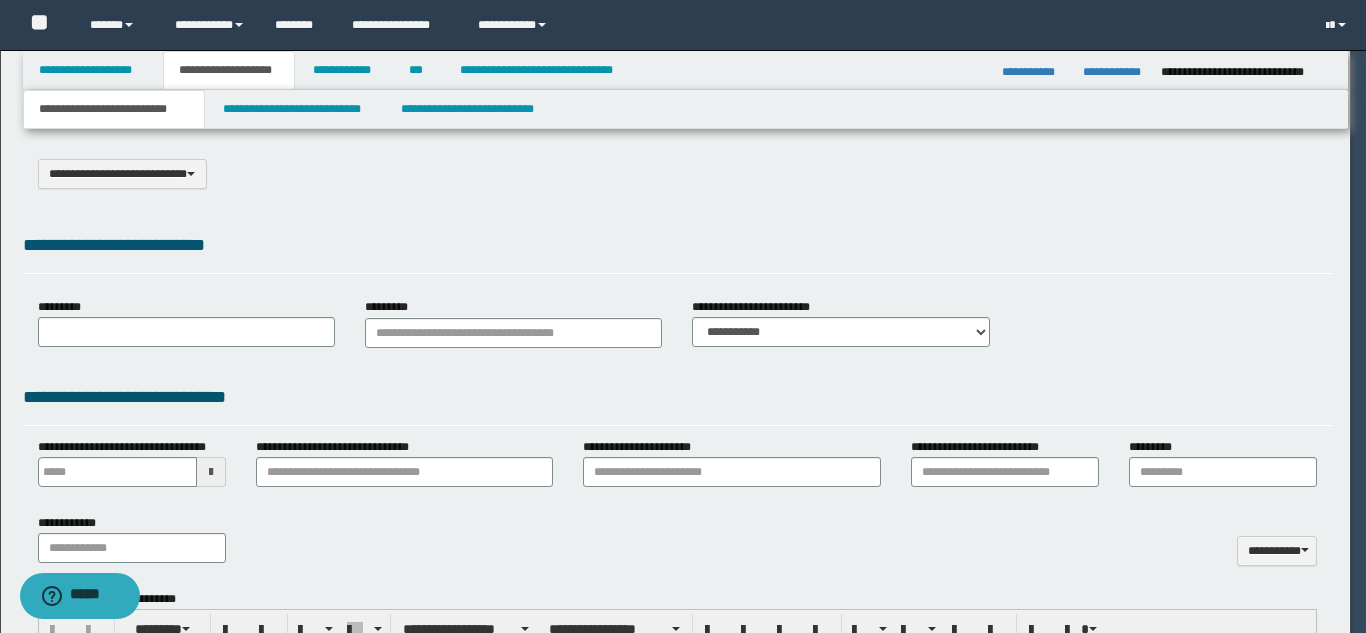 scroll, scrollTop: 0, scrollLeft: 0, axis: both 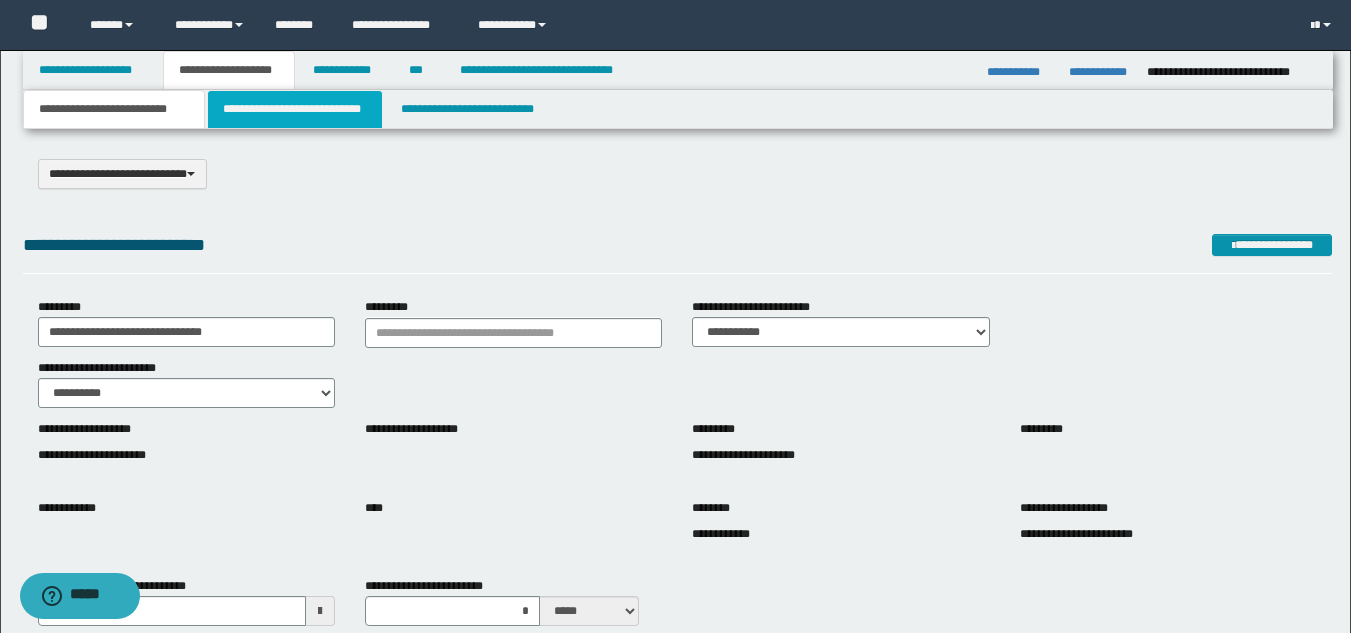 click on "**********" at bounding box center [295, 109] 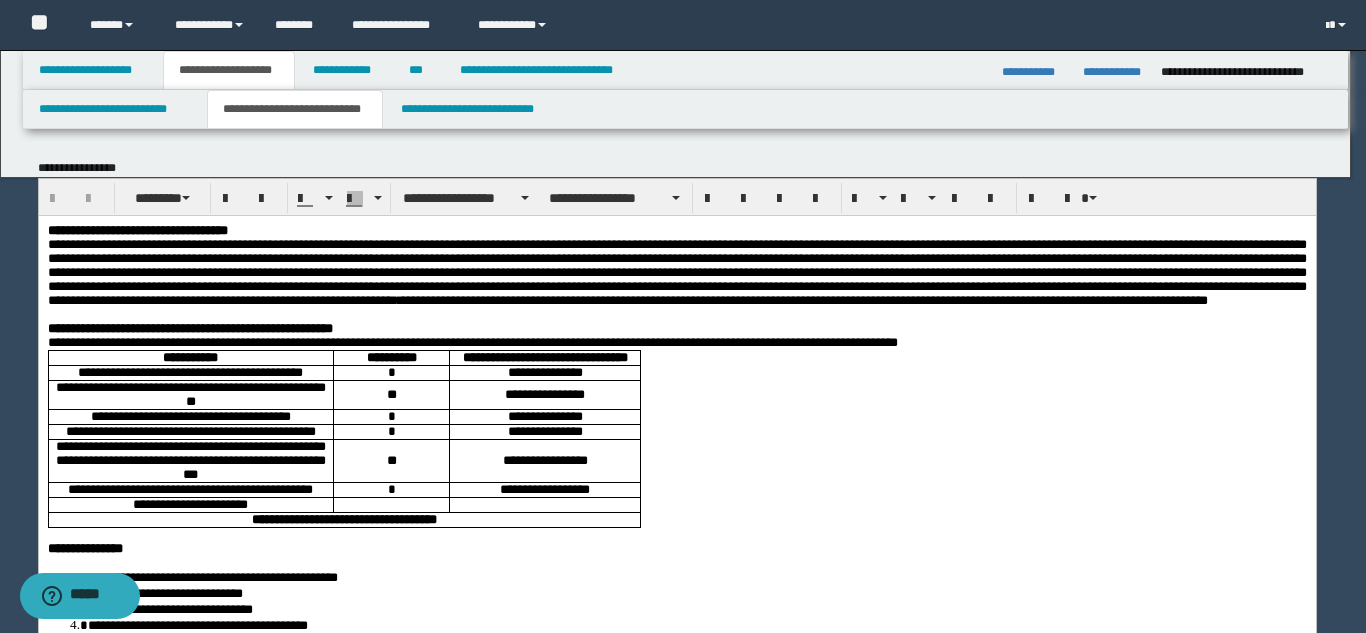 scroll, scrollTop: 0, scrollLeft: 0, axis: both 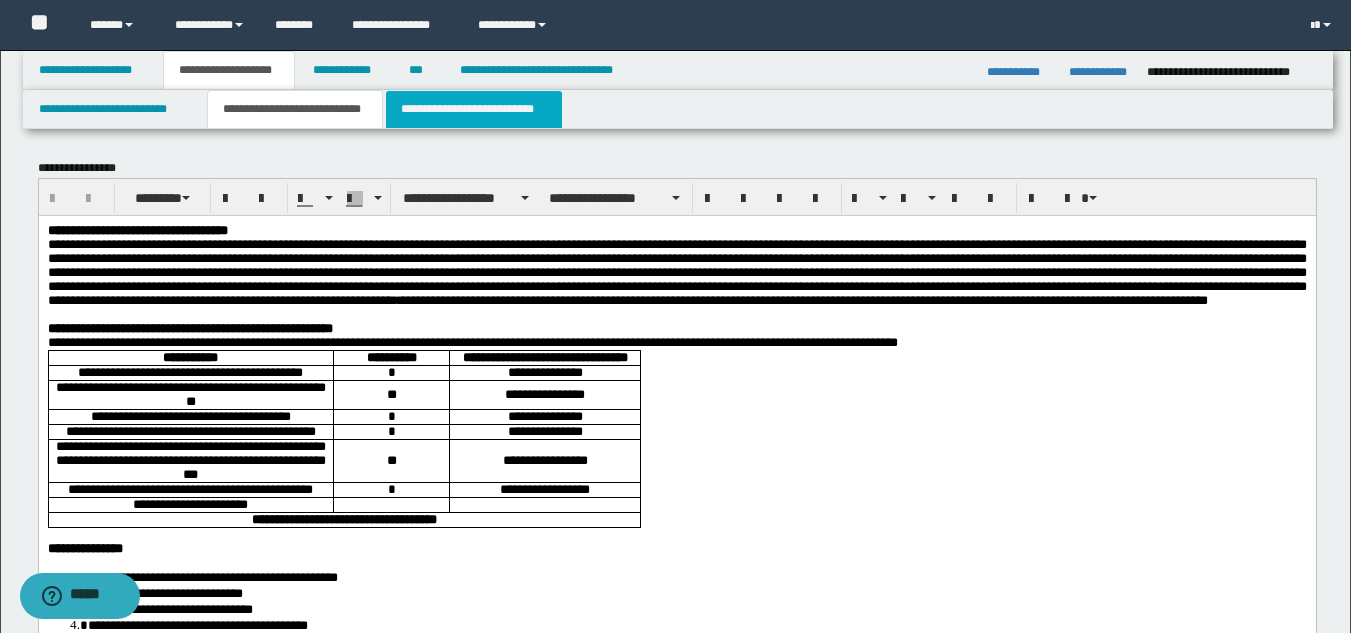 click on "**********" at bounding box center [474, 109] 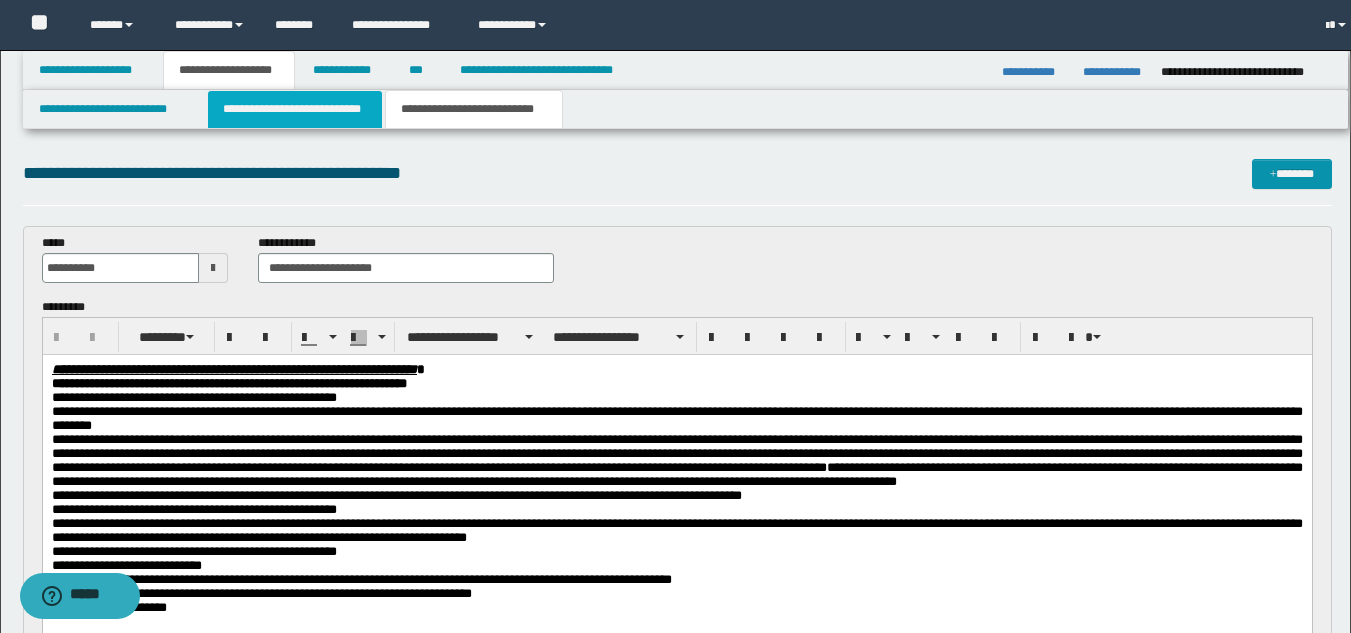 scroll, scrollTop: 0, scrollLeft: 0, axis: both 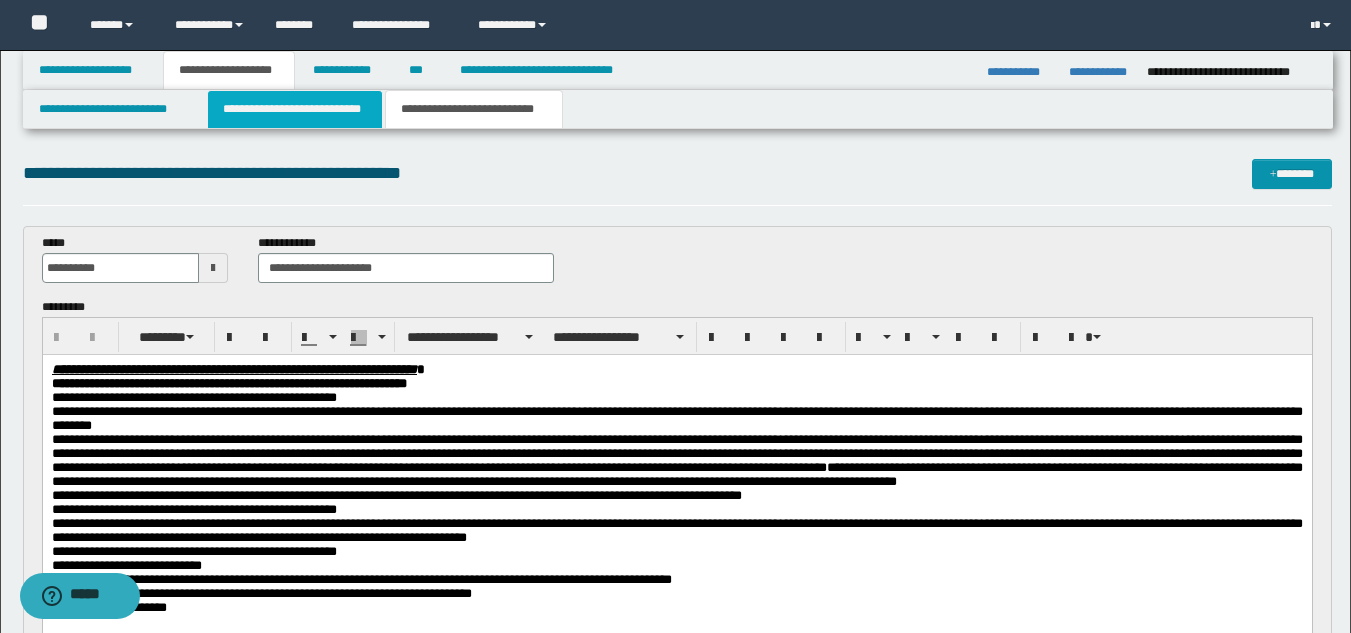 click on "**********" at bounding box center [295, 109] 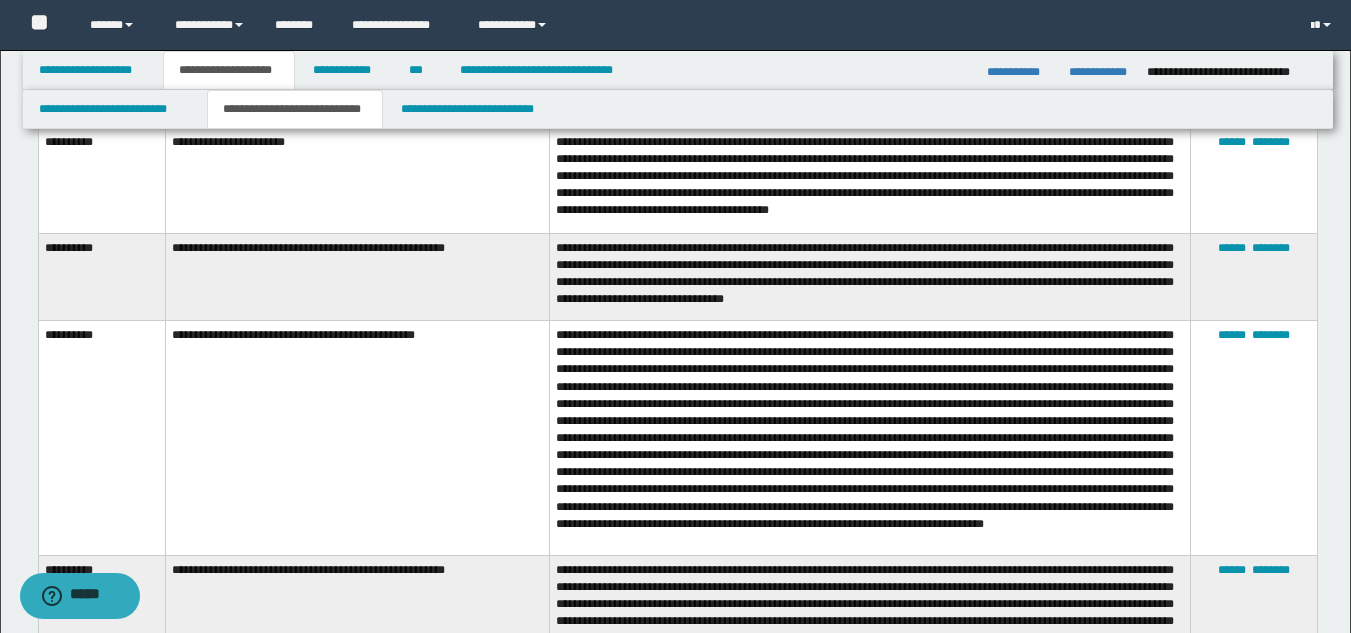 scroll, scrollTop: 3361, scrollLeft: 0, axis: vertical 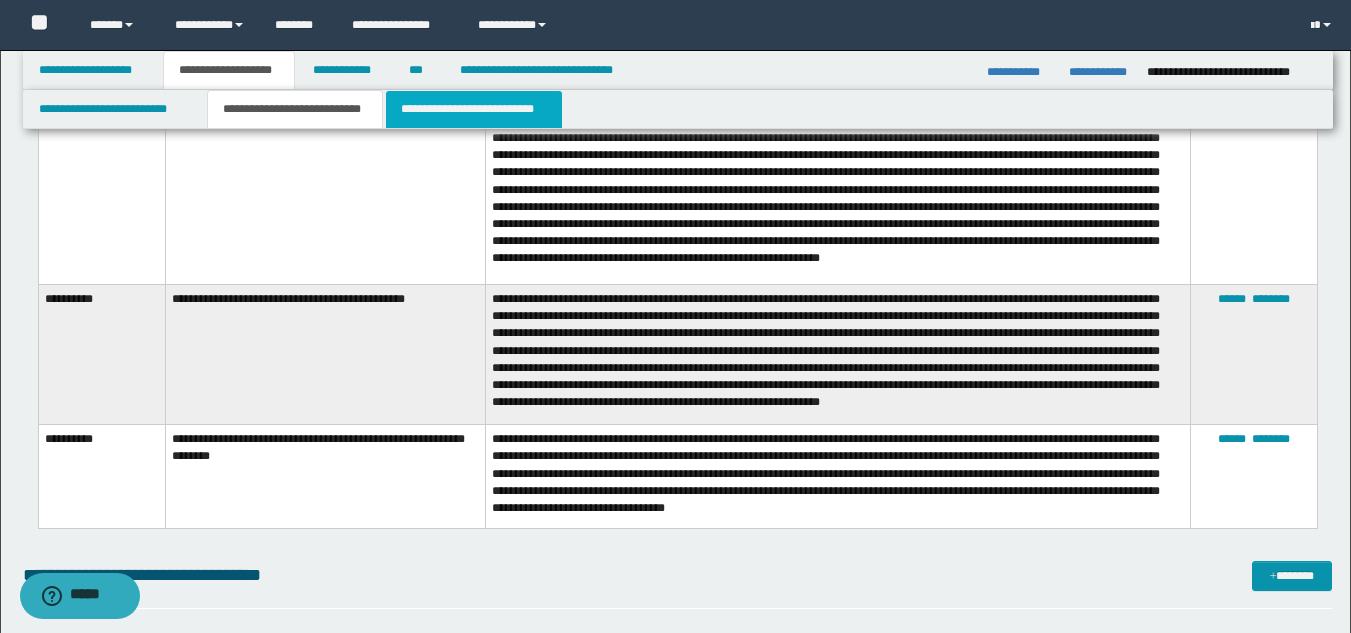 click on "**********" at bounding box center (474, 109) 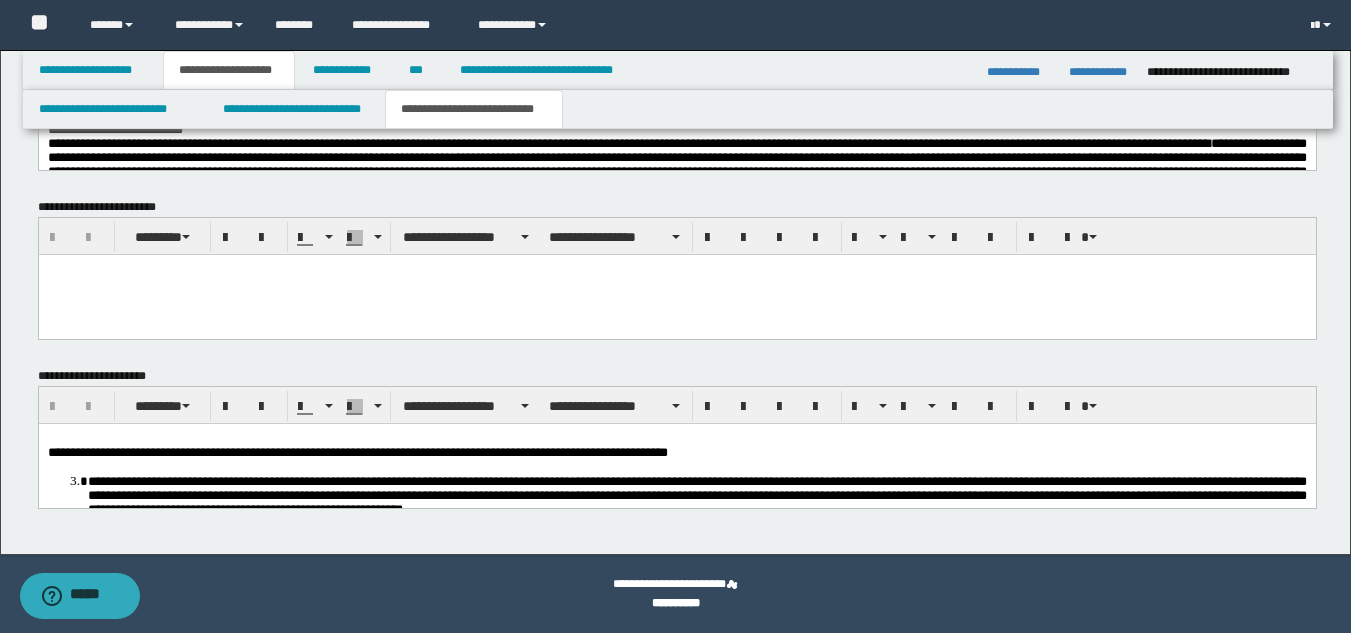click on "**********" at bounding box center (628, 143) 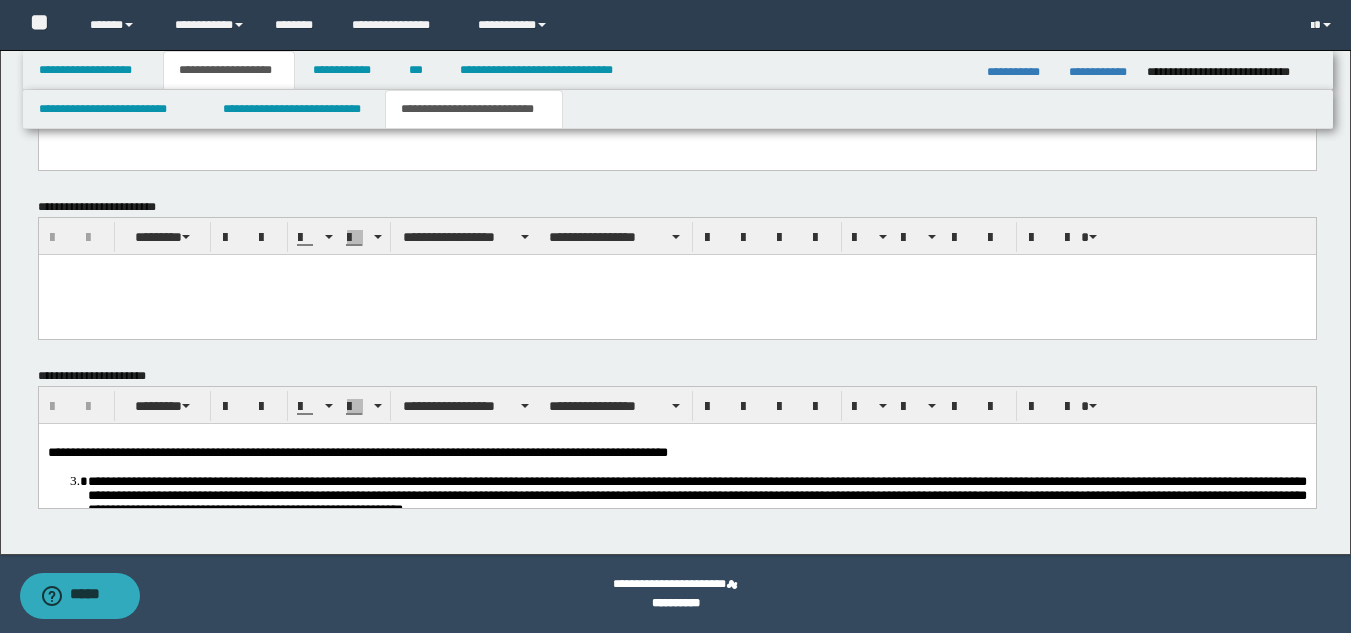scroll, scrollTop: 1970, scrollLeft: 0, axis: vertical 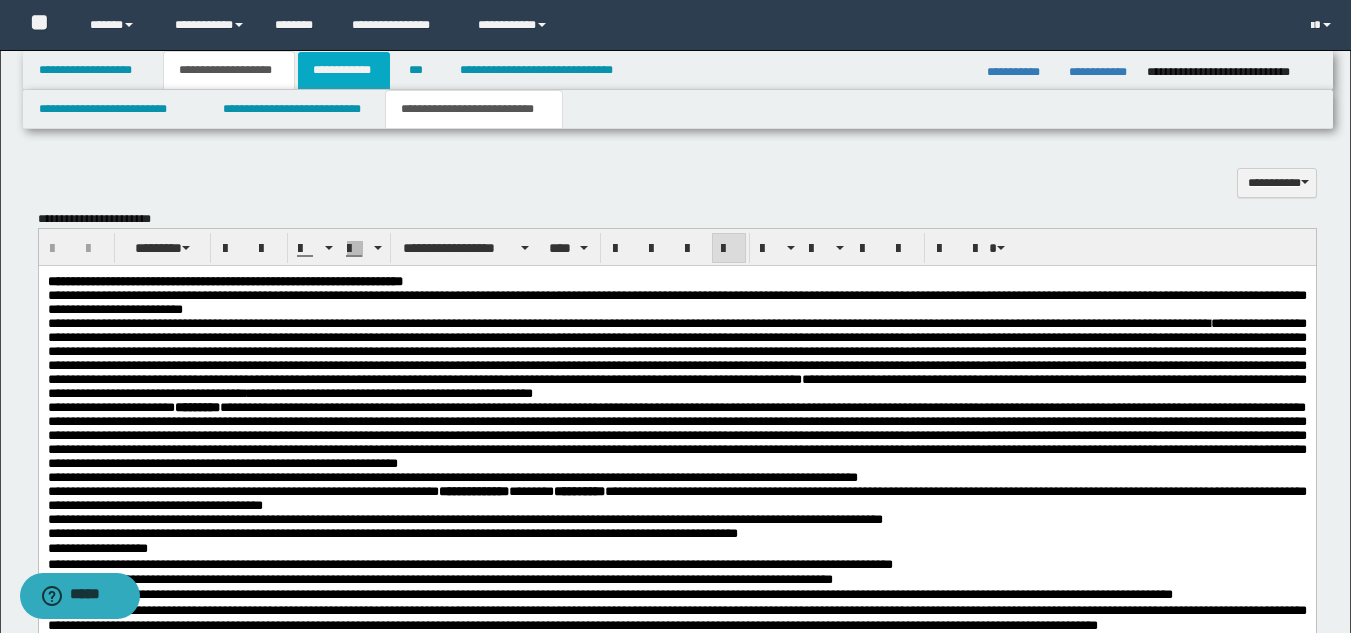 click on "**********" at bounding box center (344, 70) 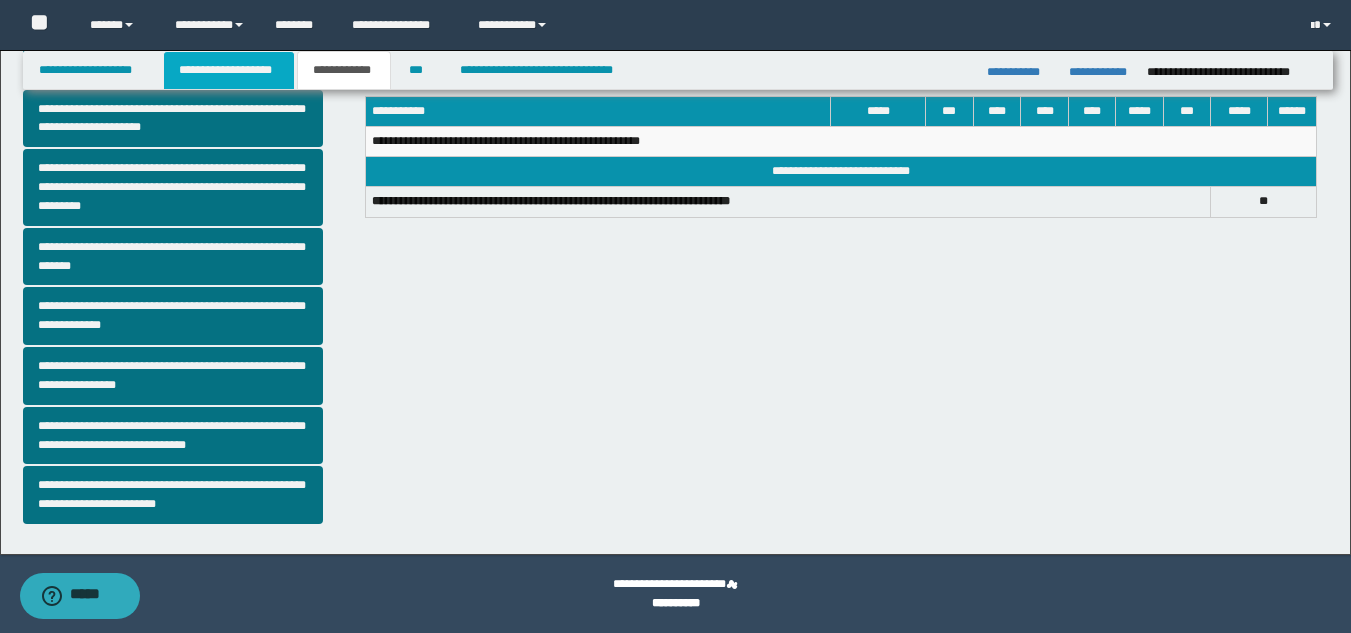 click on "**********" at bounding box center (229, 70) 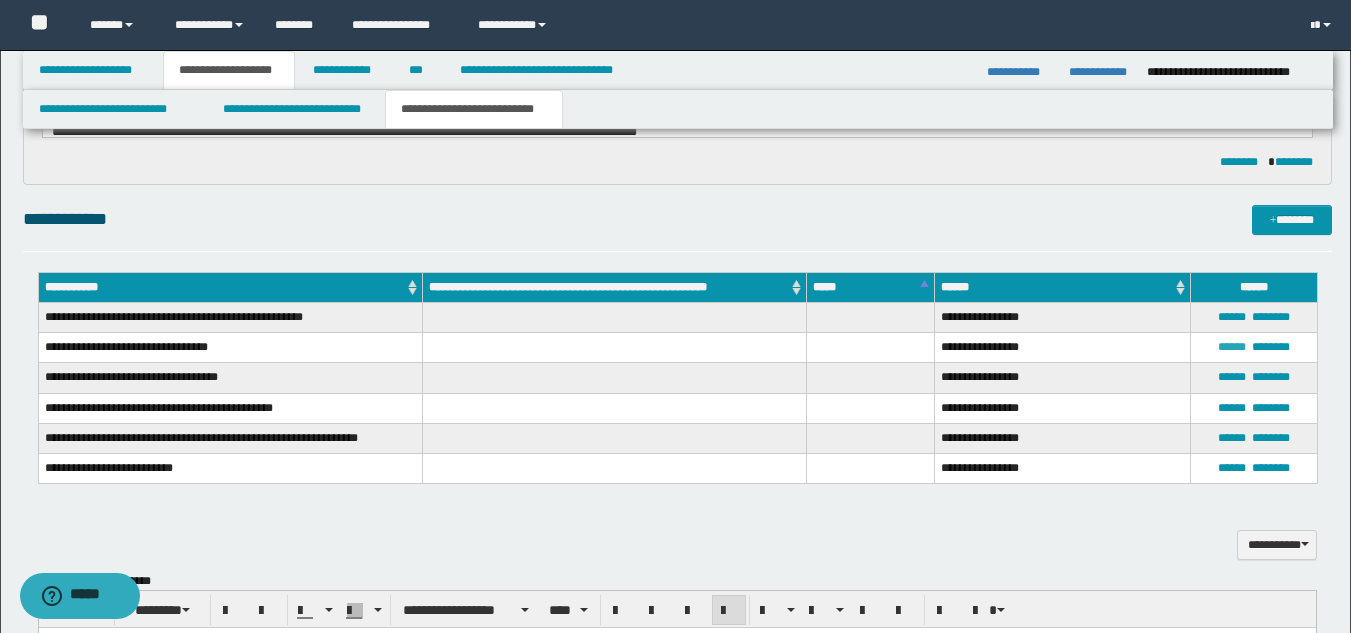 click on "******" at bounding box center [1232, 347] 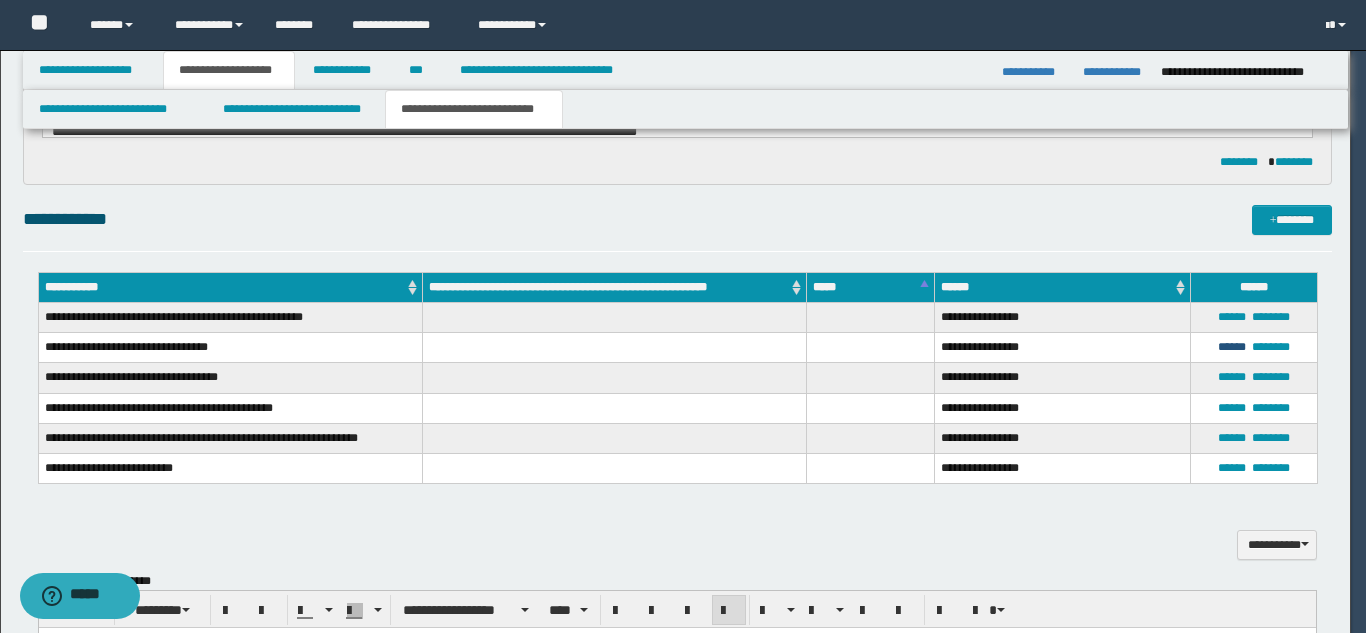 type 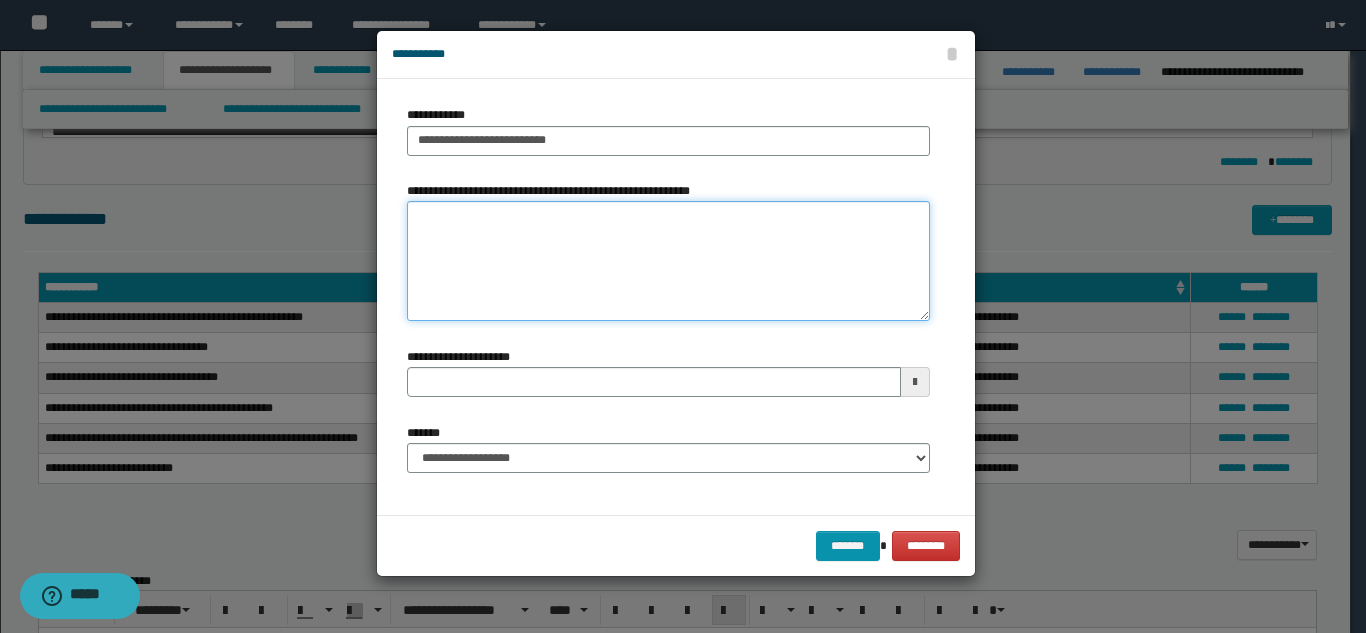 click on "**********" at bounding box center [668, 261] 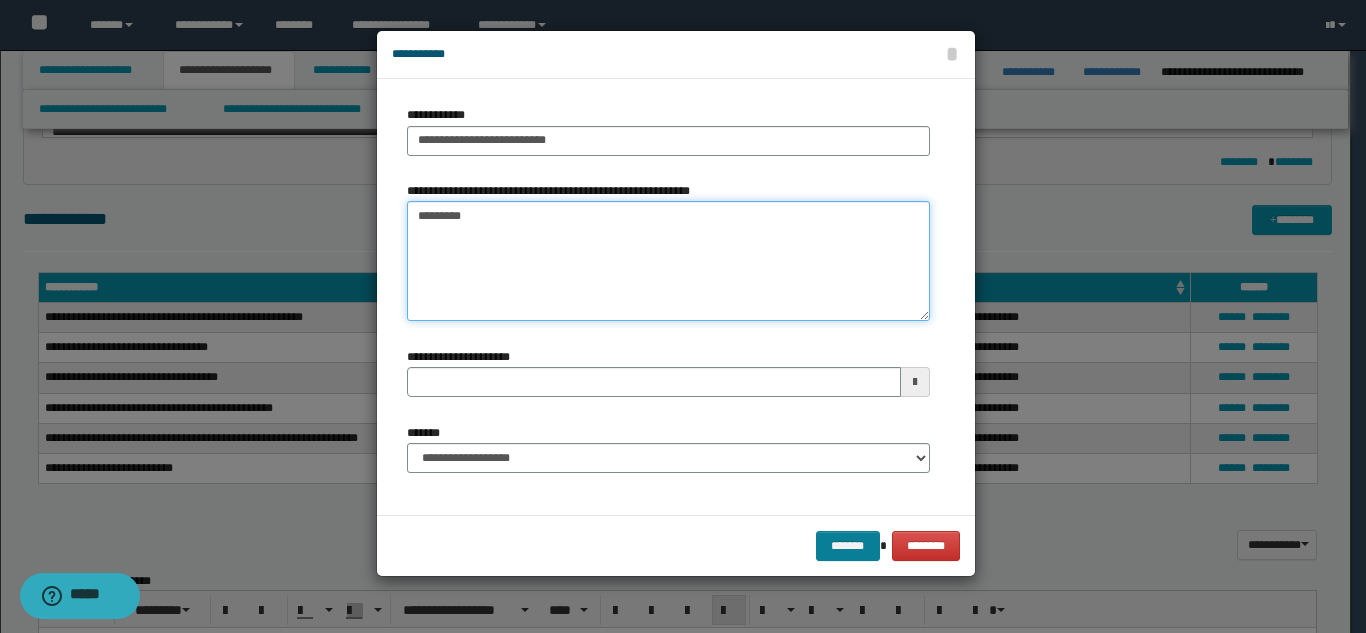 type on "*********" 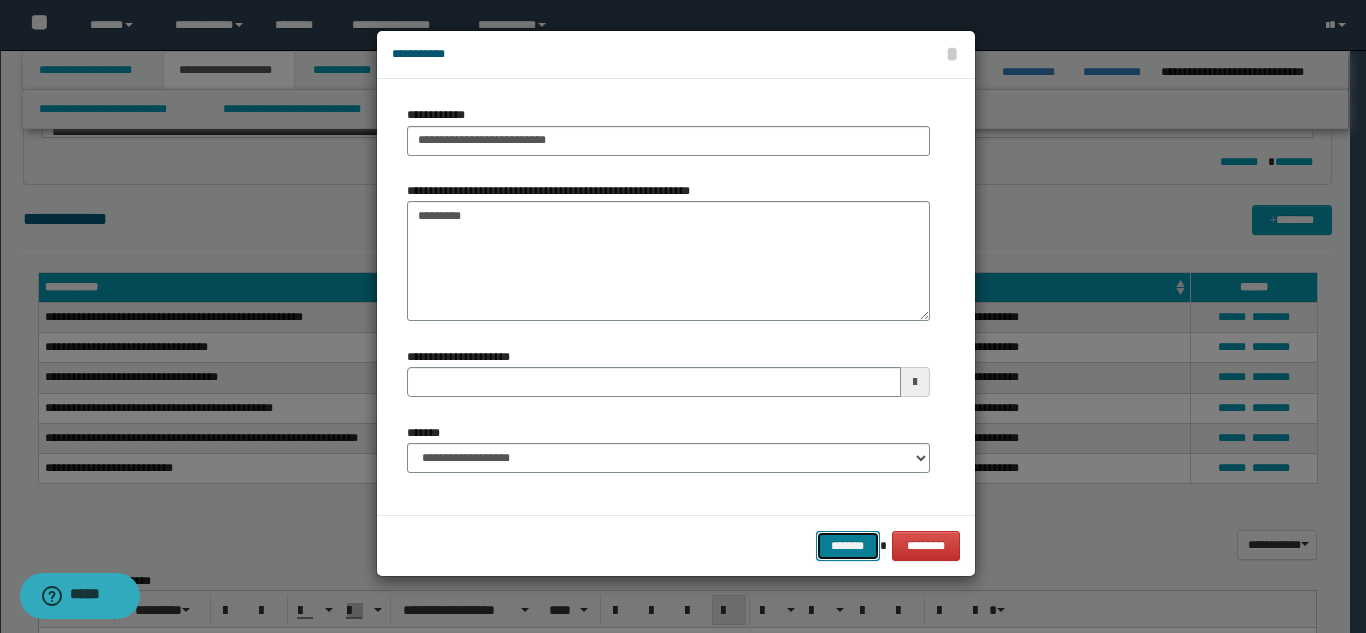 click on "*******" at bounding box center (848, 546) 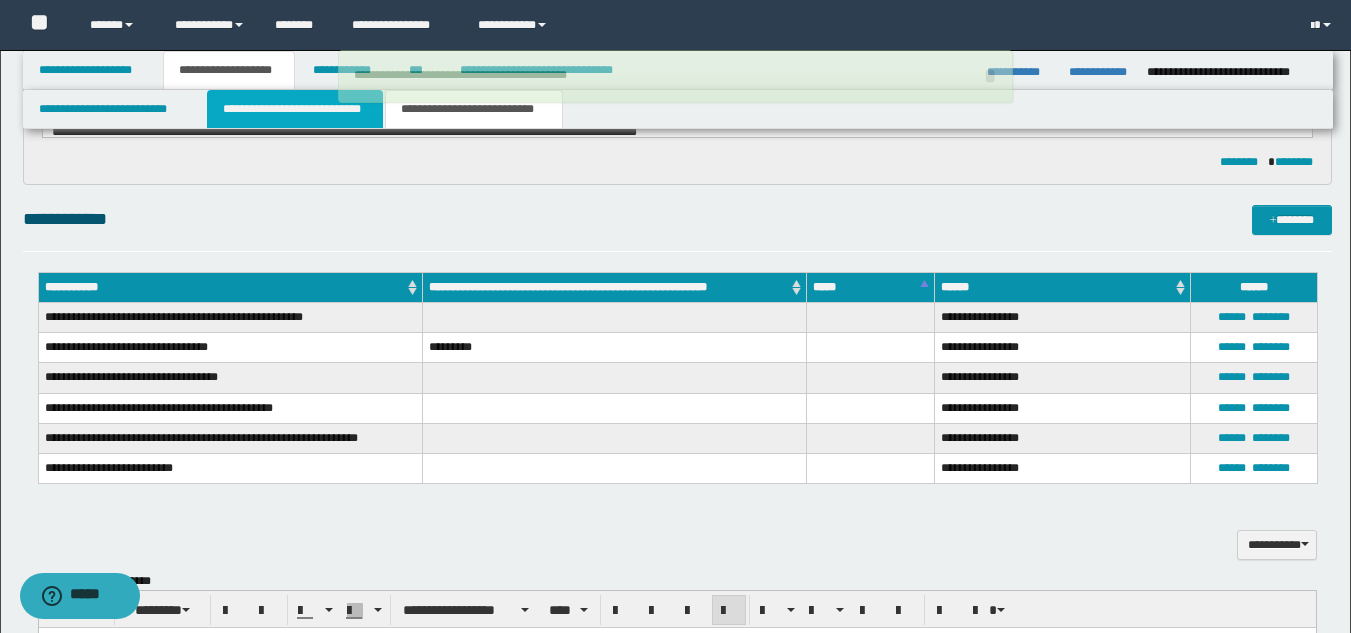 click on "**********" at bounding box center (295, 109) 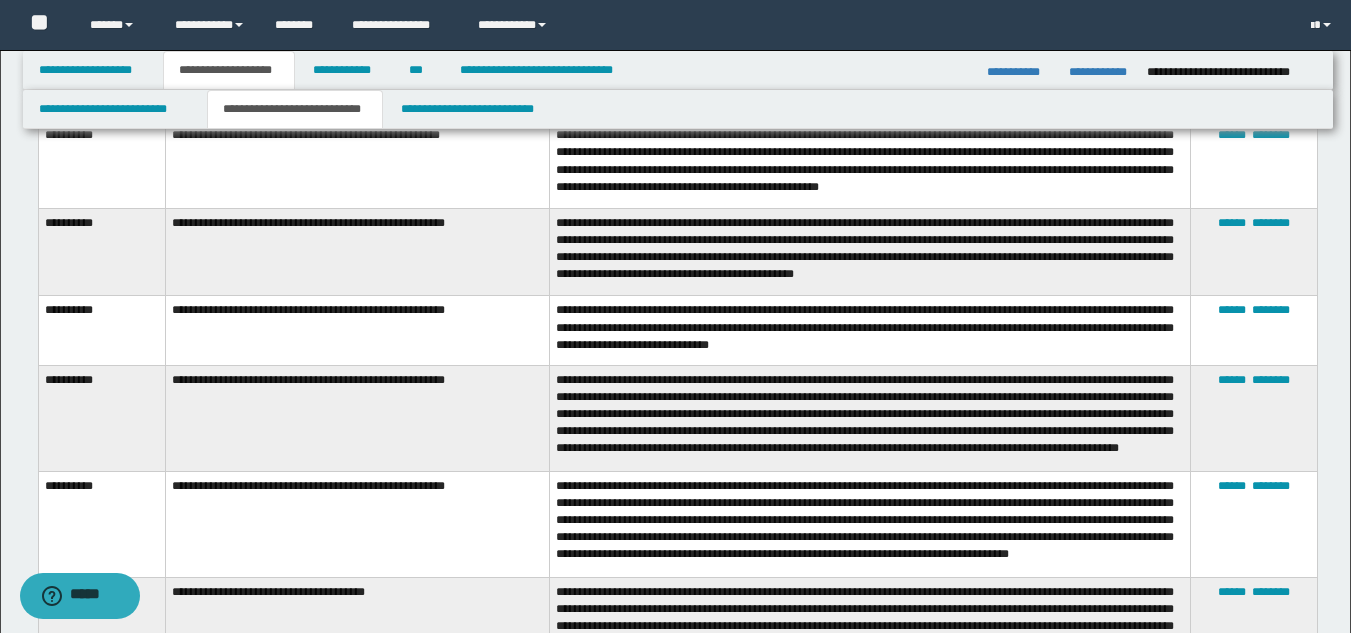 scroll, scrollTop: 2293, scrollLeft: 0, axis: vertical 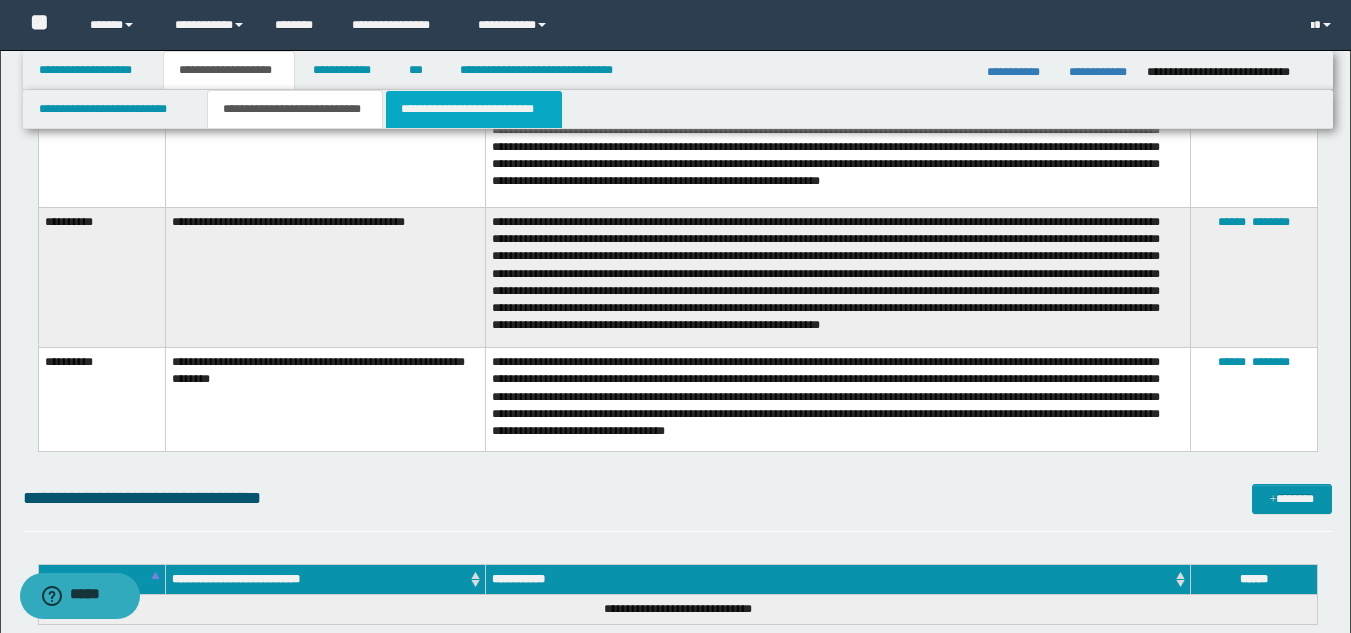 click on "**********" at bounding box center [474, 109] 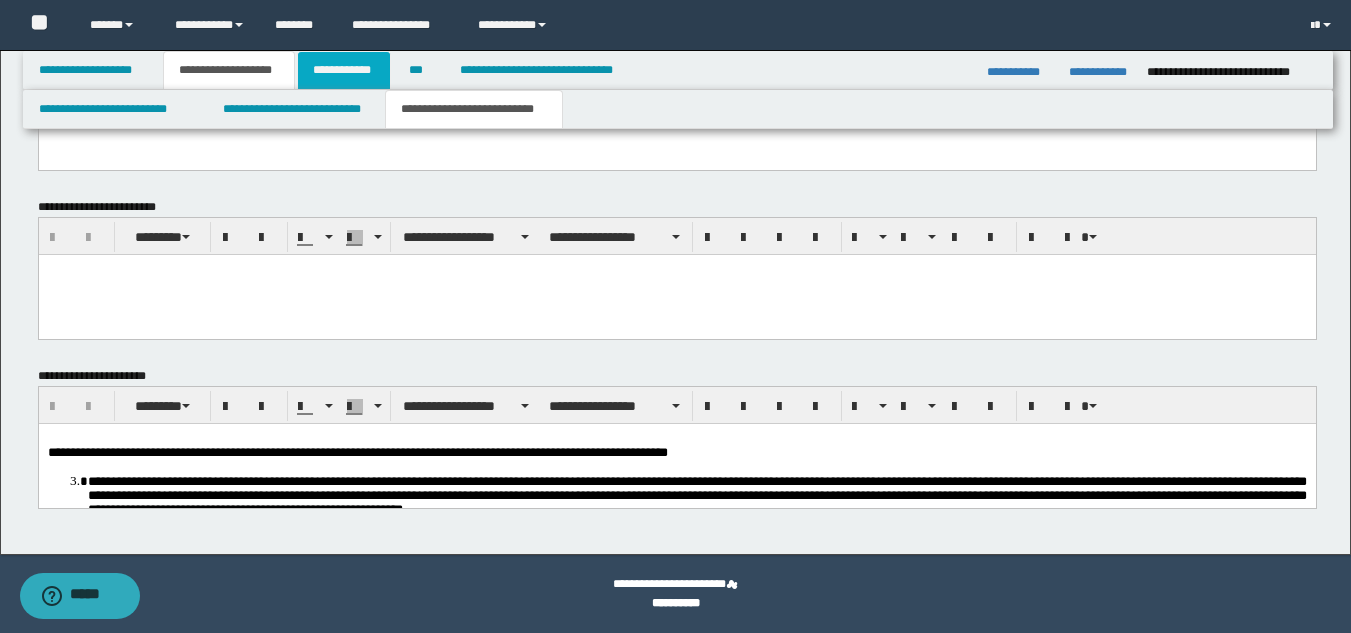 click on "**********" at bounding box center [344, 70] 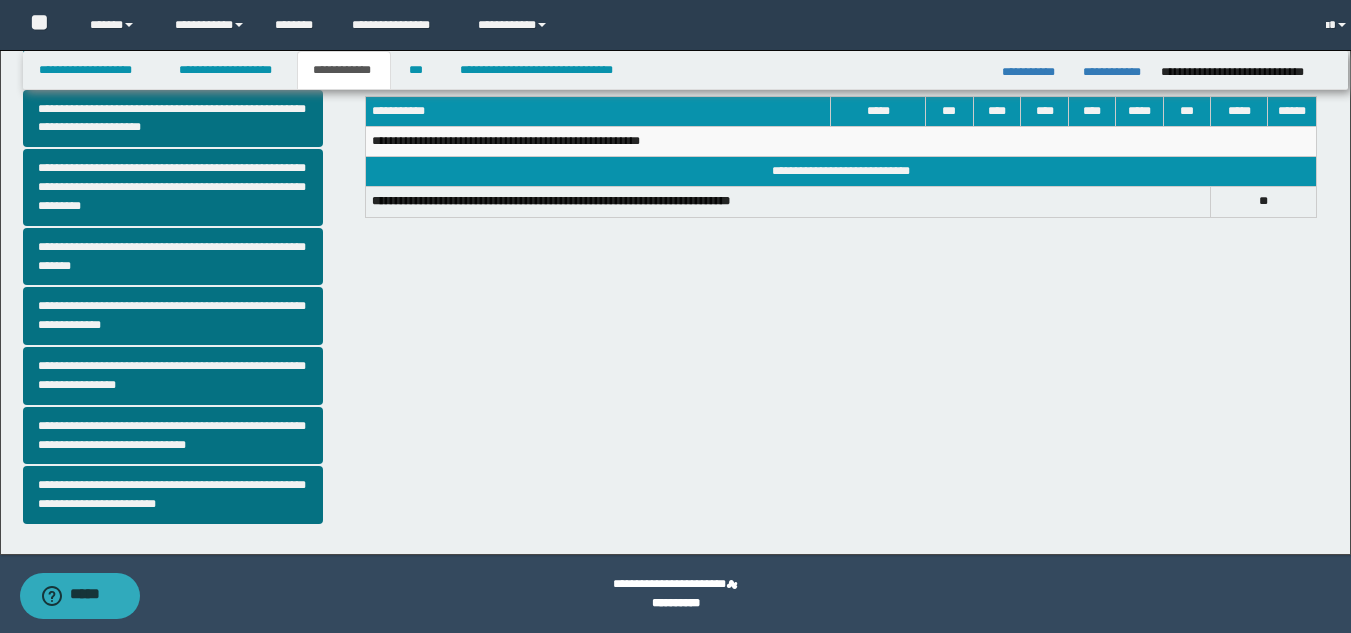 scroll, scrollTop: 516, scrollLeft: 0, axis: vertical 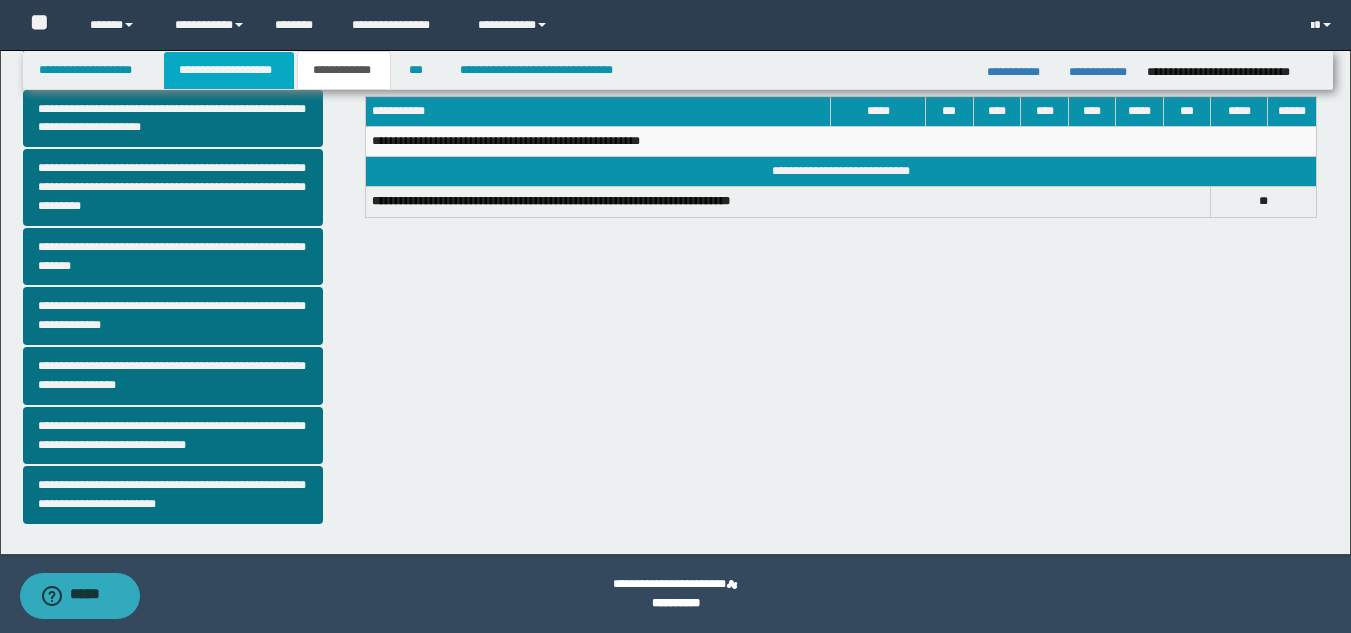 click on "**********" at bounding box center [229, 70] 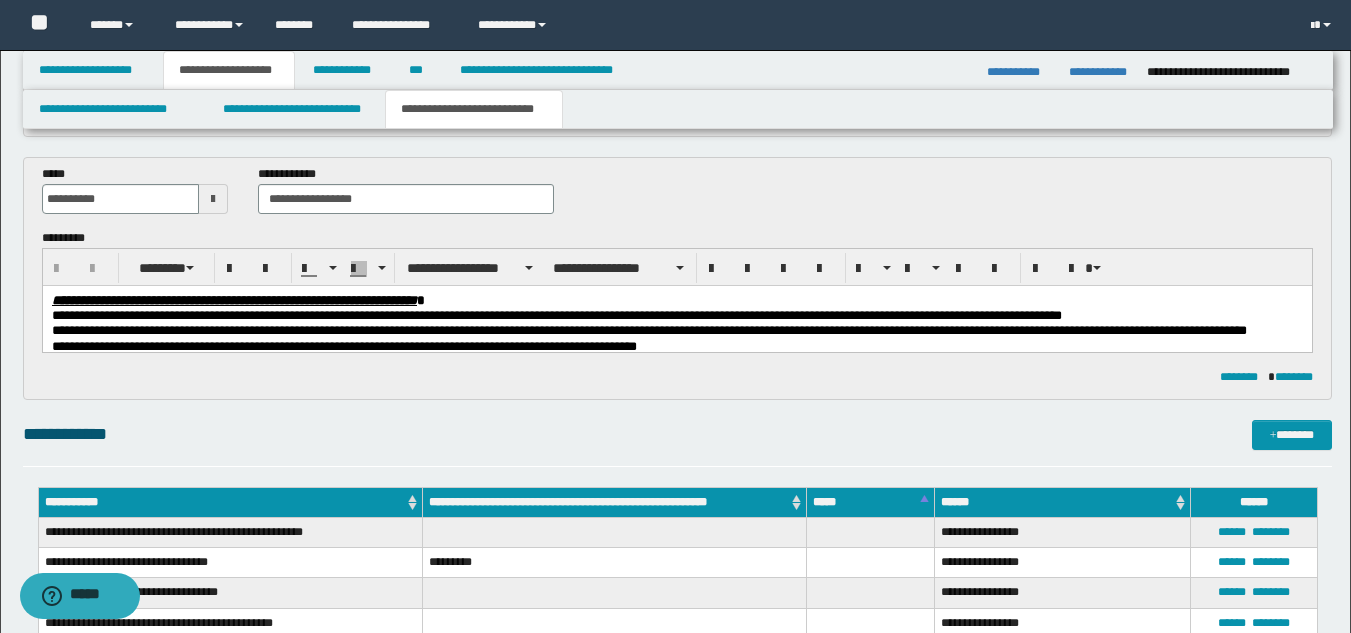 scroll, scrollTop: 342, scrollLeft: 0, axis: vertical 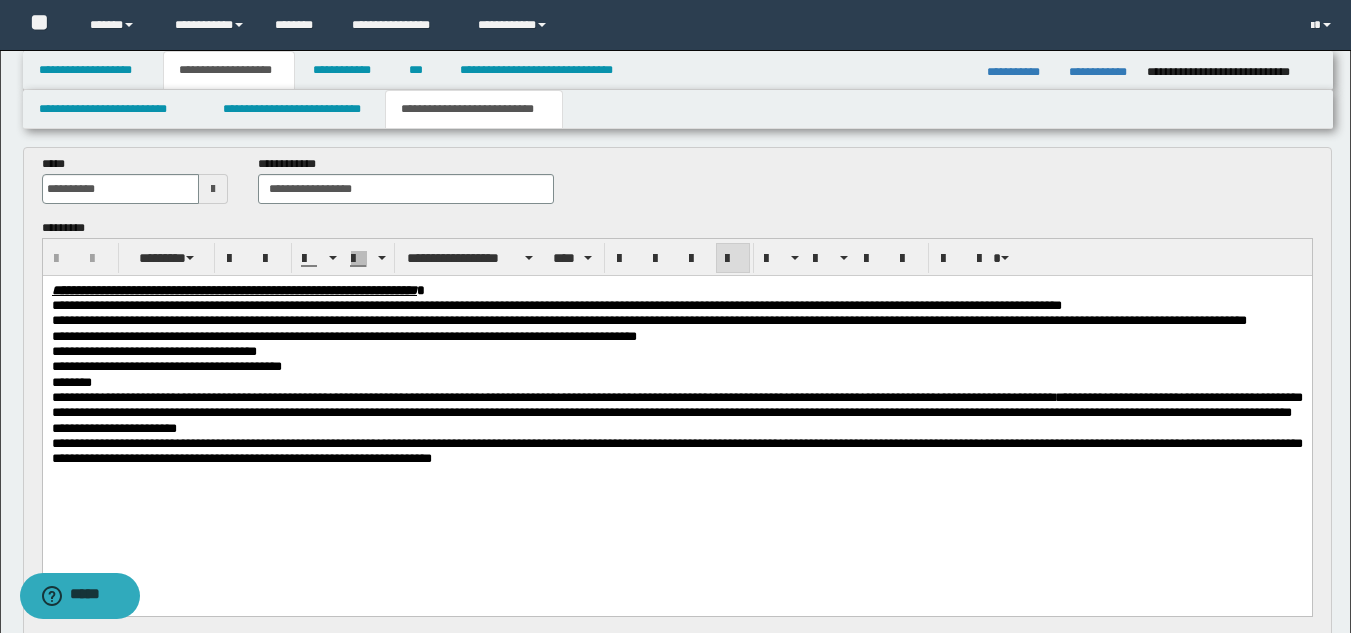 click on "**********" at bounding box center (676, 319) 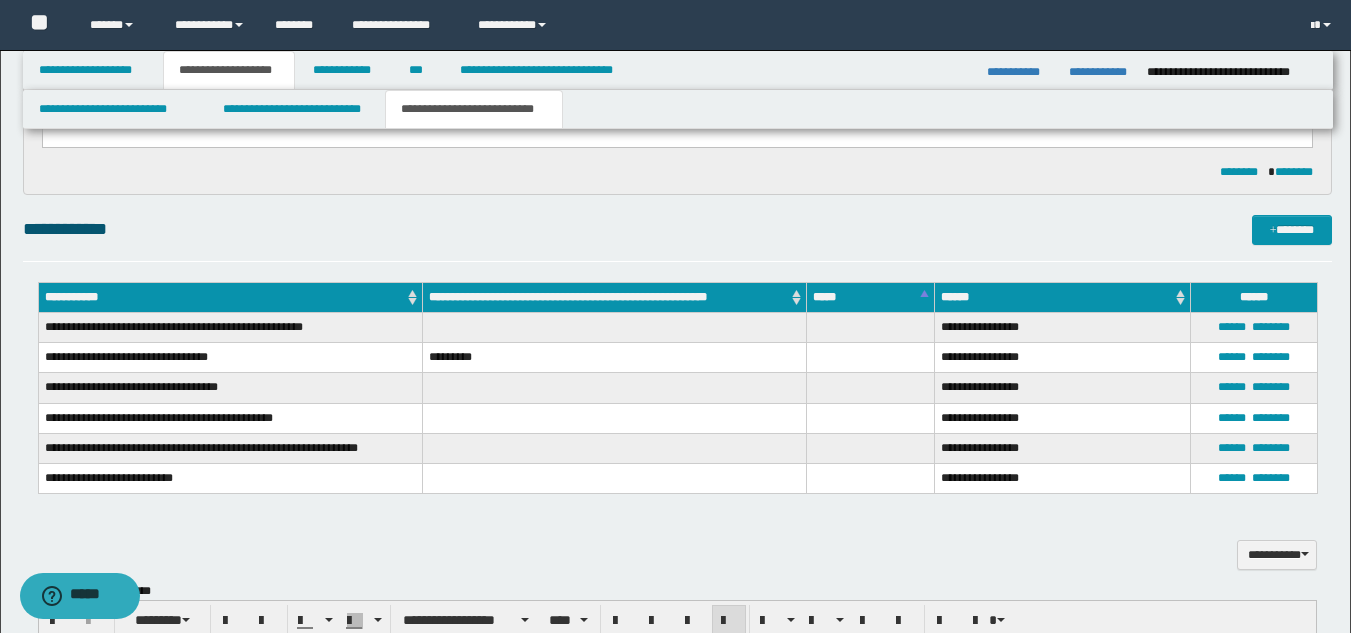 scroll, scrollTop: 951, scrollLeft: 0, axis: vertical 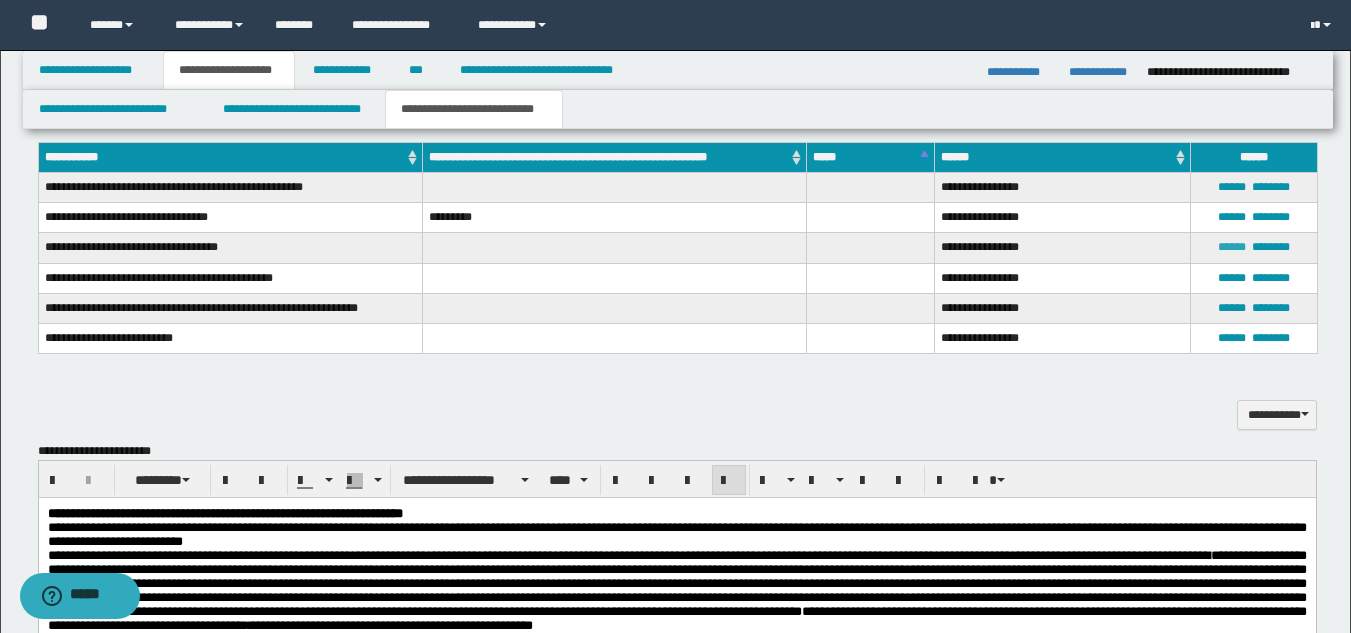 drag, startPoint x: 1228, startPoint y: 246, endPoint x: 1071, endPoint y: 244, distance: 157.01274 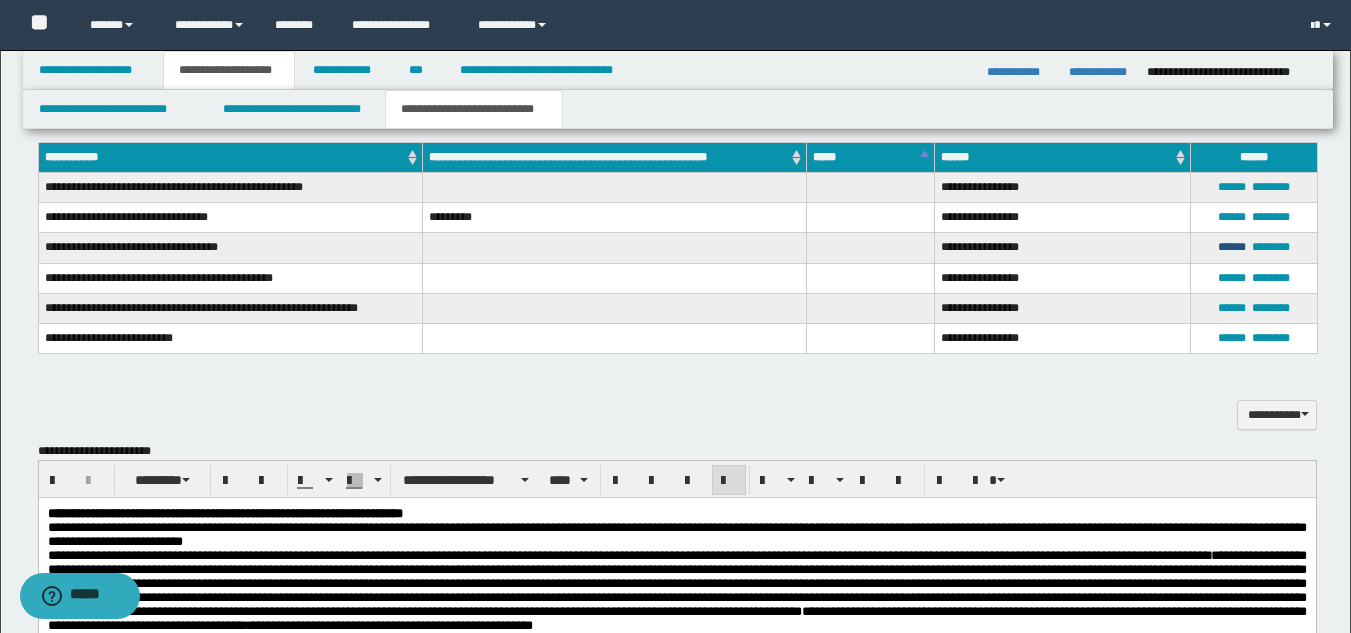 click on "******" at bounding box center [1232, 247] 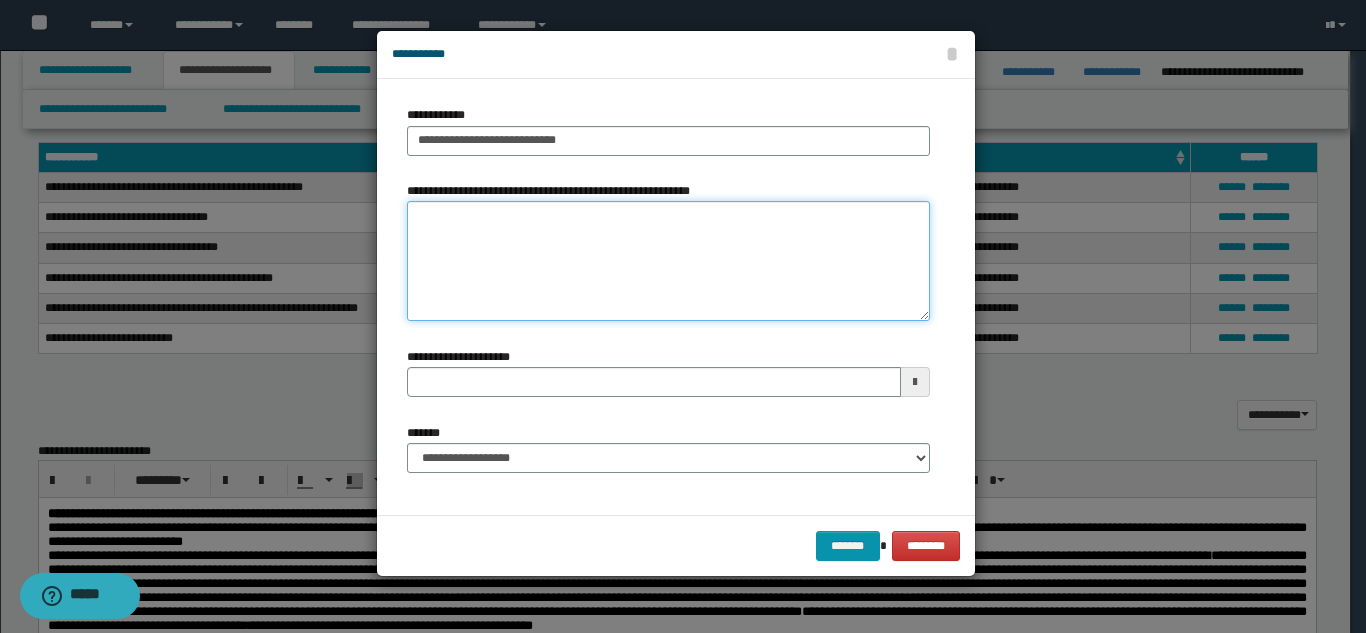 click on "**********" at bounding box center [668, 261] 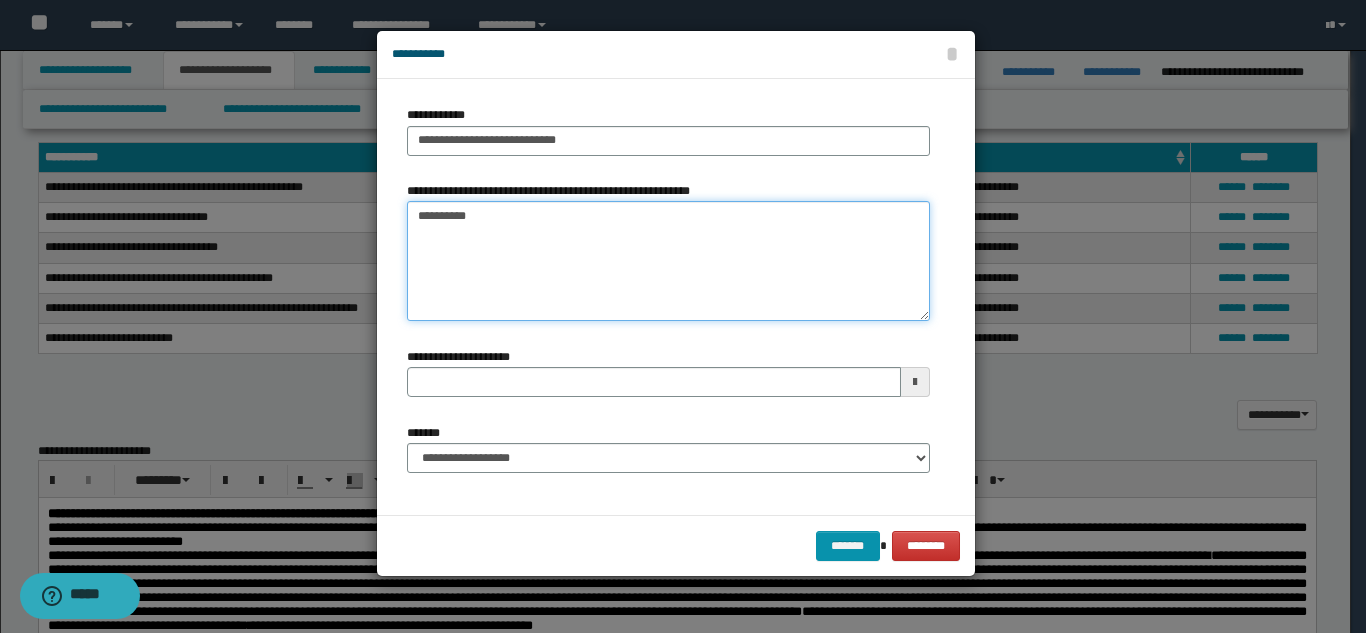 type on "**********" 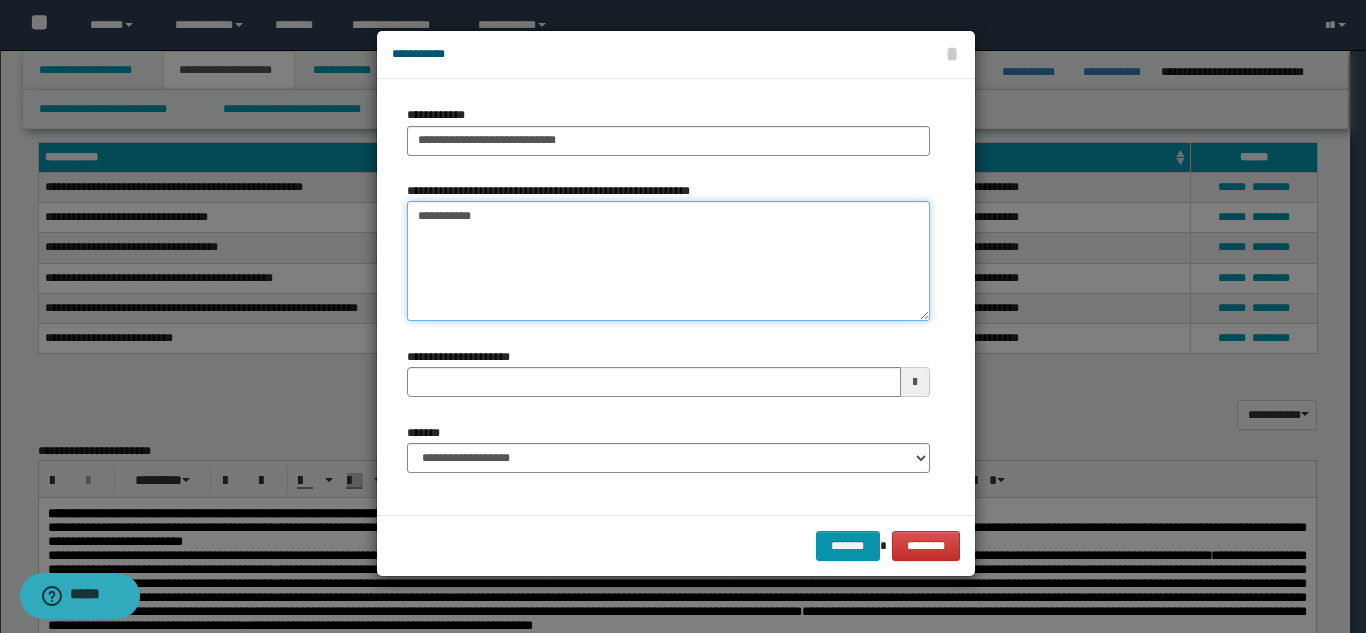 type 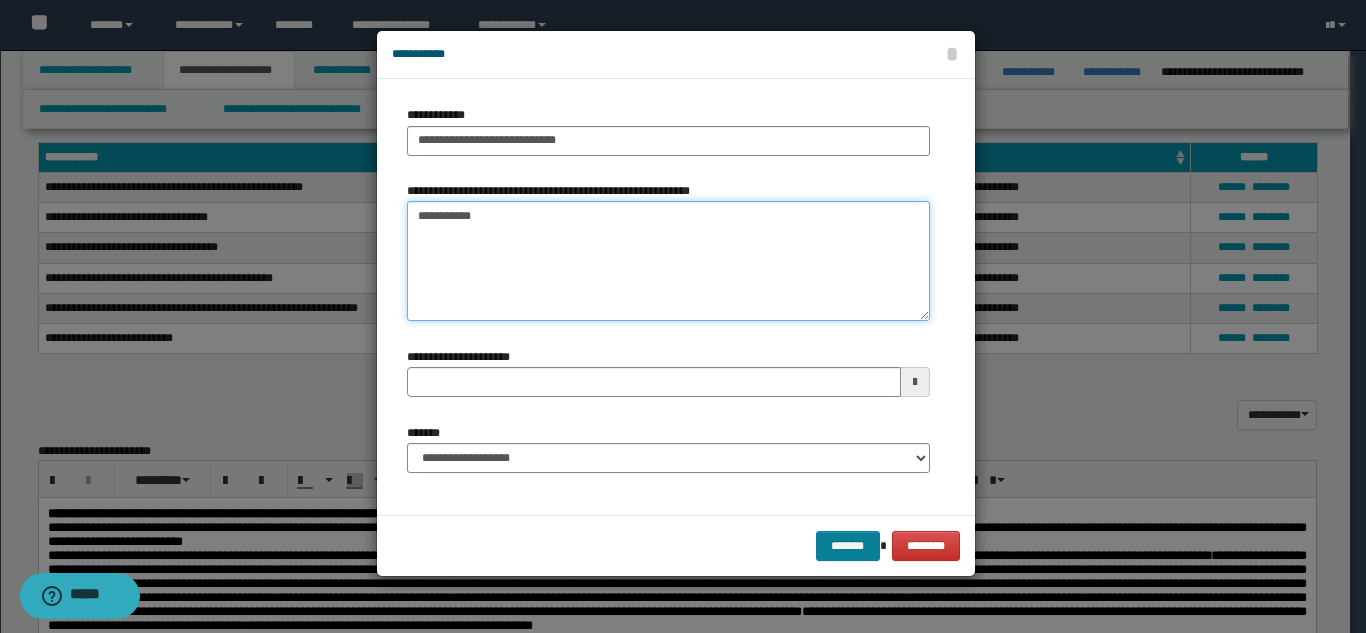 type on "**********" 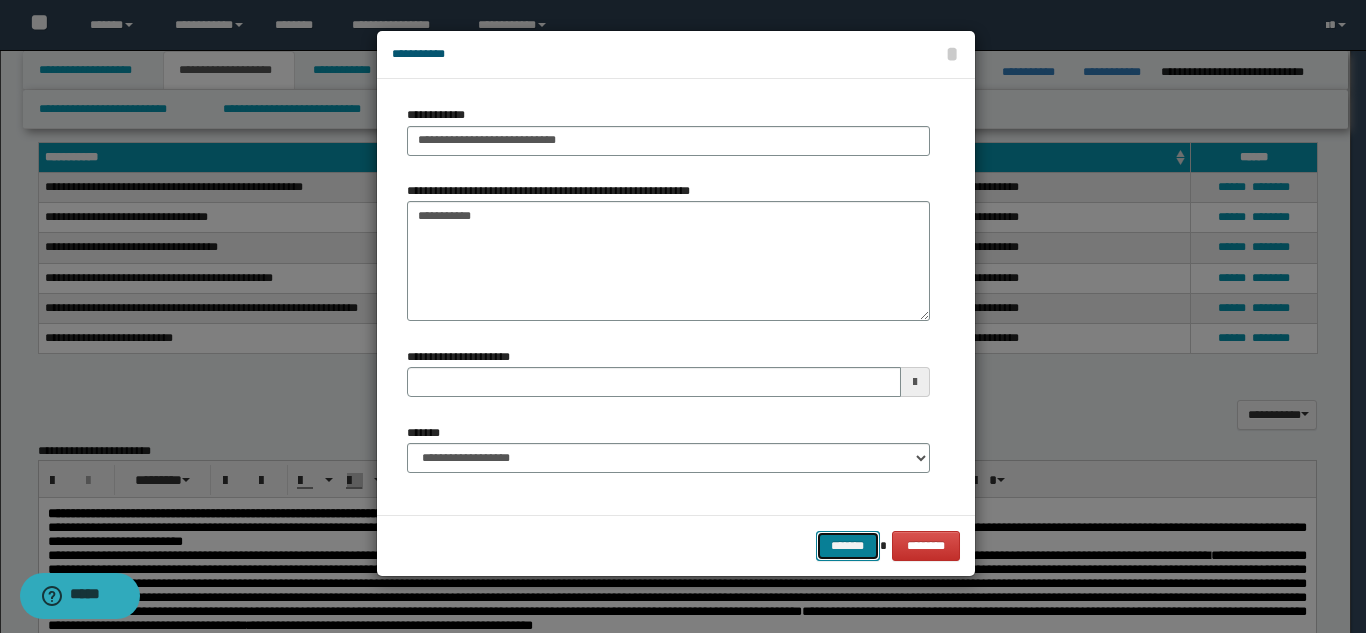 click on "*******" at bounding box center [848, 546] 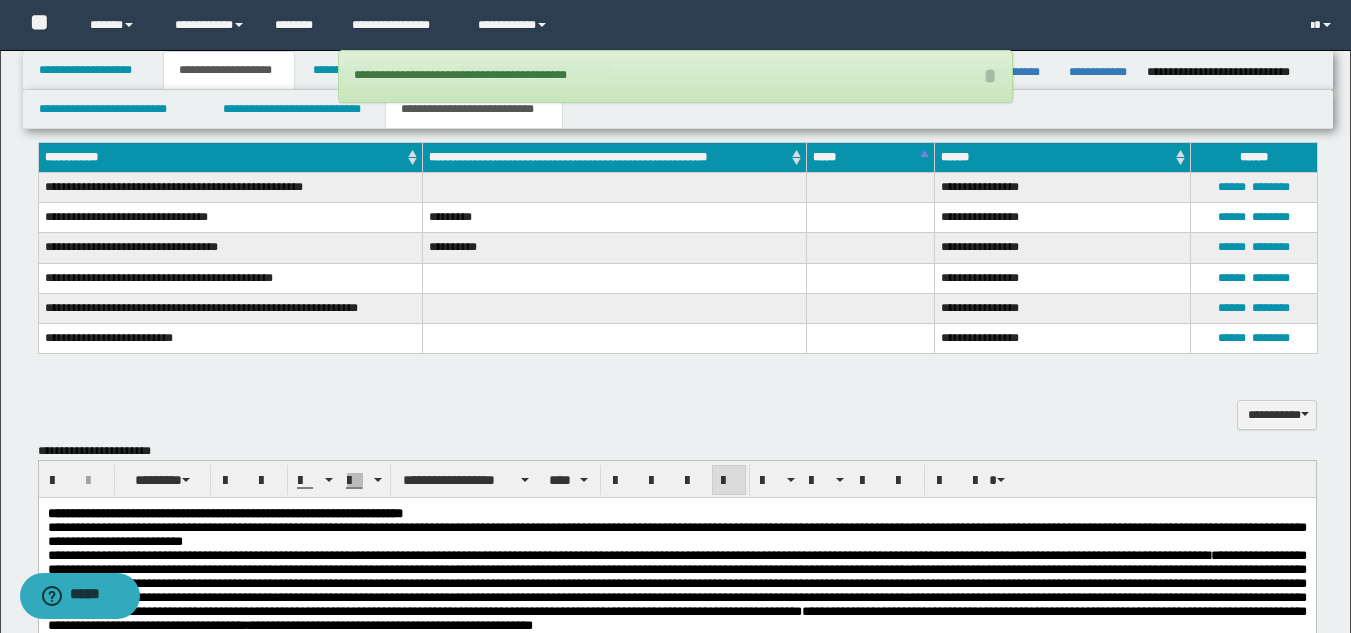 drag, startPoint x: 495, startPoint y: 296, endPoint x: 563, endPoint y: 298, distance: 68.0294 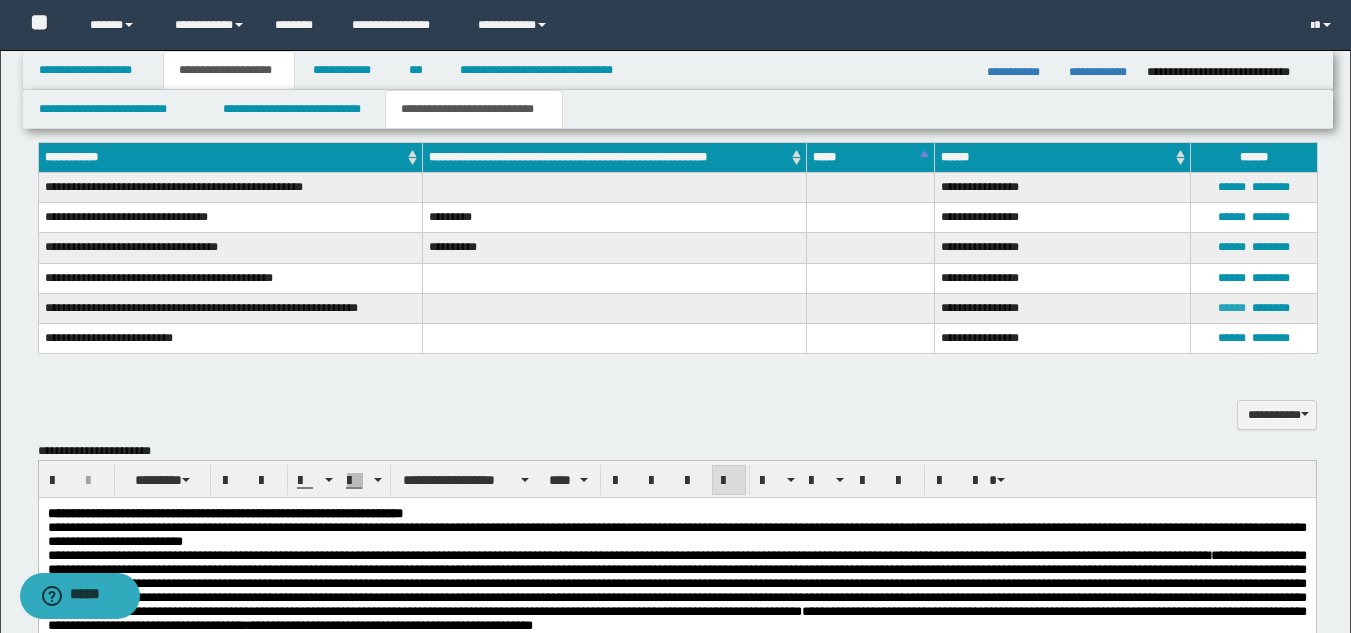 click on "******" at bounding box center [1232, 308] 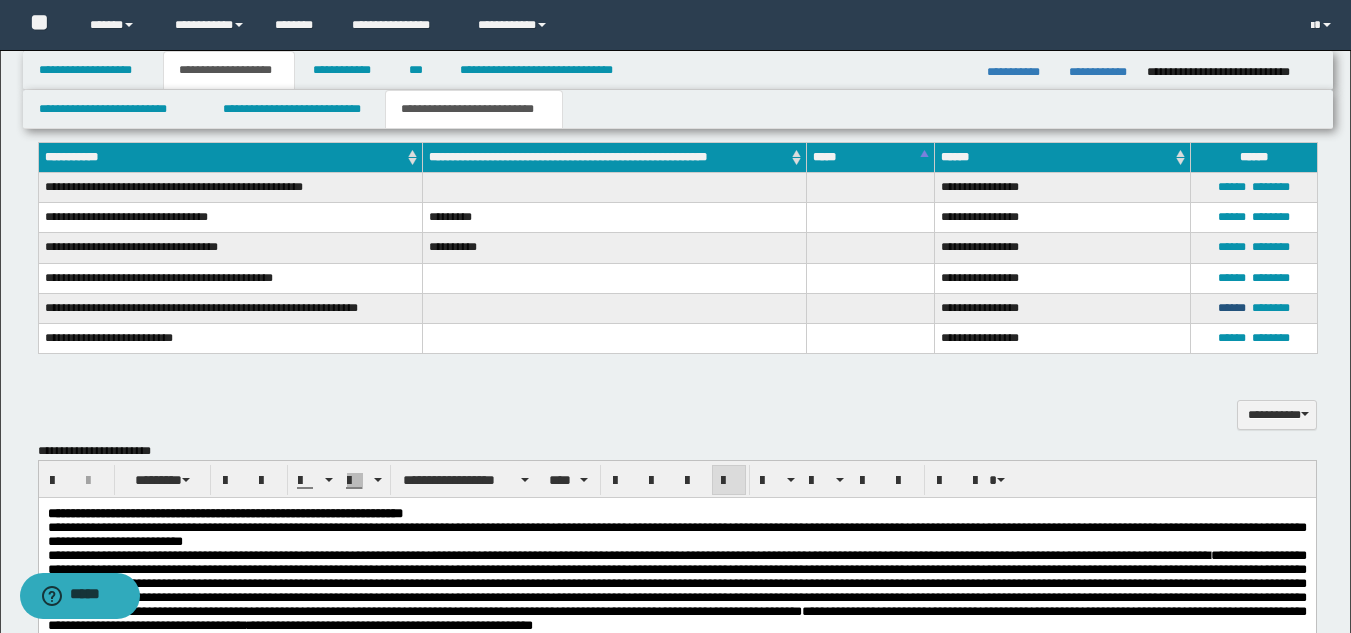 type on "**********" 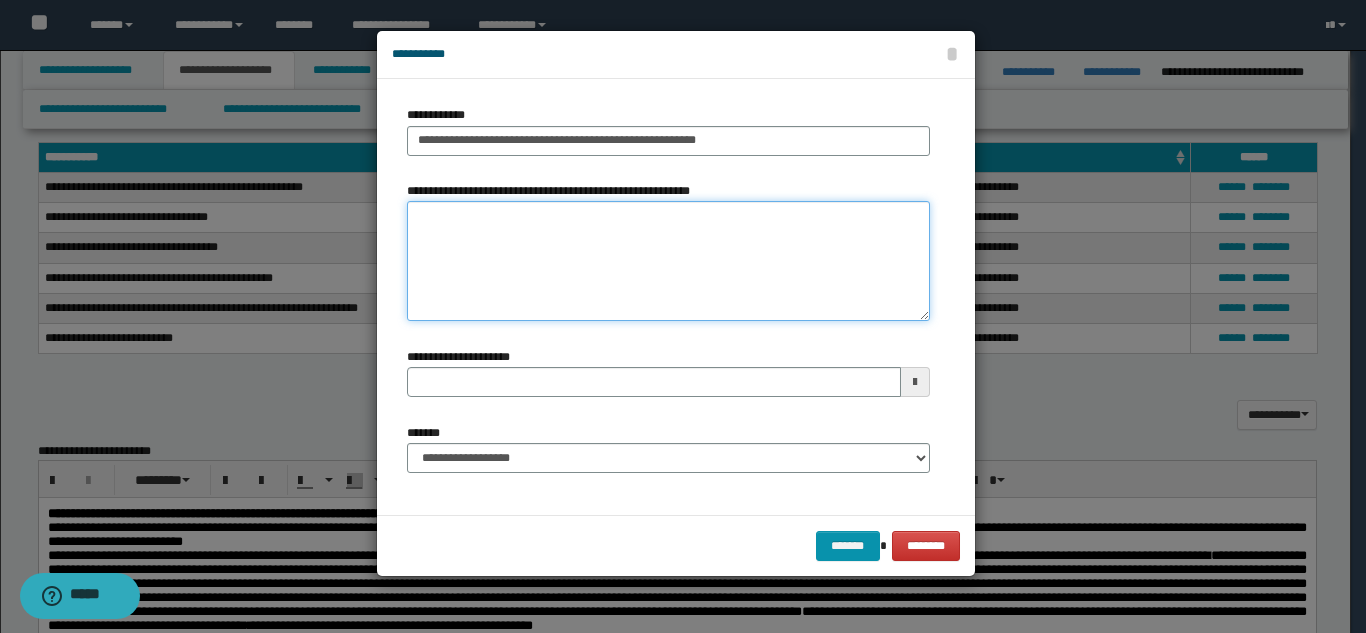 click on "**********" at bounding box center [668, 261] 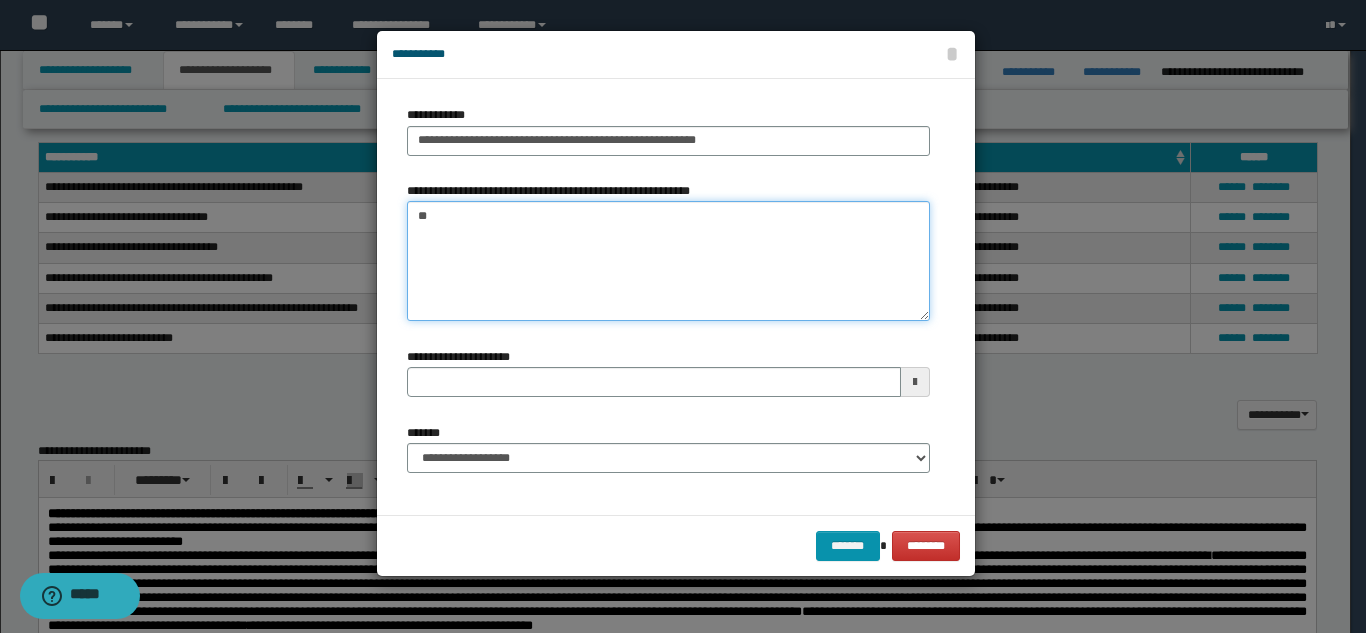 type on "**" 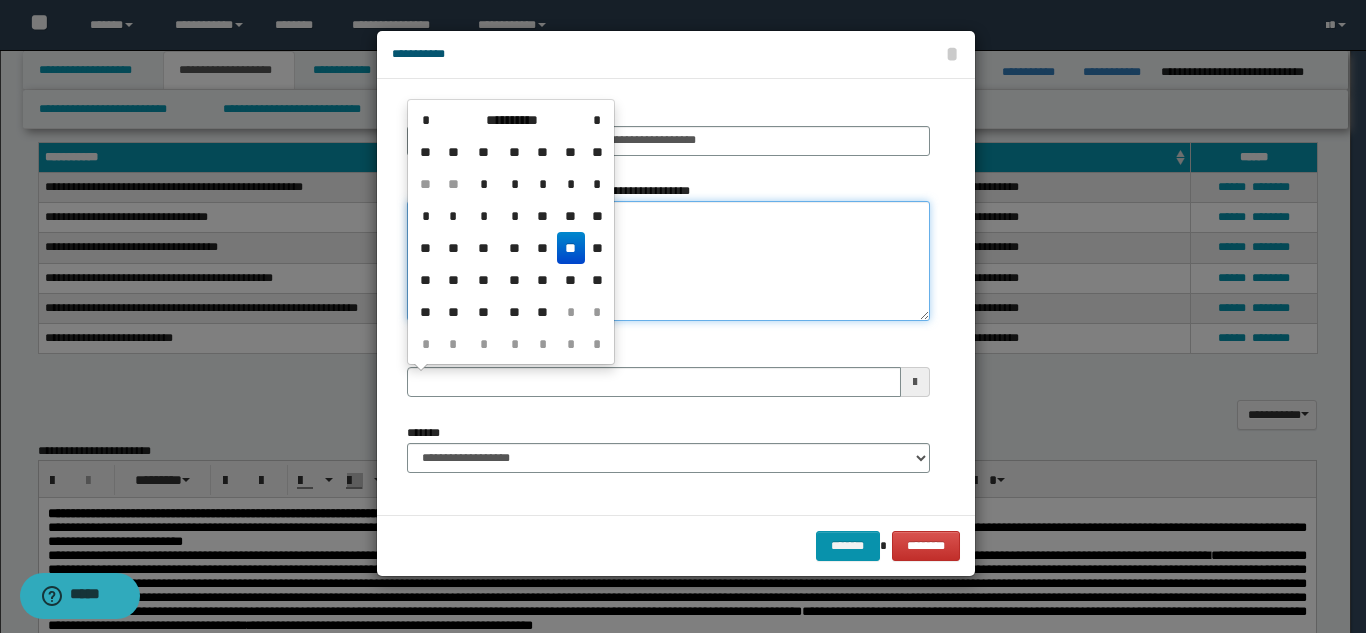 type 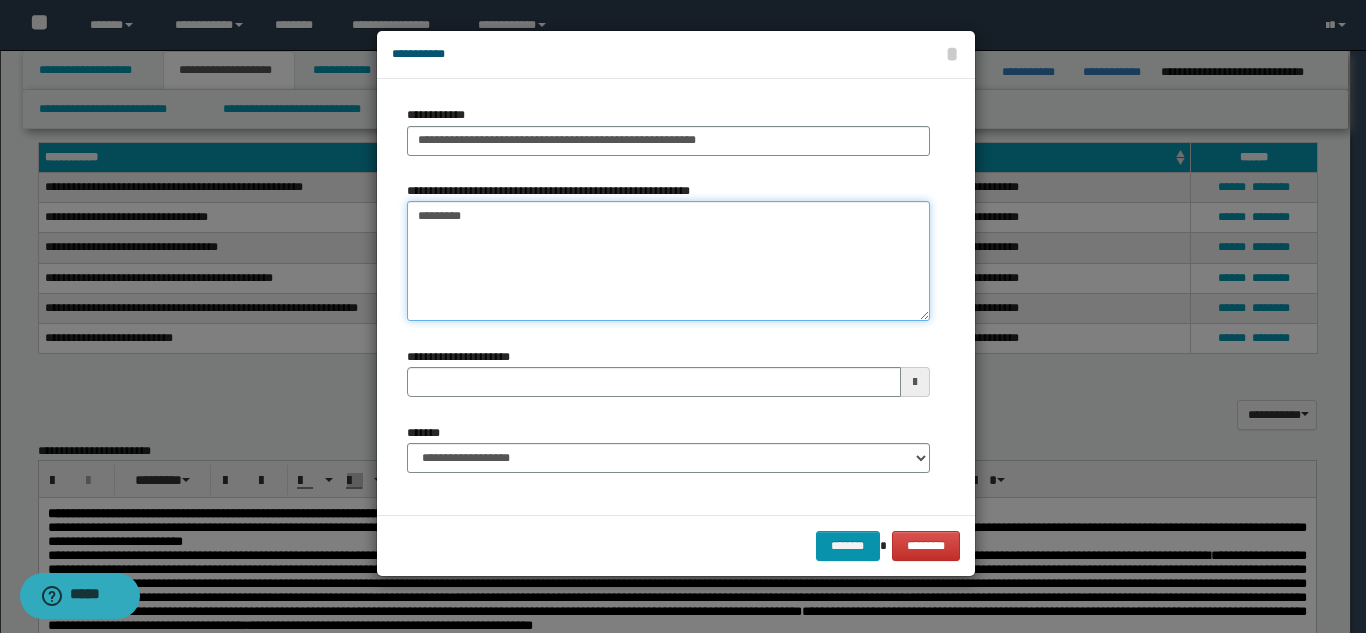 type on "*********" 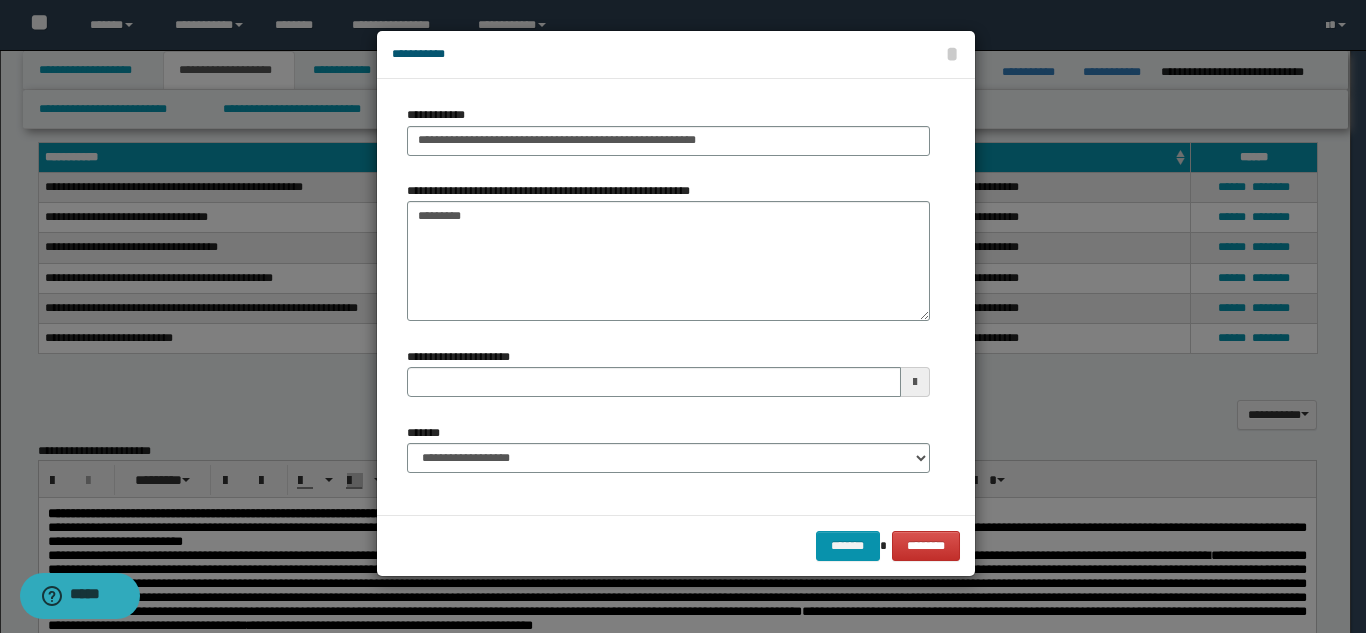 click on "*******
********" at bounding box center (676, 545) 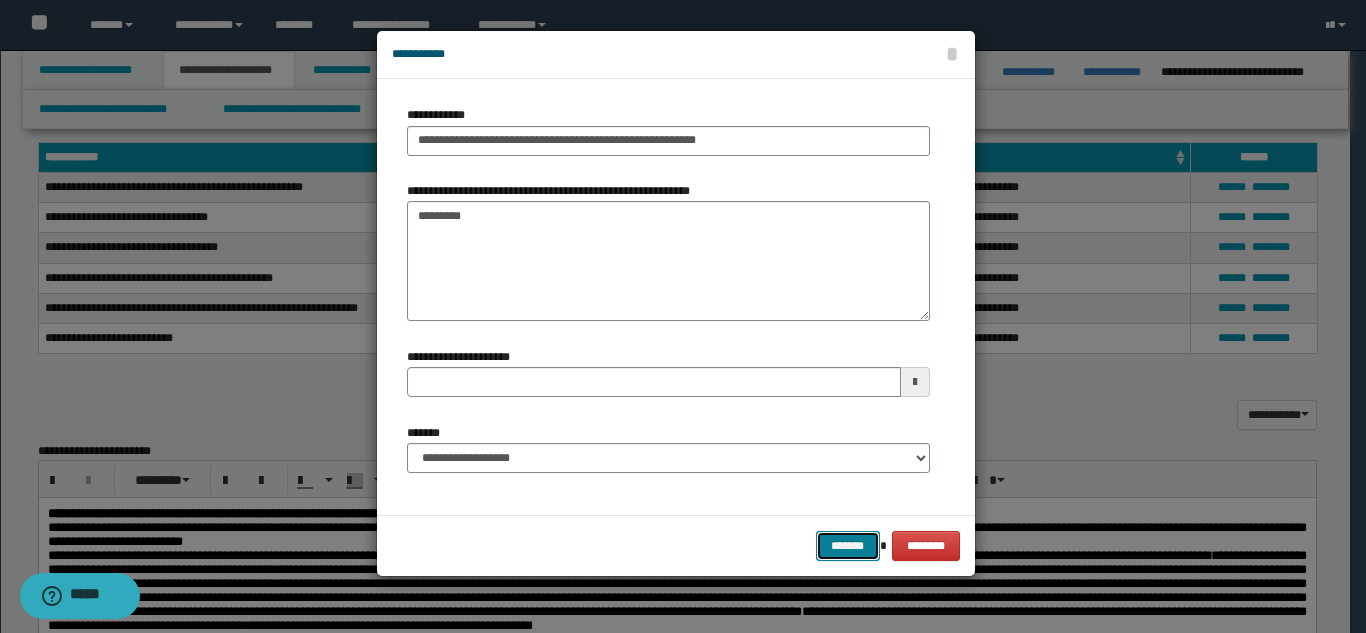 click on "*******" at bounding box center [848, 546] 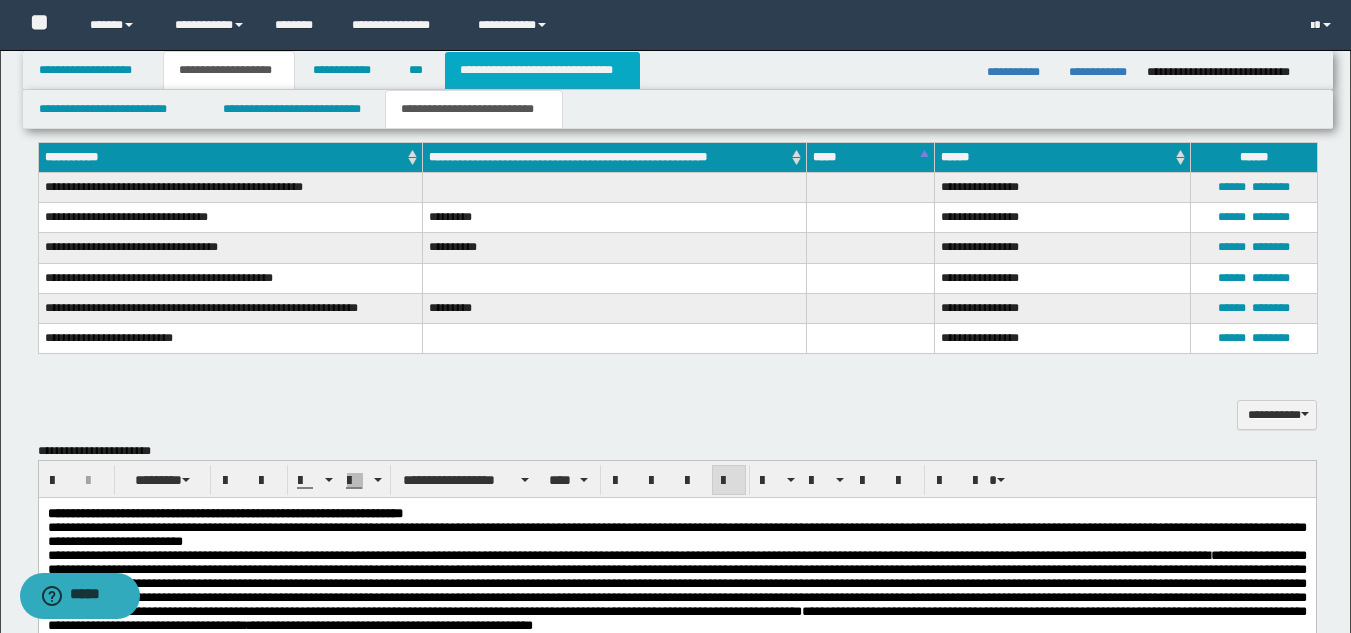 click on "**********" at bounding box center [542, 70] 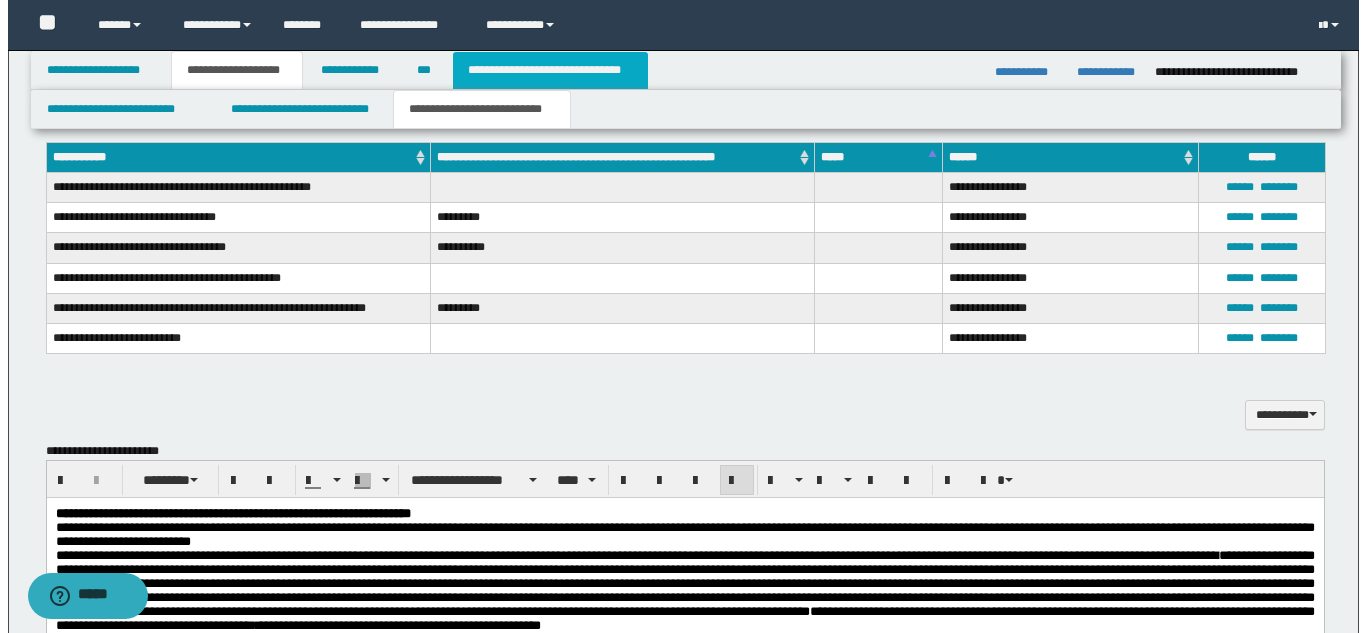 scroll, scrollTop: 0, scrollLeft: 0, axis: both 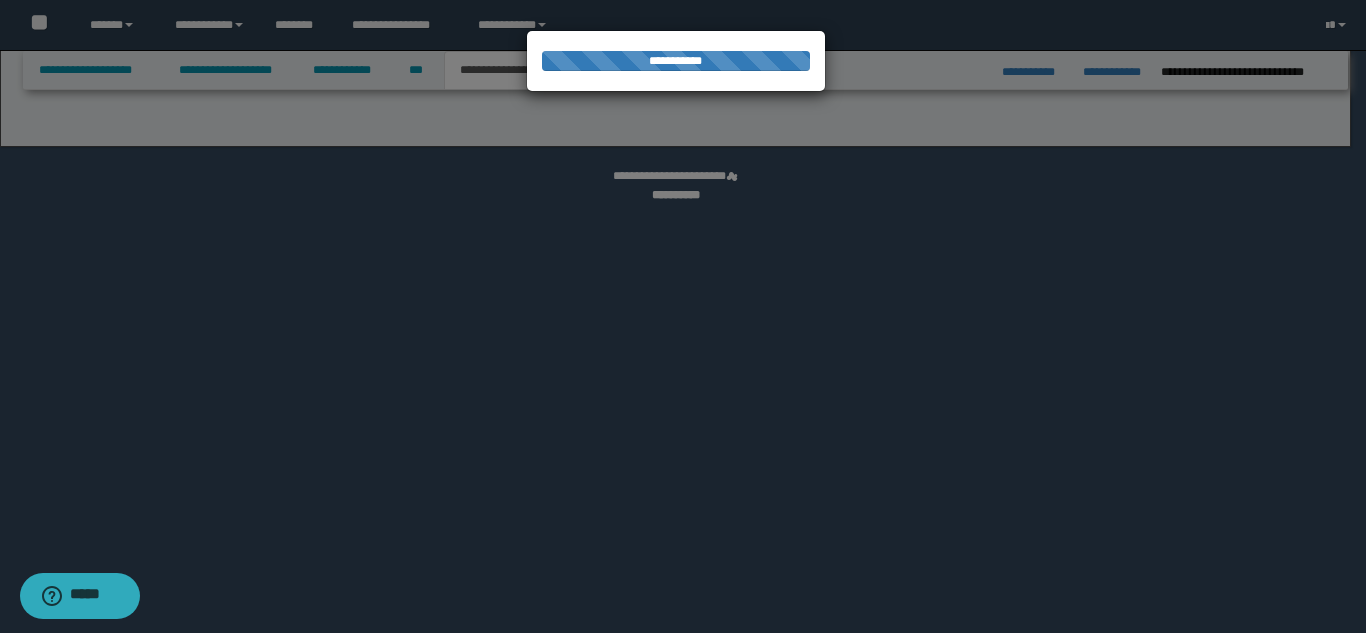 select on "*" 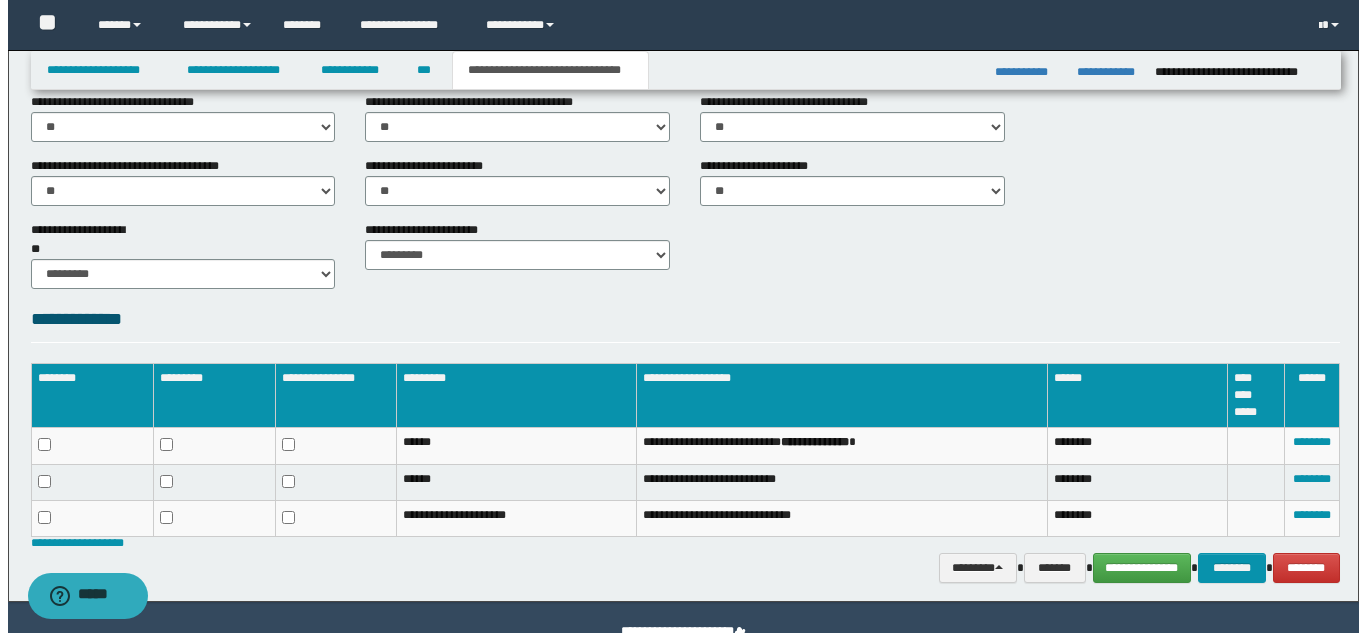 scroll, scrollTop: 890, scrollLeft: 0, axis: vertical 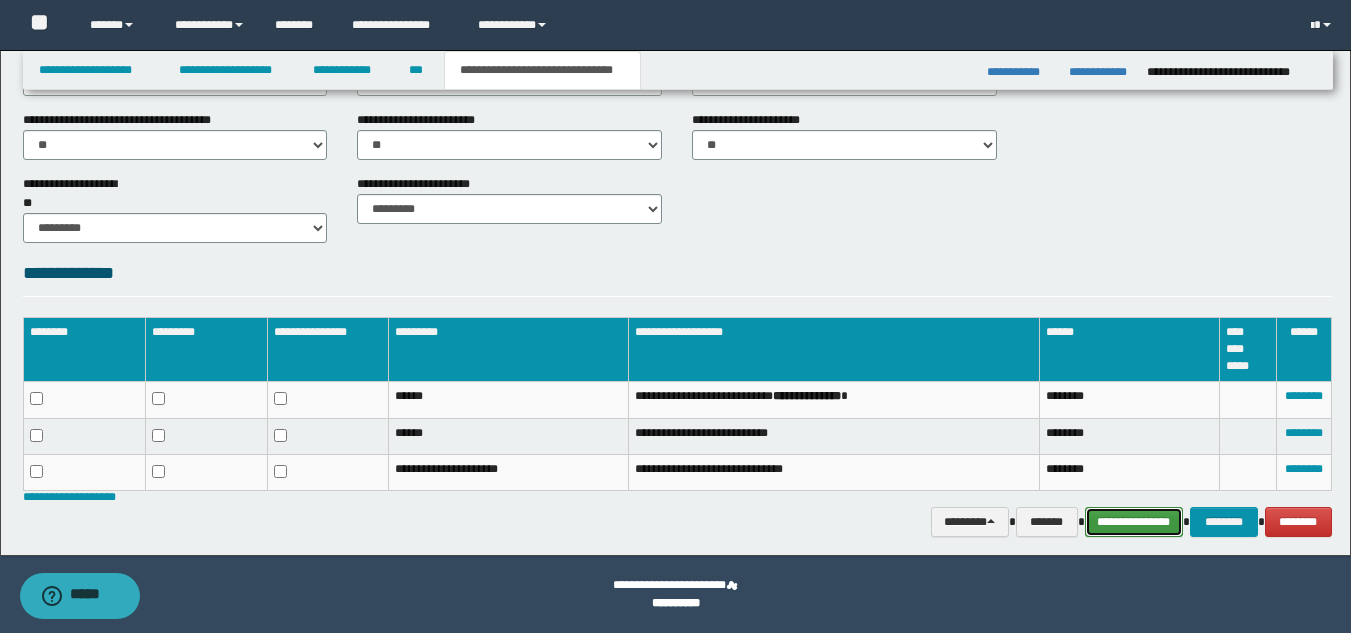 click on "**********" at bounding box center (1134, 522) 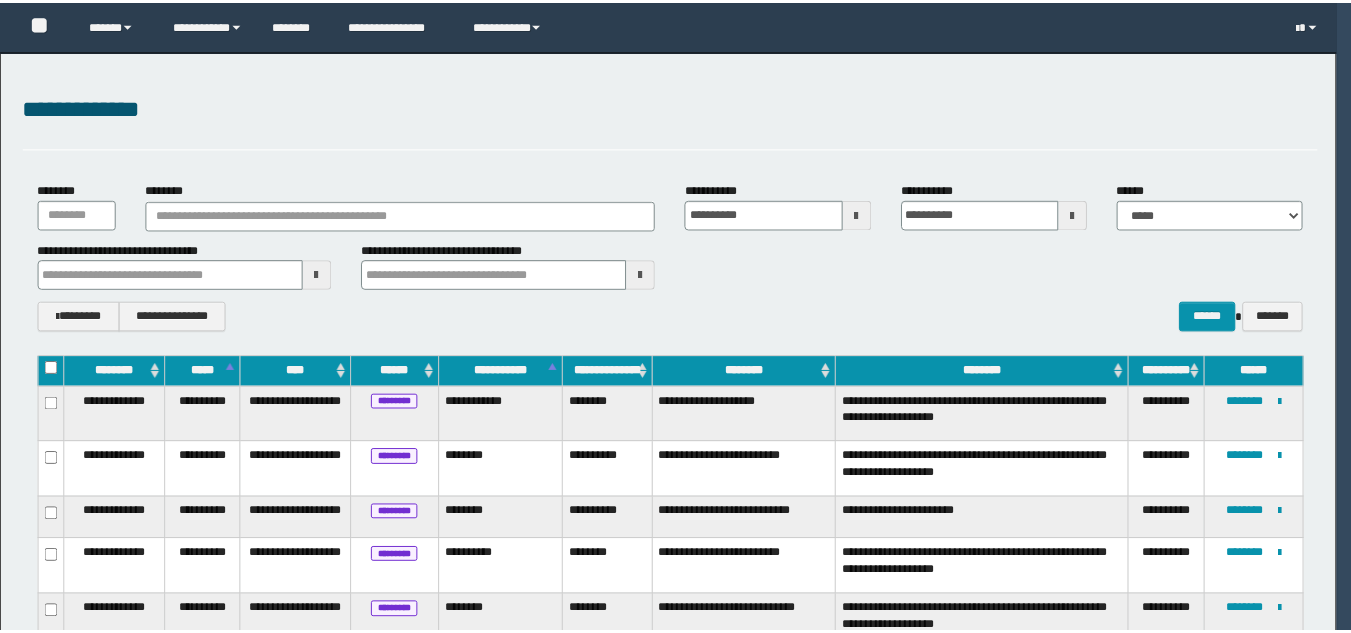 scroll, scrollTop: 0, scrollLeft: 0, axis: both 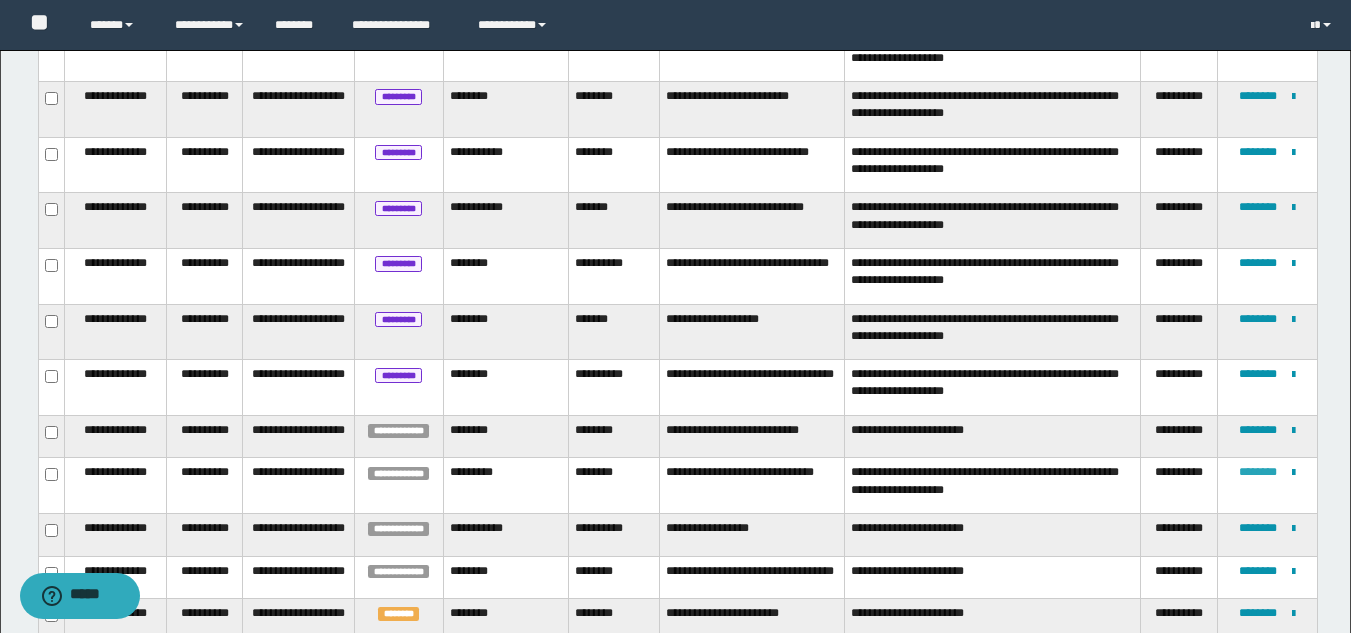 click on "********" at bounding box center [1258, 472] 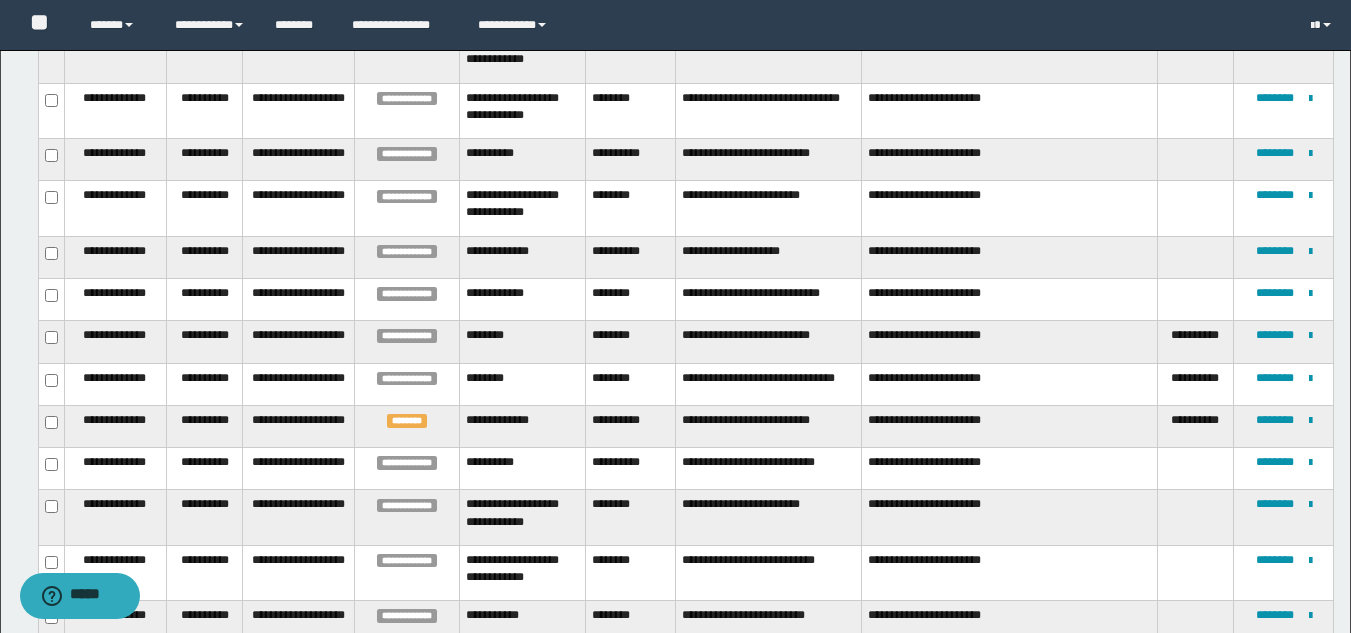 scroll, scrollTop: 11, scrollLeft: 0, axis: vertical 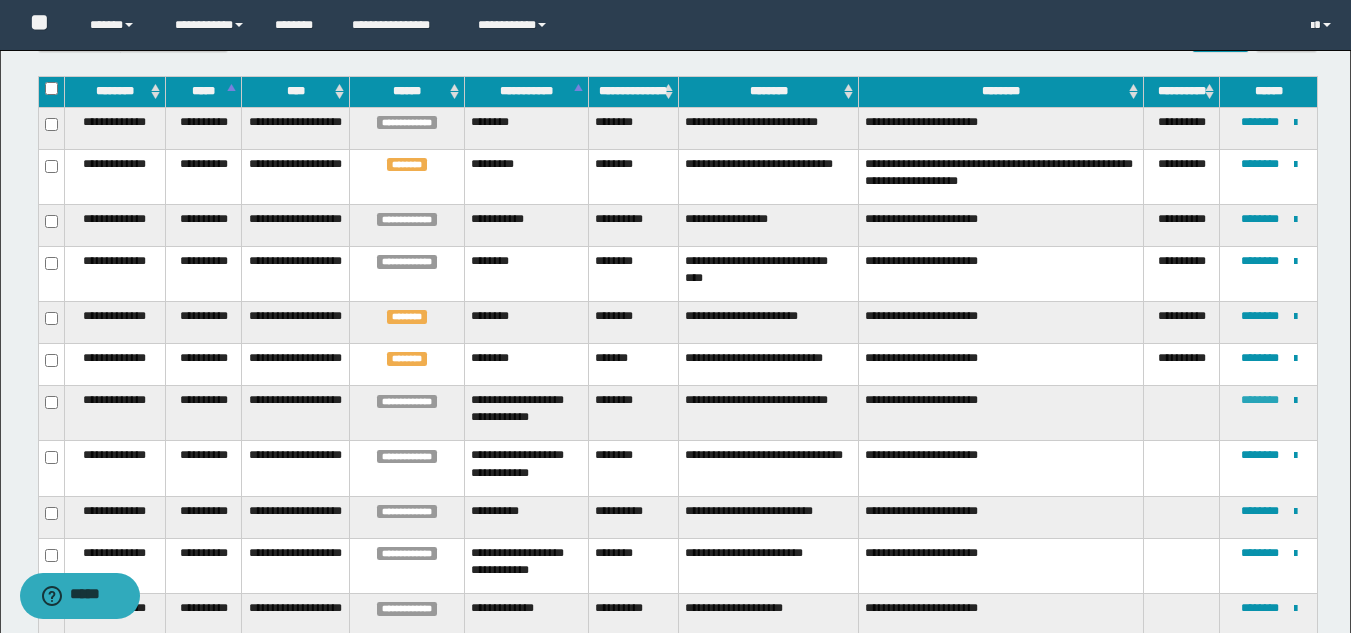 click on "********" at bounding box center [1260, 400] 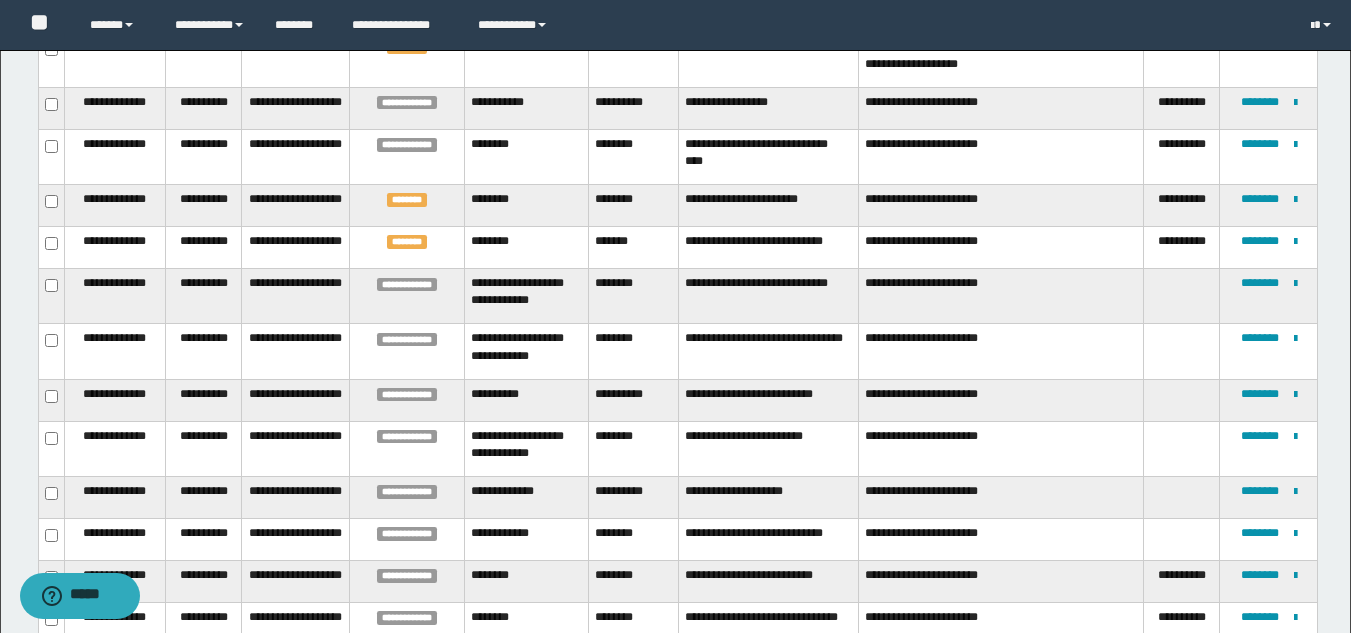 scroll, scrollTop: 437, scrollLeft: 0, axis: vertical 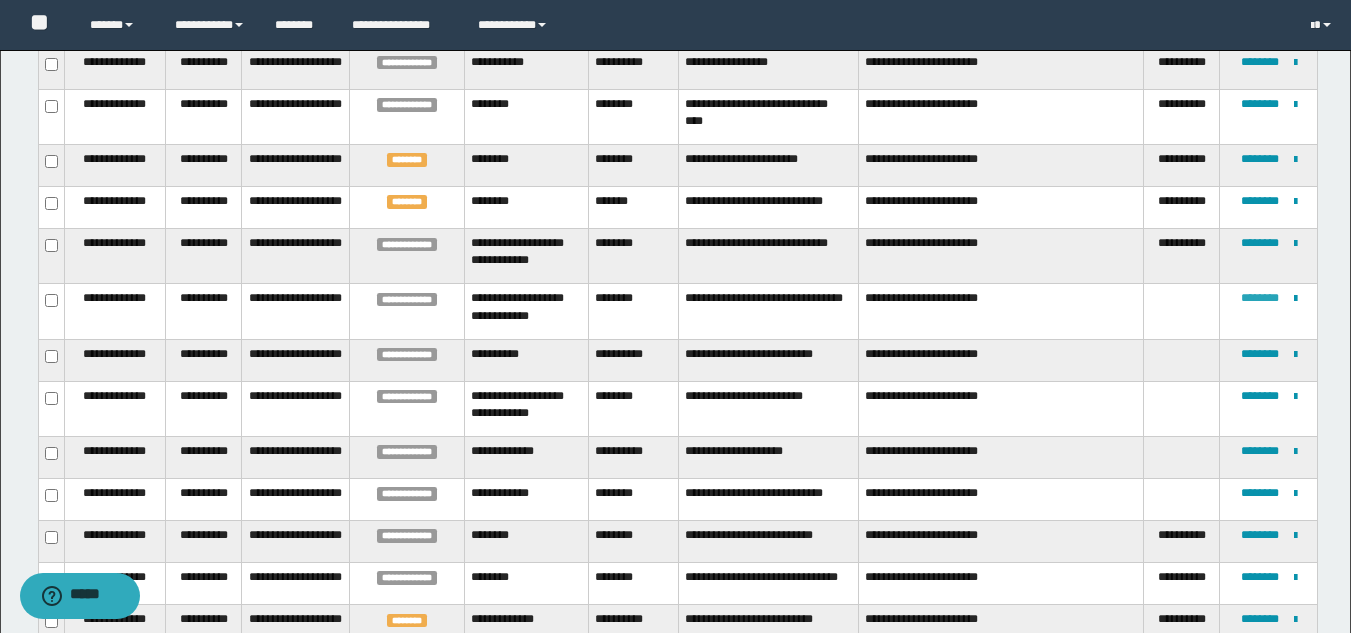 click on "********" at bounding box center (1260, 298) 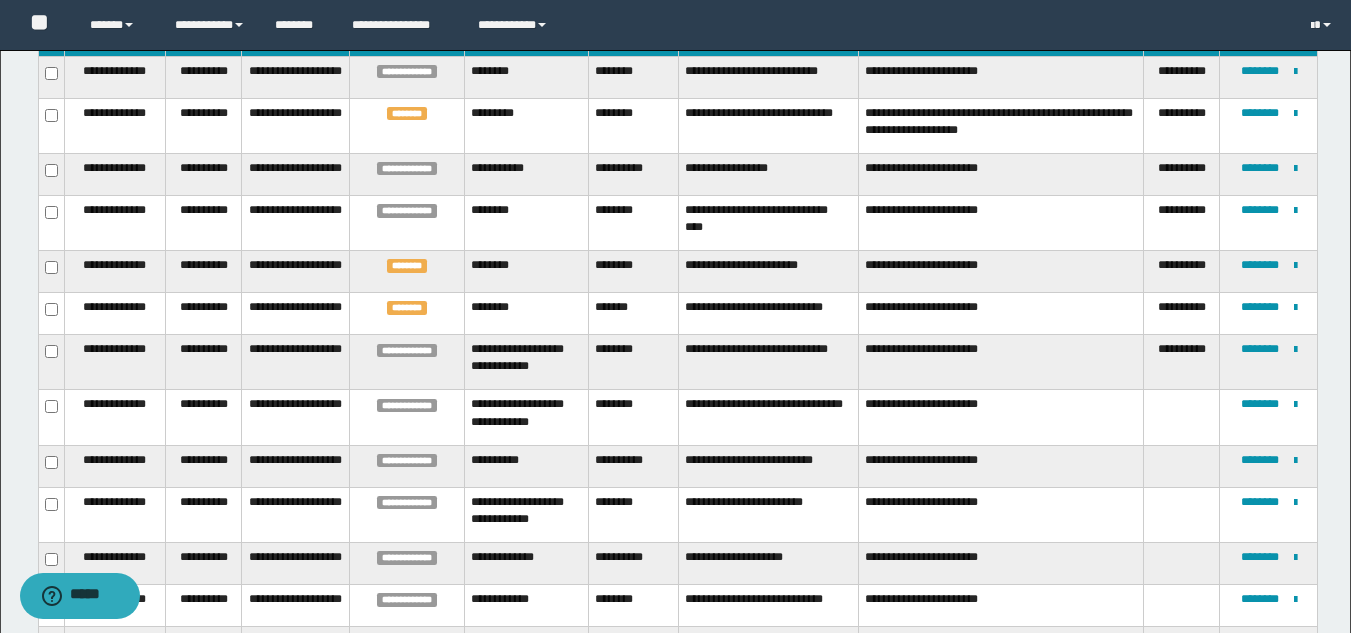 scroll, scrollTop: 305, scrollLeft: 0, axis: vertical 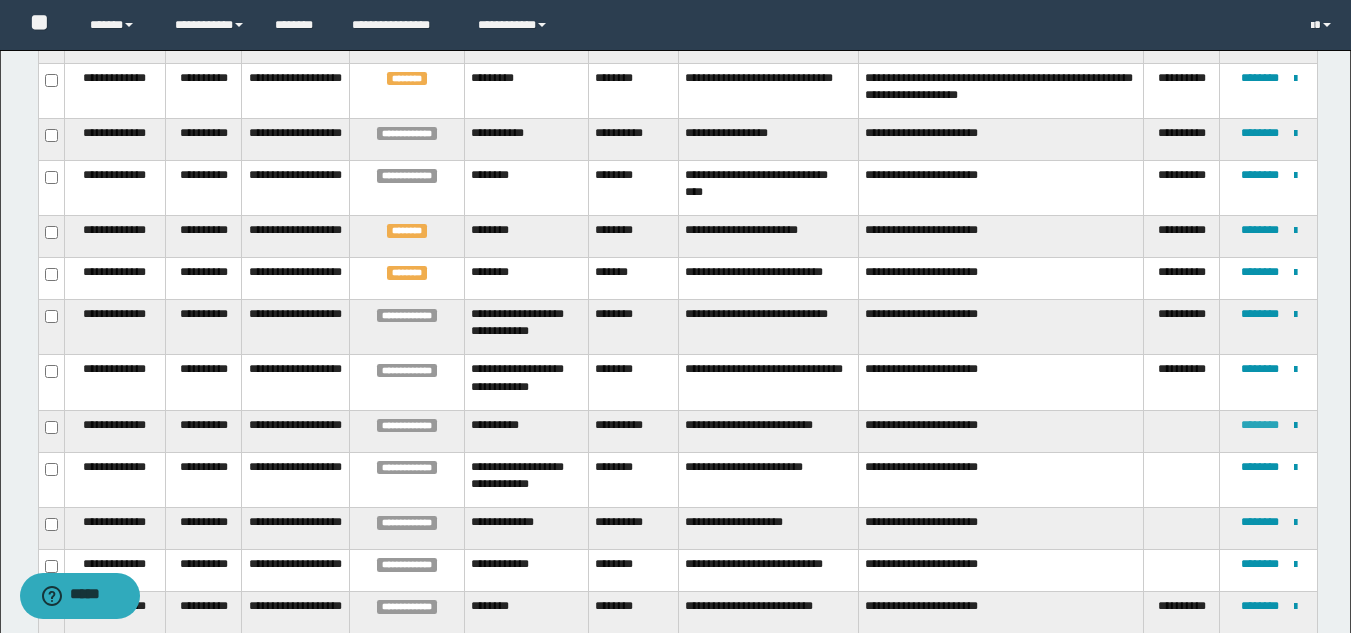click on "********" at bounding box center (1260, 425) 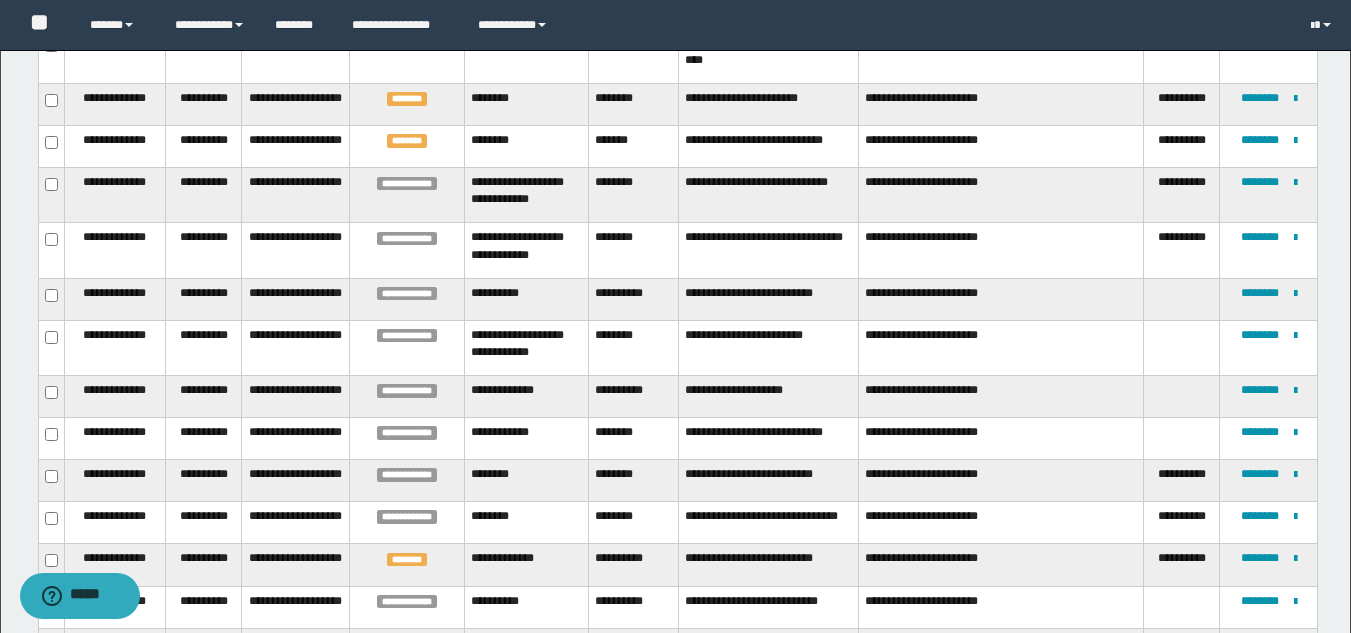 scroll, scrollTop: 605, scrollLeft: 0, axis: vertical 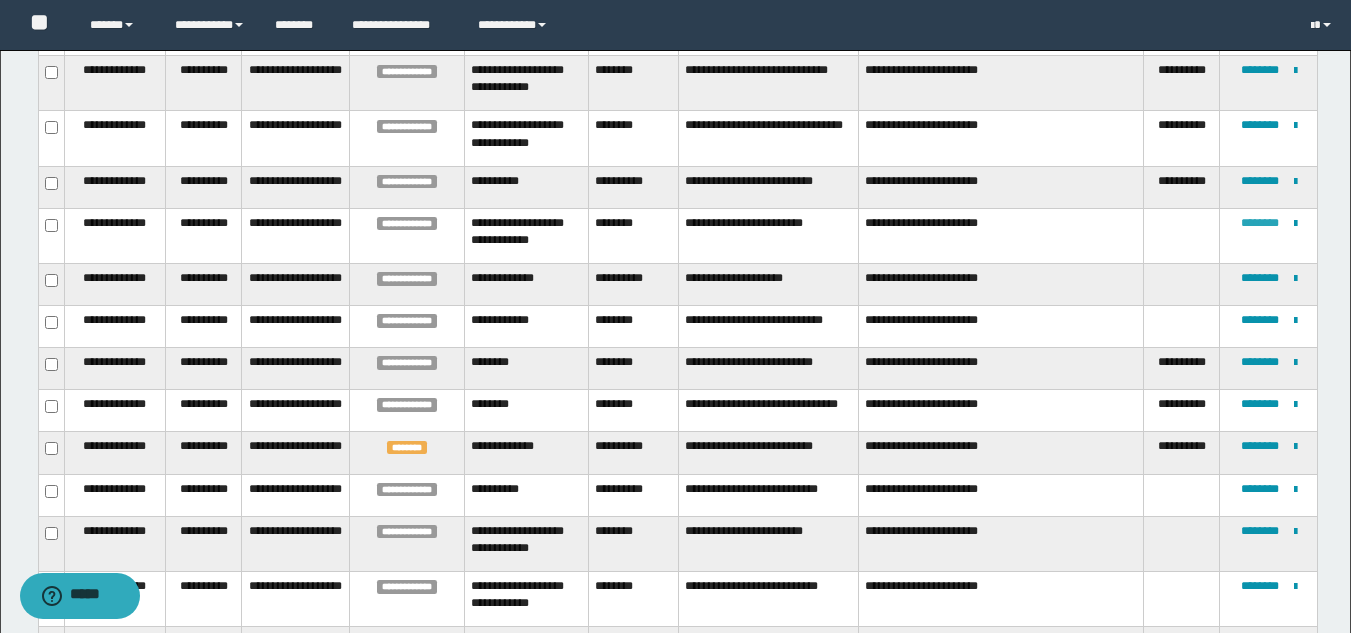 click on "********" at bounding box center [1260, 223] 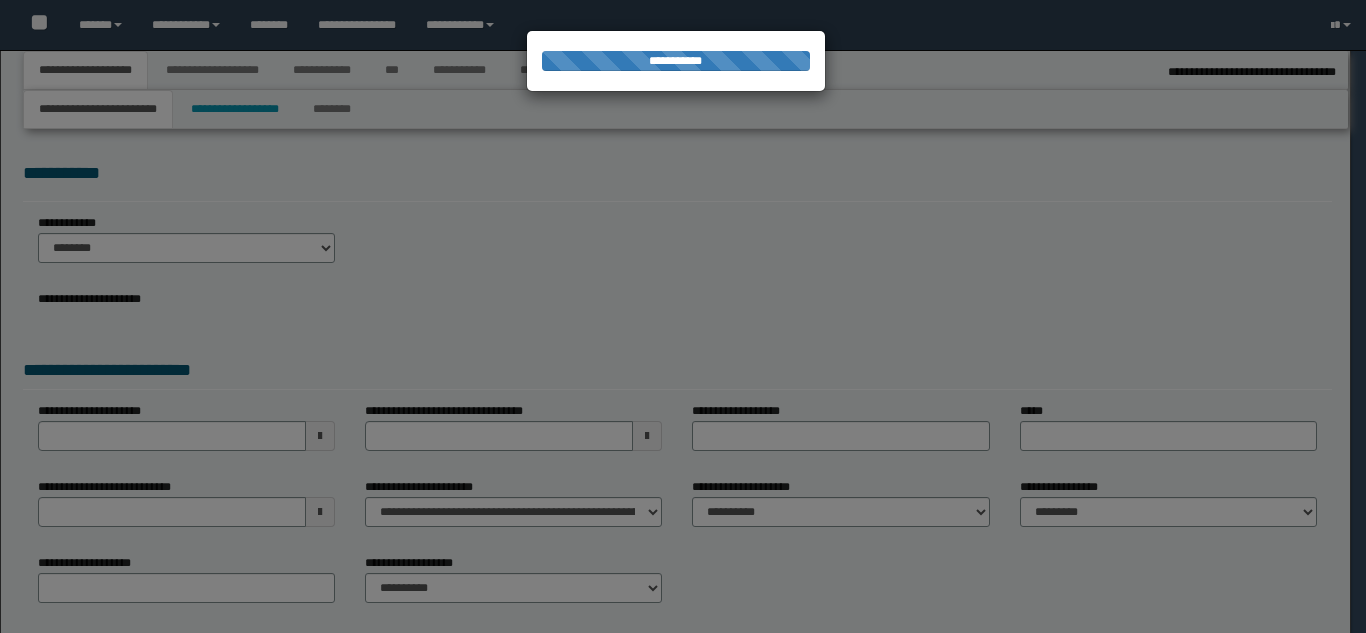 select on "**" 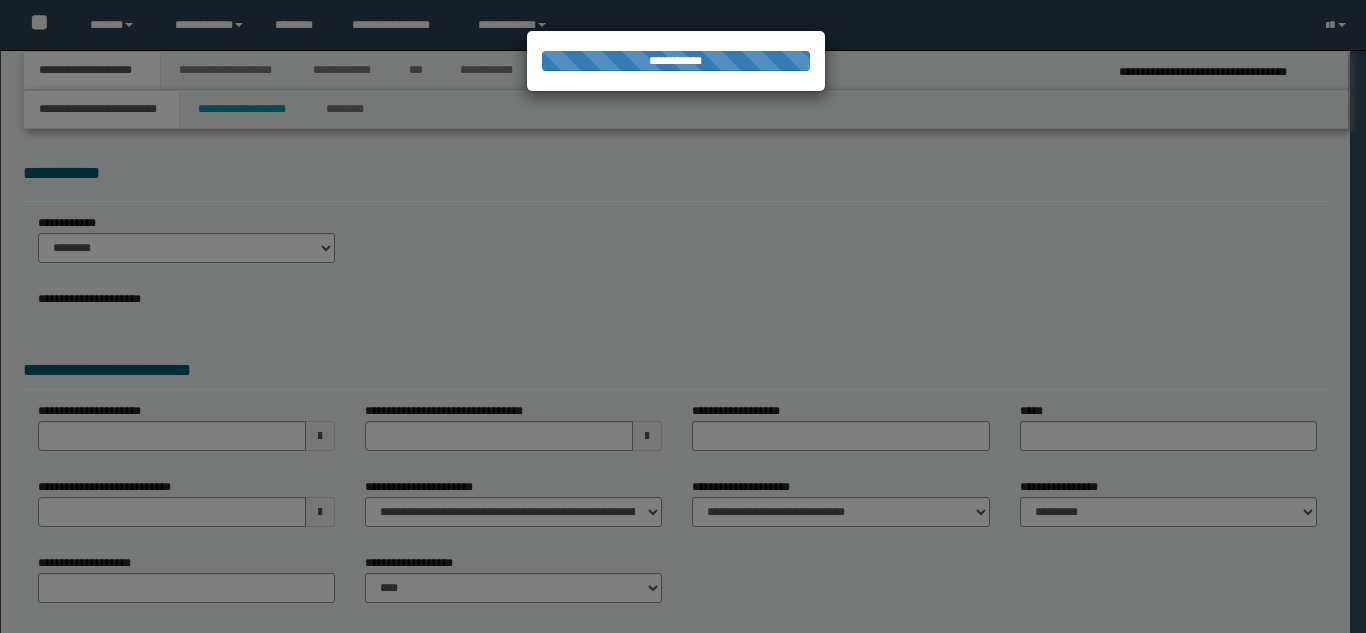scroll, scrollTop: 0, scrollLeft: 0, axis: both 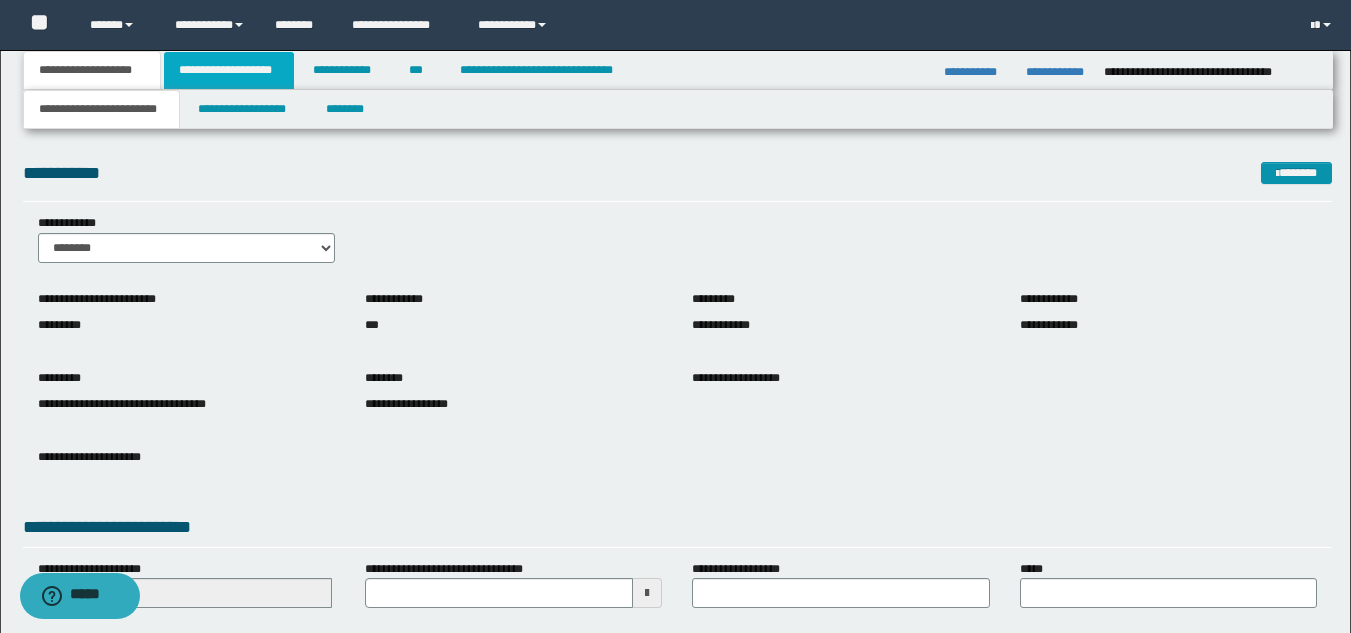 click on "**********" at bounding box center (229, 70) 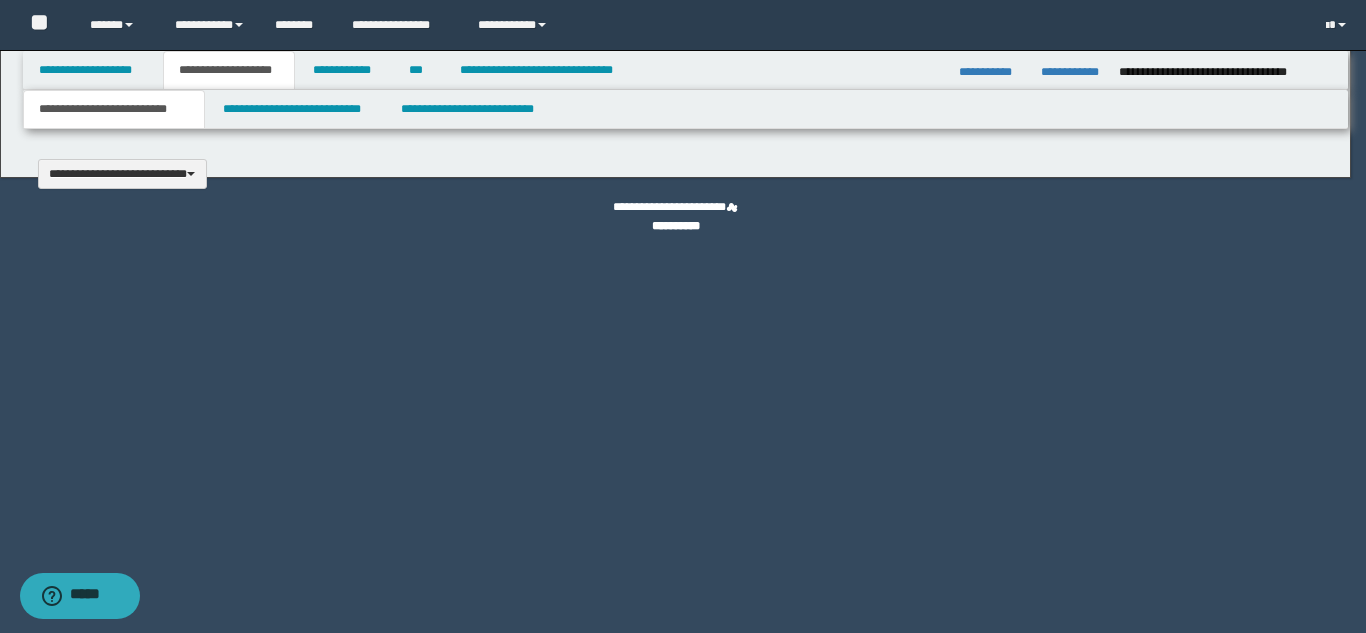 type 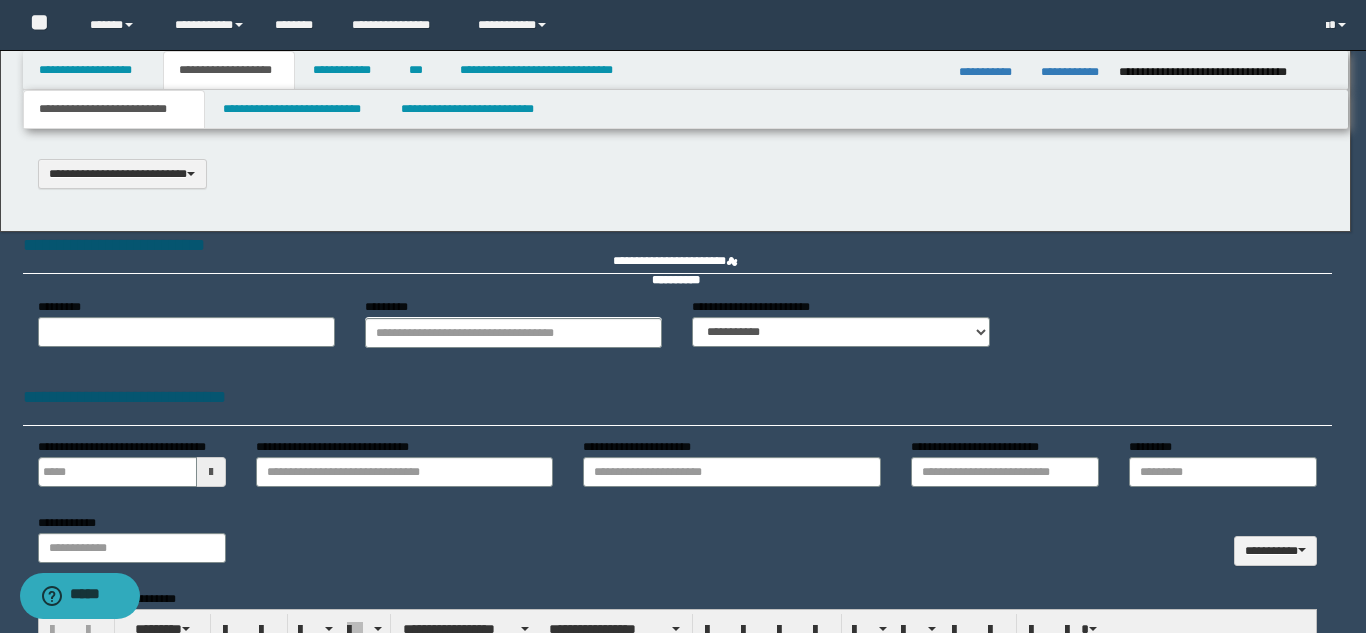 scroll, scrollTop: 0, scrollLeft: 0, axis: both 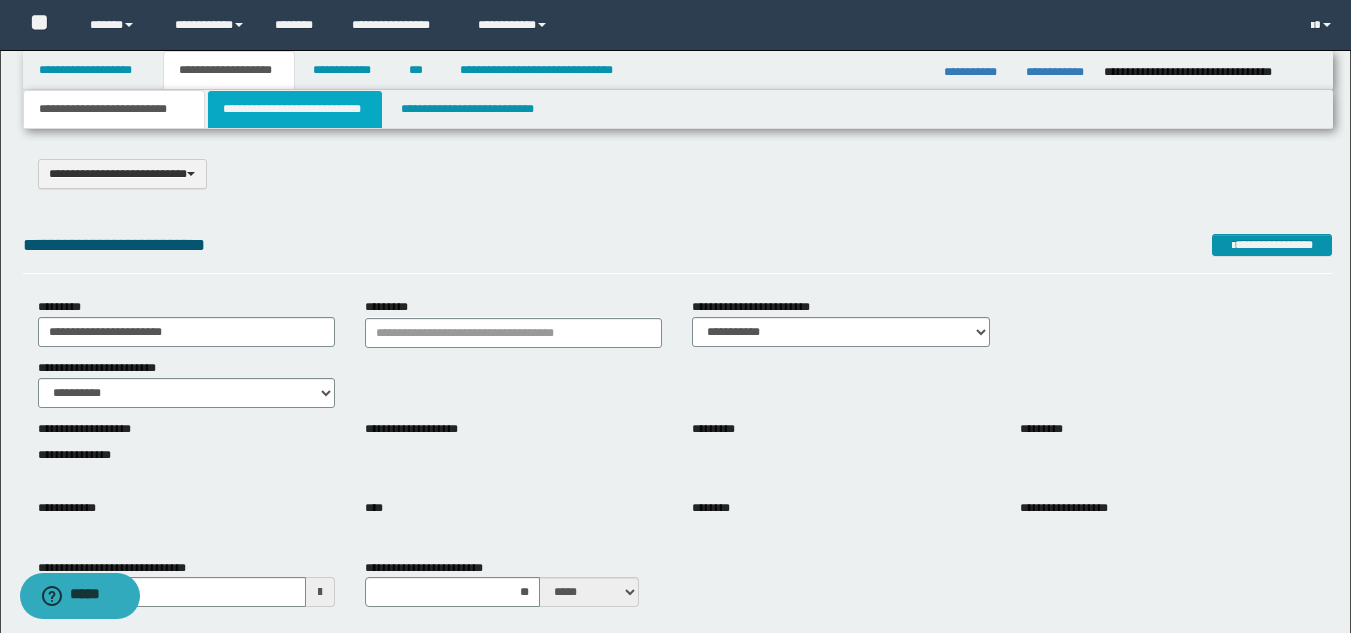 click on "**********" at bounding box center [295, 109] 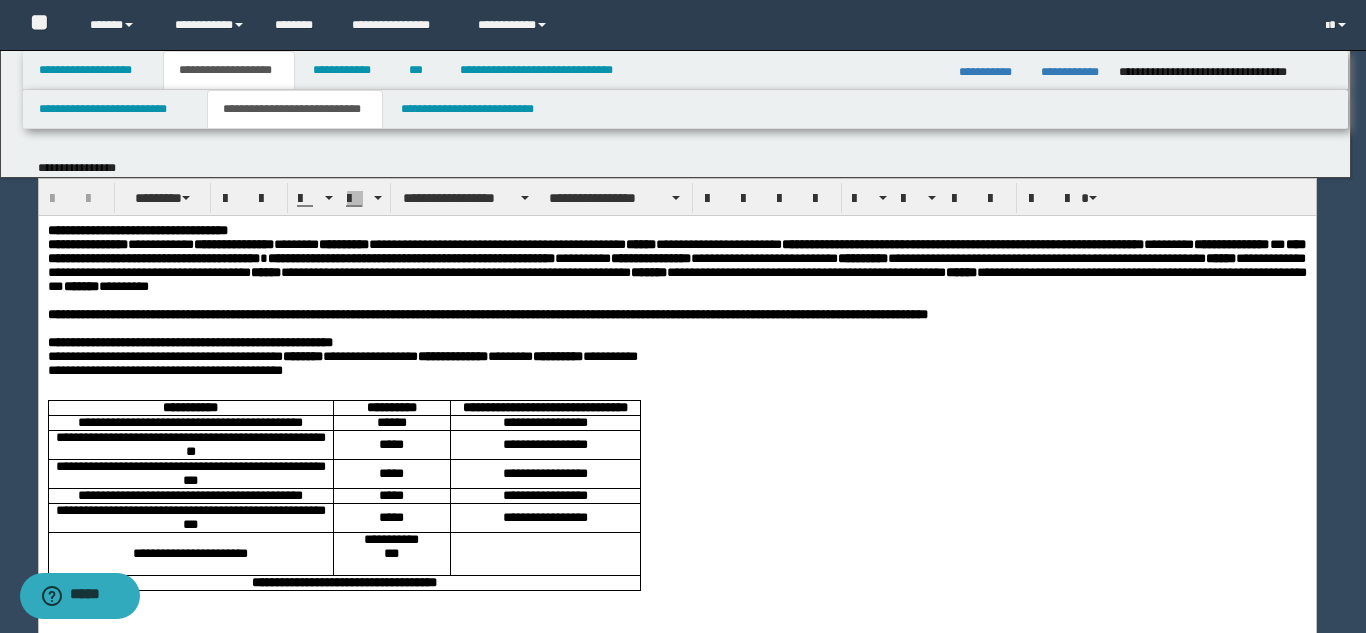scroll, scrollTop: 0, scrollLeft: 0, axis: both 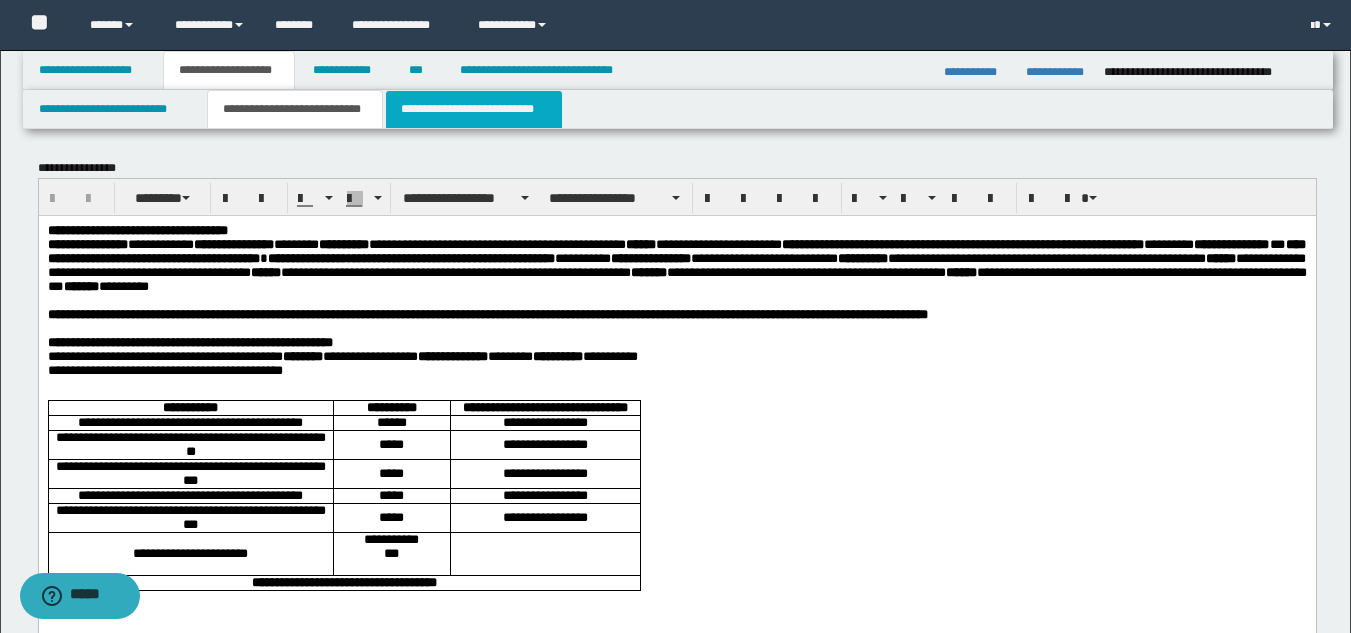 click on "**********" at bounding box center (474, 109) 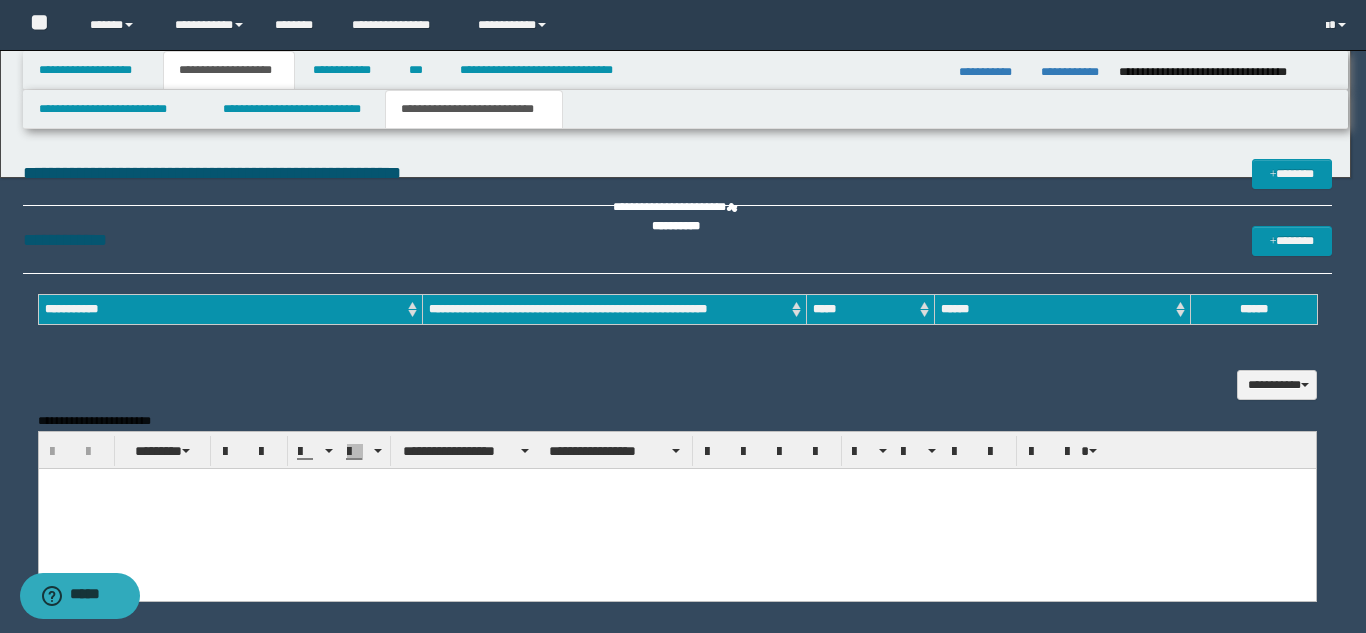 scroll, scrollTop: 0, scrollLeft: 0, axis: both 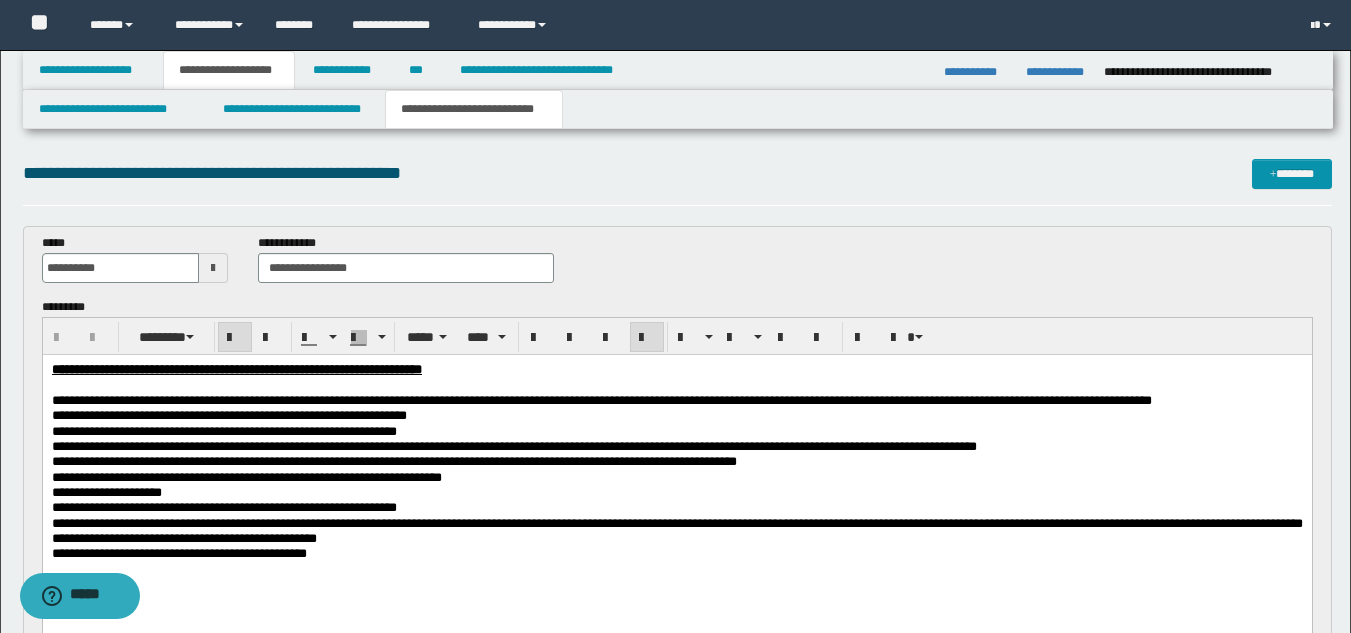 click on "**********" at bounding box center [236, 369] 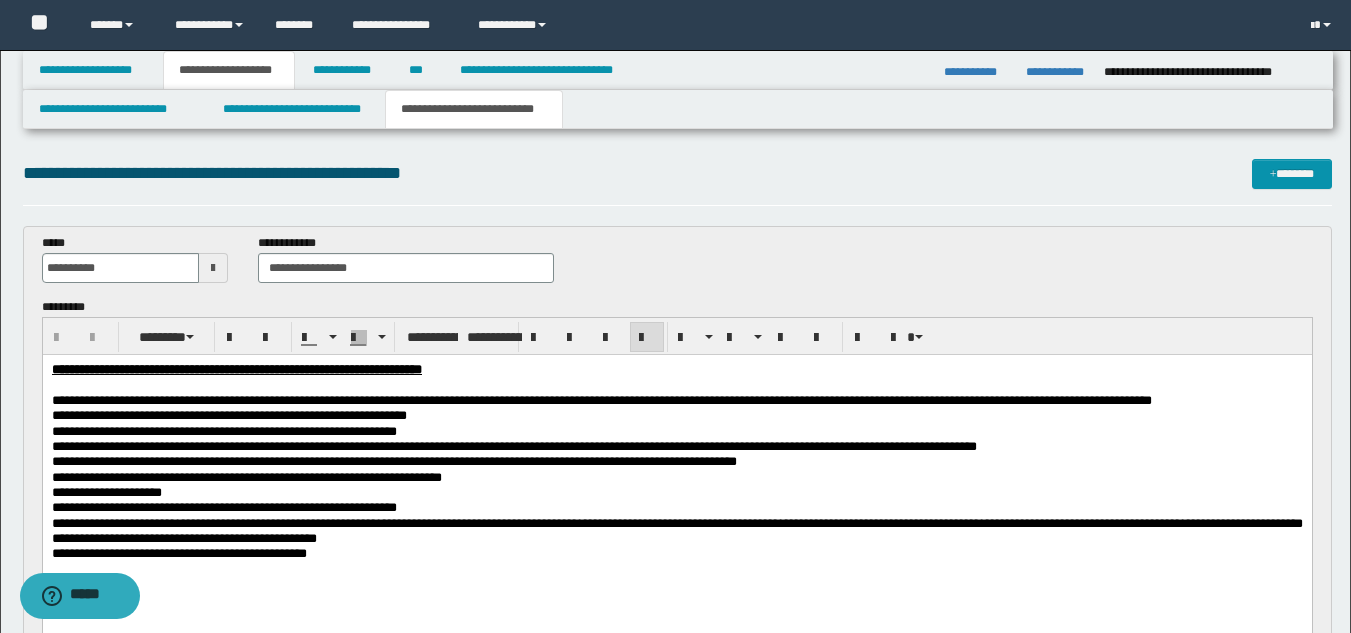click at bounding box center [676, 385] 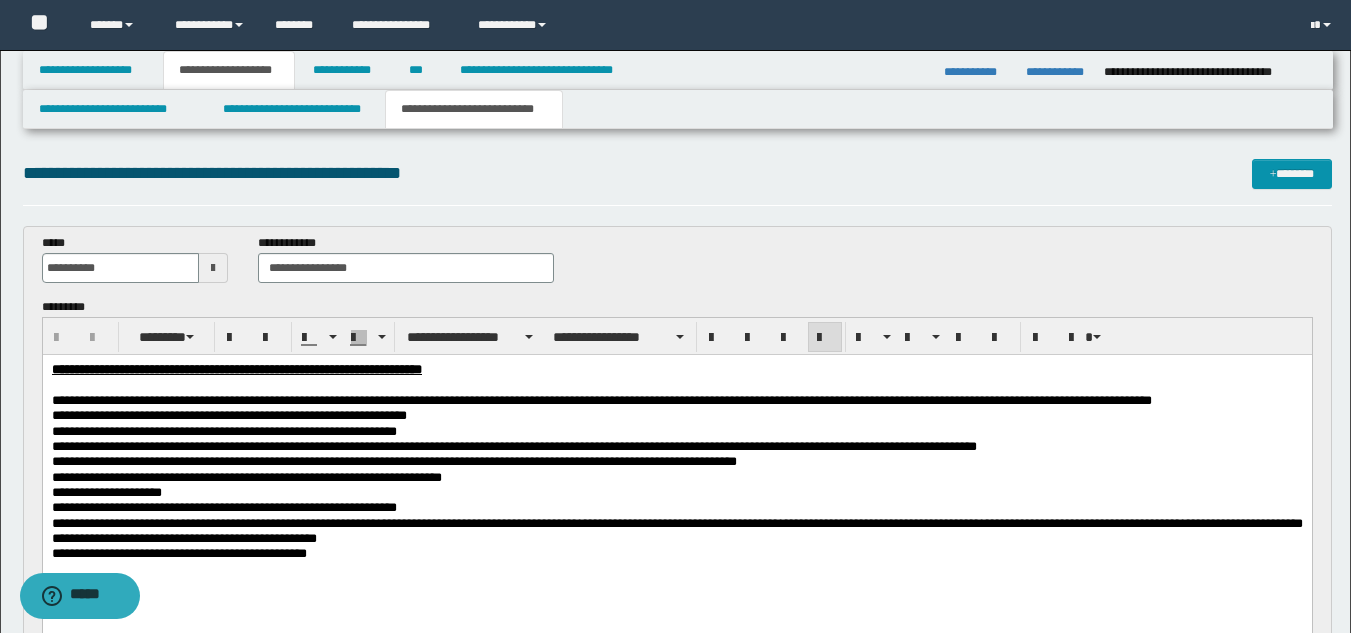 type 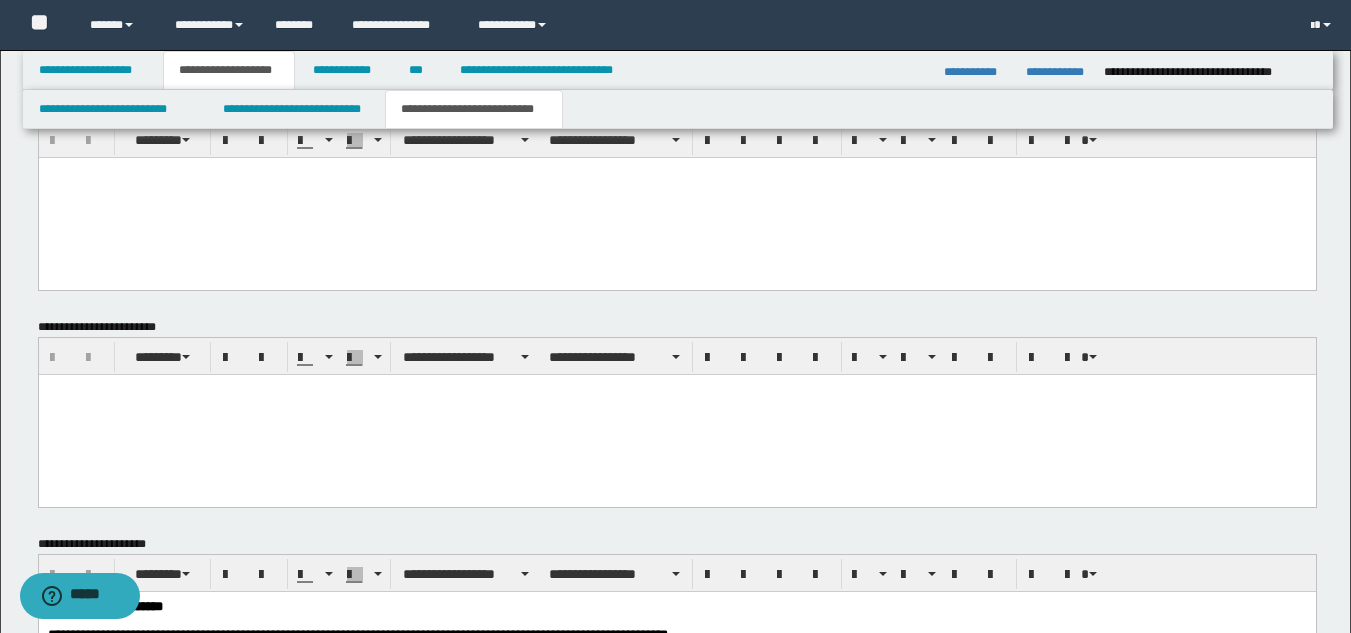 scroll, scrollTop: 891, scrollLeft: 0, axis: vertical 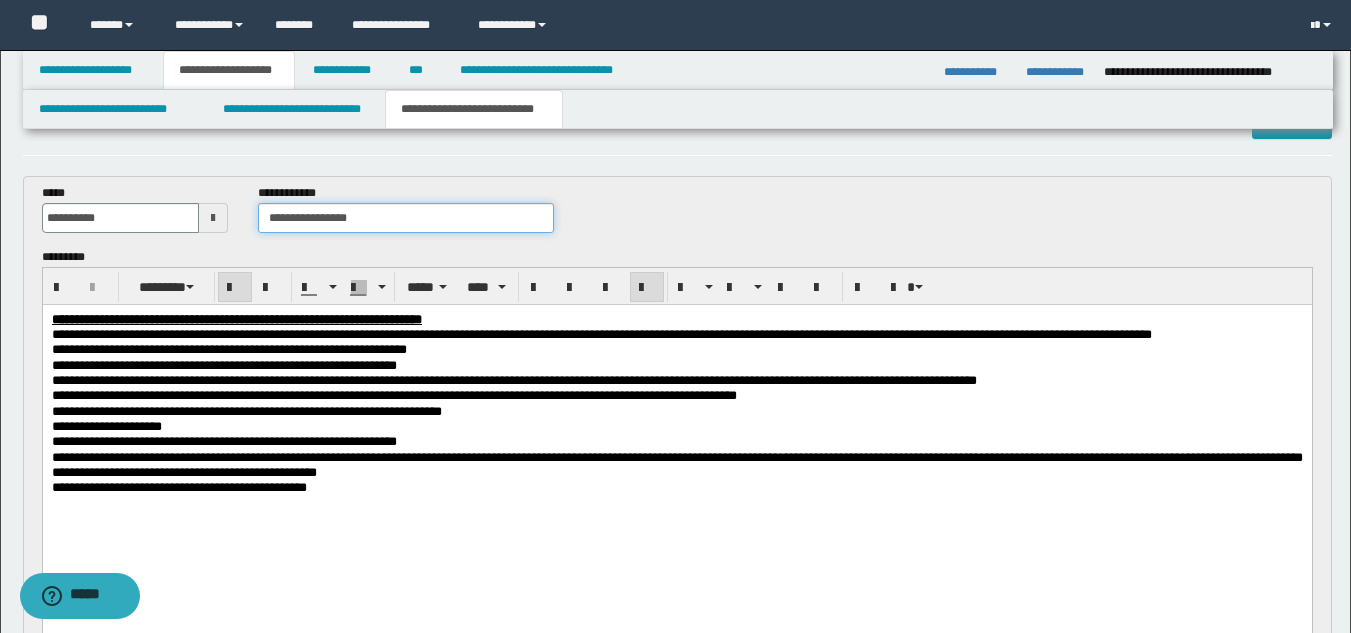 click on "**********" at bounding box center [405, 218] 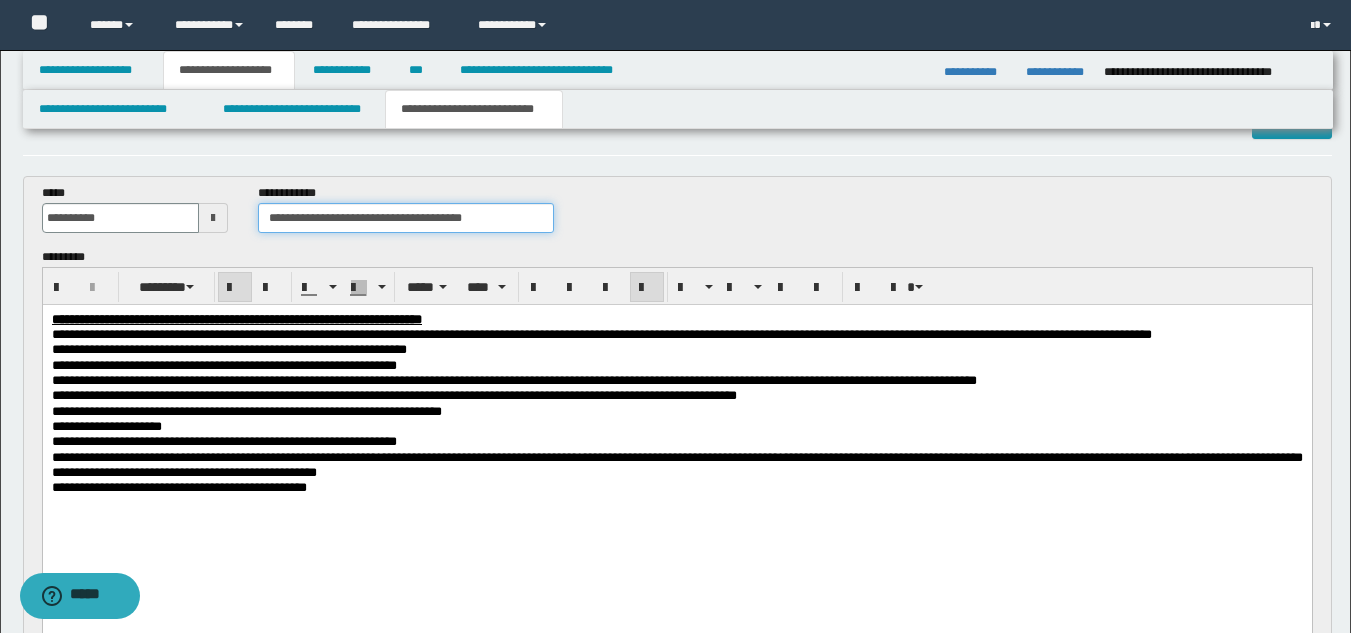click on "**********" at bounding box center [405, 218] 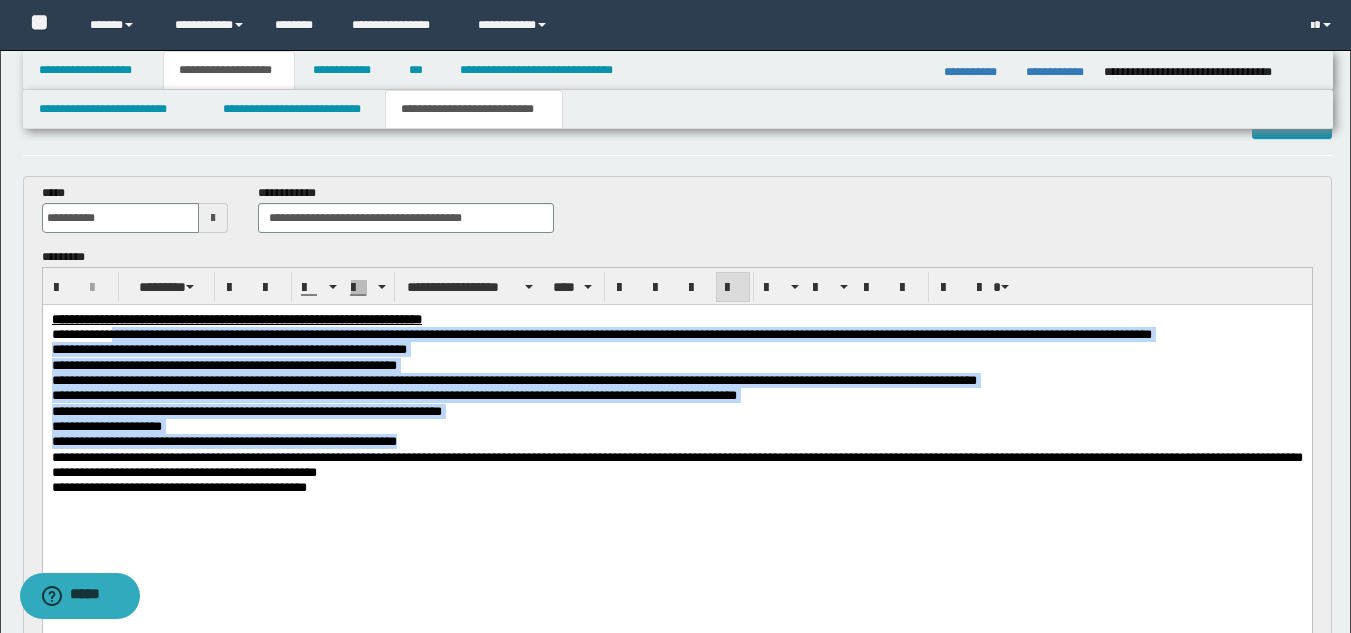 drag, startPoint x: 127, startPoint y: 334, endPoint x: 487, endPoint y: 467, distance: 383.7825 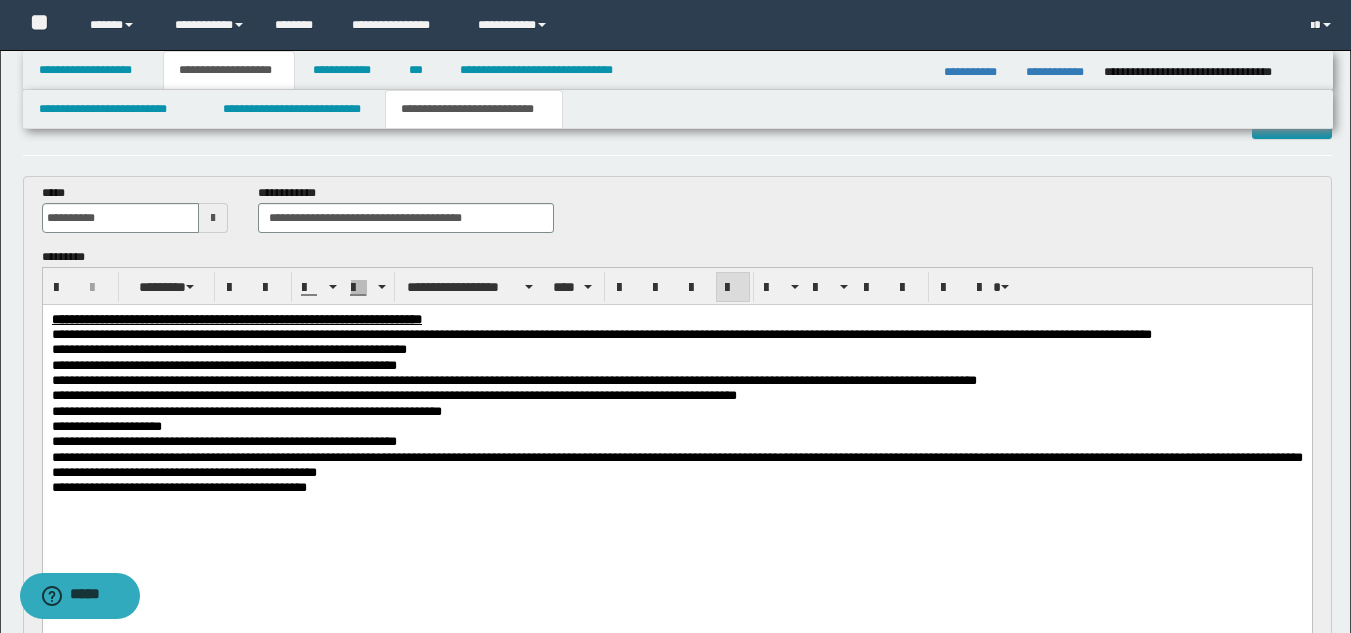 drag, startPoint x: 254, startPoint y: 359, endPoint x: 278, endPoint y: 359, distance: 24 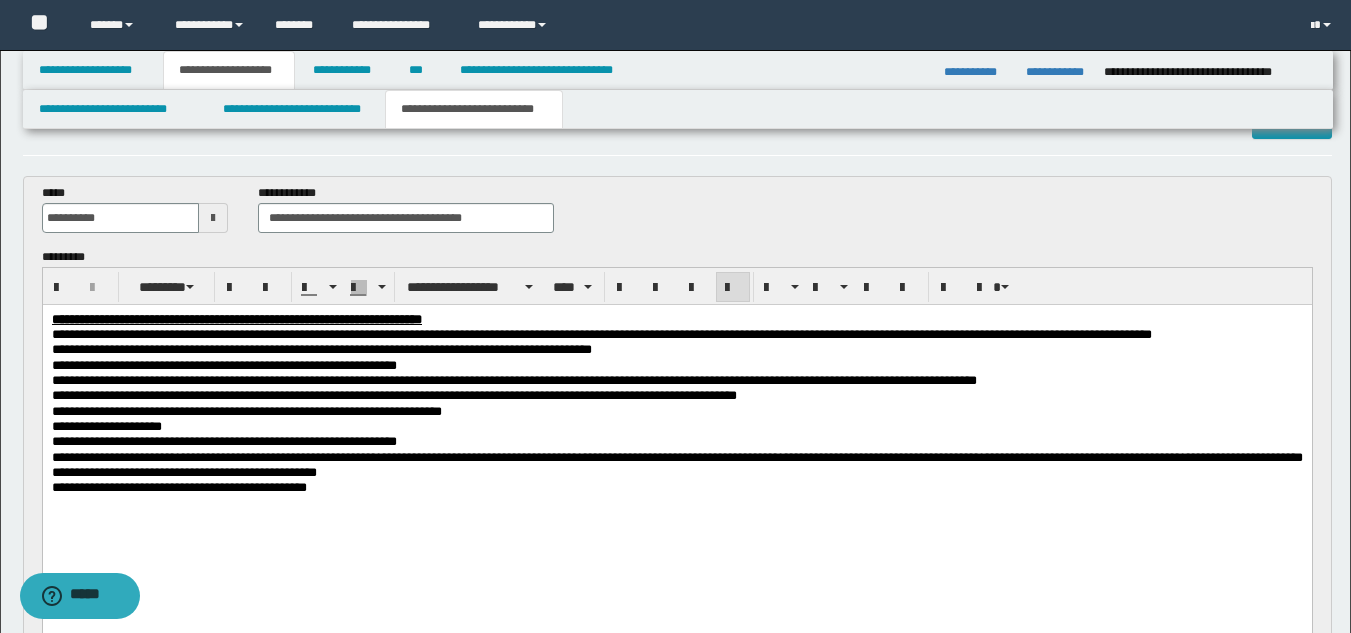 click on "**********" at bounding box center (321, 349) 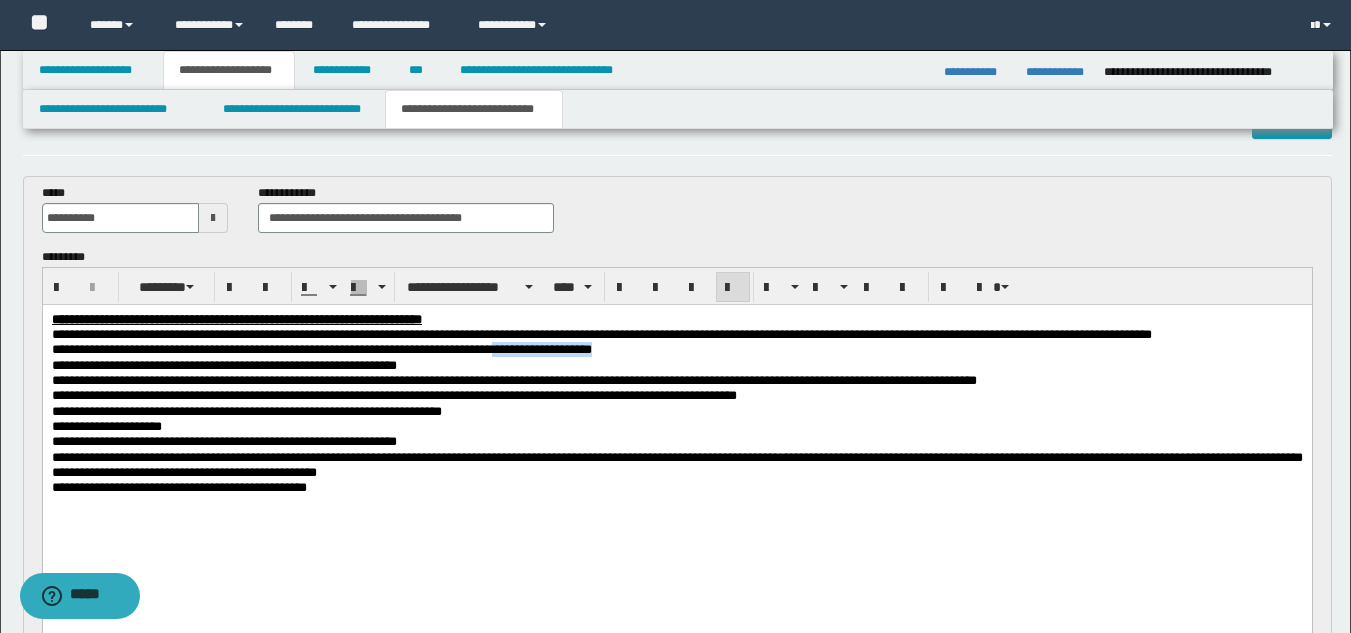 drag, startPoint x: 569, startPoint y: 368, endPoint x: 682, endPoint y: 363, distance: 113.110565 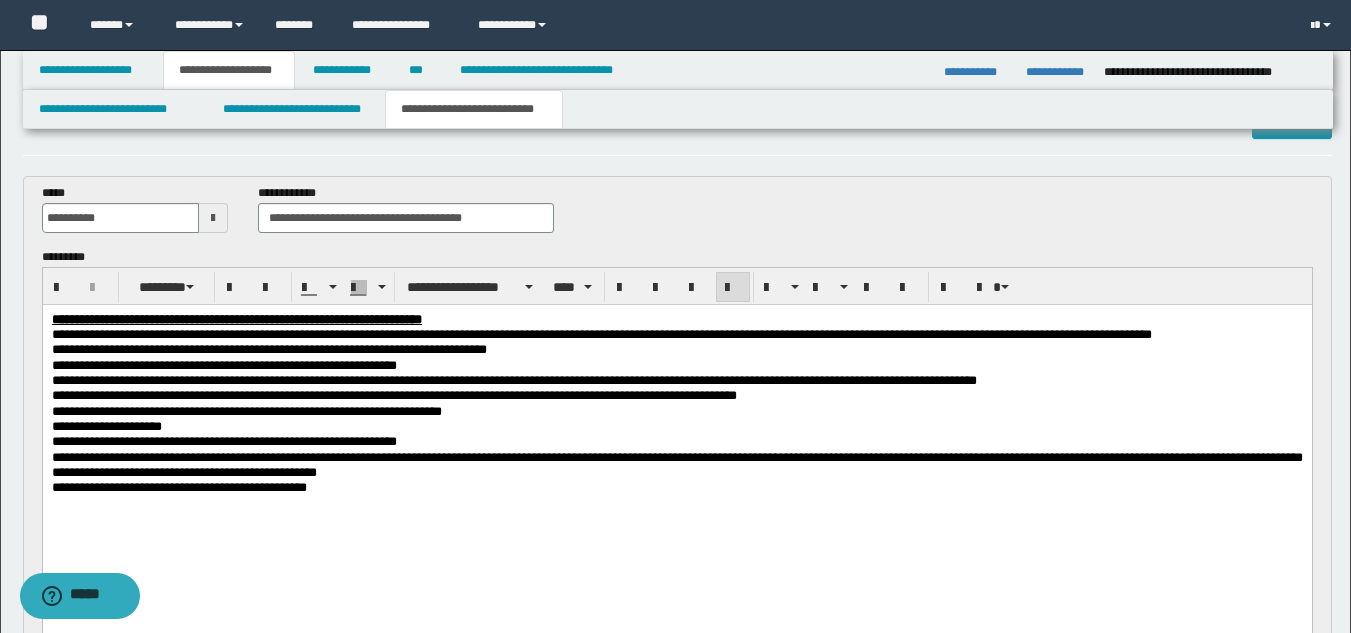 click on "**********" at bounding box center [393, 395] 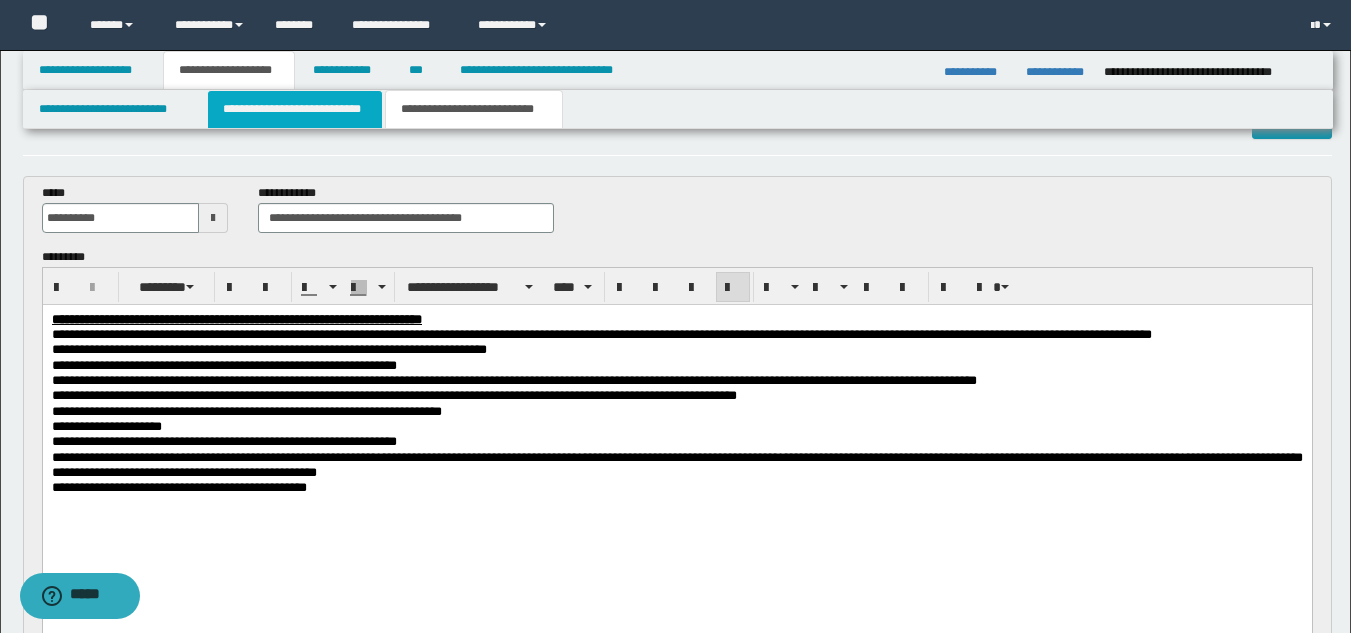click on "**********" at bounding box center [295, 109] 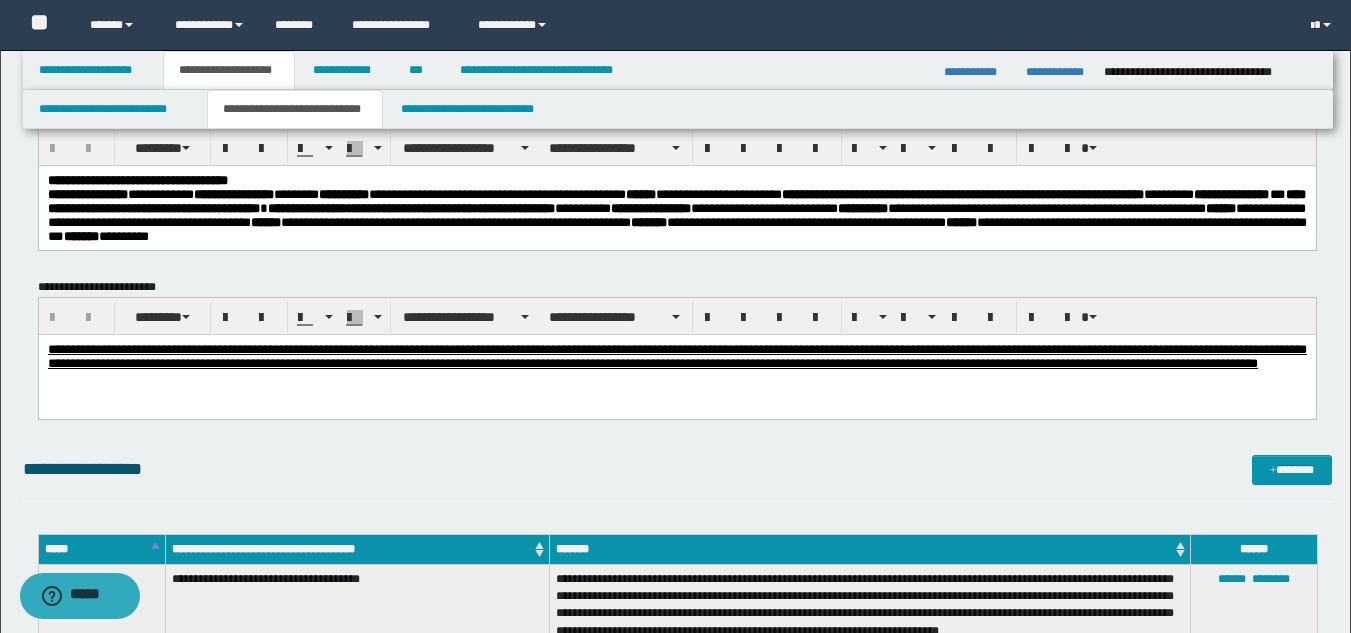 click on "**********" at bounding box center (137, 179) 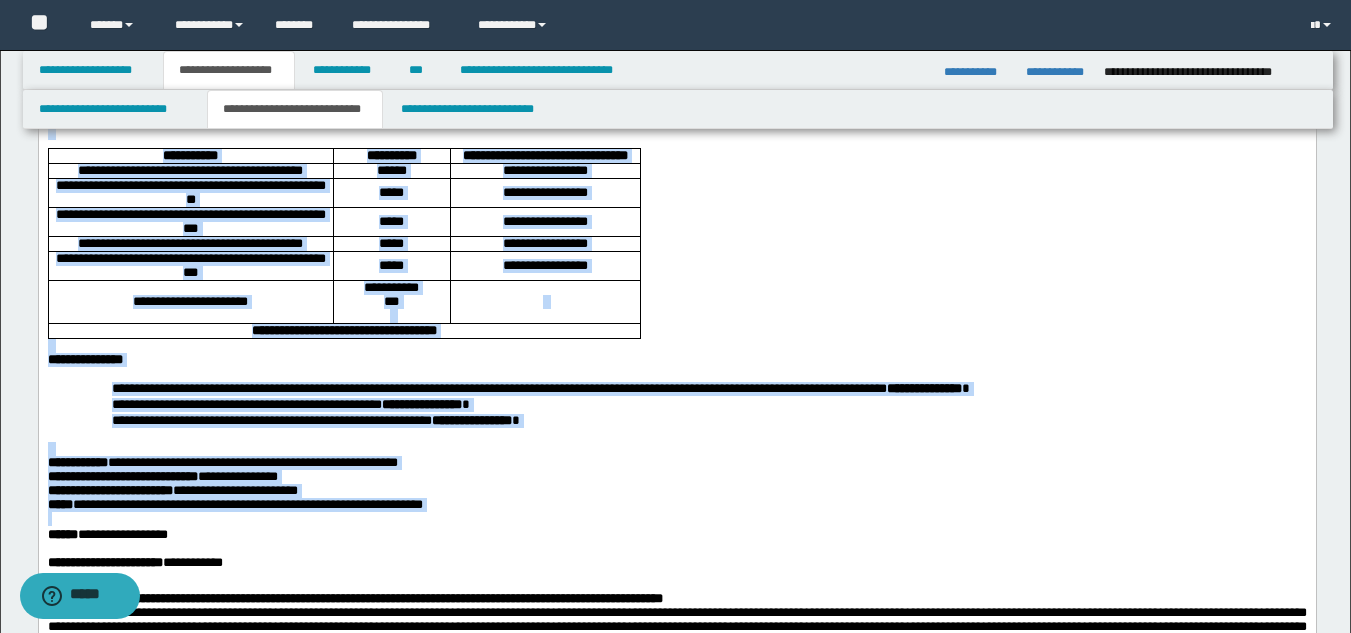 scroll, scrollTop: 294, scrollLeft: 0, axis: vertical 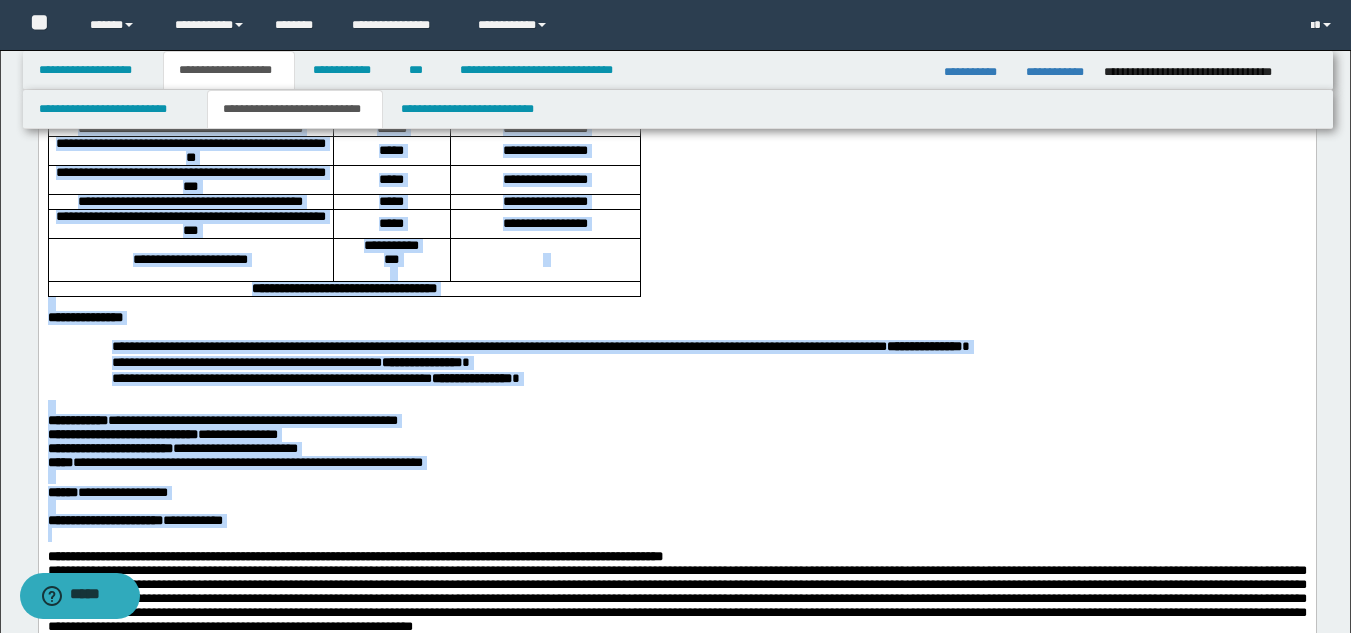 drag, startPoint x: 51, startPoint y: -47, endPoint x: 318, endPoint y: 600, distance: 699.9271 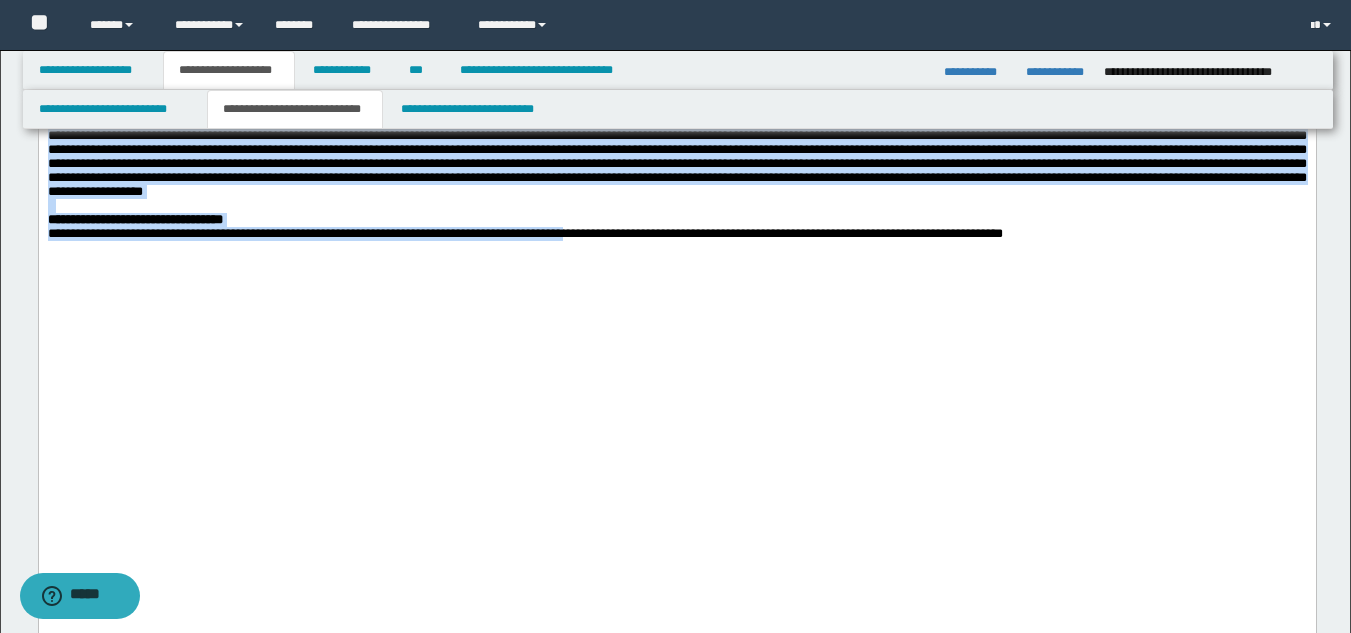 scroll, scrollTop: 1518, scrollLeft: 0, axis: vertical 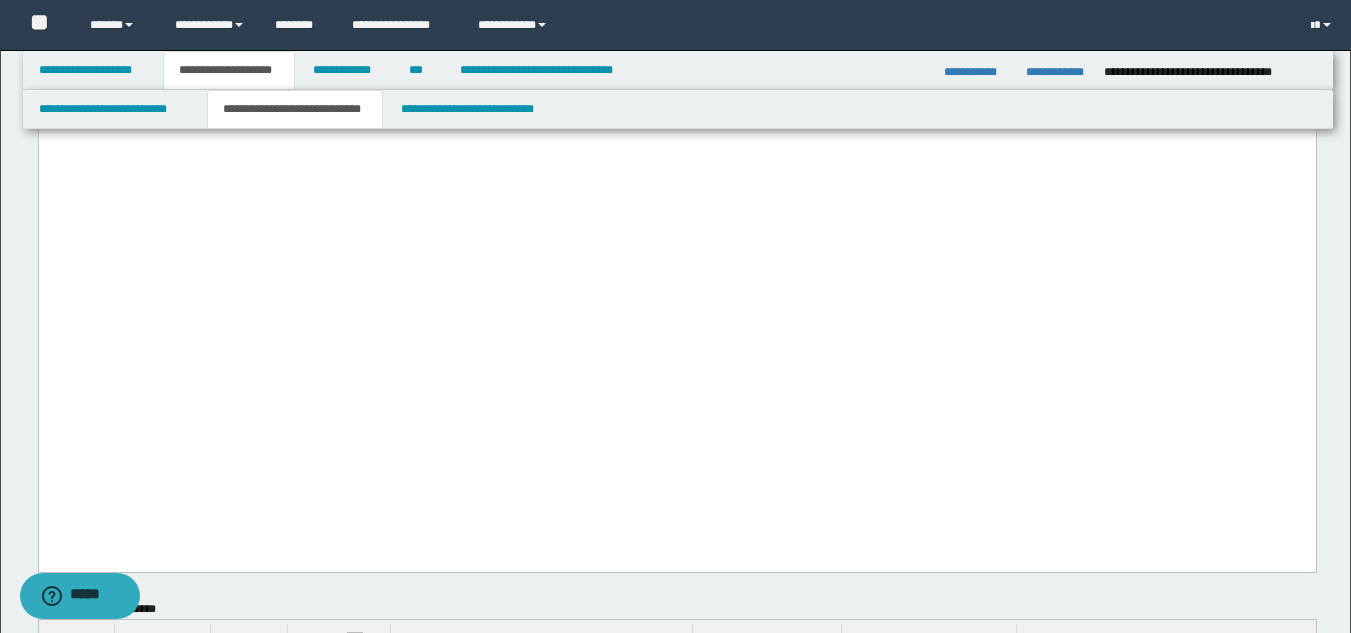 drag, startPoint x: 49, startPoint y: -468, endPoint x: 654, endPoint y: 408, distance: 1064.613 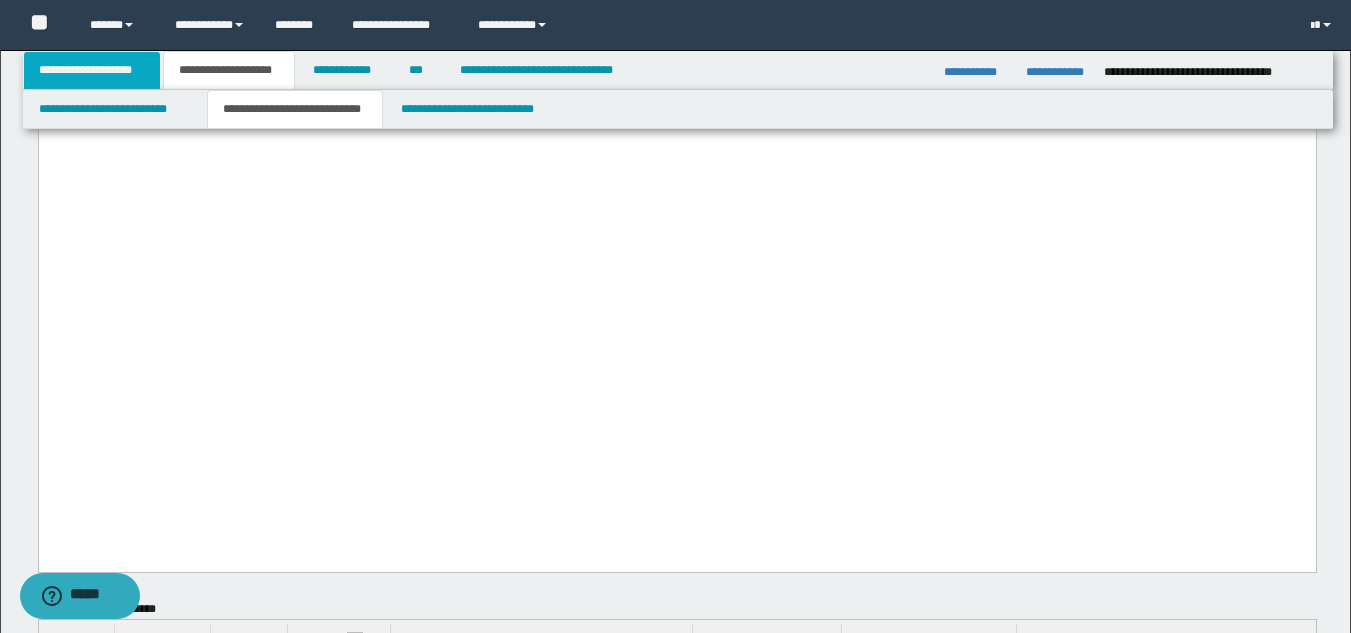 click on "**********" at bounding box center [92, 70] 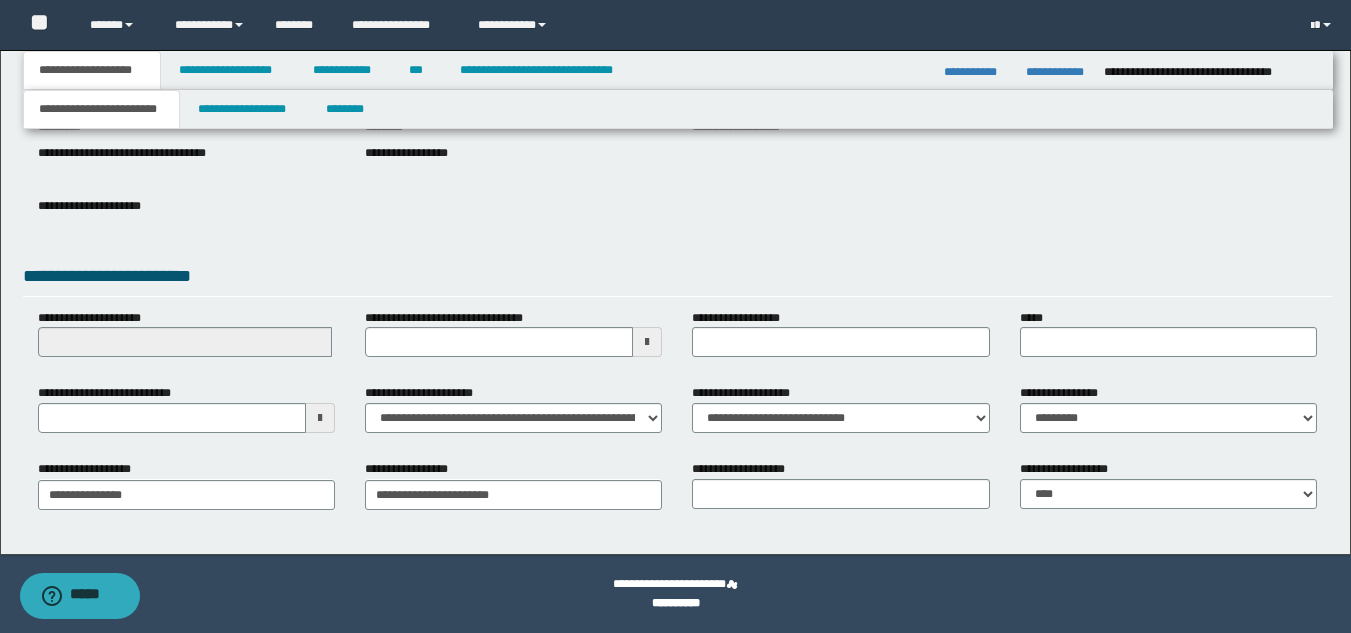 scroll, scrollTop: 251, scrollLeft: 0, axis: vertical 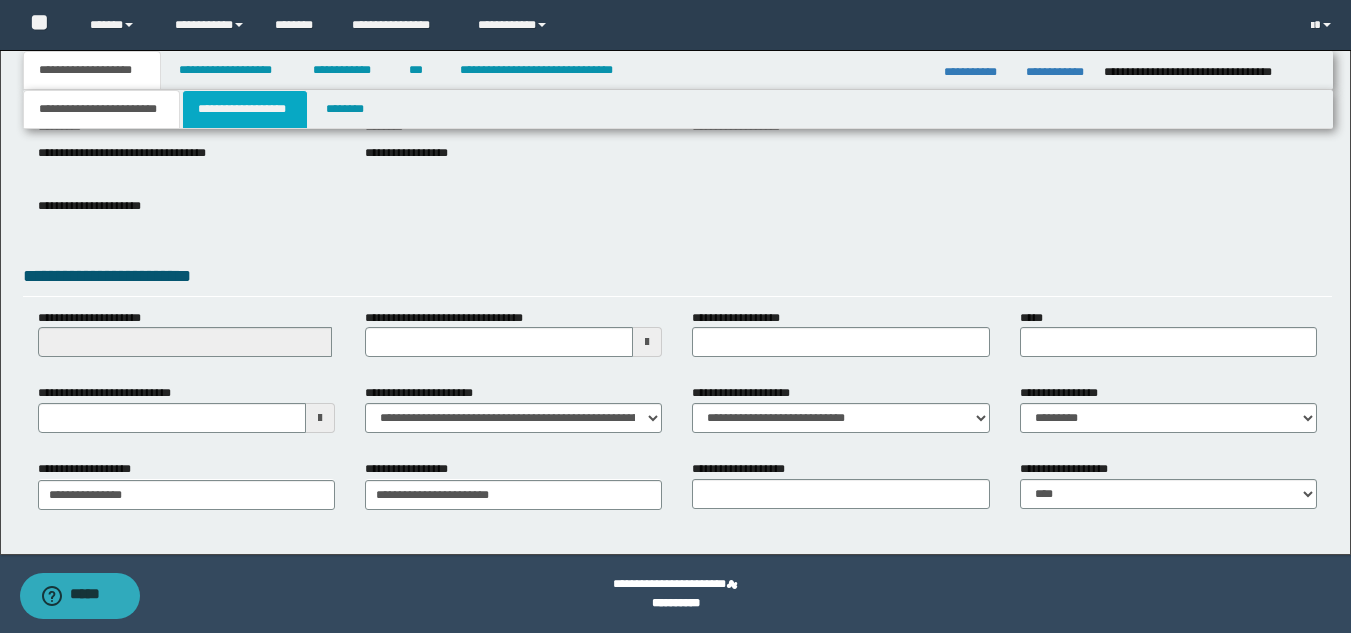 click on "**********" at bounding box center (245, 109) 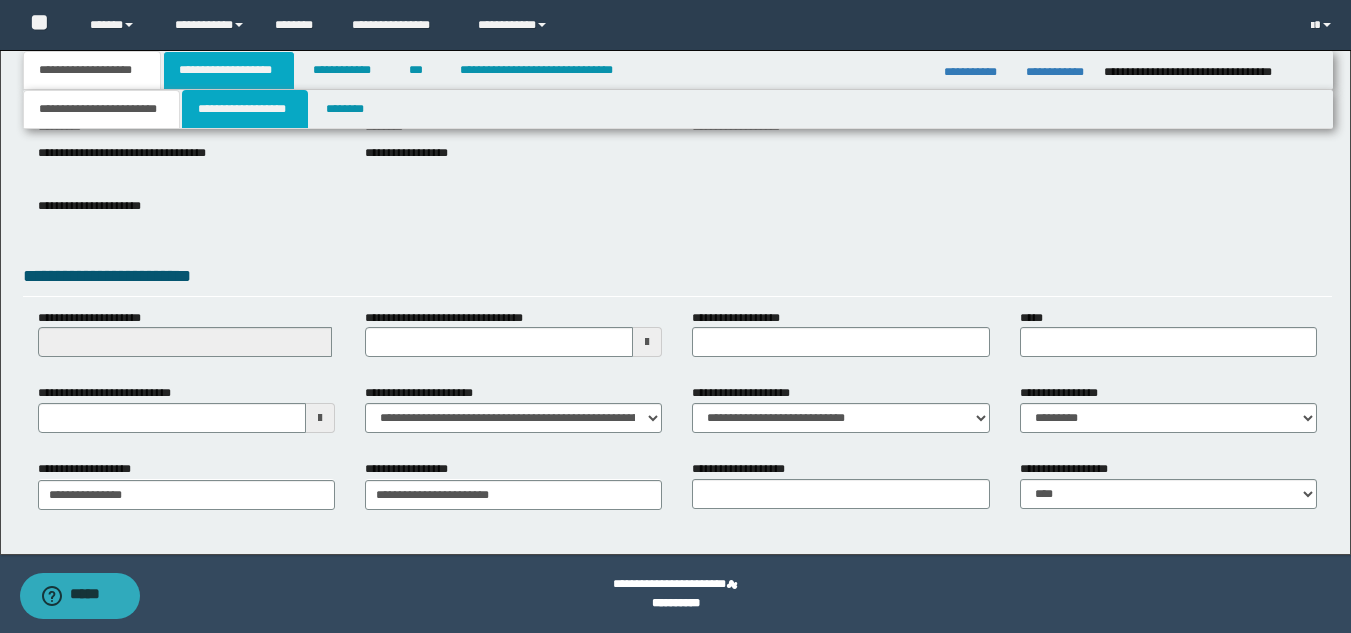 scroll, scrollTop: 0, scrollLeft: 0, axis: both 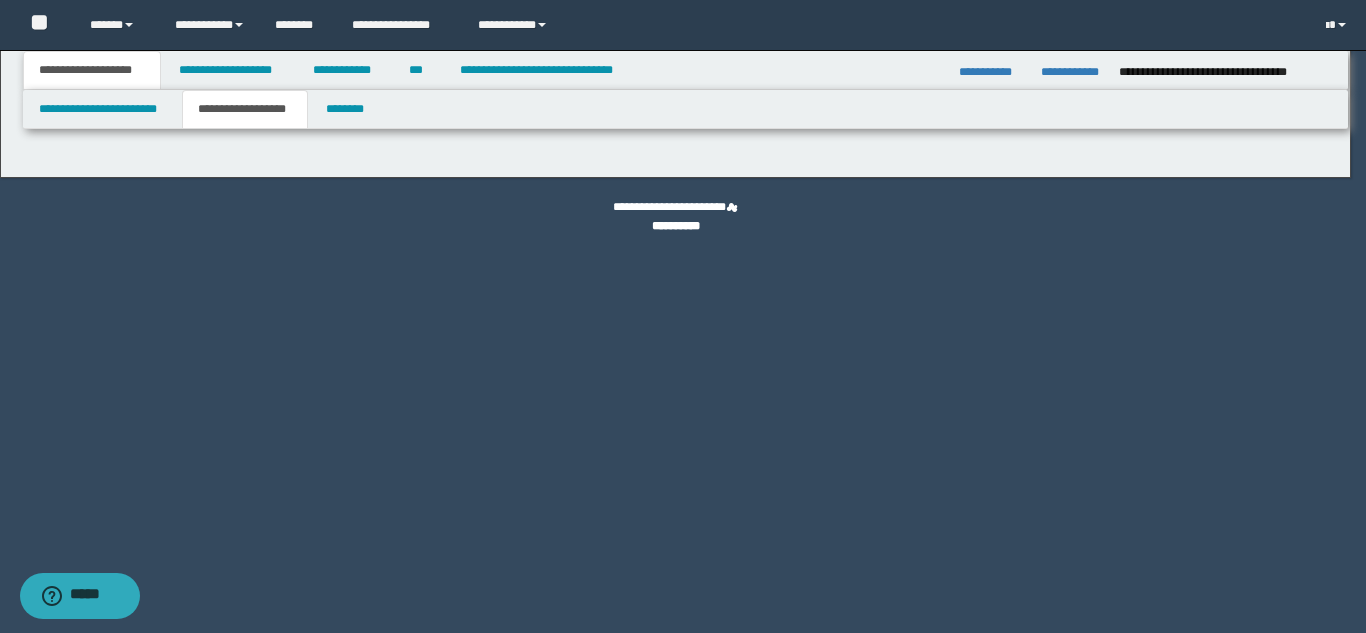 type on "********" 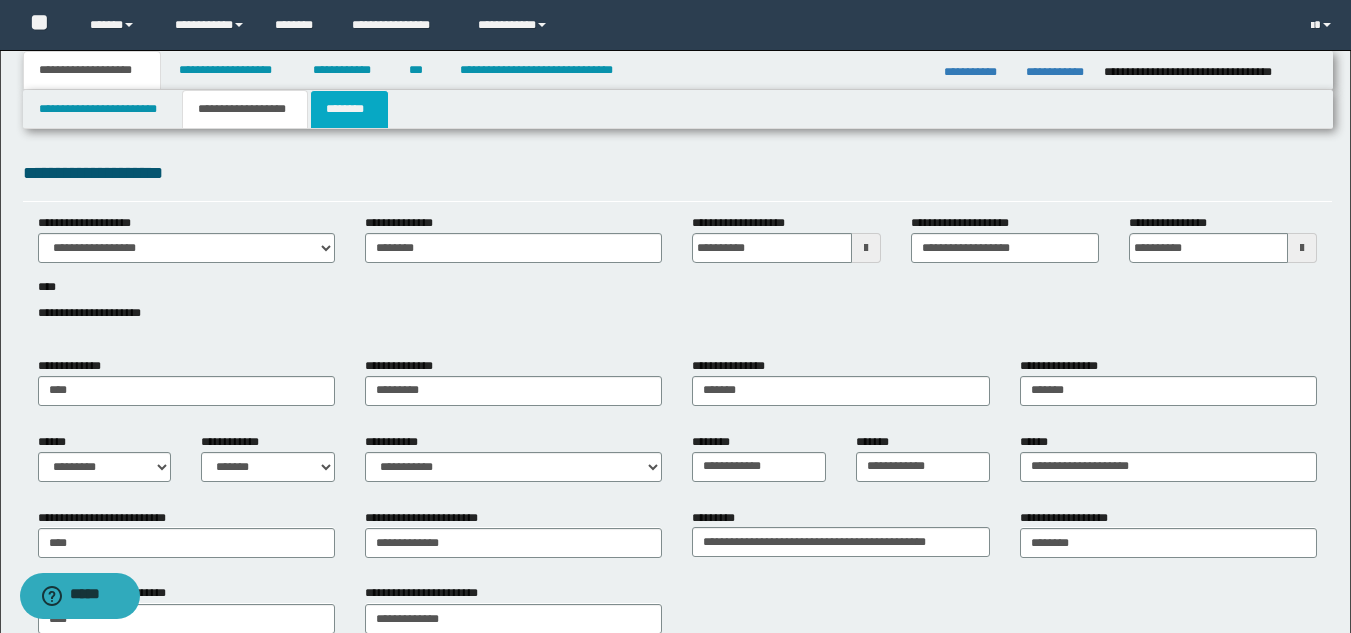 click on "********" at bounding box center [349, 109] 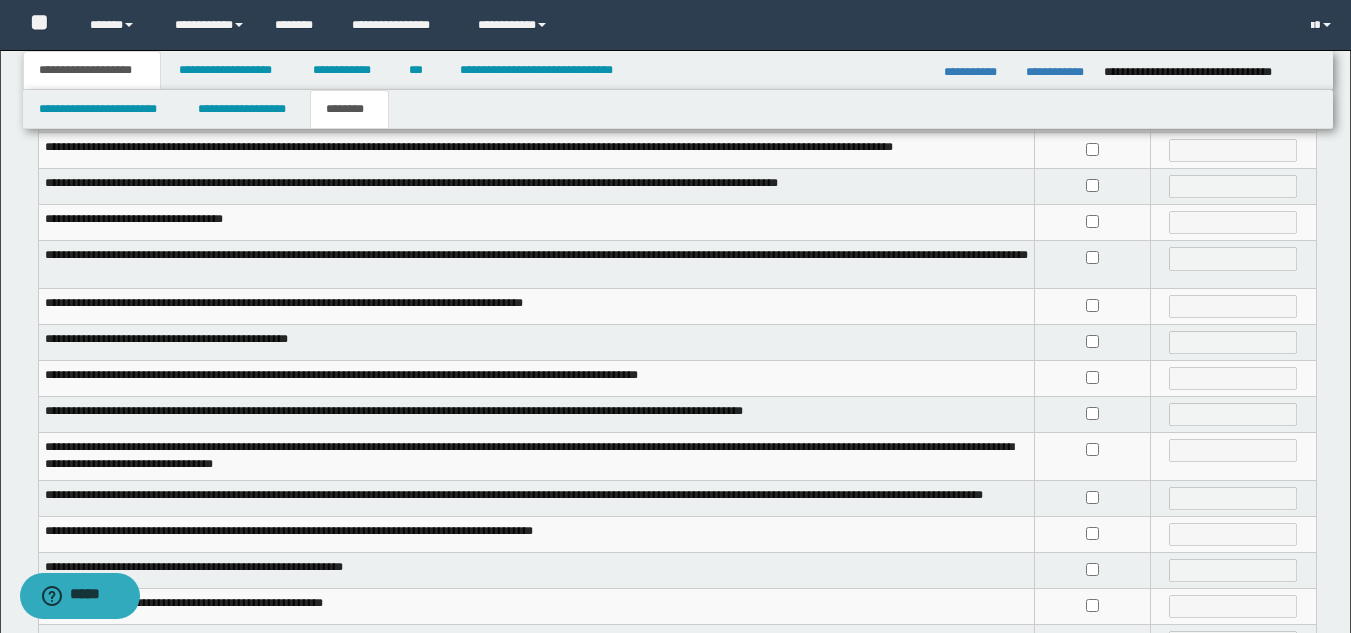 scroll, scrollTop: 509, scrollLeft: 0, axis: vertical 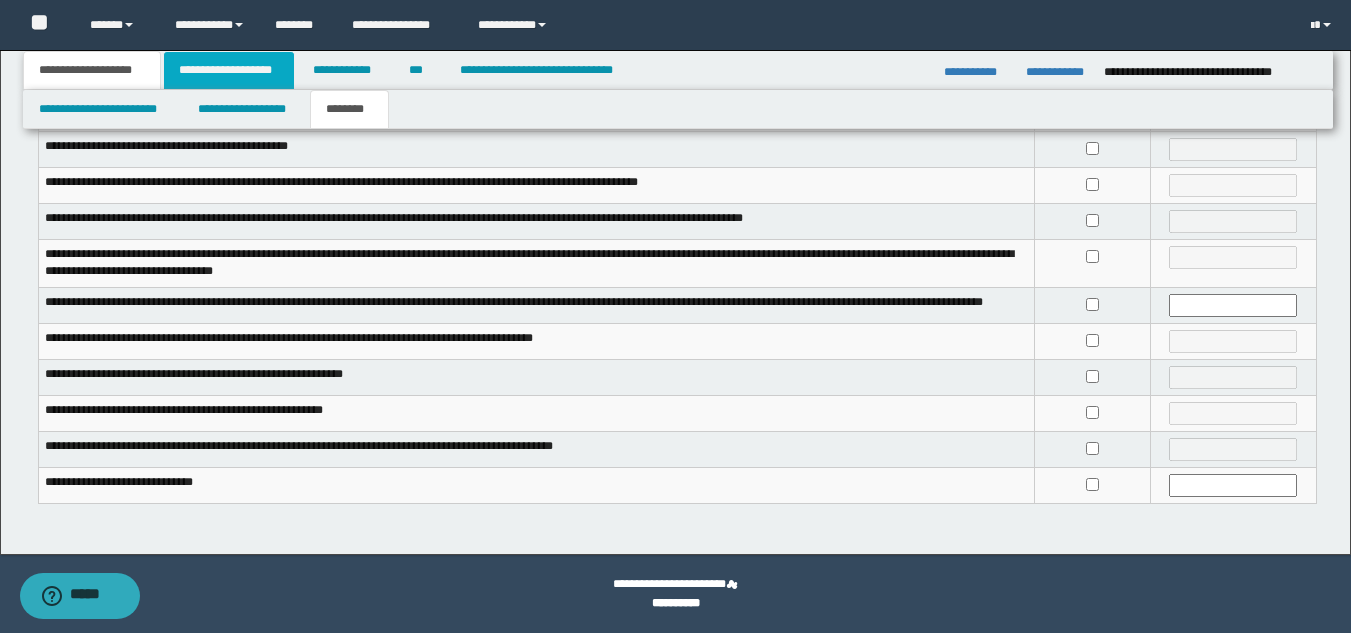 click on "**********" at bounding box center [229, 70] 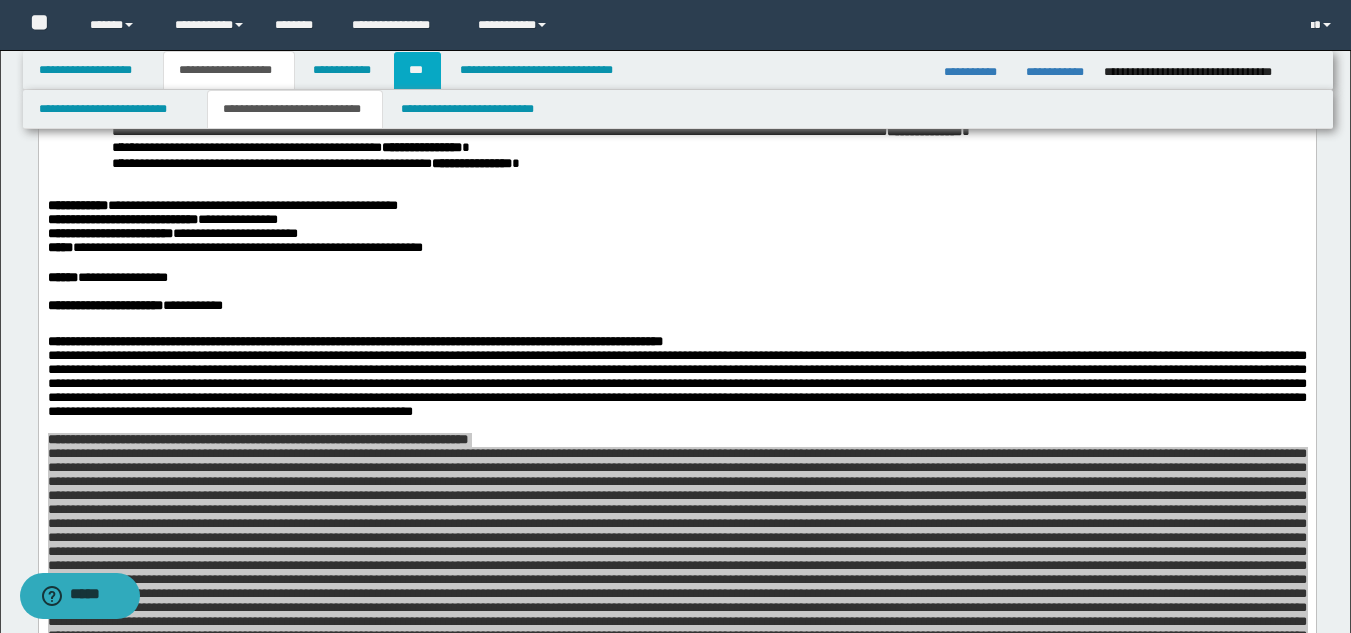 click on "***" at bounding box center (417, 70) 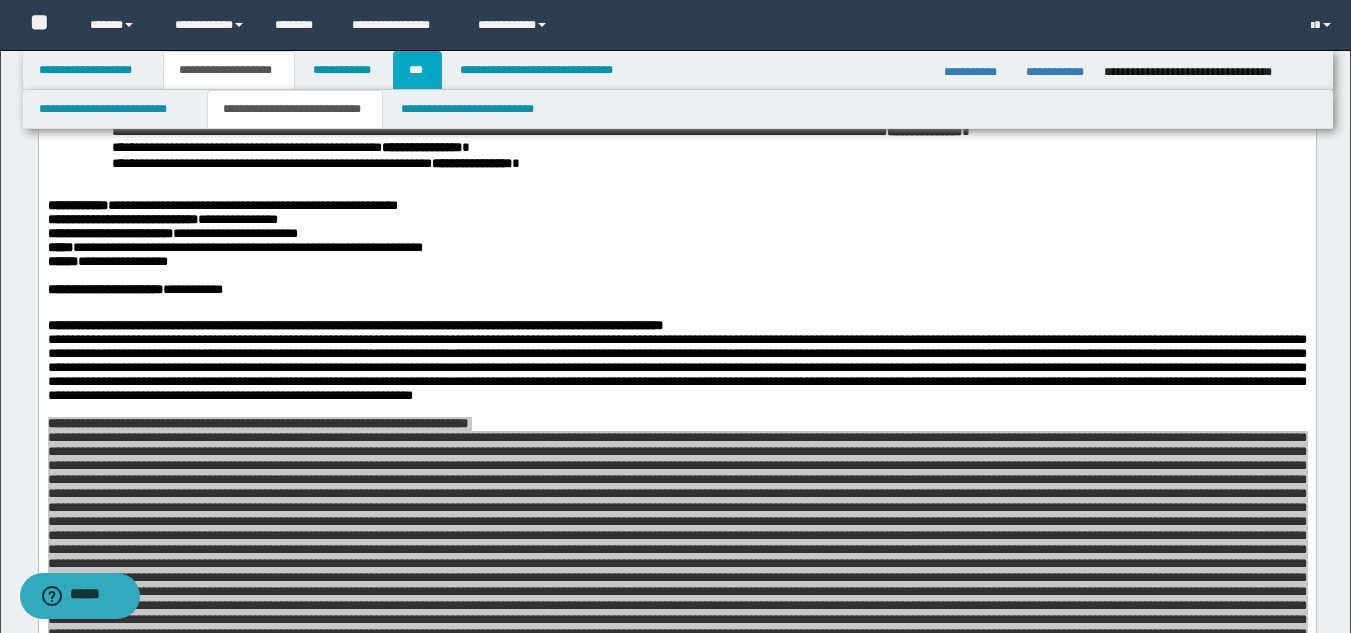 scroll, scrollTop: 0, scrollLeft: 0, axis: both 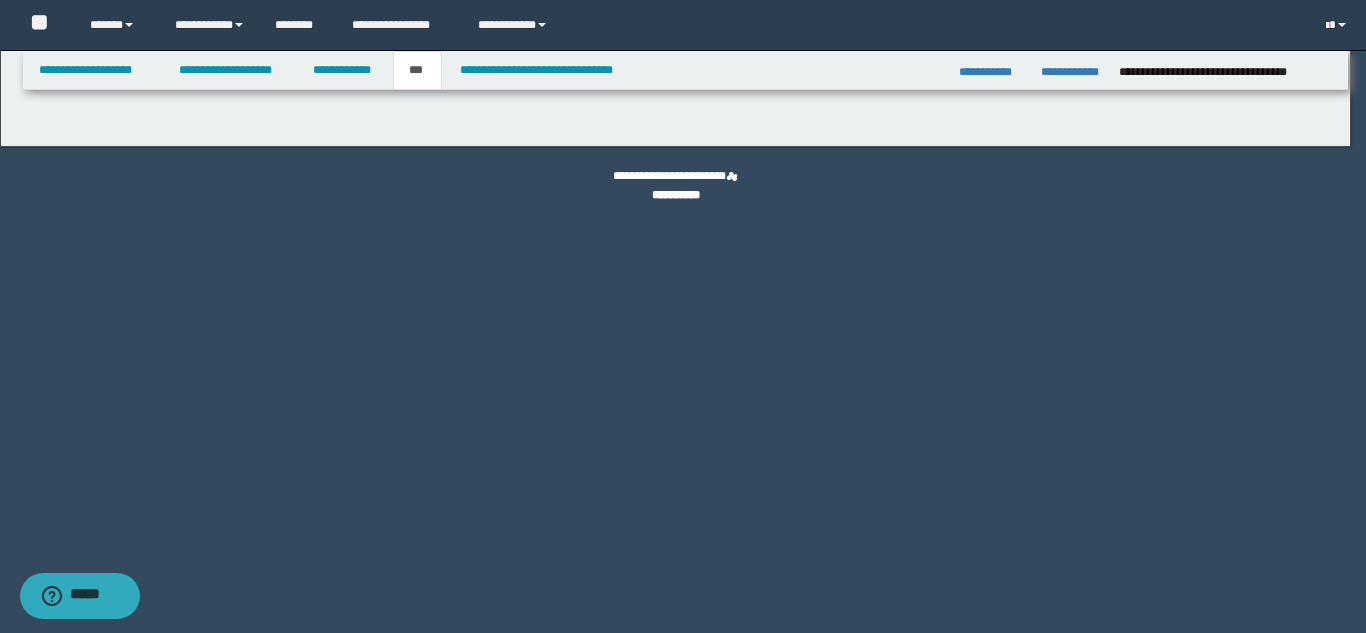 select on "**" 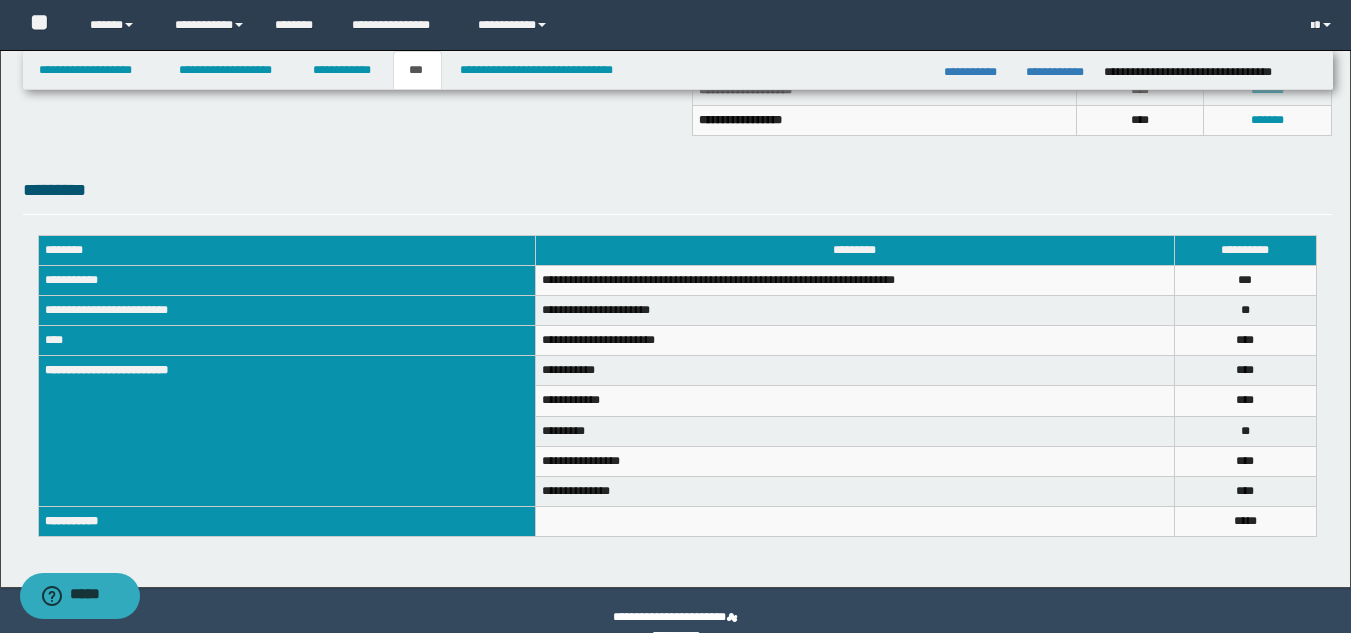 scroll, scrollTop: 674, scrollLeft: 0, axis: vertical 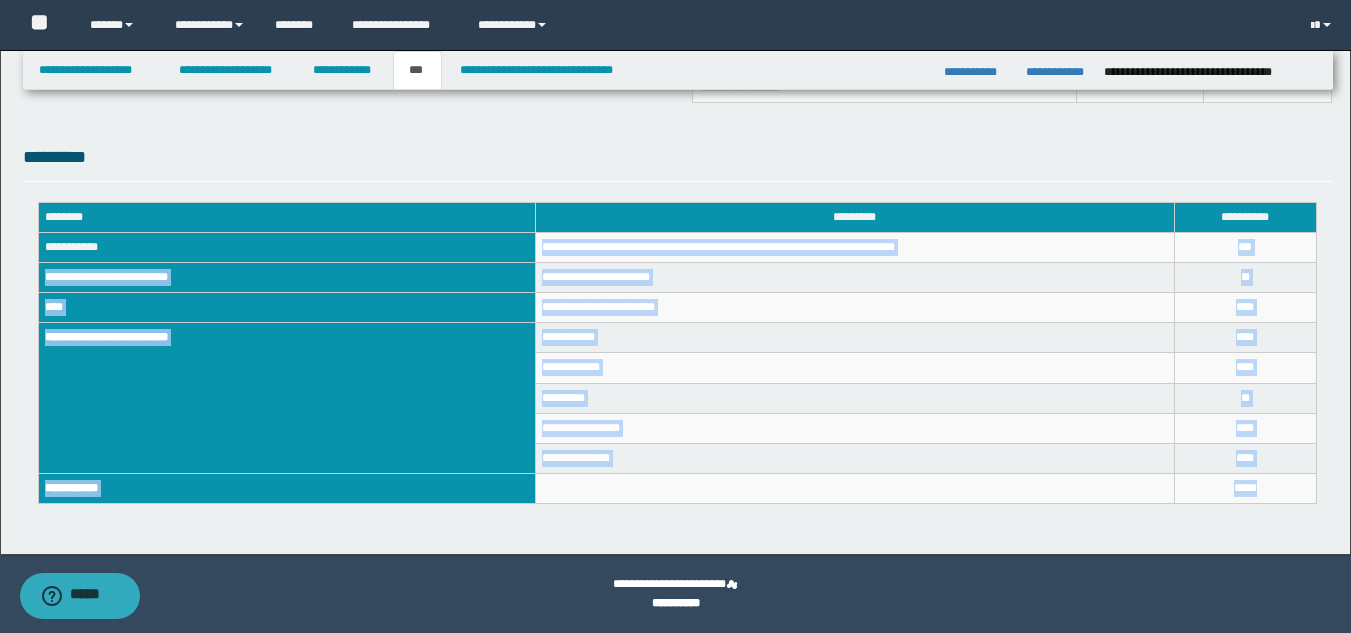 drag, startPoint x: 544, startPoint y: 246, endPoint x: 1278, endPoint y: 486, distance: 772.2409 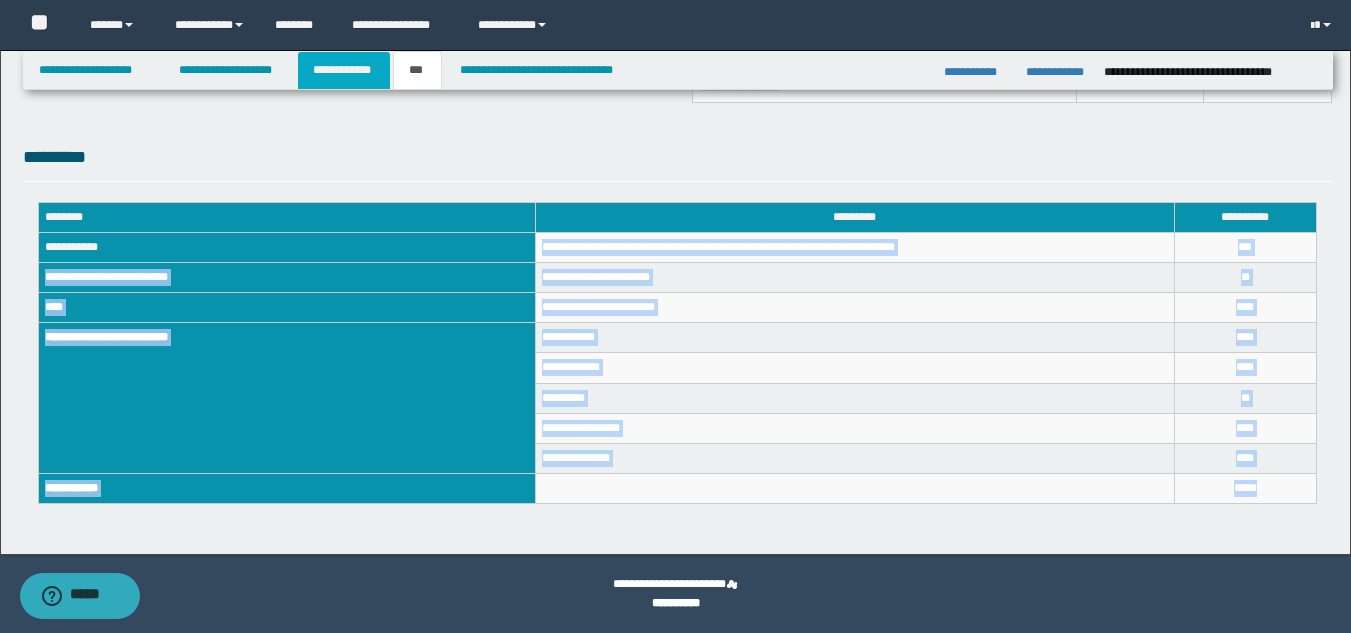 click on "**********" at bounding box center [344, 70] 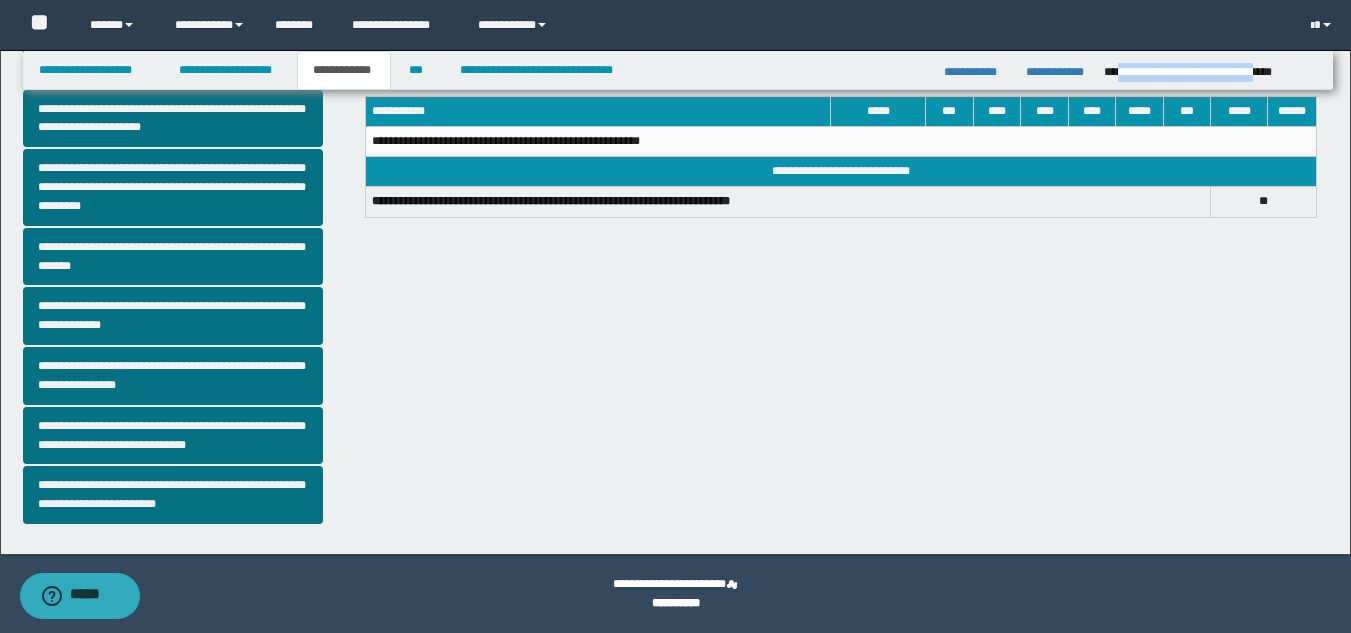 drag, startPoint x: 1116, startPoint y: 74, endPoint x: 1304, endPoint y: 71, distance: 188.02394 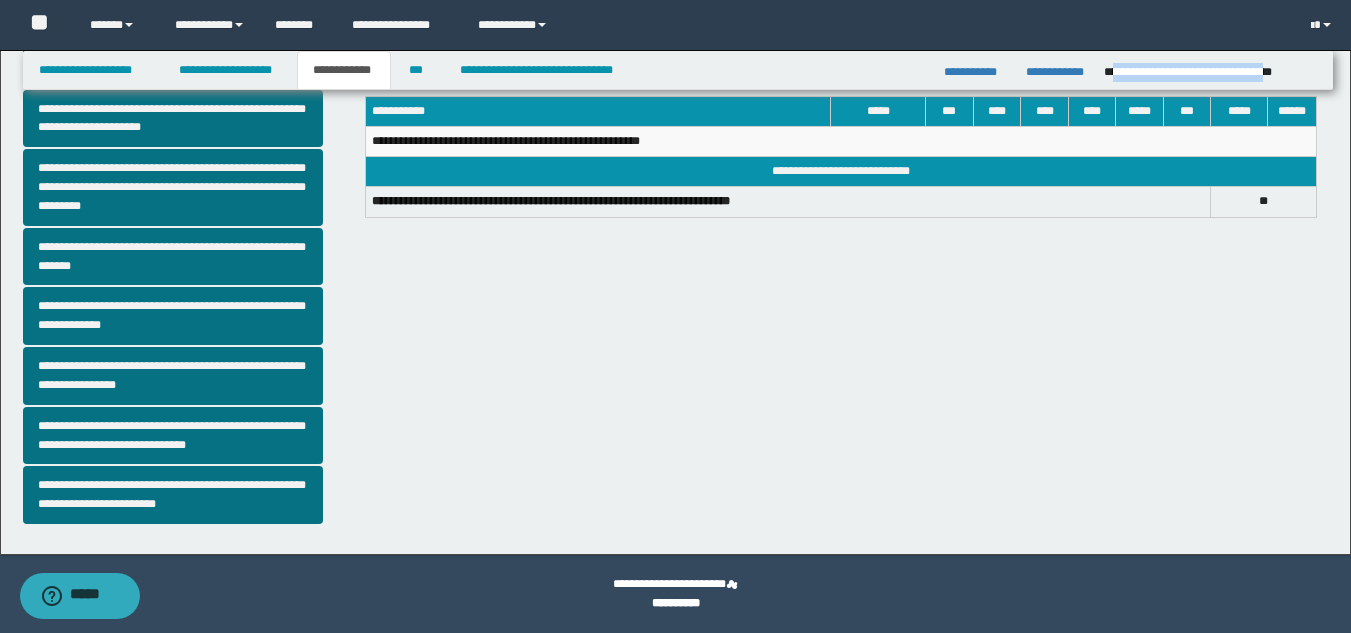drag, startPoint x: 1312, startPoint y: 69, endPoint x: 1112, endPoint y: 72, distance: 200.02249 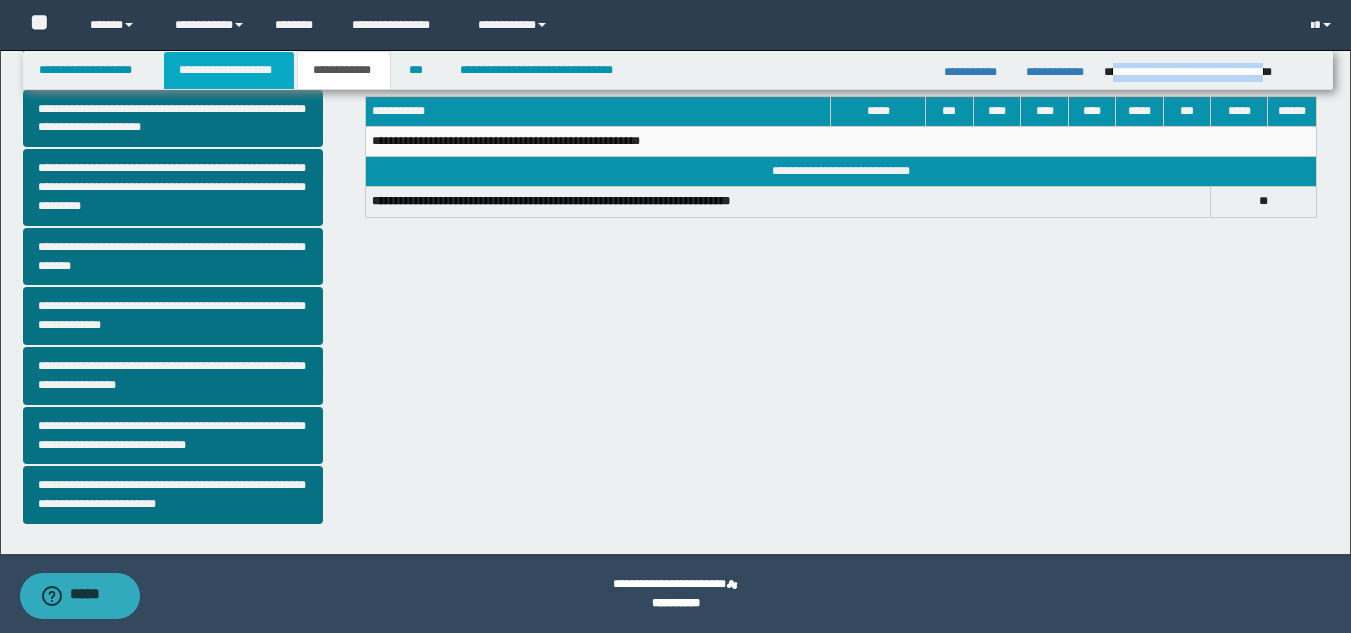 click on "**********" at bounding box center [229, 70] 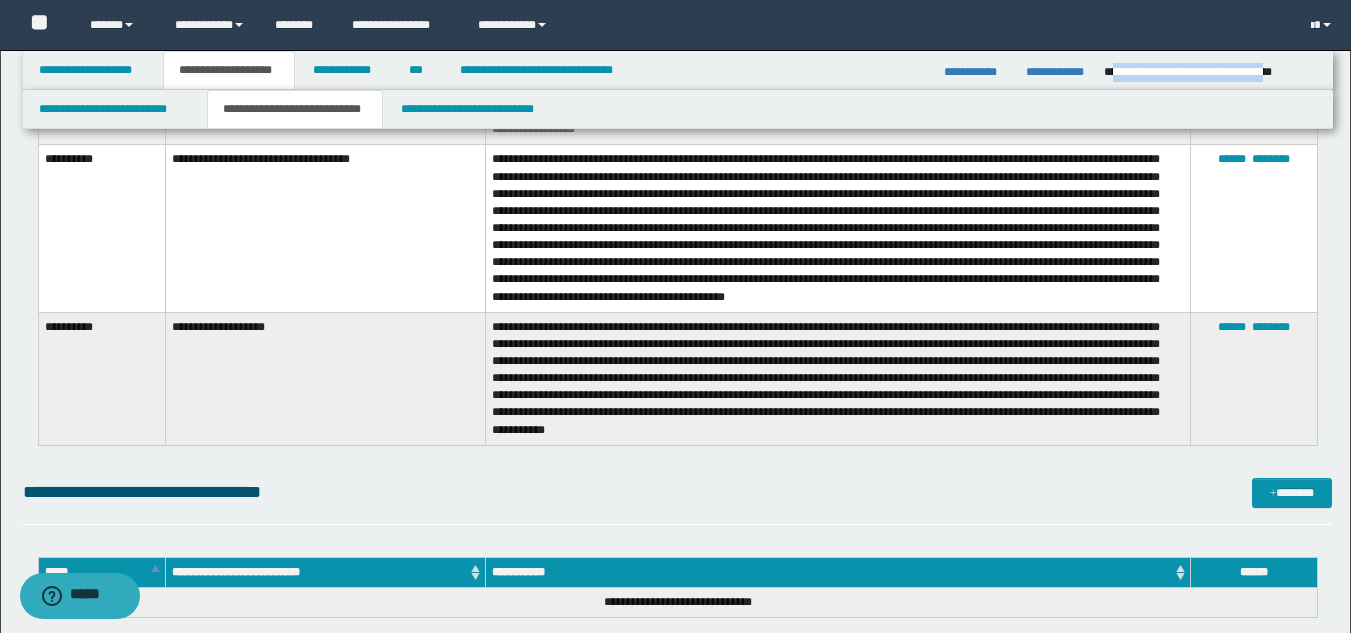scroll, scrollTop: 6917, scrollLeft: 0, axis: vertical 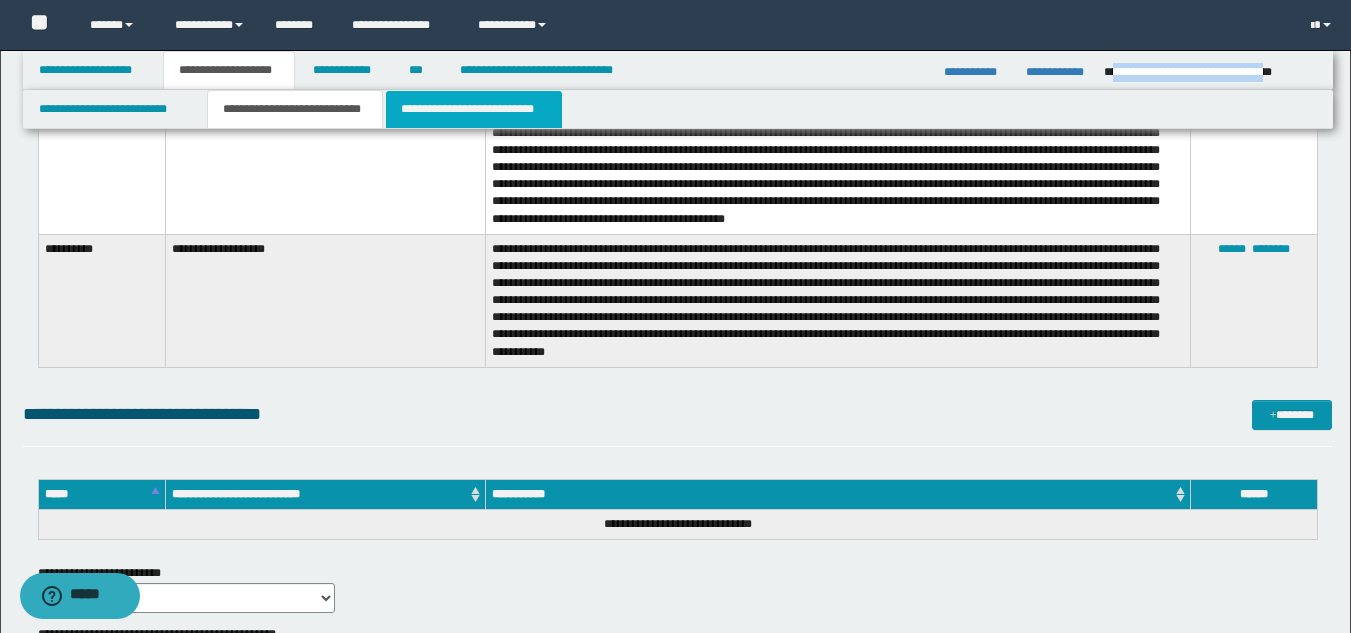 click on "**********" at bounding box center [474, 109] 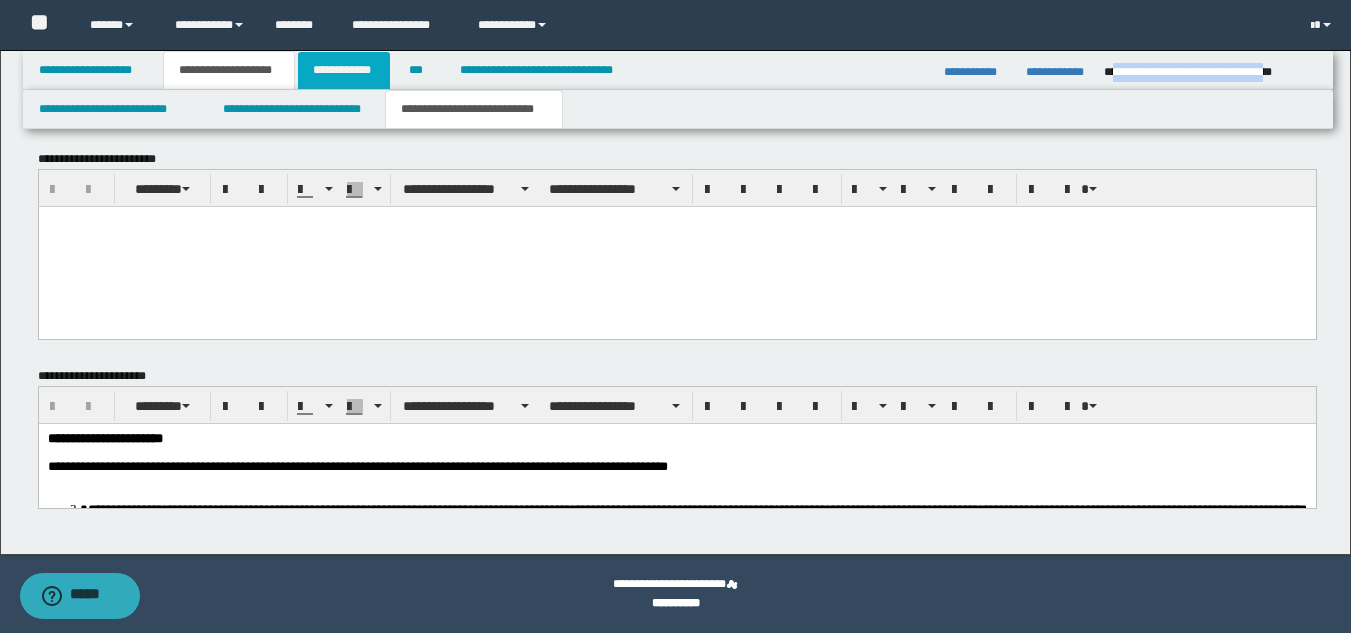 click on "**********" at bounding box center [344, 70] 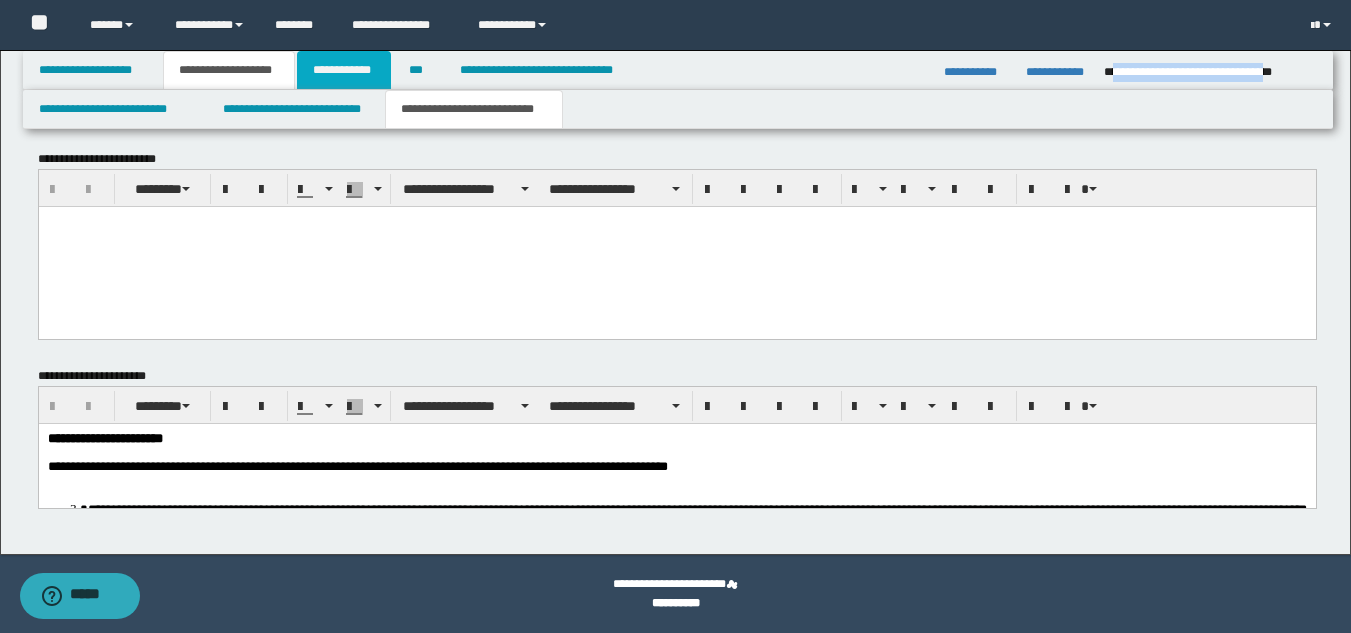 scroll, scrollTop: 516, scrollLeft: 0, axis: vertical 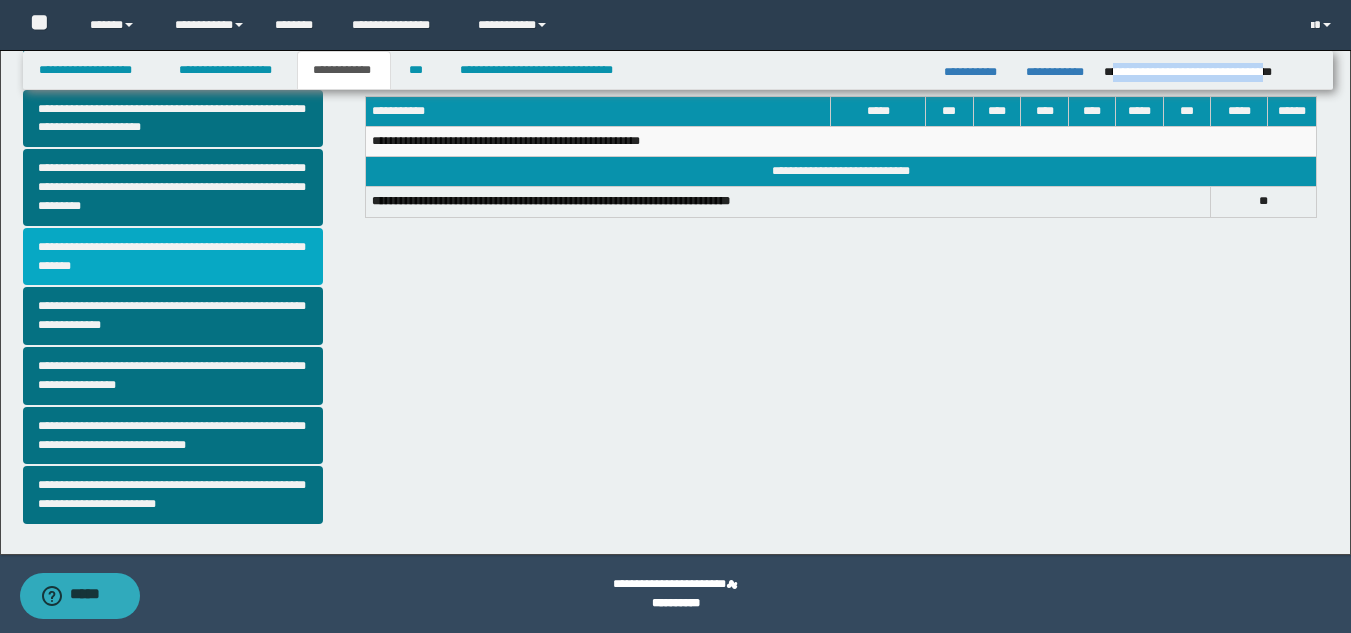 click on "**********" at bounding box center (173, 257) 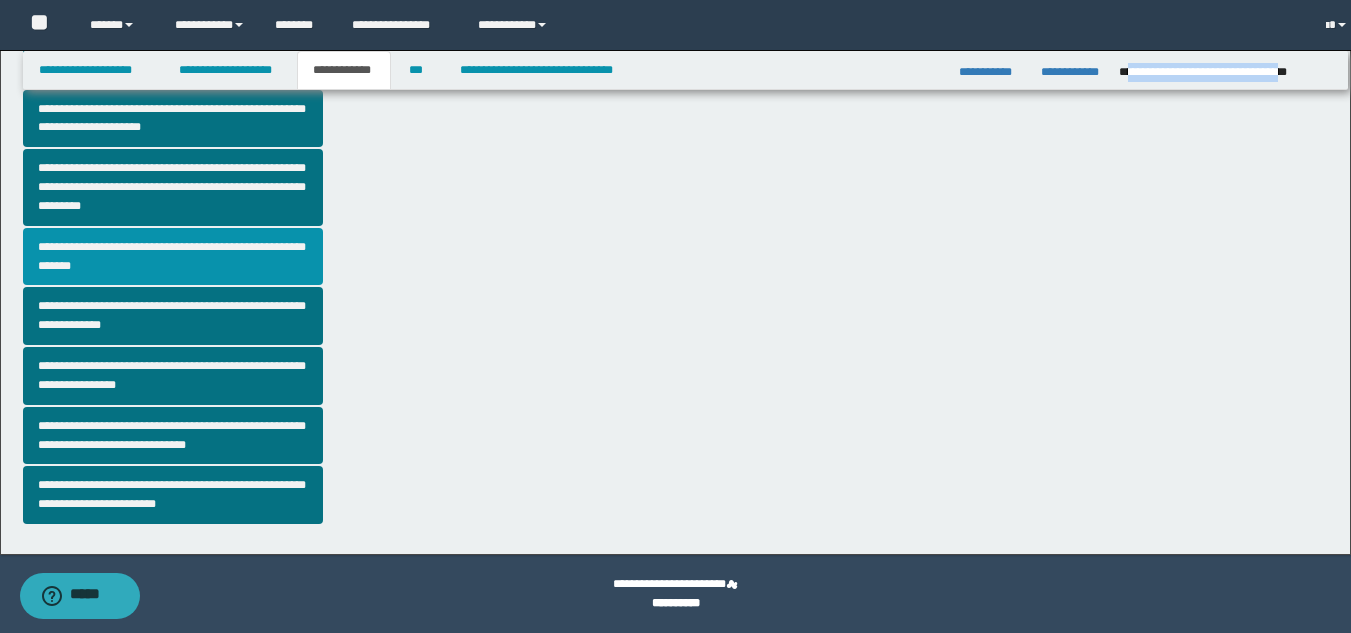 scroll, scrollTop: 0, scrollLeft: 0, axis: both 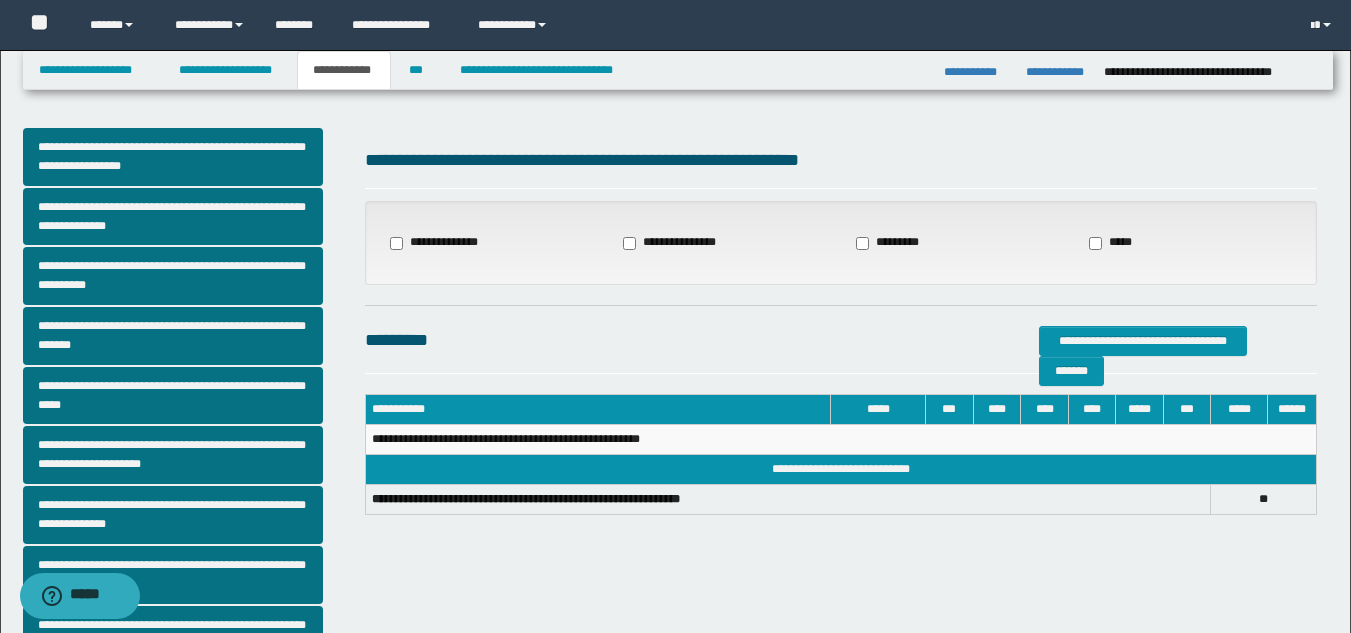 click on "**********" at bounding box center (439, 243) 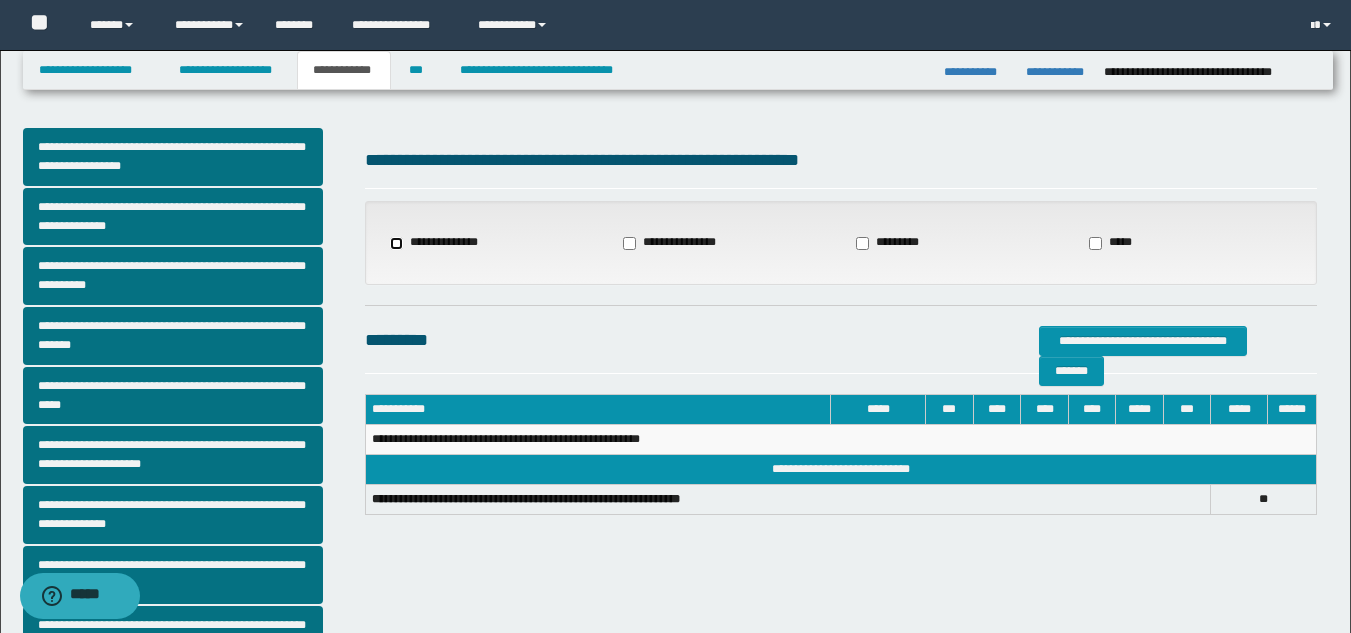 select on "*" 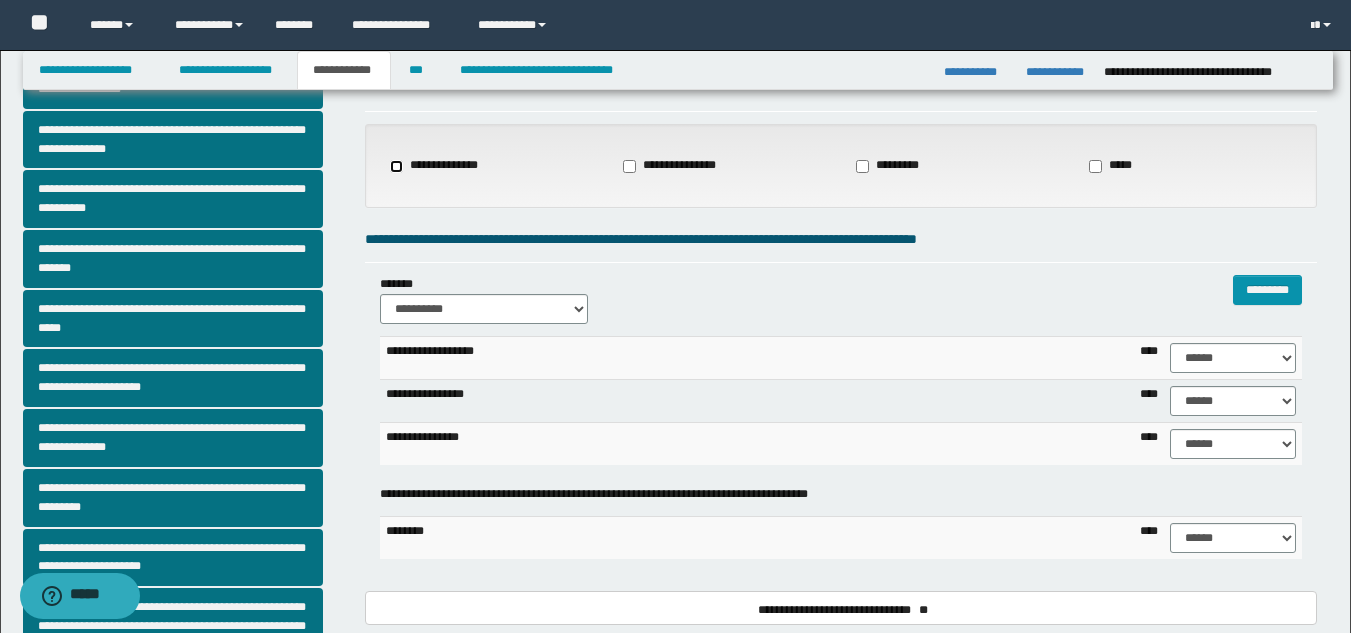 scroll, scrollTop: 127, scrollLeft: 0, axis: vertical 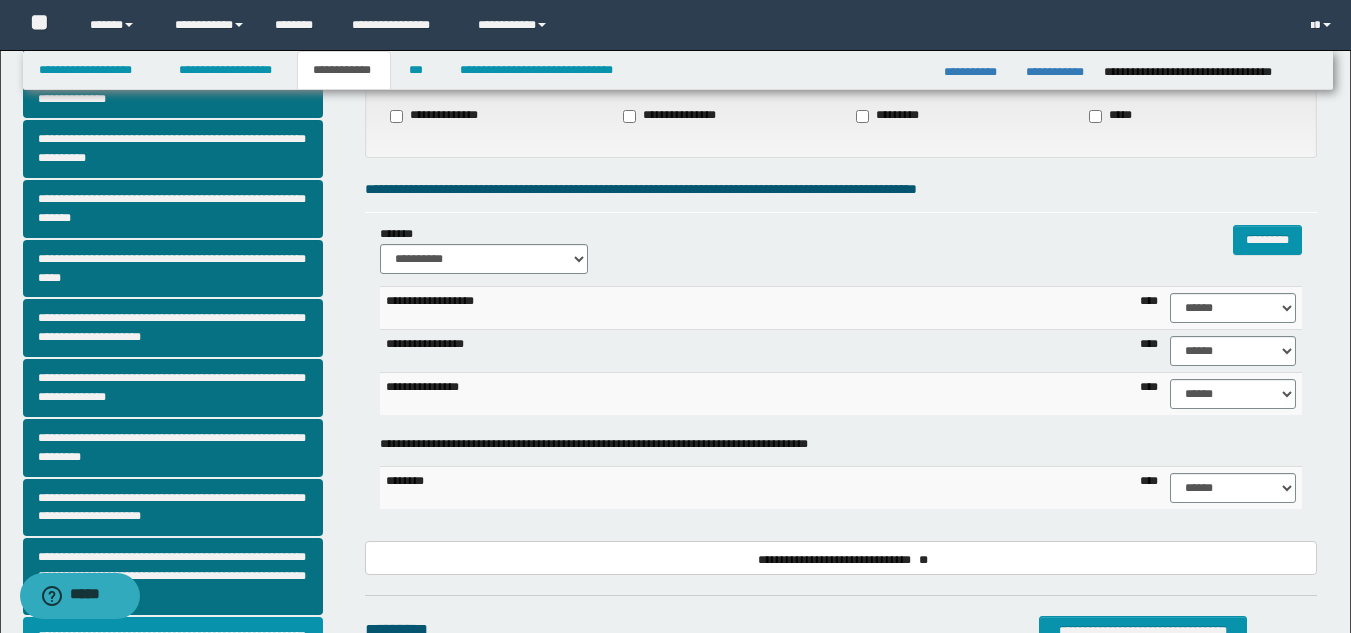 click on "******
****
**
**
**
**
**
**
**
**
***
***
***
***
***
***
***
***
***
***
****
****
****
****" at bounding box center (1233, 308) 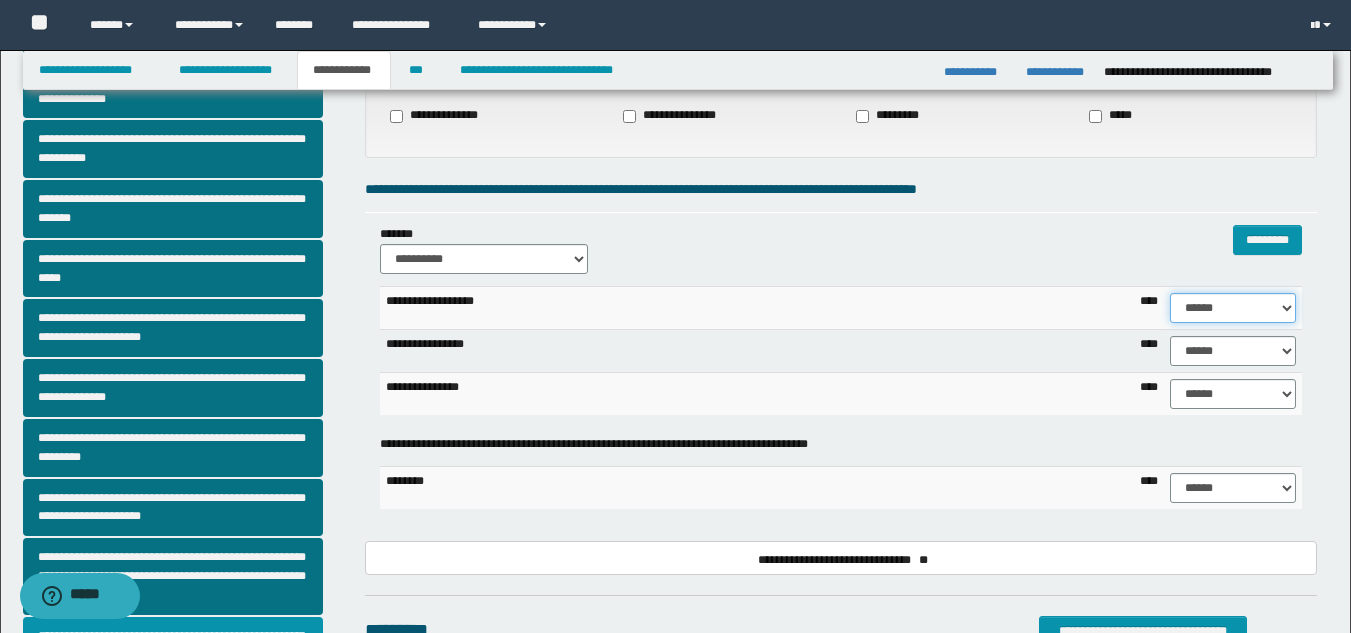 click on "******
****
**
**
**
**
**
**
**
**
***
***
***
***
***
***
***
***
***
***
****
****
****
****" at bounding box center [1233, 308] 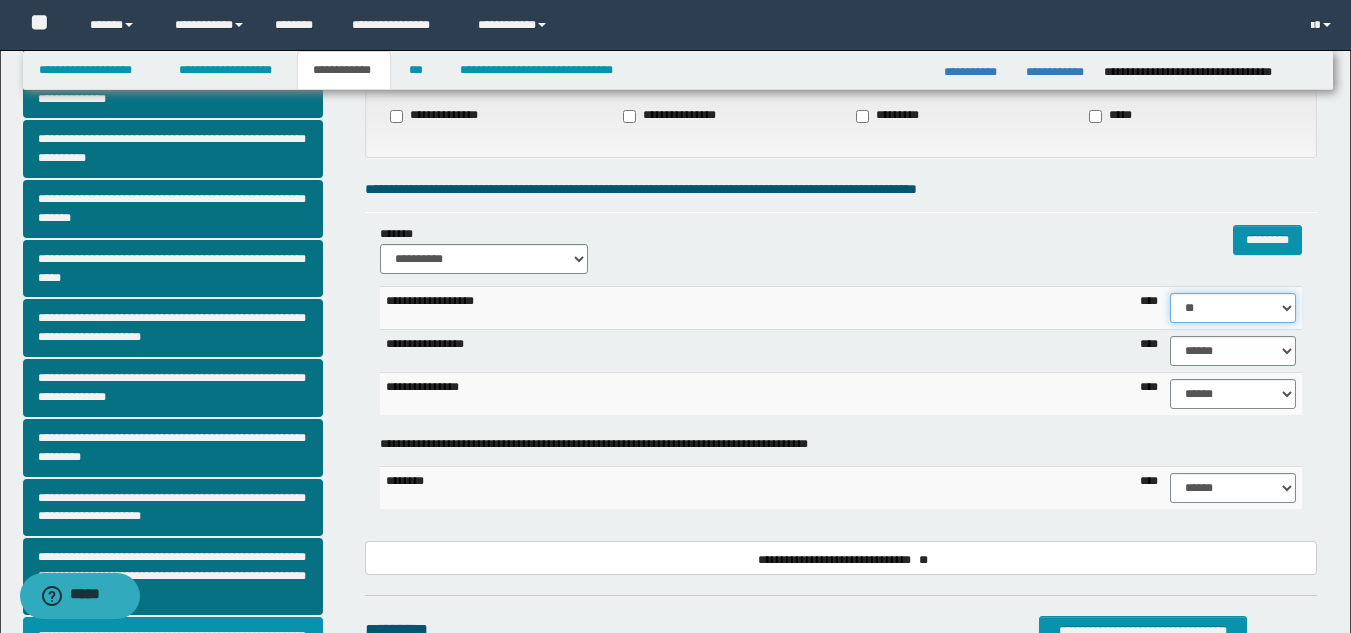 click on "******
****
**
**
**
**
**
**
**
**
***
***
***
***
***
***
***
***
***
***
****
****
****
****" at bounding box center (1233, 308) 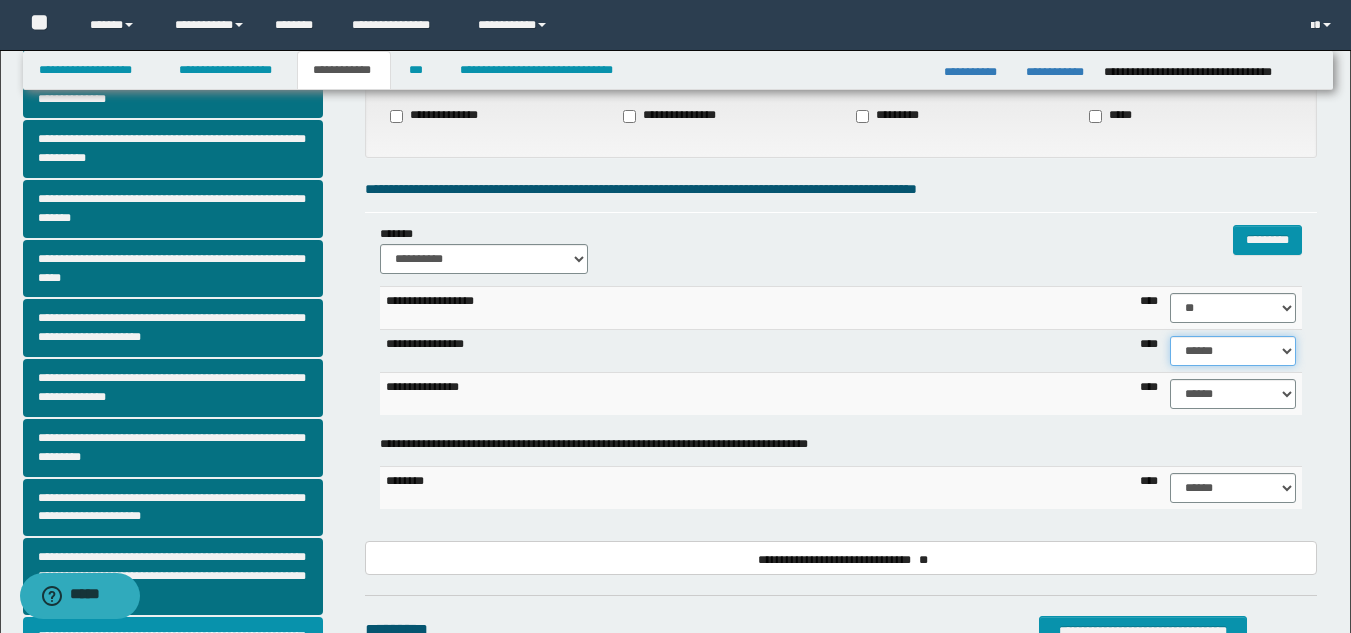 click on "******
****
**
**
**
**
**
**
**
**
***
***
***
***
***
***
***
***
***
***
****
****
****
****" at bounding box center (1233, 351) 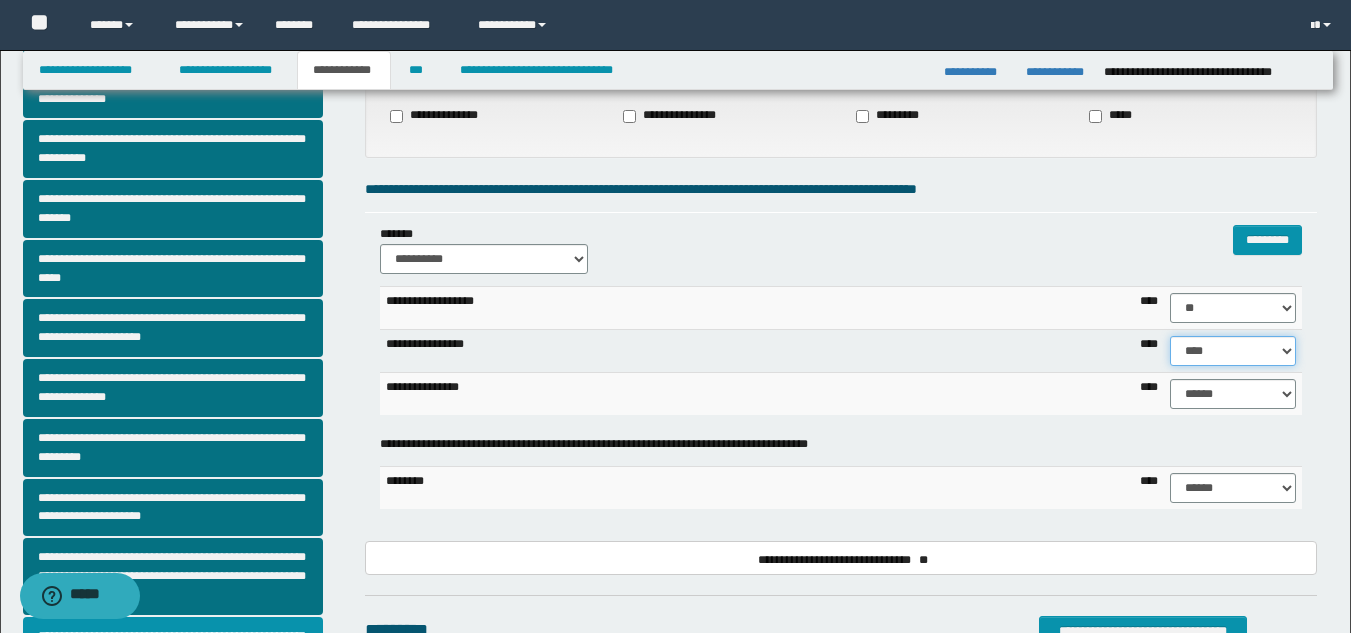 click on "******
****
**
**
**
**
**
**
**
**
***
***
***
***
***
***
***
***
***
***
****
****
****
****" at bounding box center (1233, 351) 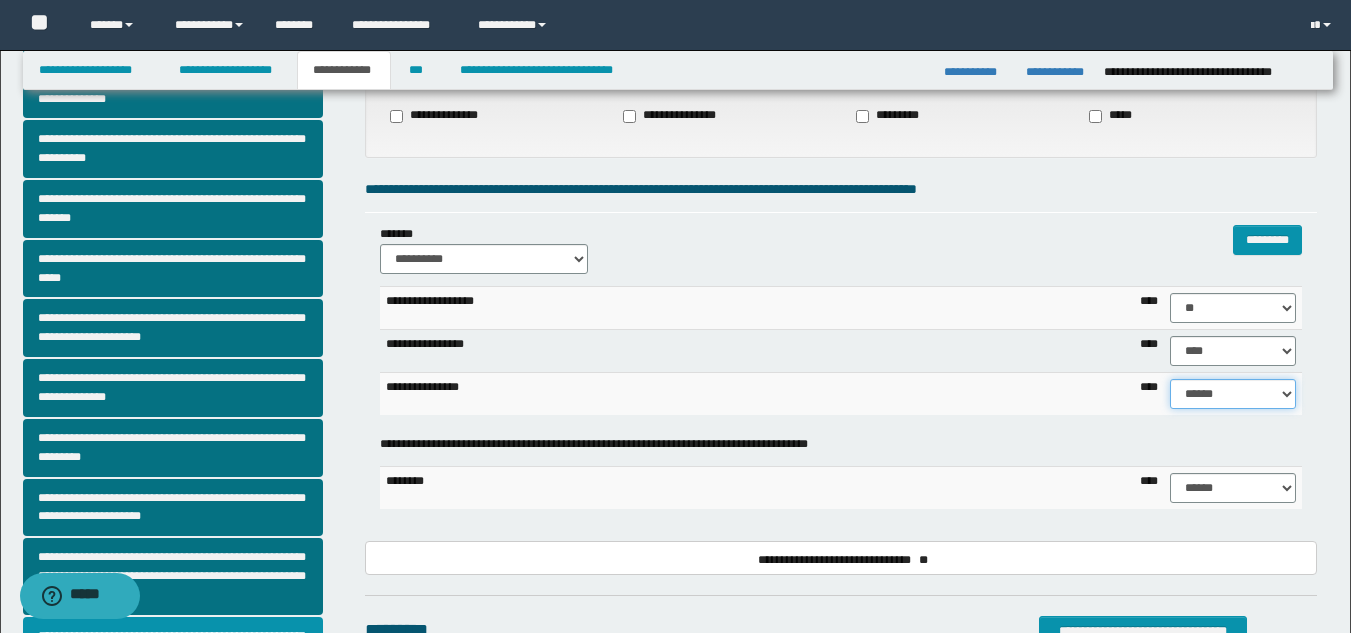 click on "******
****
**
**
**
**
**
**
**
**
***
***
***
***
***
***
***
***
***
***
****
****
****
****" at bounding box center [1233, 394] 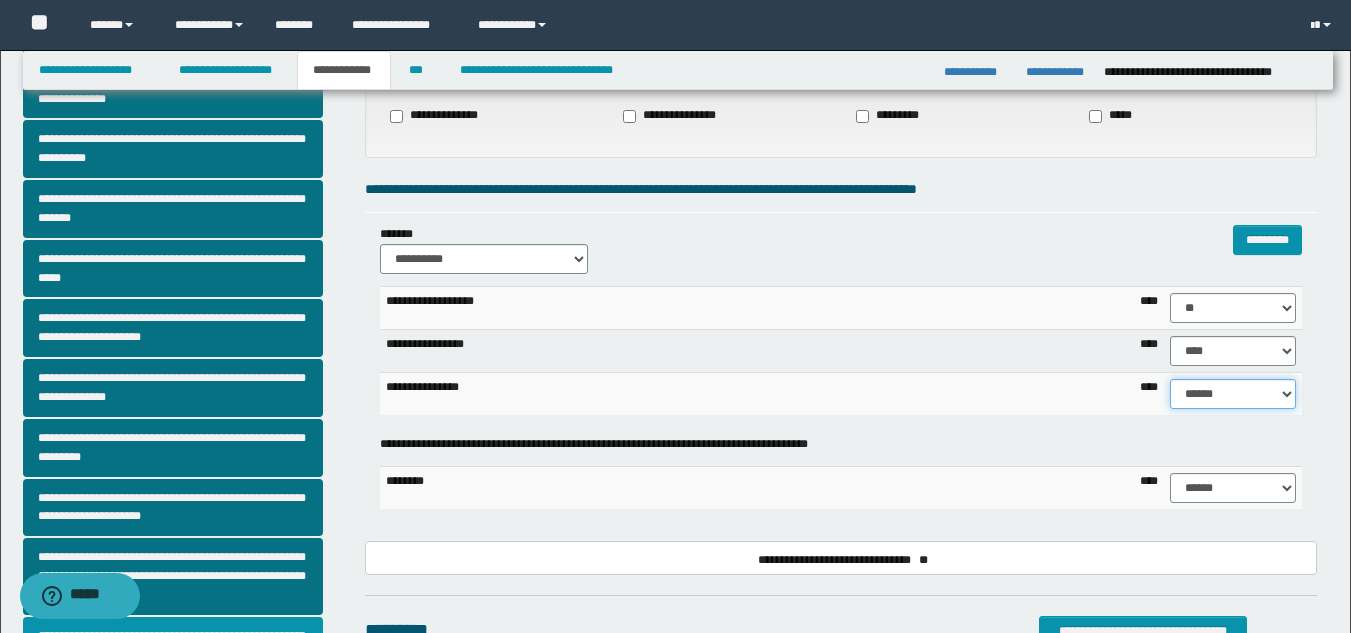 select on "**" 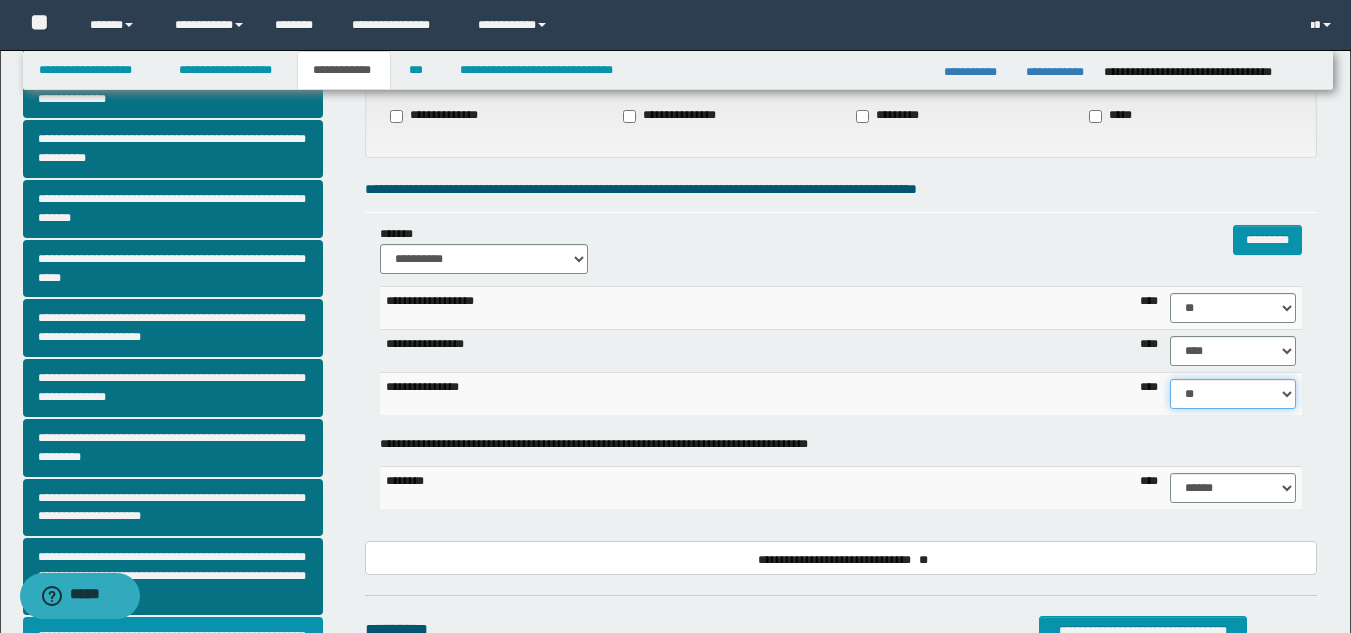 click on "******
****
**
**
**
**
**
**
**
**
***
***
***
***
***
***
***
***
***
***
****
****
****
****" at bounding box center [1233, 394] 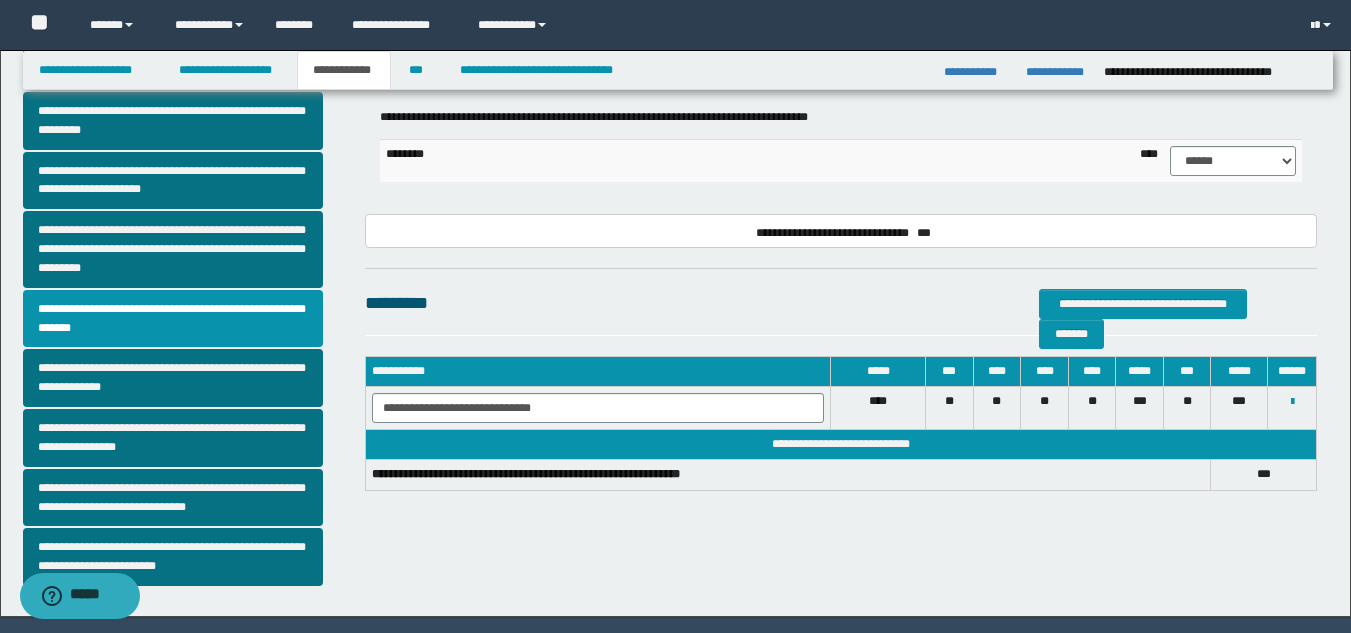 scroll, scrollTop: 426, scrollLeft: 0, axis: vertical 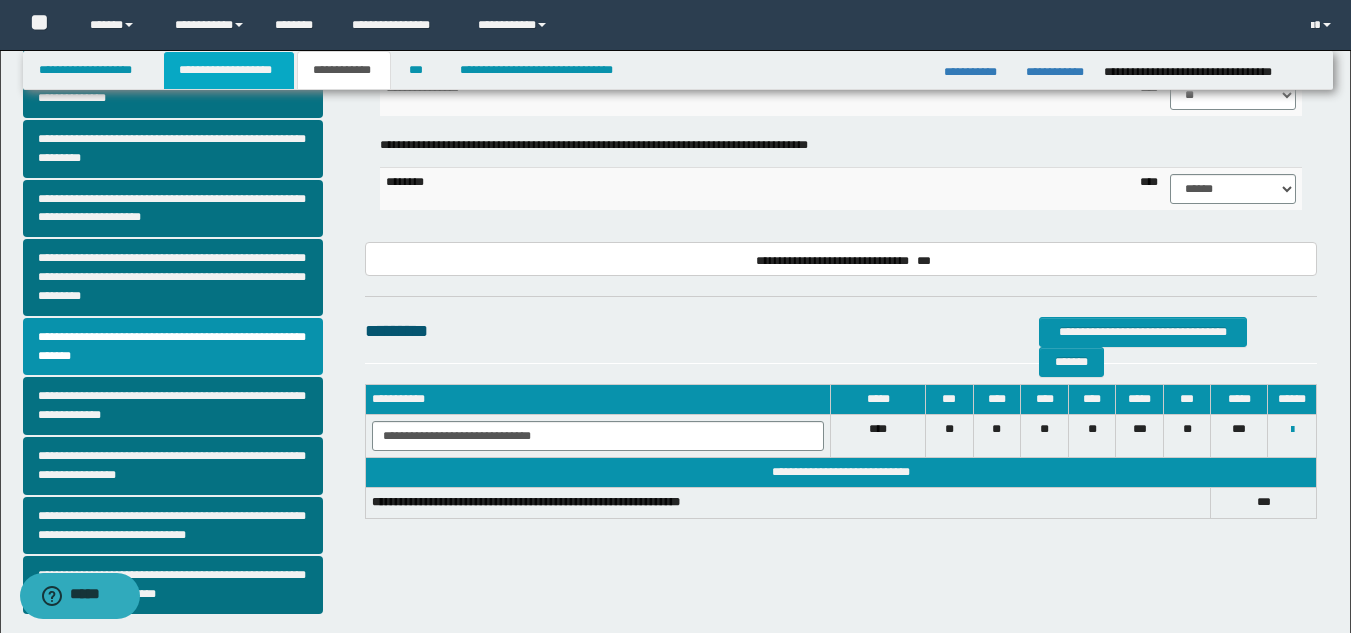click on "**********" at bounding box center (229, 70) 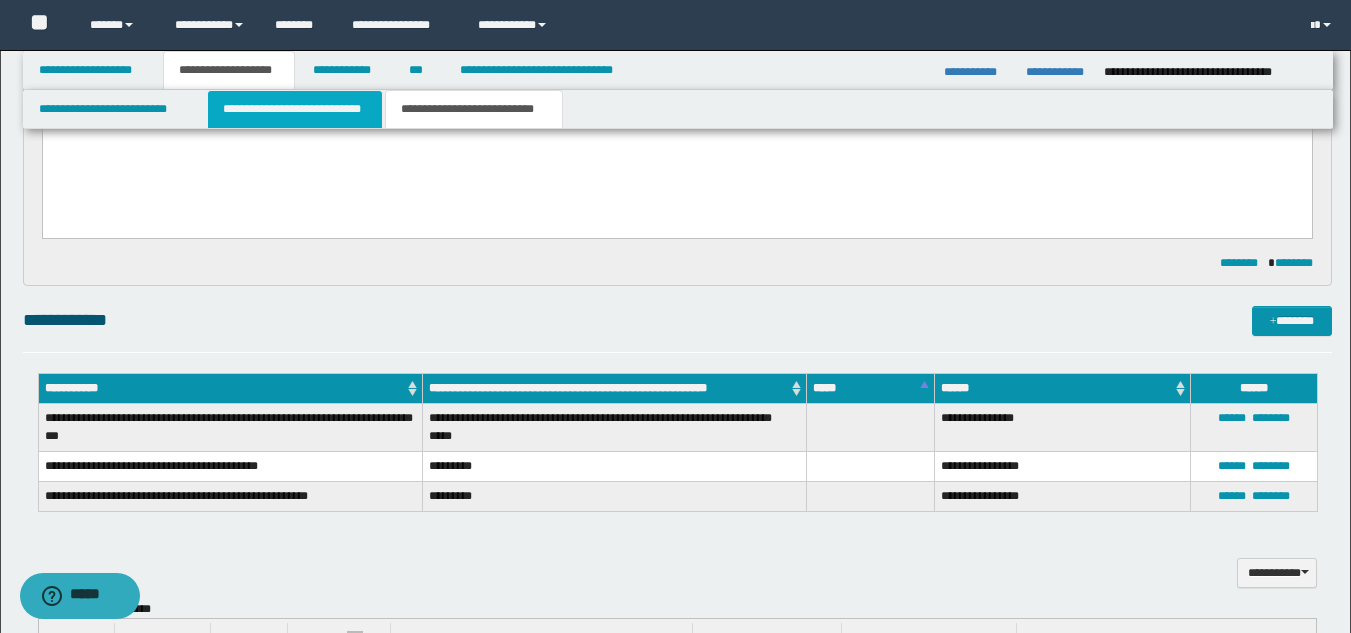 click on "**********" at bounding box center (295, 109) 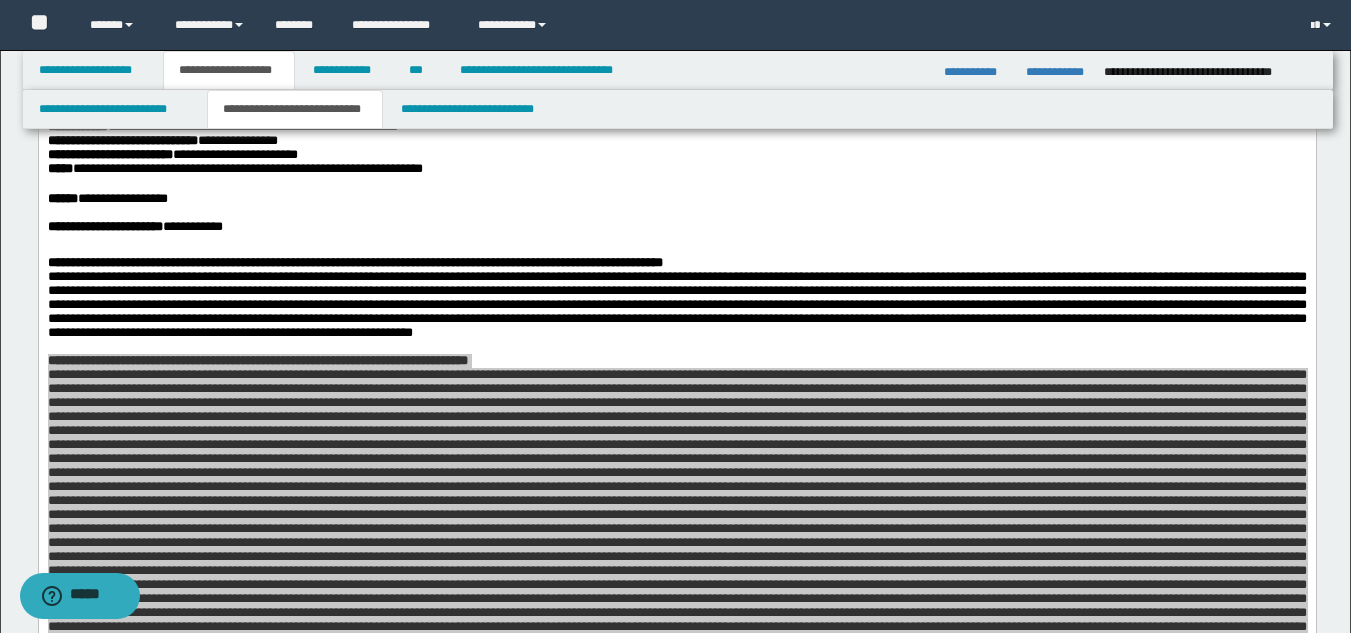 scroll, scrollTop: 574, scrollLeft: 0, axis: vertical 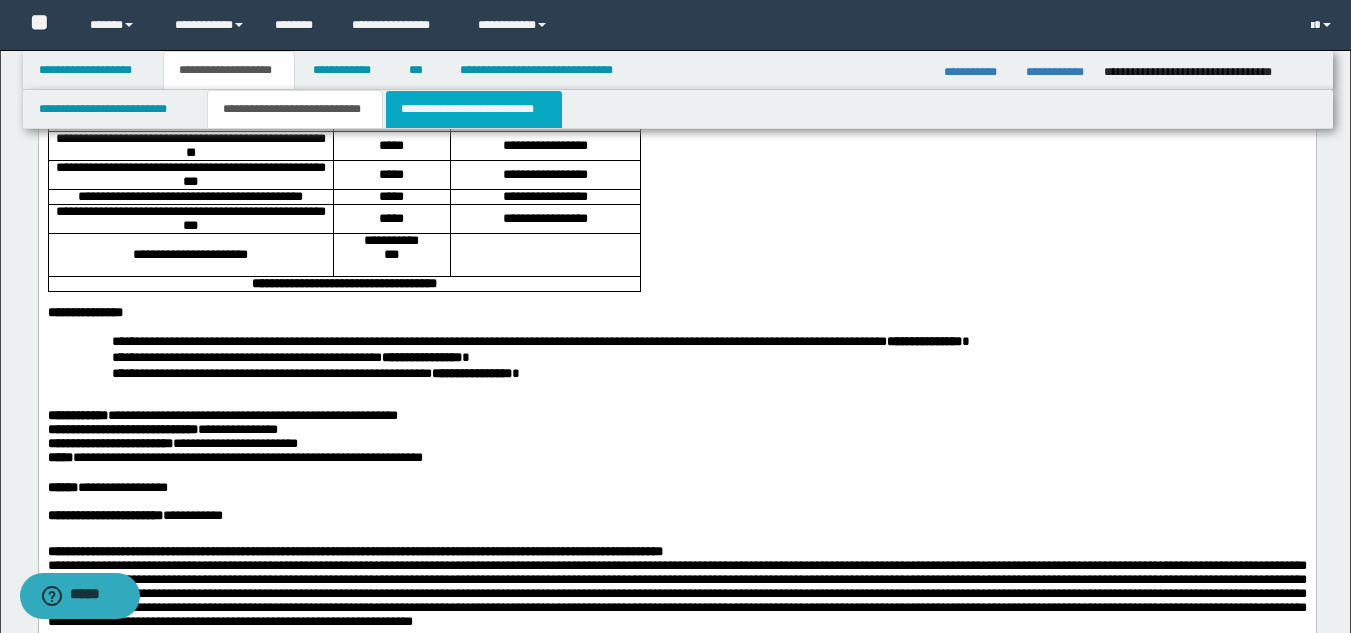 click on "**********" at bounding box center [474, 109] 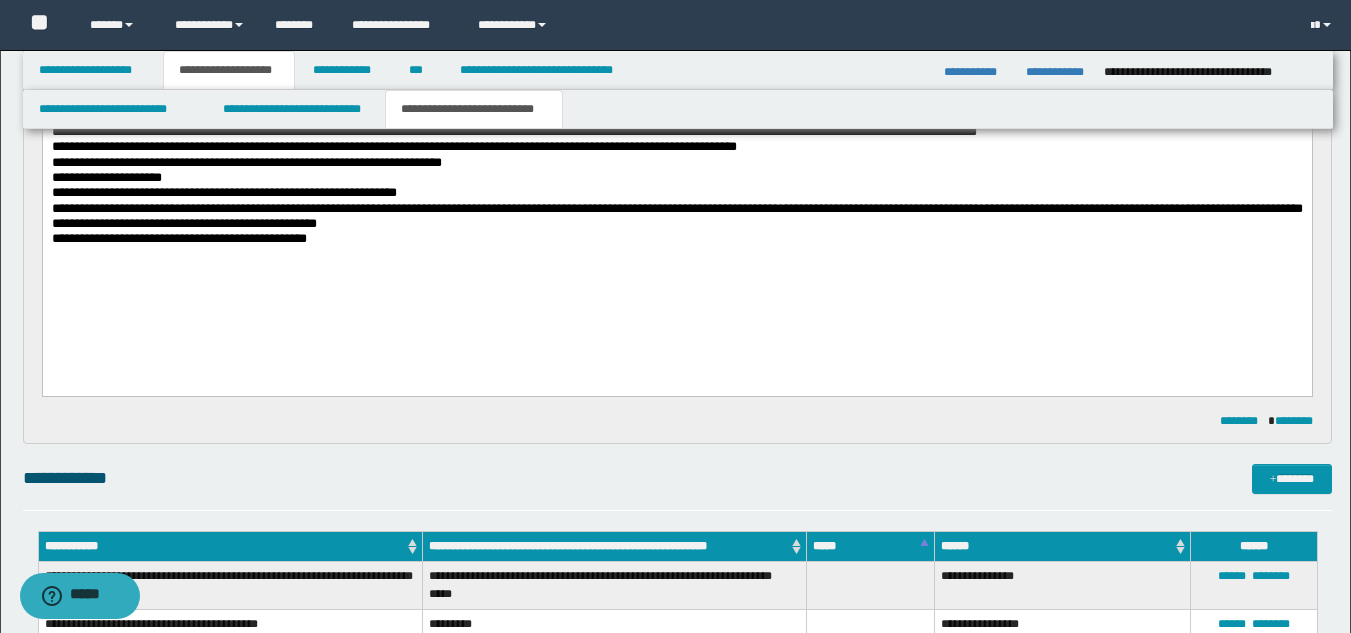 click on "**********" at bounding box center [676, 216] 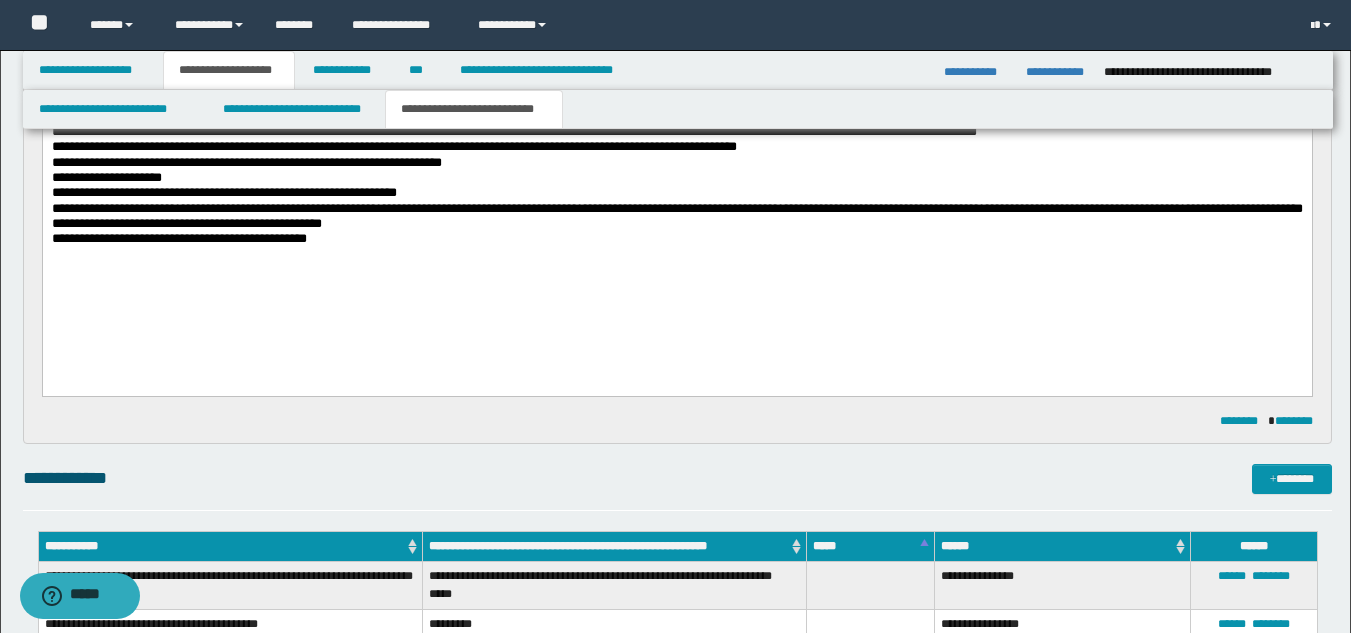click on "**********" at bounding box center [676, 216] 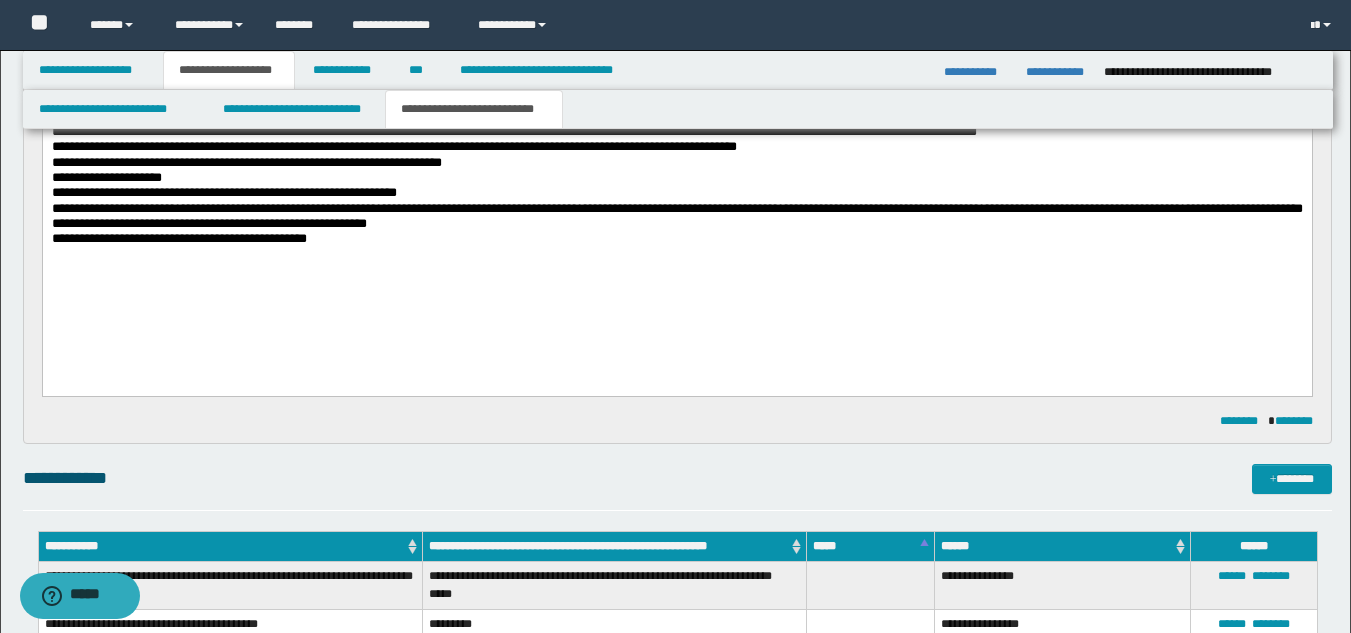 click at bounding box center [676, 255] 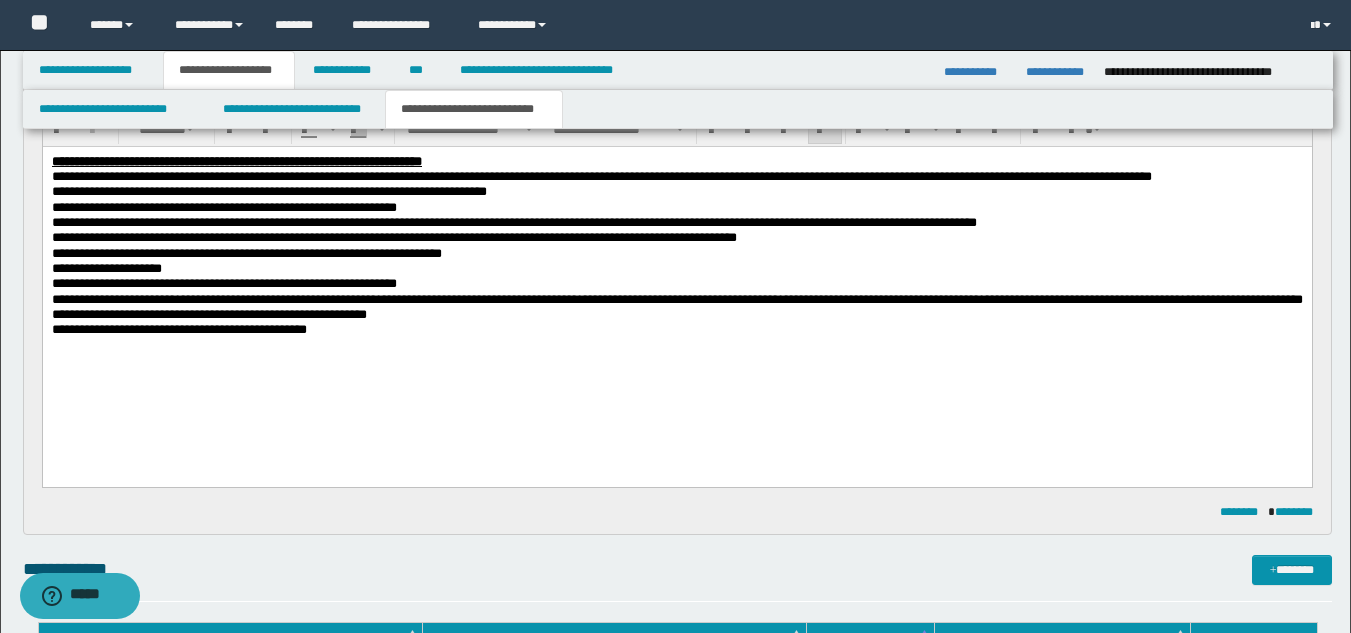 scroll, scrollTop: 205, scrollLeft: 0, axis: vertical 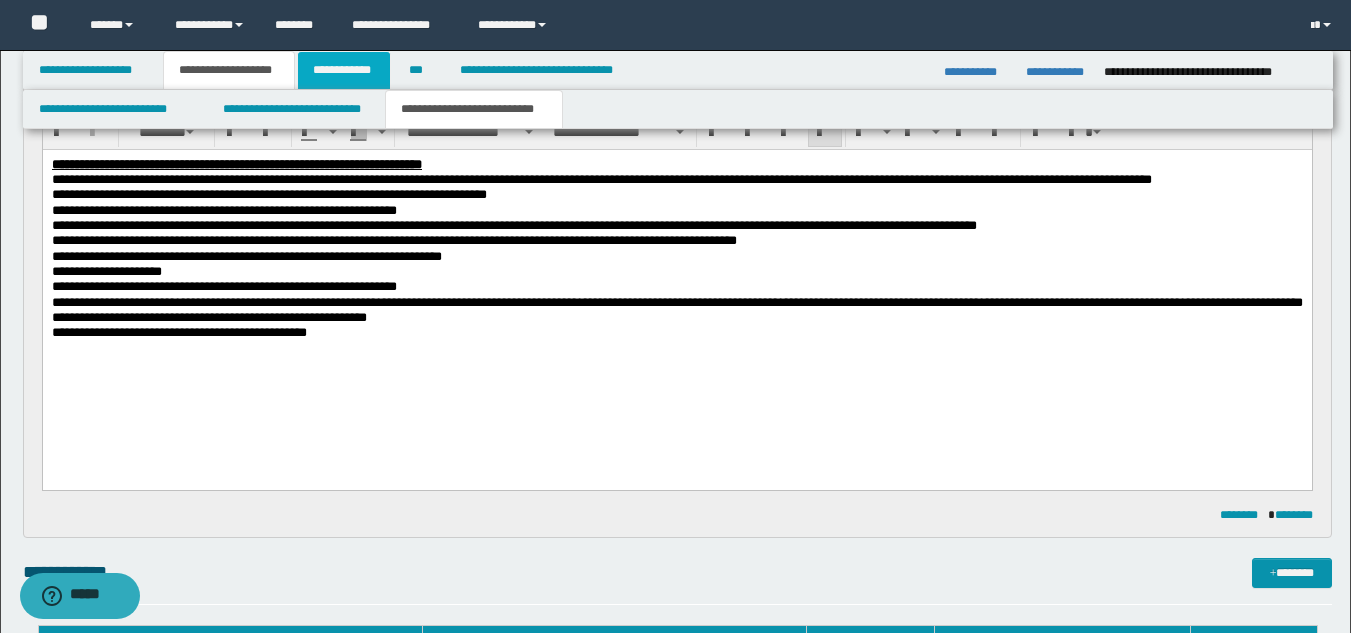 click on "**********" at bounding box center (344, 70) 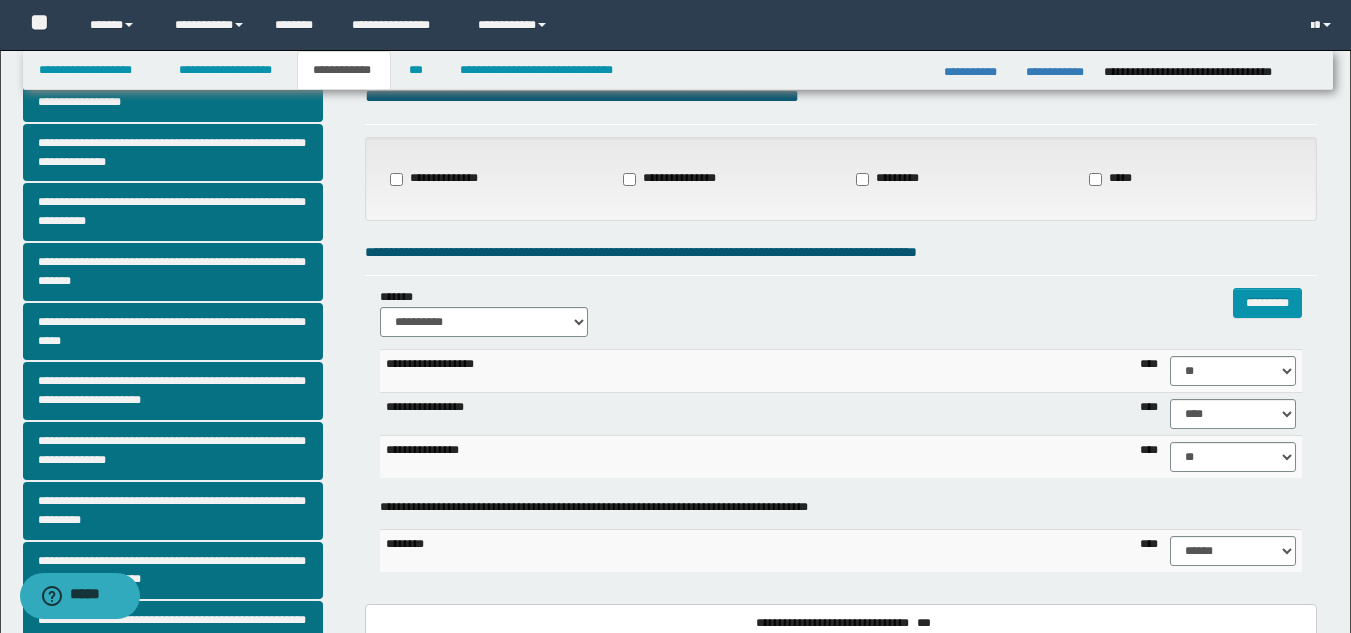 scroll, scrollTop: 62, scrollLeft: 0, axis: vertical 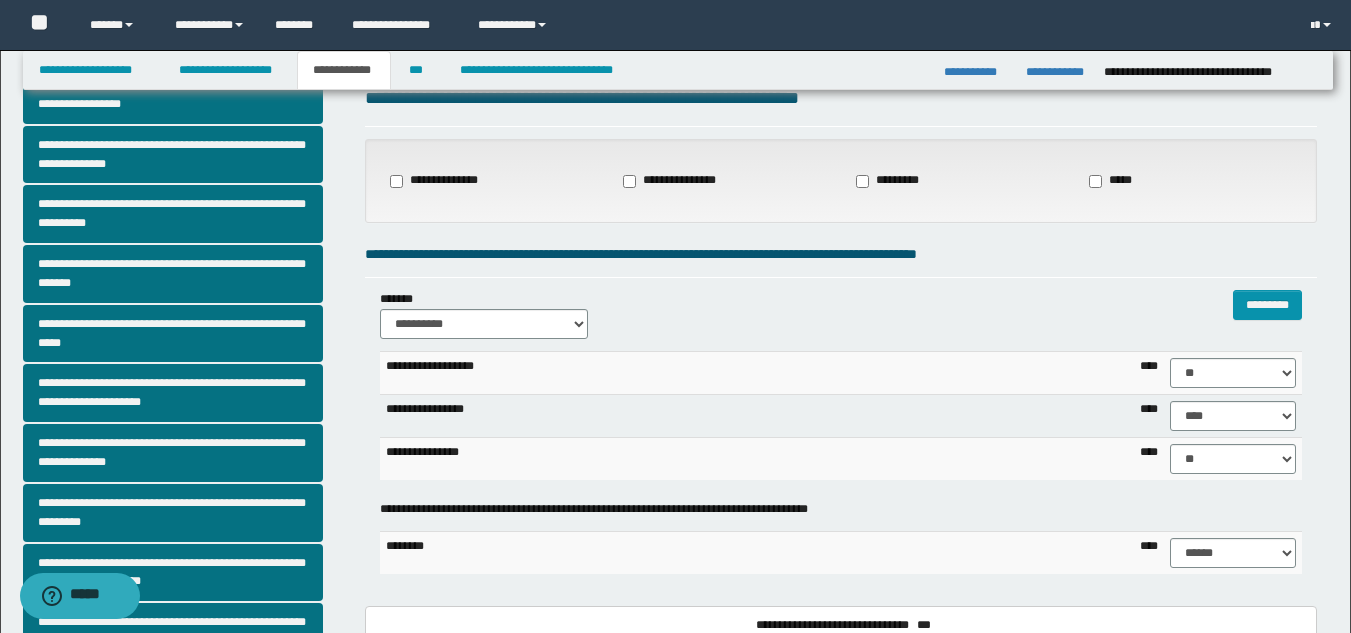 click on "**********" at bounding box center (724, 181) 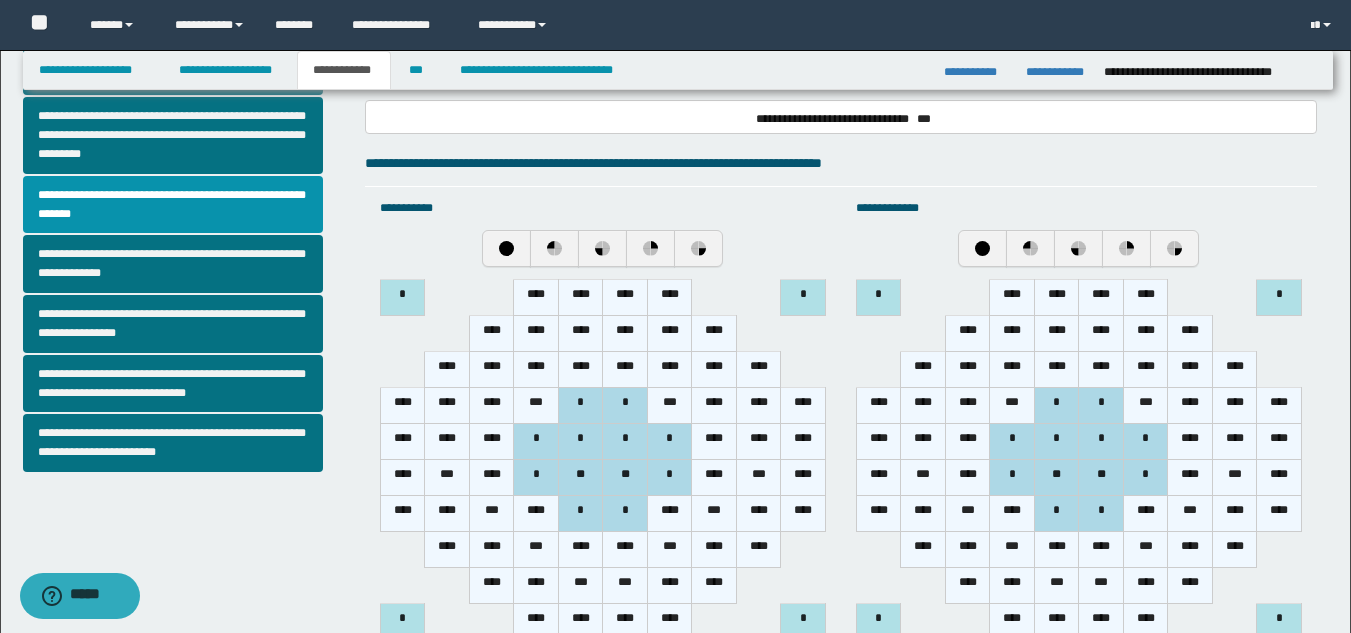 scroll, scrollTop: 561, scrollLeft: 0, axis: vertical 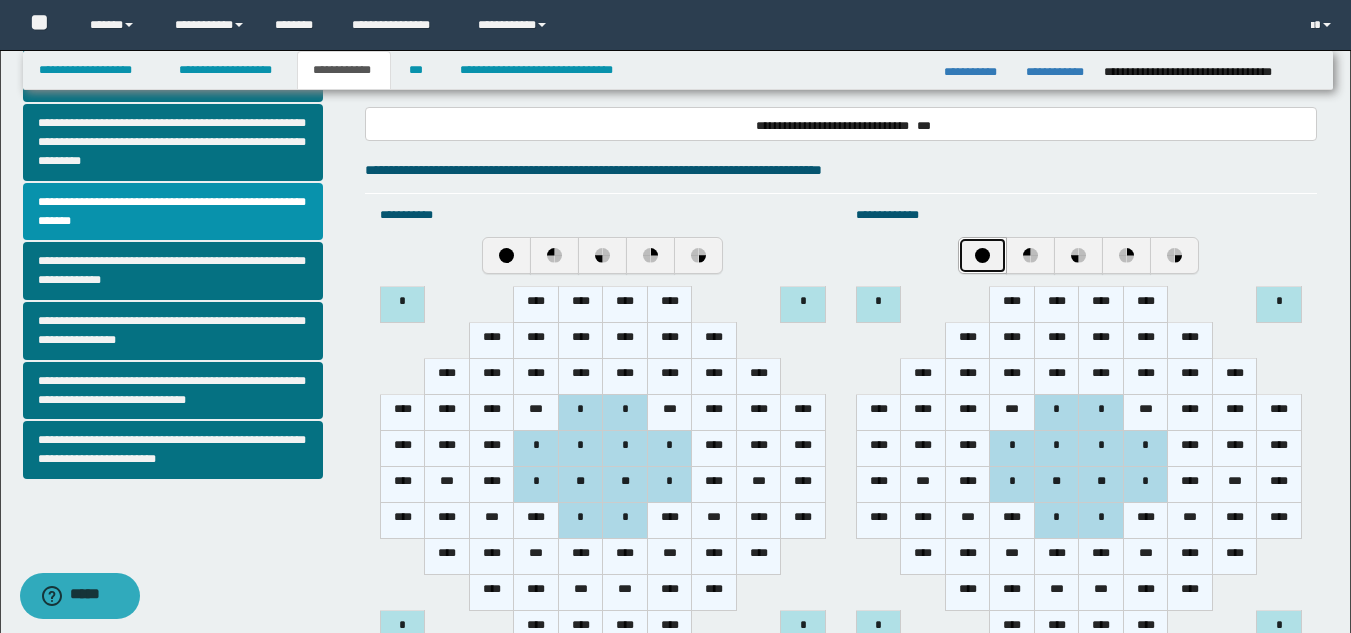 click at bounding box center [982, 255] 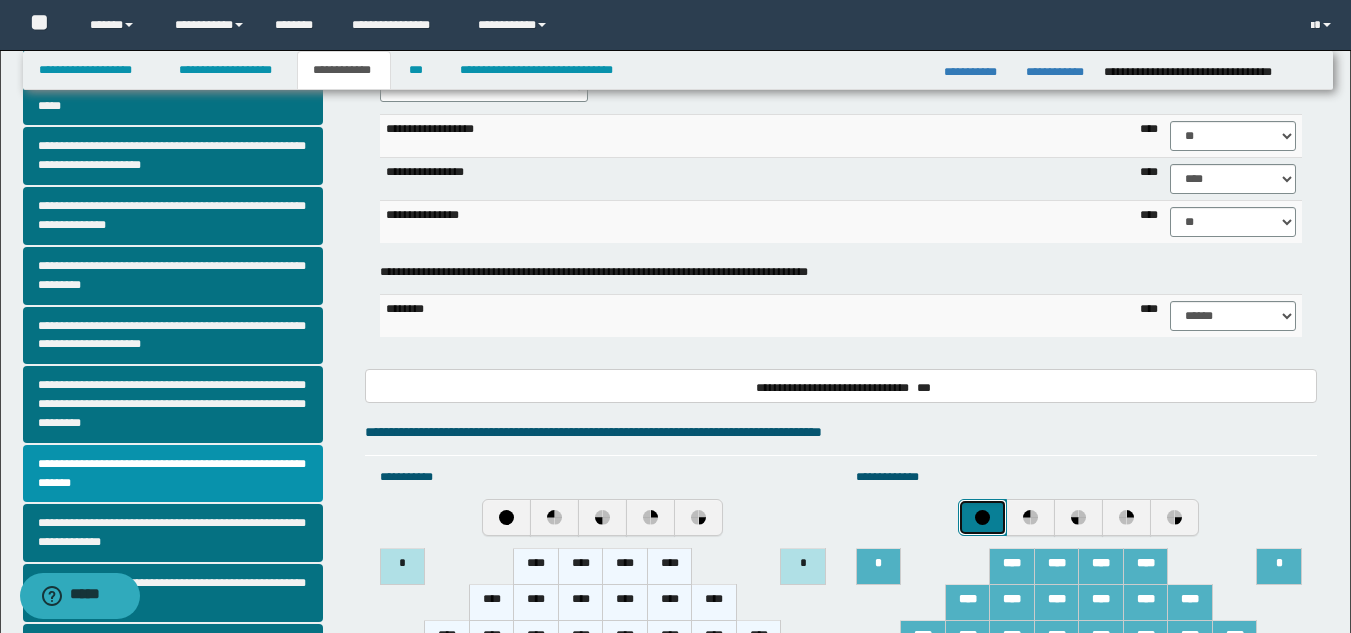 scroll, scrollTop: 288, scrollLeft: 0, axis: vertical 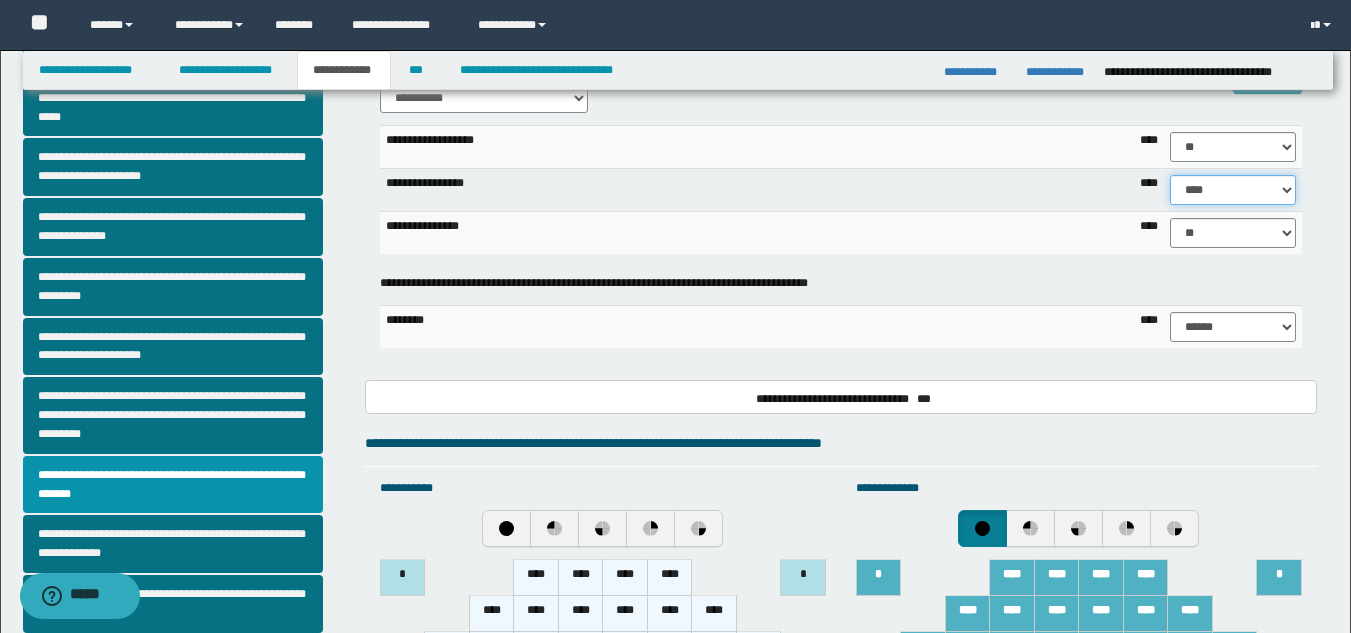 drag, startPoint x: 1238, startPoint y: 189, endPoint x: 1175, endPoint y: 198, distance: 63.63961 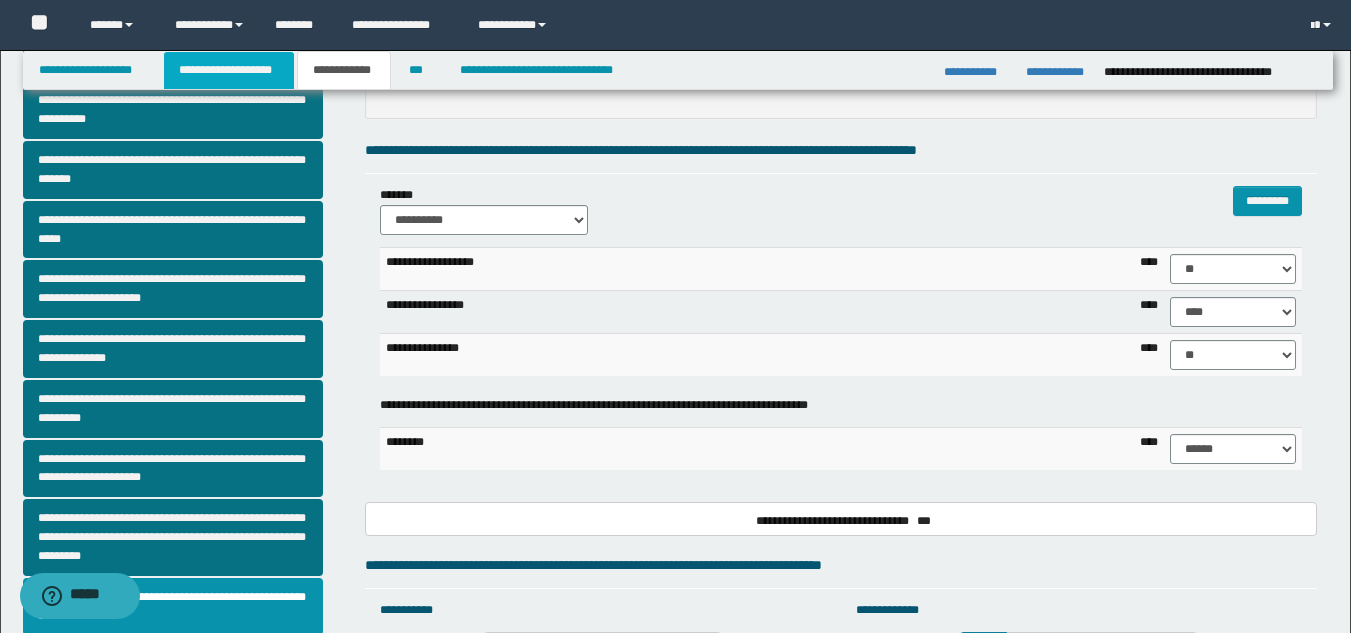 click on "**********" at bounding box center [229, 70] 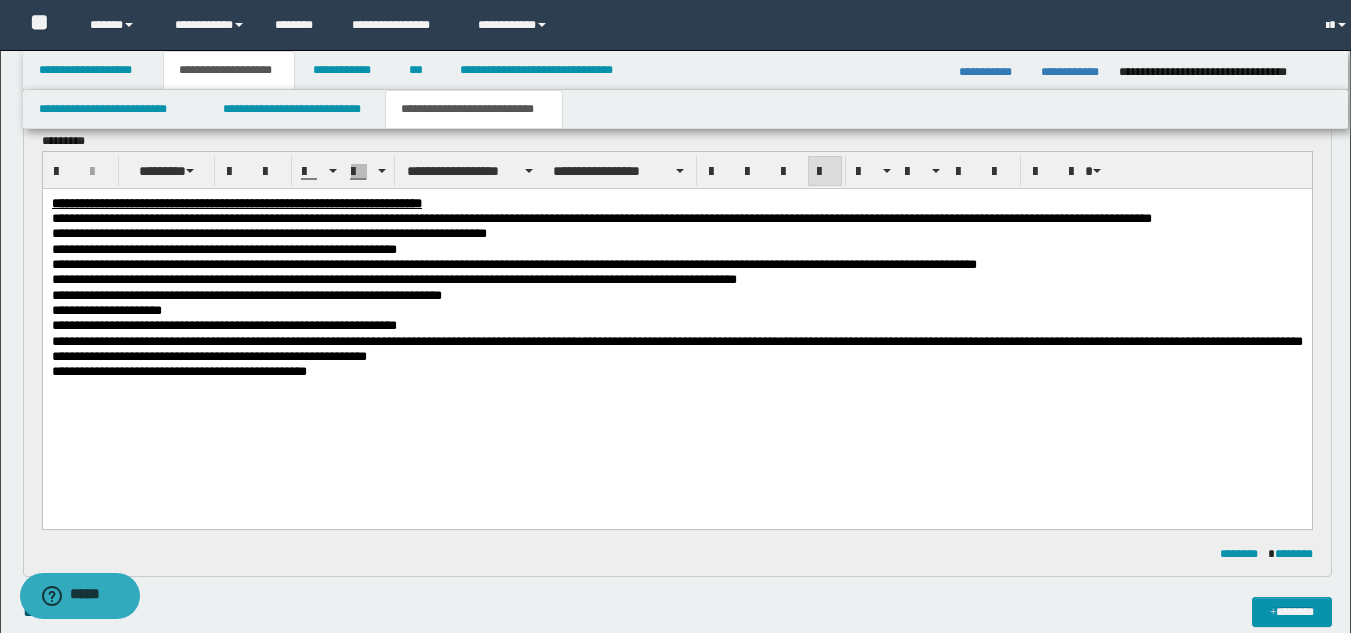 scroll, scrollTop: 197, scrollLeft: 0, axis: vertical 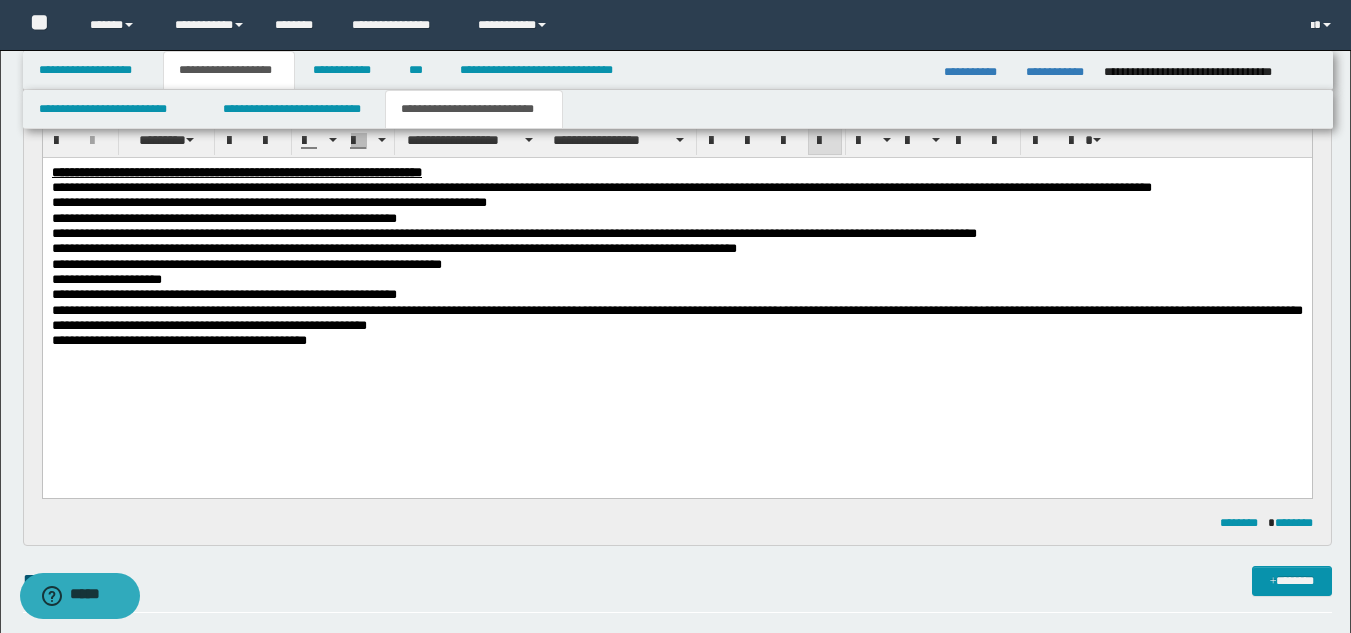 click on "**********" at bounding box center (676, 290) 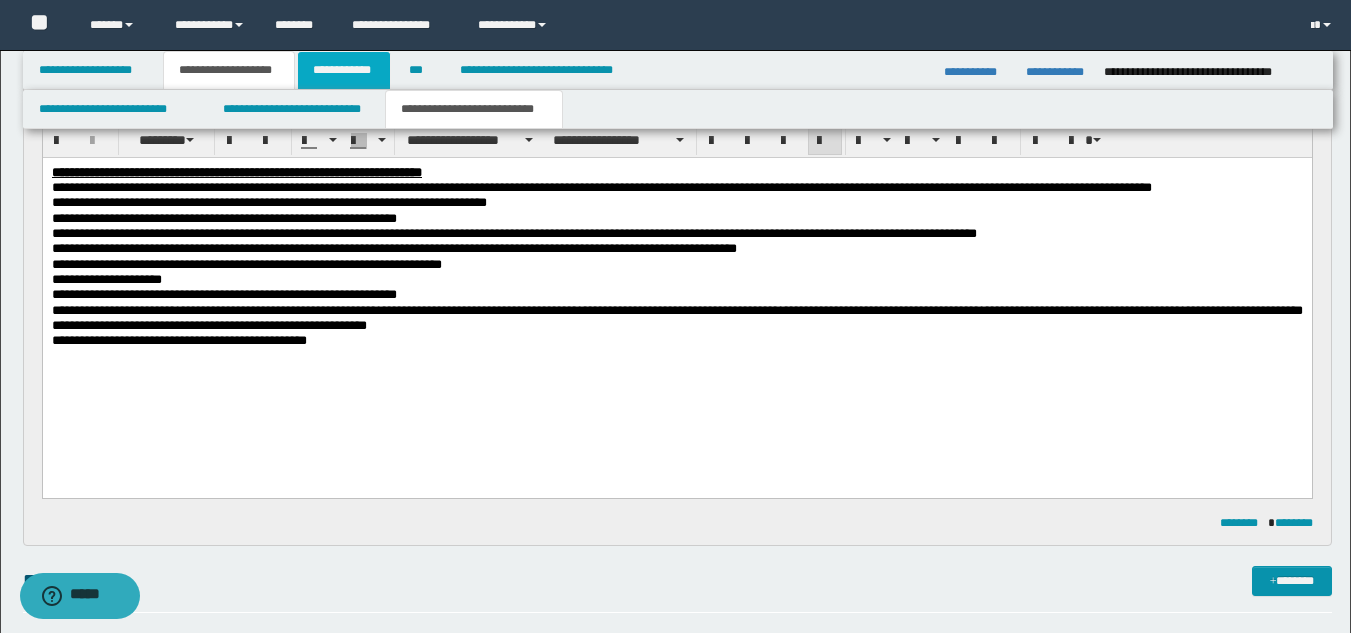 click on "**********" at bounding box center [344, 70] 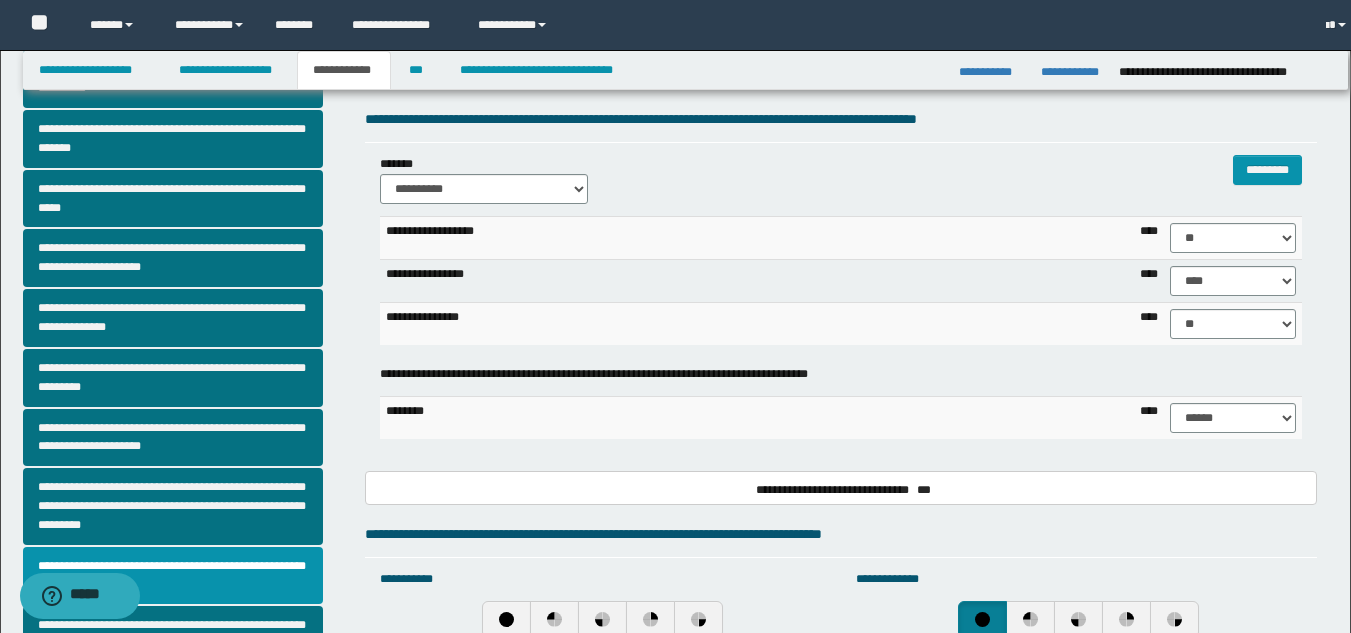 scroll, scrollTop: 166, scrollLeft: 0, axis: vertical 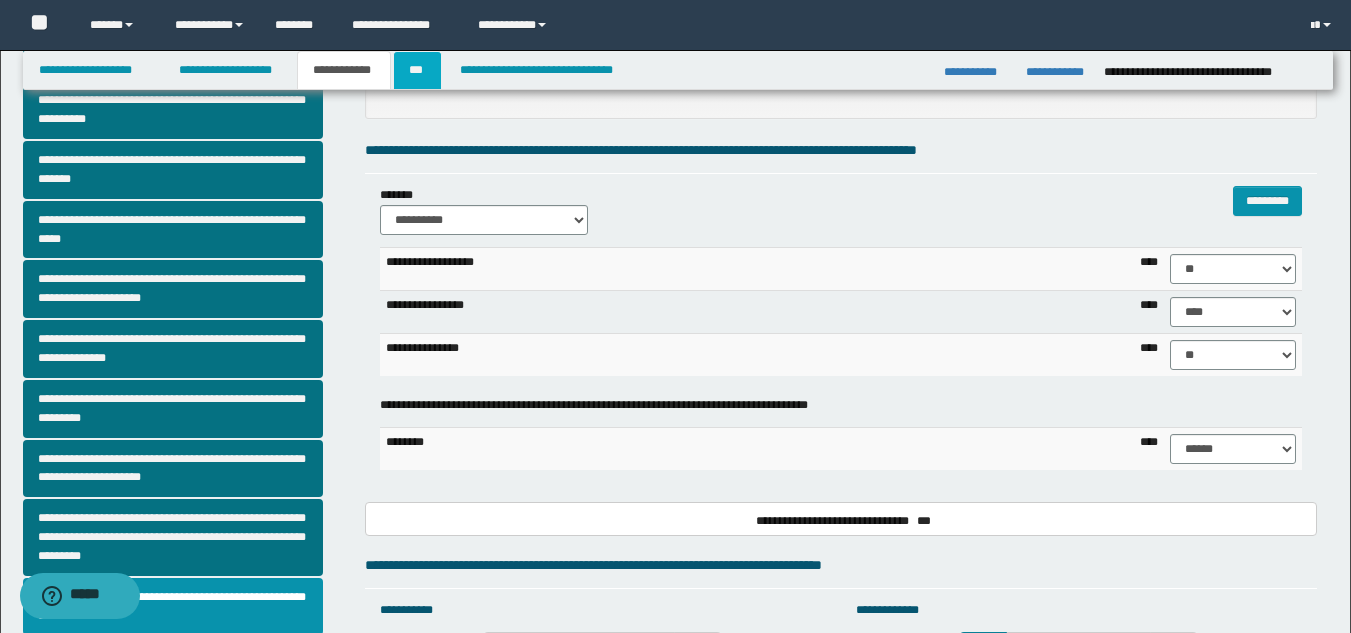 click on "***" at bounding box center [417, 70] 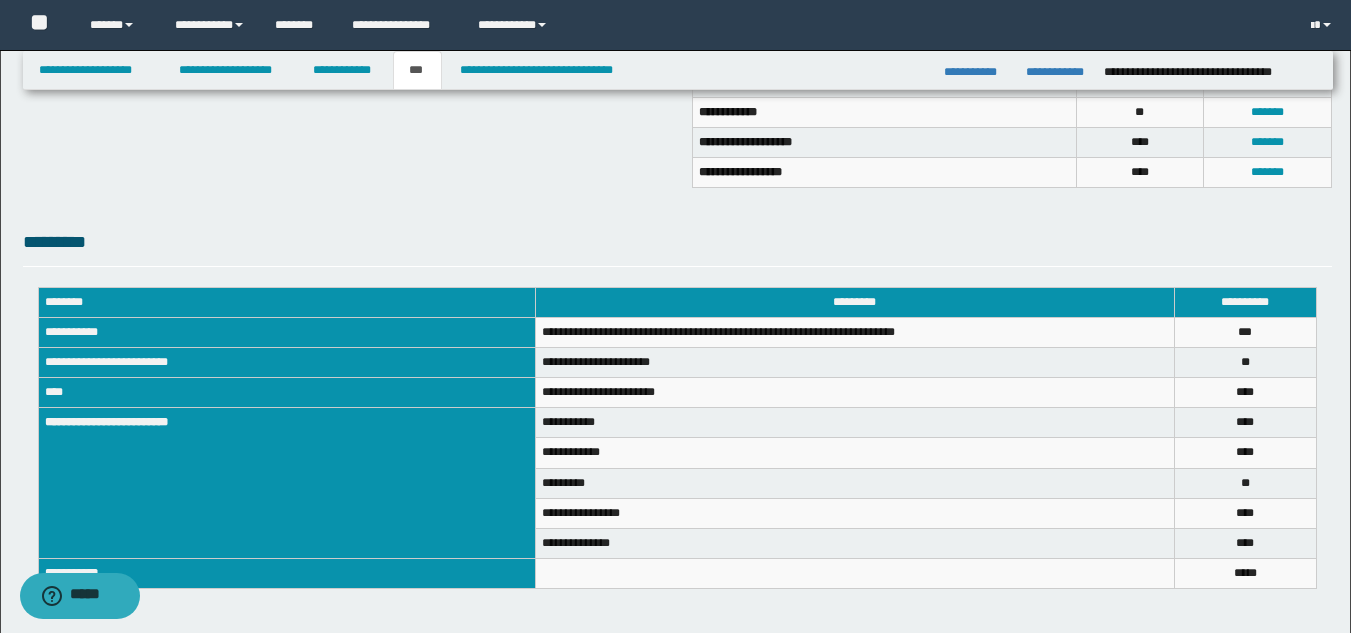scroll, scrollTop: 593, scrollLeft: 0, axis: vertical 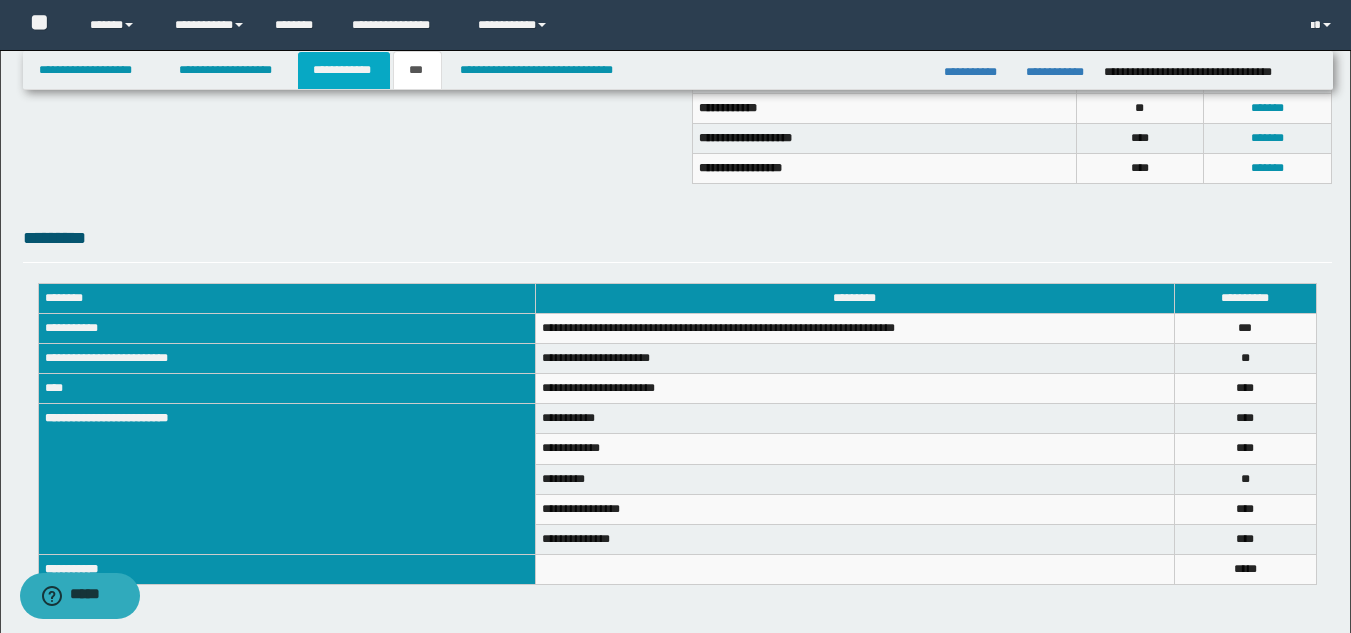 click on "**********" at bounding box center [344, 70] 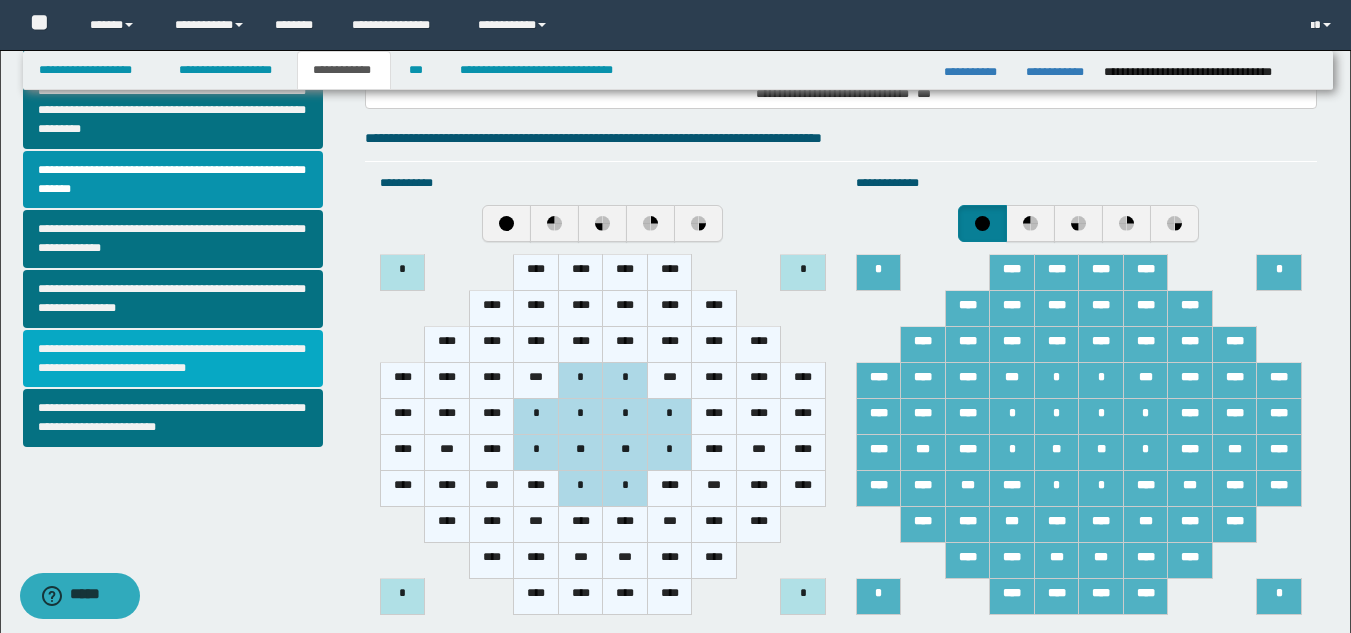 click on "**********" at bounding box center (173, 359) 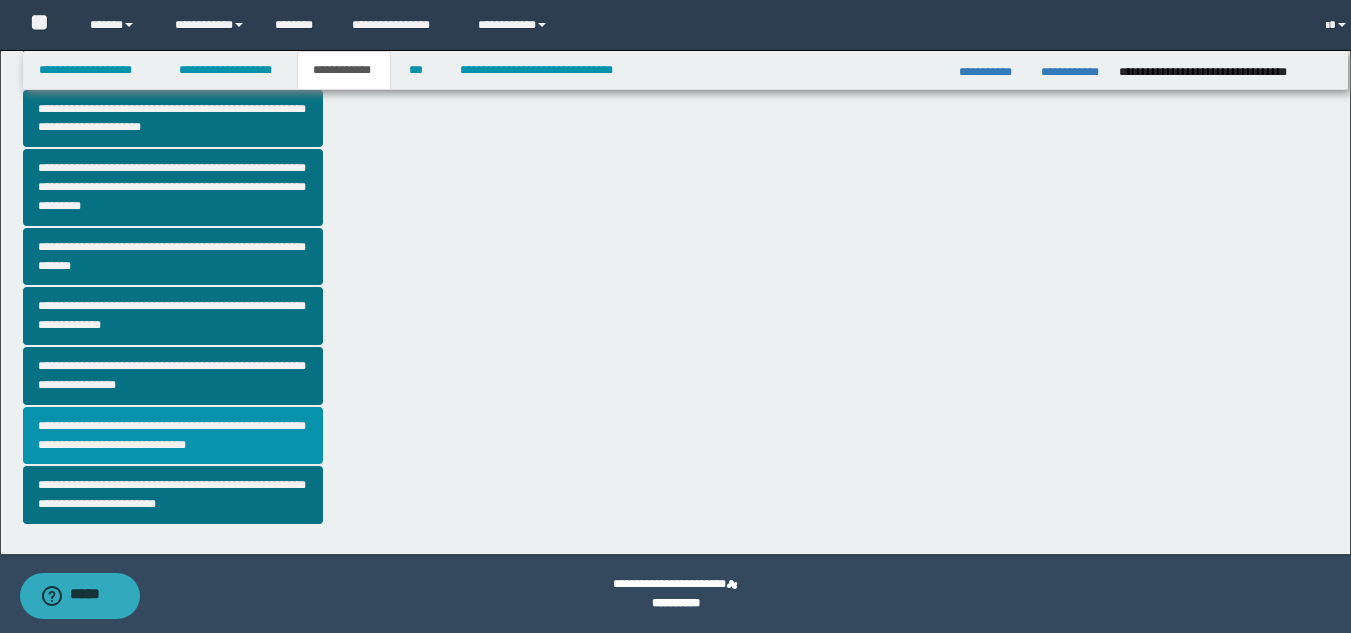 scroll, scrollTop: 0, scrollLeft: 0, axis: both 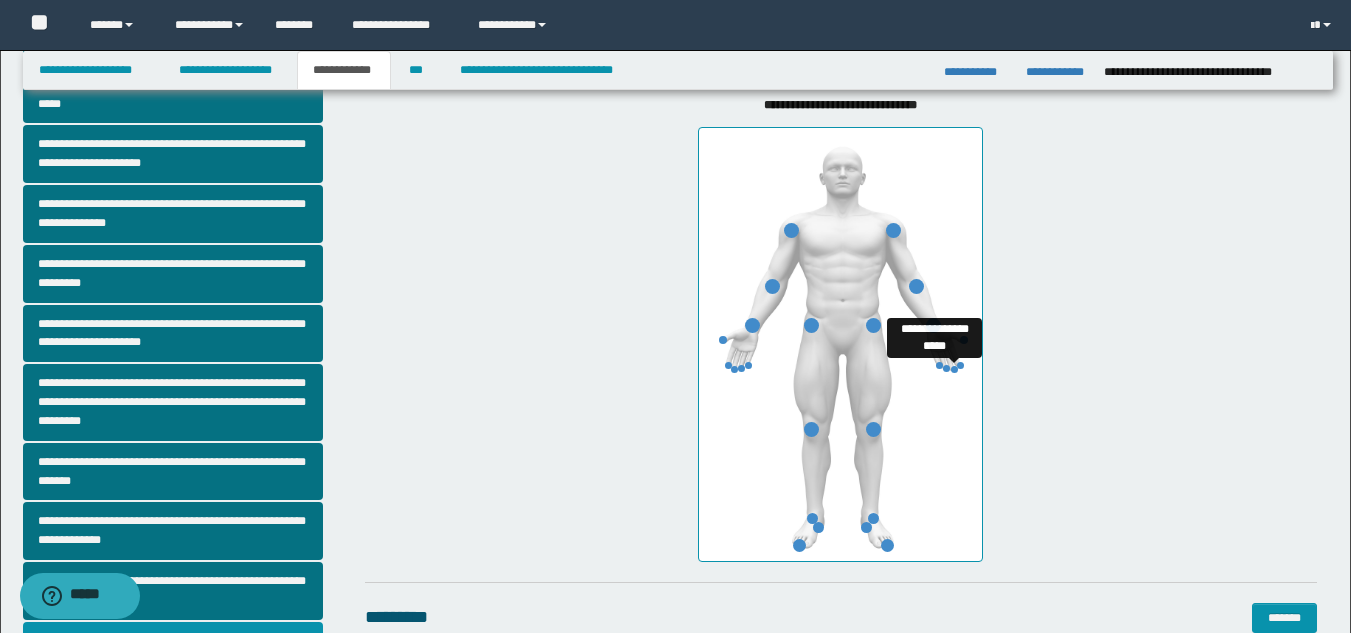 click at bounding box center (954, 369) 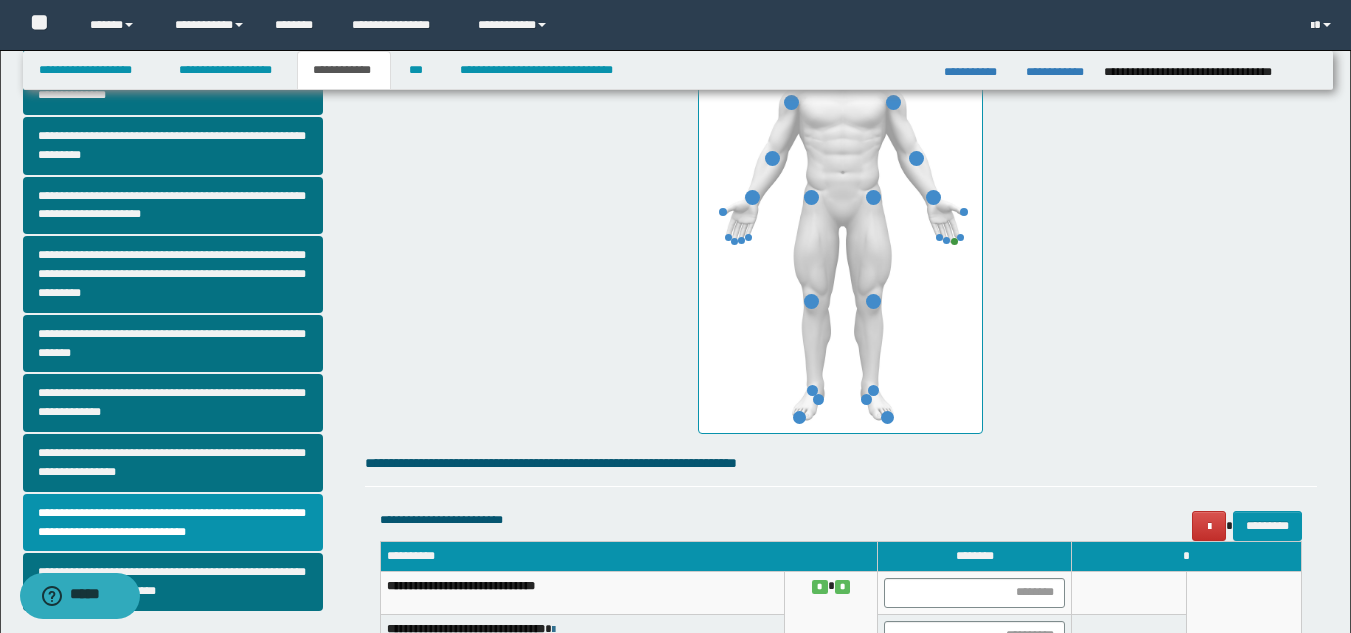 scroll, scrollTop: 350, scrollLeft: 0, axis: vertical 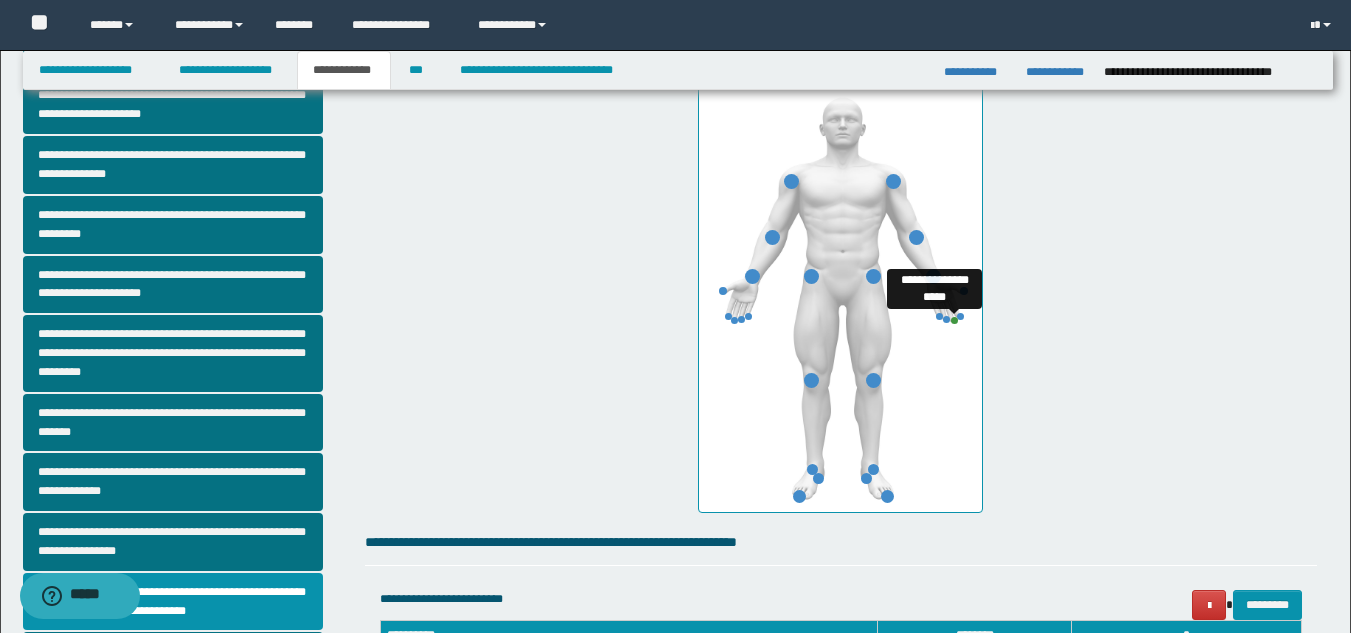 click at bounding box center (954, 320) 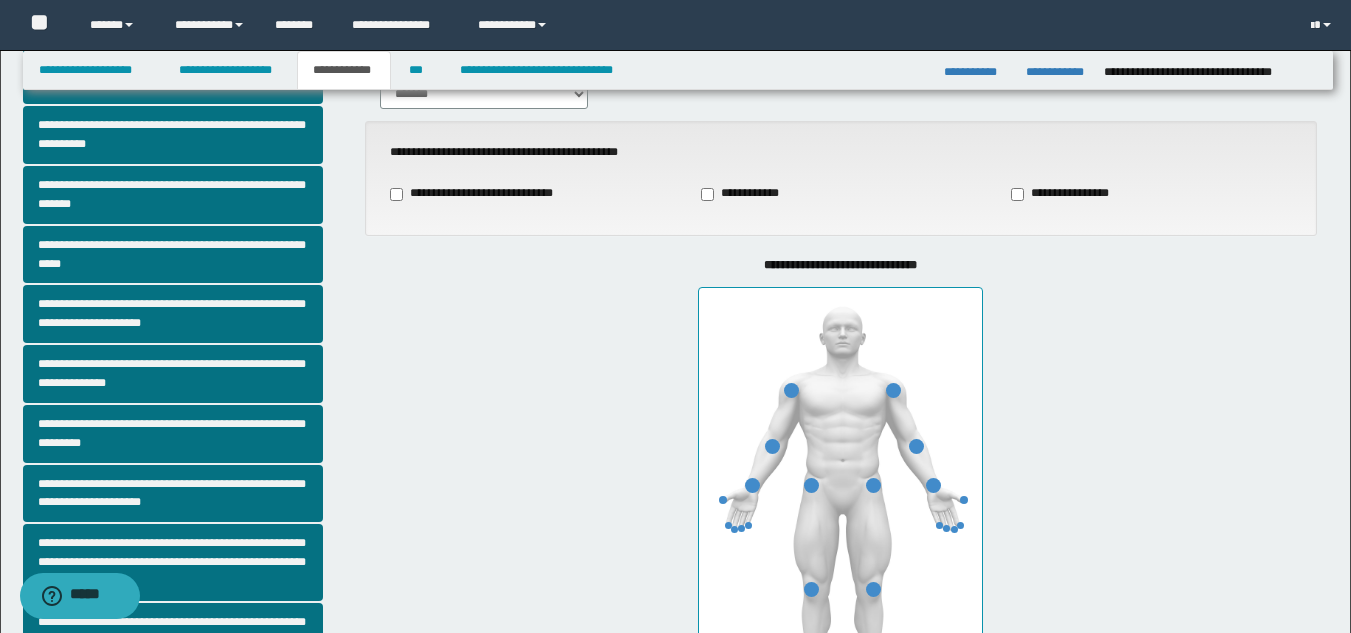 scroll, scrollTop: 120, scrollLeft: 0, axis: vertical 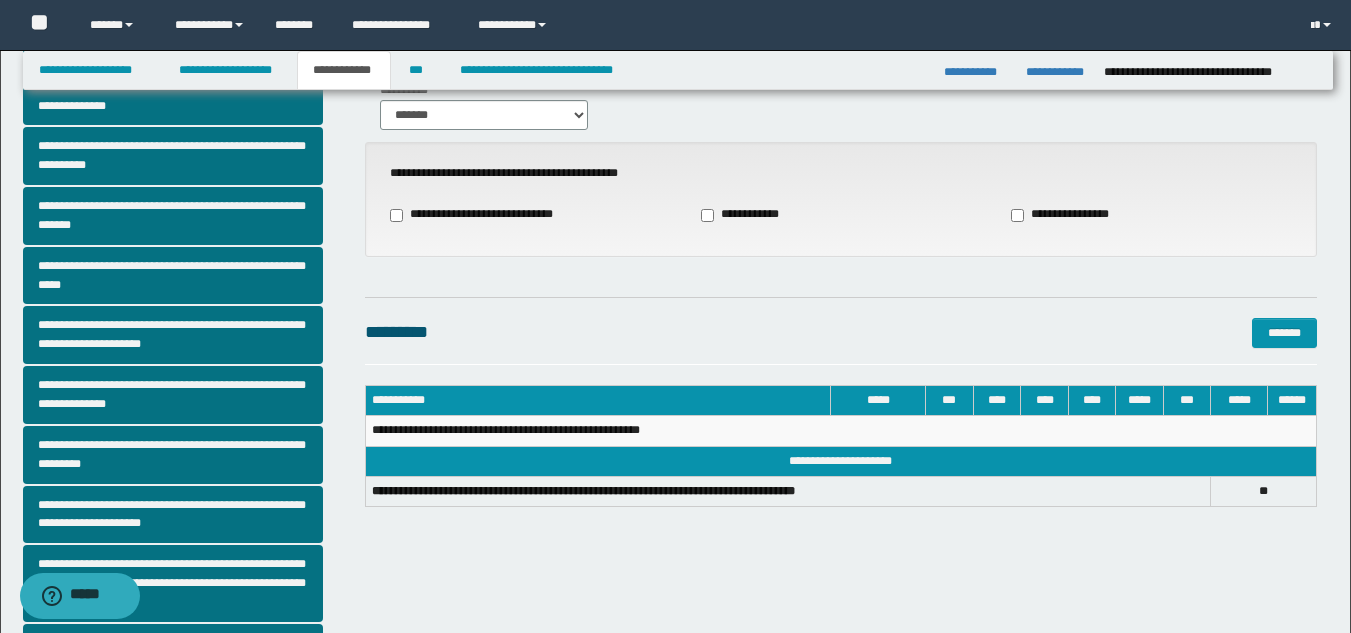 click on "**********" at bounding box center [749, 215] 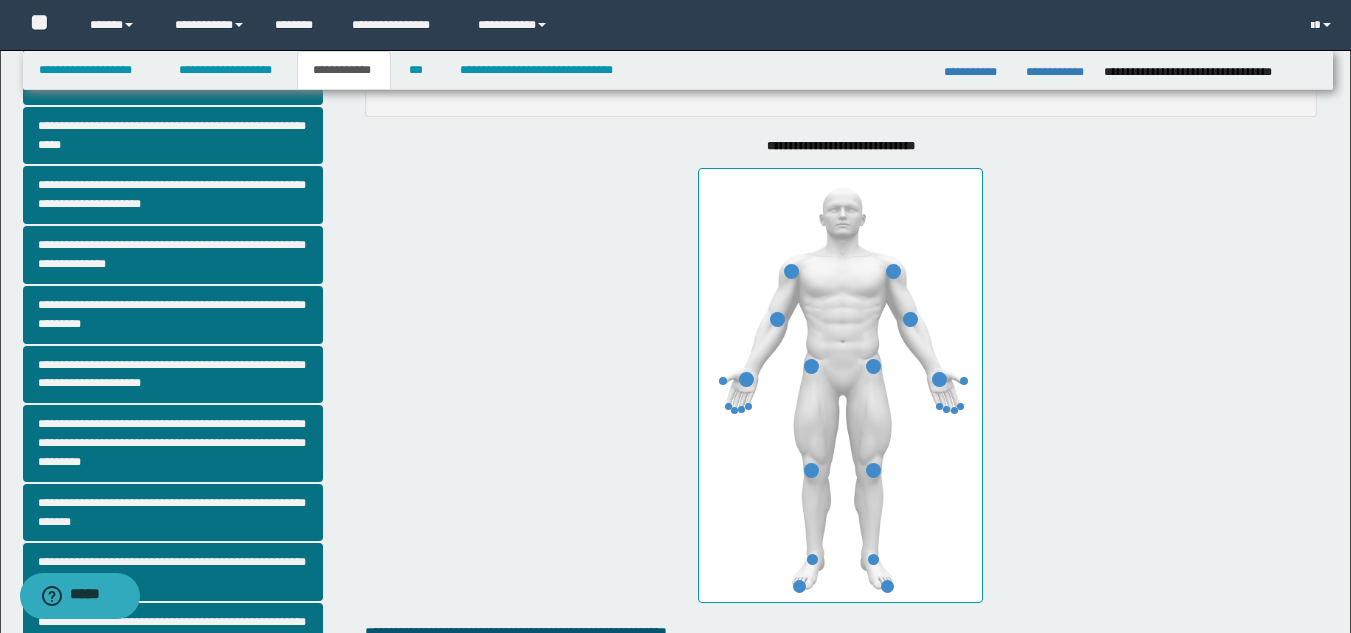scroll, scrollTop: 315, scrollLeft: 0, axis: vertical 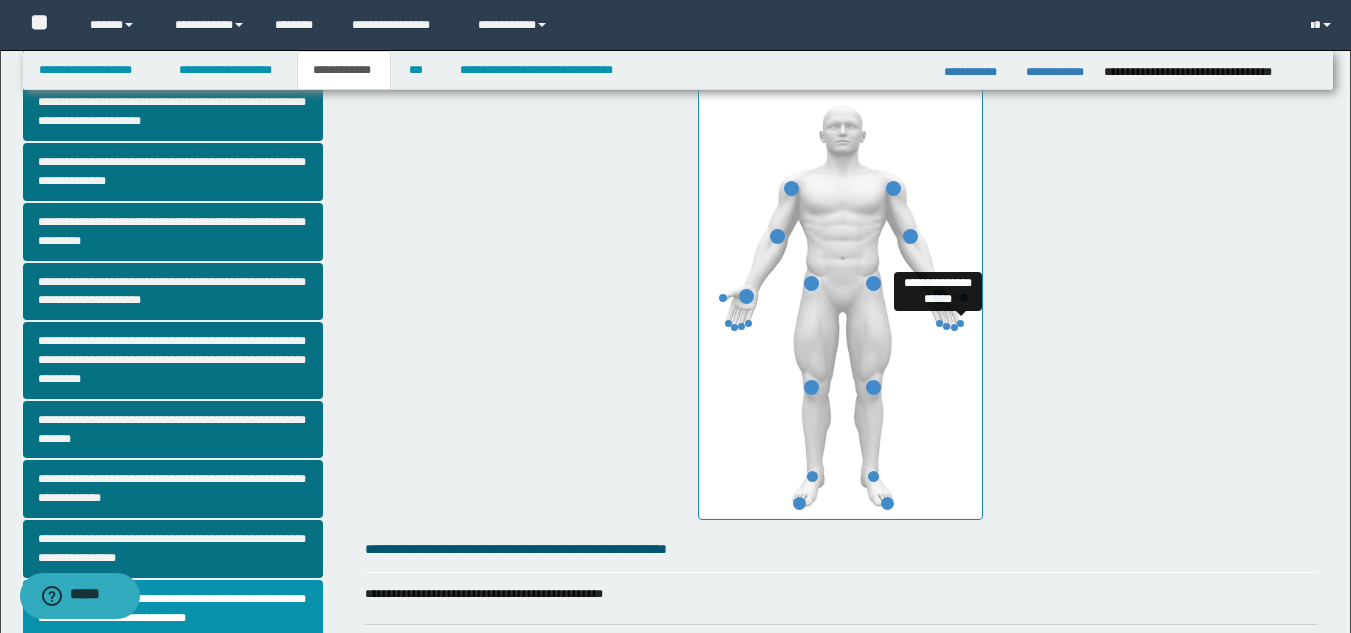 click at bounding box center [960, 323] 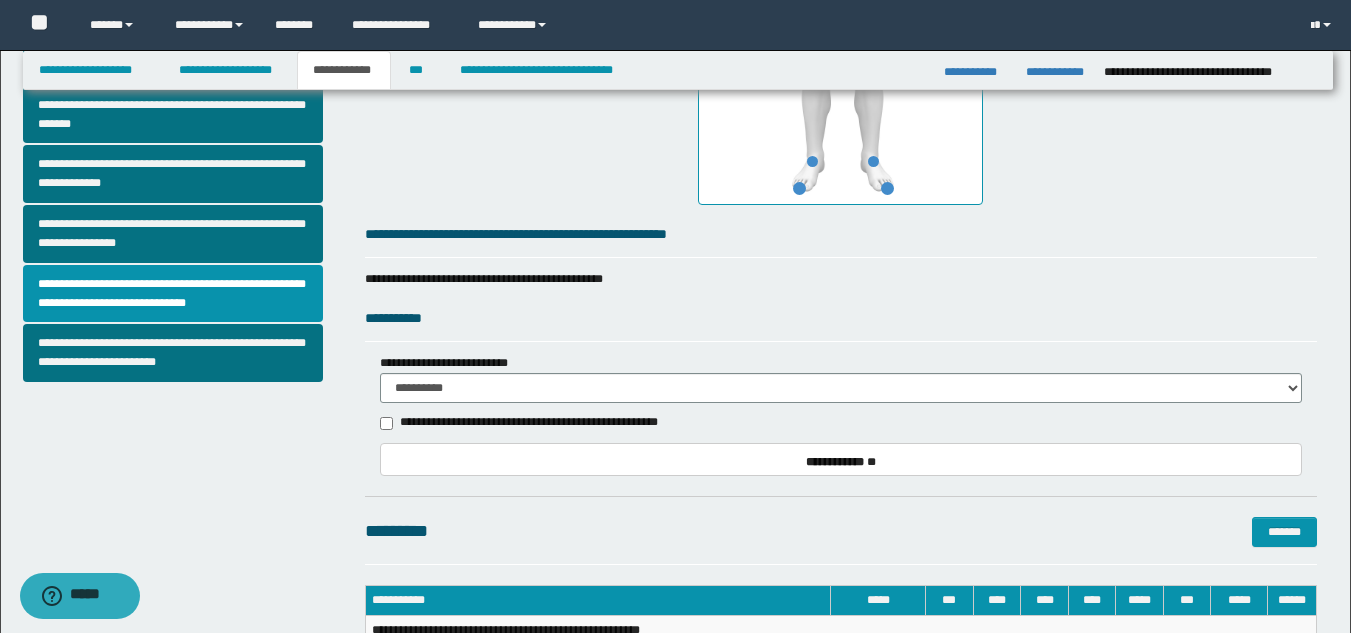 scroll, scrollTop: 651, scrollLeft: 0, axis: vertical 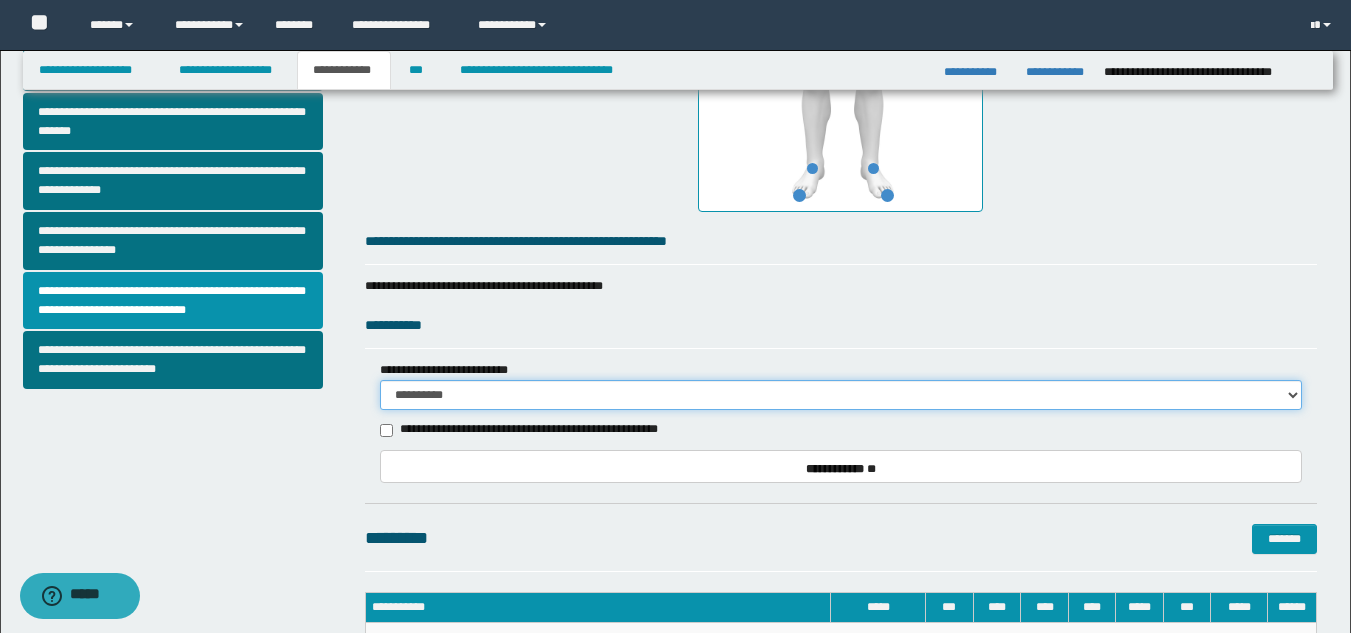 click on "**********" at bounding box center (841, 395) 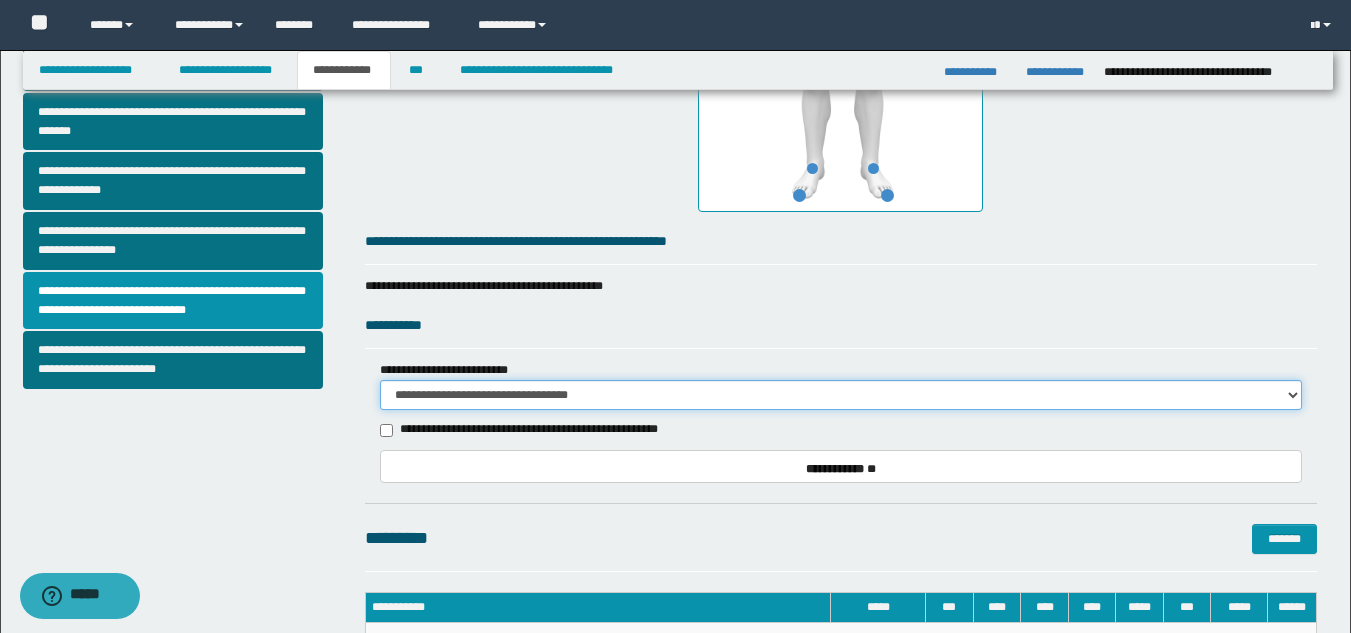 click on "**********" at bounding box center [841, 395] 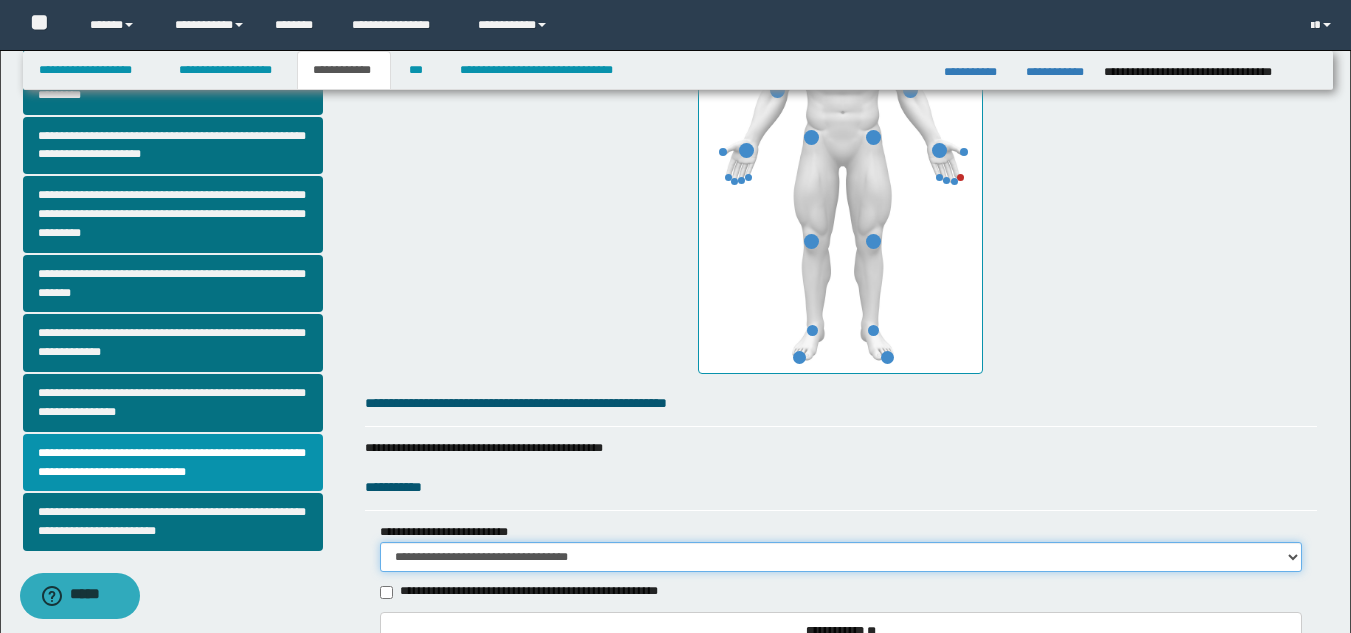 scroll, scrollTop: 487, scrollLeft: 0, axis: vertical 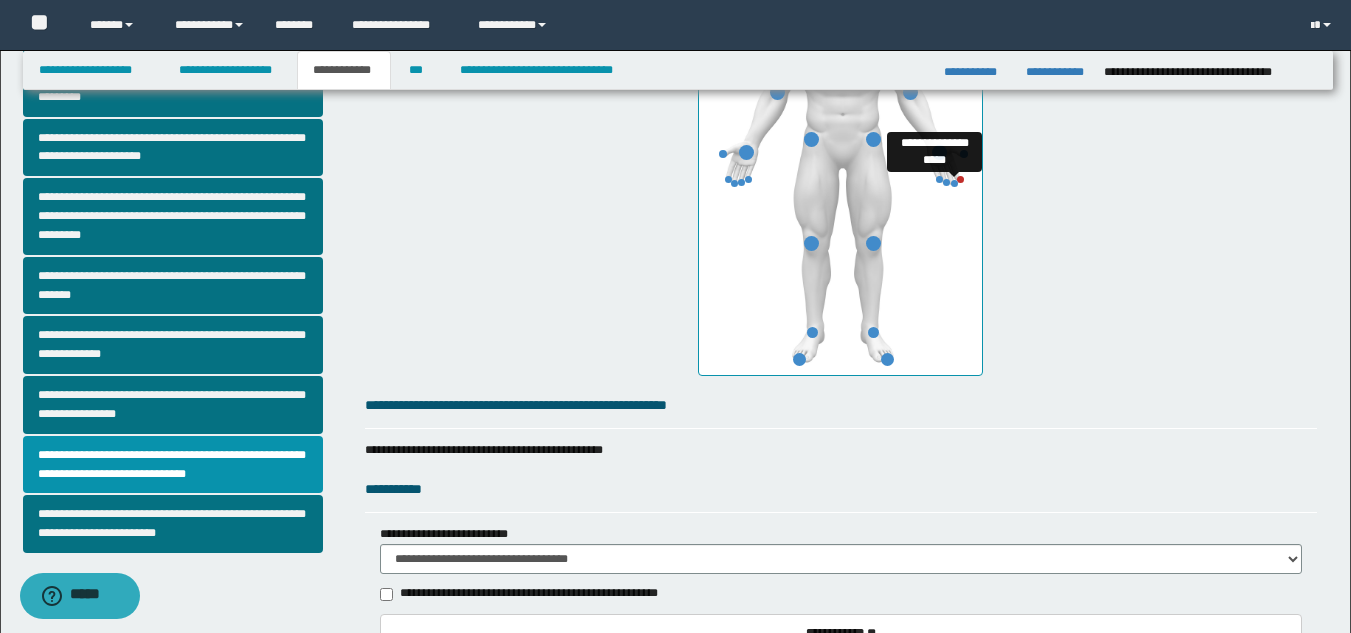click at bounding box center [954, 183] 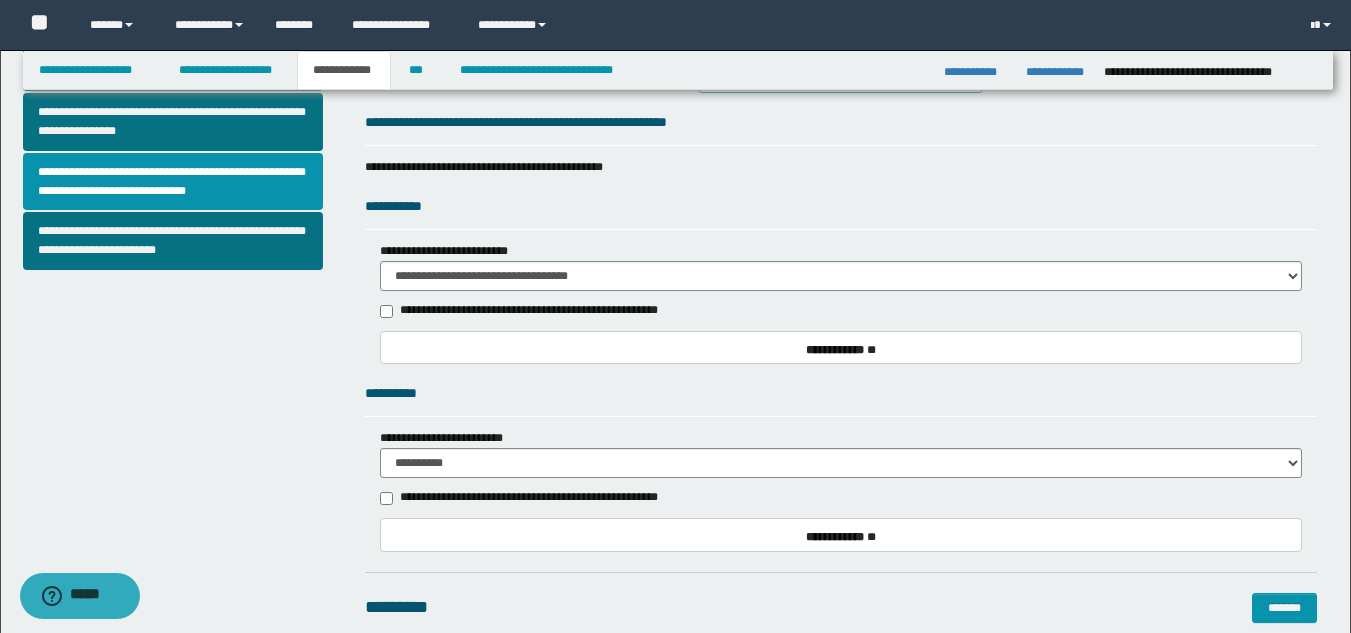 scroll, scrollTop: 799, scrollLeft: 0, axis: vertical 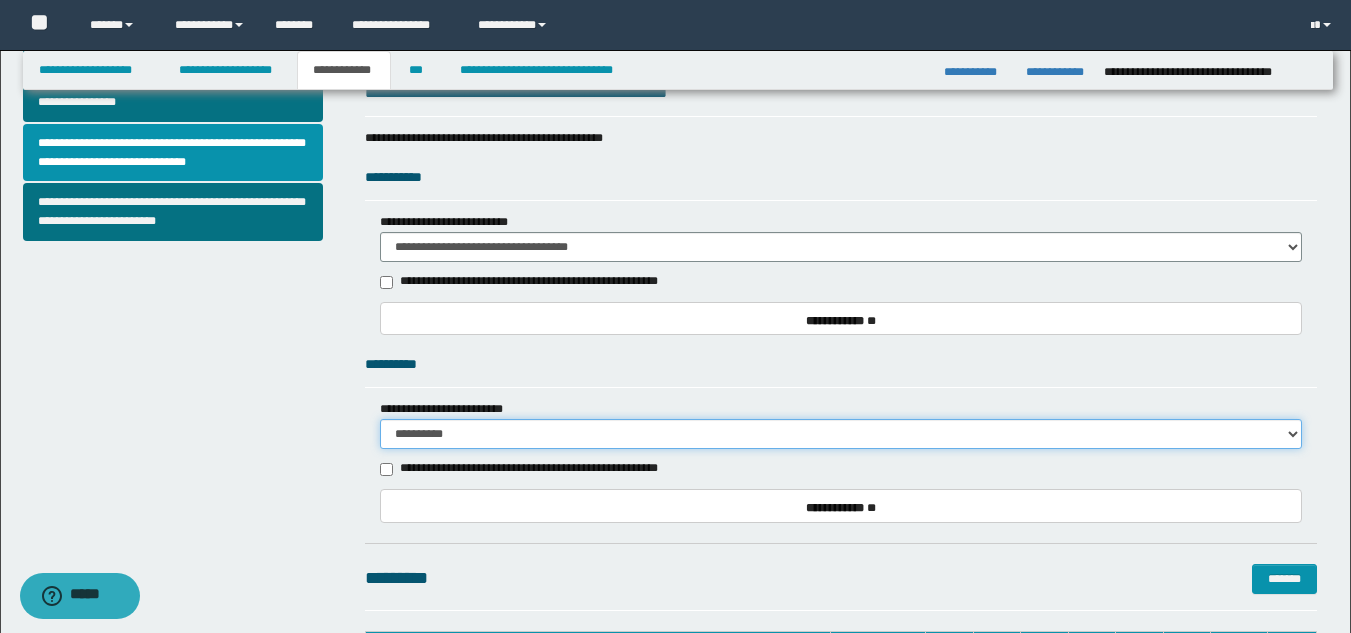 click on "**********" at bounding box center [841, 434] 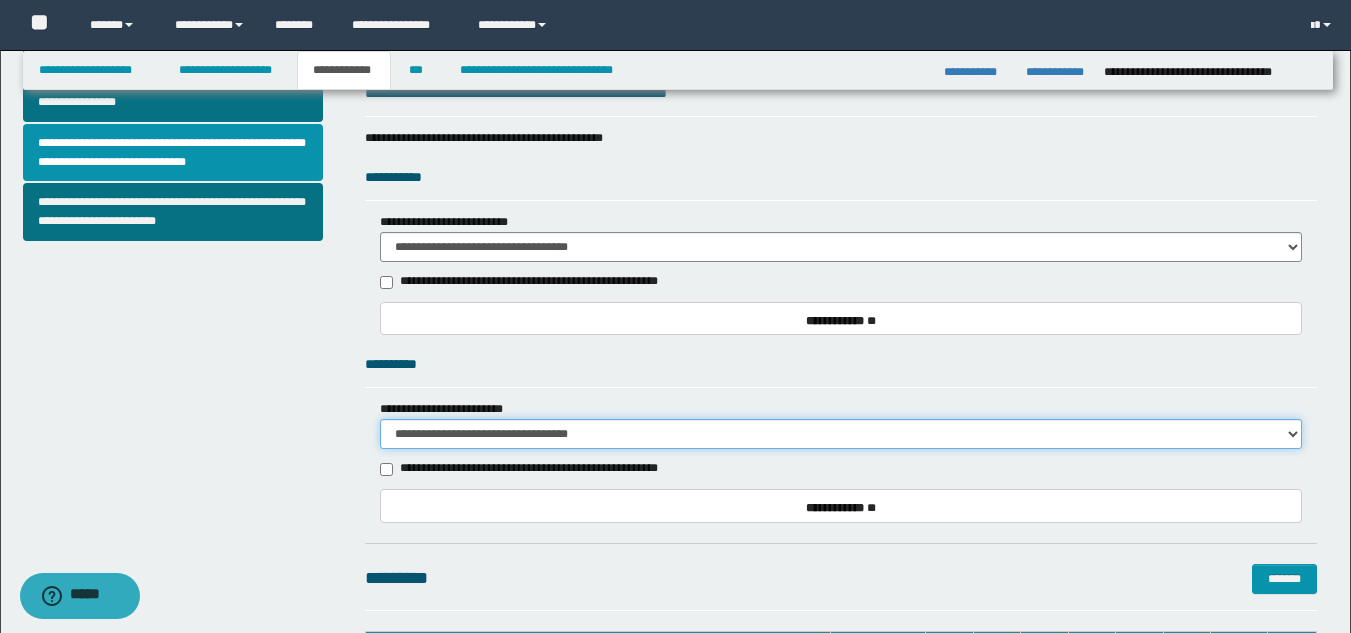 click on "**********" at bounding box center [841, 434] 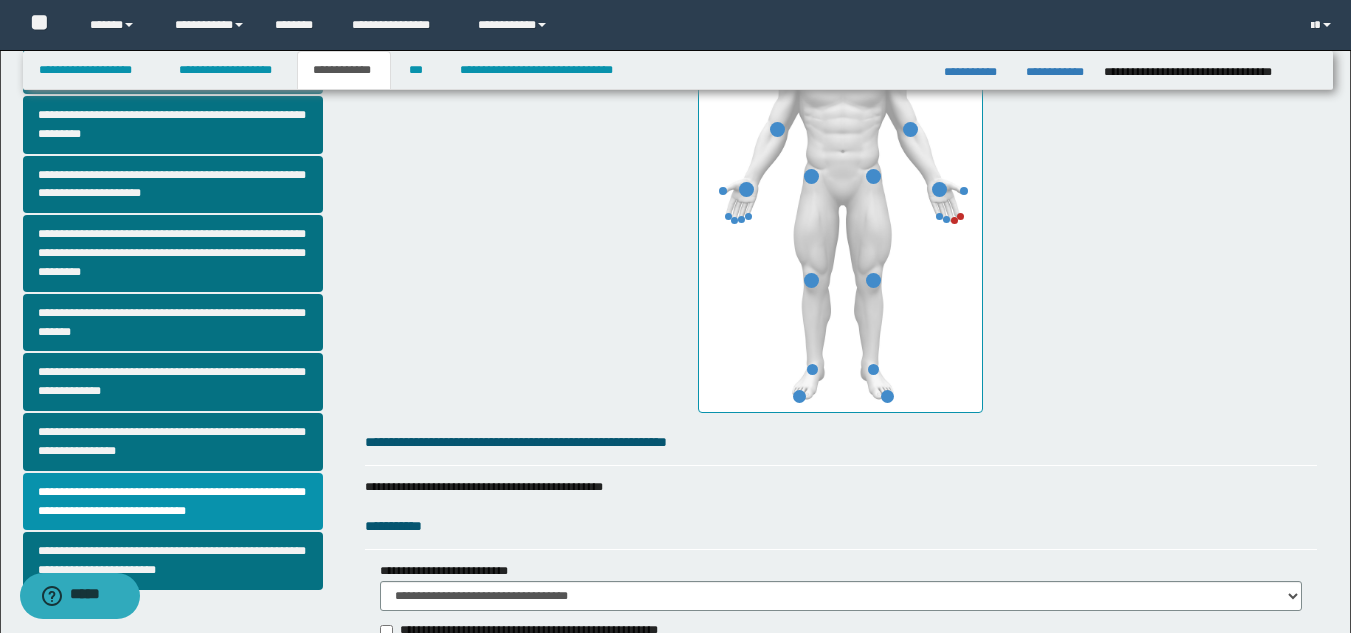 scroll, scrollTop: 439, scrollLeft: 0, axis: vertical 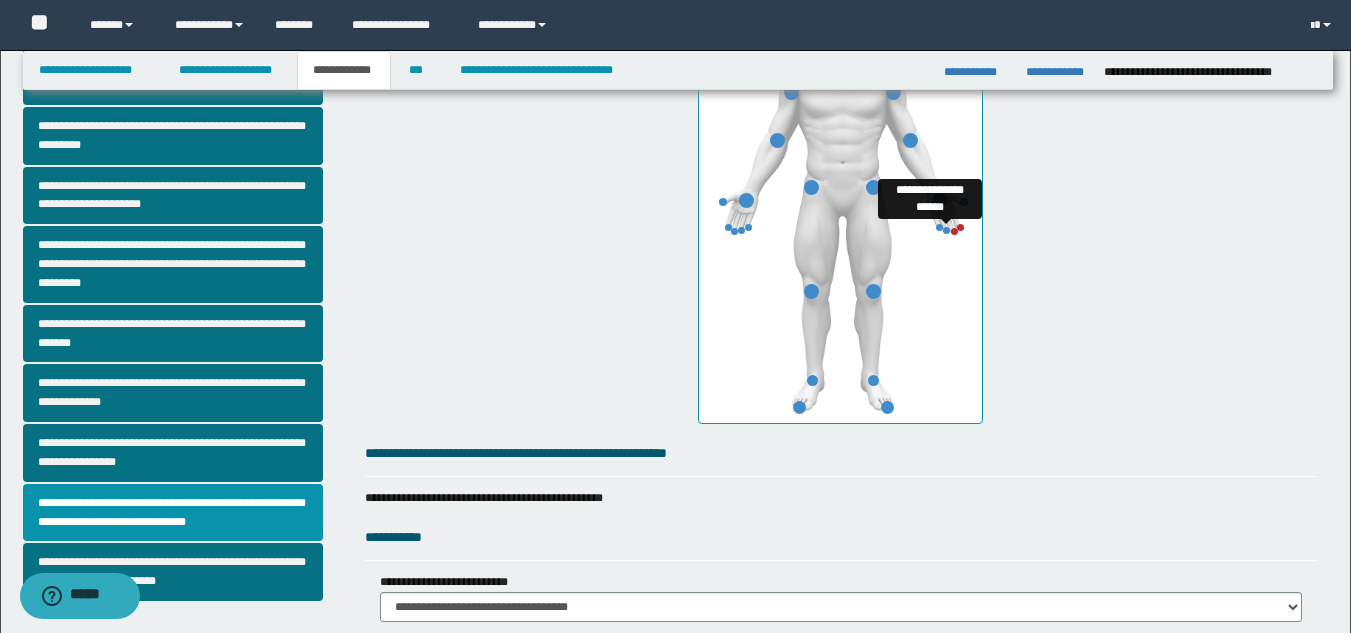 click at bounding box center (946, 230) 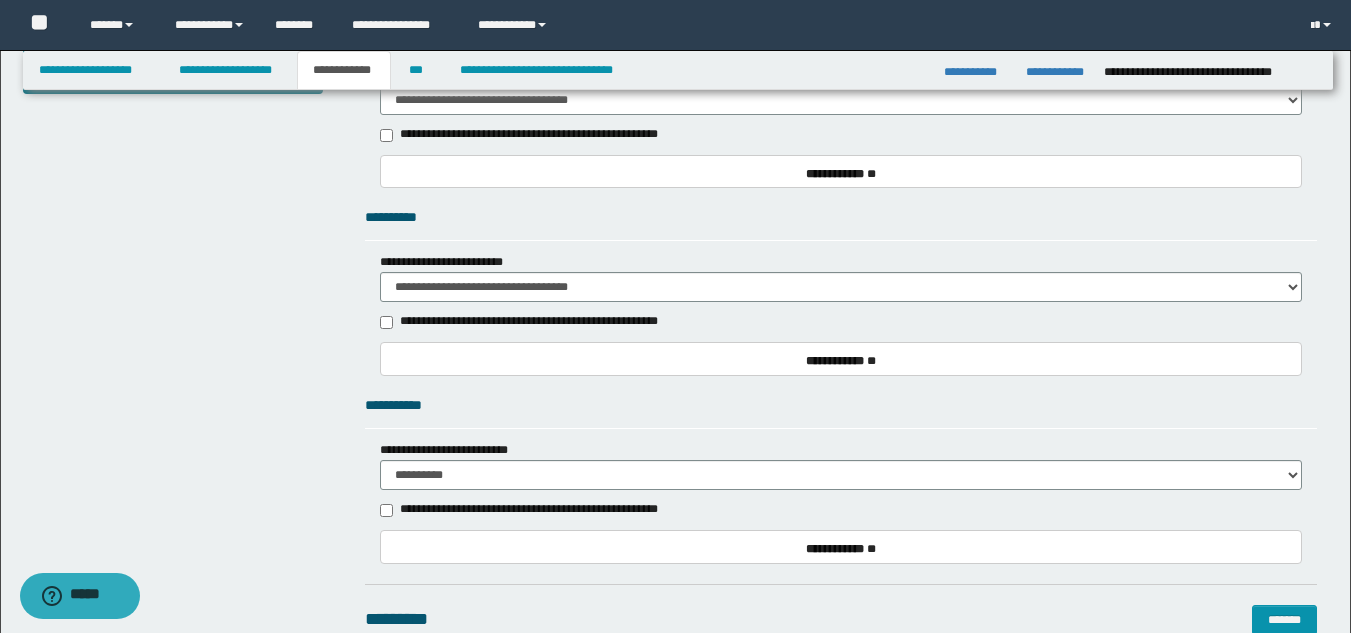 scroll, scrollTop: 949, scrollLeft: 0, axis: vertical 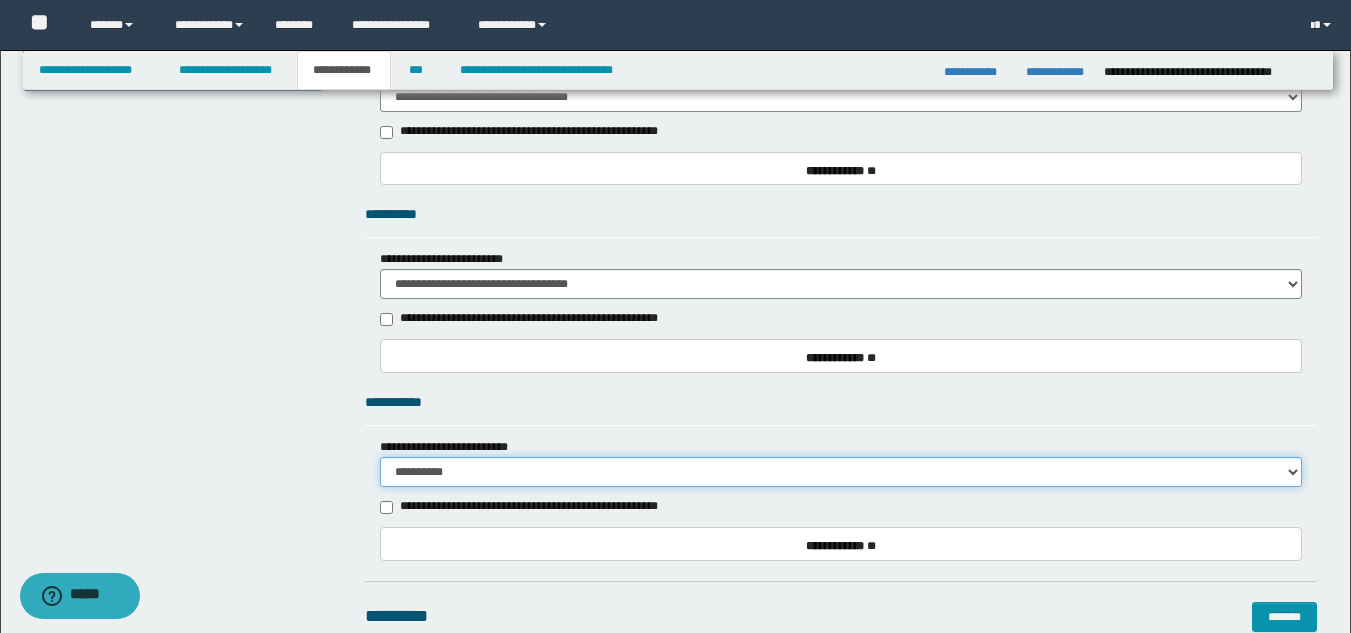 click on "**********" at bounding box center [841, 472] 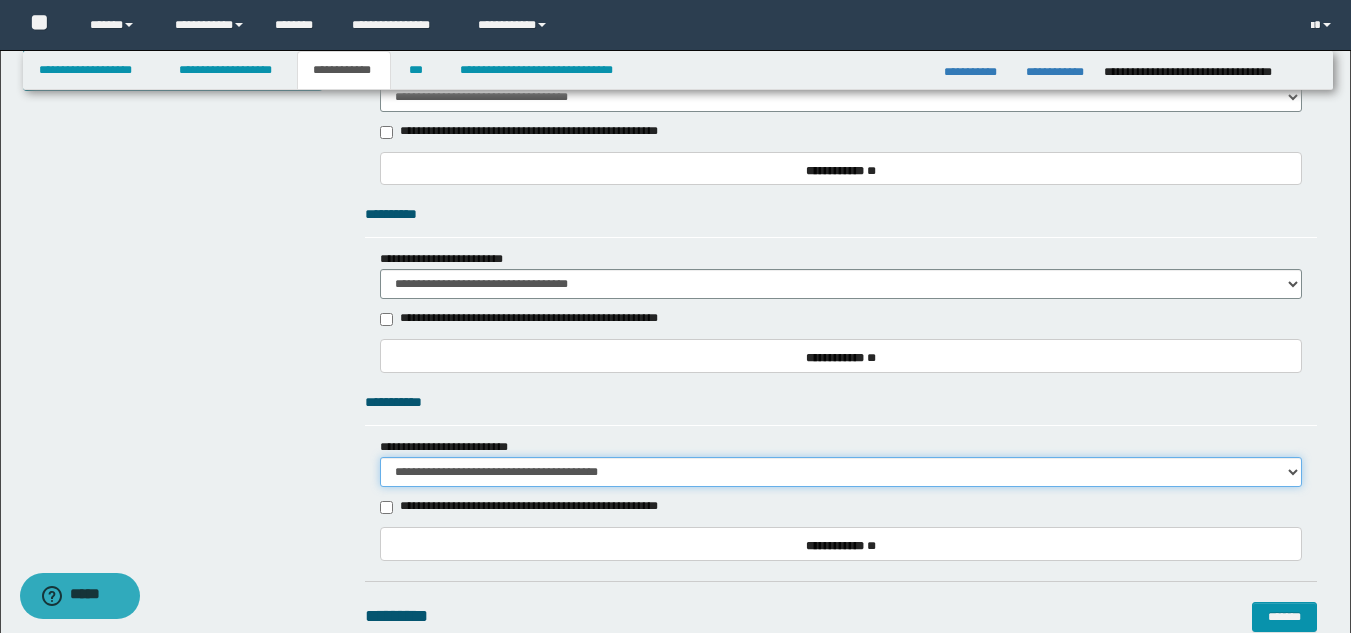 click on "**********" at bounding box center (841, 472) 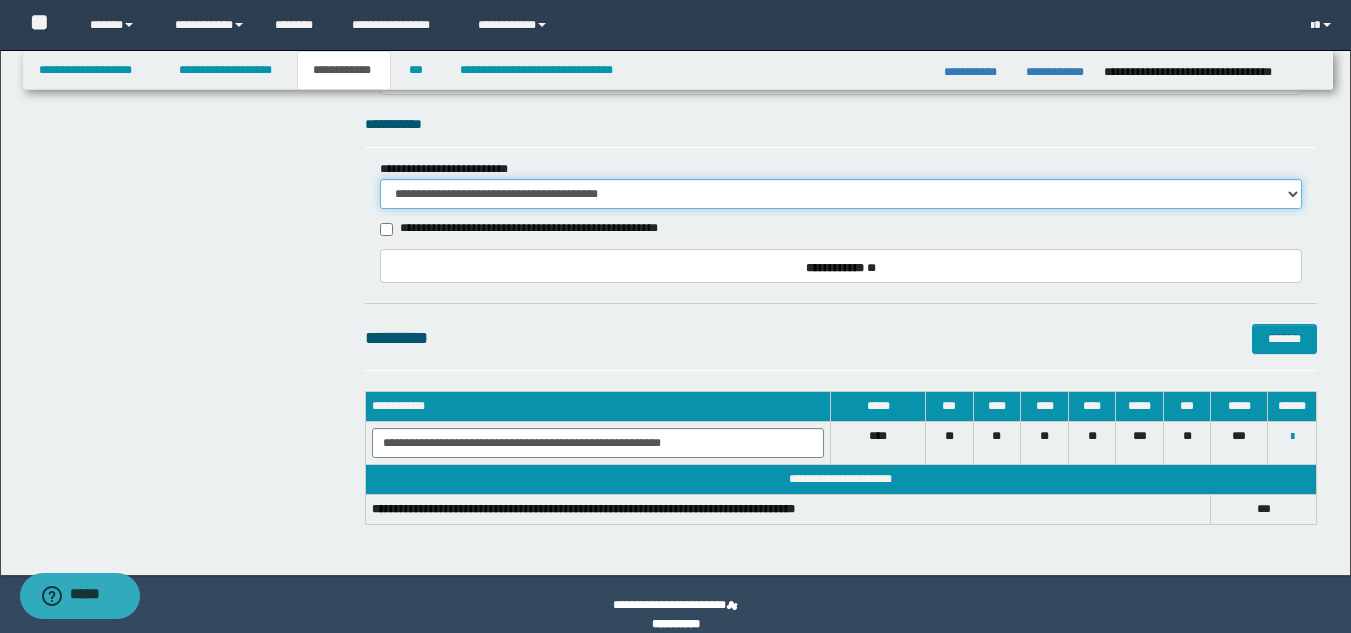 scroll, scrollTop: 1230, scrollLeft: 0, axis: vertical 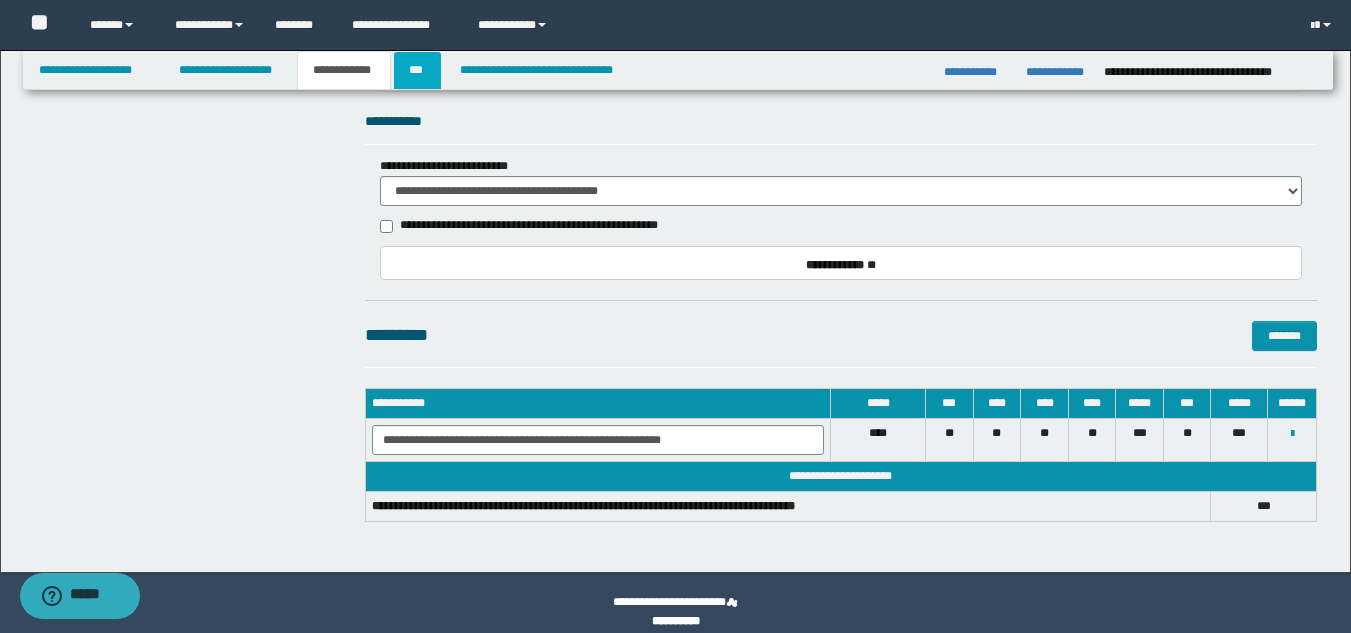click on "***" at bounding box center [417, 70] 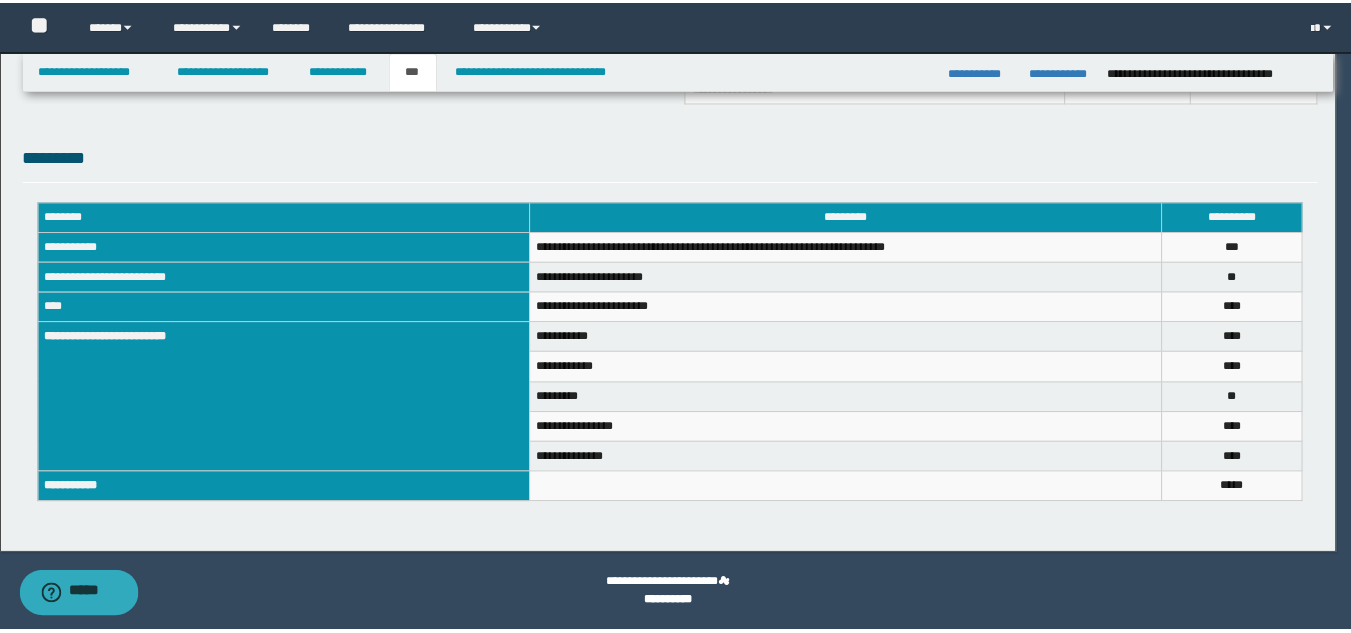 scroll, scrollTop: 655, scrollLeft: 0, axis: vertical 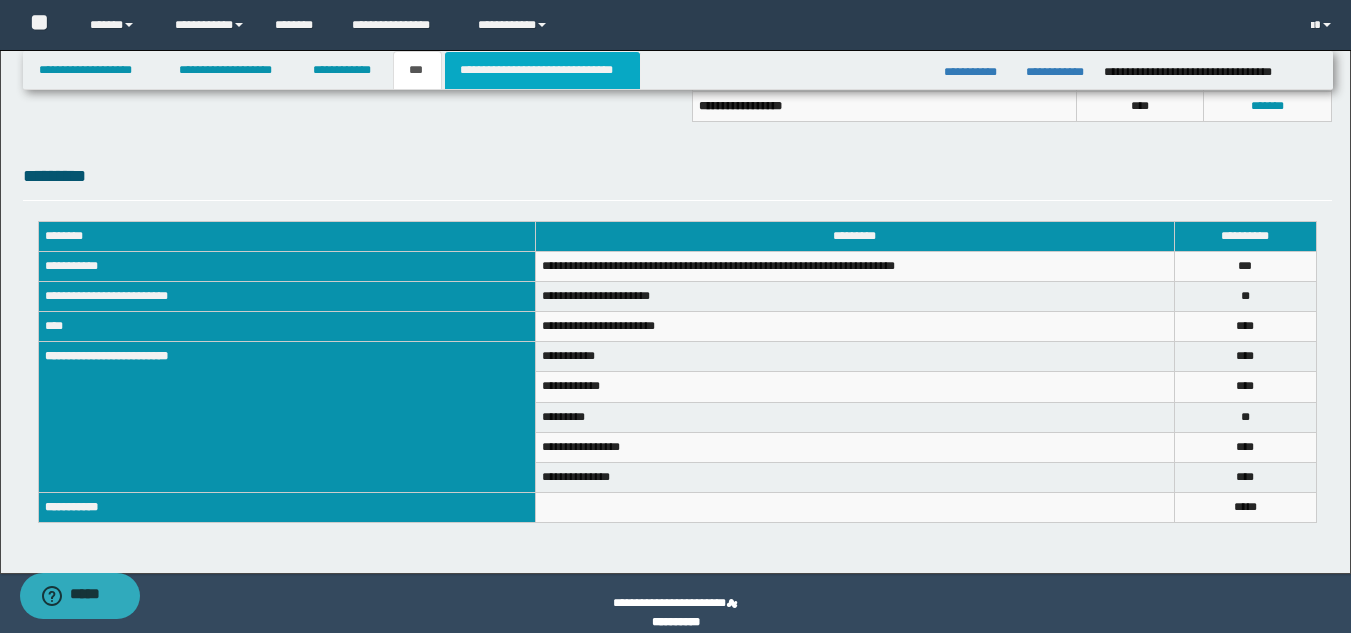 click on "**********" at bounding box center (542, 70) 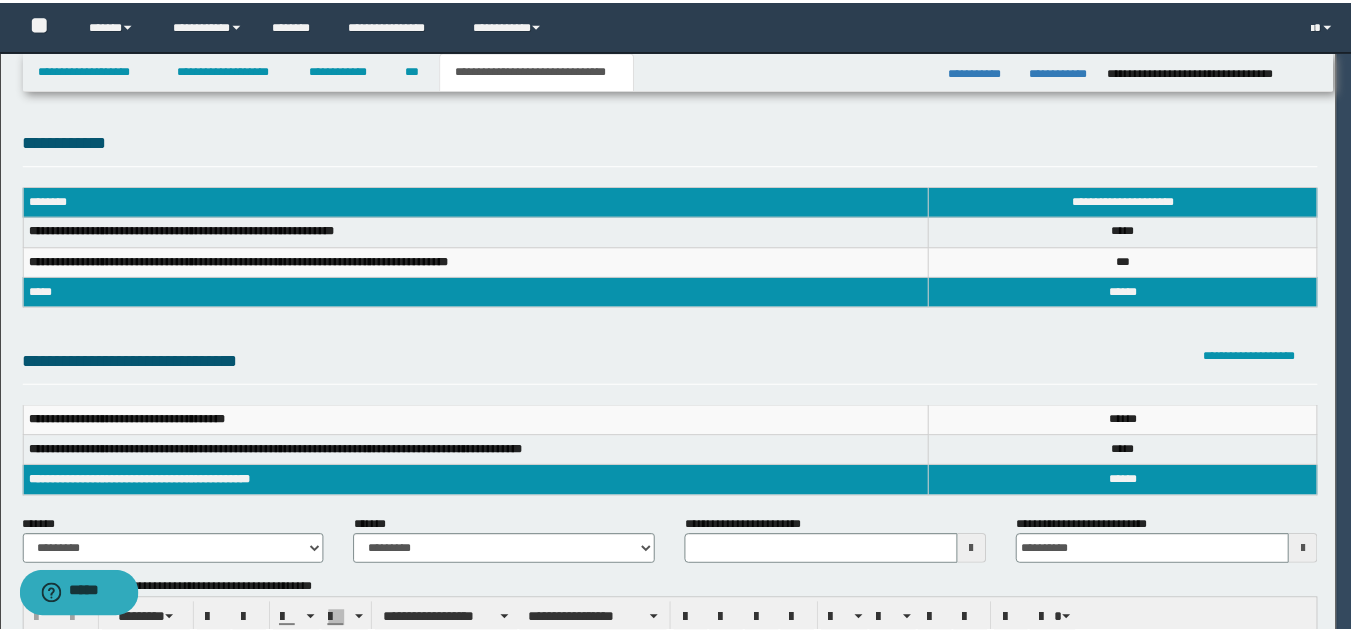 scroll, scrollTop: 0, scrollLeft: 0, axis: both 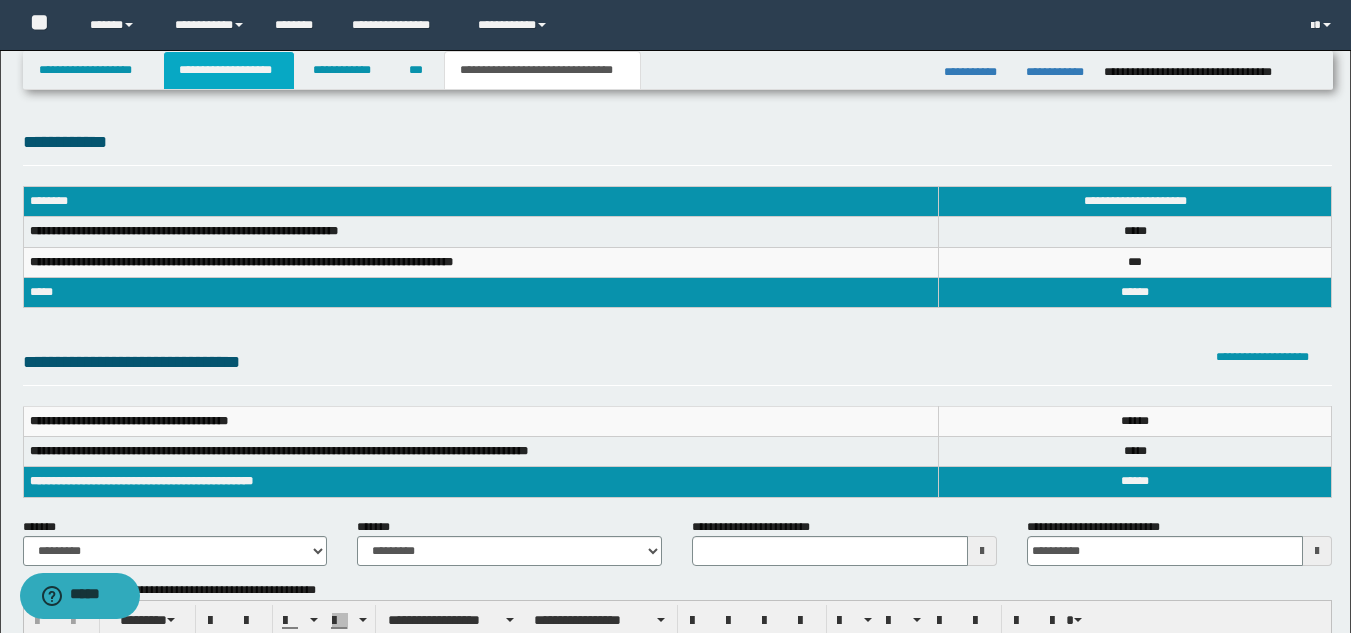 click on "**********" at bounding box center (229, 70) 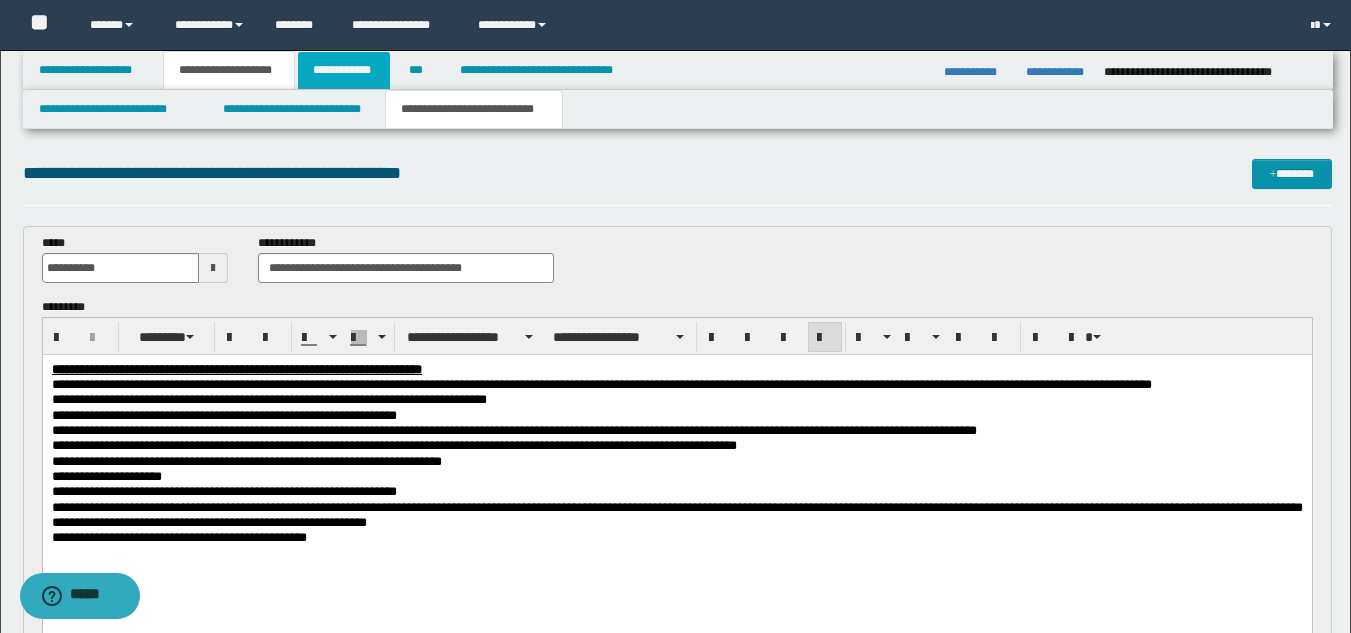 click on "**********" at bounding box center (344, 70) 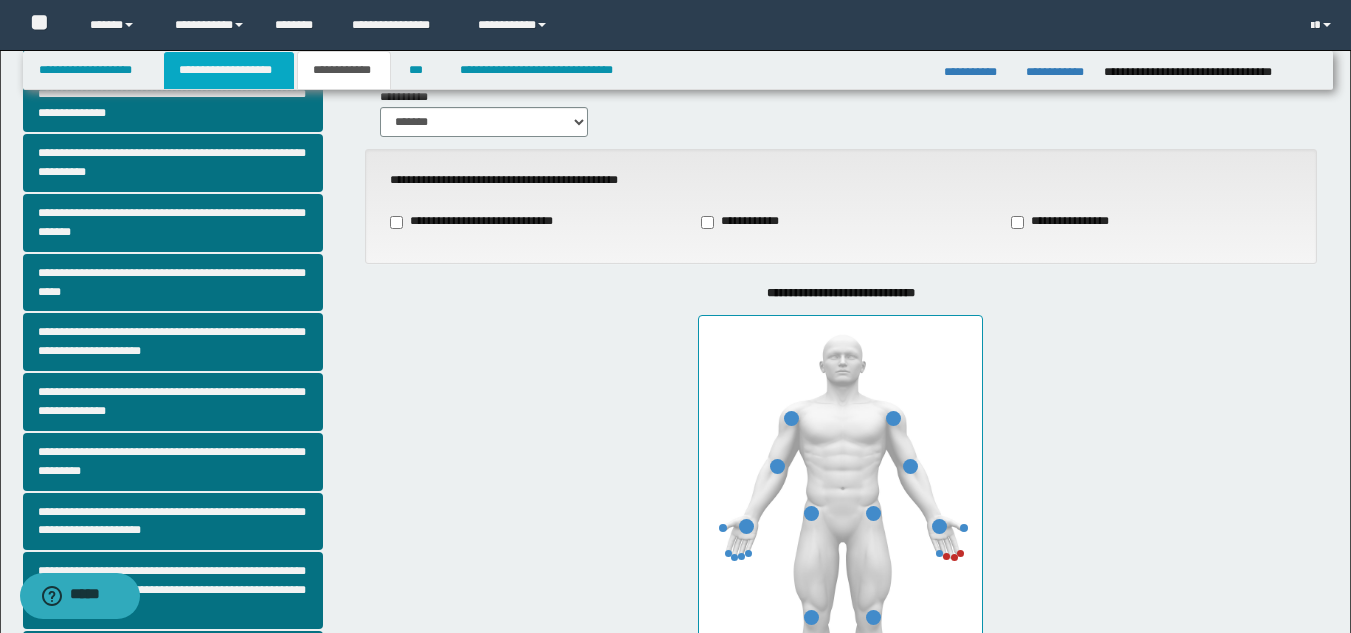click on "**********" at bounding box center [229, 70] 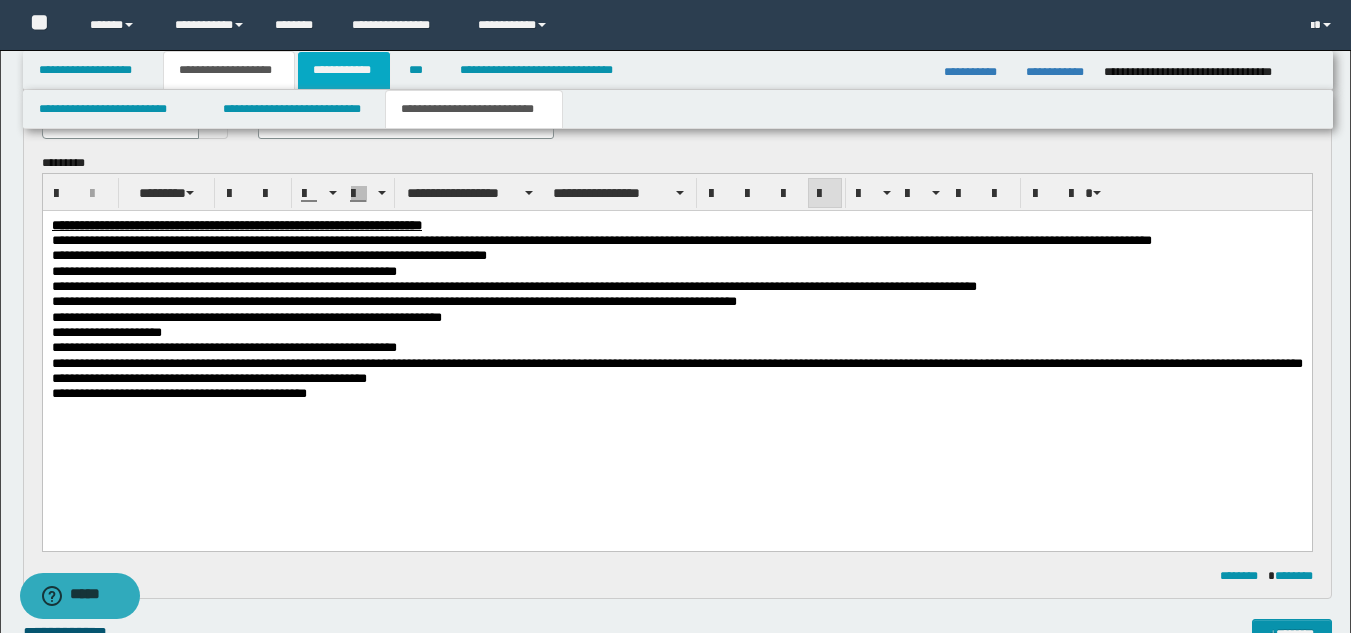 click on "**********" at bounding box center [344, 70] 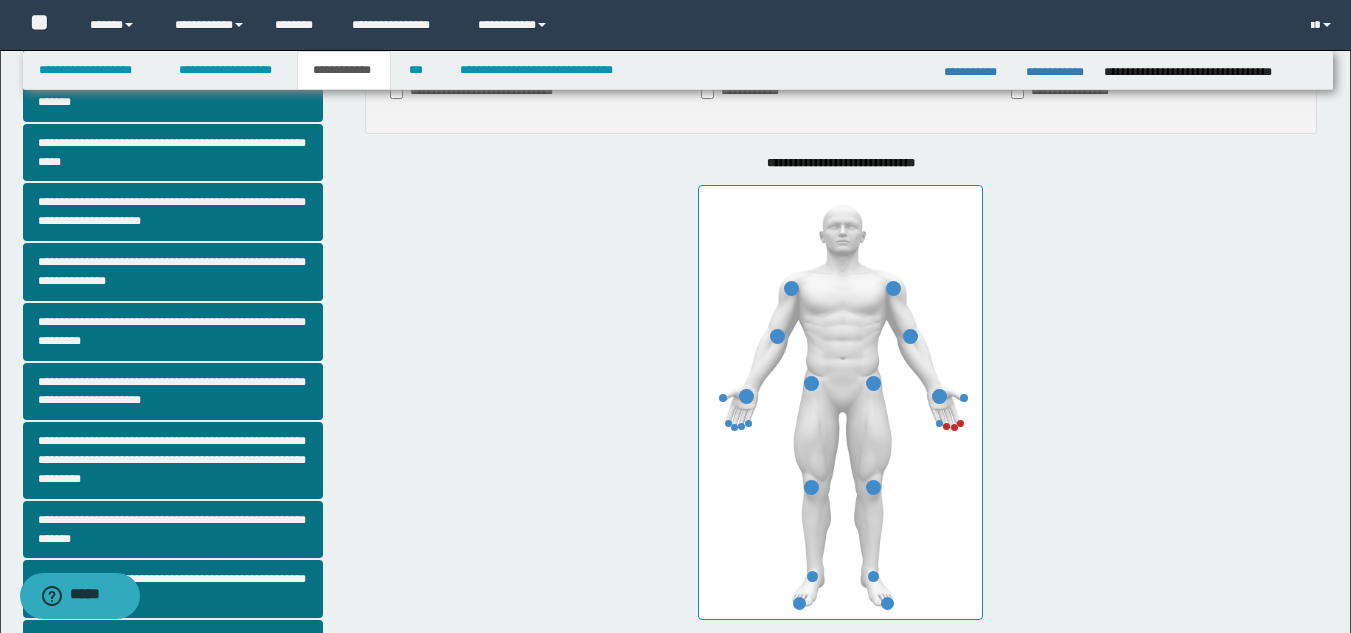 scroll, scrollTop: 337, scrollLeft: 0, axis: vertical 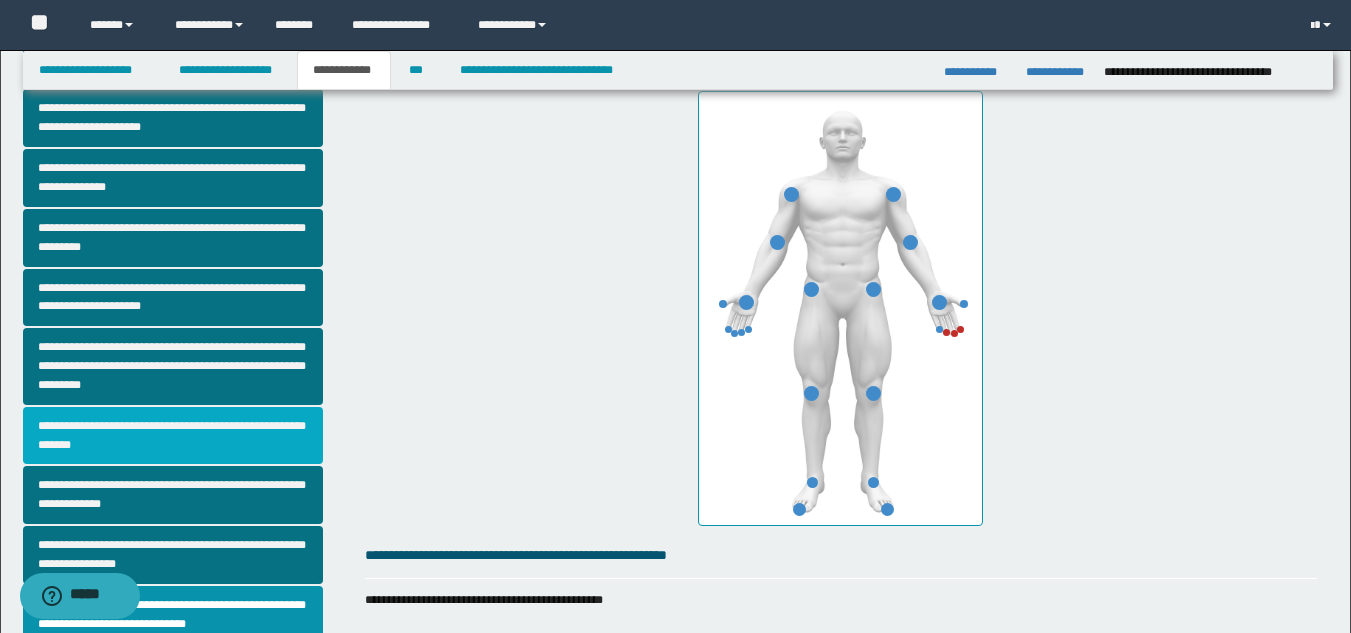 click on "**********" at bounding box center (173, 436) 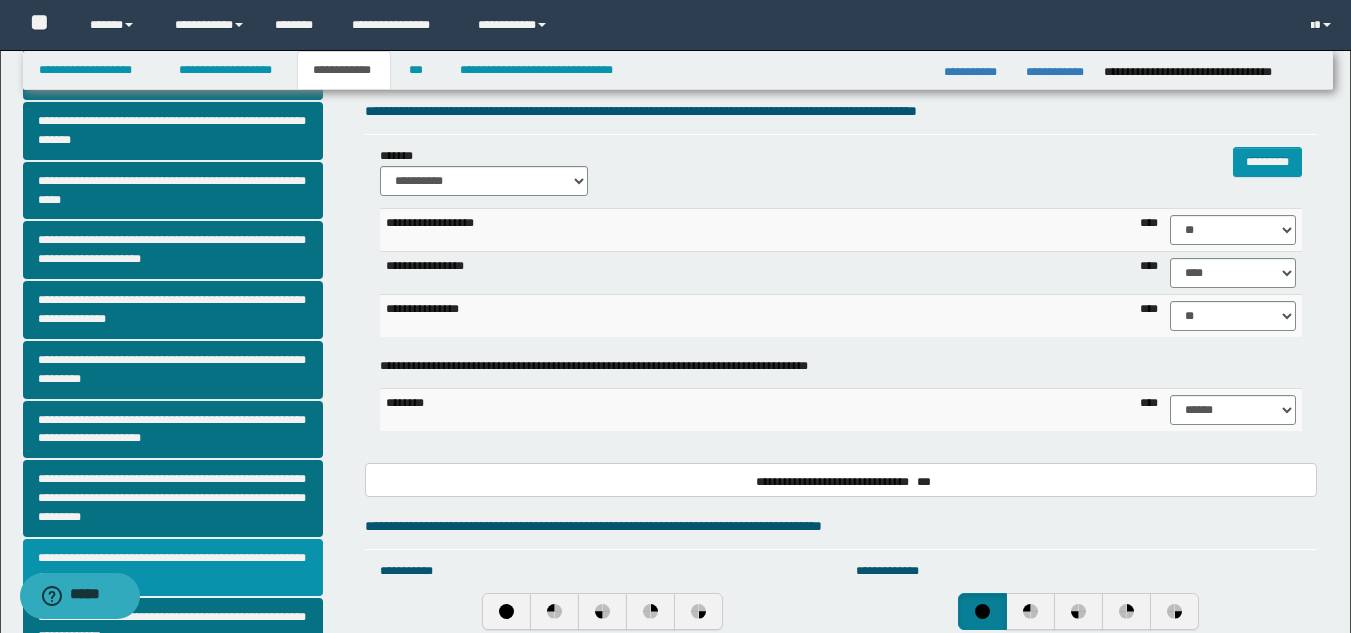 scroll, scrollTop: 86, scrollLeft: 0, axis: vertical 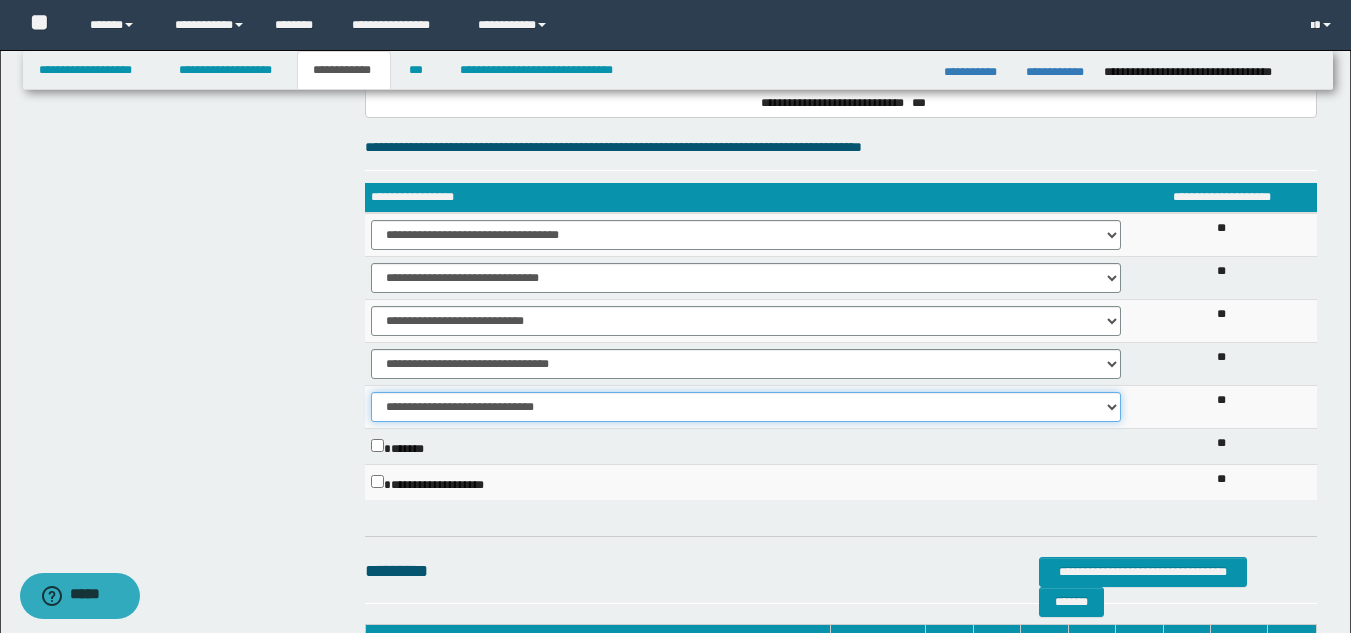 click on "**********" at bounding box center [746, 407] 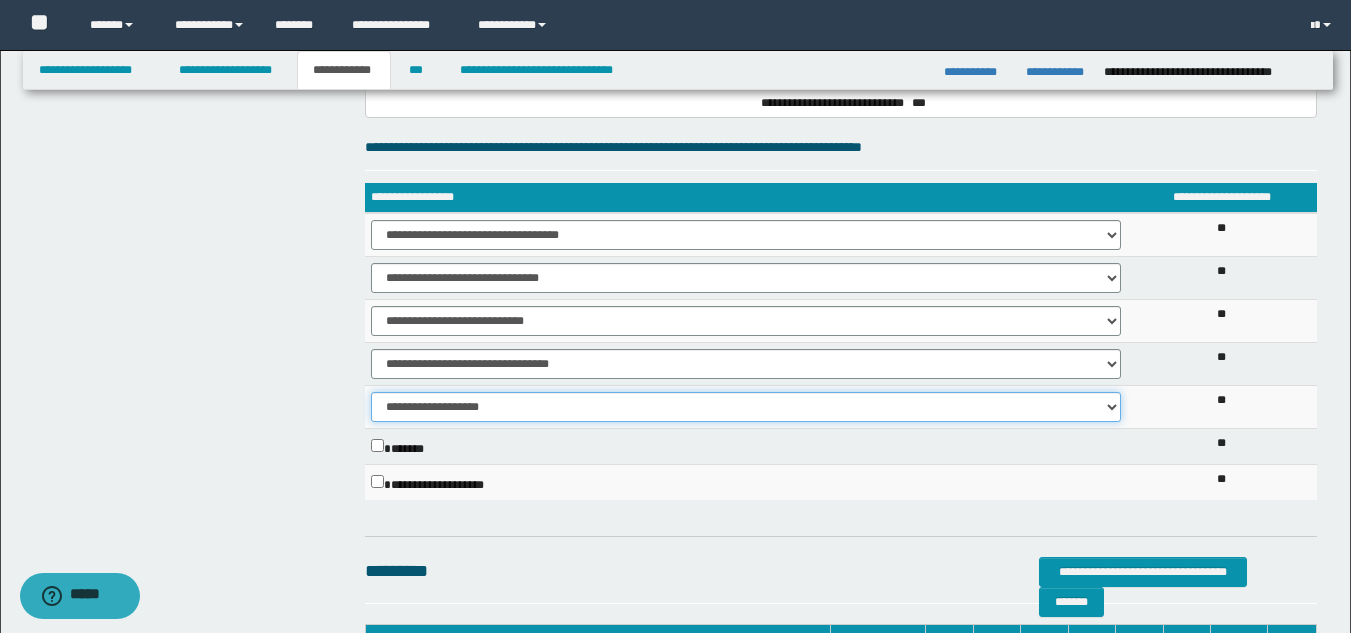 click on "**********" at bounding box center (746, 407) 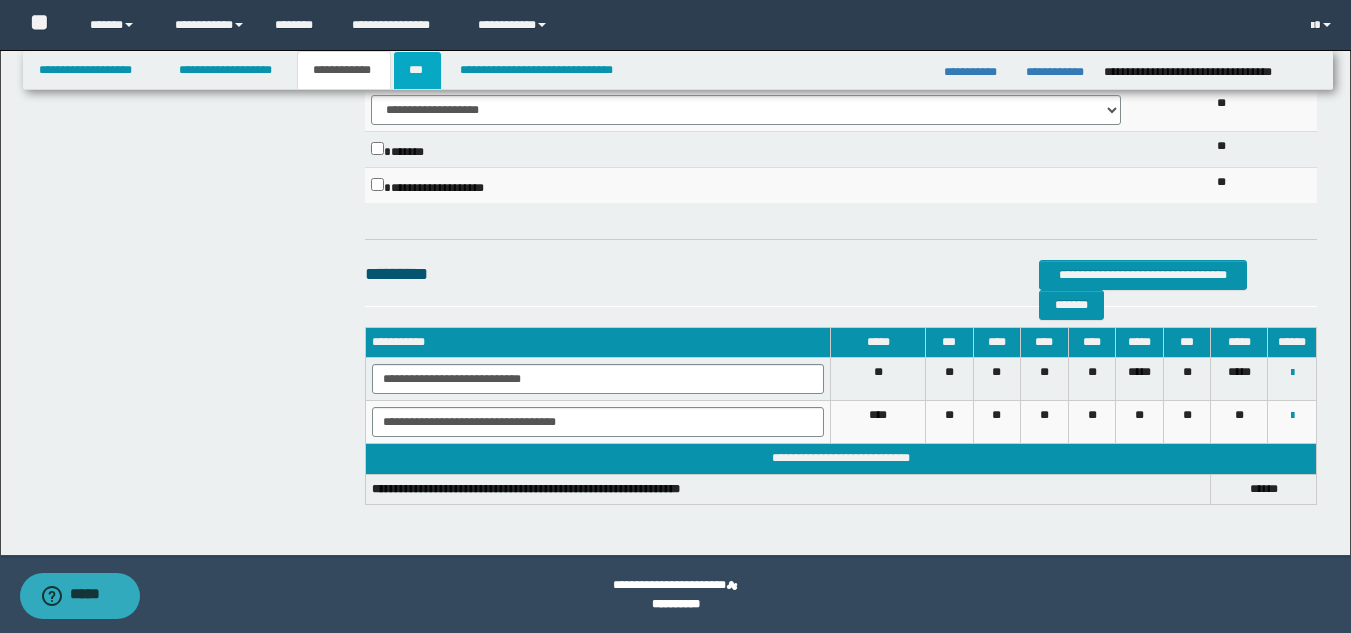 click on "***" at bounding box center (417, 70) 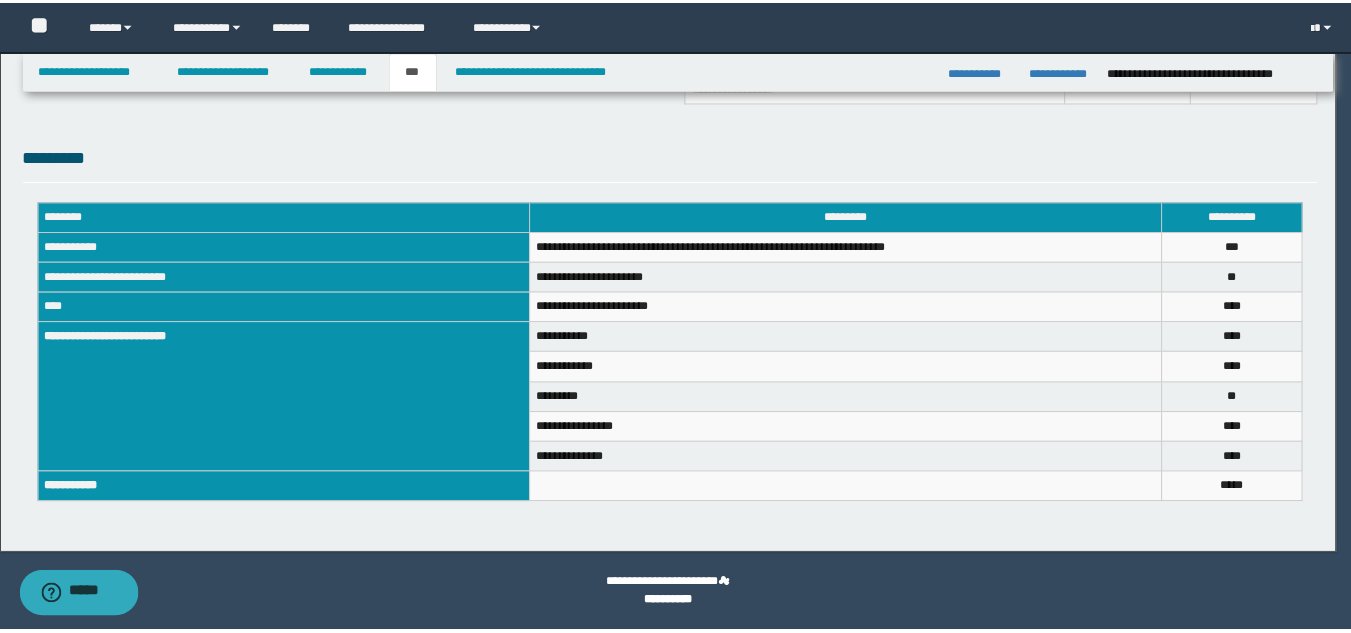 scroll, scrollTop: 655, scrollLeft: 0, axis: vertical 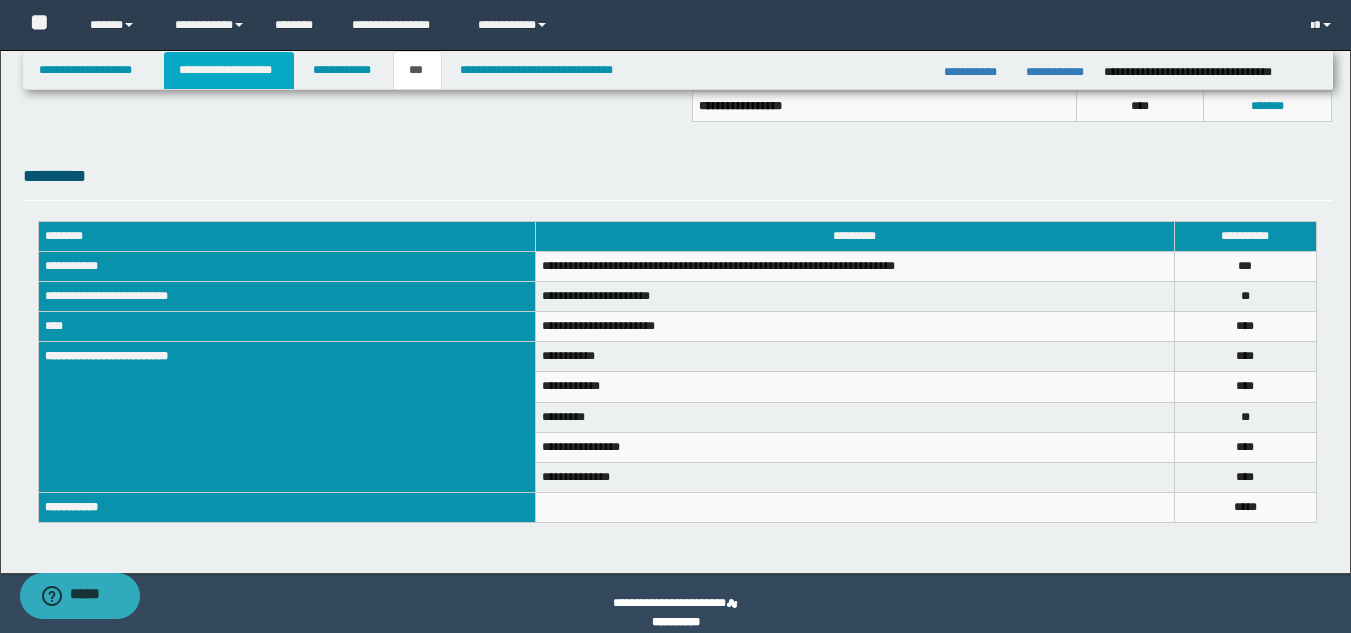 click on "**********" at bounding box center [229, 70] 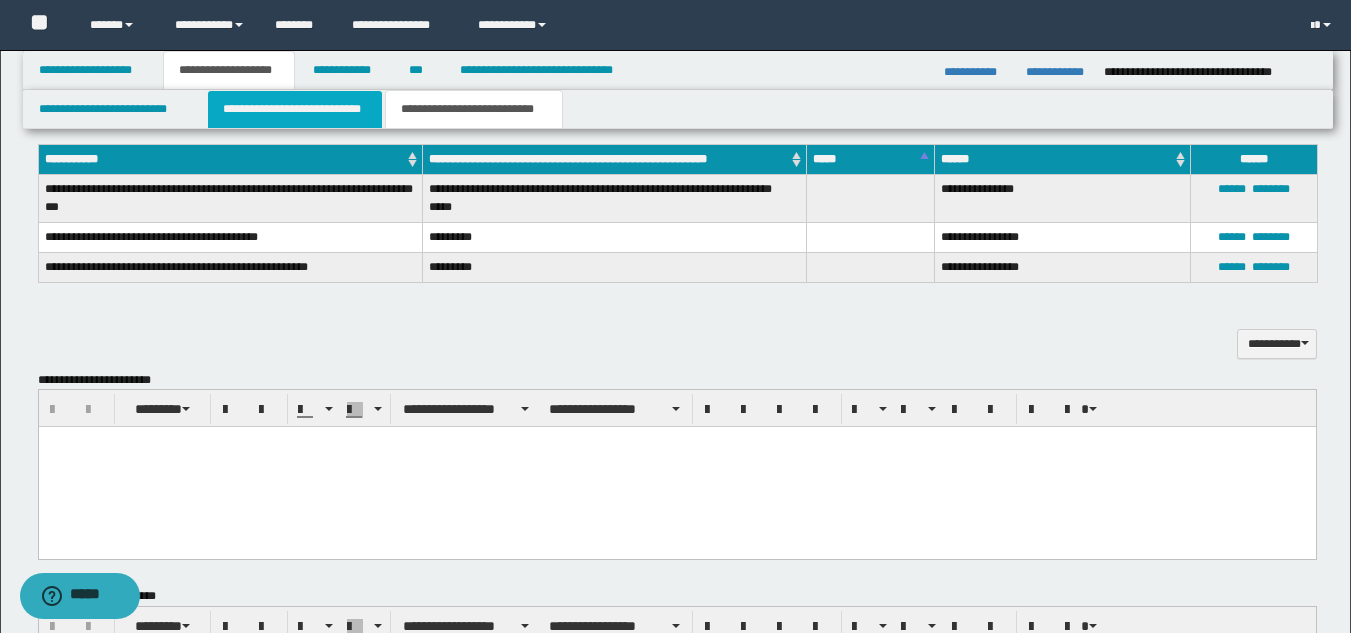 click on "**********" at bounding box center [295, 109] 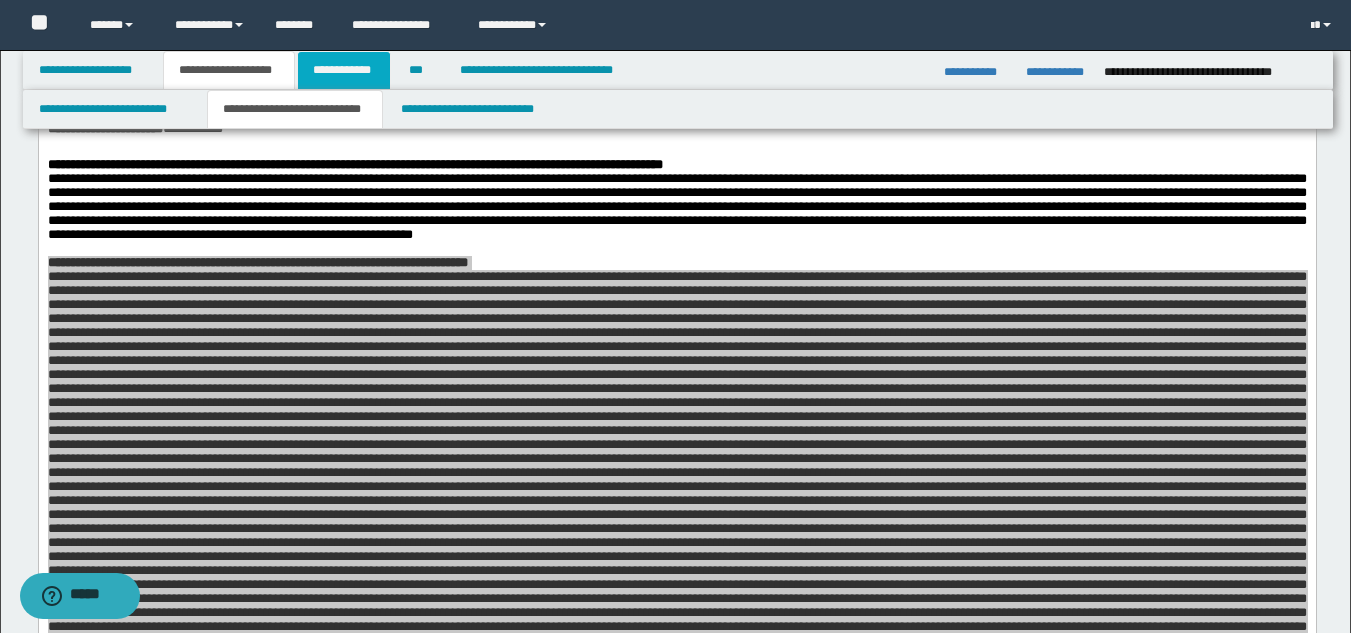 click on "**********" at bounding box center (344, 70) 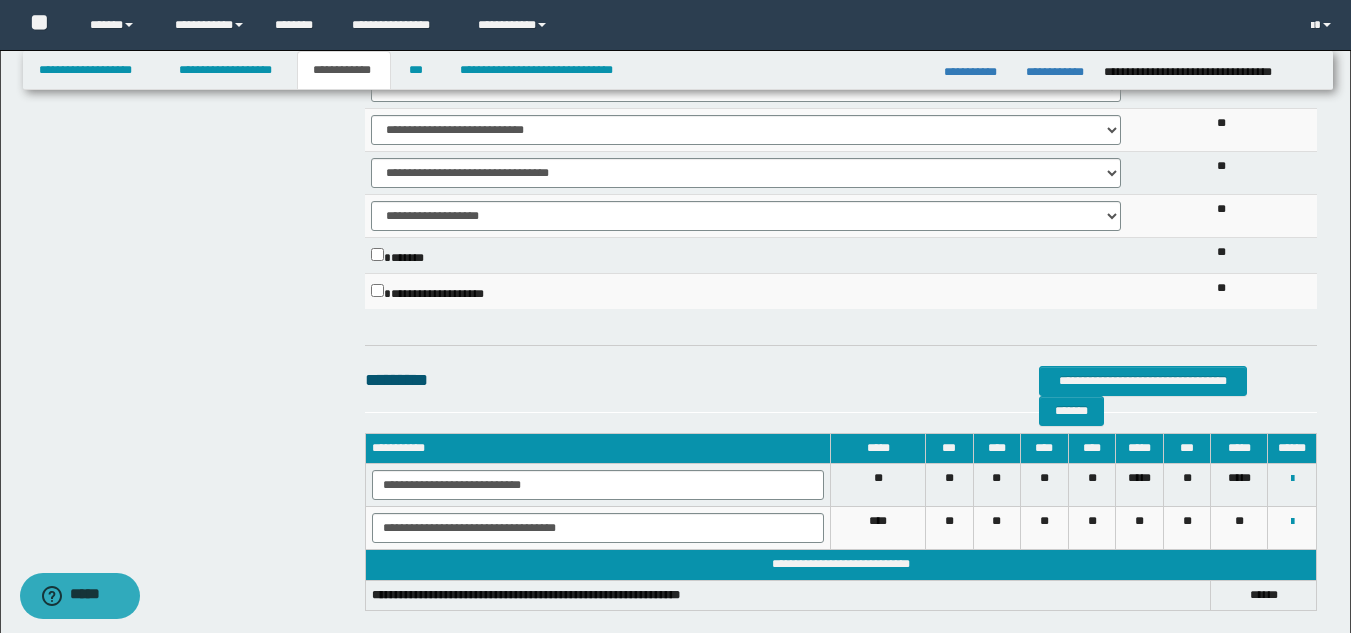 scroll, scrollTop: 1951, scrollLeft: 0, axis: vertical 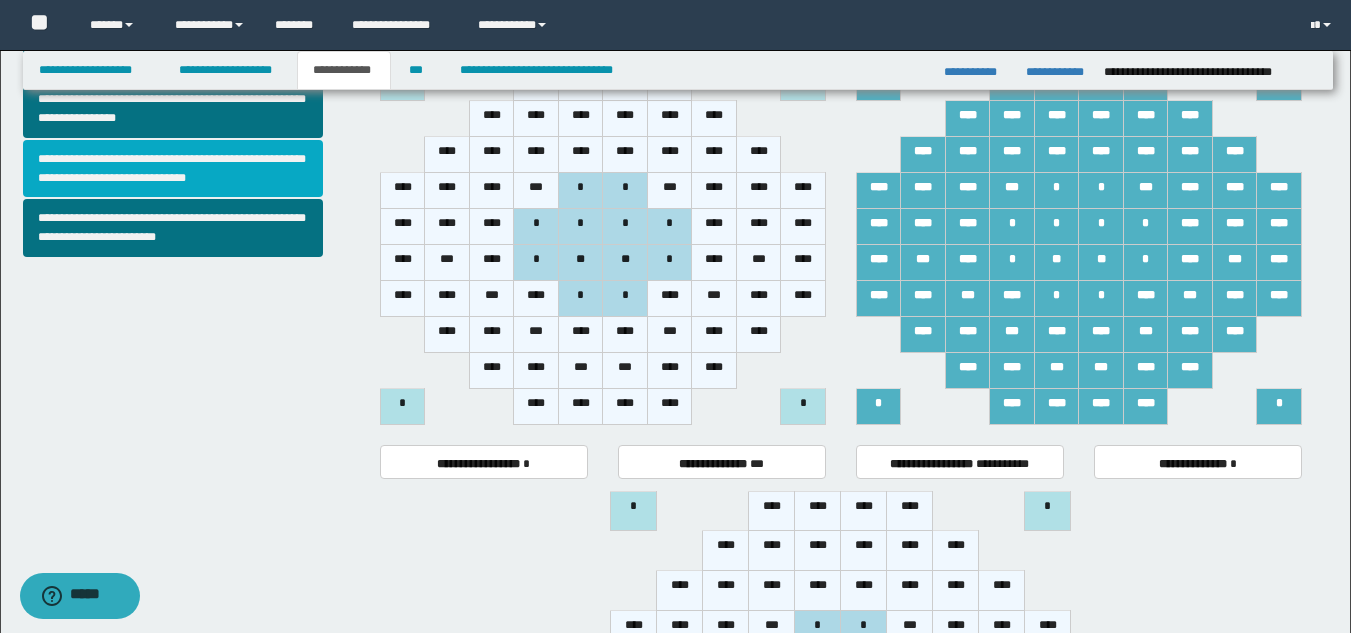 click on "**********" at bounding box center [173, 169] 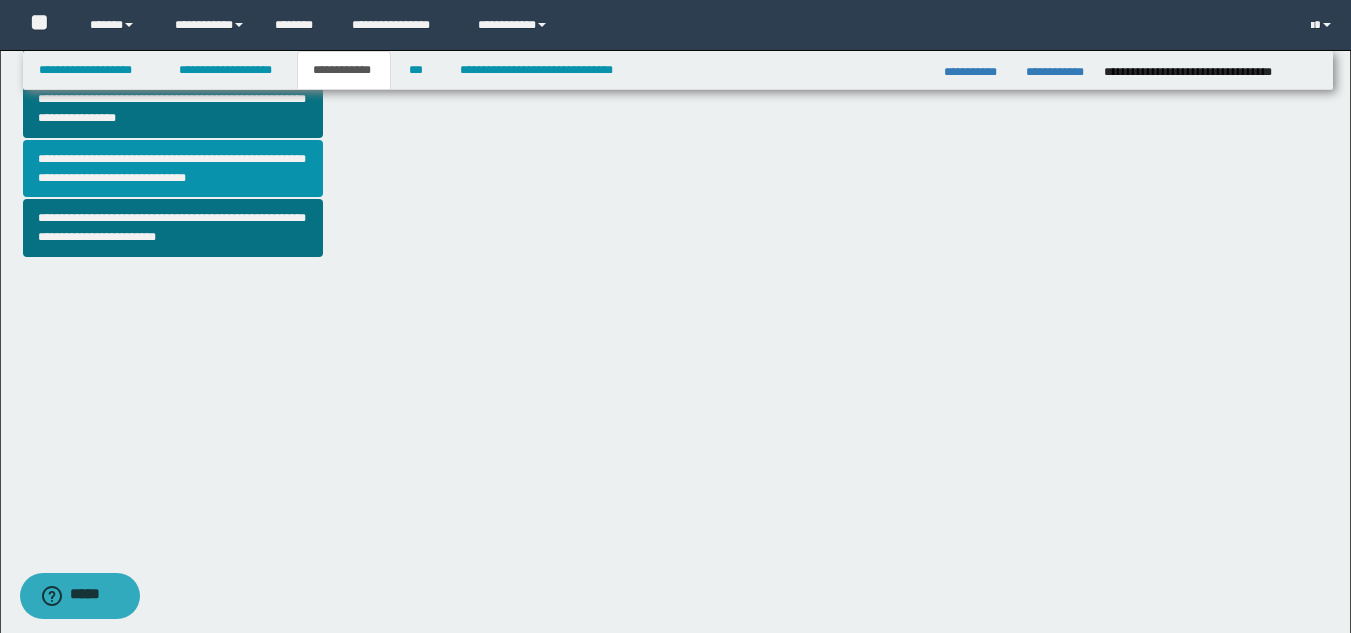 scroll, scrollTop: 0, scrollLeft: 0, axis: both 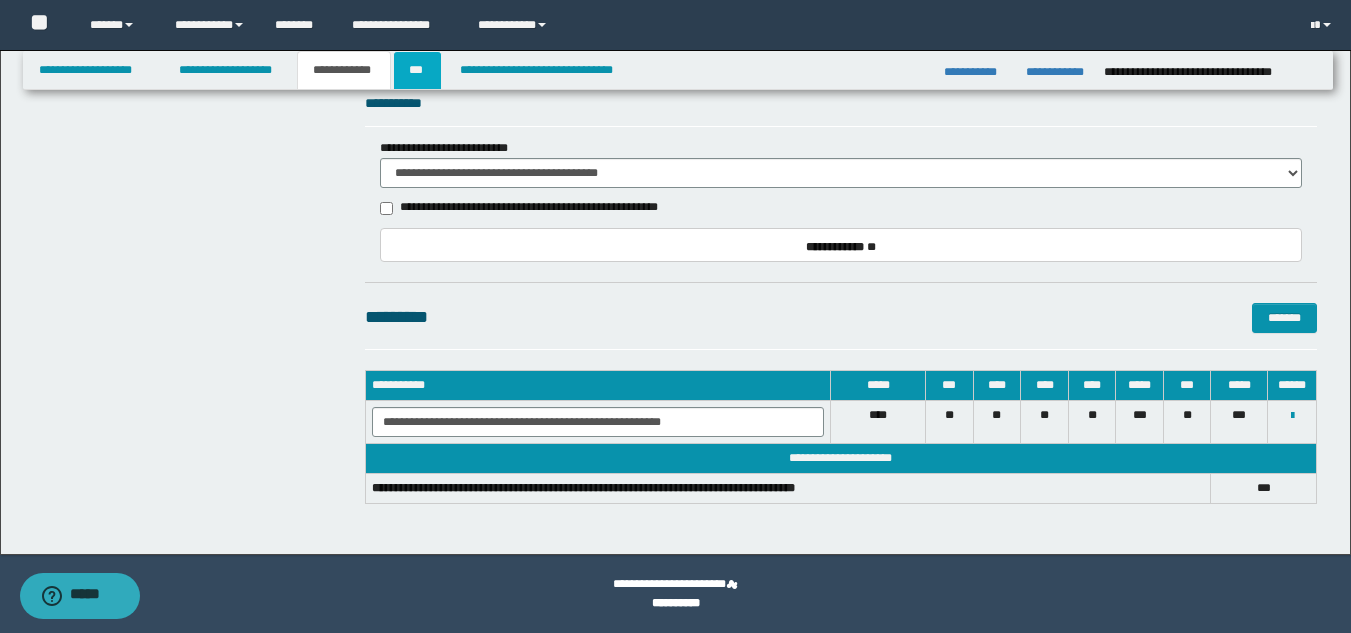 click on "***" at bounding box center [417, 70] 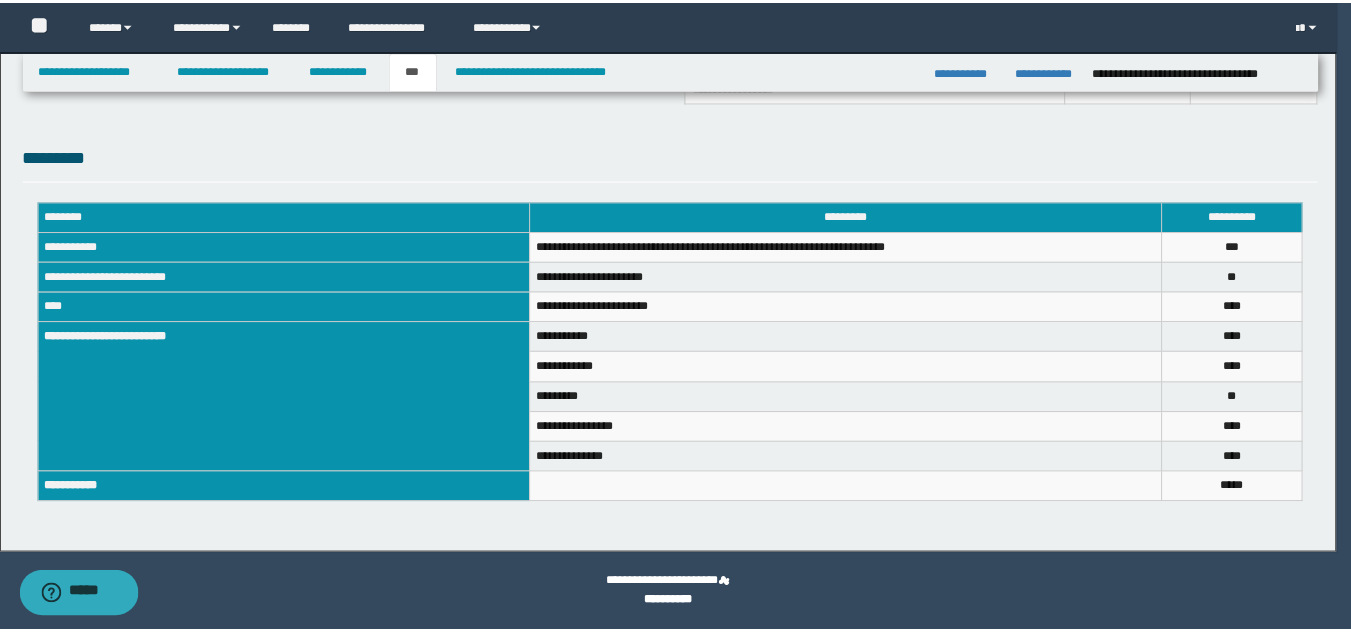 scroll, scrollTop: 655, scrollLeft: 0, axis: vertical 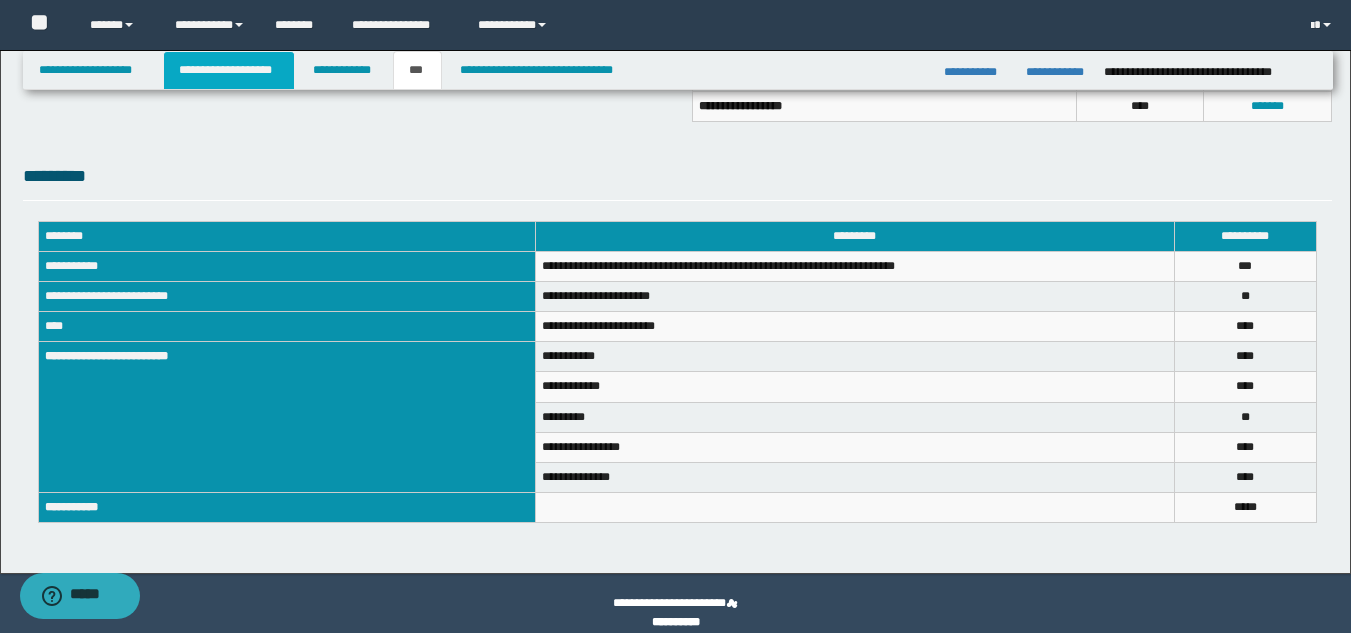 click on "**********" at bounding box center (229, 70) 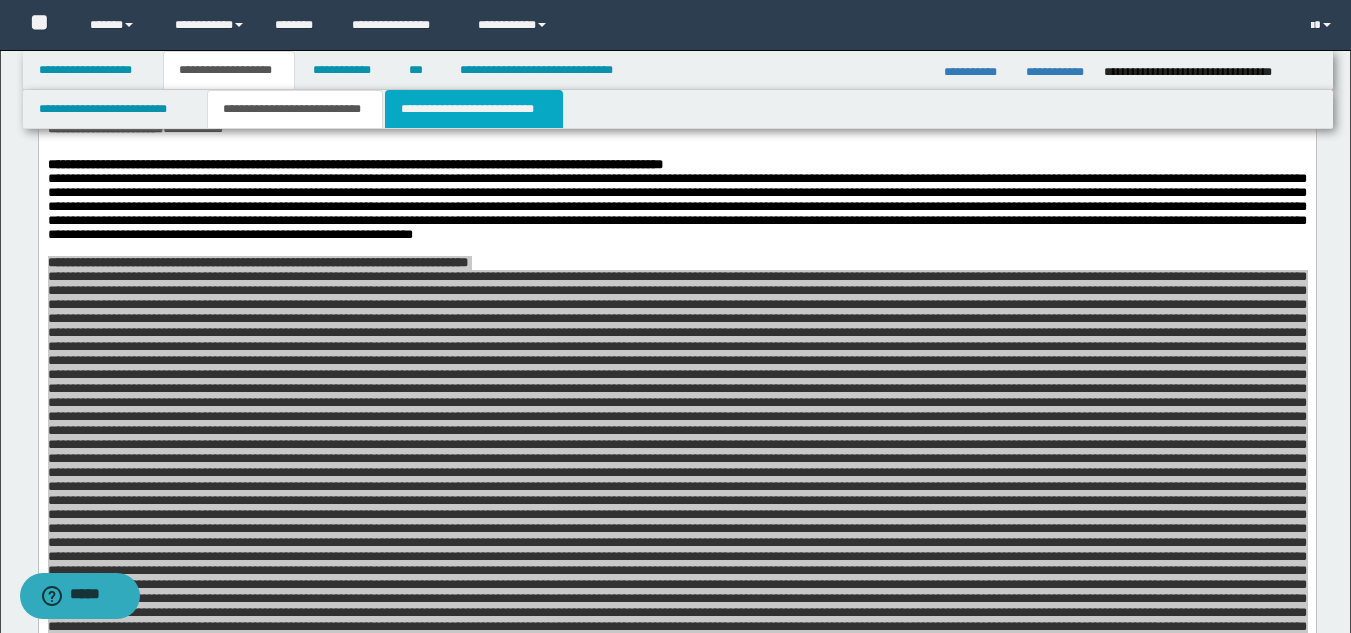 drag, startPoint x: 398, startPoint y: 124, endPoint x: 407, endPoint y: 164, distance: 41 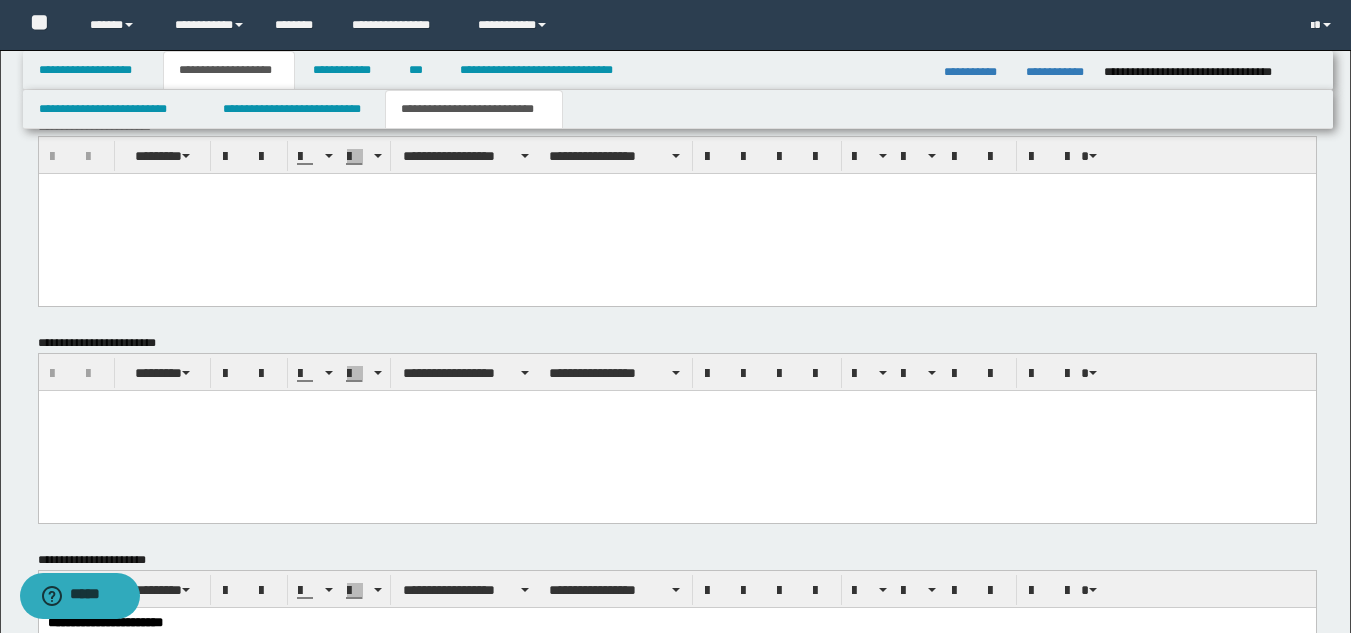 scroll, scrollTop: 942, scrollLeft: 0, axis: vertical 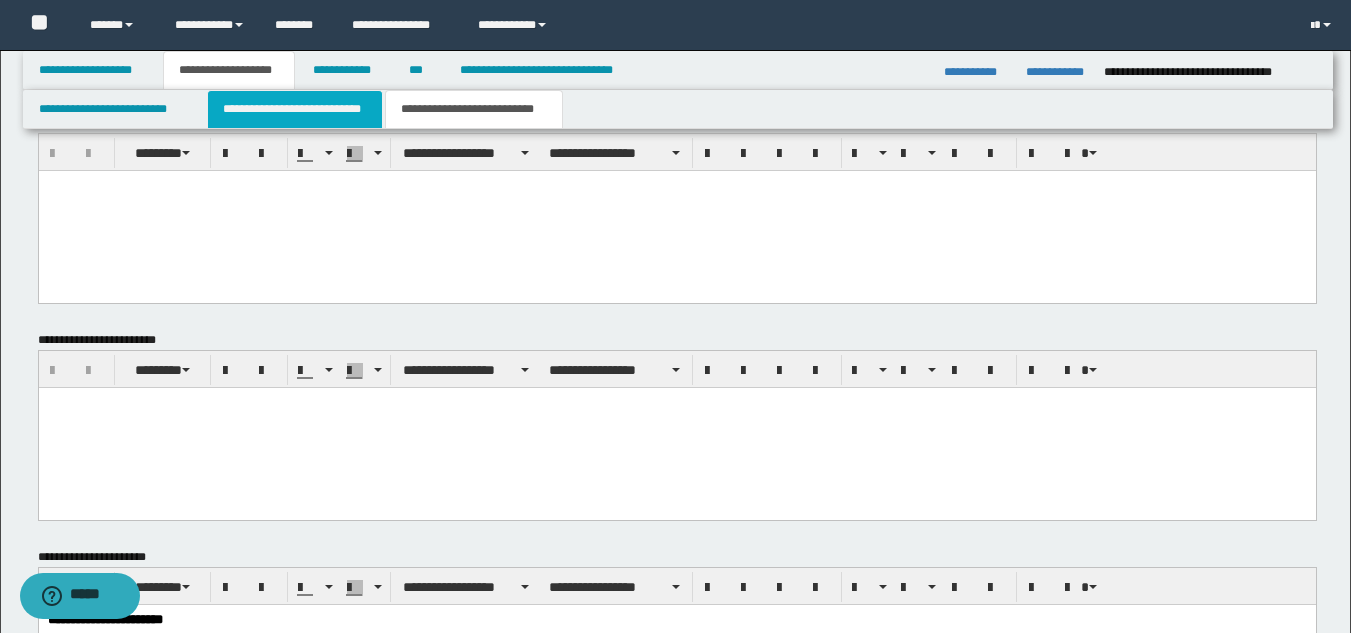 click on "**********" at bounding box center [295, 109] 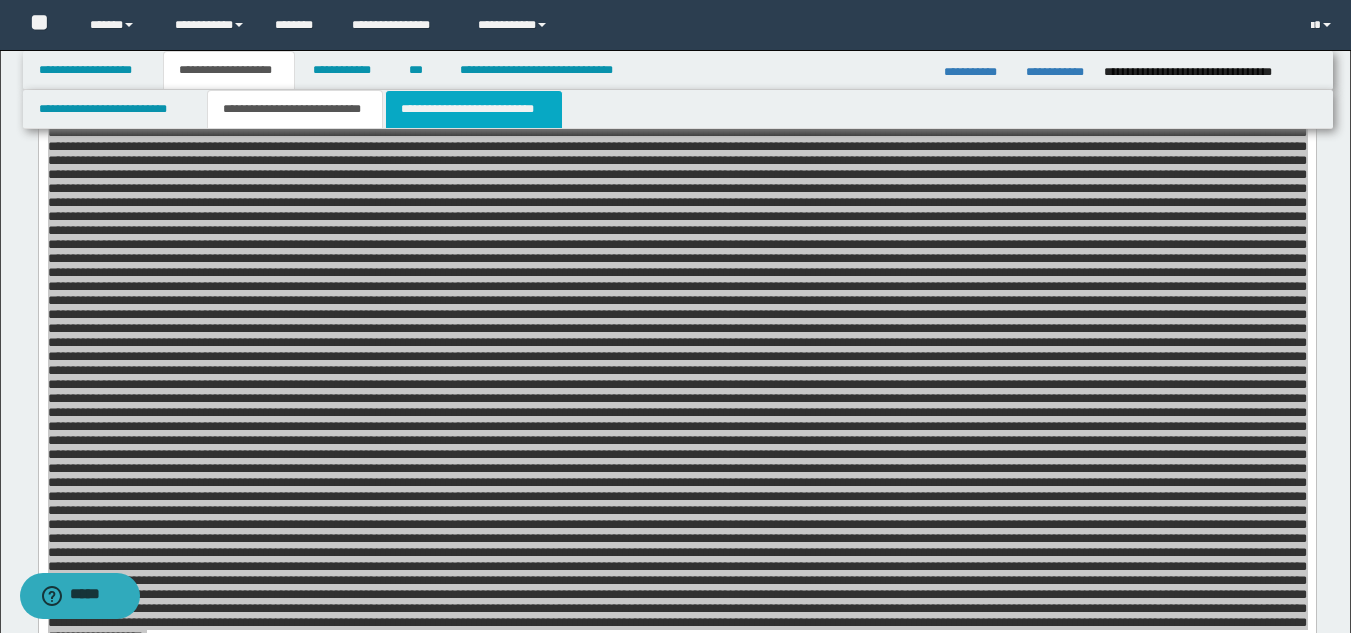 click on "**********" at bounding box center (474, 109) 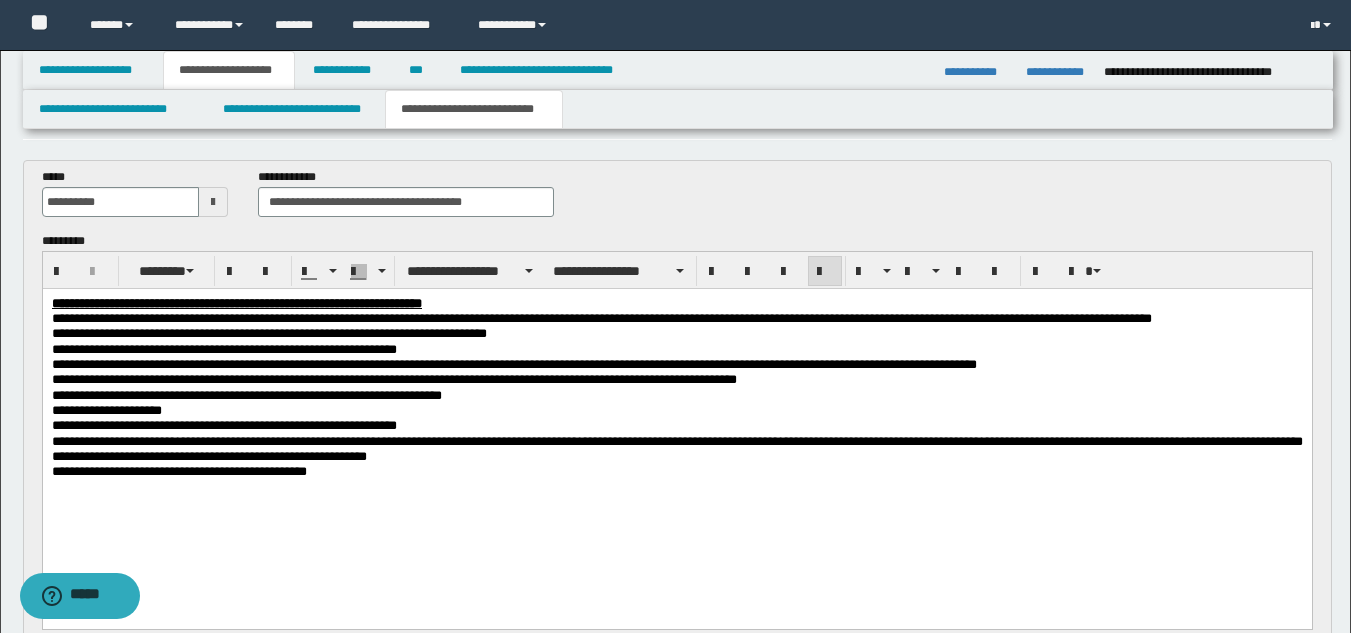 scroll, scrollTop: 0, scrollLeft: 0, axis: both 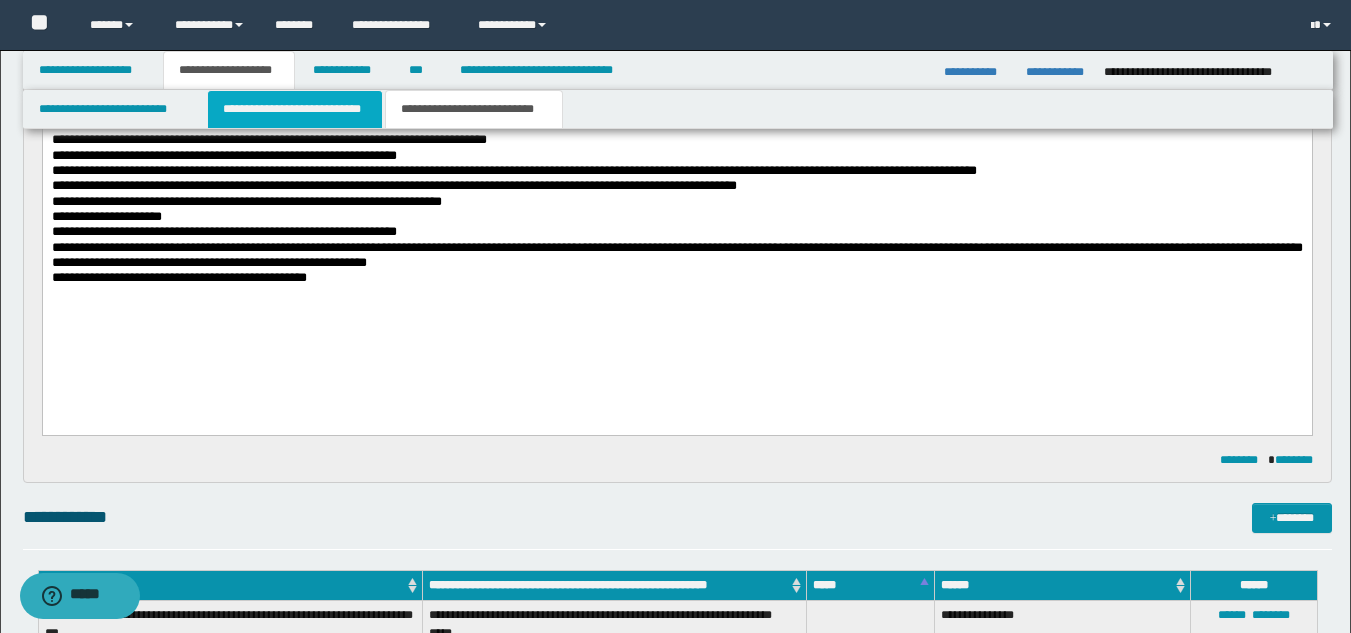click on "**********" at bounding box center [295, 109] 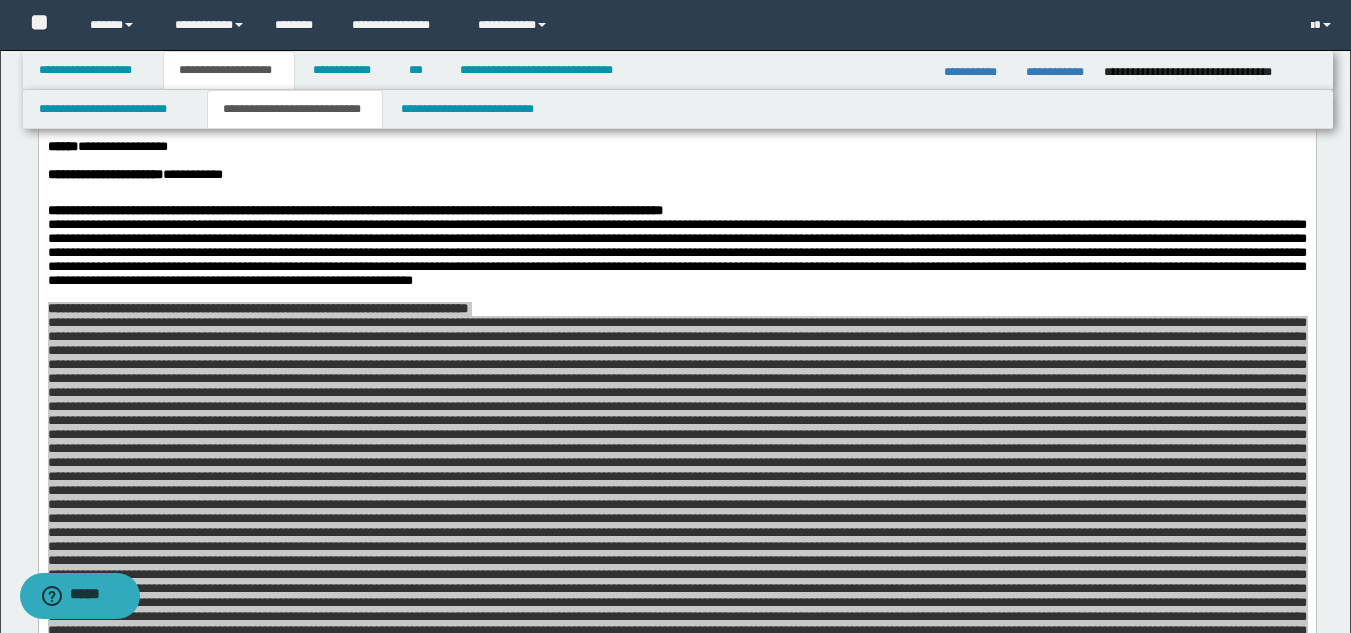 scroll, scrollTop: 758, scrollLeft: 0, axis: vertical 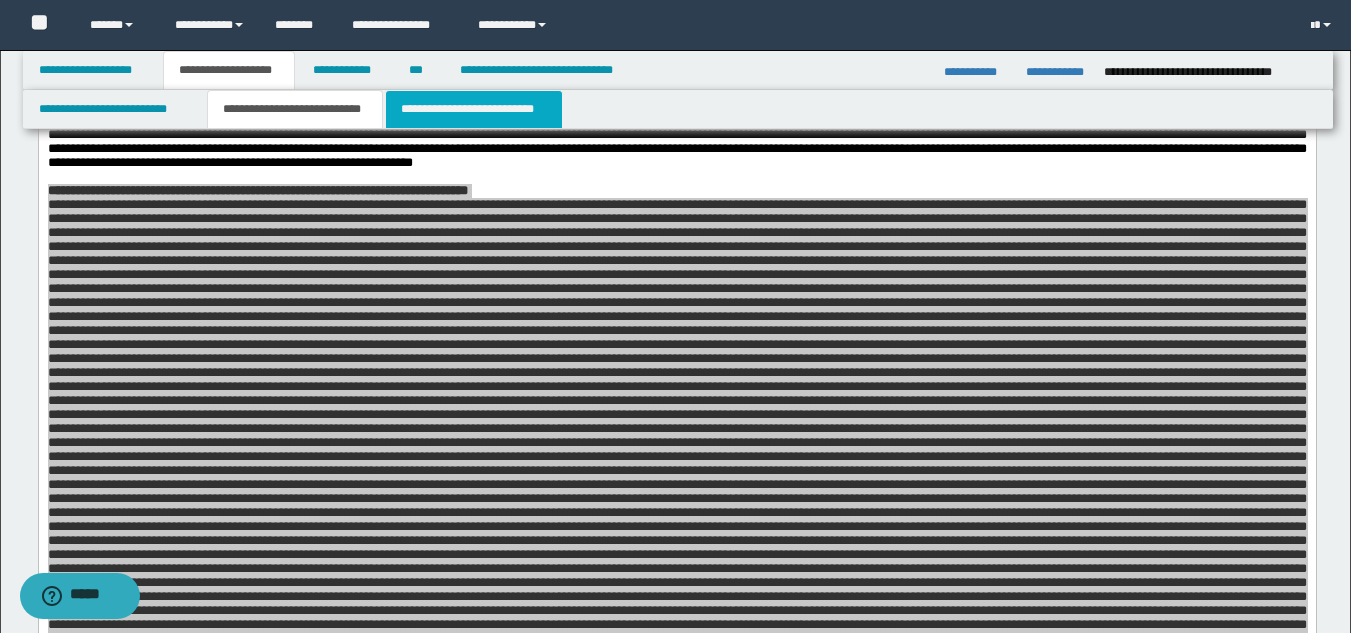 click on "**********" at bounding box center (474, 109) 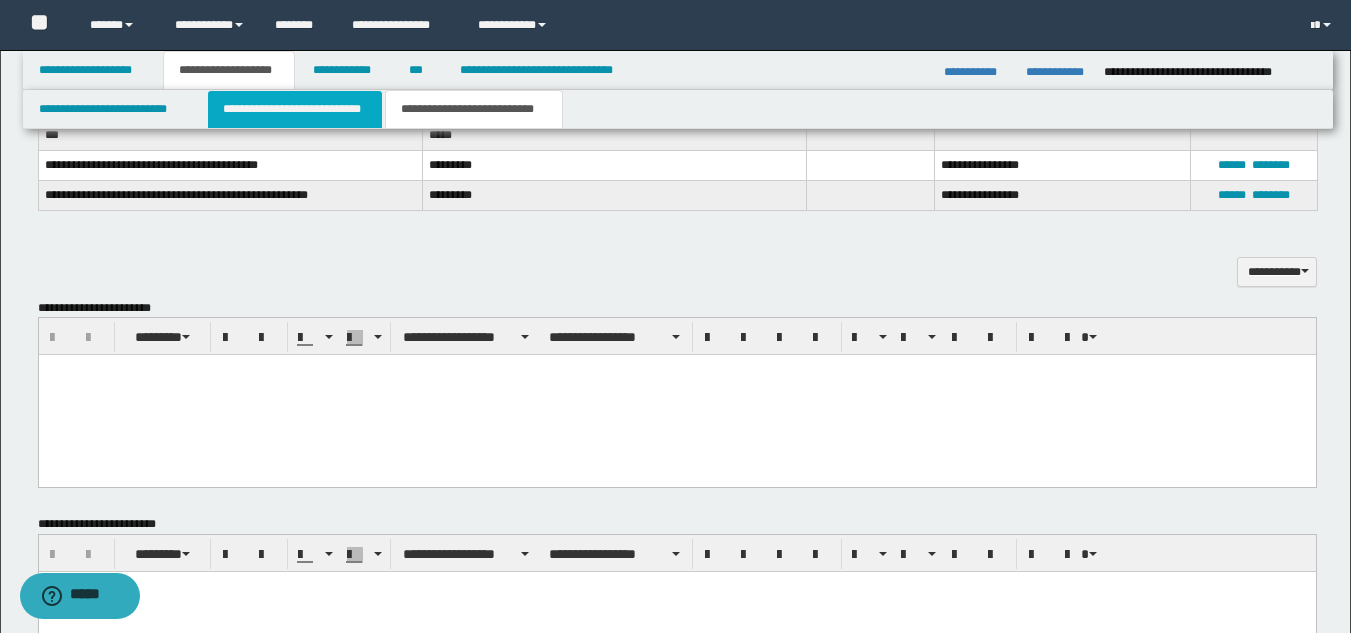 click on "**********" at bounding box center [295, 109] 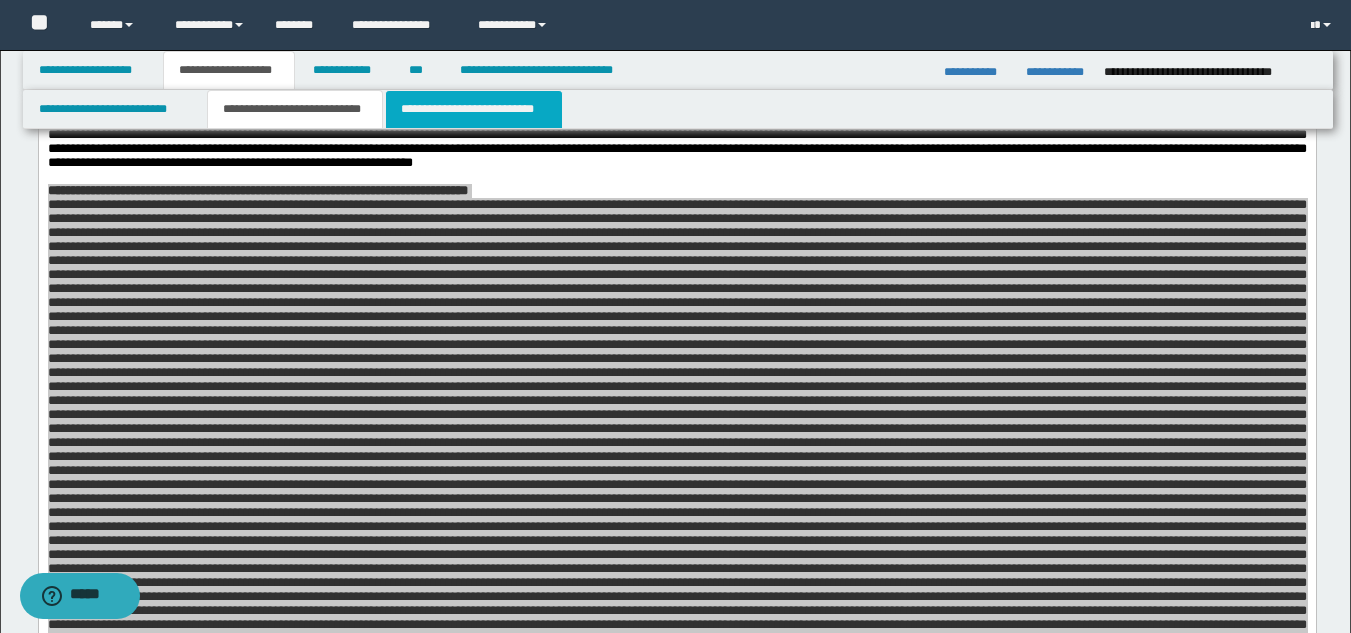 click on "**********" at bounding box center [474, 109] 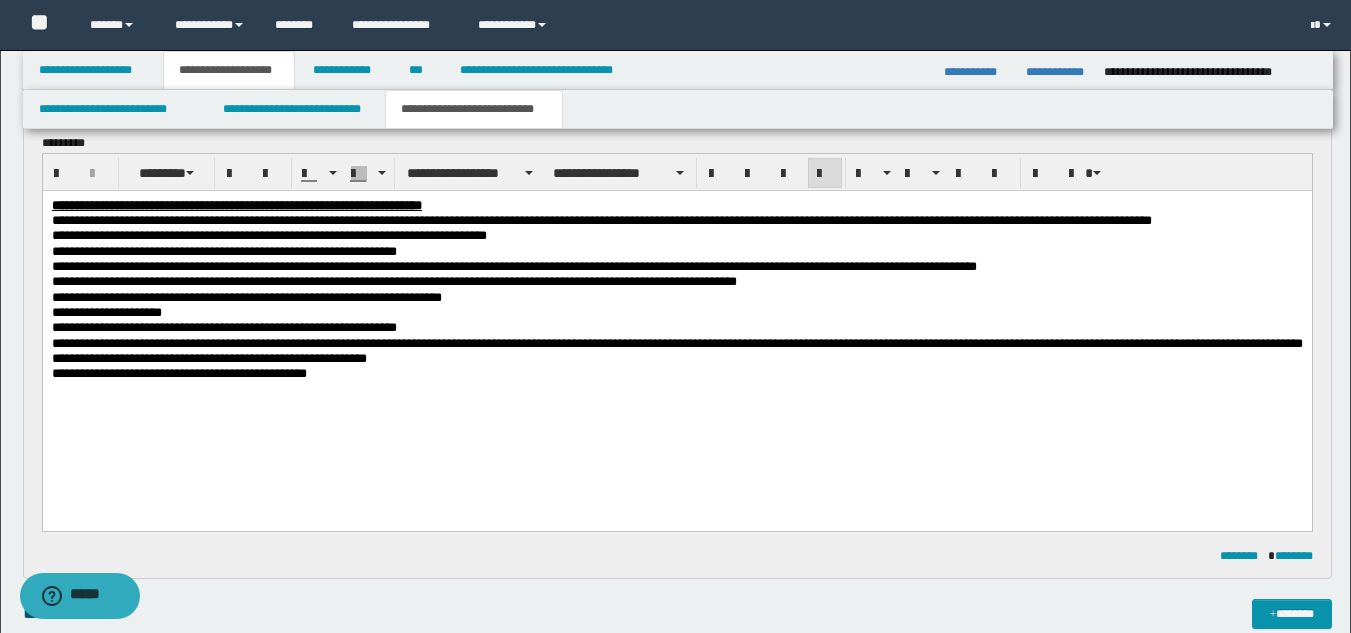 scroll, scrollTop: 138, scrollLeft: 0, axis: vertical 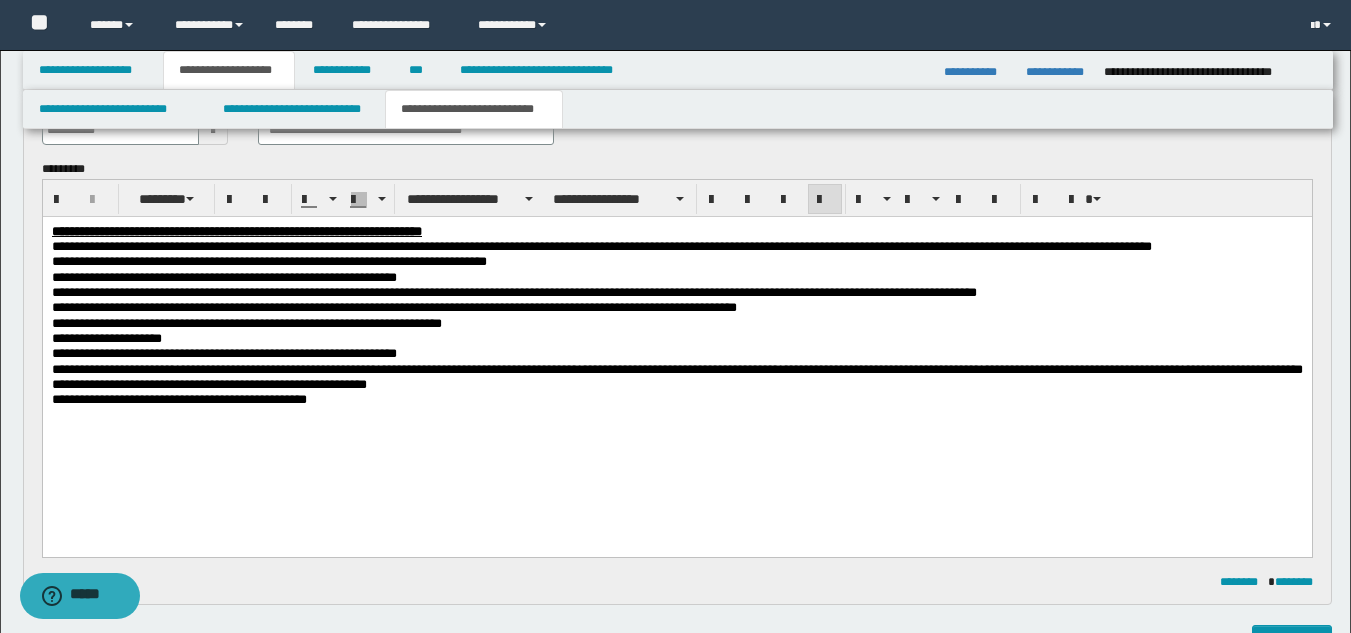 drag, startPoint x: 47, startPoint y: 409, endPoint x: 53, endPoint y: 384, distance: 25.70992 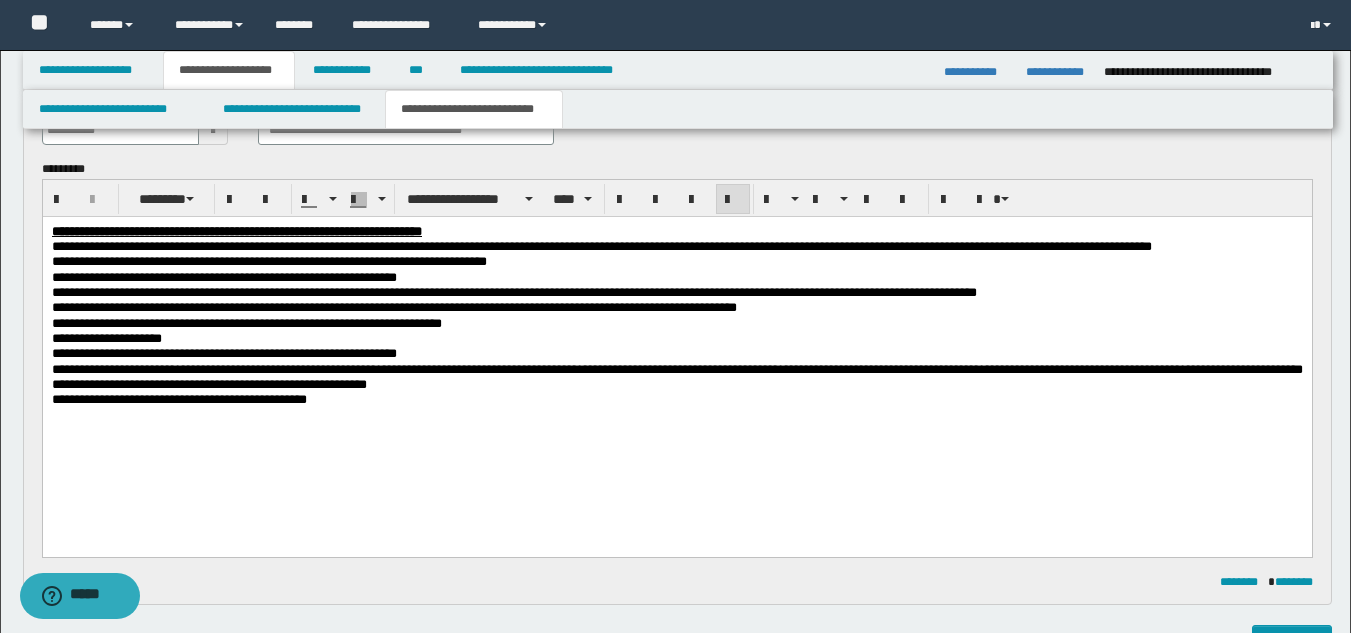 click on "**********" at bounding box center (676, 377) 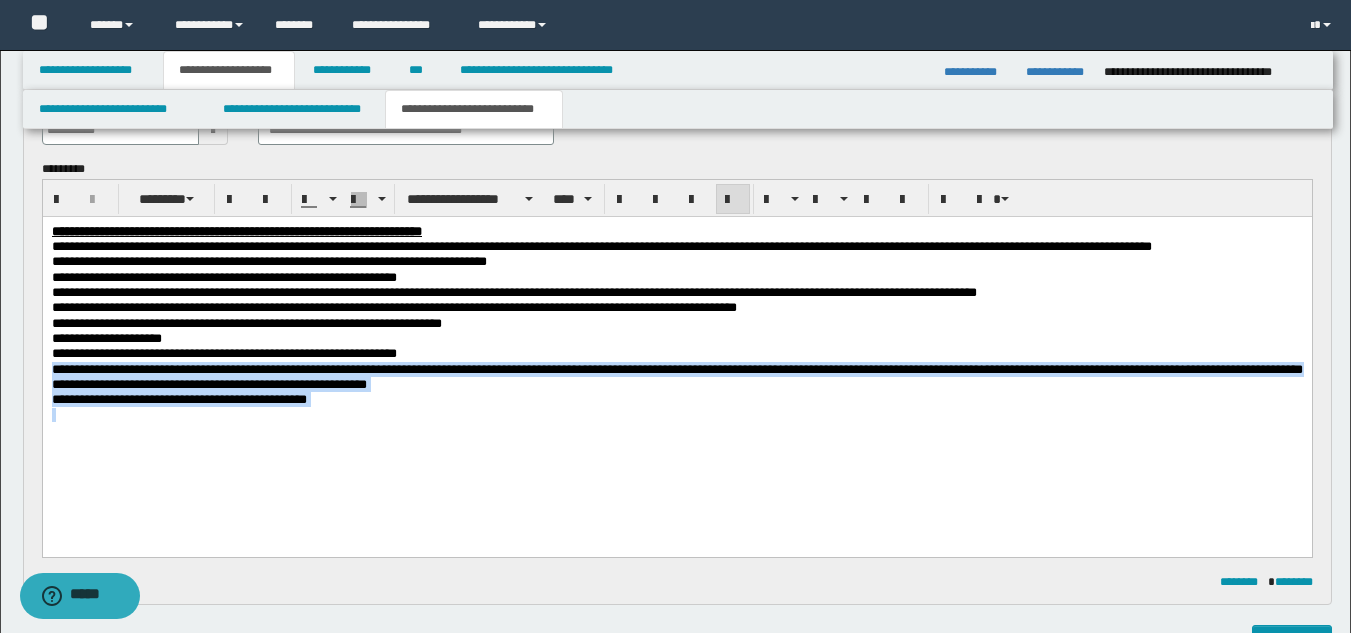 drag, startPoint x: 52, startPoint y: 389, endPoint x: 415, endPoint y: 446, distance: 367.44797 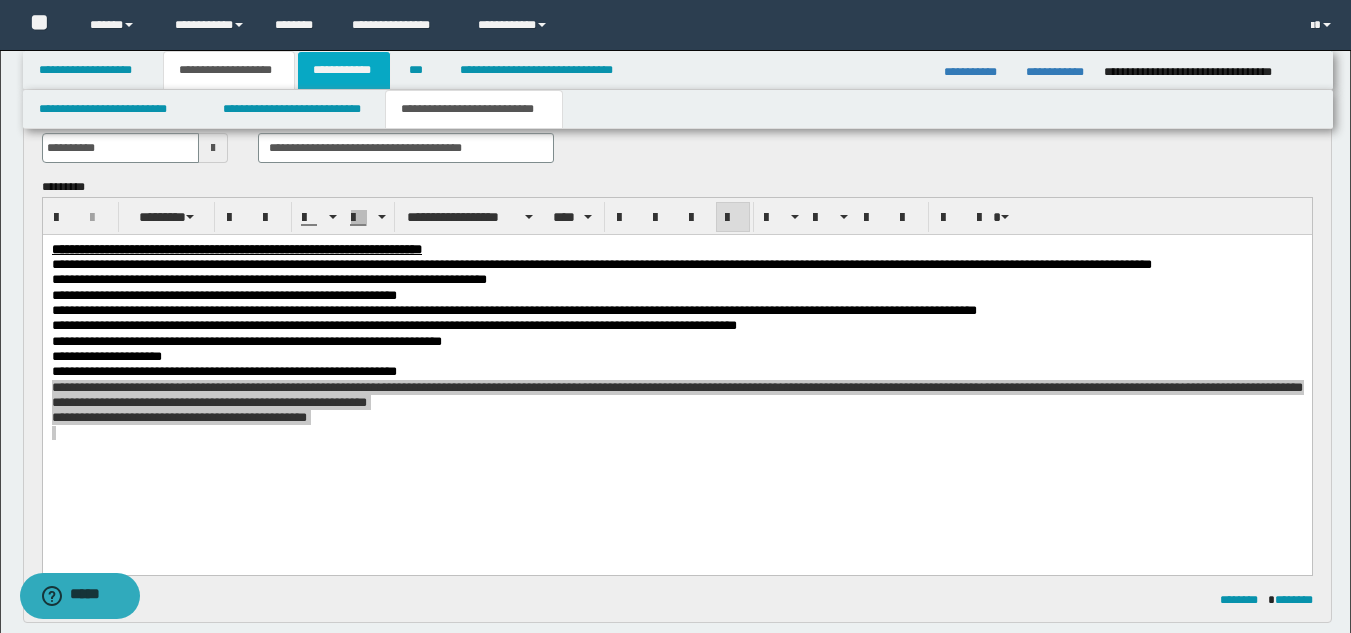 click on "**********" at bounding box center (344, 70) 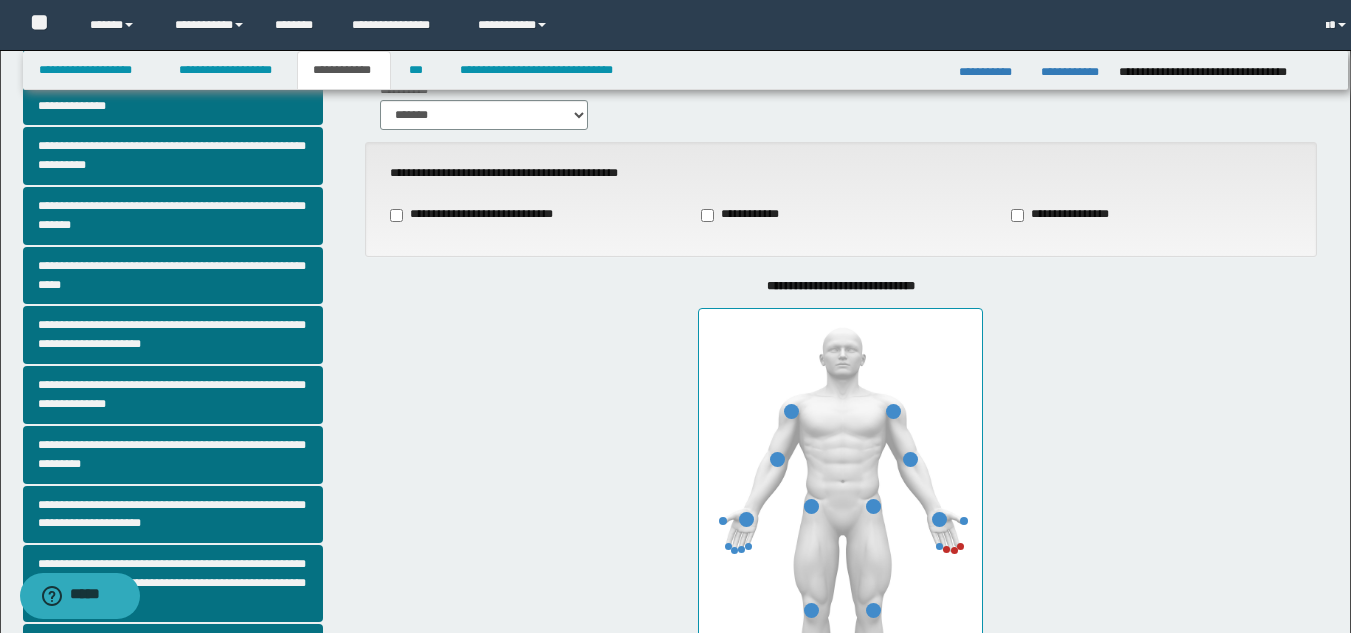 scroll, scrollTop: 89, scrollLeft: 0, axis: vertical 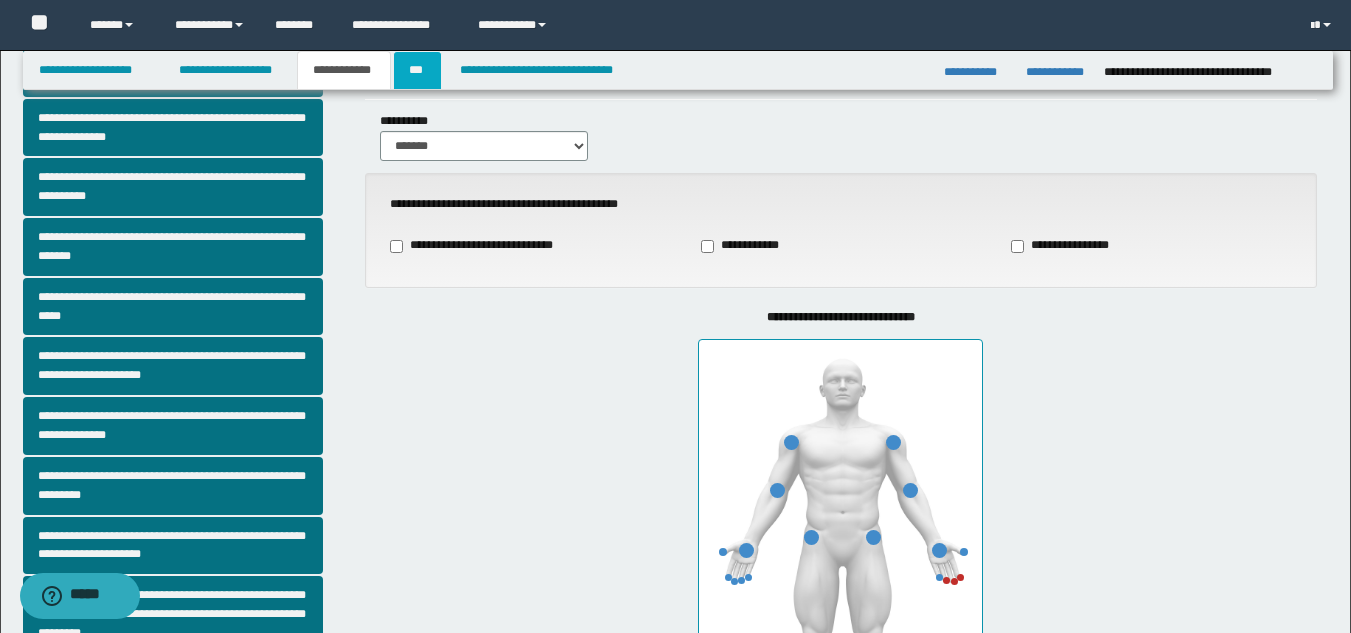 click on "***" at bounding box center (417, 70) 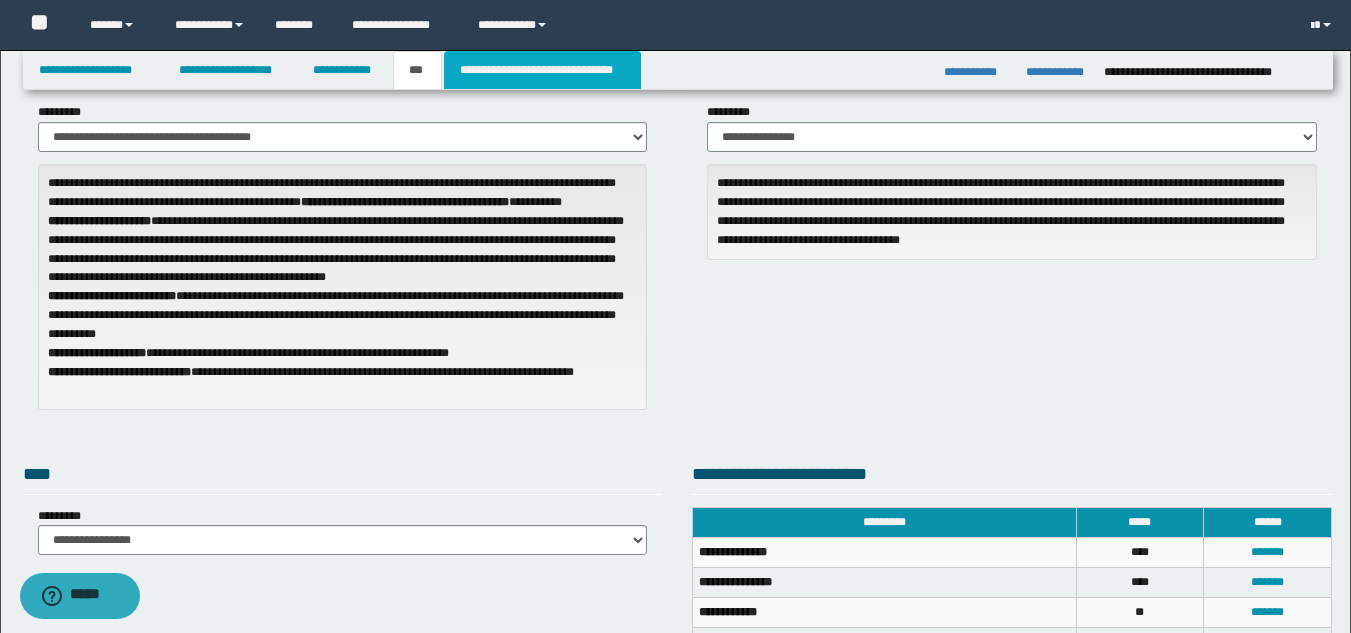 click on "**********" at bounding box center (542, 70) 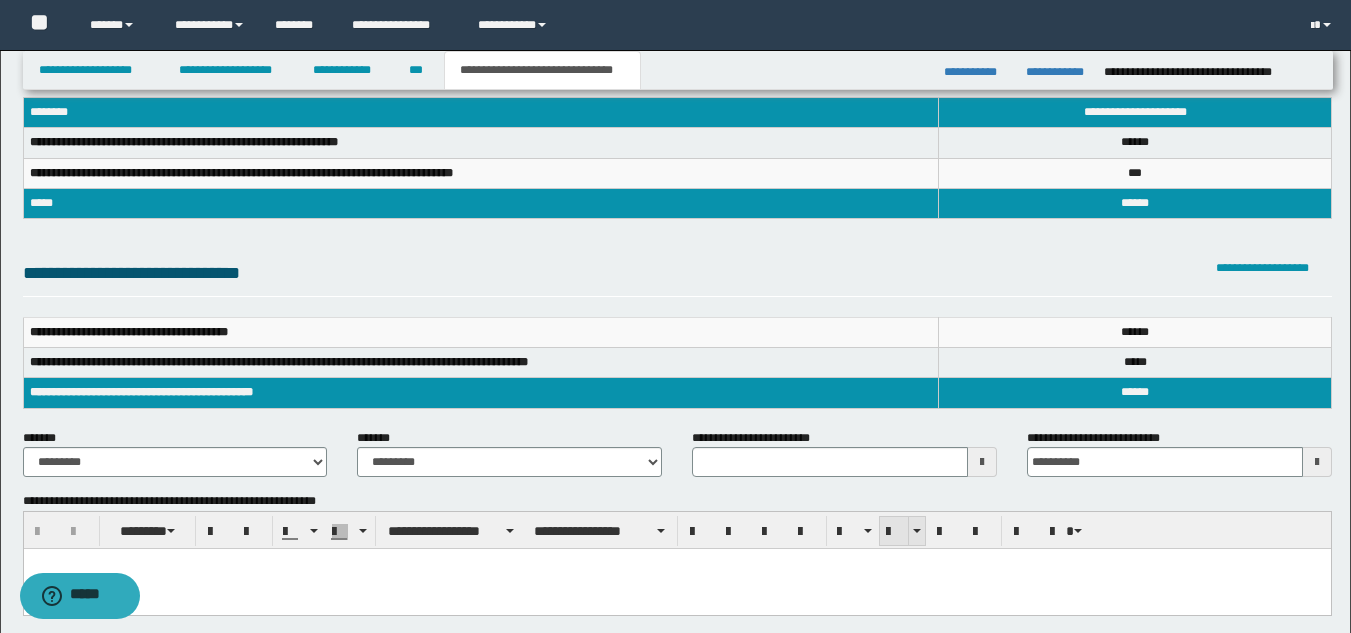 type 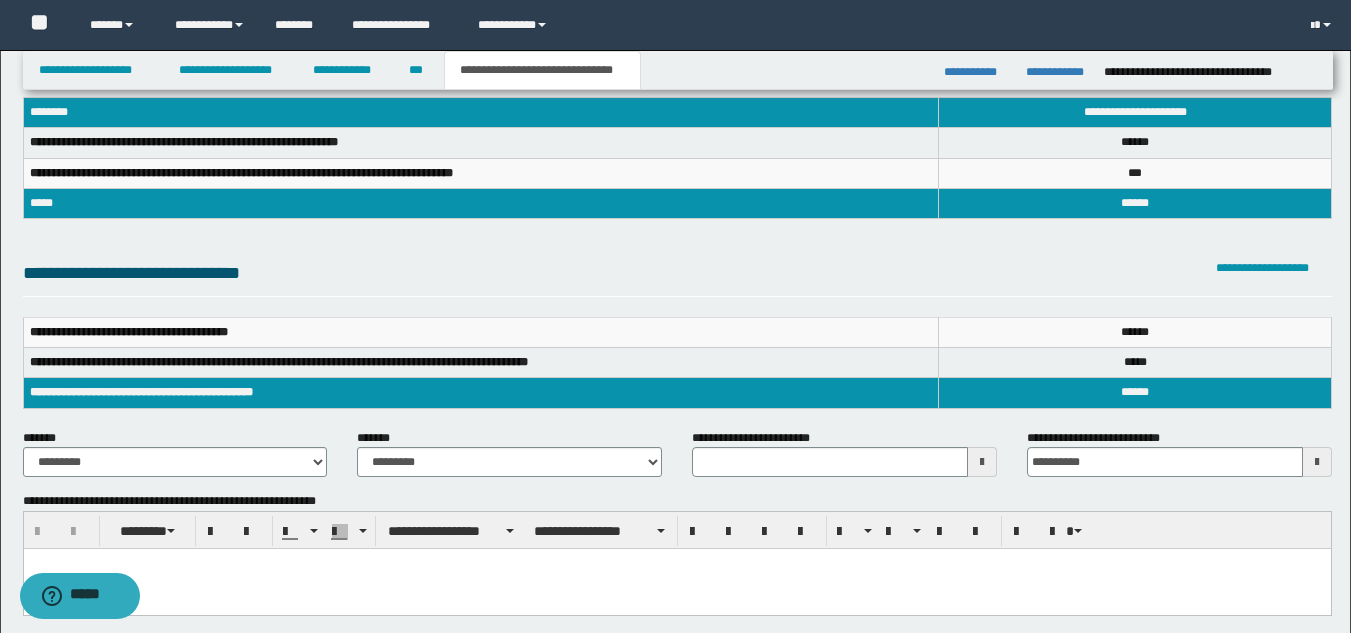 scroll, scrollTop: 211, scrollLeft: 0, axis: vertical 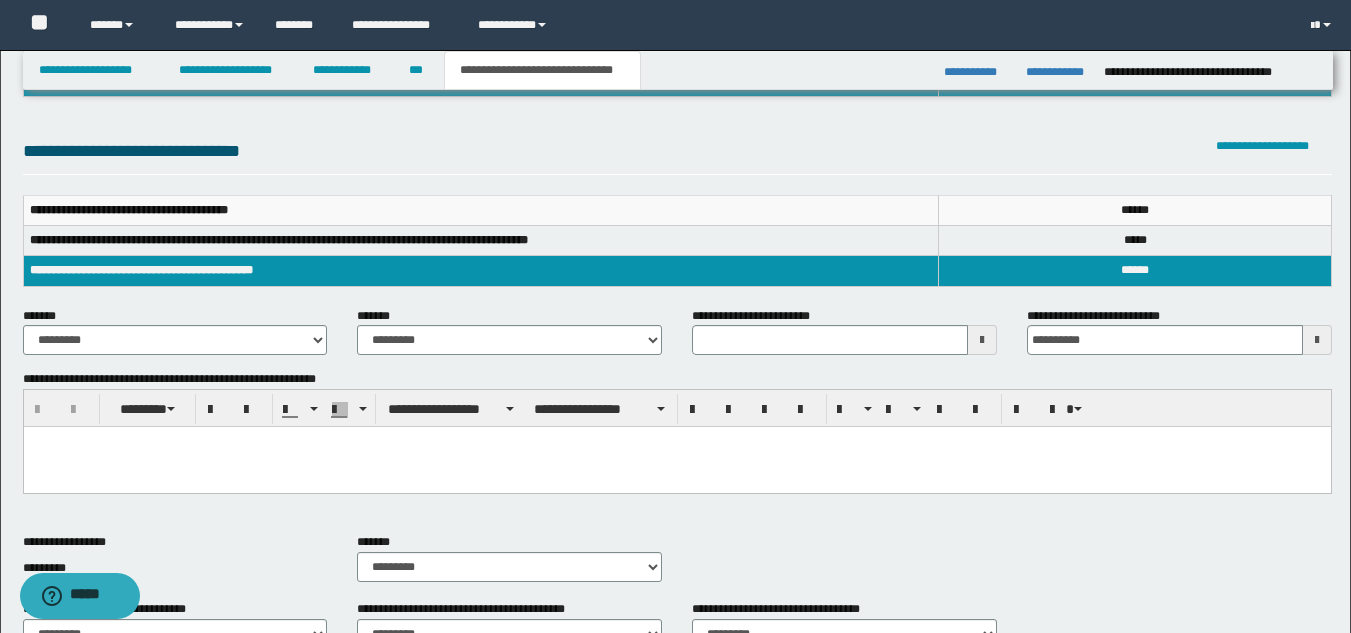 click at bounding box center [676, 467] 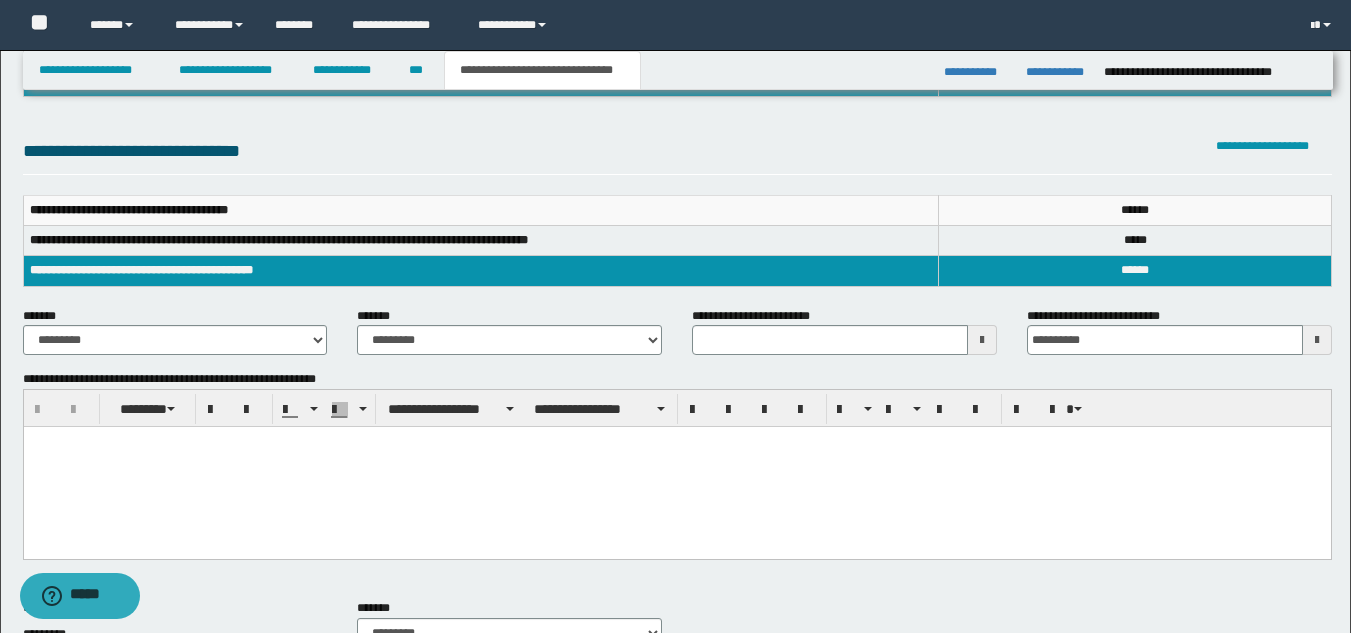 type 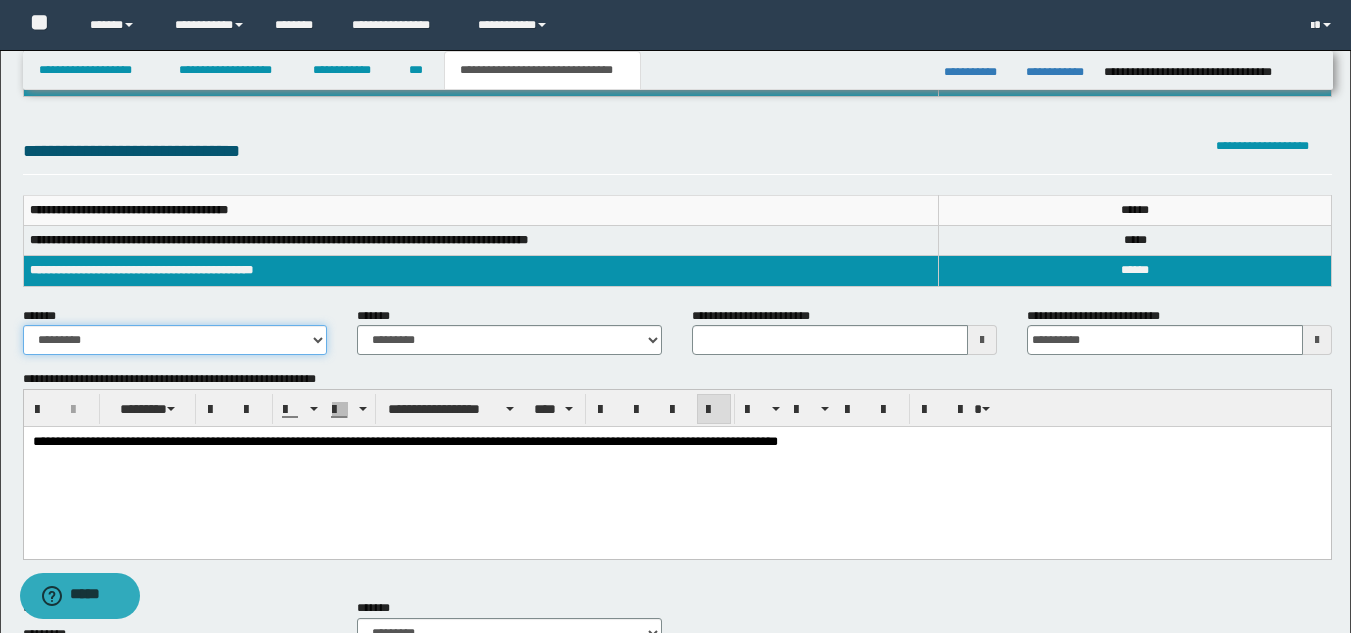 drag, startPoint x: 274, startPoint y: 339, endPoint x: 268, endPoint y: 348, distance: 10.816654 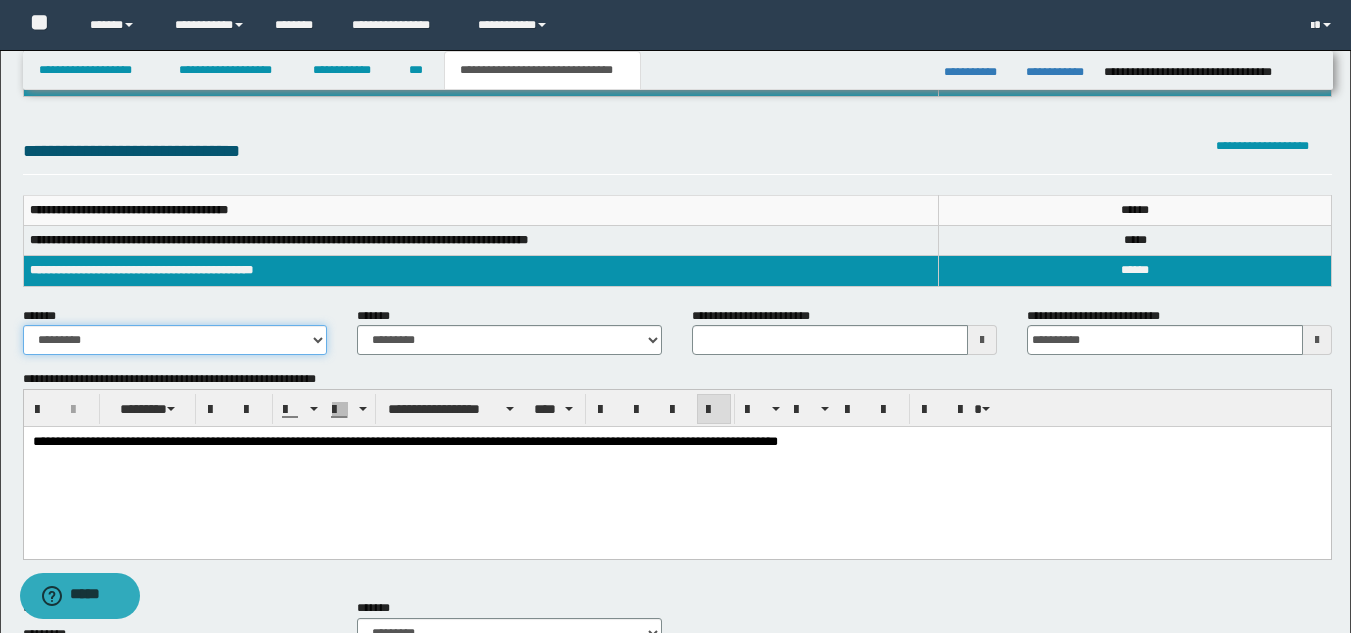 click on "**********" at bounding box center (175, 340) 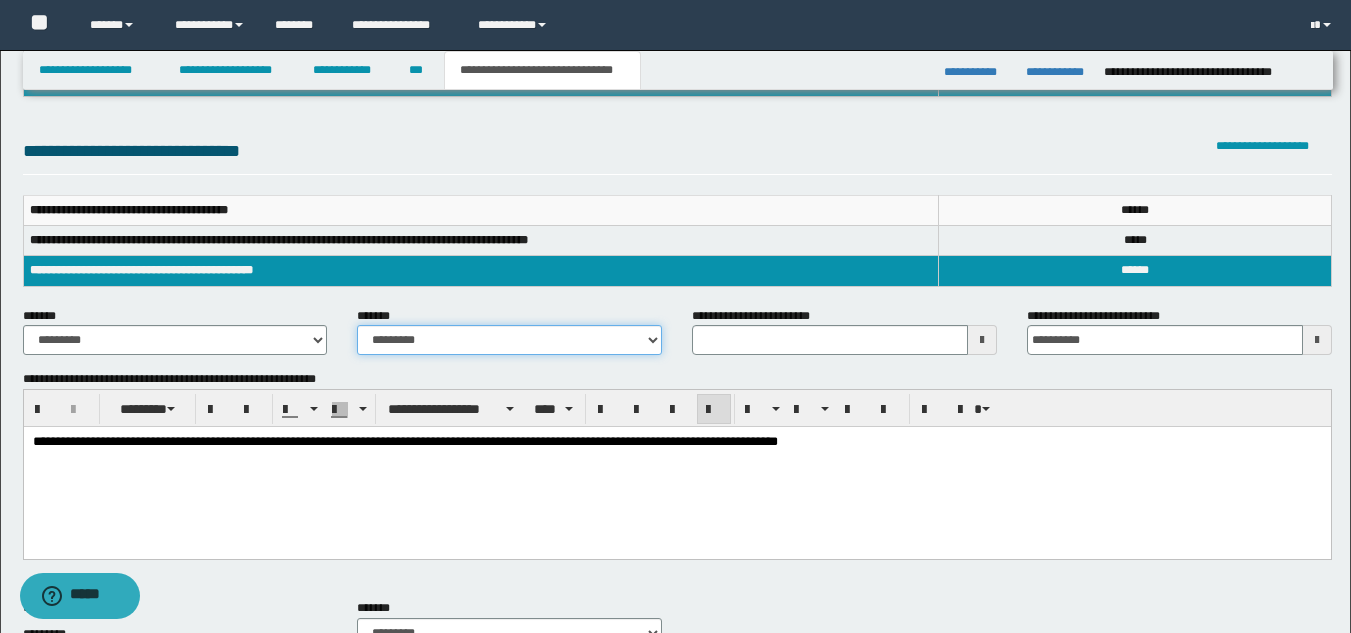 click on "**********" at bounding box center (509, 340) 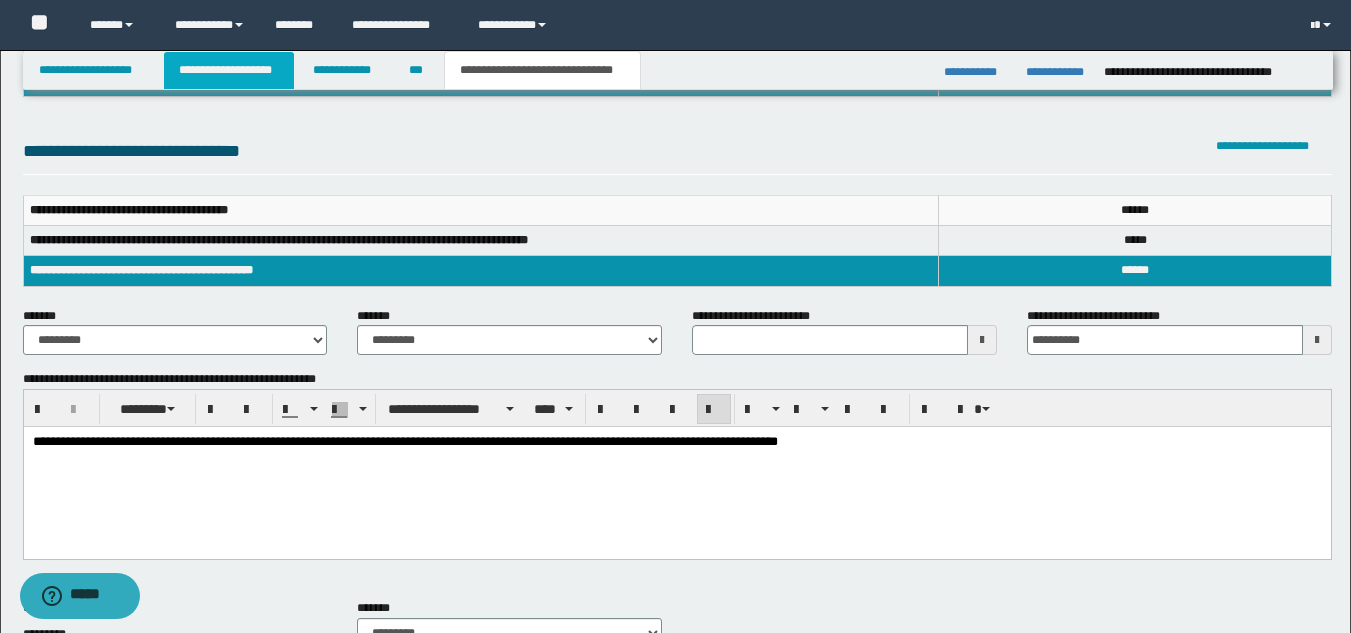 click on "**********" at bounding box center [229, 70] 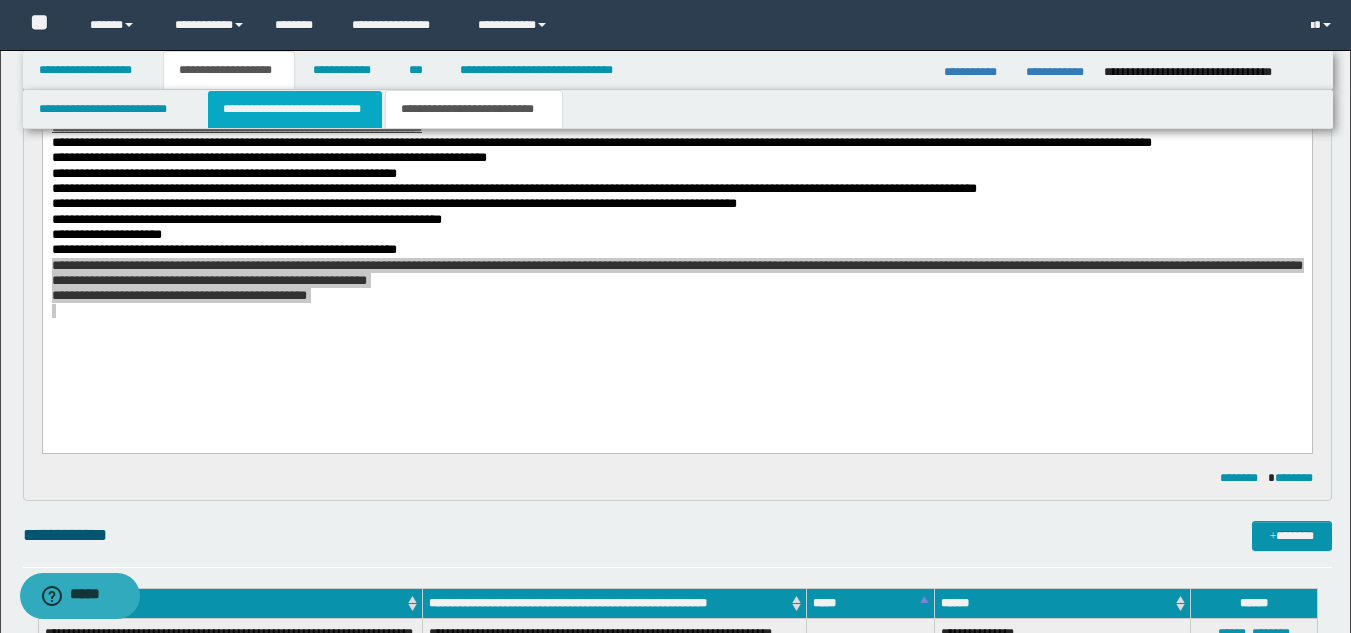 click on "**********" at bounding box center (295, 109) 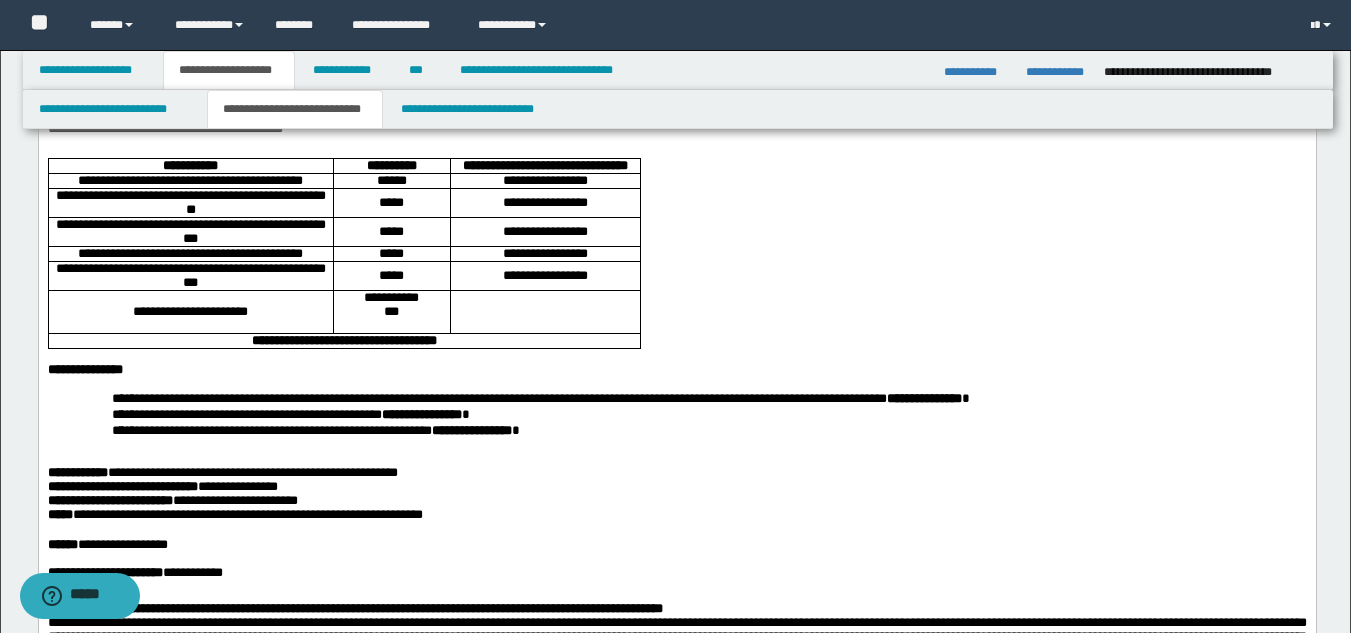 scroll, scrollTop: 795, scrollLeft: 0, axis: vertical 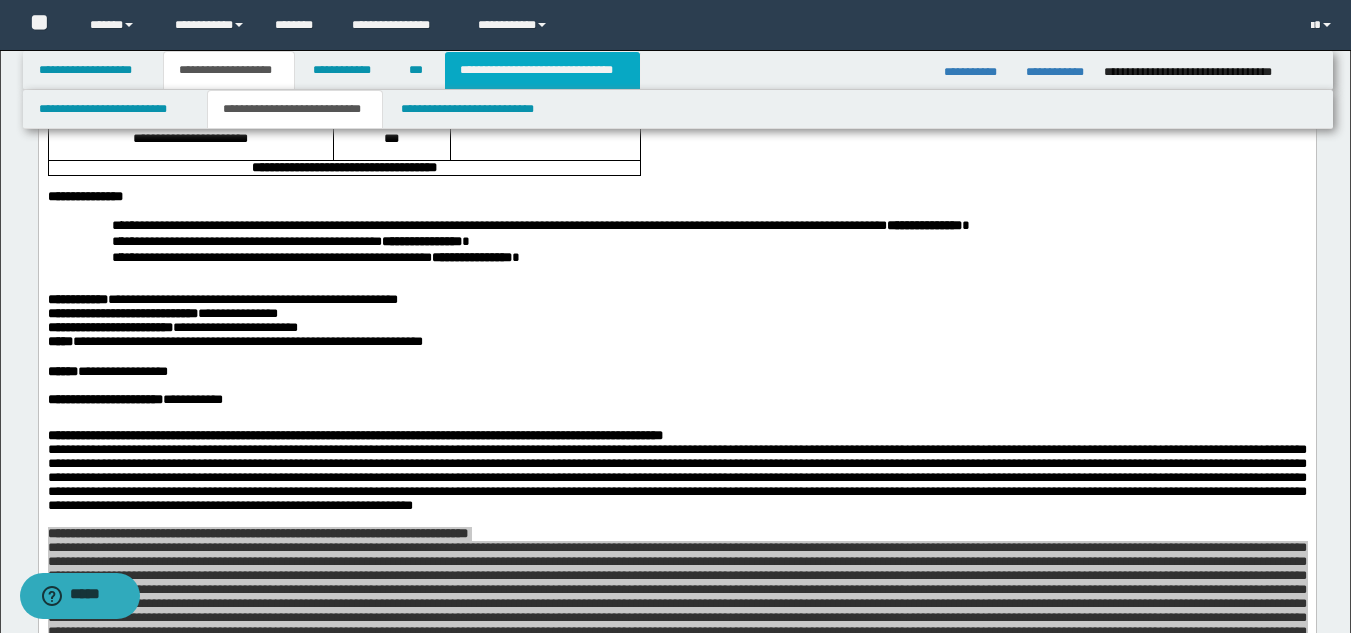 click on "**********" at bounding box center [542, 70] 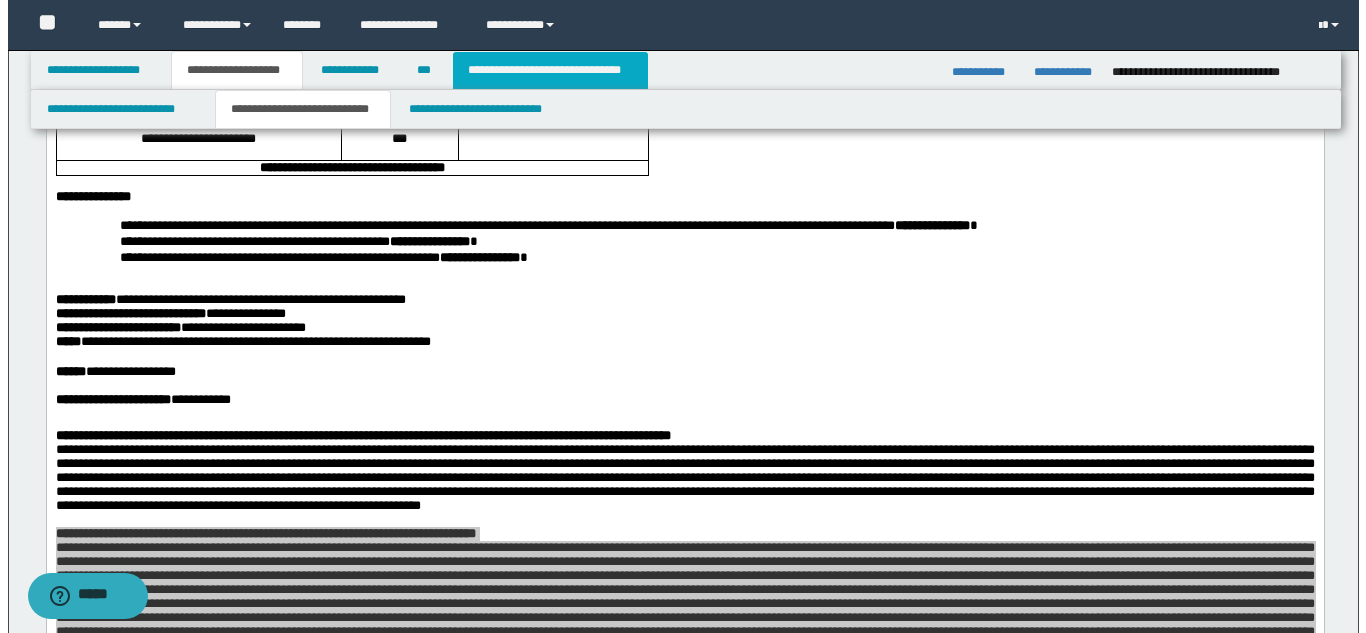 type 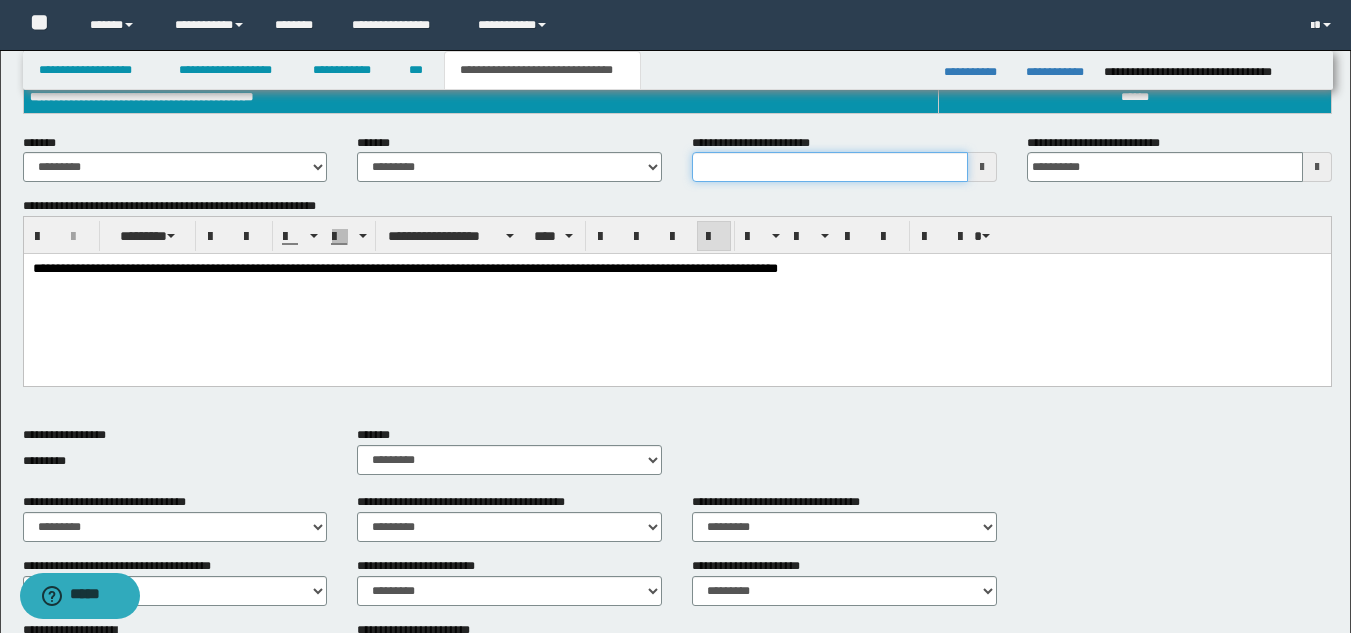 click on "**********" at bounding box center [830, 167] 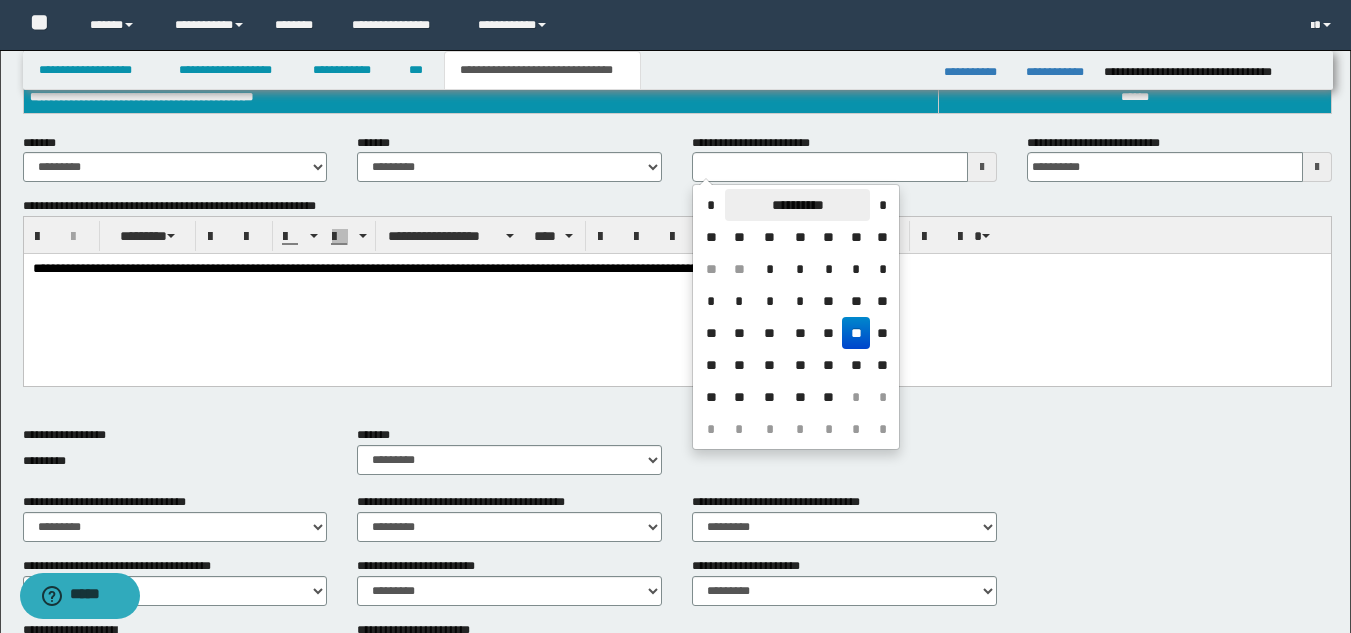 click on "**********" at bounding box center (797, 205) 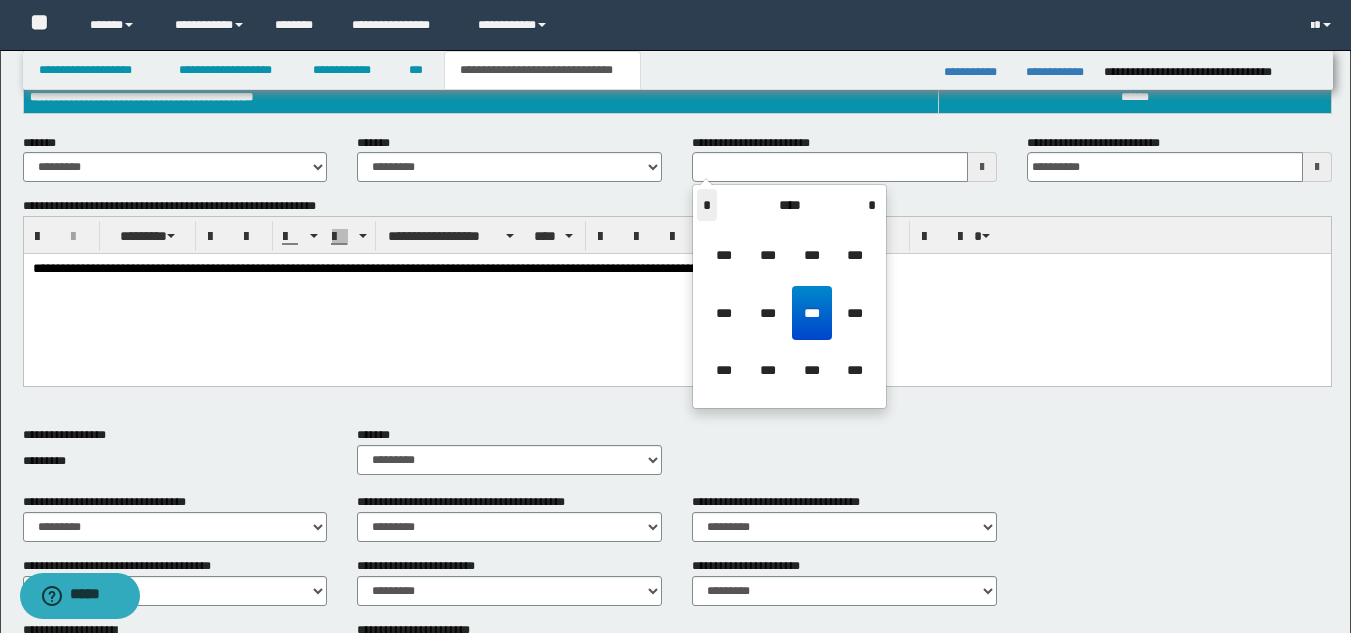 click on "*" at bounding box center (707, 205) 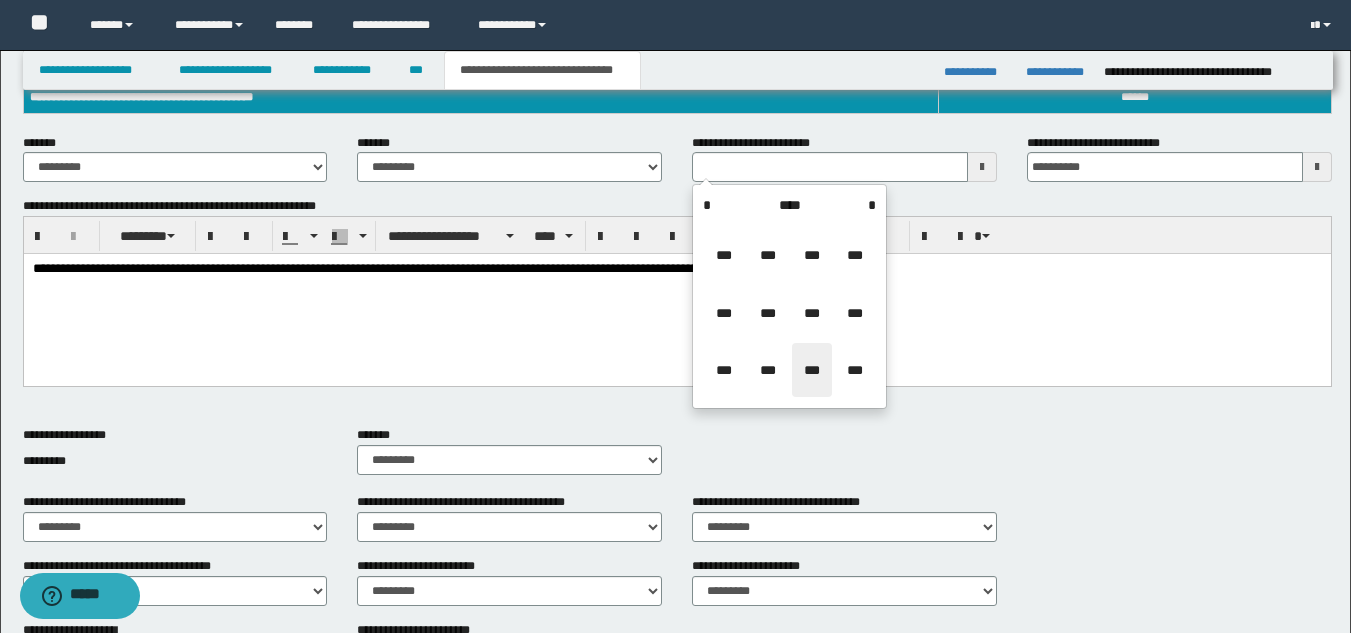 click on "***" at bounding box center [812, 370] 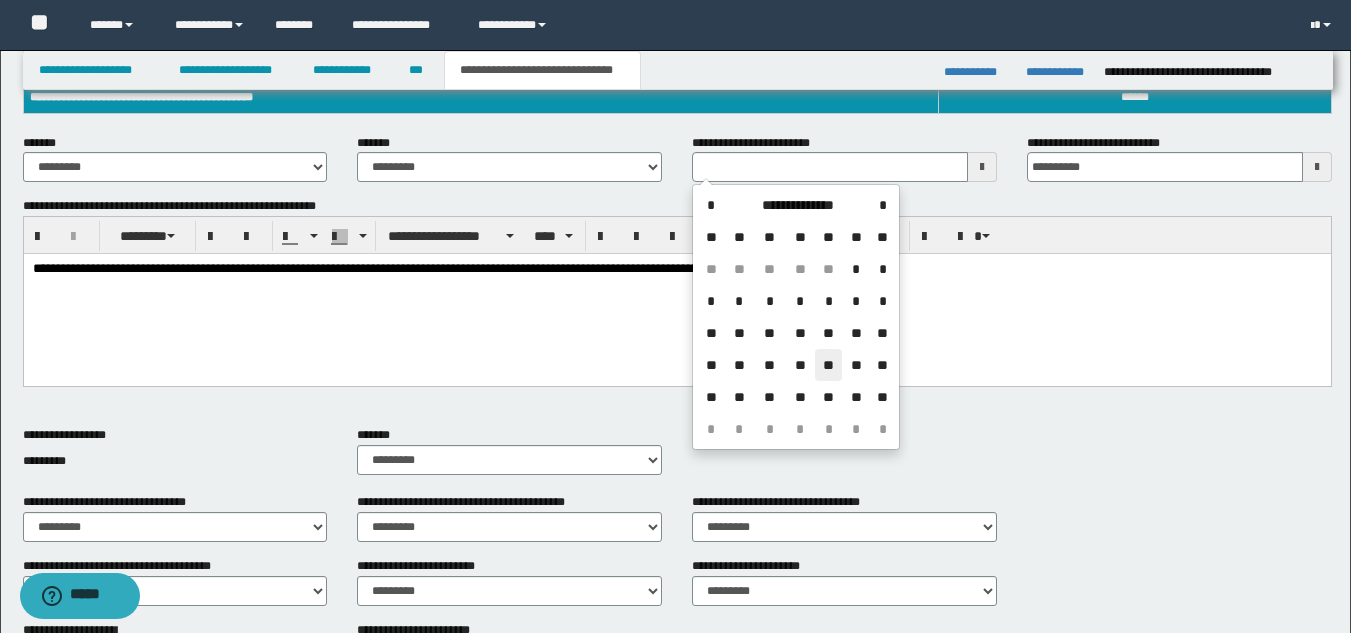 click on "**" at bounding box center (829, 365) 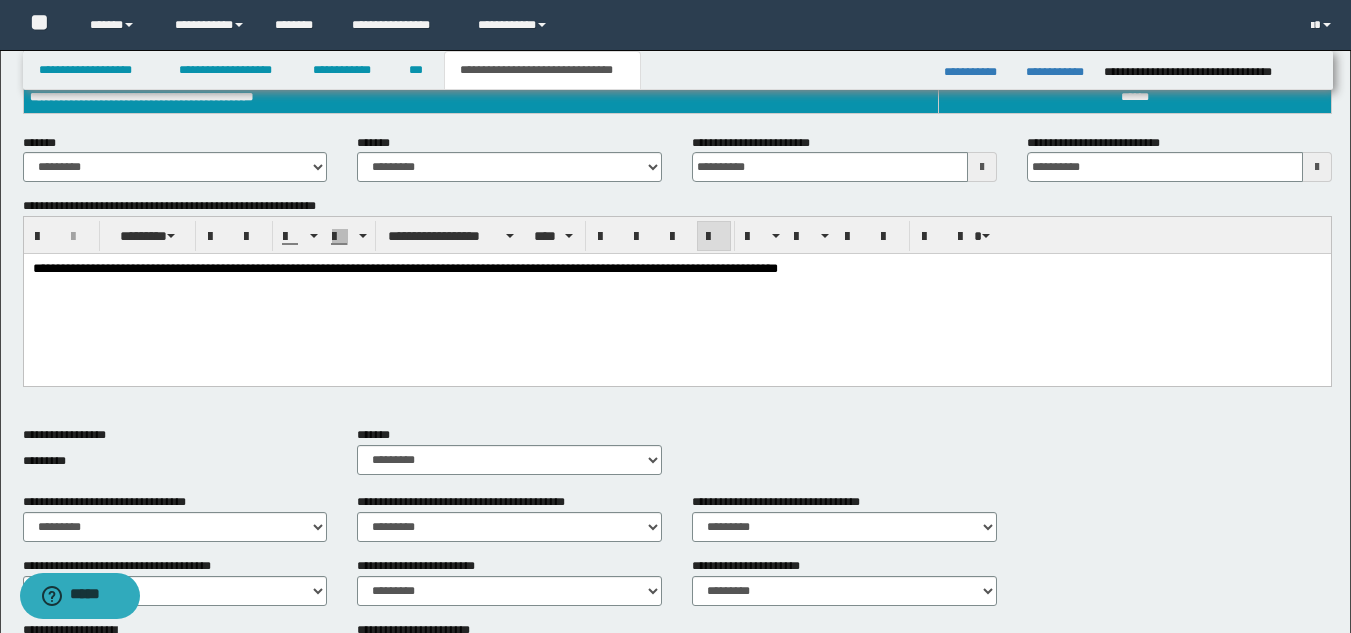 click on "**********" at bounding box center (676, 294) 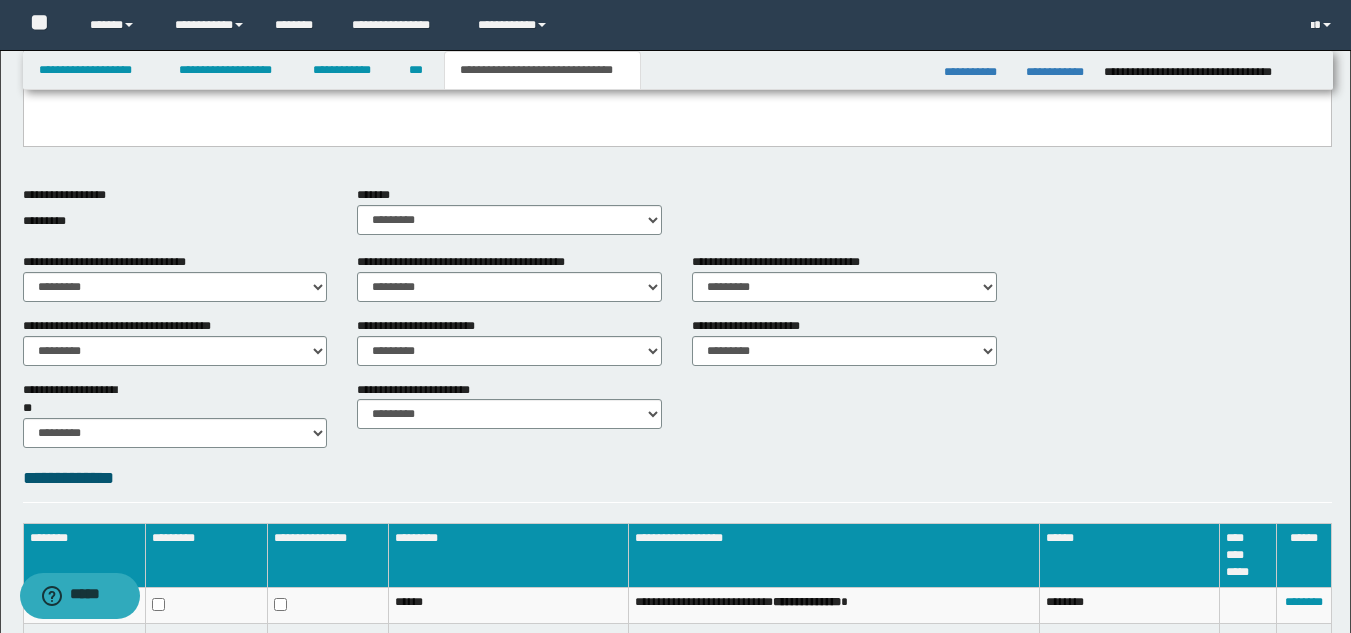 scroll, scrollTop: 633, scrollLeft: 0, axis: vertical 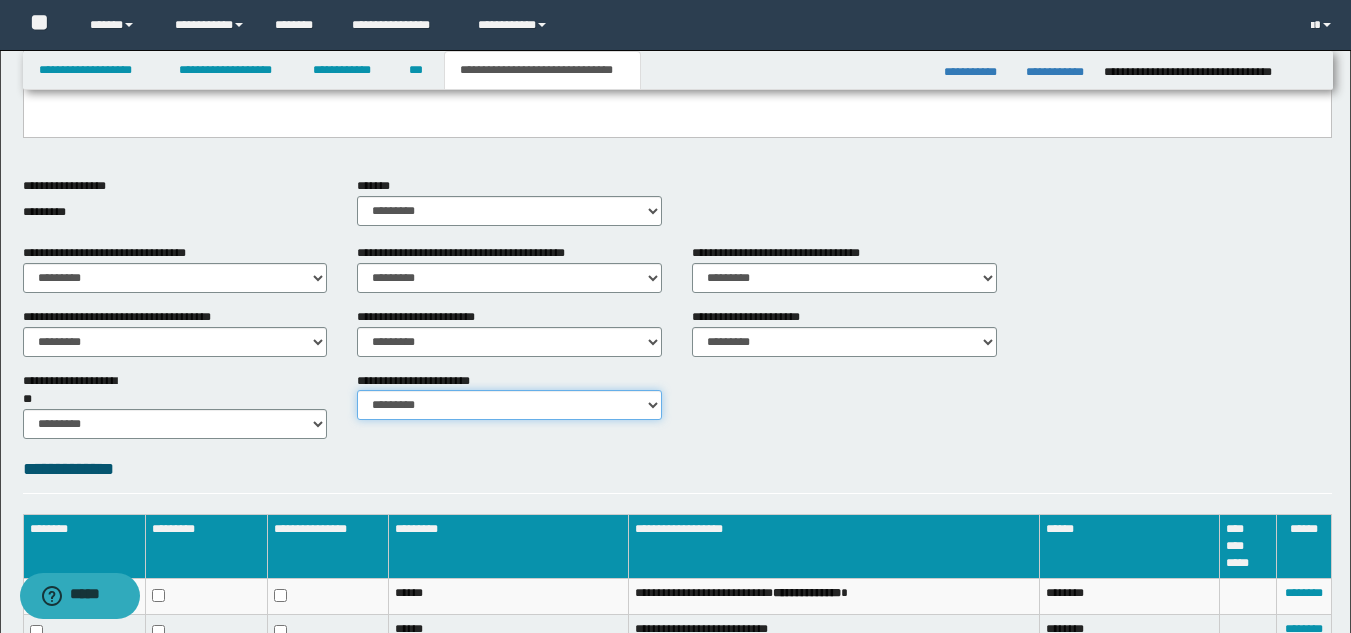 click on "*********
*********
*********" at bounding box center [509, 405] 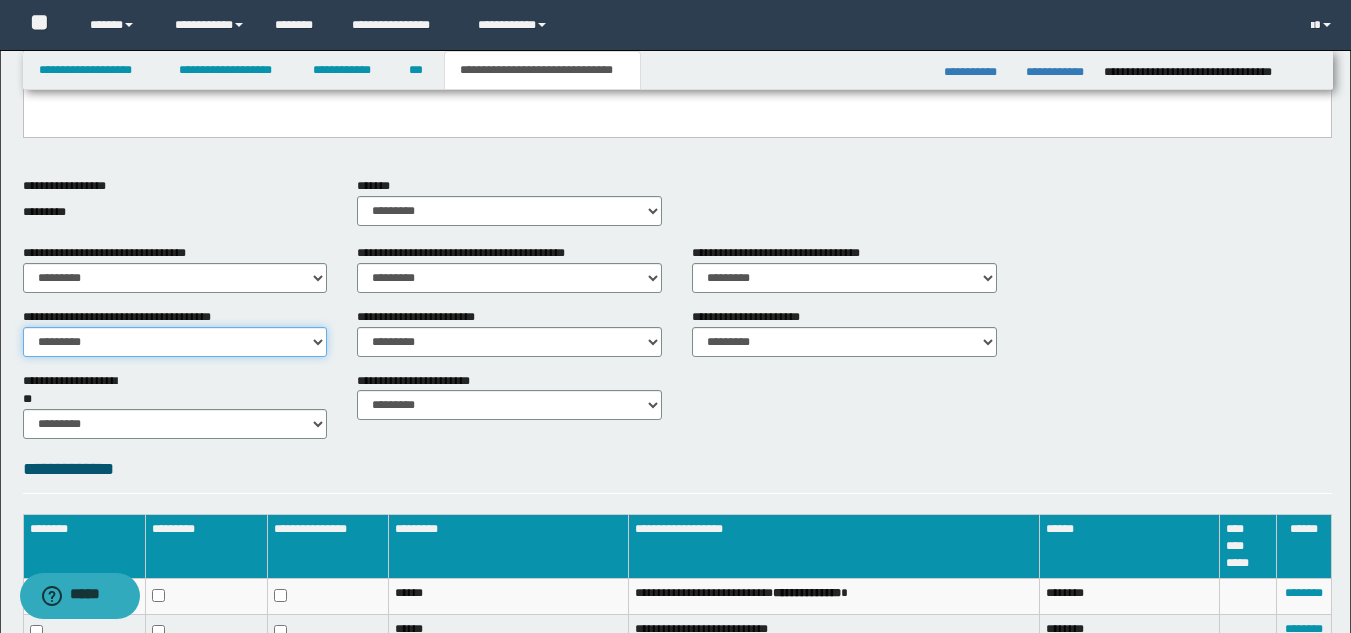 click on "*********
**
**" at bounding box center (175, 342) 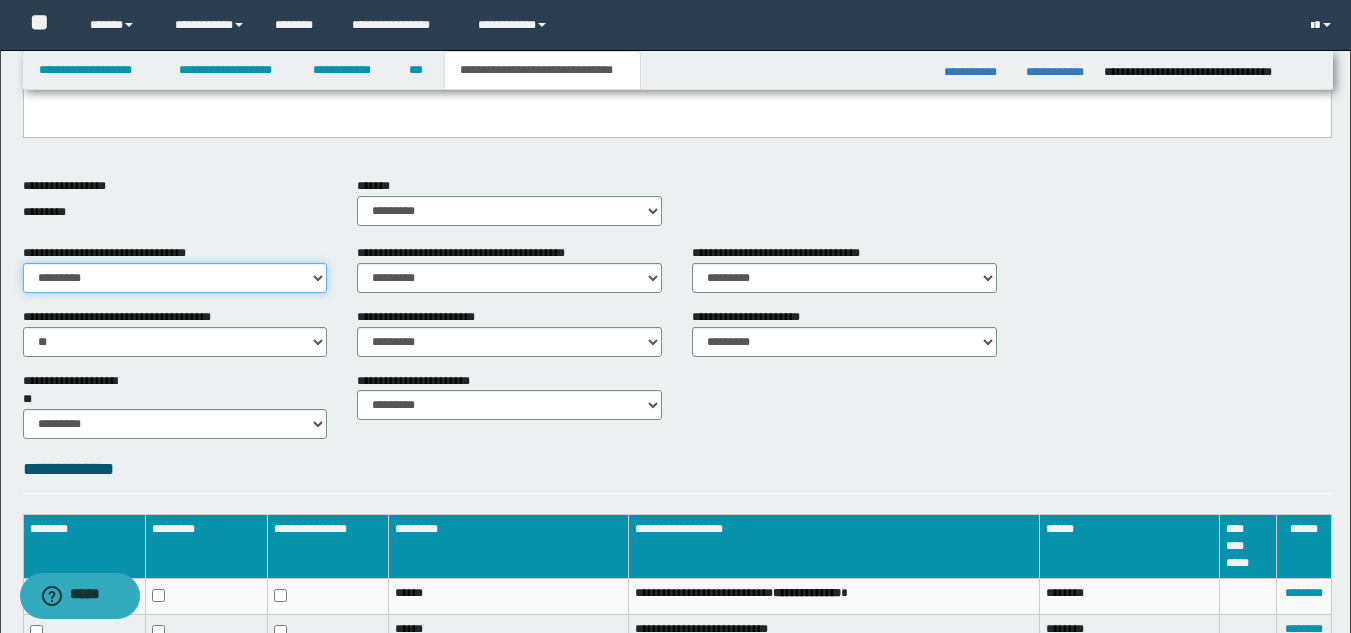 click on "*********
**
**" at bounding box center [175, 278] 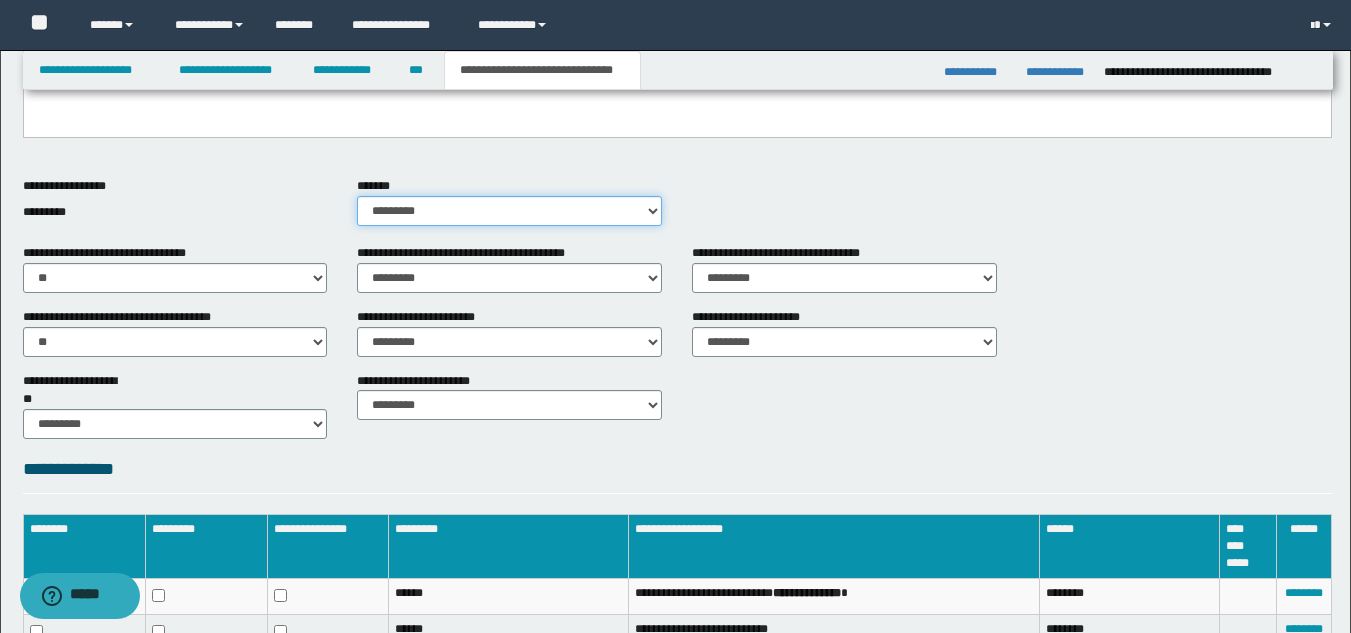 click on "*********
**
**" at bounding box center (509, 211) 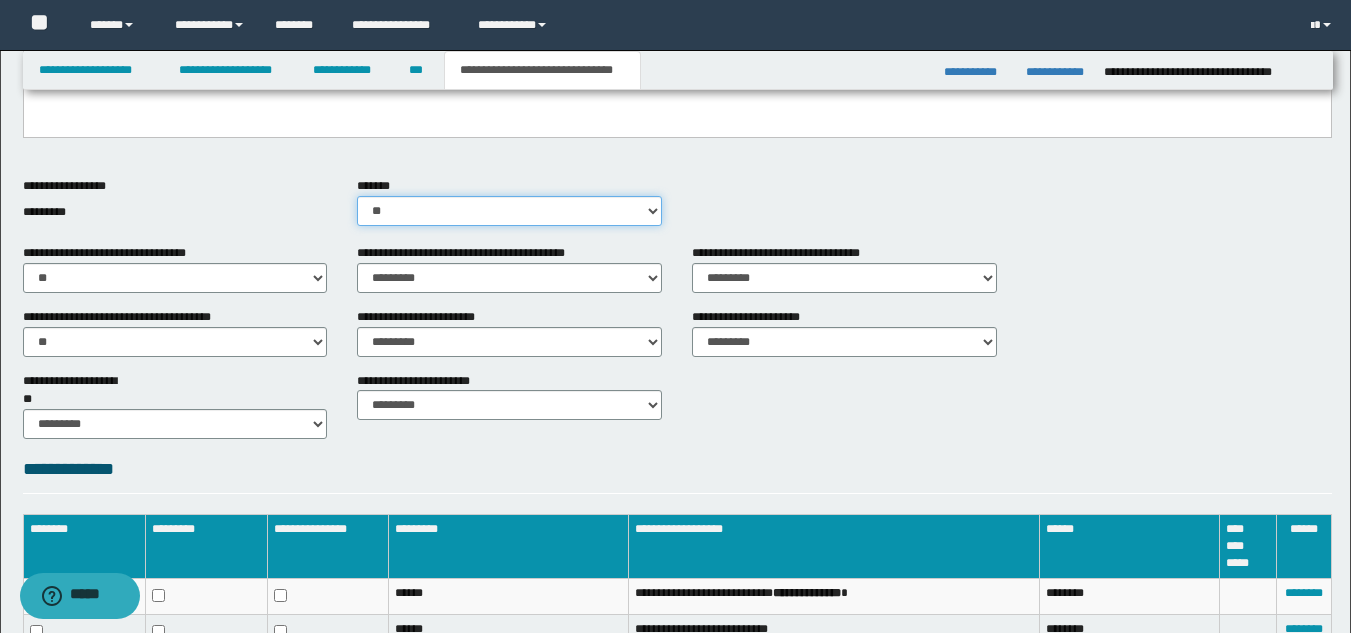 click on "*********
**
**" at bounding box center [509, 211] 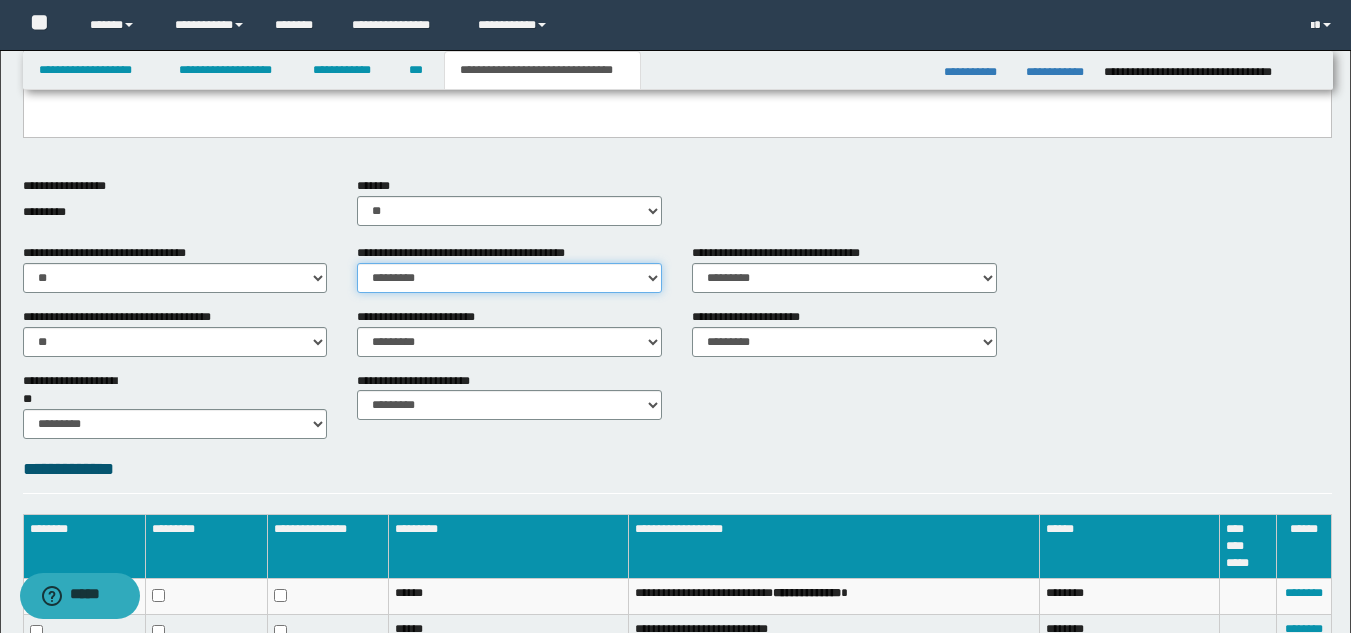 click on "*********
**
**" at bounding box center (509, 278) 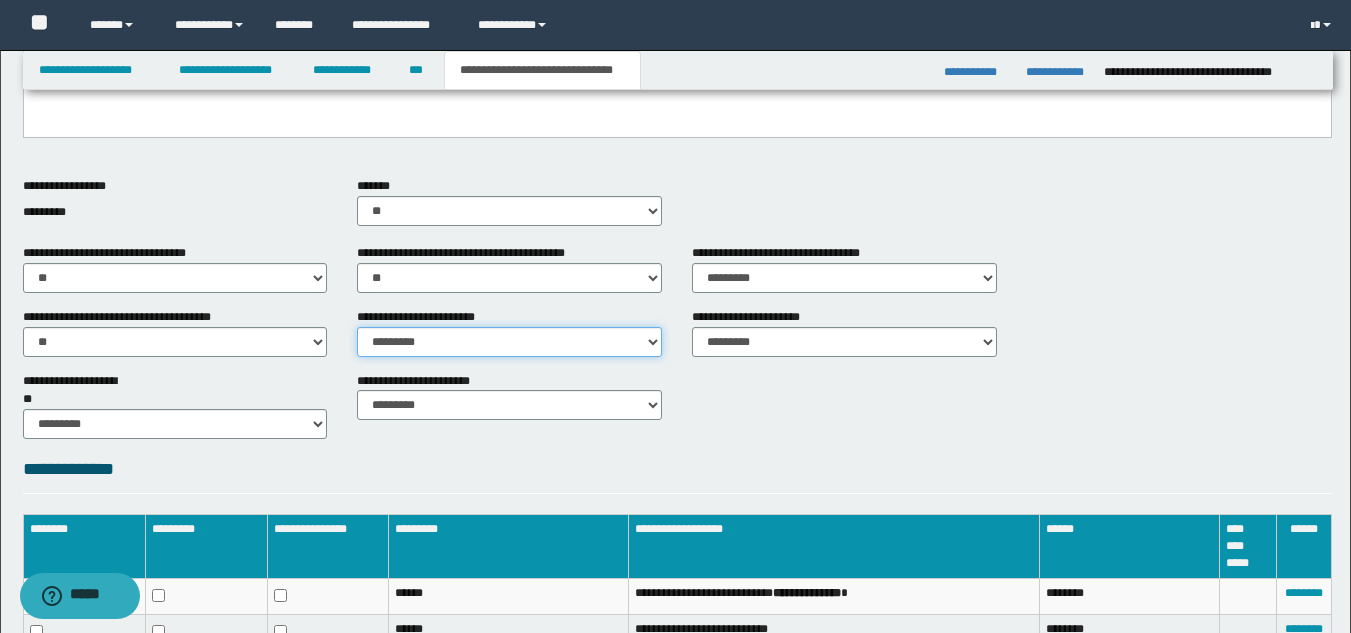 drag, startPoint x: 423, startPoint y: 346, endPoint x: 421, endPoint y: 356, distance: 10.198039 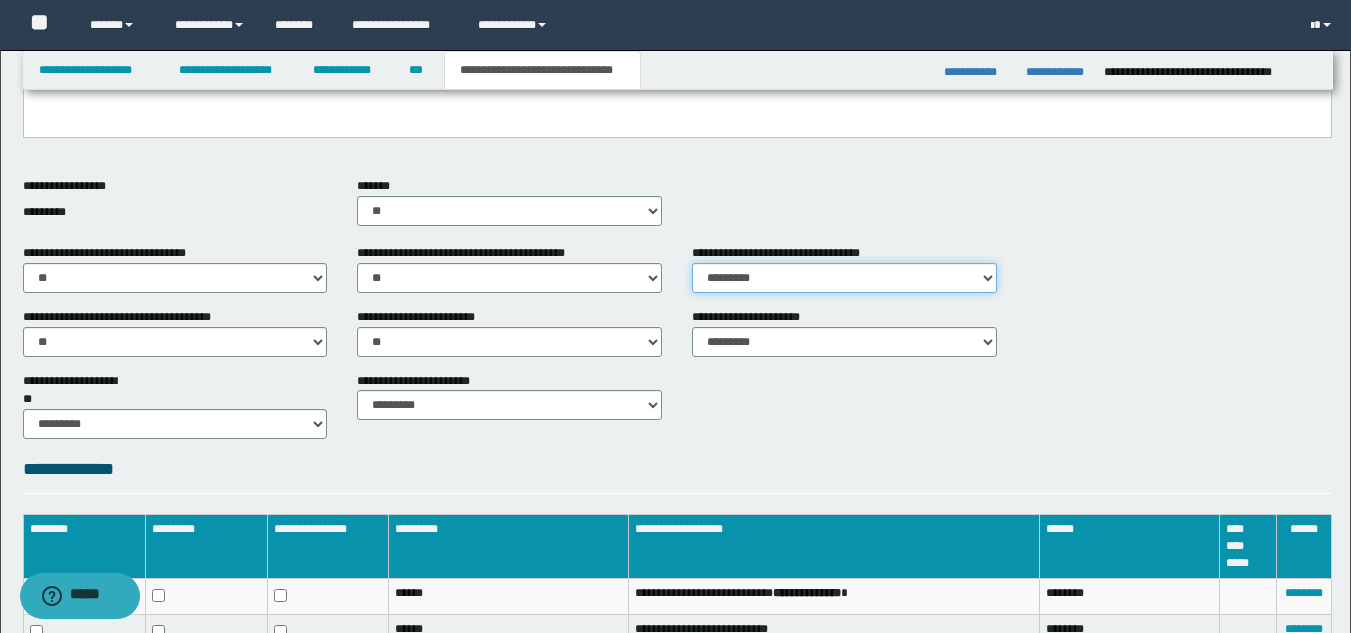 click on "*********
**
**" at bounding box center (844, 278) 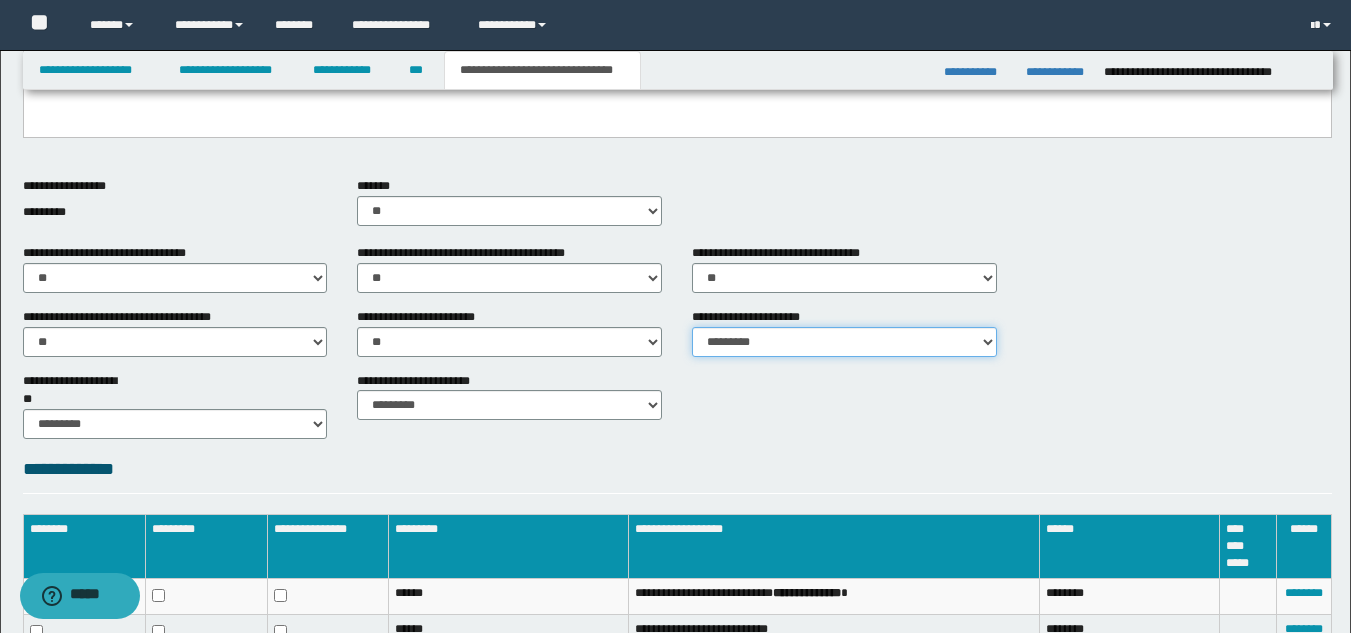 drag, startPoint x: 727, startPoint y: 344, endPoint x: 731, endPoint y: 357, distance: 13.601471 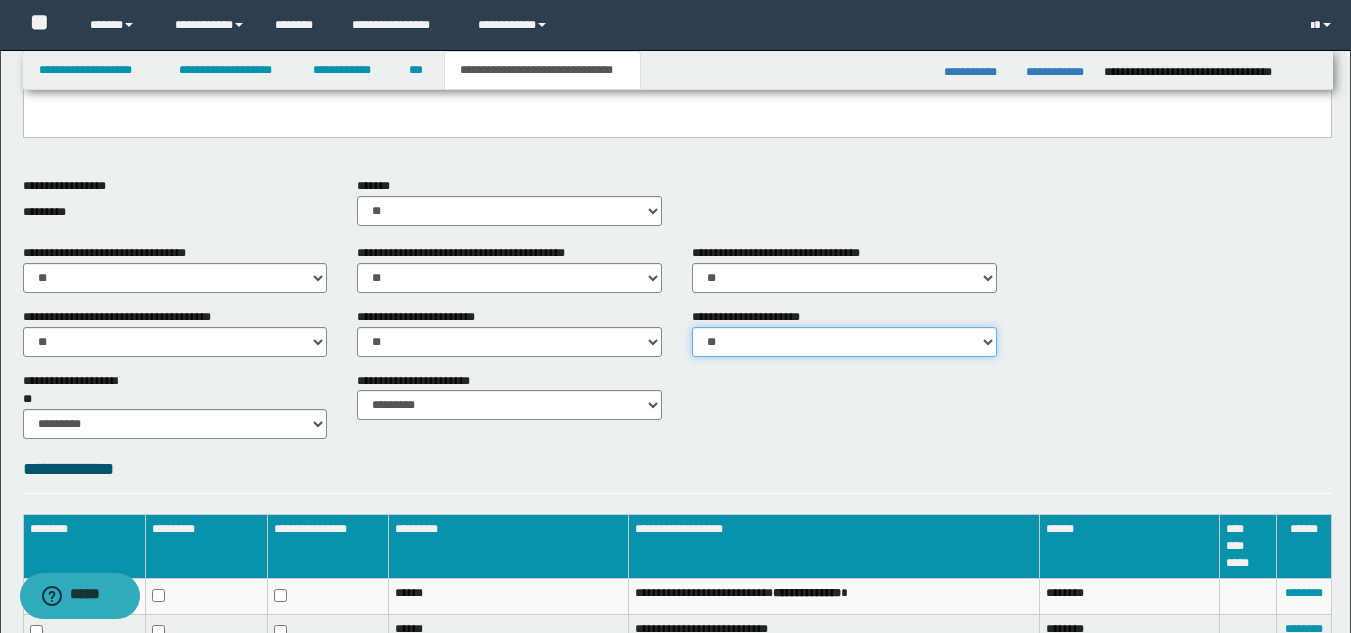 click on "*********
**
**" at bounding box center [844, 342] 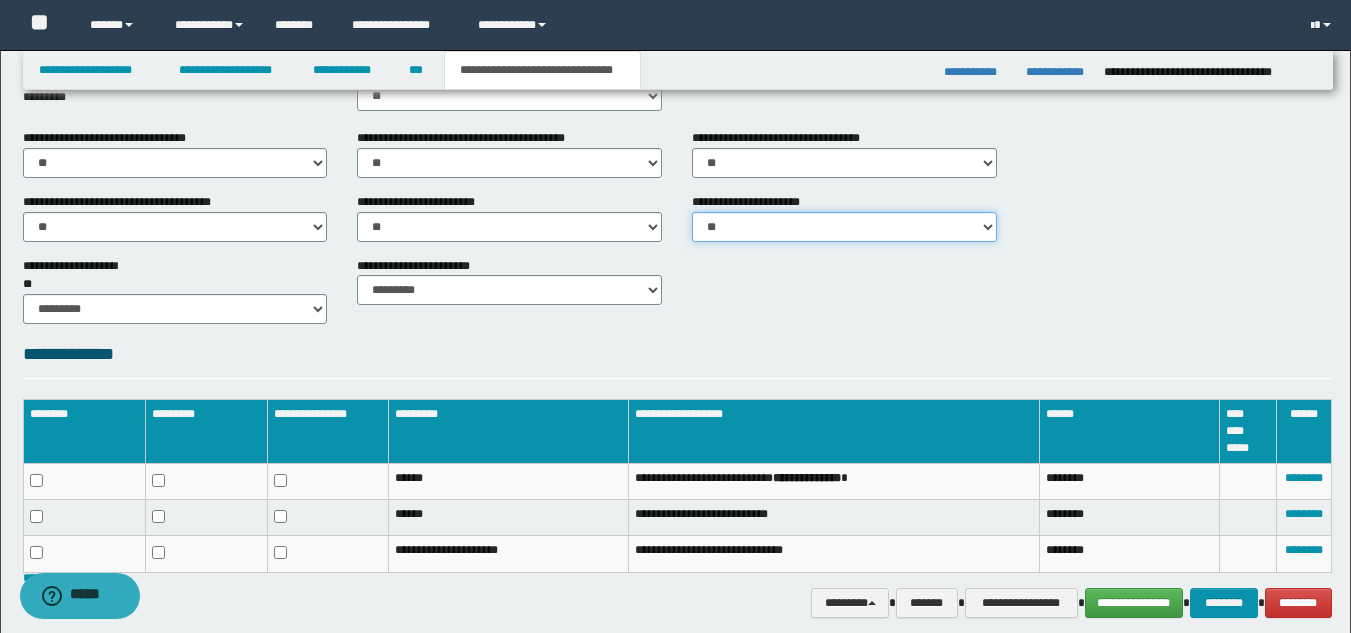 scroll, scrollTop: 830, scrollLeft: 0, axis: vertical 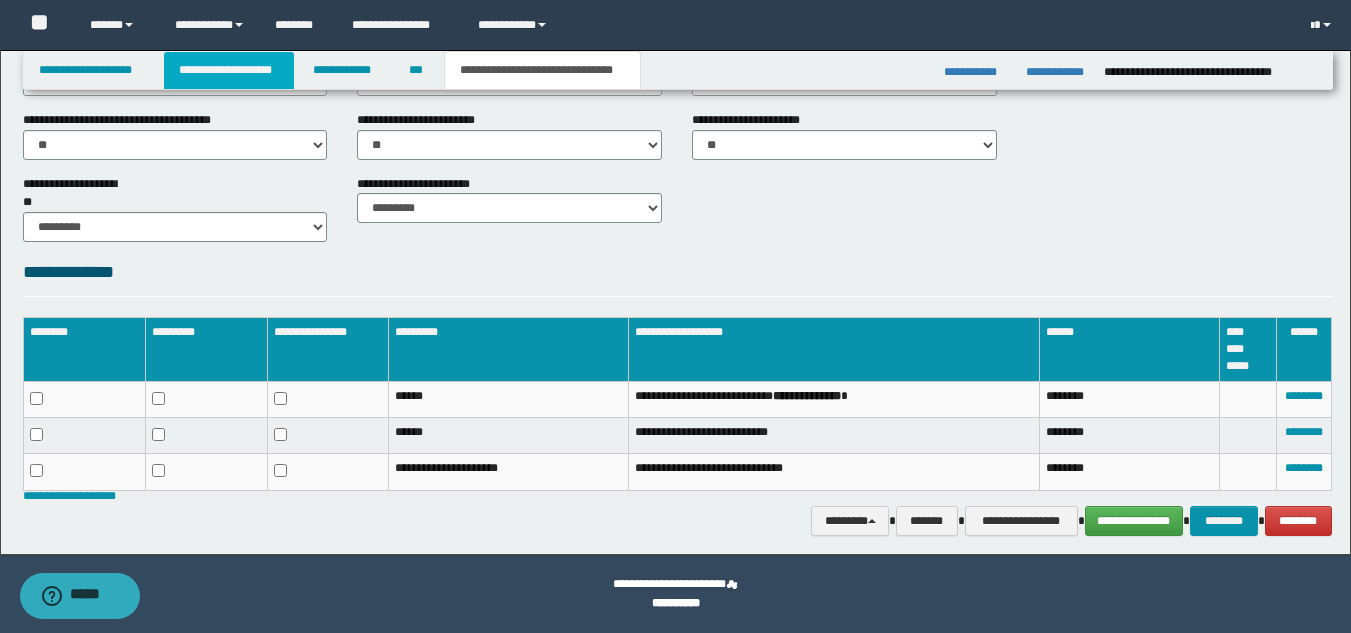 click on "**********" at bounding box center (229, 70) 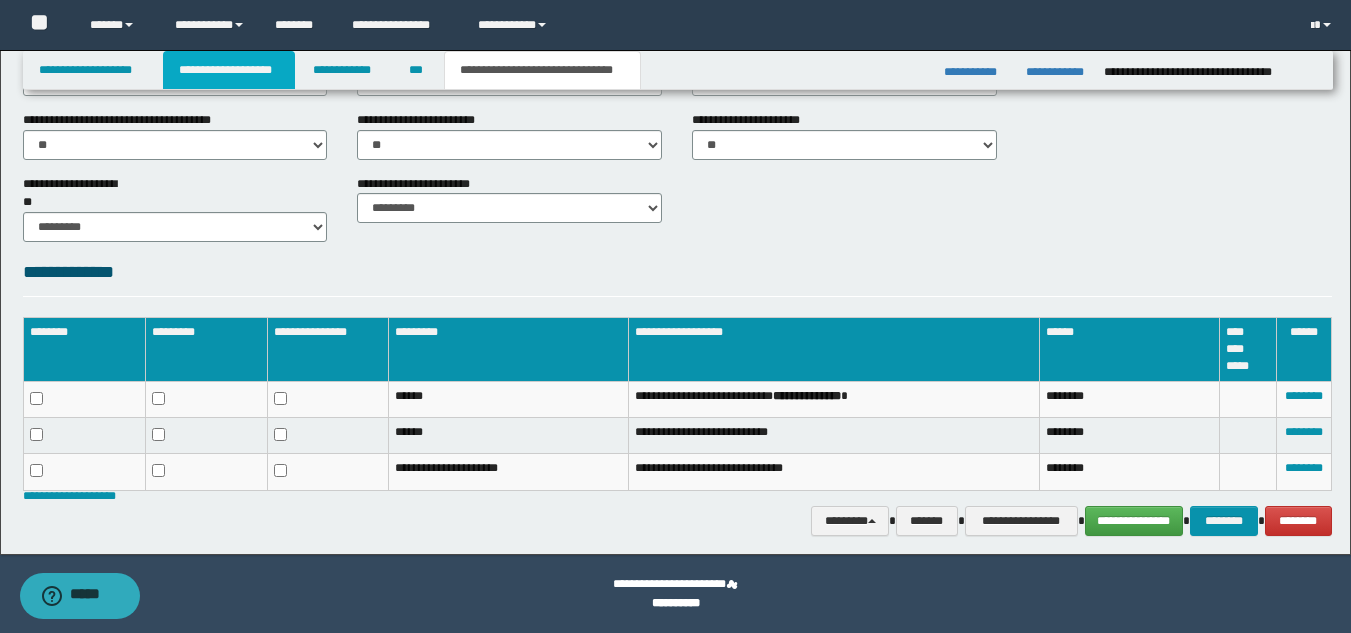 scroll, scrollTop: 861, scrollLeft: 0, axis: vertical 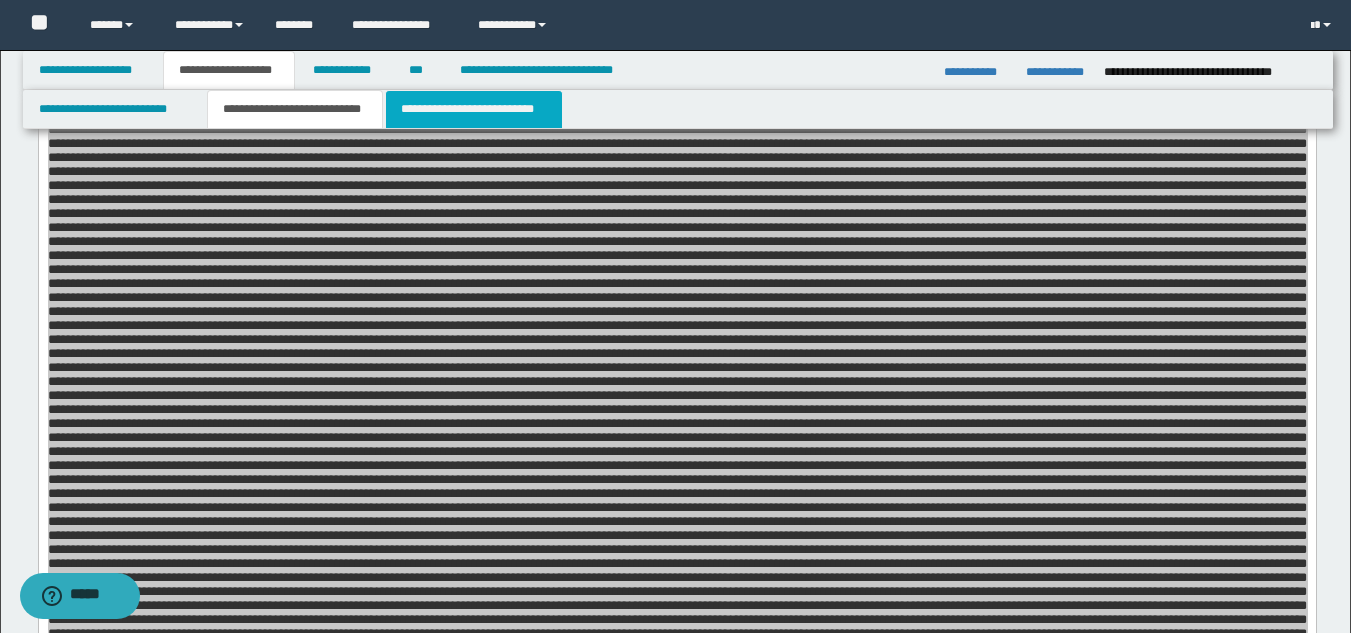 click on "**********" at bounding box center (474, 109) 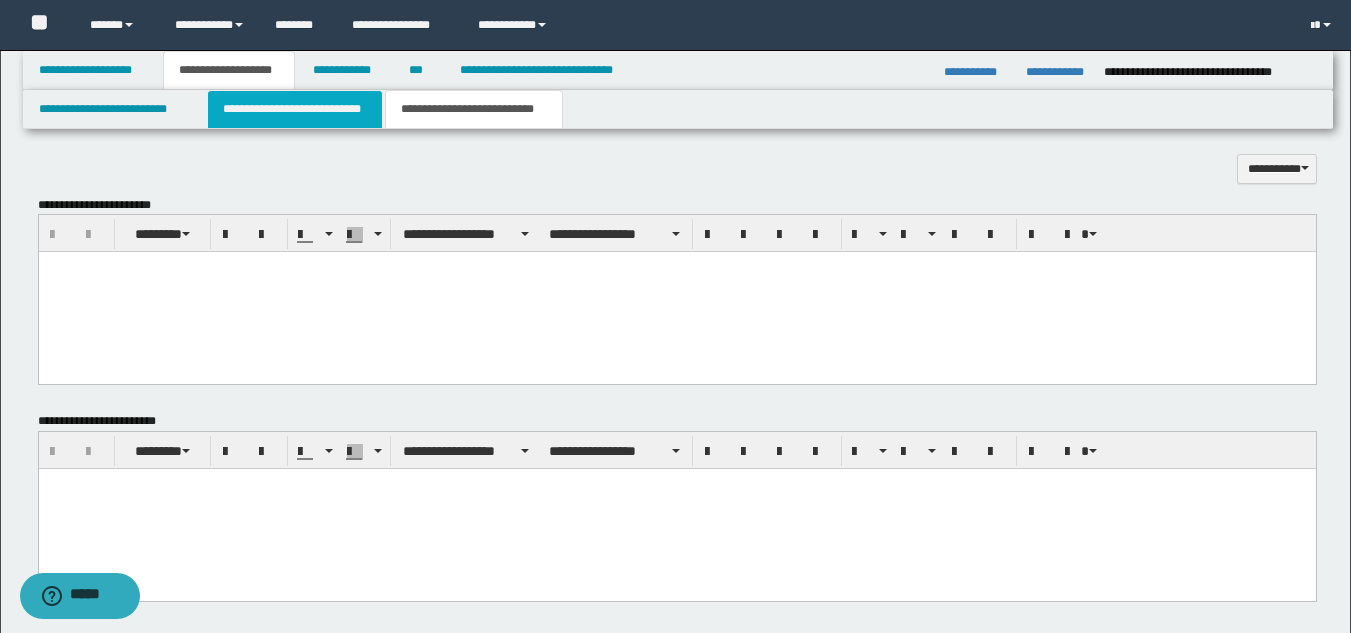 drag, startPoint x: 331, startPoint y: 114, endPoint x: 465, endPoint y: 118, distance: 134.0597 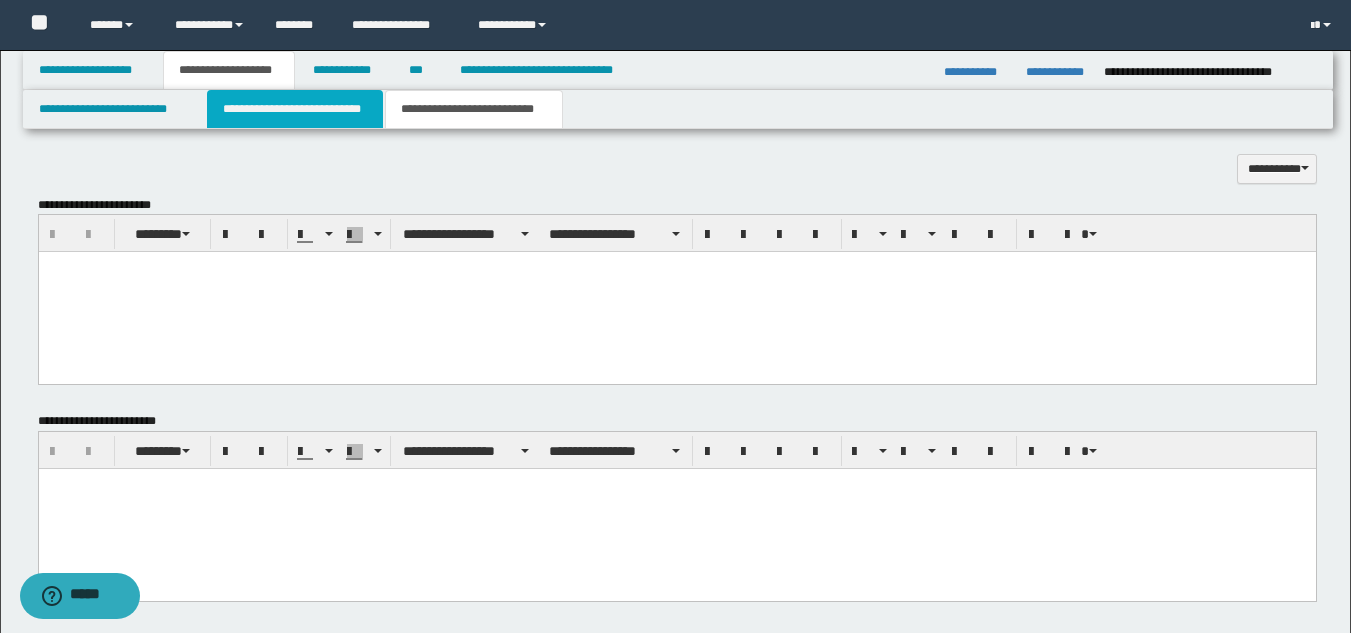 type 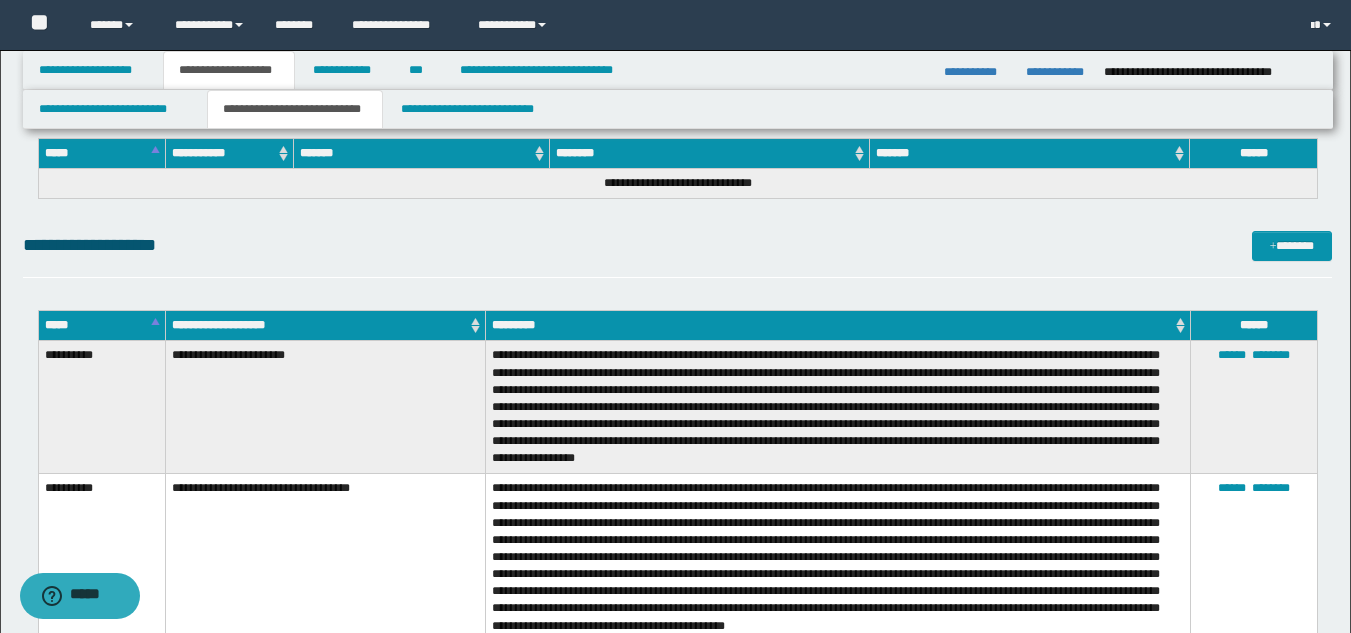 scroll, scrollTop: 6982, scrollLeft: 0, axis: vertical 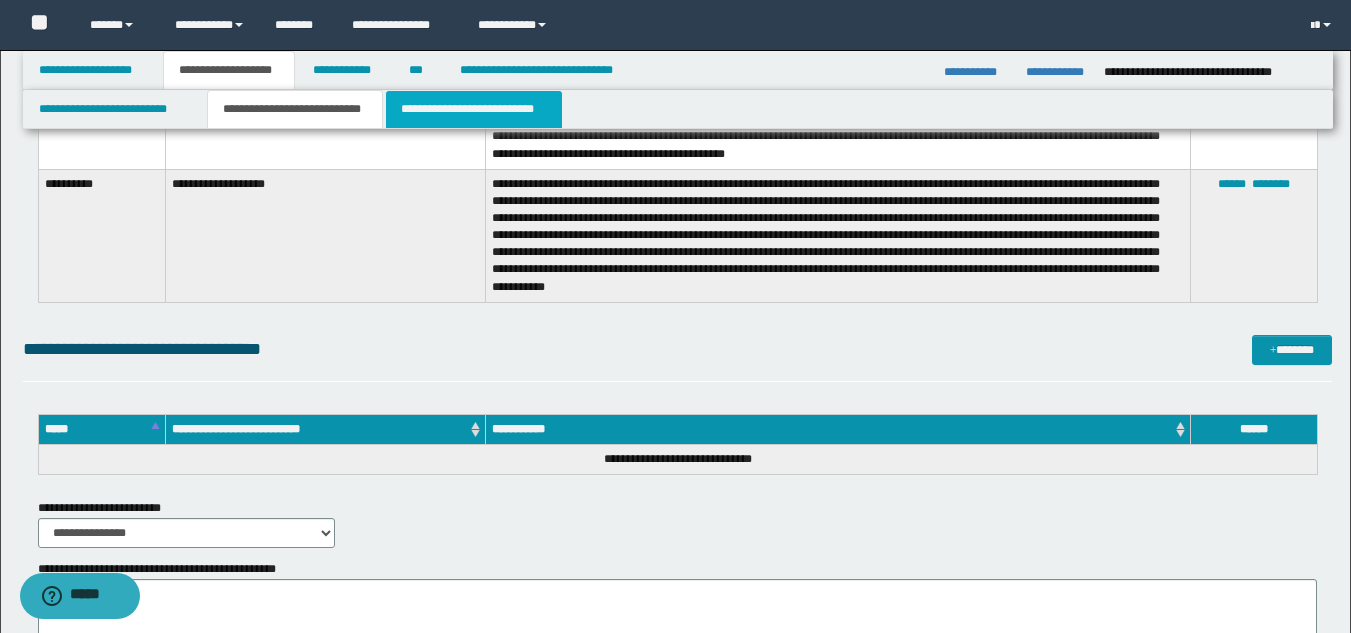 click on "**********" at bounding box center (474, 109) 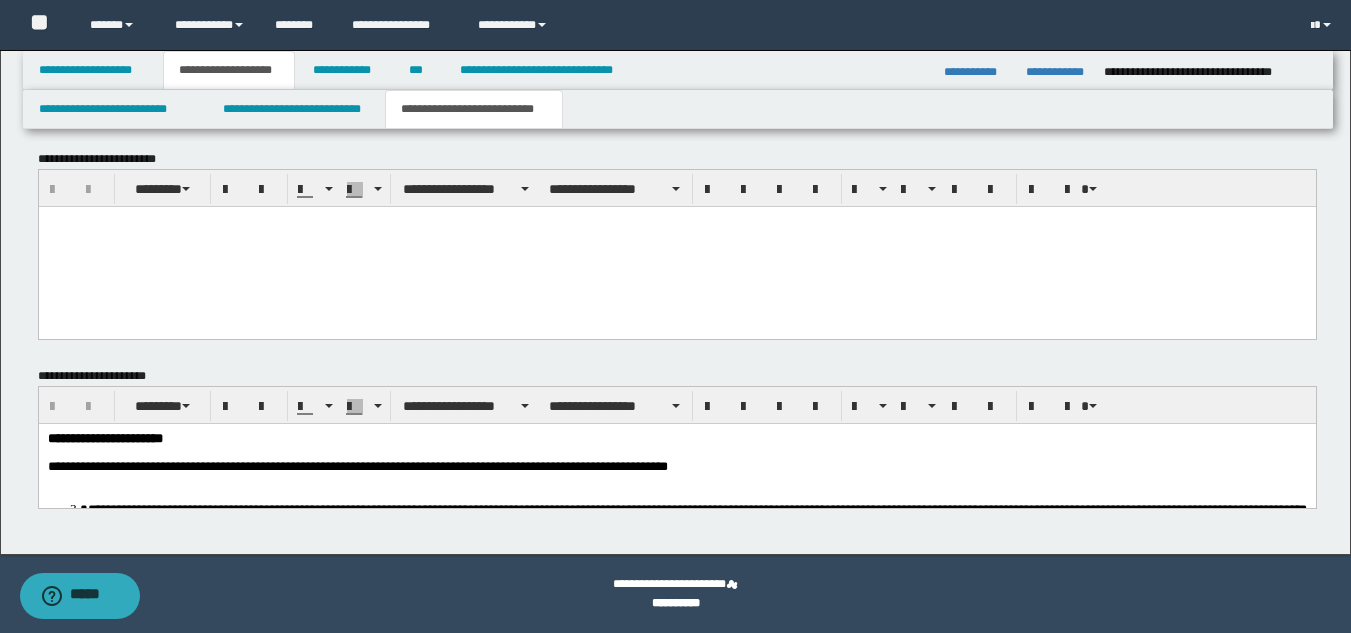 scroll, scrollTop: 570, scrollLeft: 0, axis: vertical 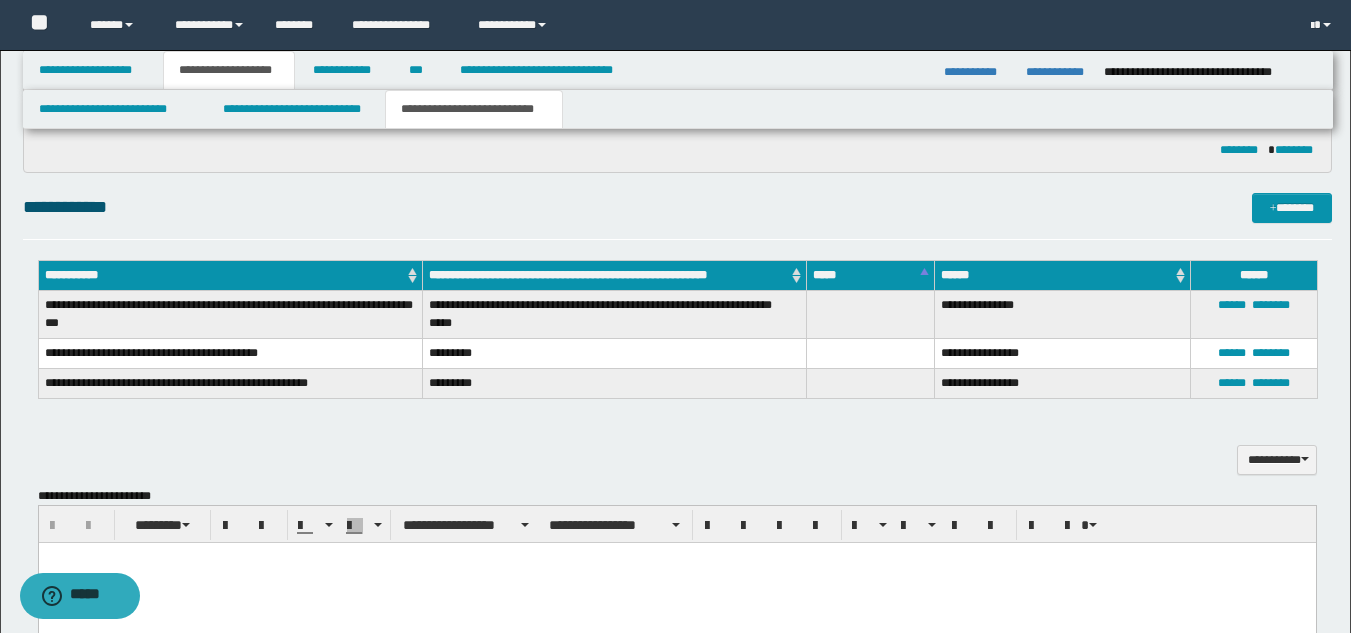 click at bounding box center (676, 583) 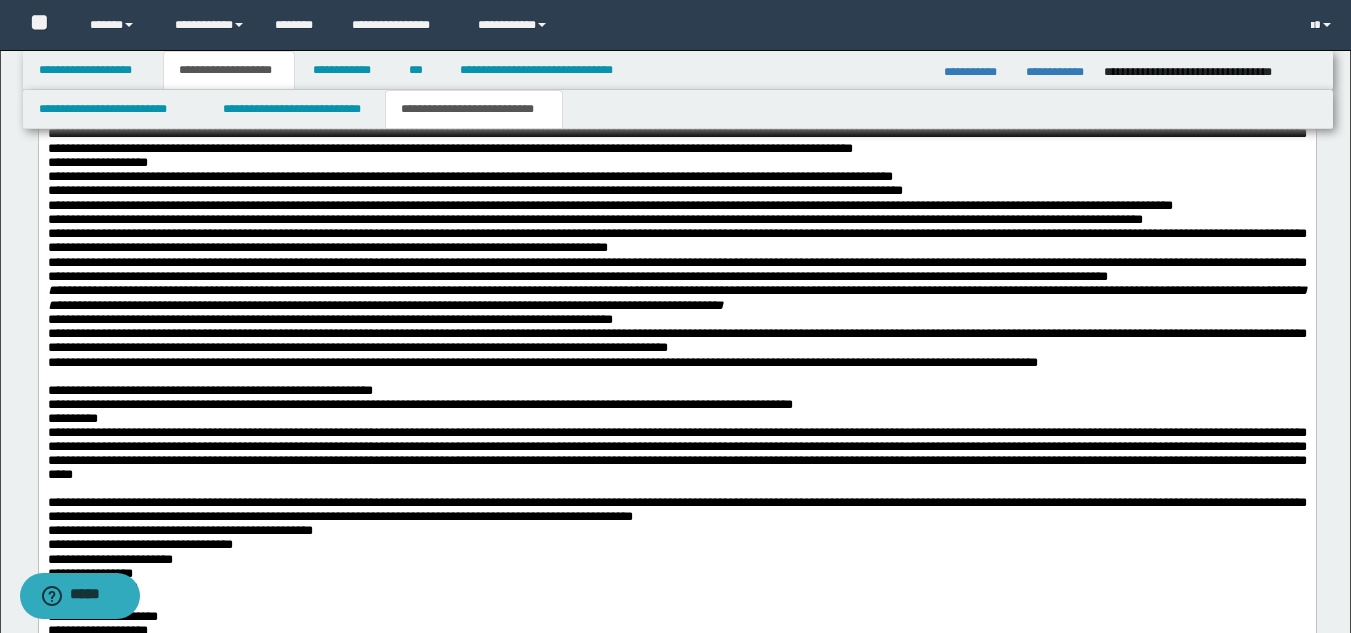 scroll, scrollTop: 1352, scrollLeft: 0, axis: vertical 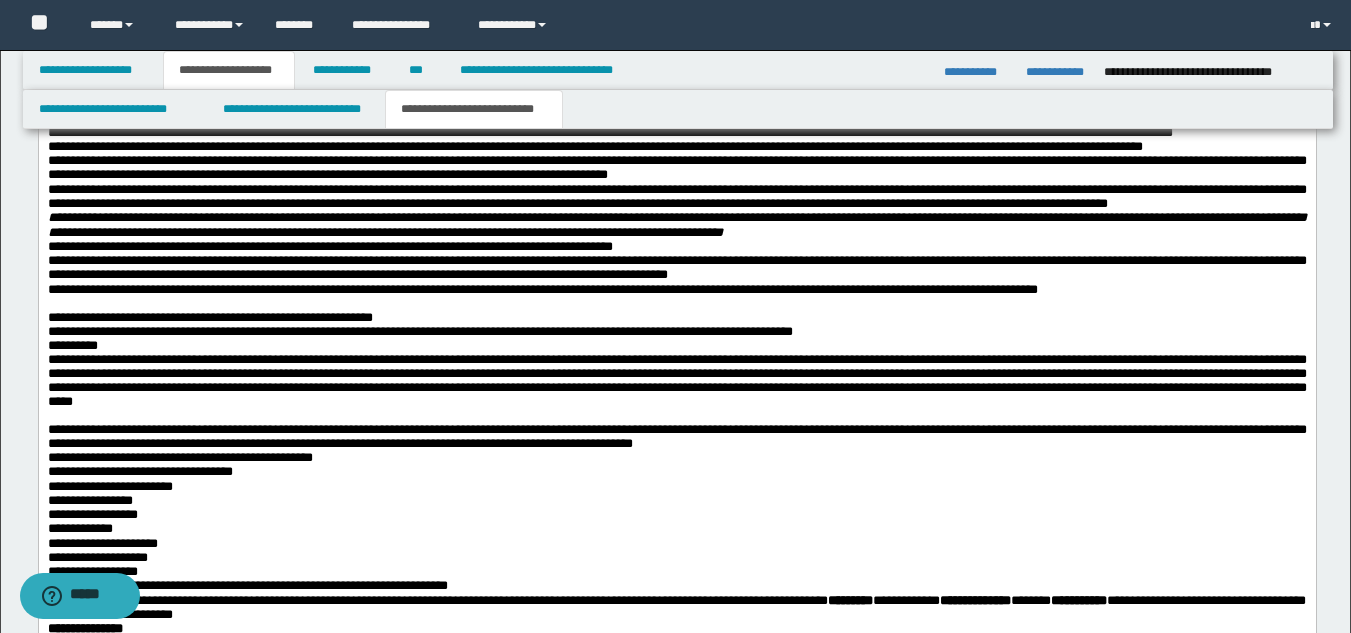 click at bounding box center (676, 305) 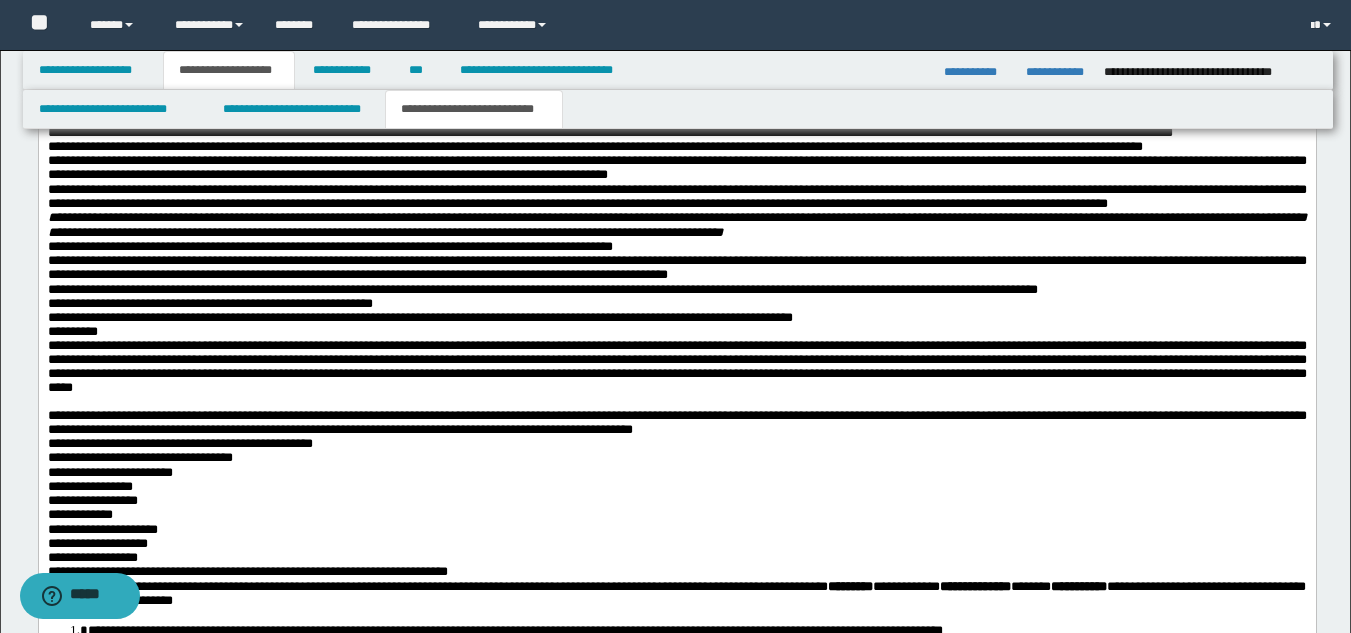 drag, startPoint x: 72, startPoint y: 524, endPoint x: 56, endPoint y: 535, distance: 19.416489 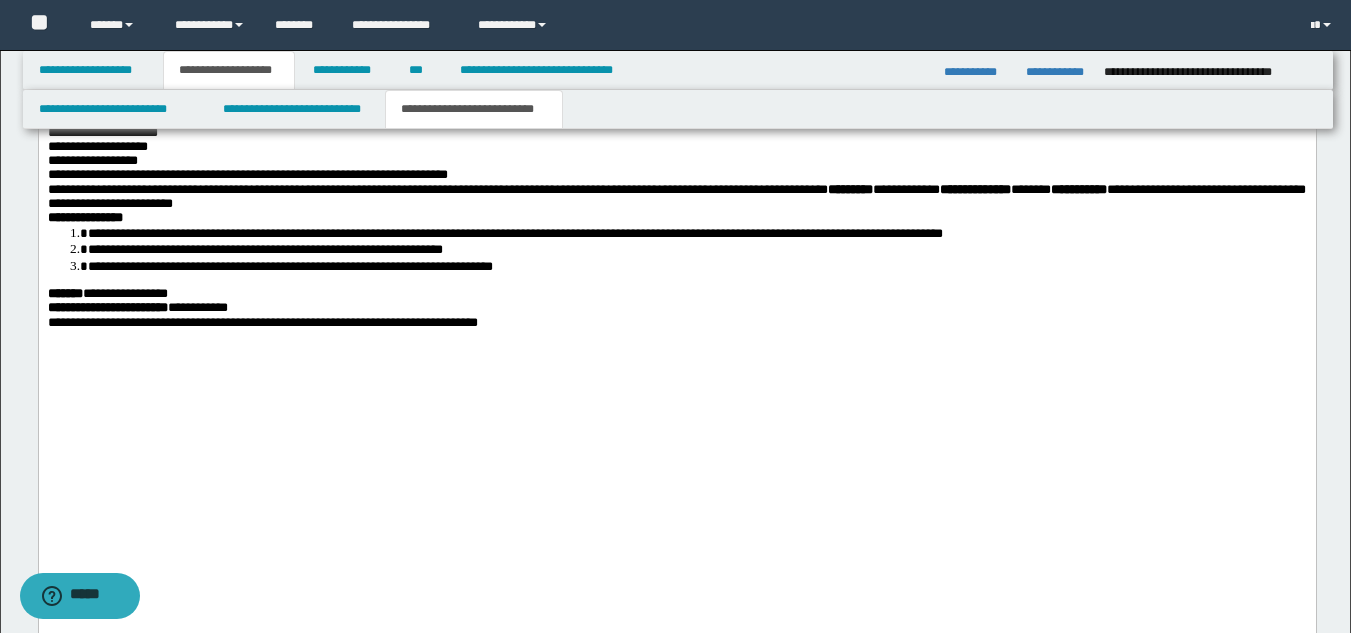 scroll, scrollTop: 1827, scrollLeft: 0, axis: vertical 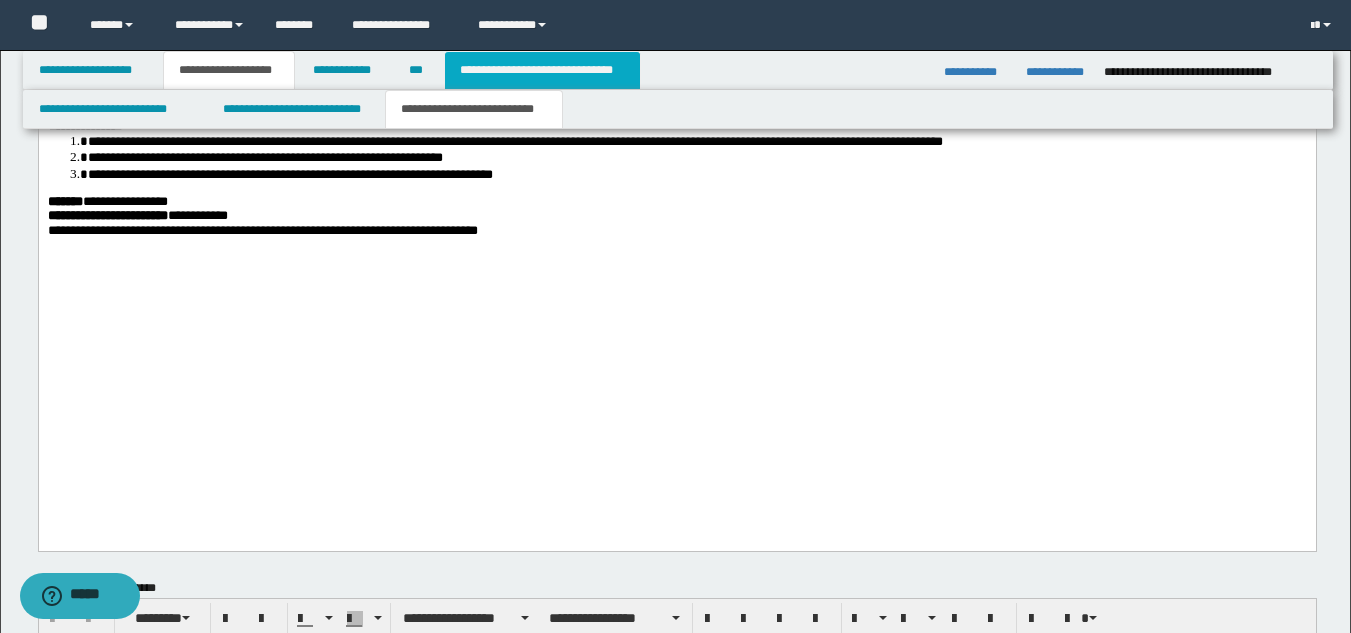 click on "**********" at bounding box center (542, 70) 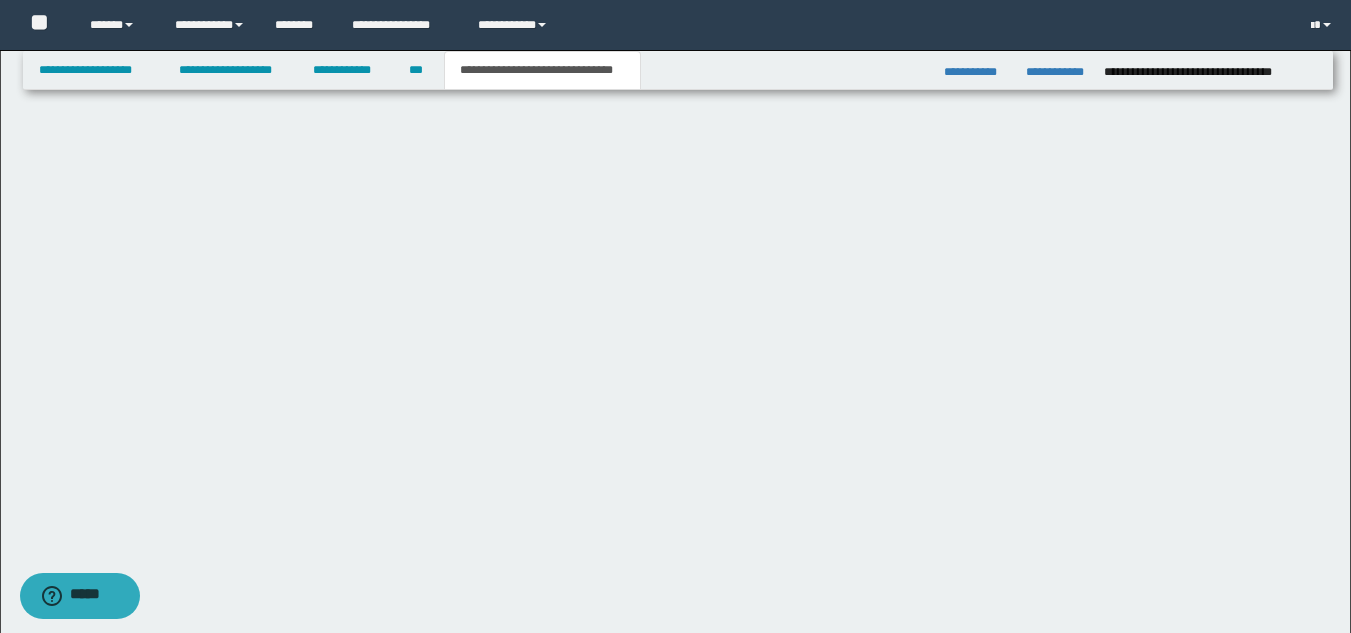 scroll, scrollTop: 830, scrollLeft: 0, axis: vertical 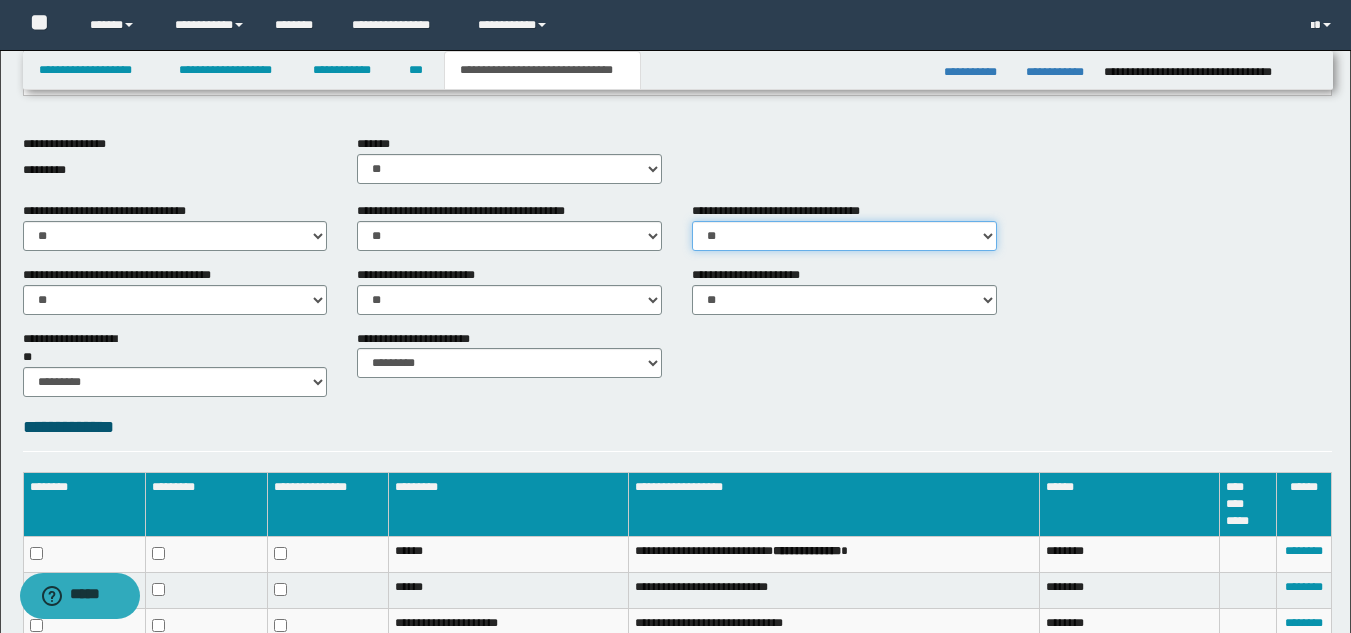 drag, startPoint x: 796, startPoint y: 226, endPoint x: 789, endPoint y: 241, distance: 16.552946 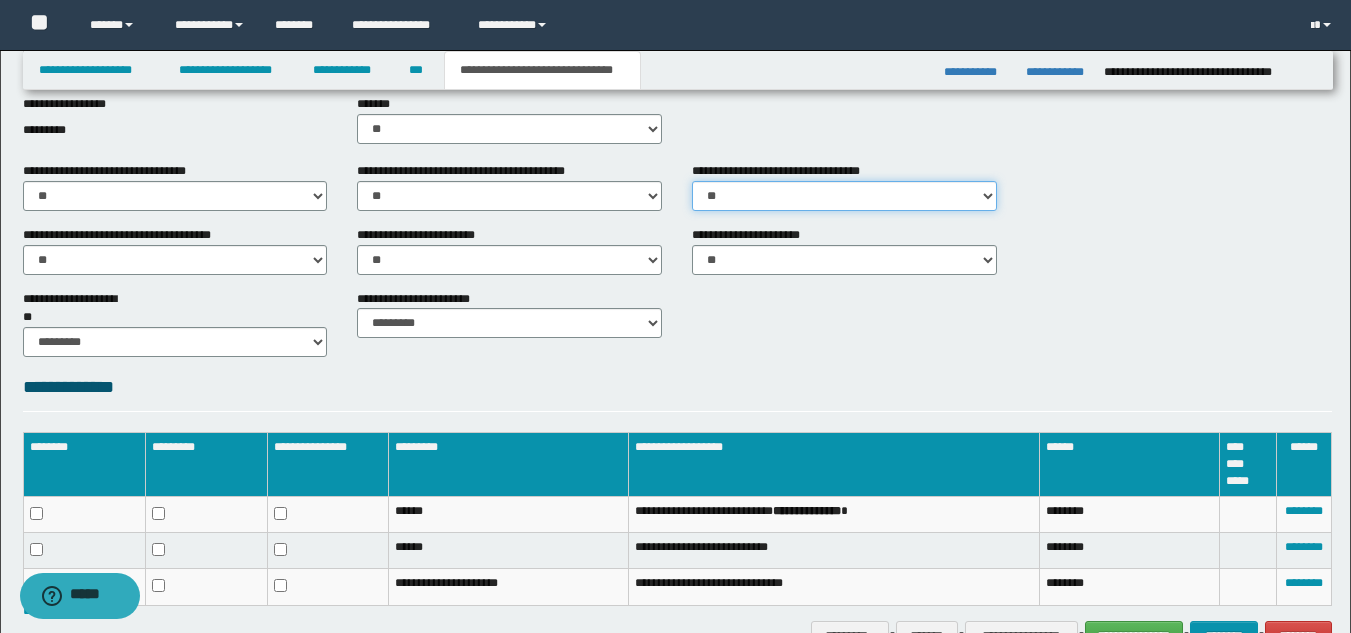 scroll, scrollTop: 830, scrollLeft: 0, axis: vertical 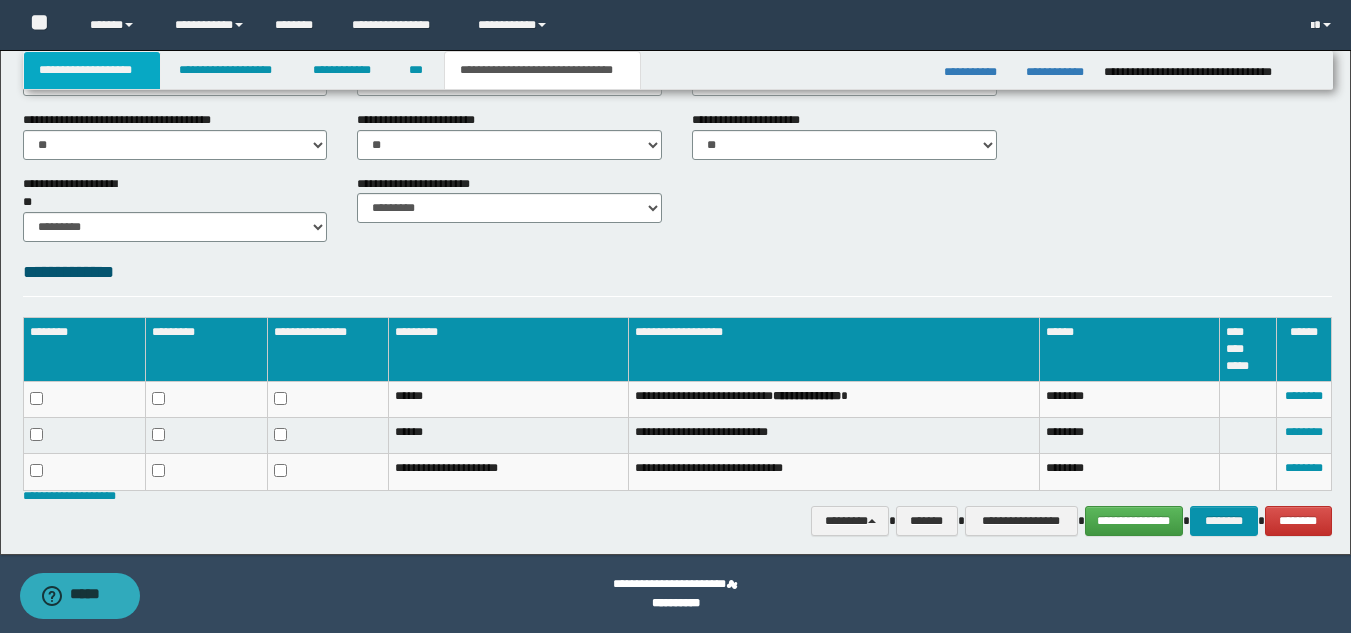 click on "**********" at bounding box center (92, 70) 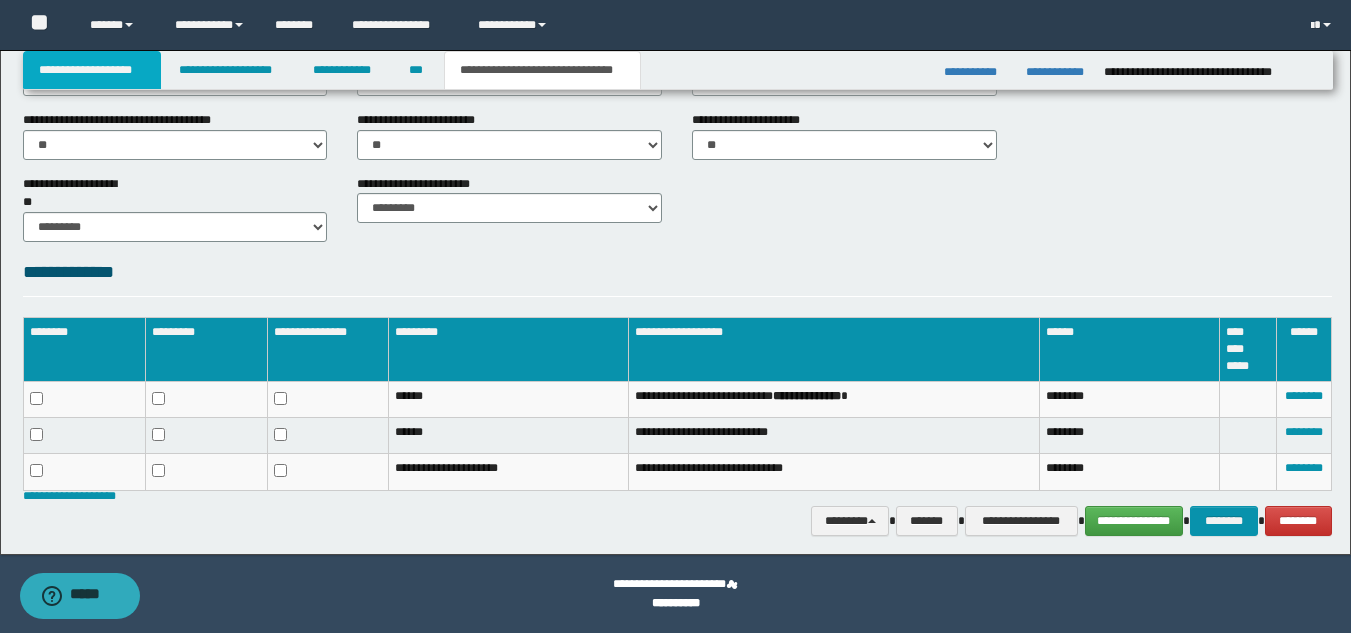 scroll, scrollTop: 509, scrollLeft: 0, axis: vertical 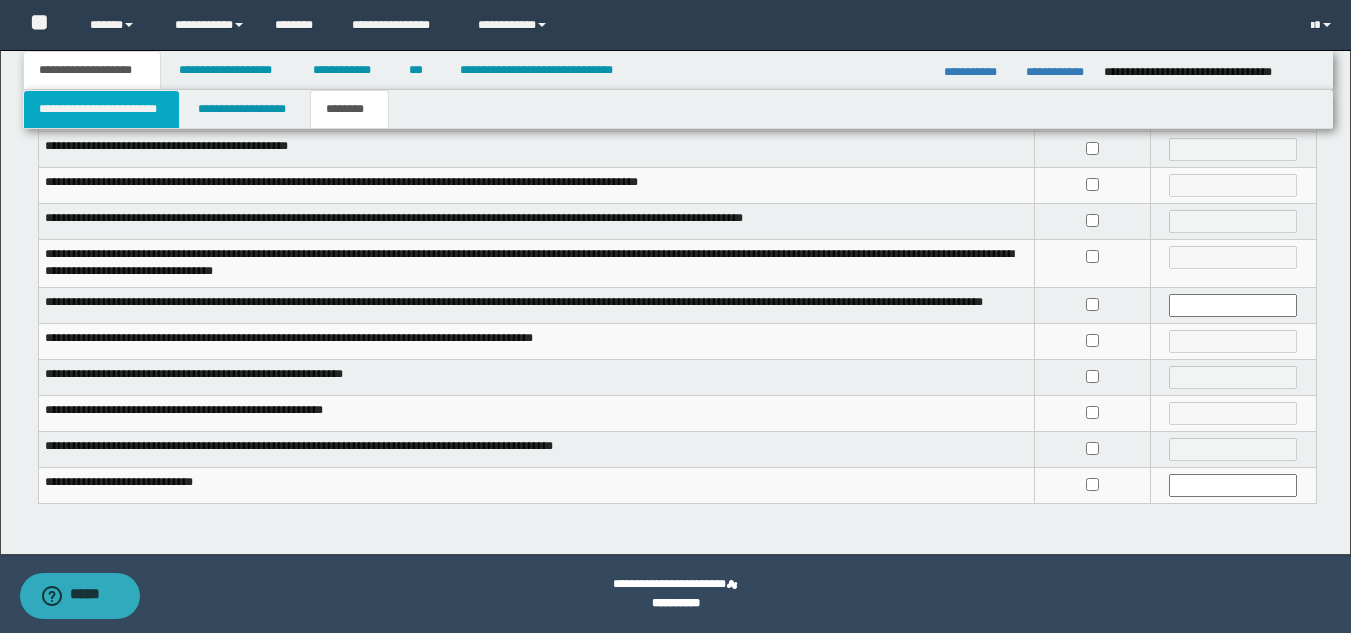 click on "**********" at bounding box center (101, 109) 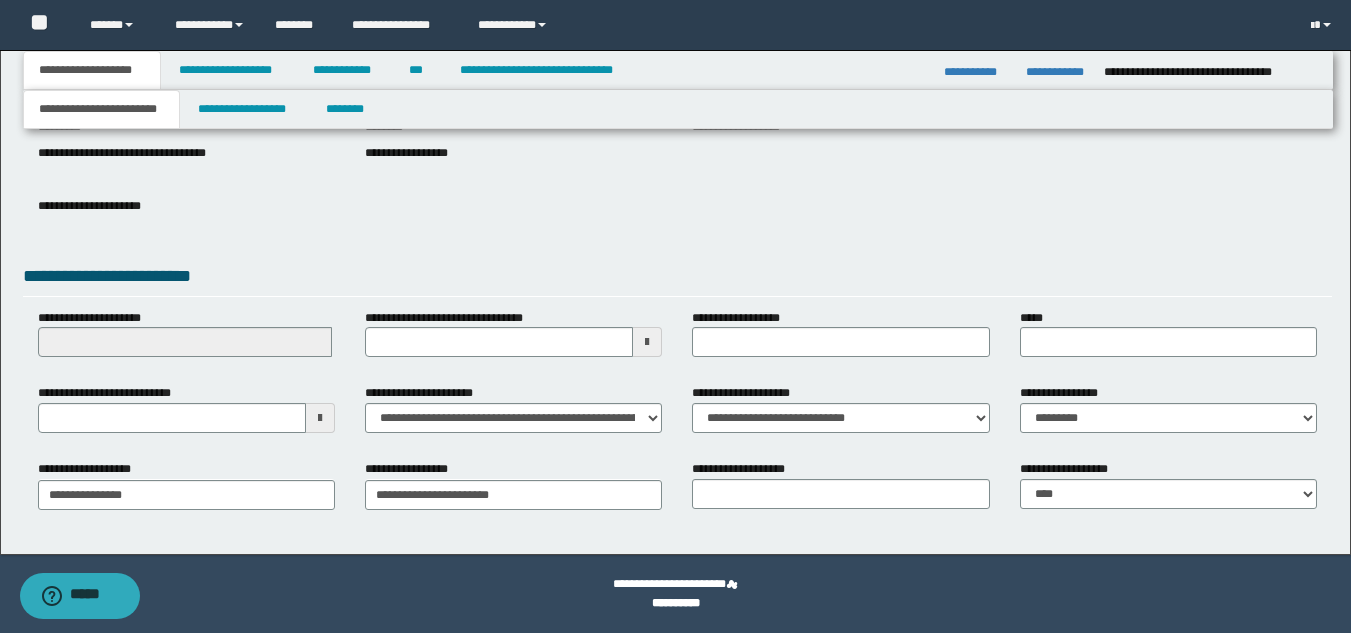 scroll, scrollTop: 251, scrollLeft: 0, axis: vertical 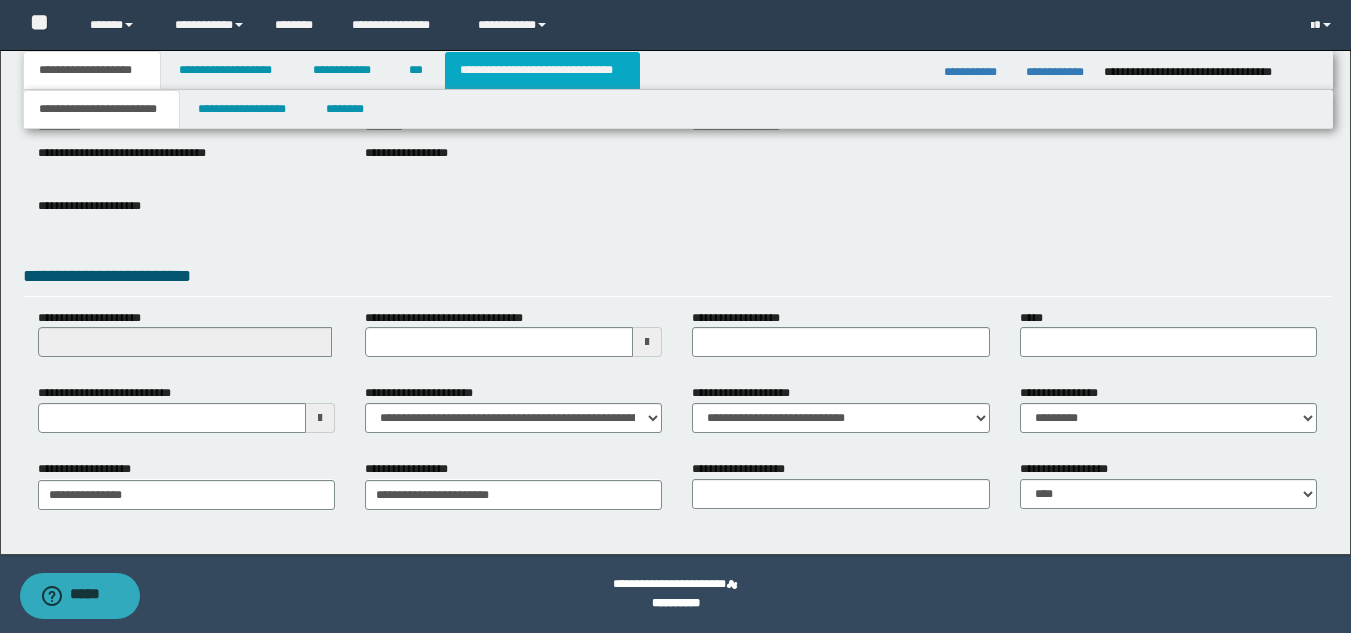 click on "**********" at bounding box center [542, 70] 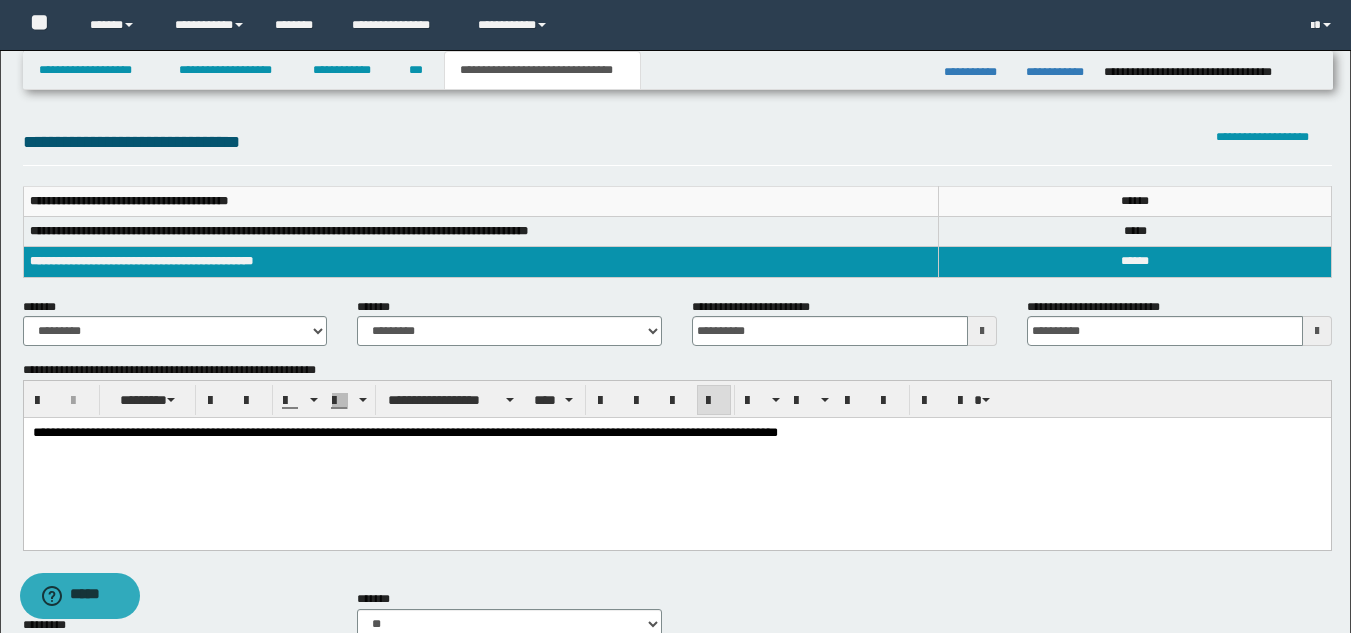 scroll, scrollTop: 264, scrollLeft: 0, axis: vertical 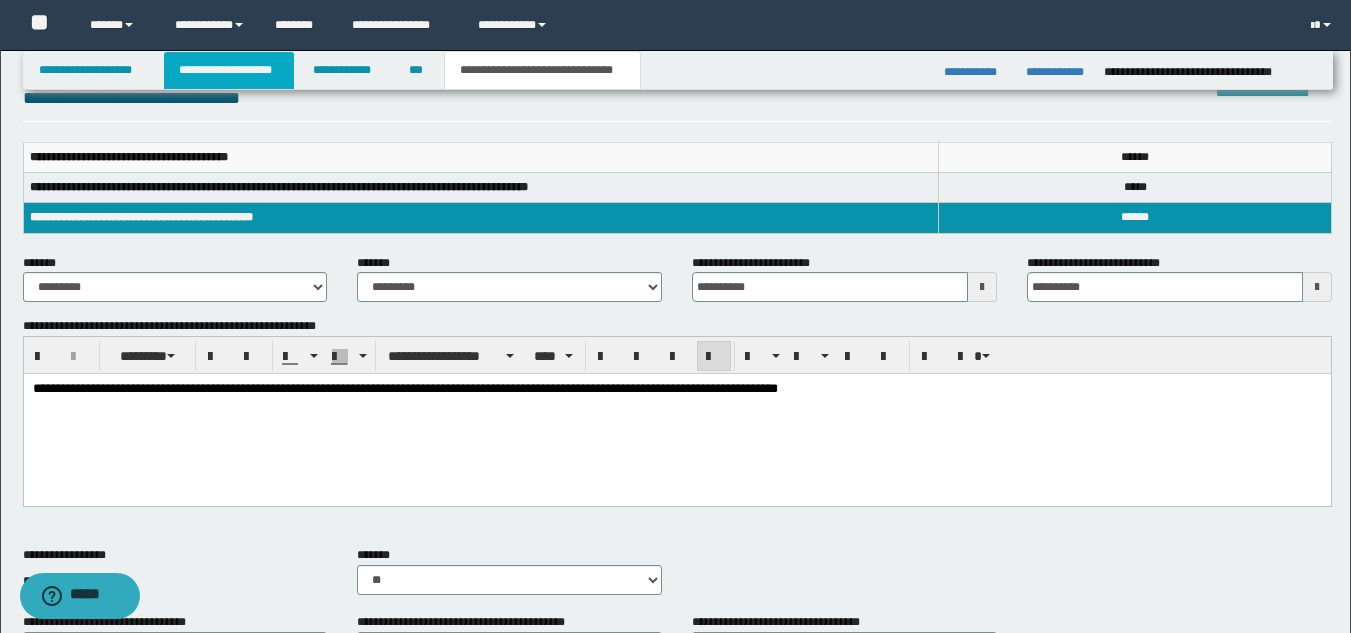 click on "**********" at bounding box center (229, 70) 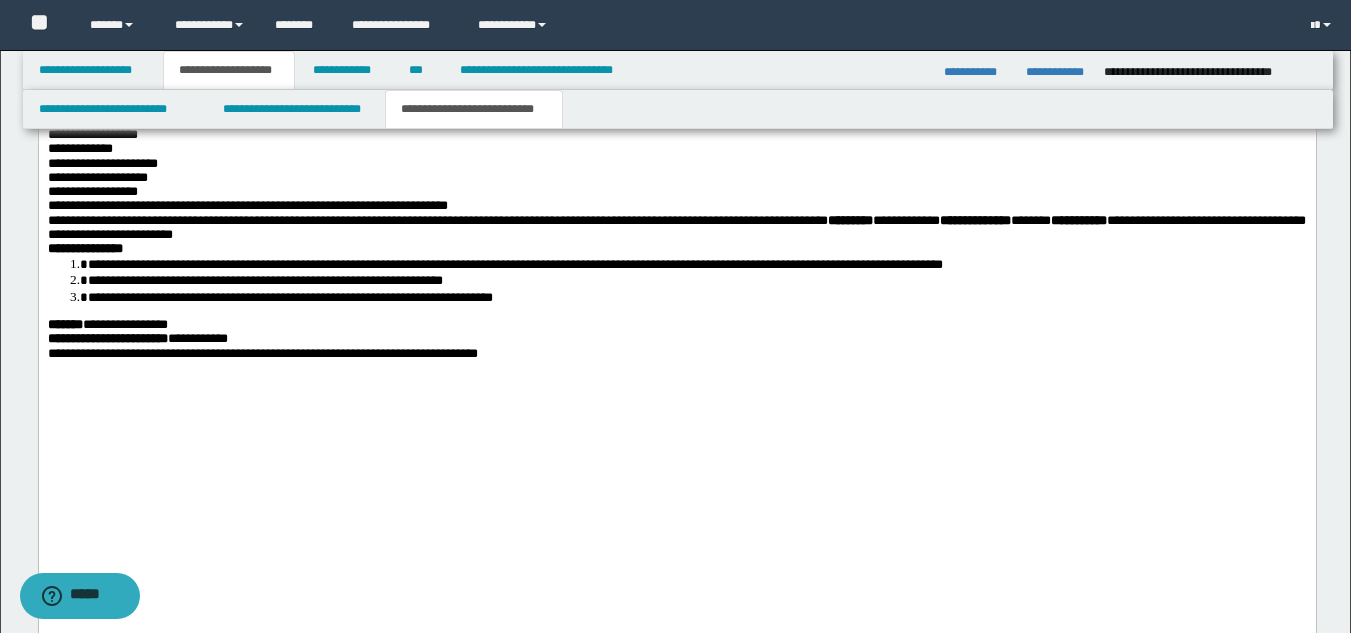 scroll, scrollTop: 1709, scrollLeft: 0, axis: vertical 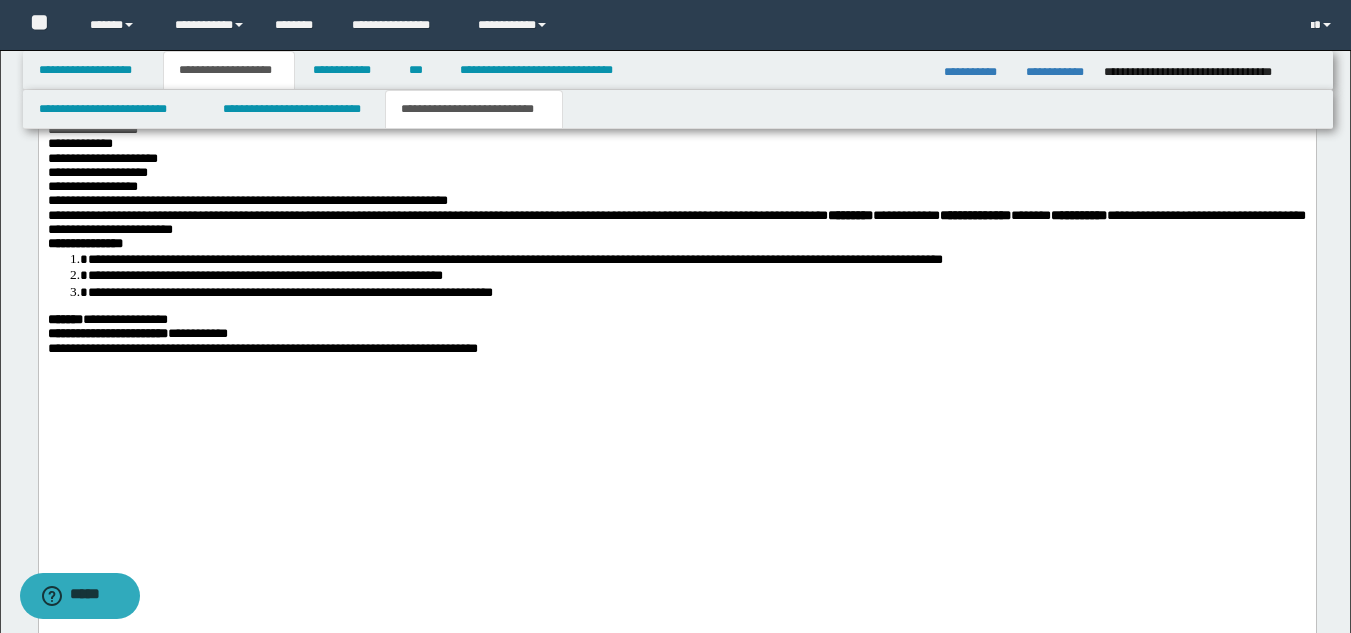drag, startPoint x: 1365, startPoint y: 151, endPoint x: 1206, endPoint y: 1031, distance: 894.24884 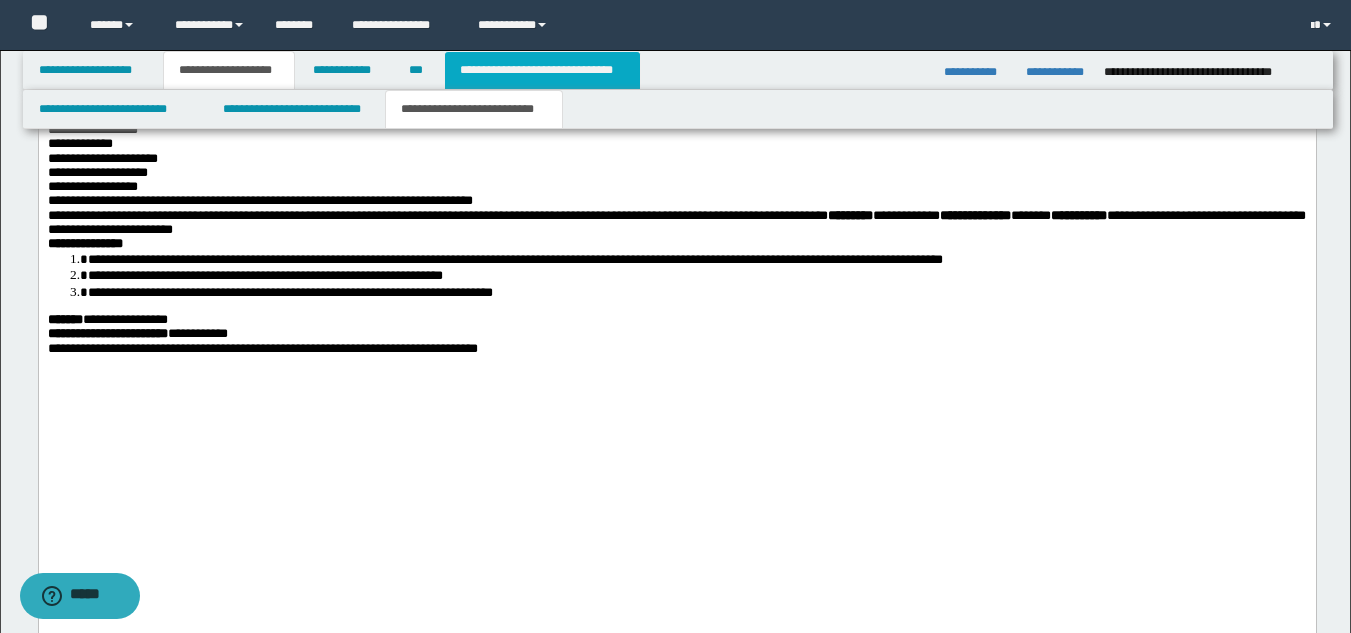 click on "**********" at bounding box center (542, 70) 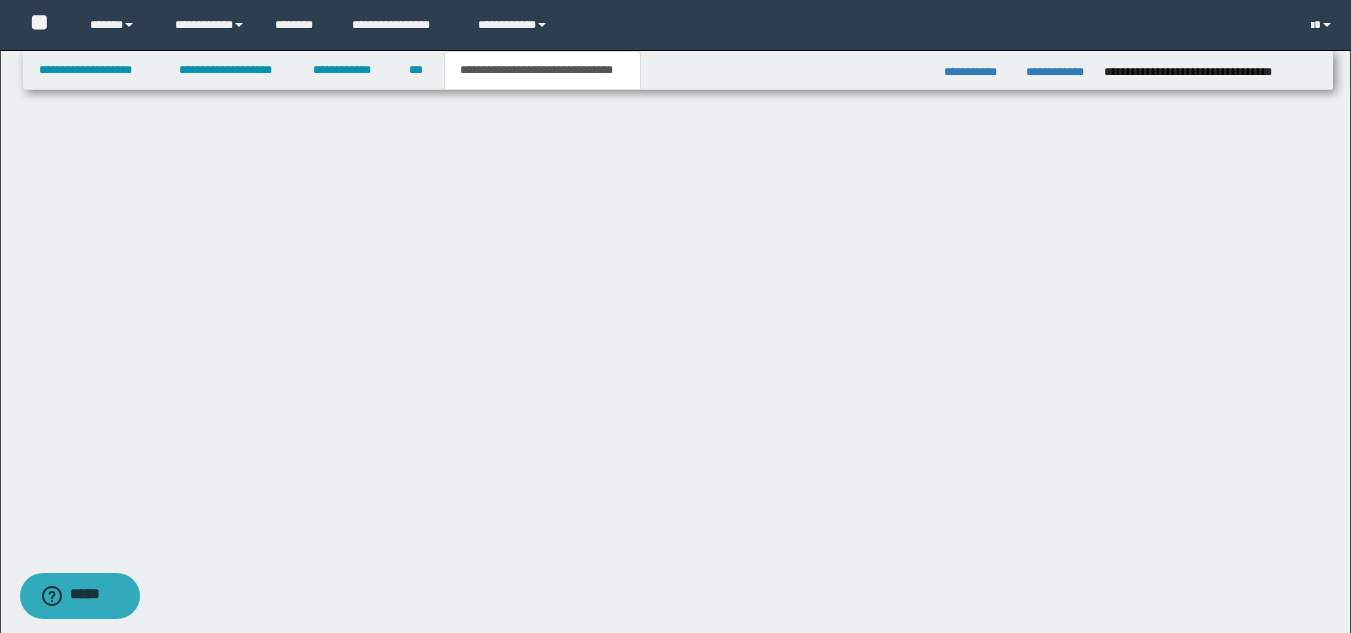 scroll, scrollTop: 830, scrollLeft: 0, axis: vertical 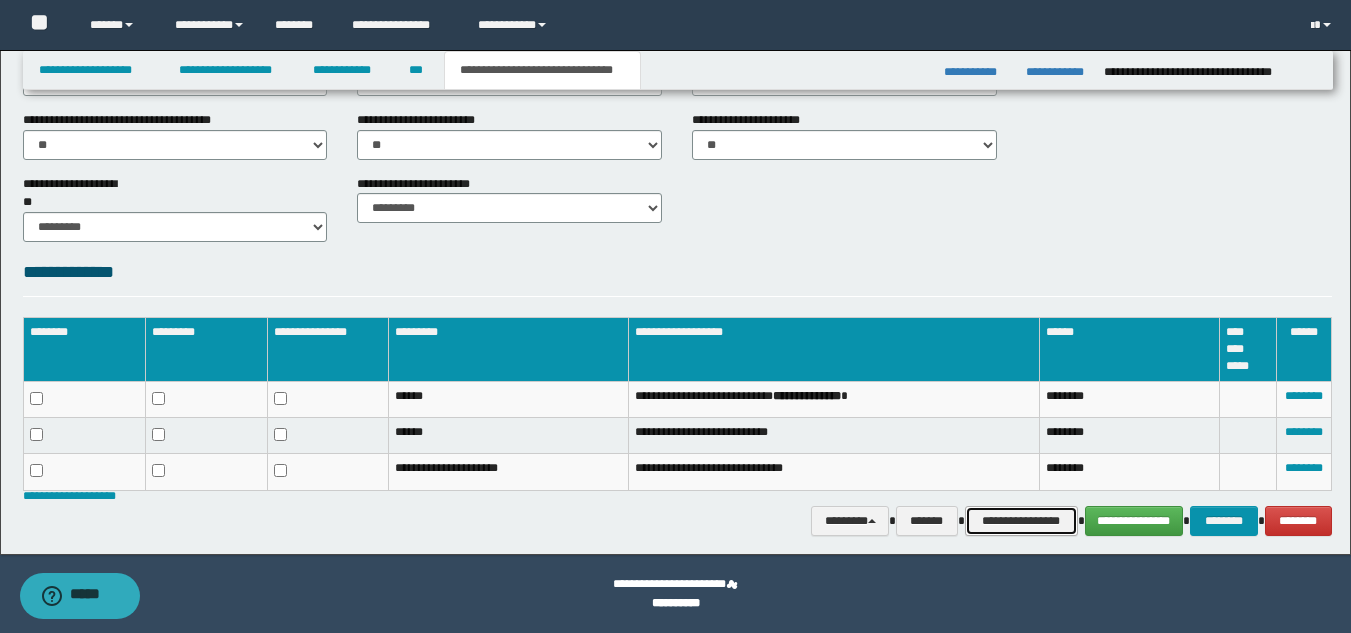 click on "**********" at bounding box center [1021, 521] 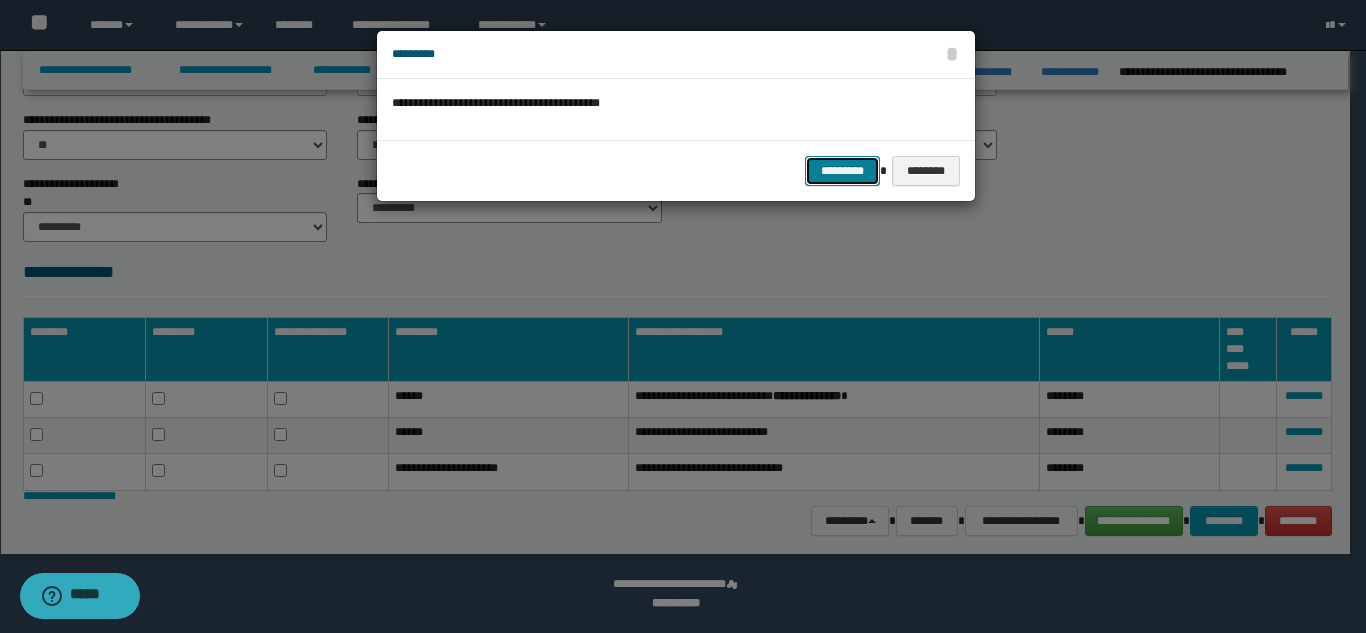click on "*********" at bounding box center [842, 171] 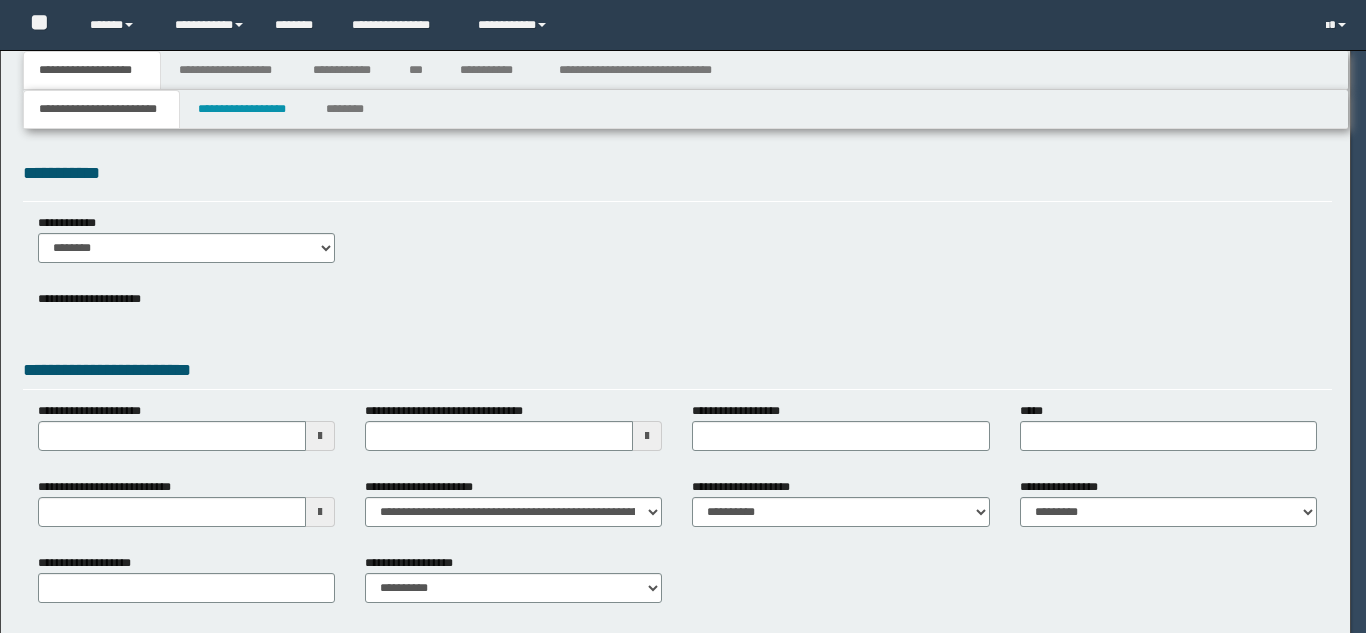 scroll, scrollTop: 0, scrollLeft: 0, axis: both 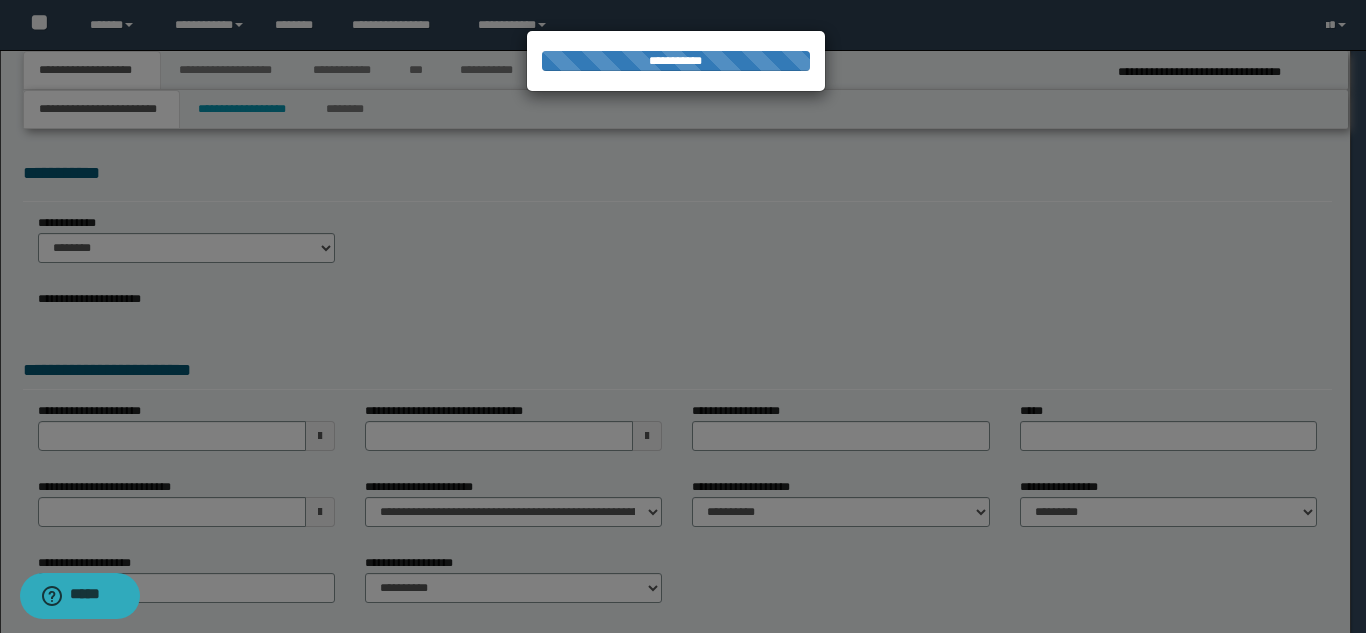 select on "*" 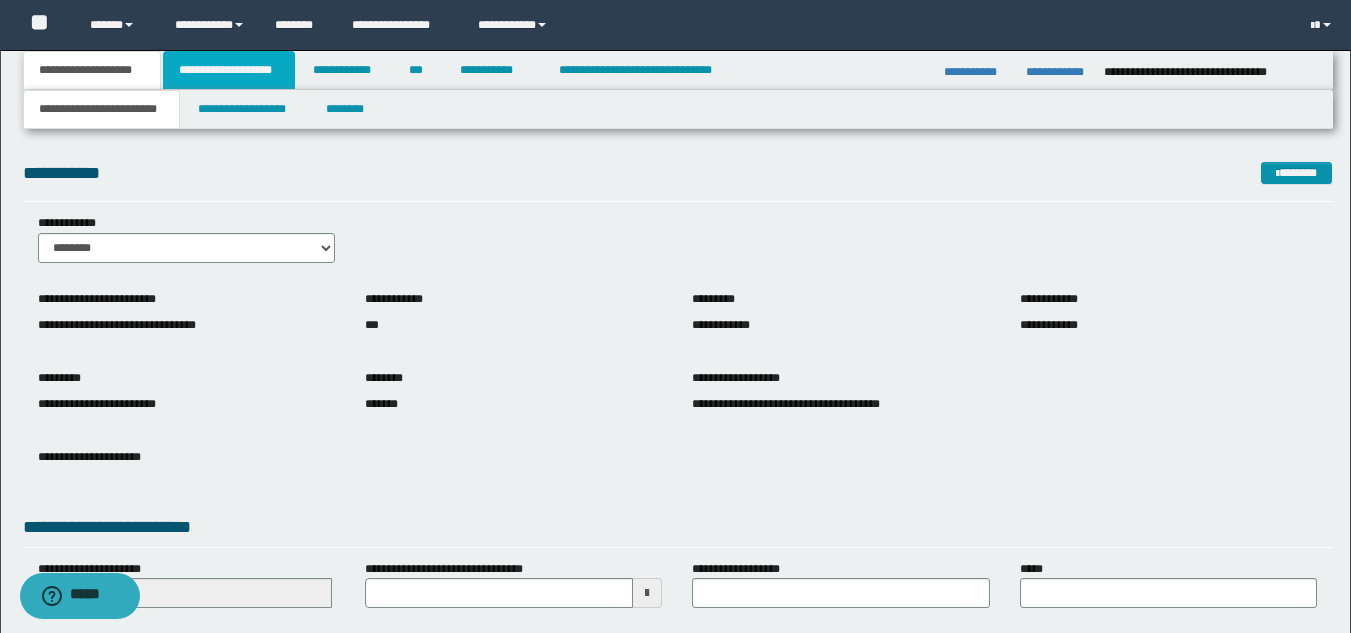 click on "**********" at bounding box center [229, 70] 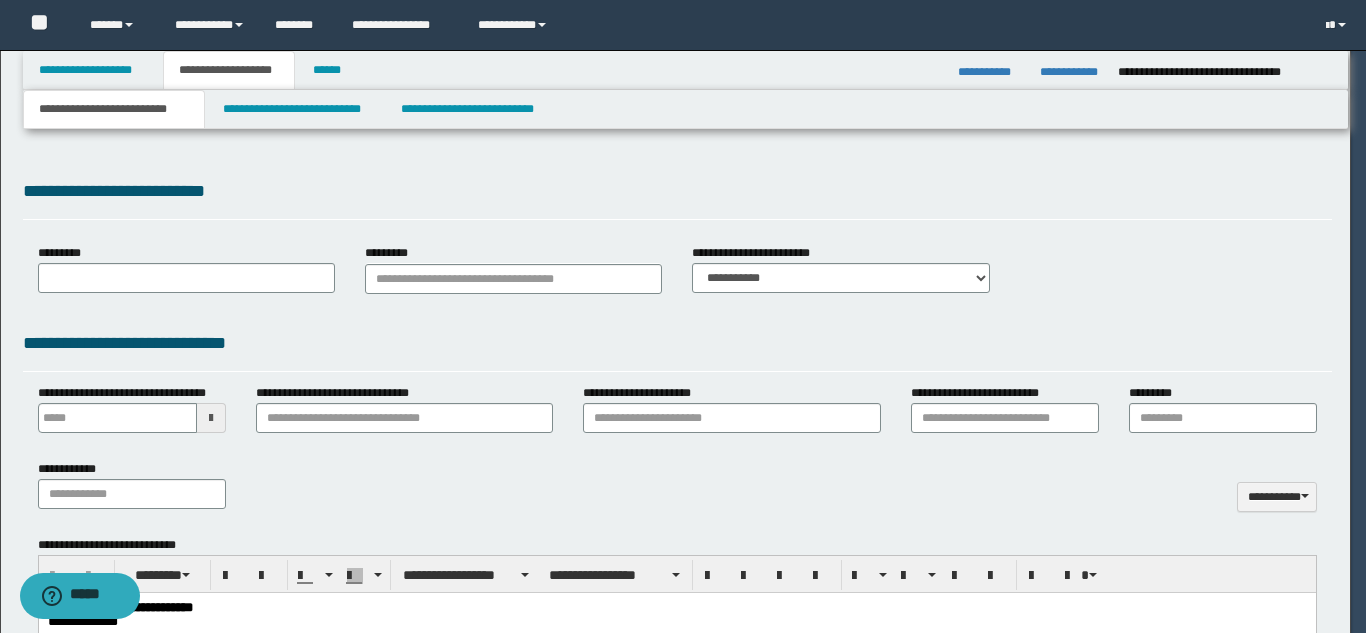 type 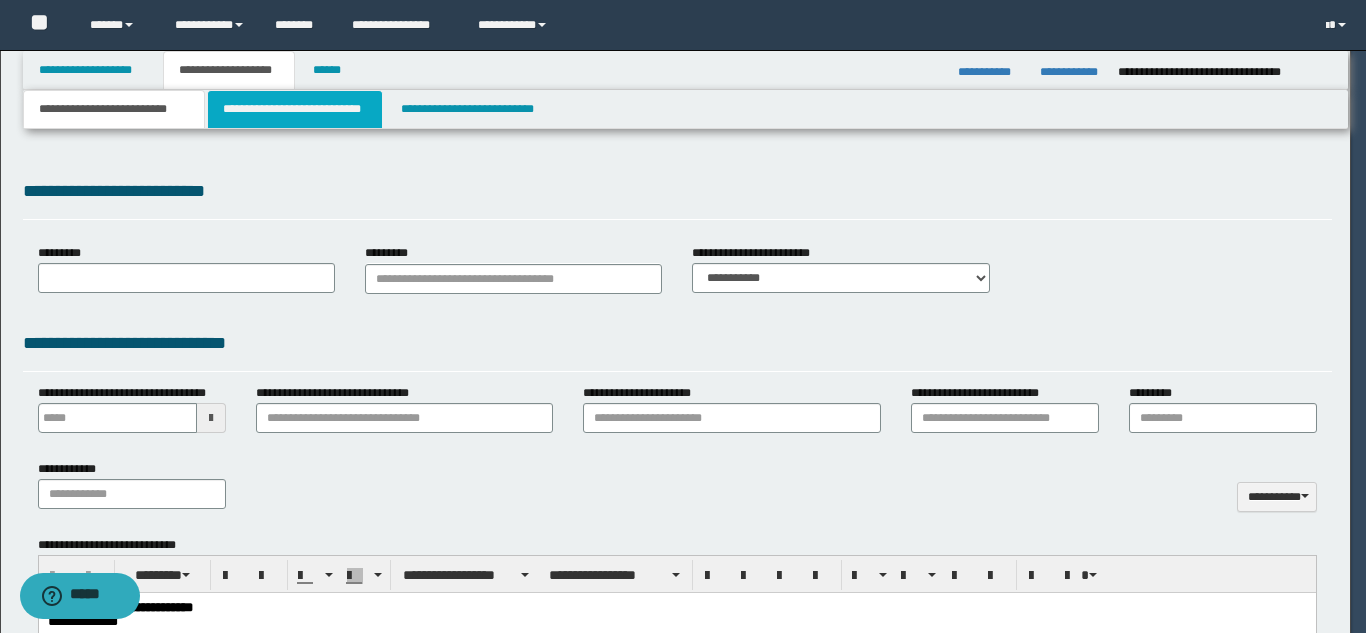 scroll, scrollTop: 0, scrollLeft: 0, axis: both 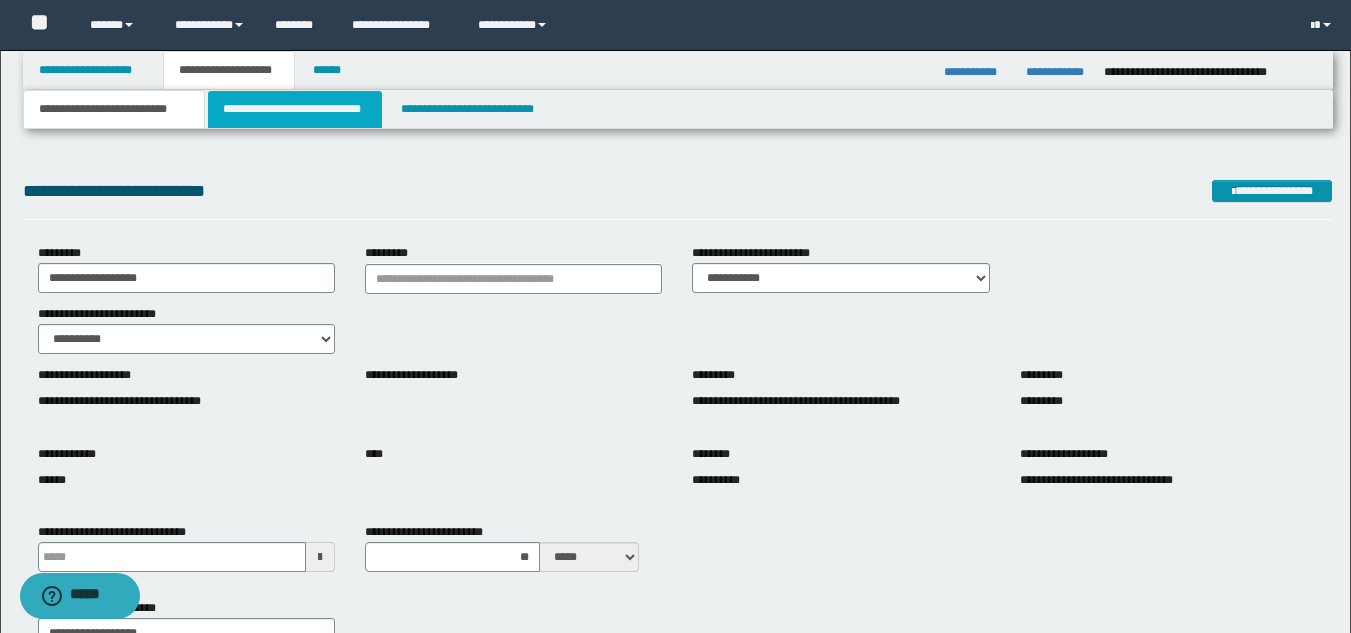 click on "**********" at bounding box center [295, 109] 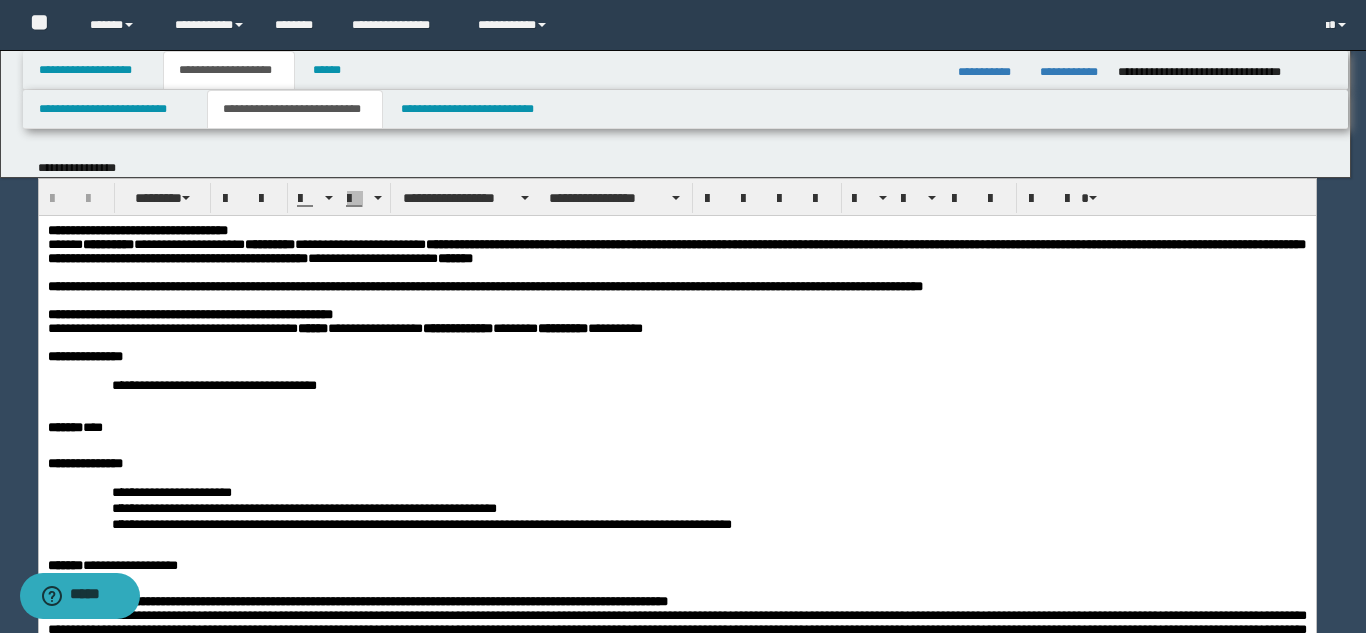 scroll, scrollTop: 0, scrollLeft: 0, axis: both 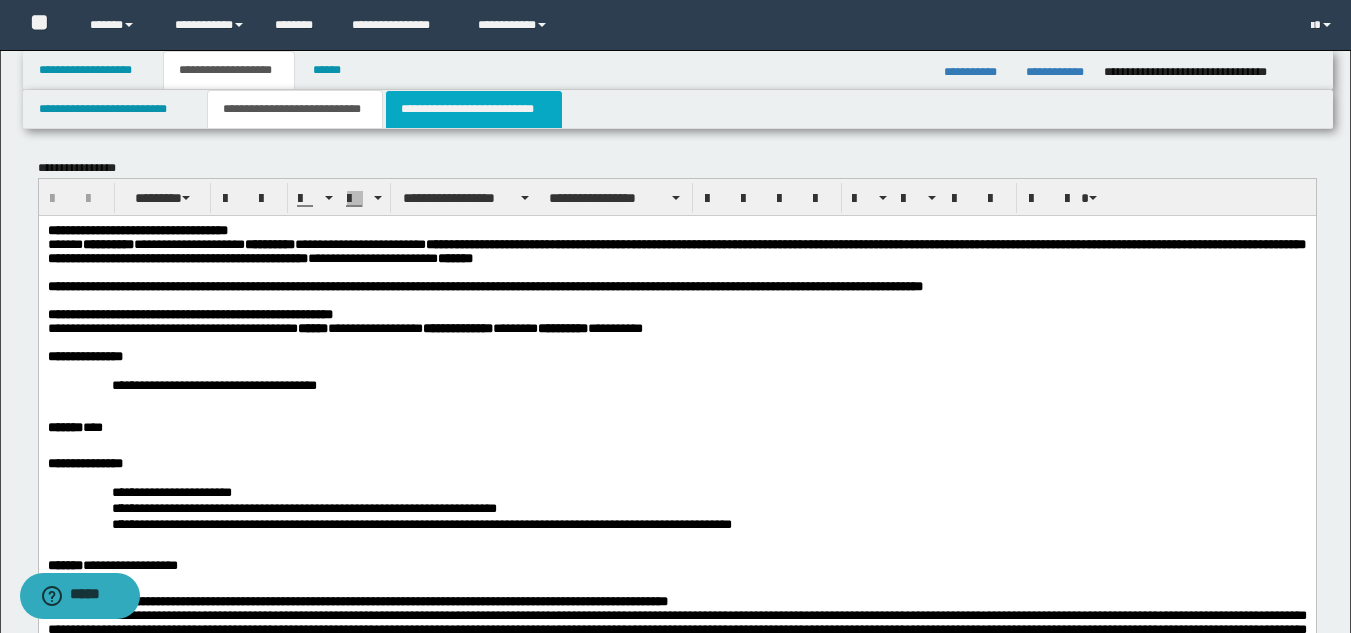 click on "**********" at bounding box center [474, 109] 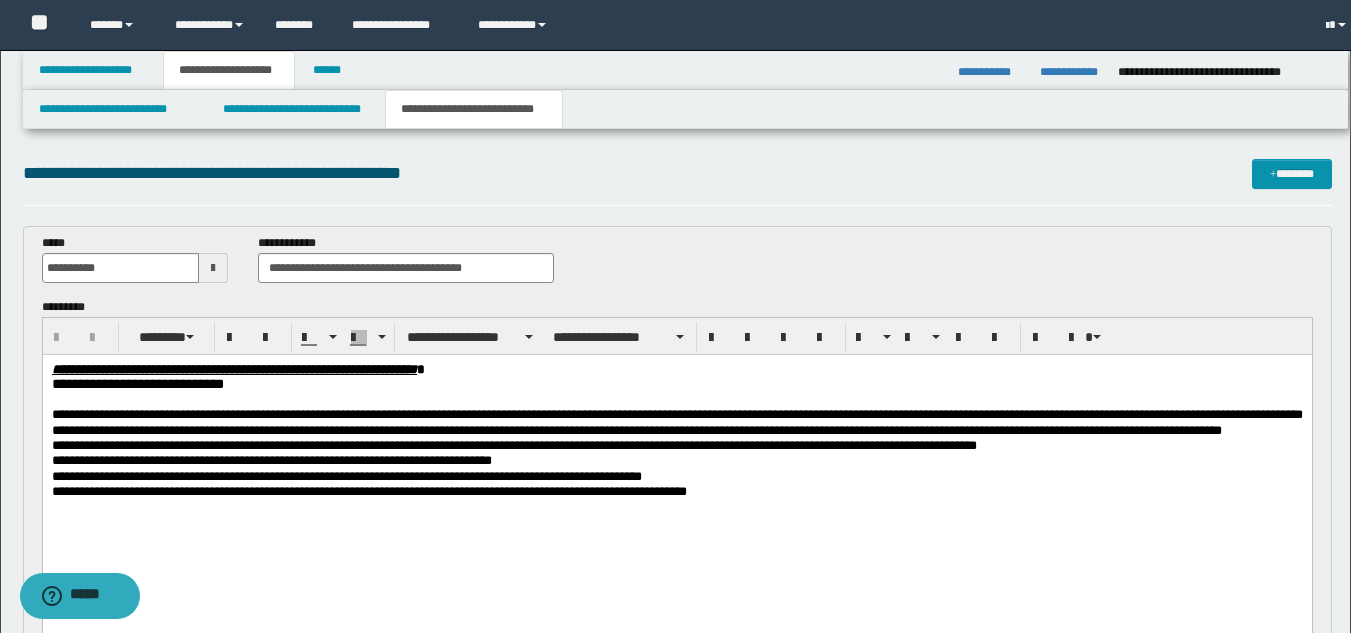scroll, scrollTop: 0, scrollLeft: 0, axis: both 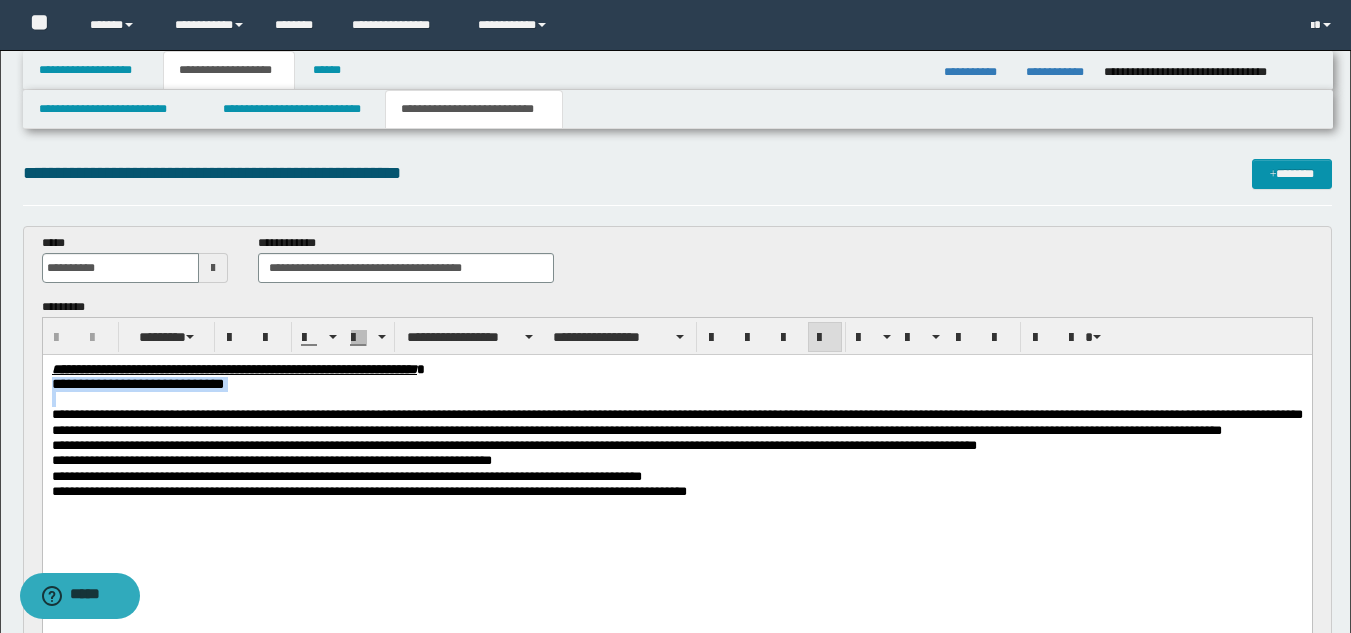 click on "**********" at bounding box center [676, 472] 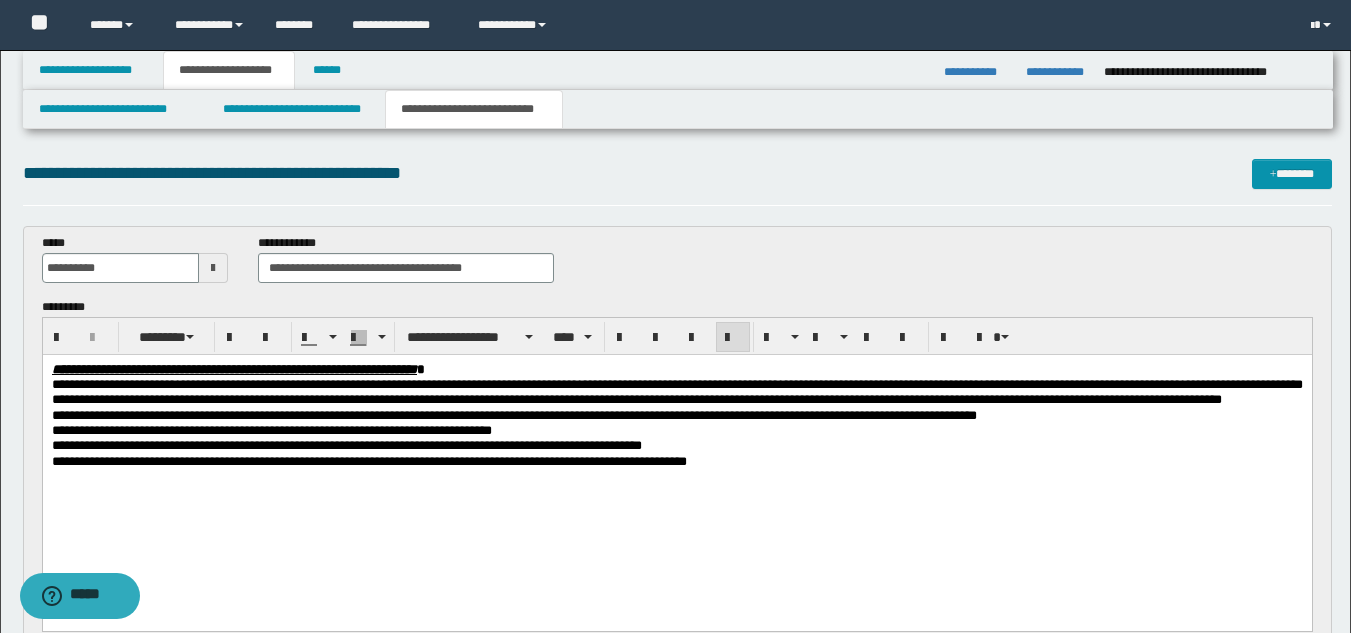 drag, startPoint x: 444, startPoint y: 458, endPoint x: 423, endPoint y: 455, distance: 21.213203 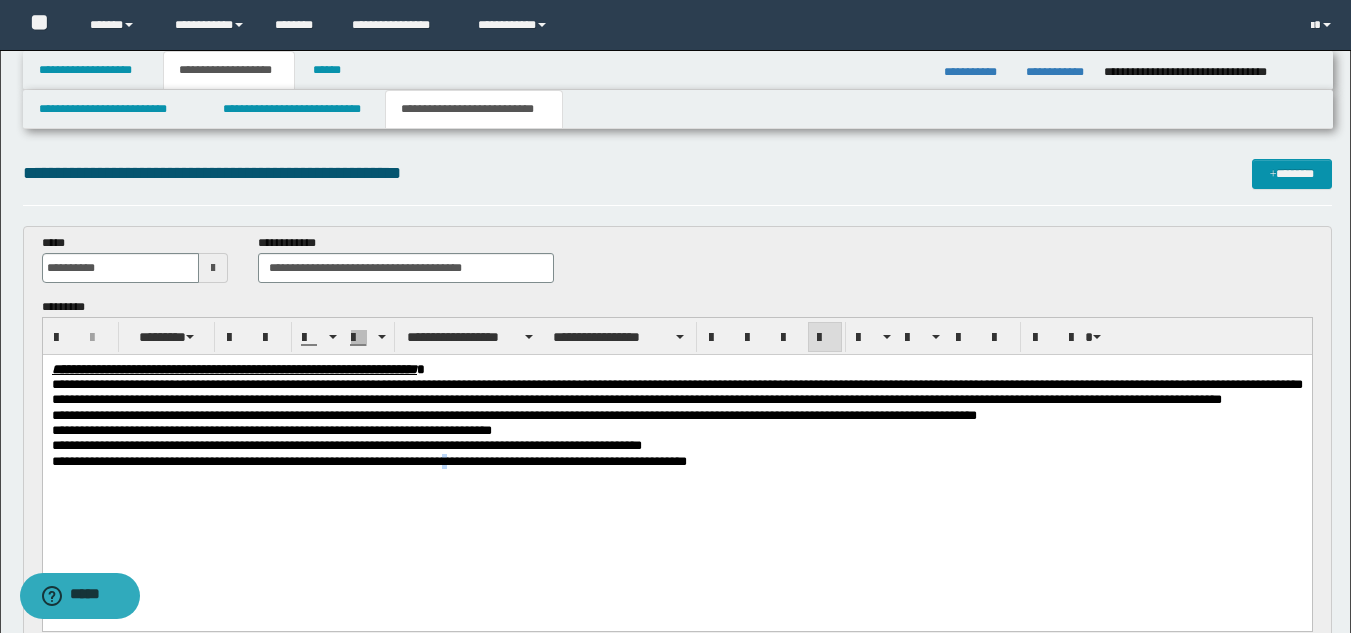 drag, startPoint x: 533, startPoint y: 480, endPoint x: 709, endPoint y: 480, distance: 176 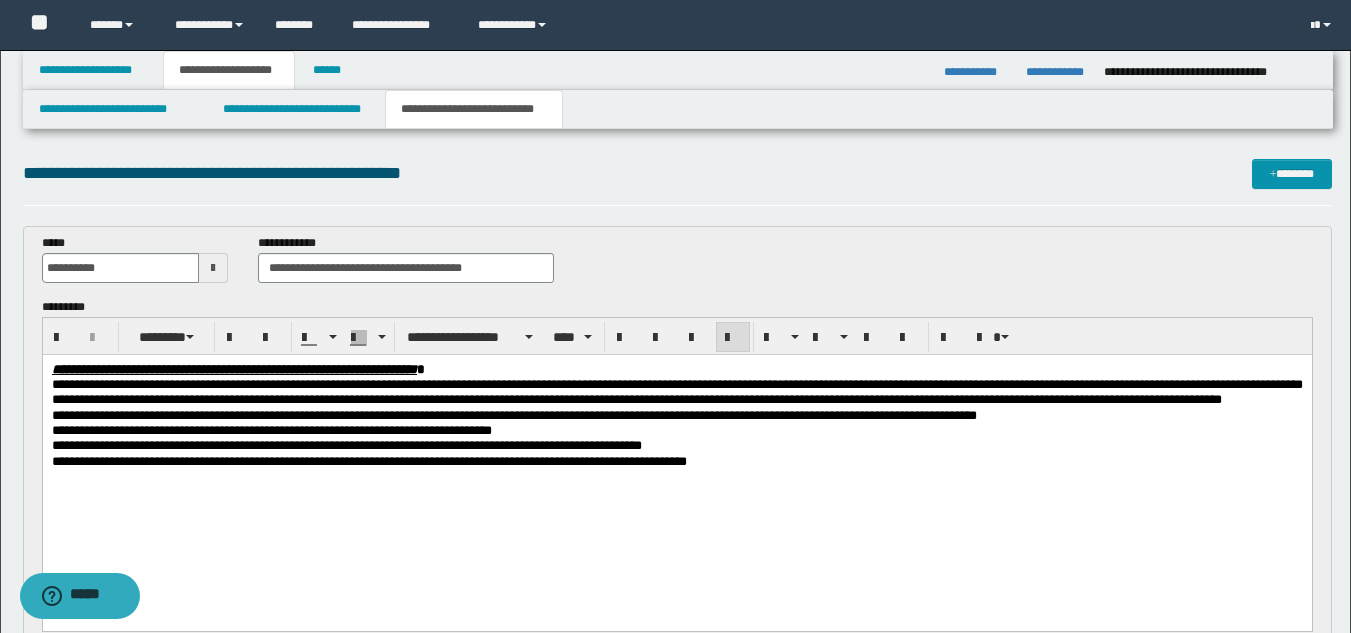 click on "**********" at bounding box center (368, 461) 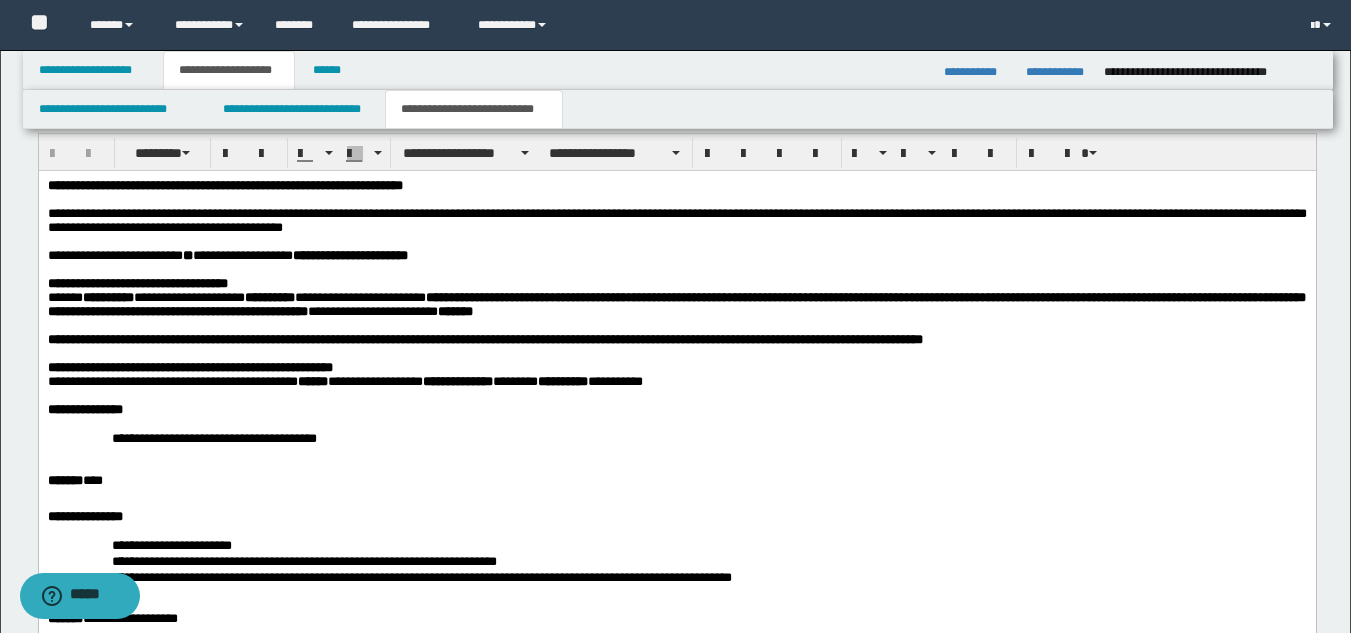 scroll, scrollTop: 903, scrollLeft: 0, axis: vertical 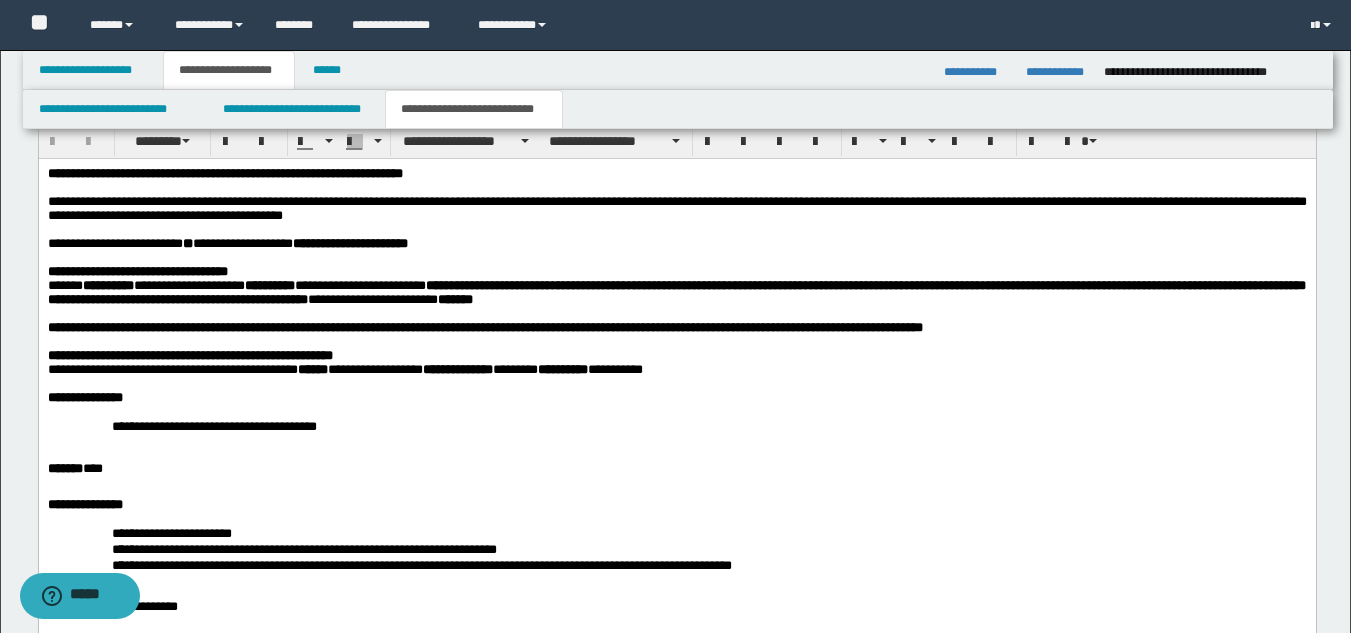 drag, startPoint x: 1365, startPoint y: 82, endPoint x: 1272, endPoint y: 63, distance: 94.92102 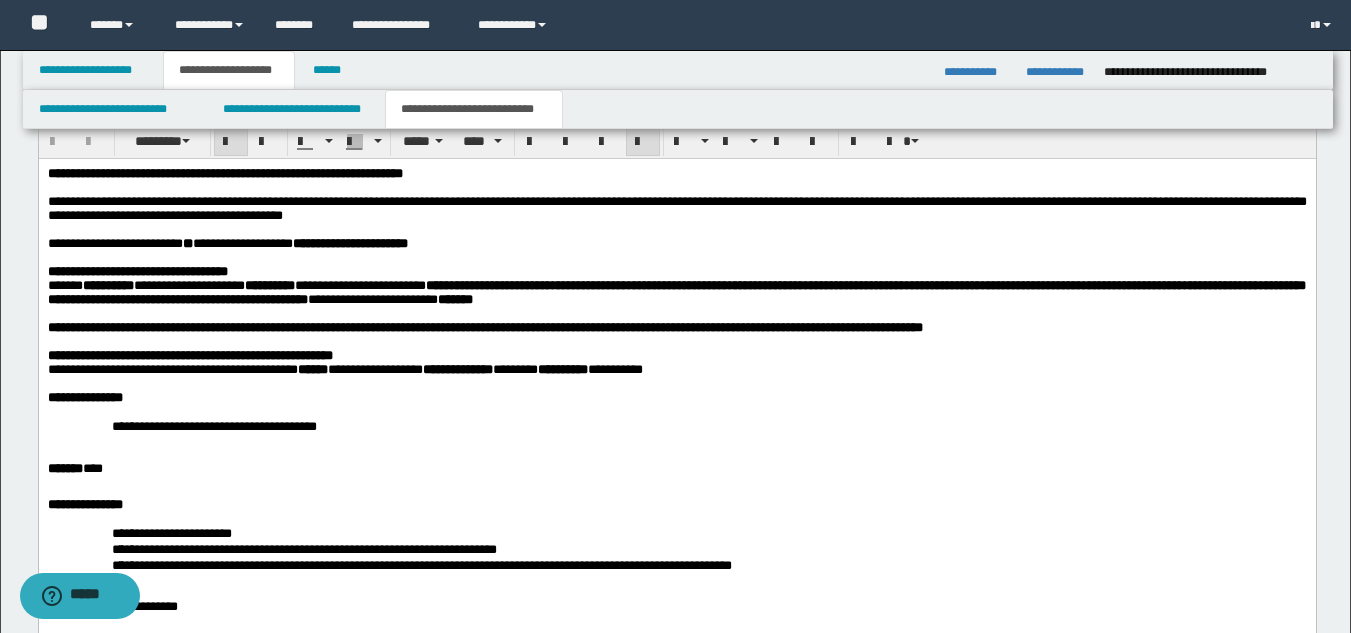 click on "**********" at bounding box center [676, 244] 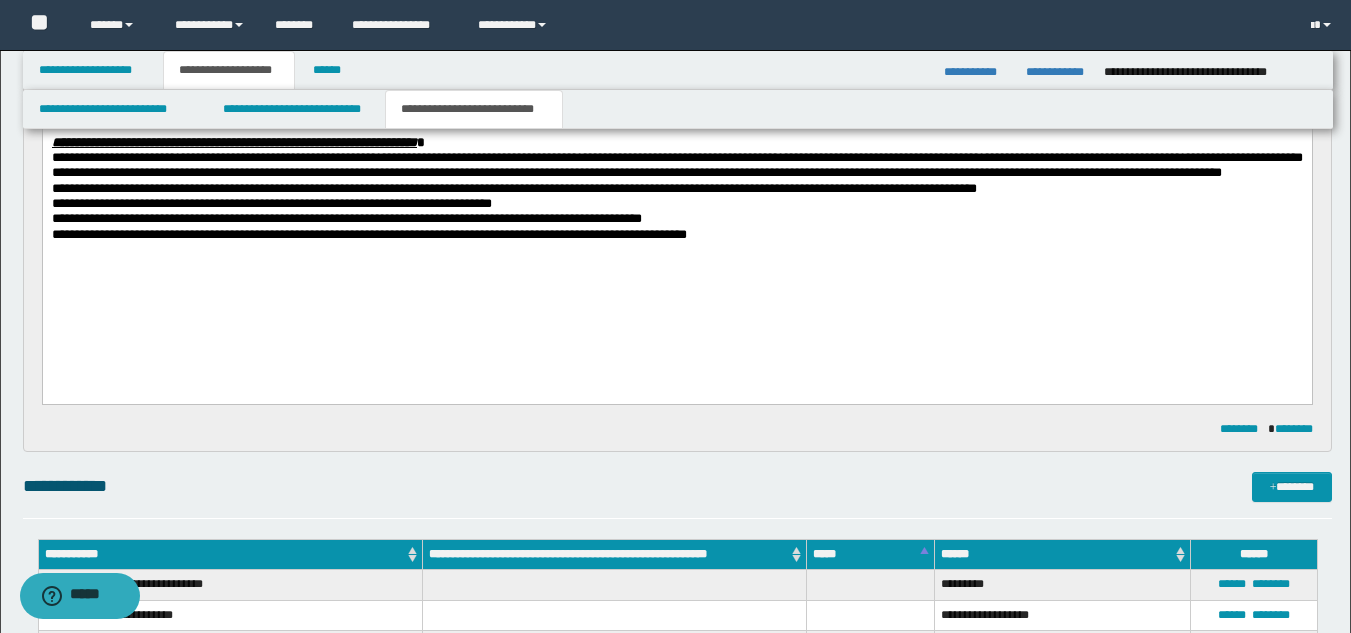 scroll, scrollTop: 68, scrollLeft: 0, axis: vertical 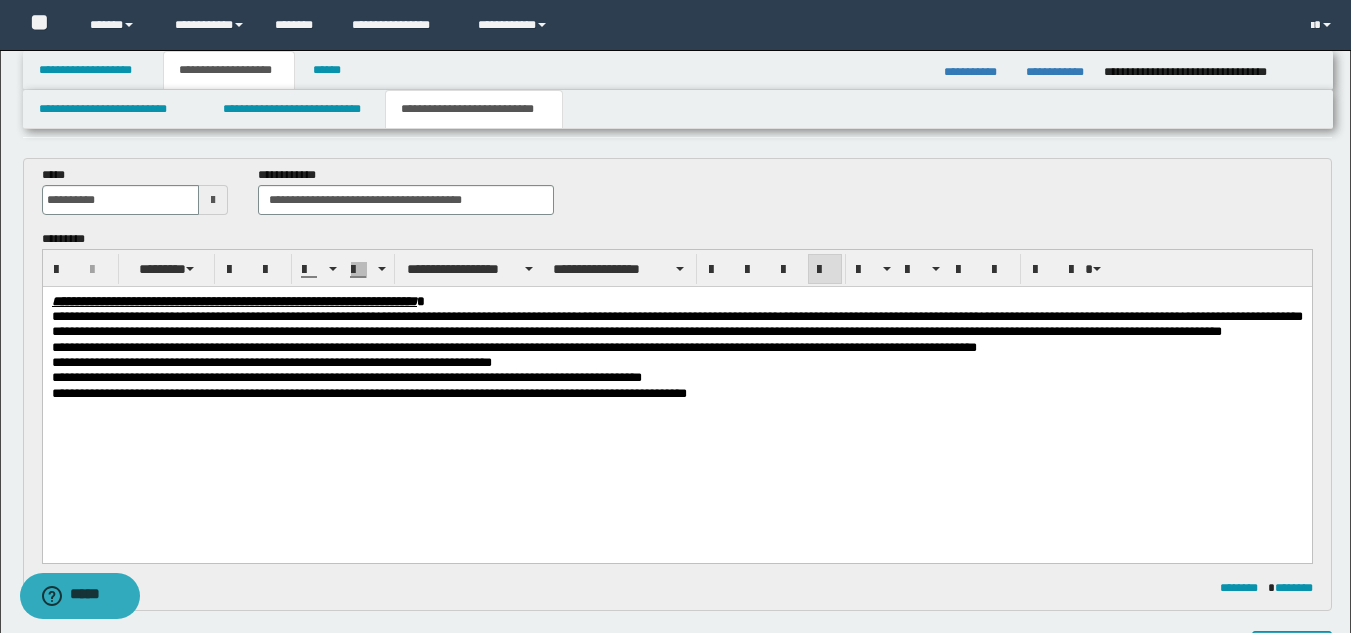 click on "**********" at bounding box center (676, 324) 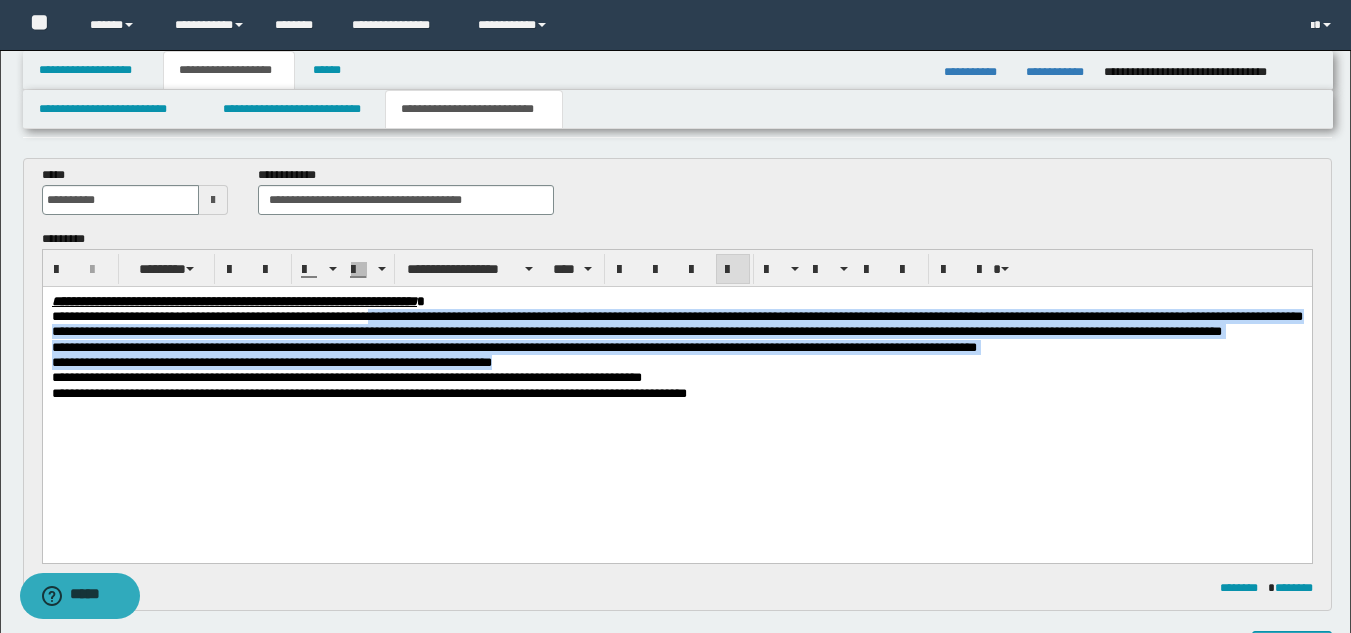 drag, startPoint x: 484, startPoint y: 322, endPoint x: 670, endPoint y: 388, distance: 197.36261 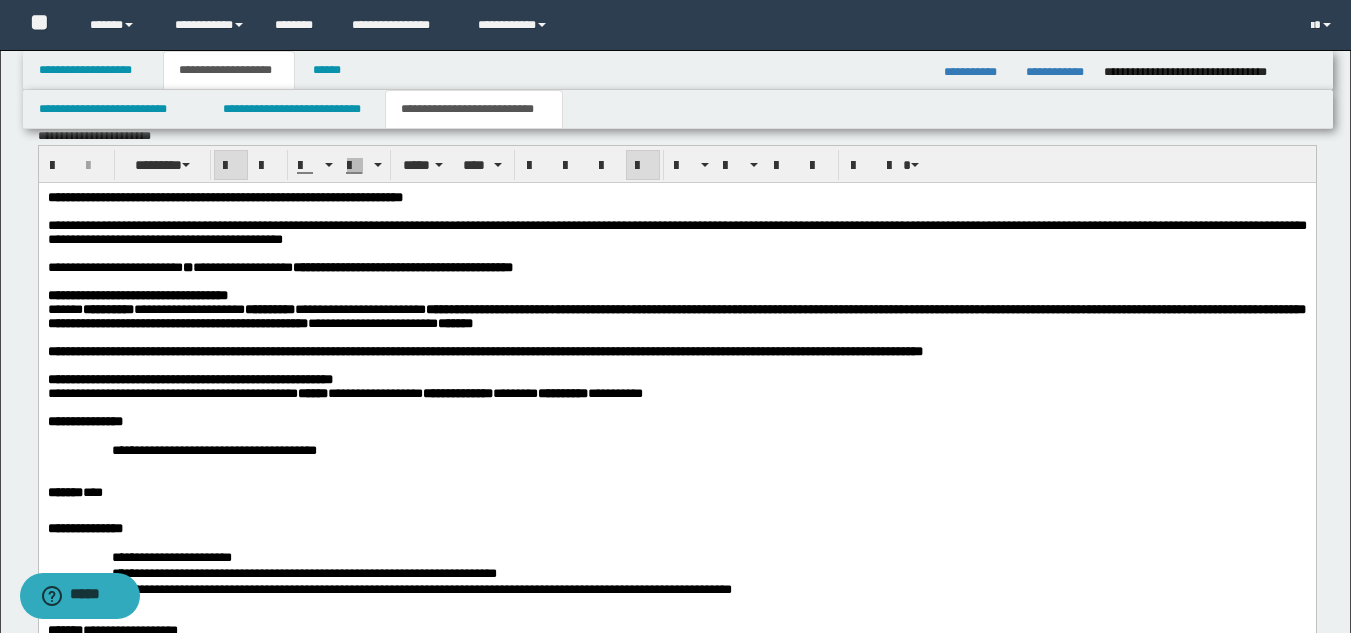 scroll, scrollTop: 885, scrollLeft: 0, axis: vertical 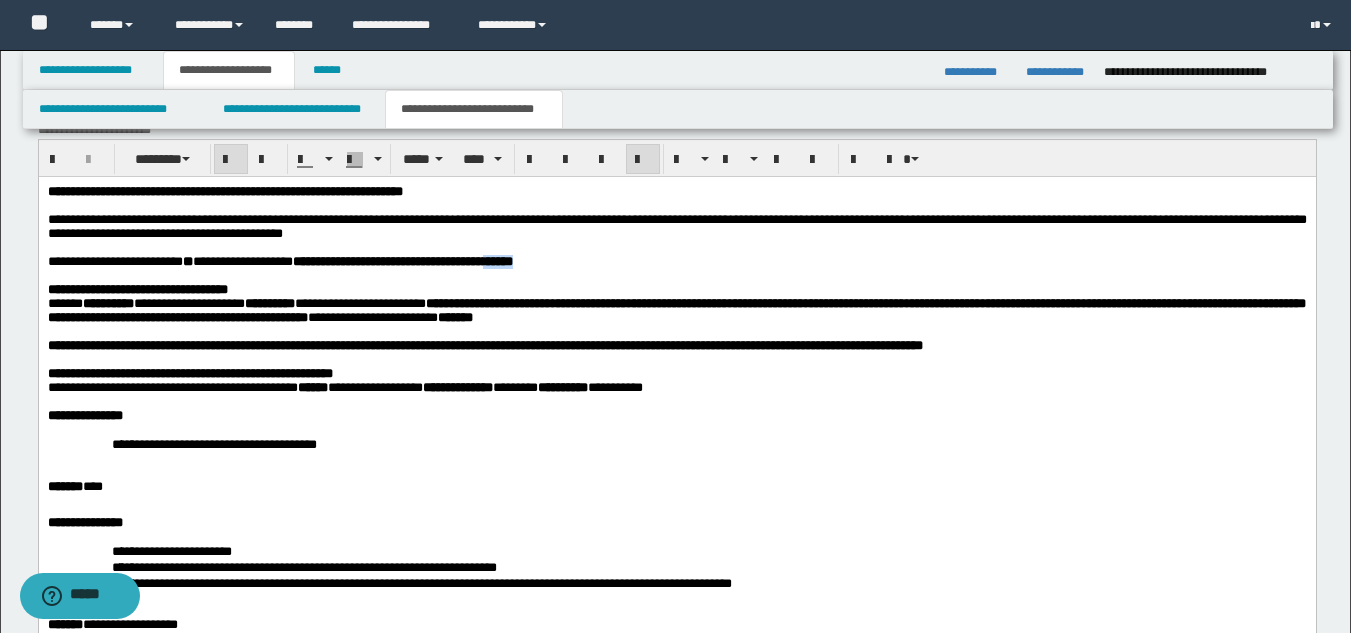 drag, startPoint x: 628, startPoint y: 273, endPoint x: 696, endPoint y: 273, distance: 68 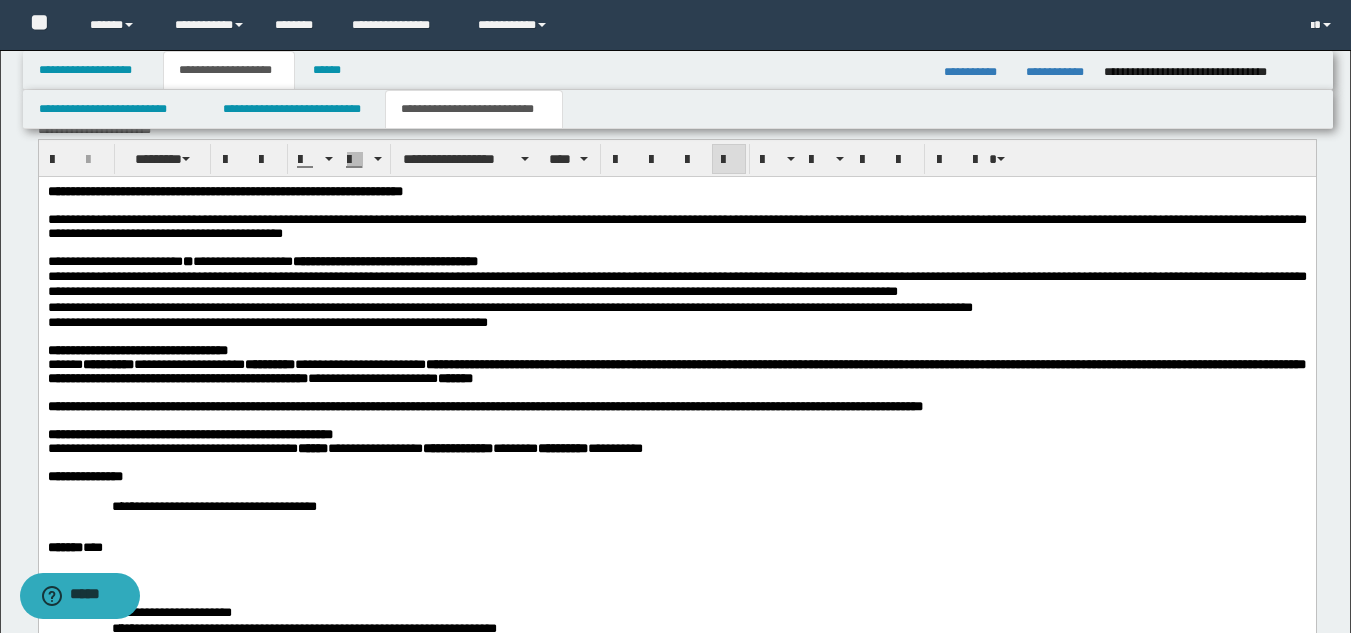 click on "**********" at bounding box center [676, 284] 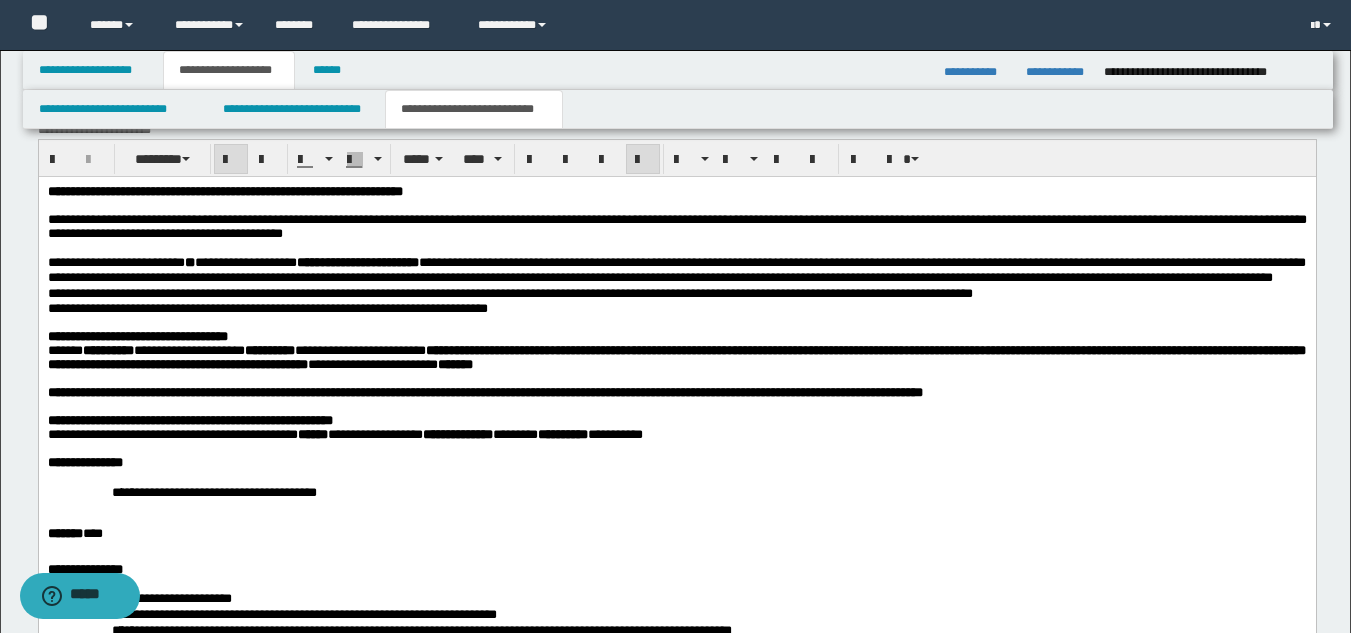 click on "**********" at bounding box center (676, 357) 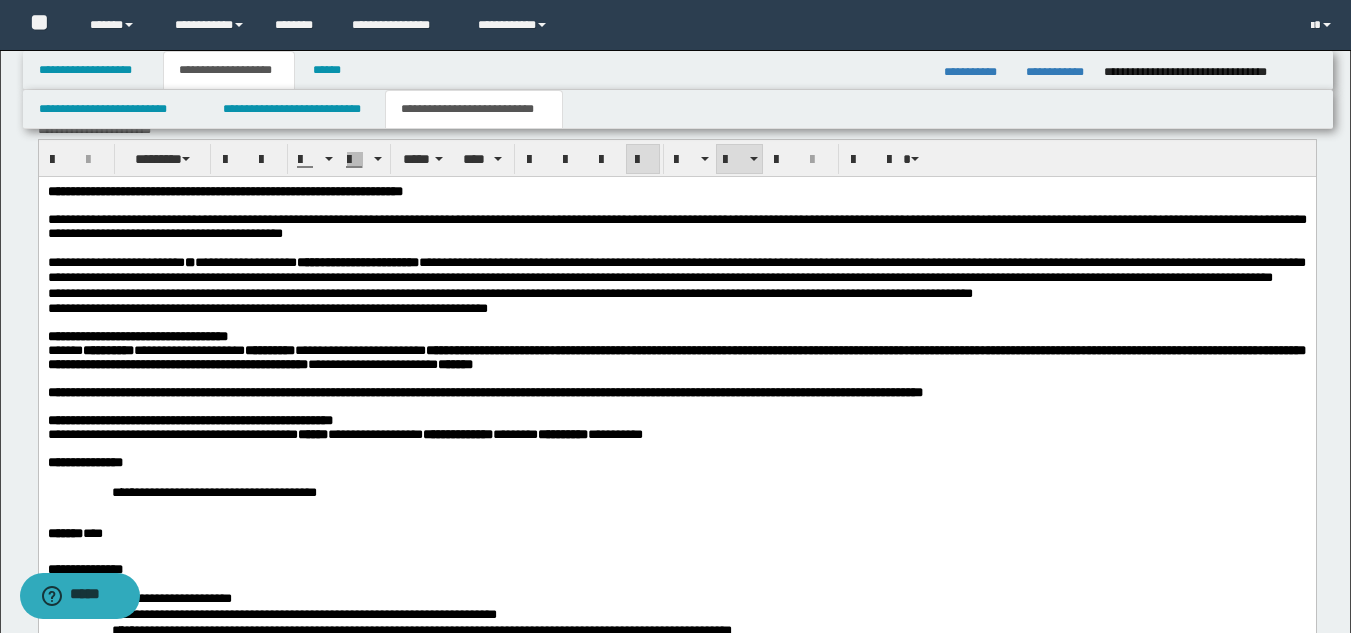 scroll, scrollTop: 948, scrollLeft: 0, axis: vertical 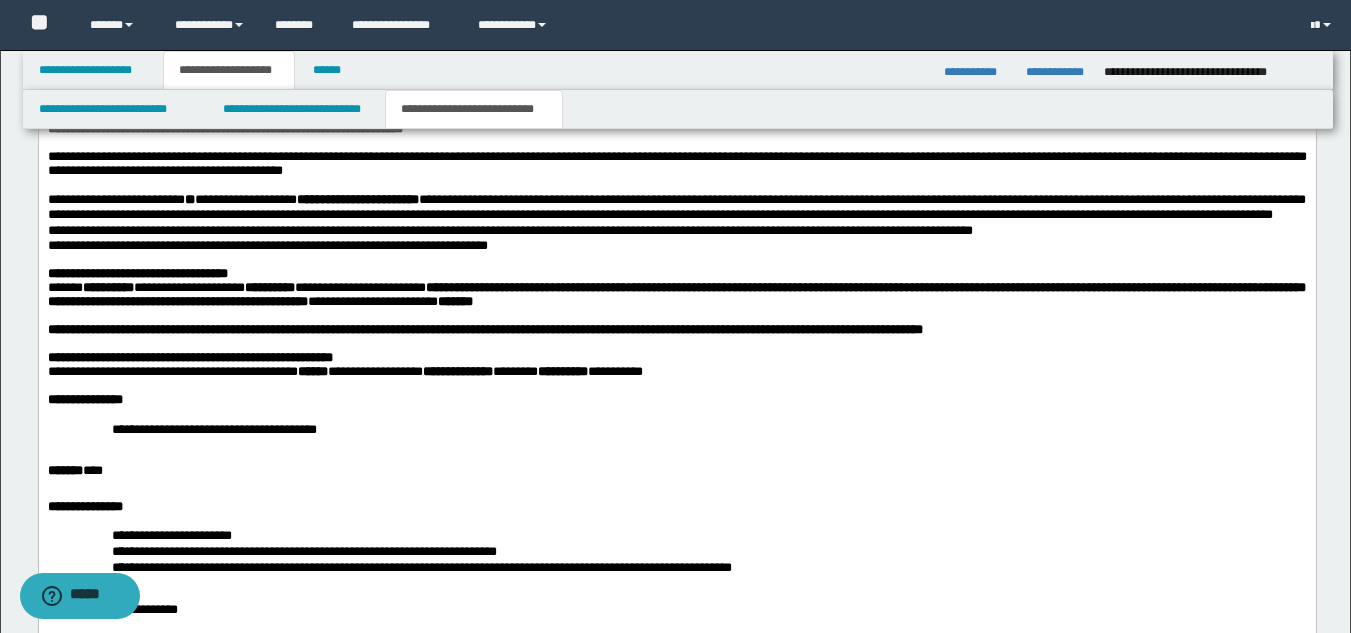 click at bounding box center (676, 457) 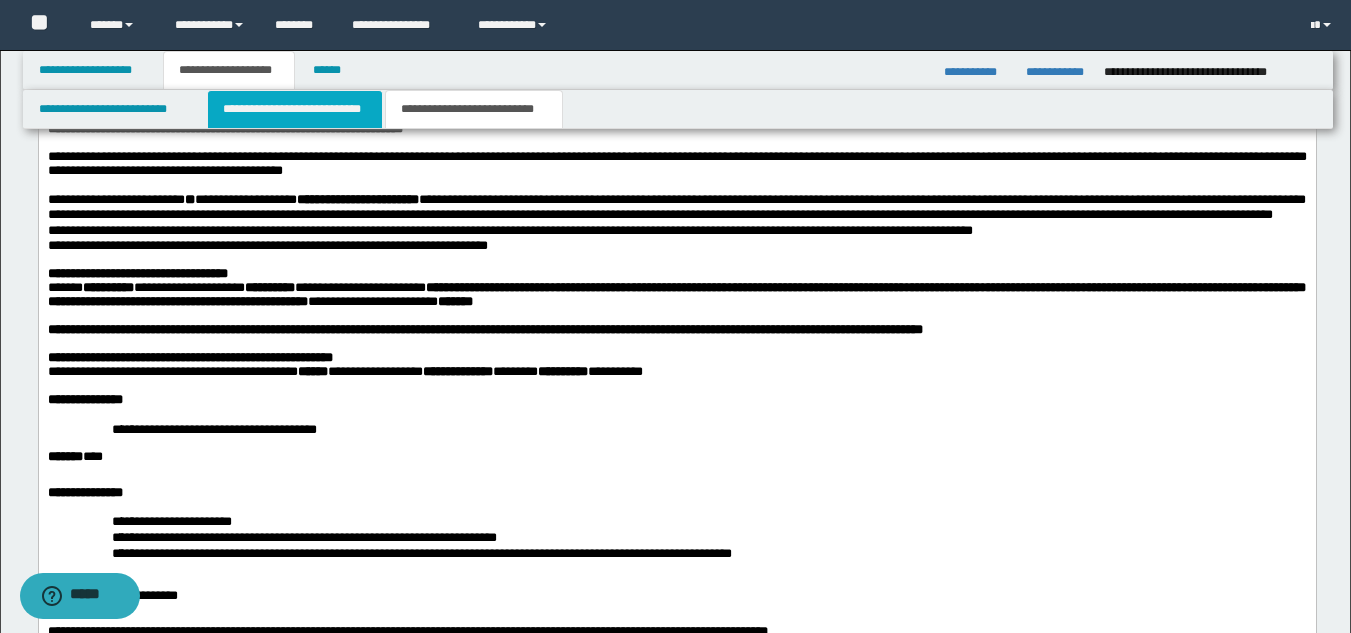 click on "**********" at bounding box center [295, 109] 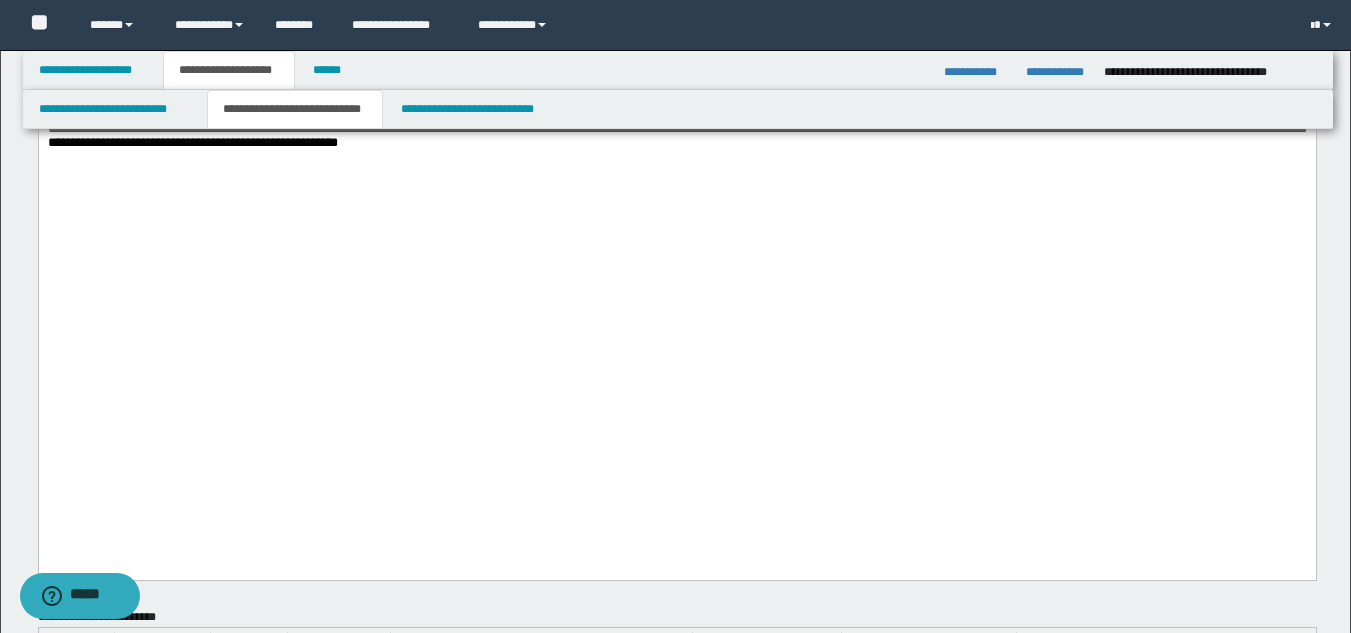 scroll, scrollTop: 1176, scrollLeft: 0, axis: vertical 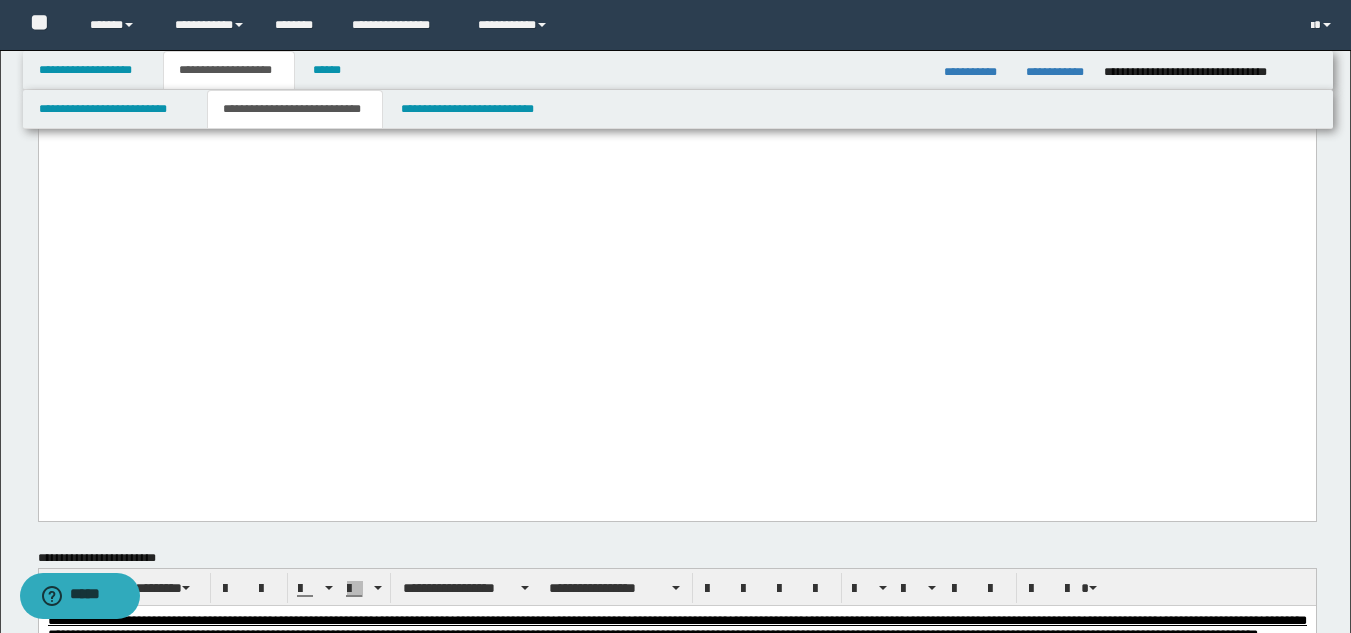 drag, startPoint x: 55, startPoint y: 276, endPoint x: 620, endPoint y: 303, distance: 565.6448 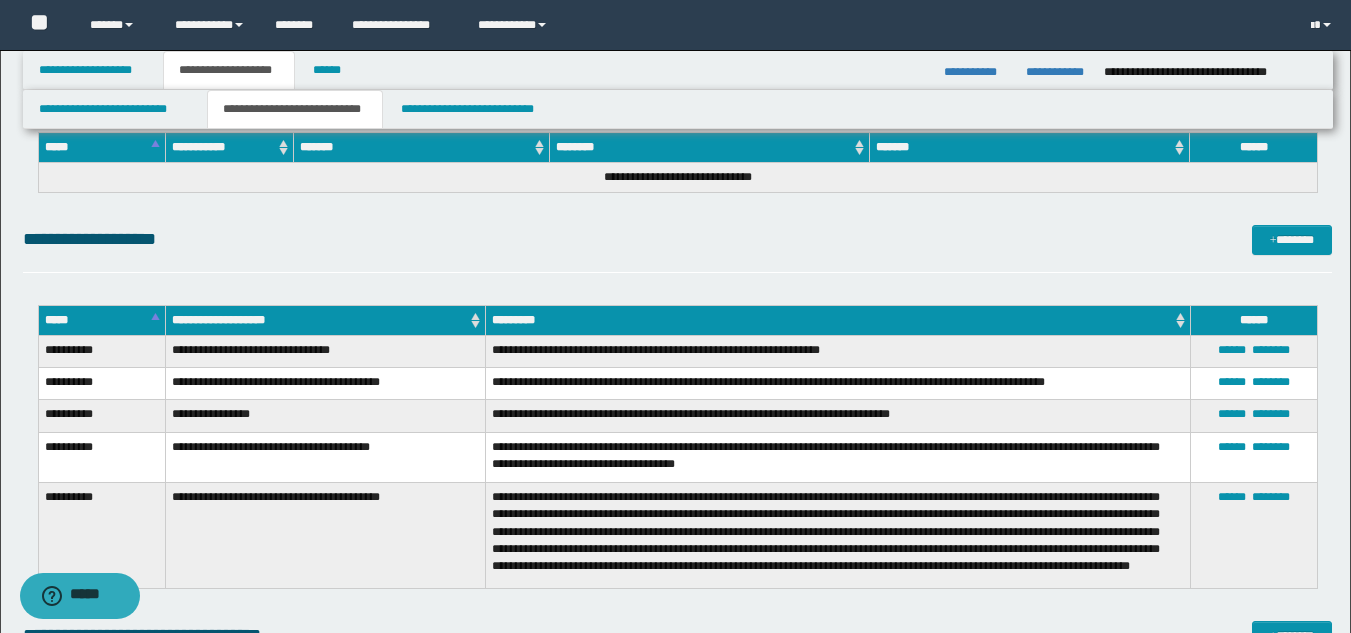 scroll, scrollTop: 3316, scrollLeft: 0, axis: vertical 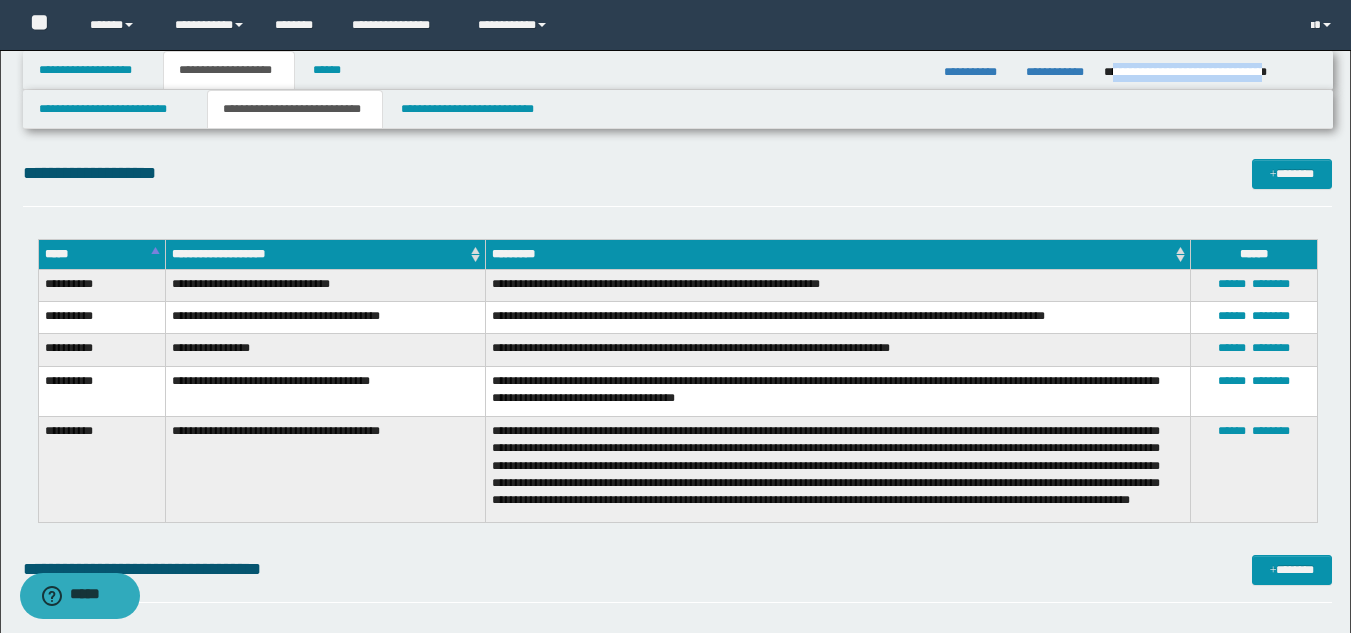 drag, startPoint x: 1113, startPoint y: 71, endPoint x: 1316, endPoint y: 81, distance: 203.24615 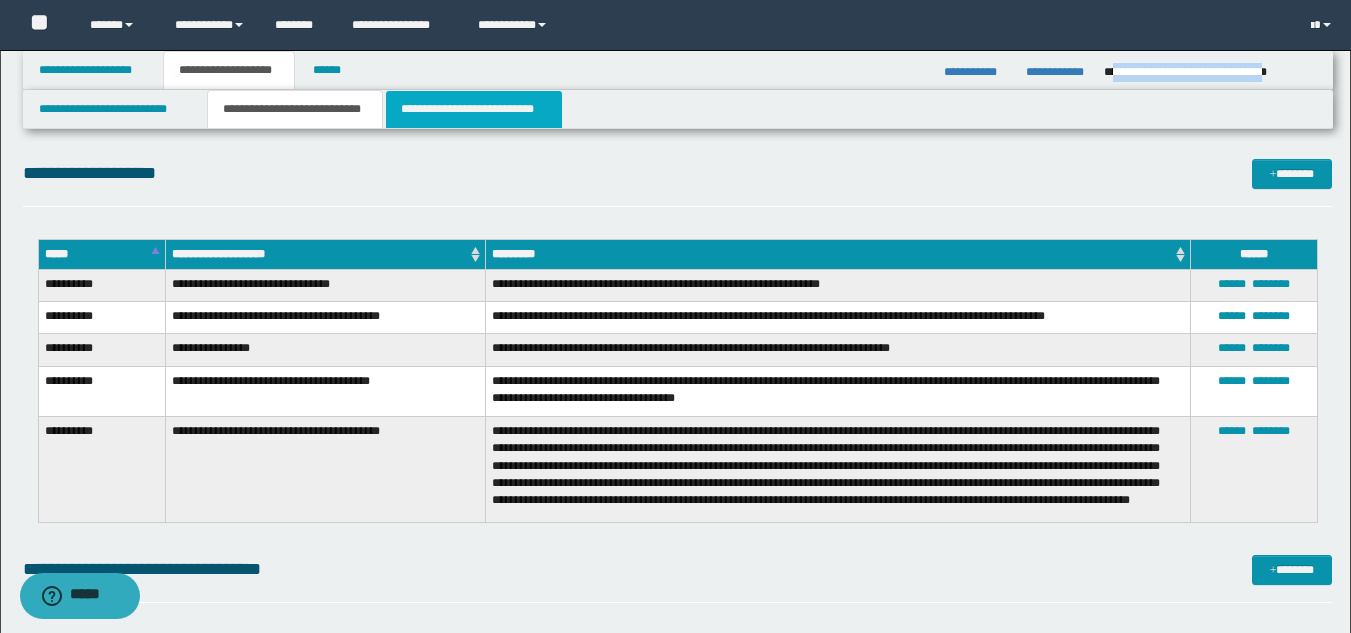 click on "**********" at bounding box center [474, 109] 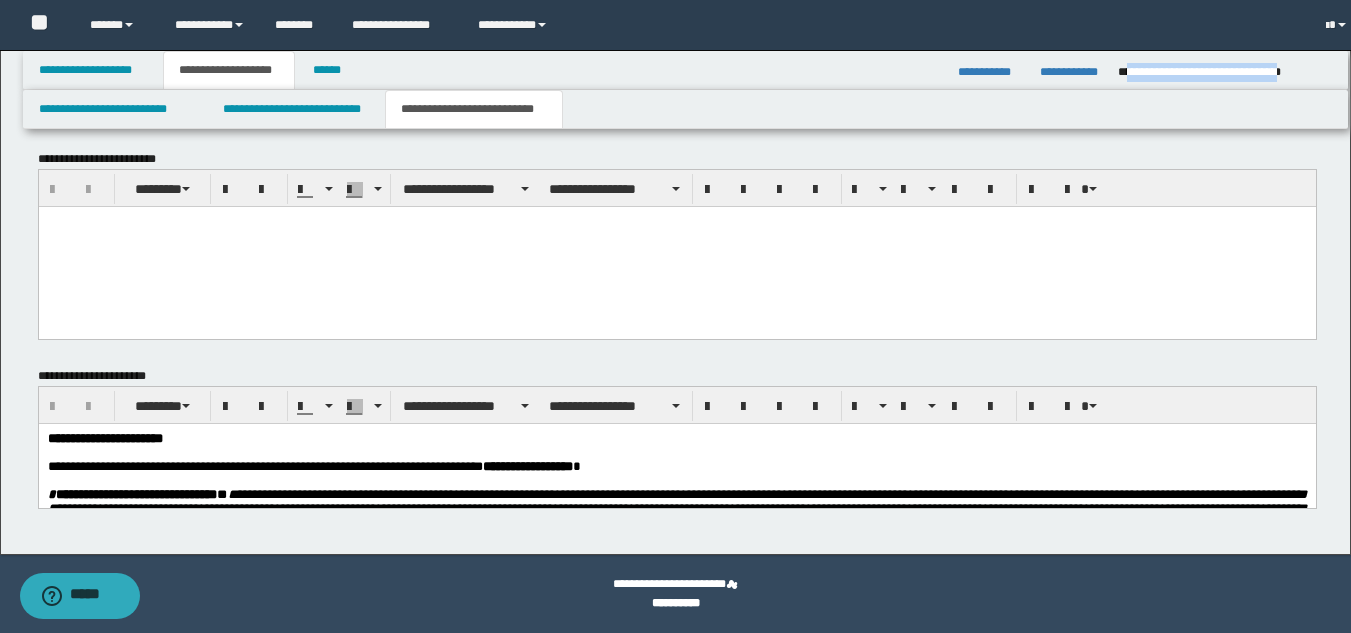 scroll, scrollTop: 2395, scrollLeft: 0, axis: vertical 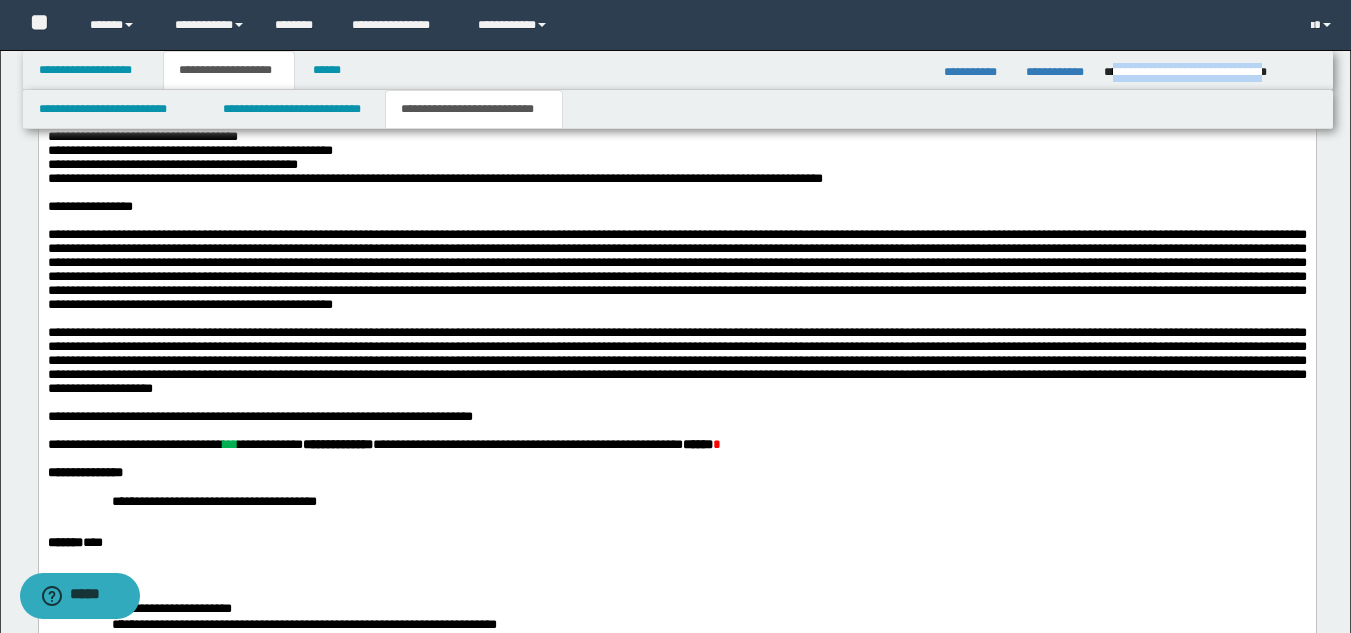 drag, startPoint x: 1365, startPoint y: 547, endPoint x: 624, endPoint y: 843, distance: 797.933 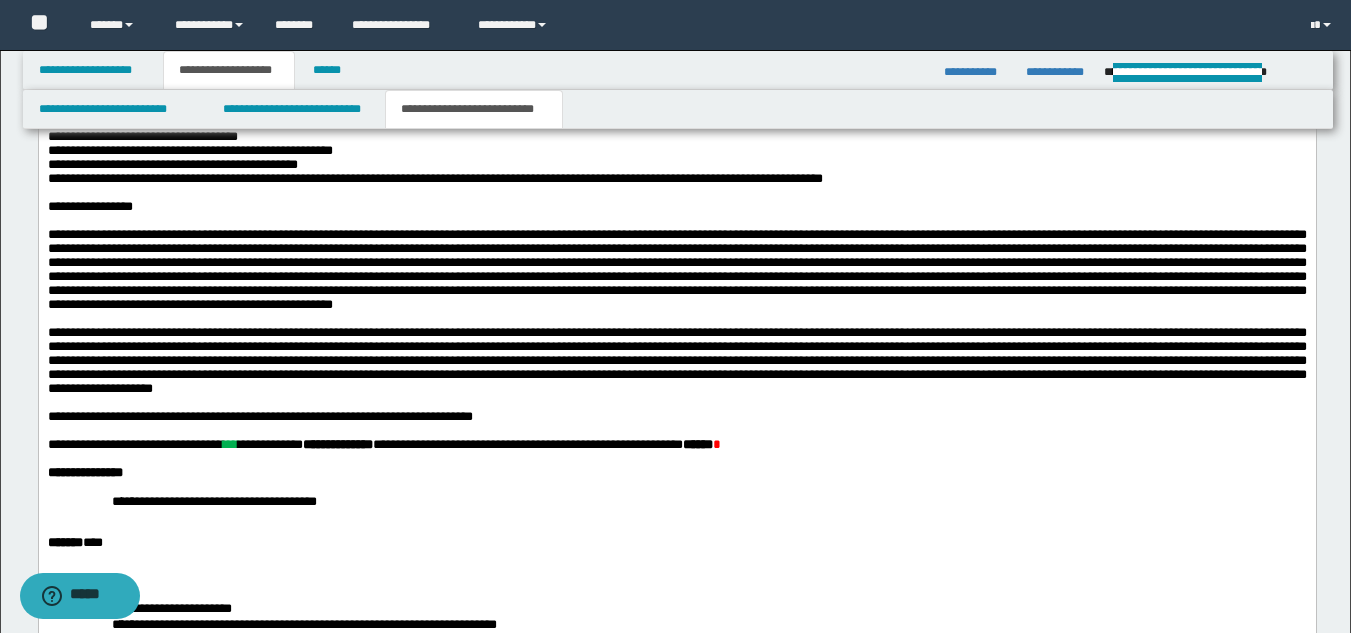 click at bounding box center [676, 194] 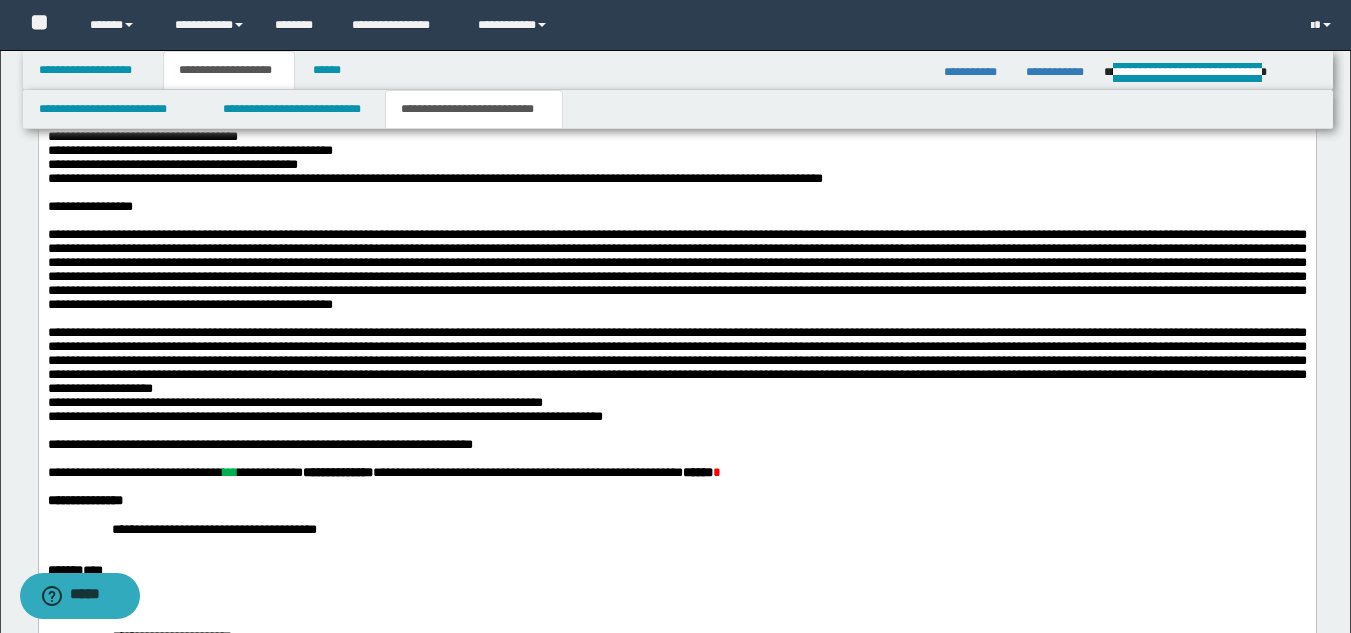 click on "**********" at bounding box center [324, 410] 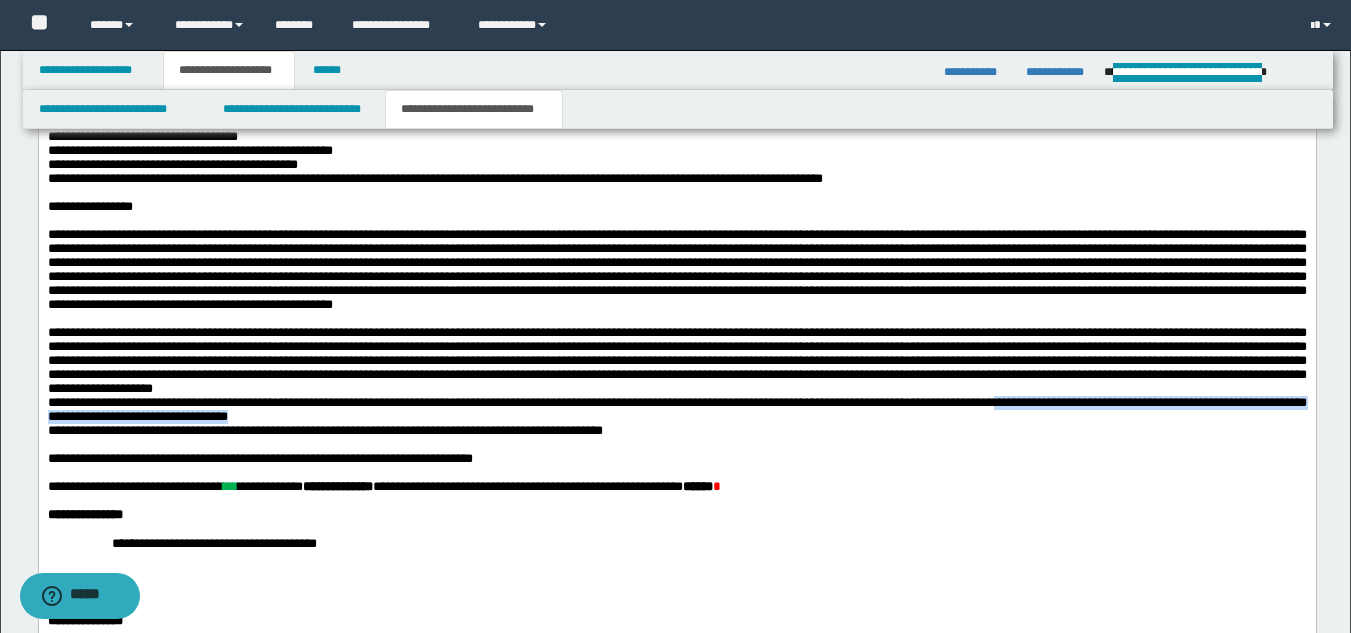 drag, startPoint x: 47, startPoint y: 547, endPoint x: 797, endPoint y: 552, distance: 750.01666 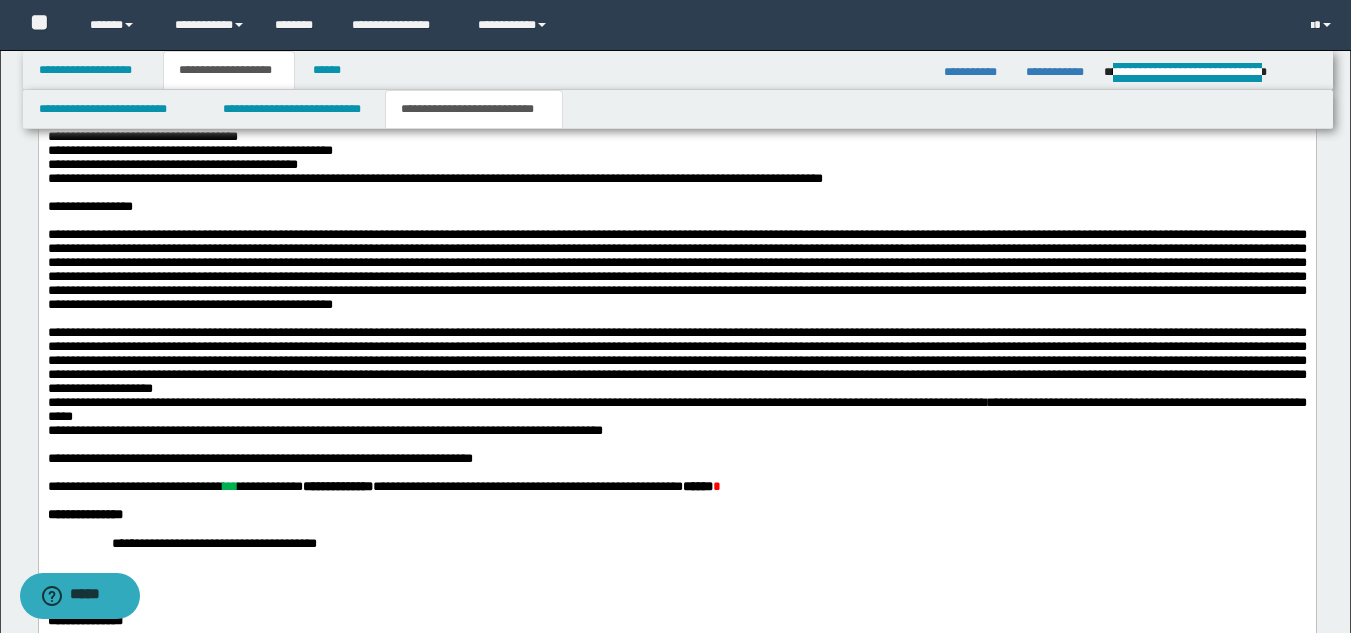 click on "**********" at bounding box center (676, 417) 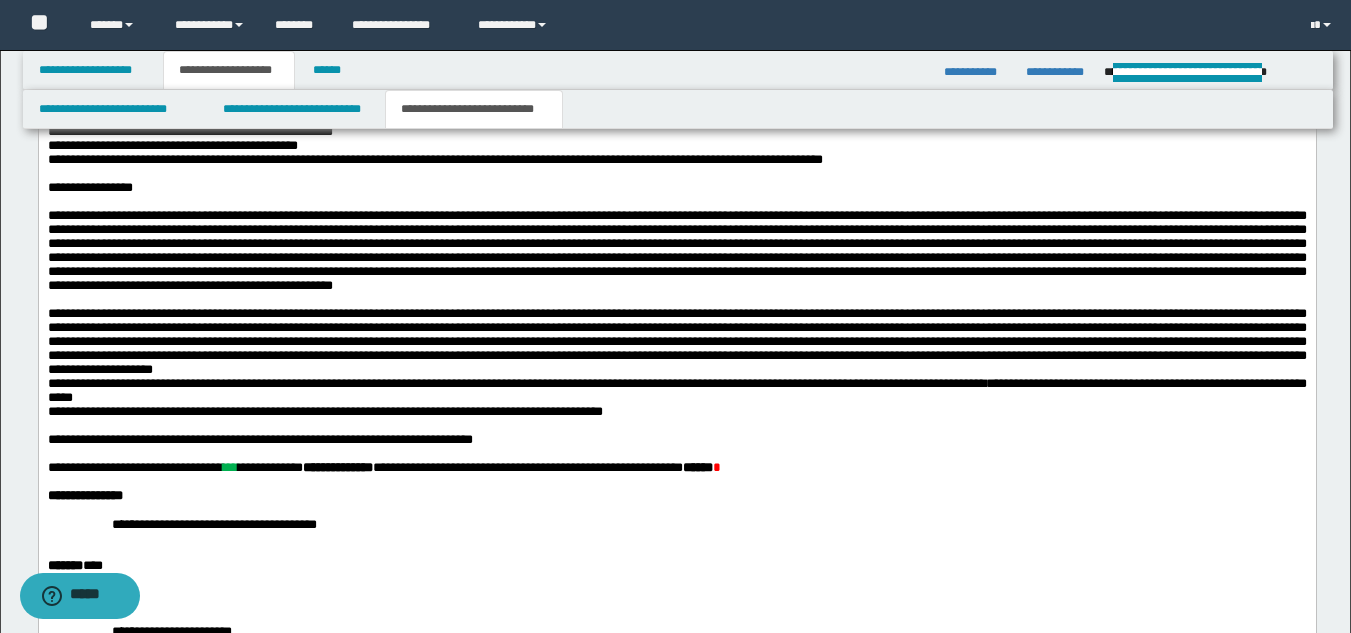 scroll, scrollTop: 1562, scrollLeft: 0, axis: vertical 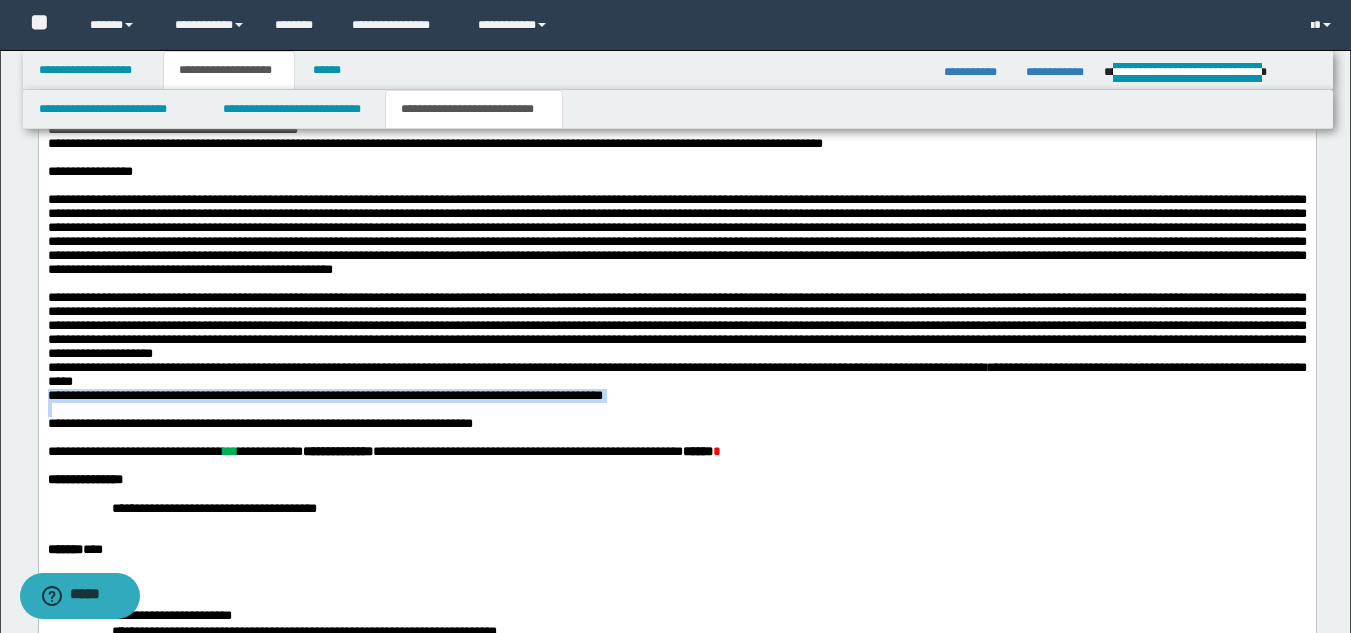 drag, startPoint x: 46, startPoint y: 533, endPoint x: 701, endPoint y: 547, distance: 655.1496 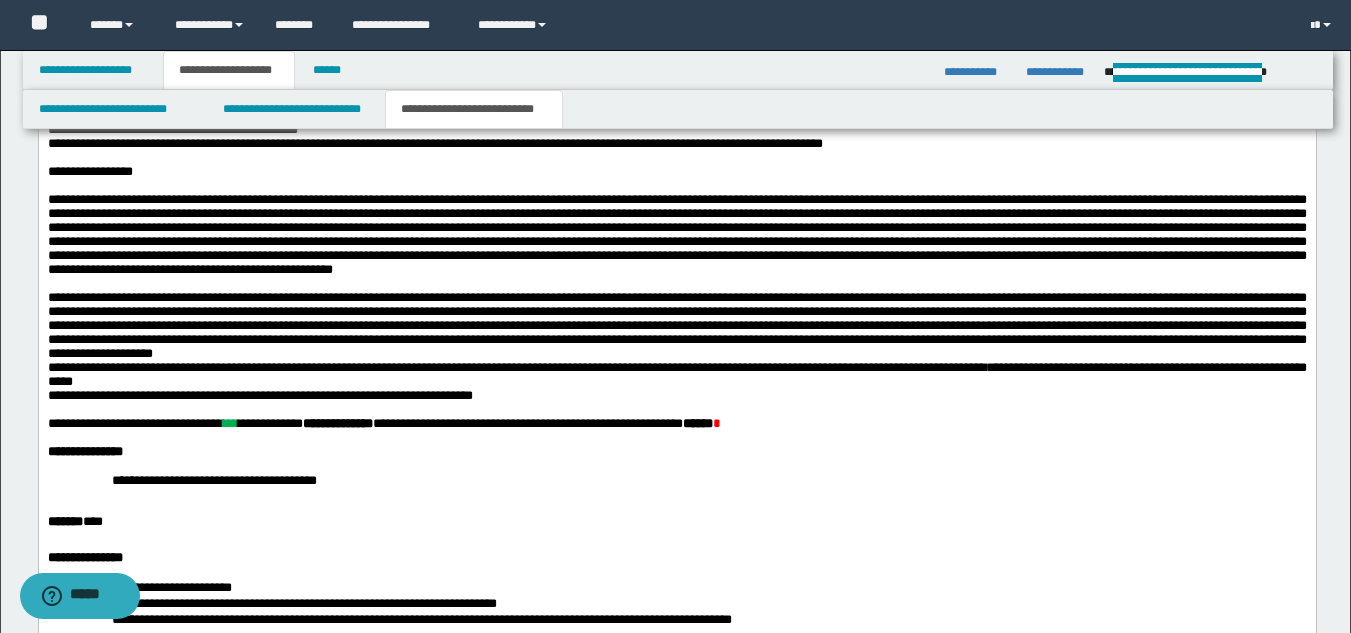 click on "**********" at bounding box center (676, 397) 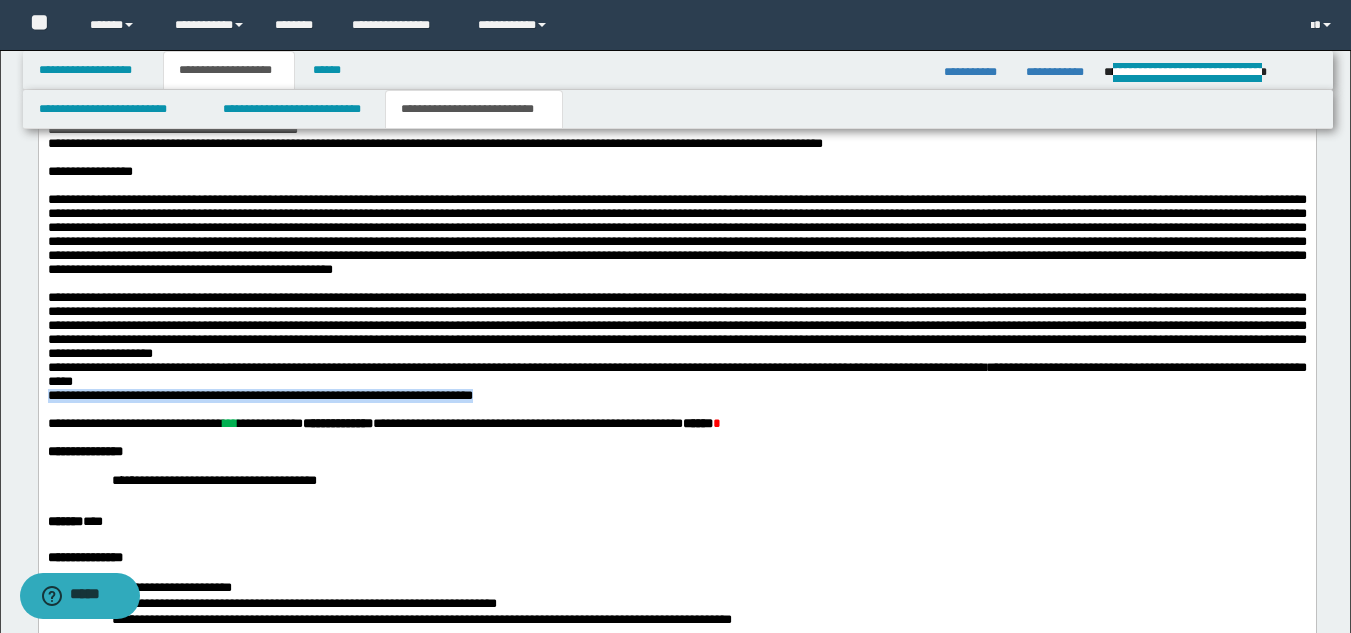 drag, startPoint x: 552, startPoint y: 534, endPoint x: 46, endPoint y: 534, distance: 506 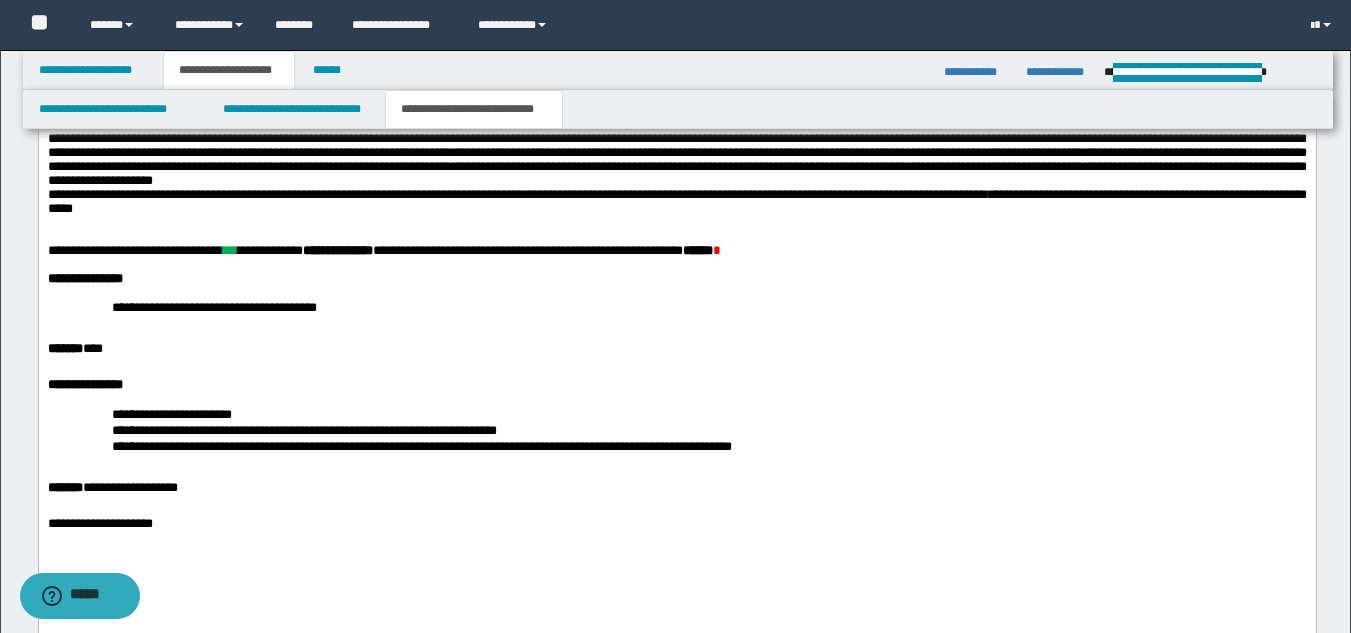 scroll, scrollTop: 1791, scrollLeft: 0, axis: vertical 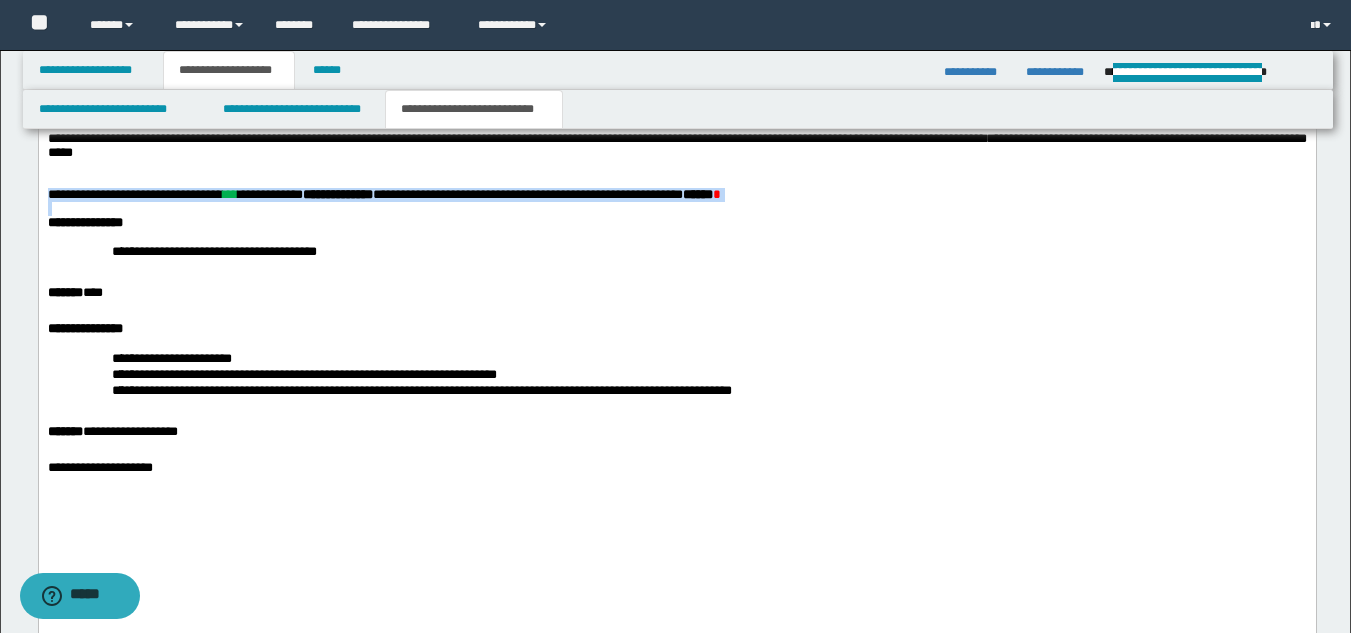 drag, startPoint x: 54, startPoint y: 308, endPoint x: 53, endPoint y: 344, distance: 36.013885 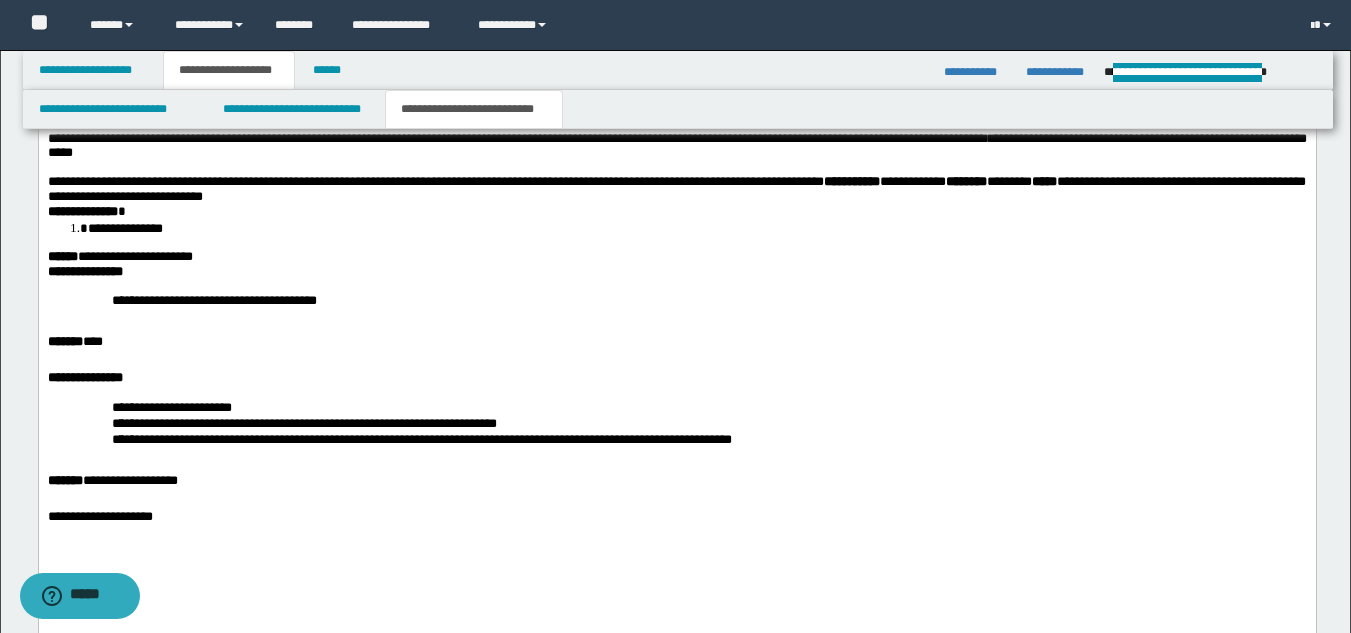 click on "**********" at bounding box center (676, 379) 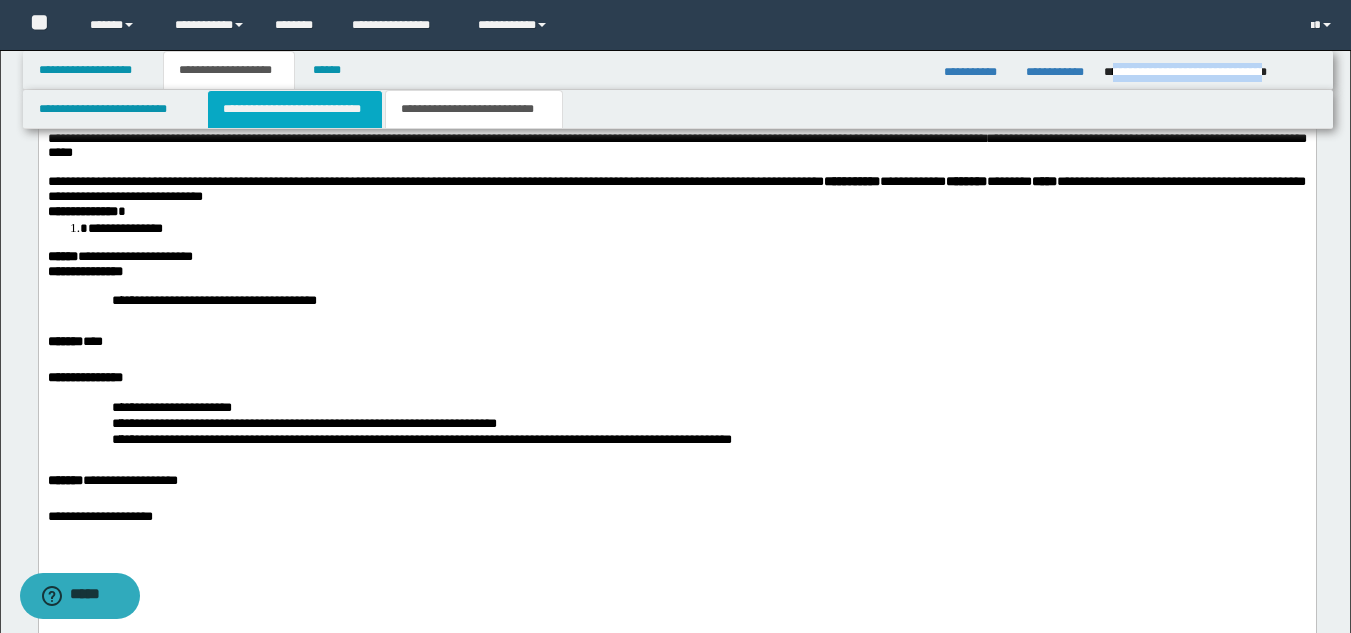 click on "**********" at bounding box center (295, 109) 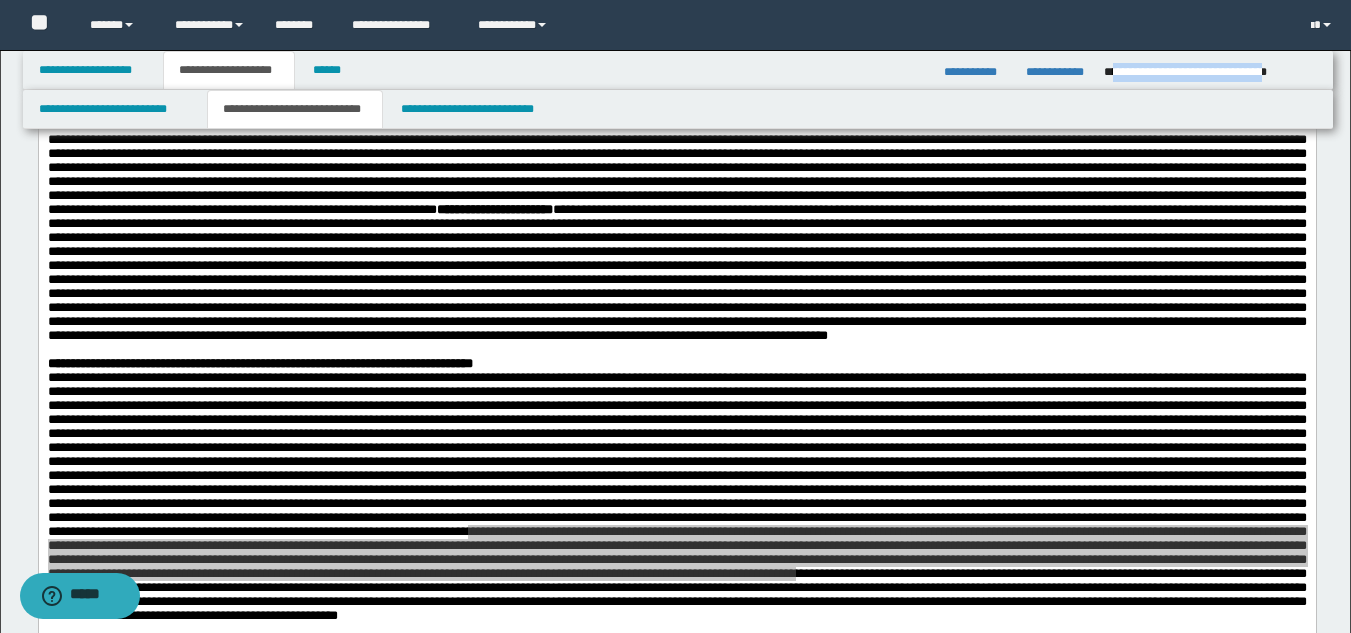 scroll, scrollTop: 173, scrollLeft: 0, axis: vertical 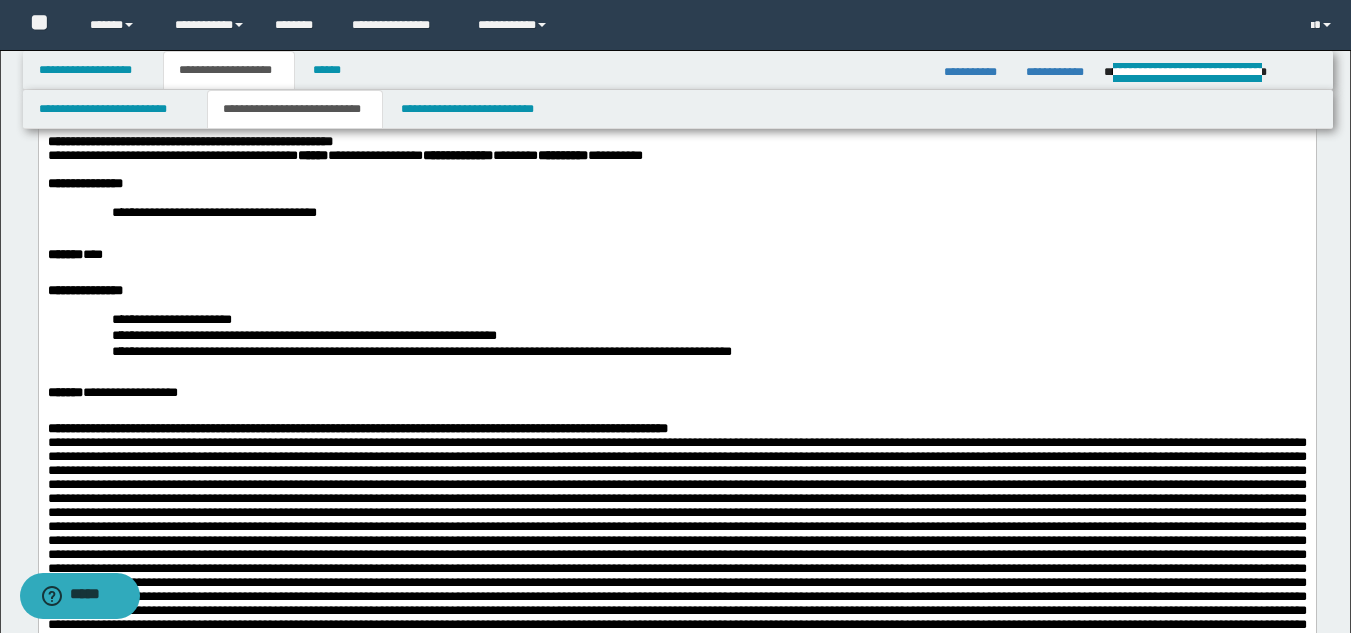 drag, startPoint x: 220, startPoint y: 236, endPoint x: 327, endPoint y: 184, distance: 118.966385 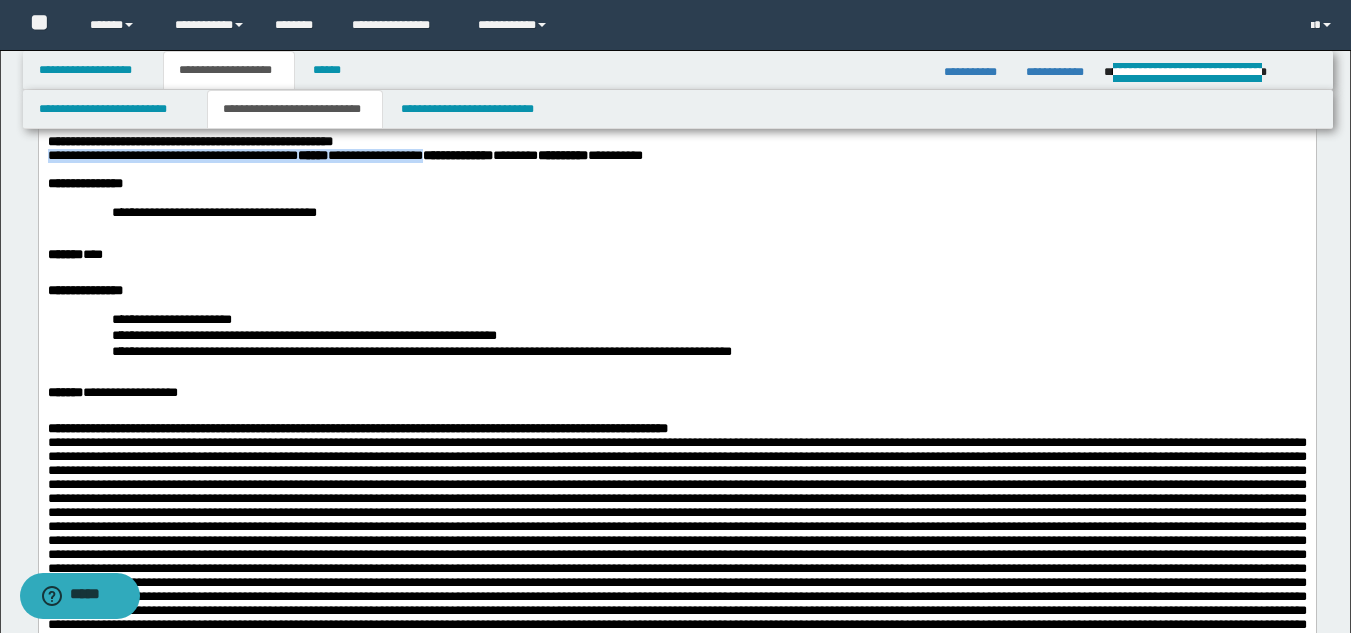 drag, startPoint x: 510, startPoint y: 166, endPoint x: 724, endPoint y: 156, distance: 214.23352 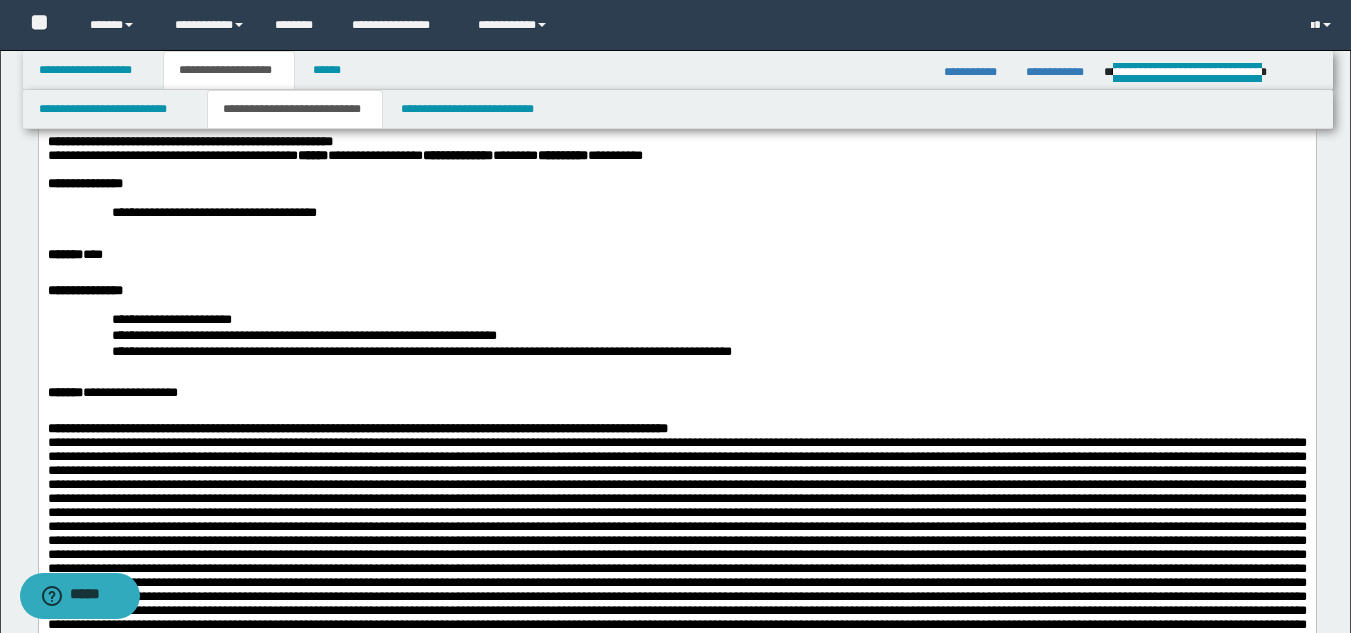 drag, startPoint x: 713, startPoint y: 170, endPoint x: 684, endPoint y: 174, distance: 29.274563 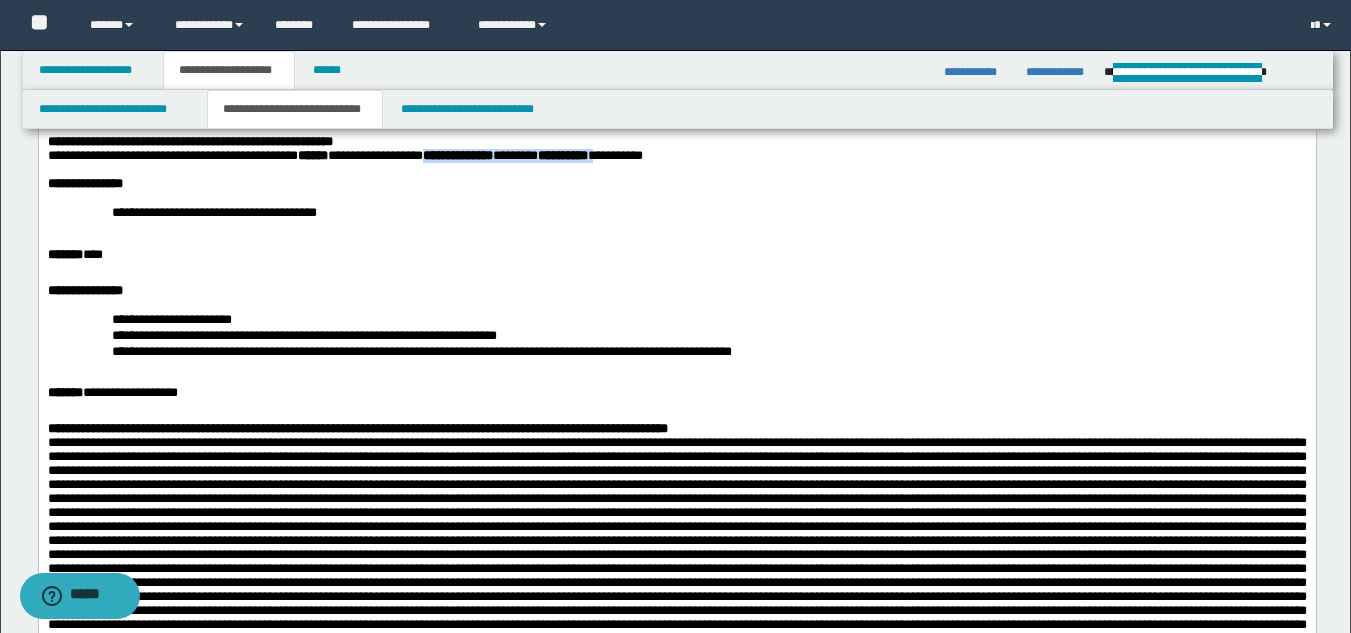drag, startPoint x: 507, startPoint y: 167, endPoint x: 730, endPoint y: 168, distance: 223.00224 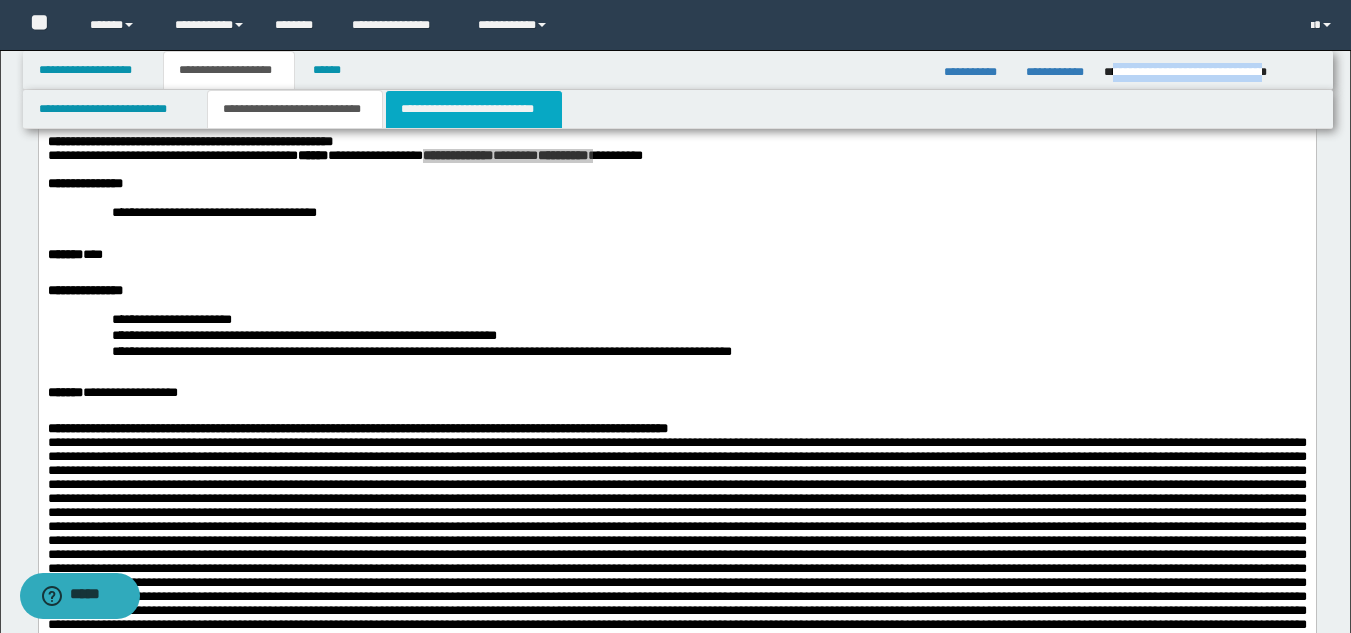 click on "**********" at bounding box center (474, 109) 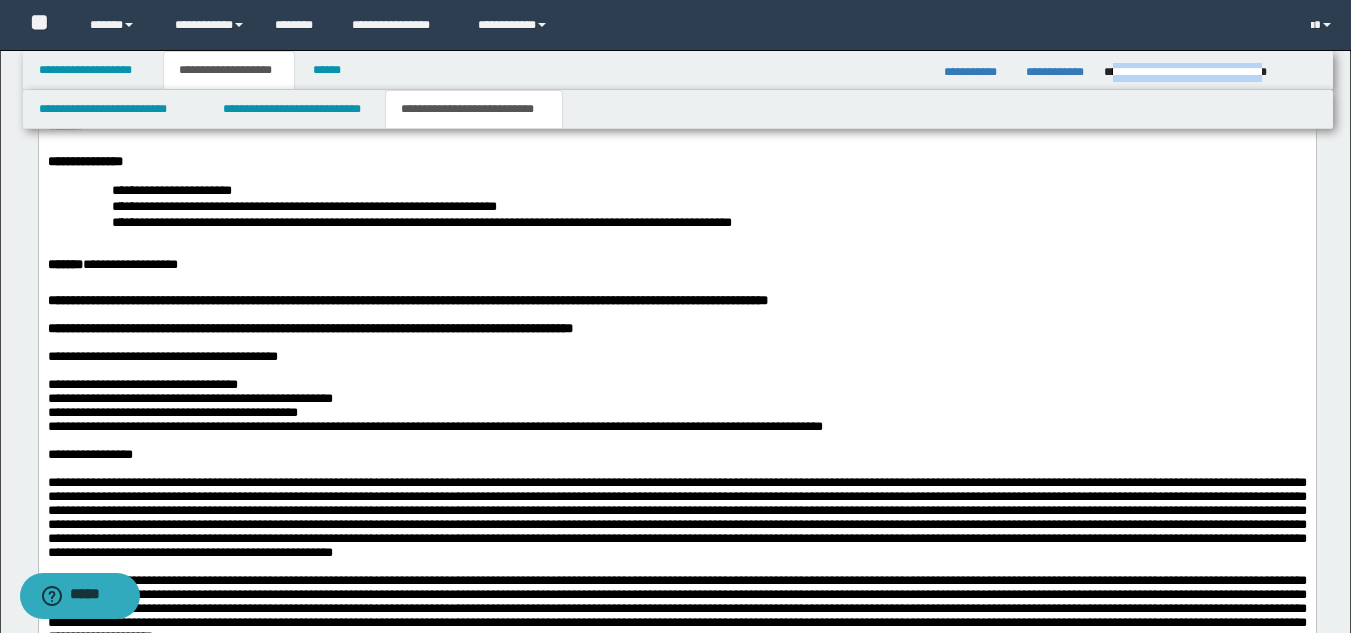 scroll, scrollTop: 1832, scrollLeft: 0, axis: vertical 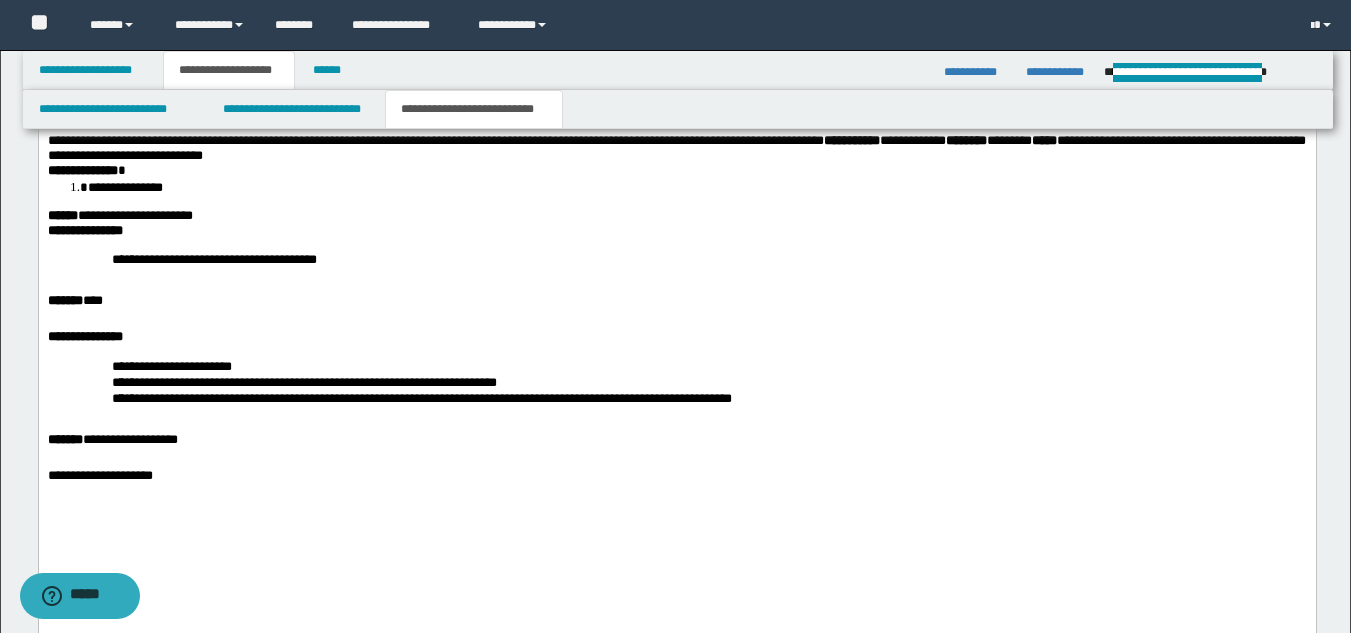 drag, startPoint x: 1170, startPoint y: 337, endPoint x: 1202, endPoint y: 297, distance: 51.224995 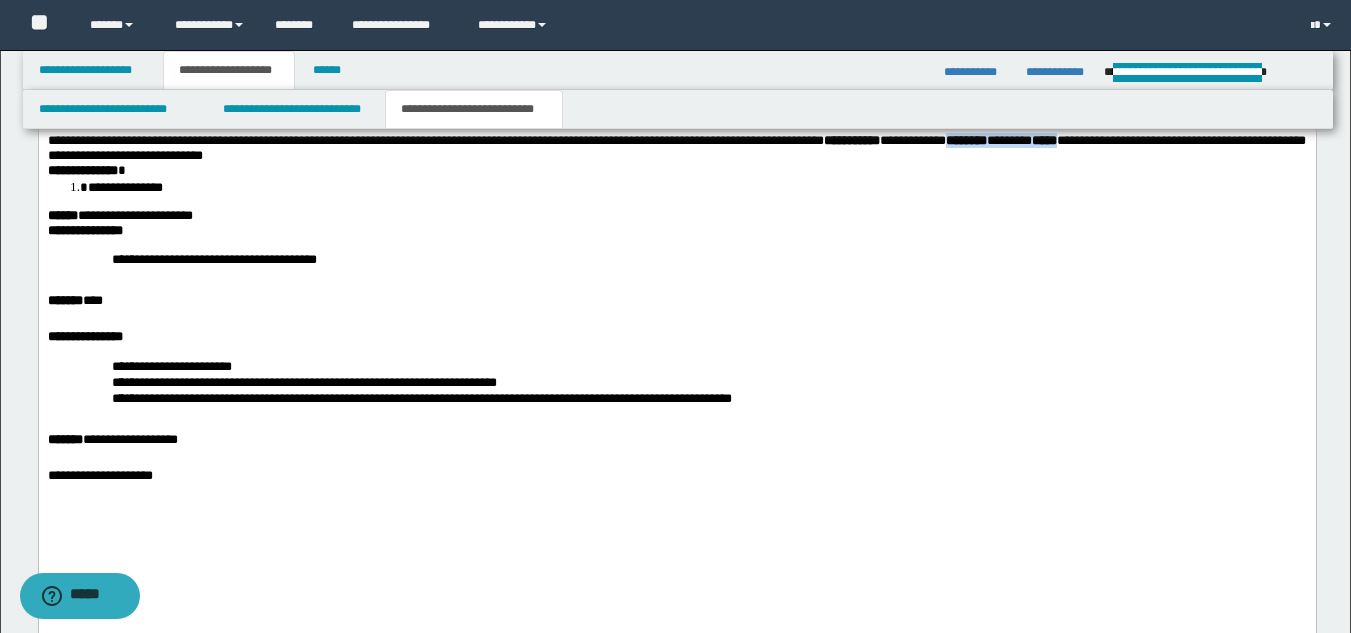 drag, startPoint x: 1232, startPoint y: 273, endPoint x: 127, endPoint y: 298, distance: 1105.2827 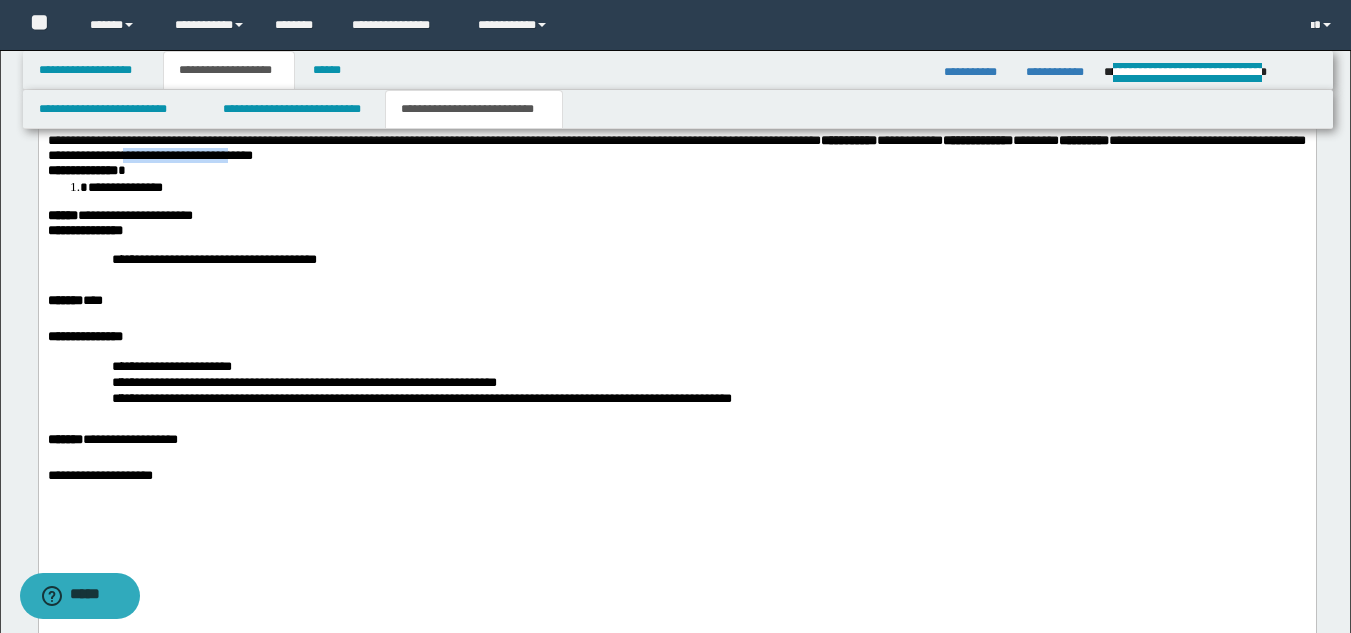 drag, startPoint x: 457, startPoint y: 287, endPoint x: 596, endPoint y: 284, distance: 139.03236 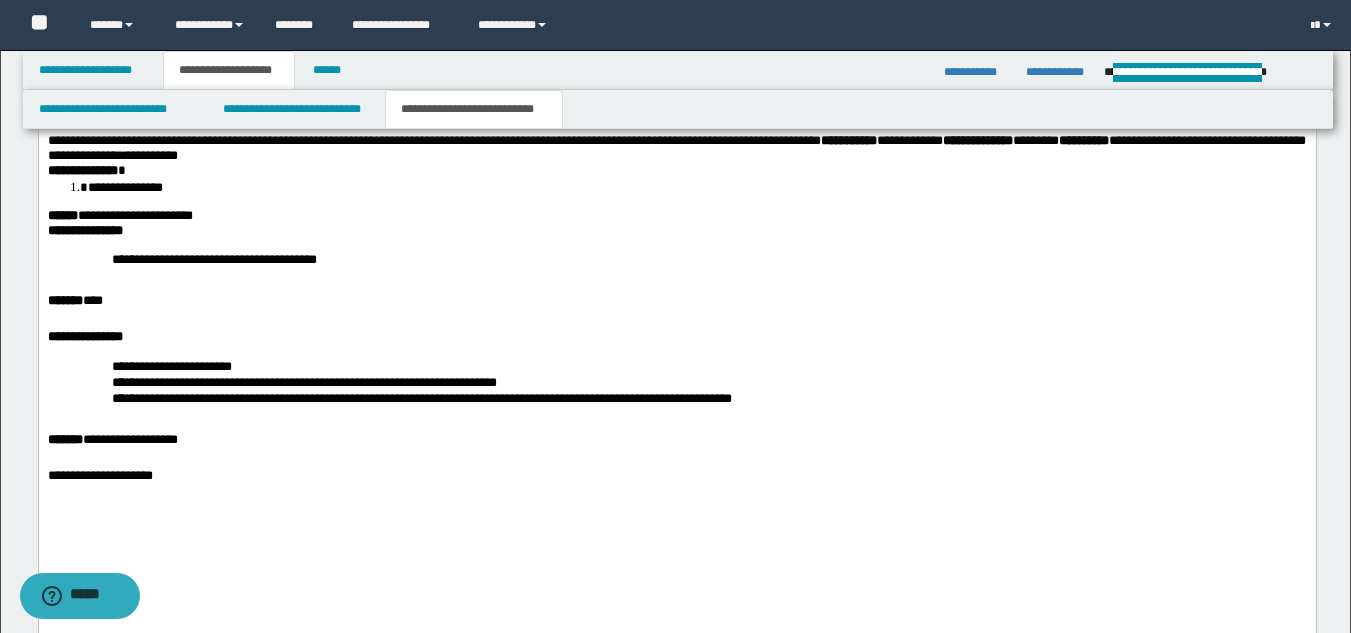 click on "**********" at bounding box center [82, 171] 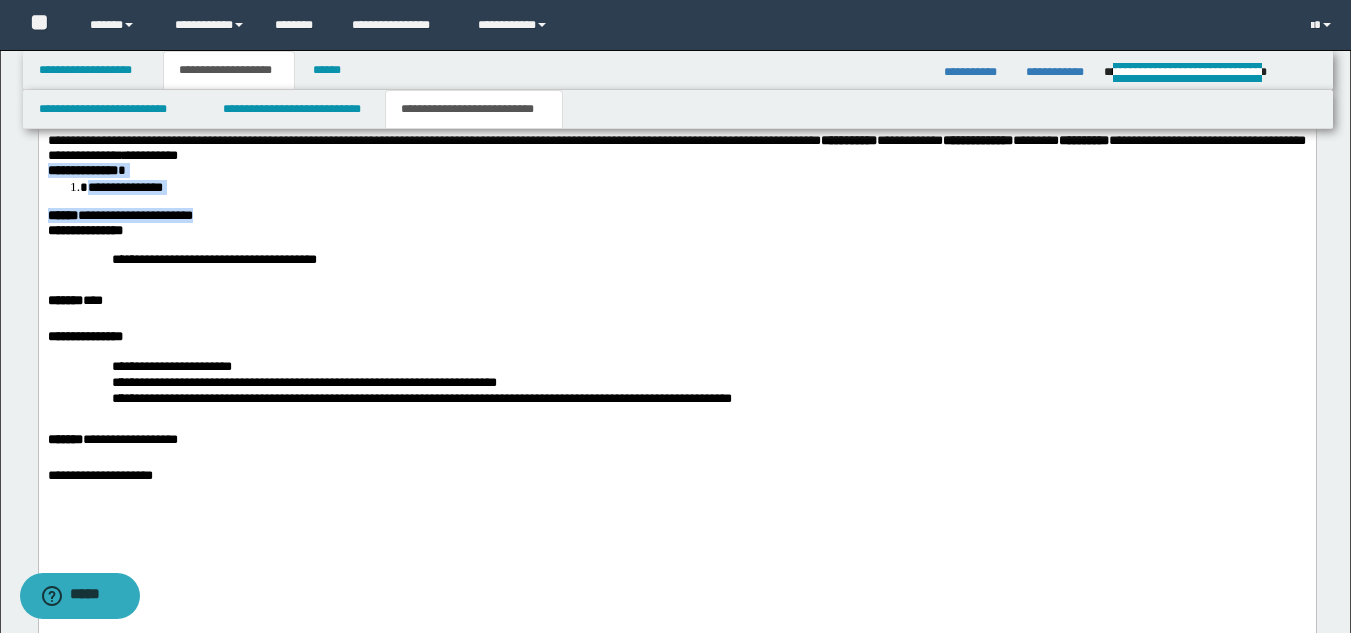 drag, startPoint x: 46, startPoint y: 314, endPoint x: 272, endPoint y: 351, distance: 229.00873 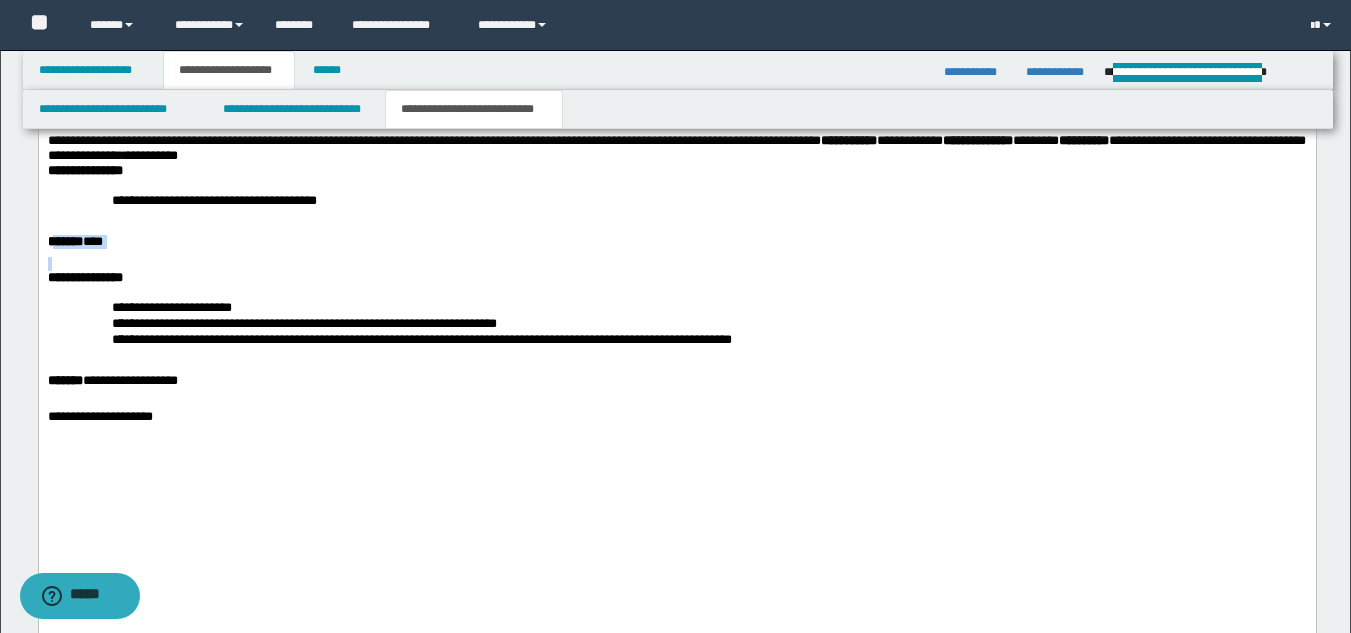 drag, startPoint x: 53, startPoint y: 378, endPoint x: 174, endPoint y: 396, distance: 122.33152 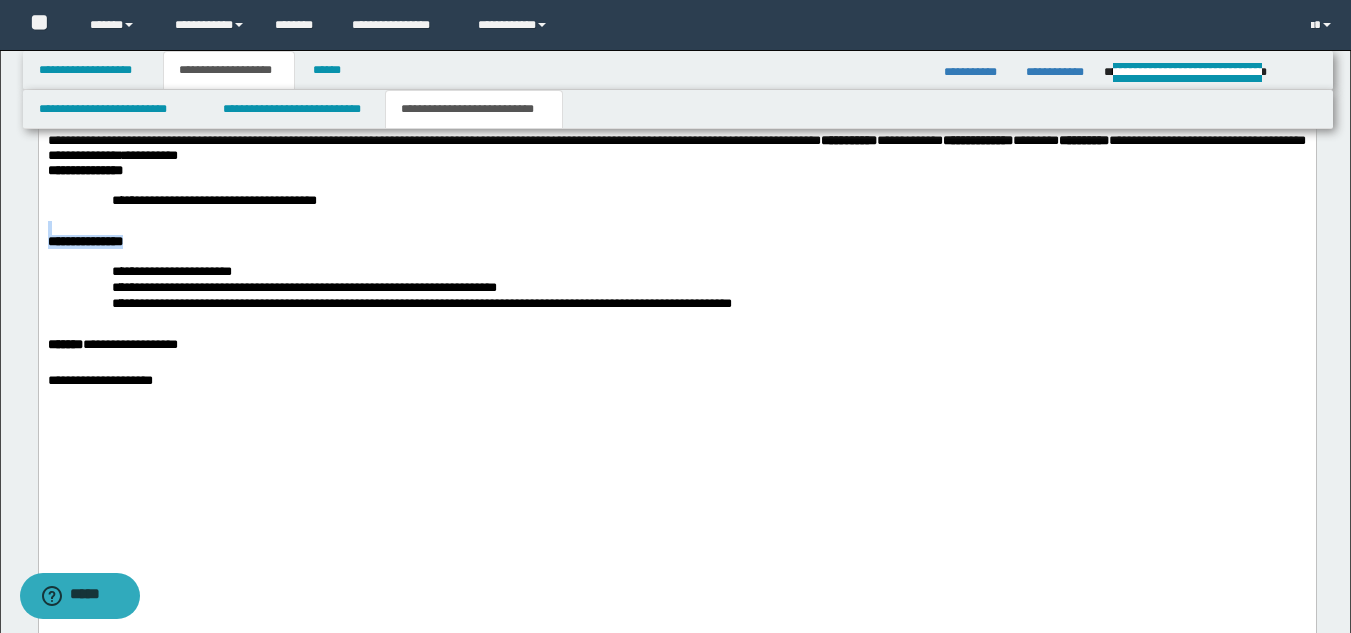 drag, startPoint x: 50, startPoint y: 354, endPoint x: 210, endPoint y: 375, distance: 161.37224 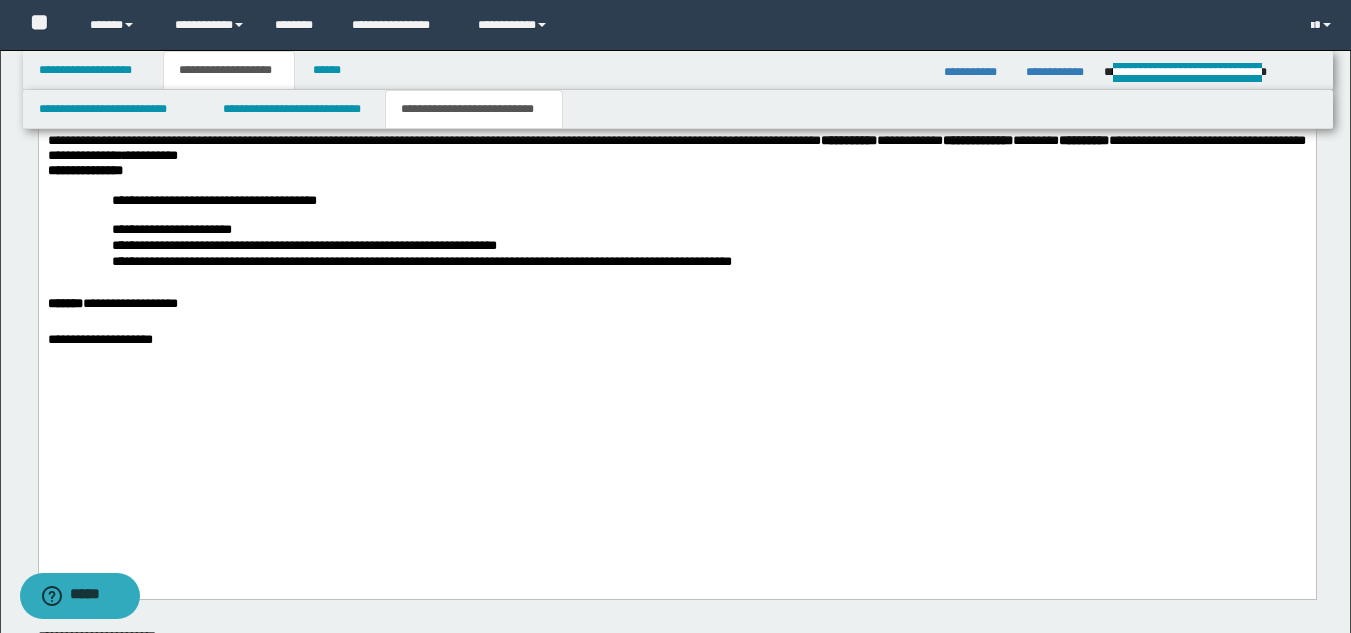 click on "**********" at bounding box center (676, 246) 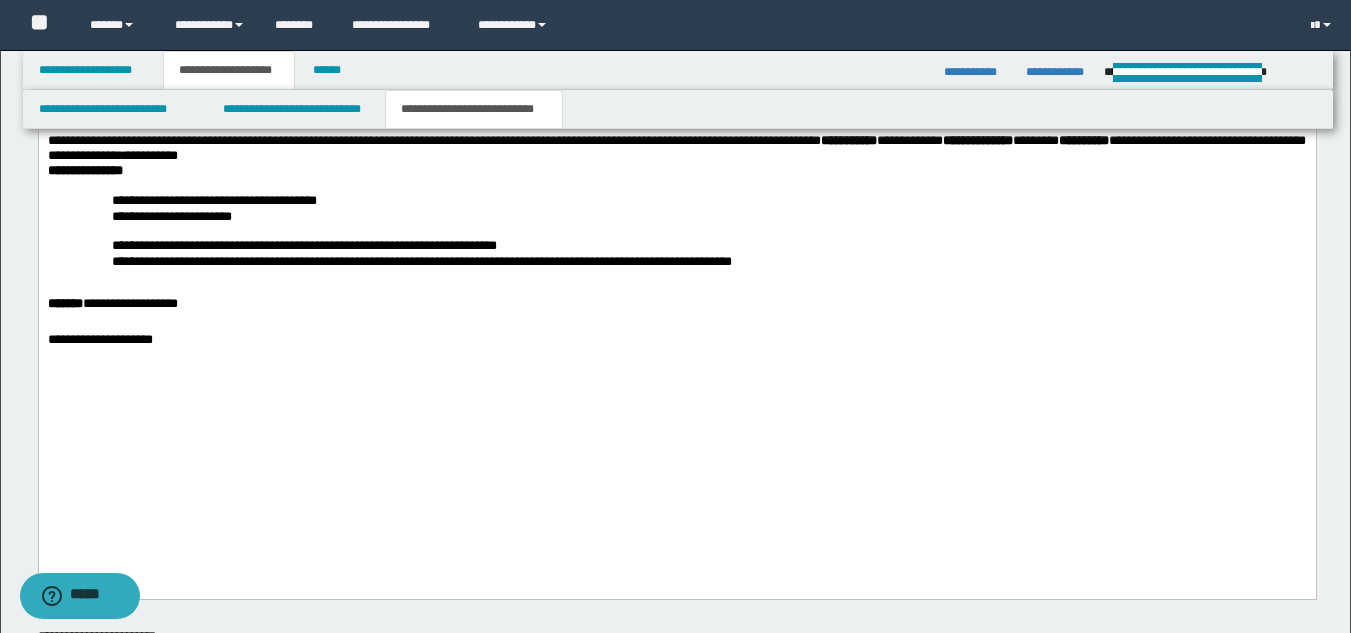 click on "**********" at bounding box center [676, -182] 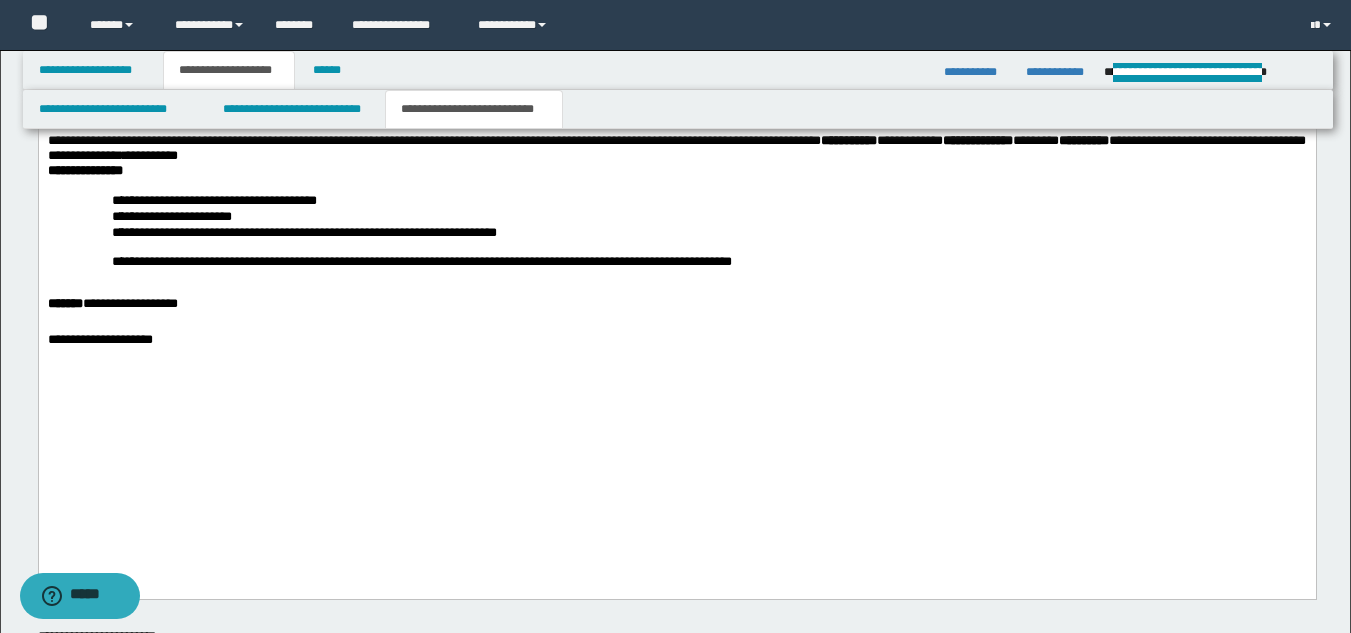 click on "**********" at bounding box center (676, -182) 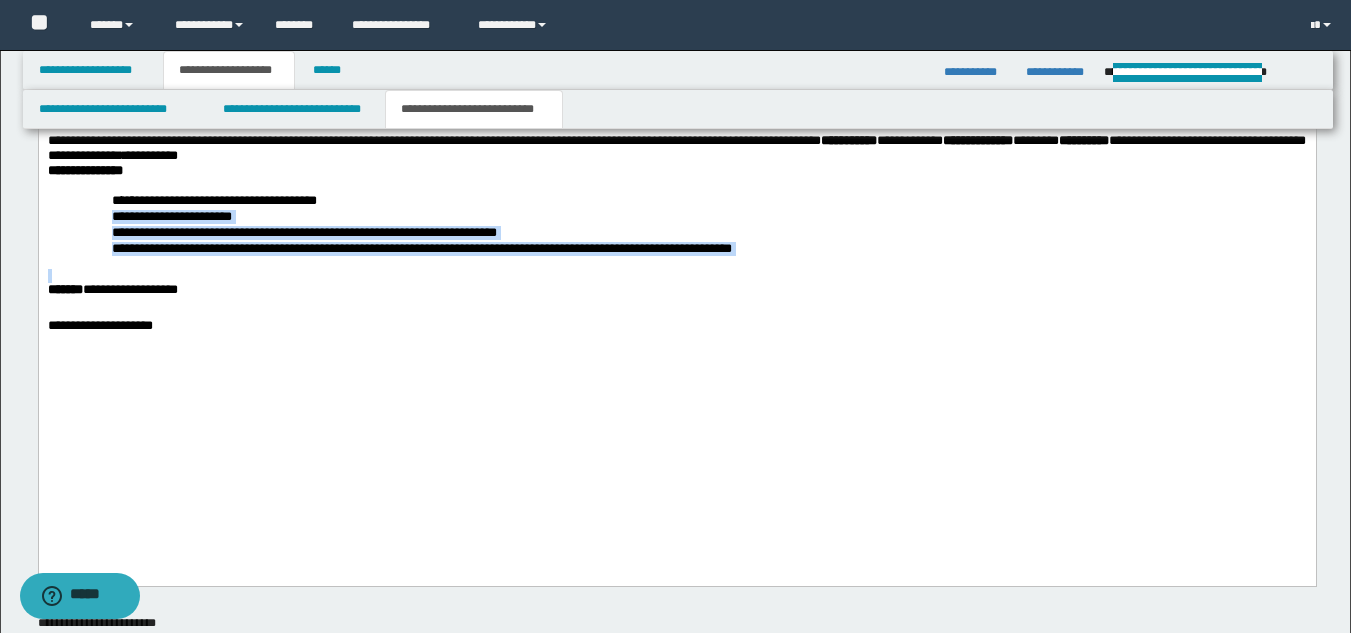 drag, startPoint x: 115, startPoint y: 346, endPoint x: 580, endPoint y: 403, distance: 468.48053 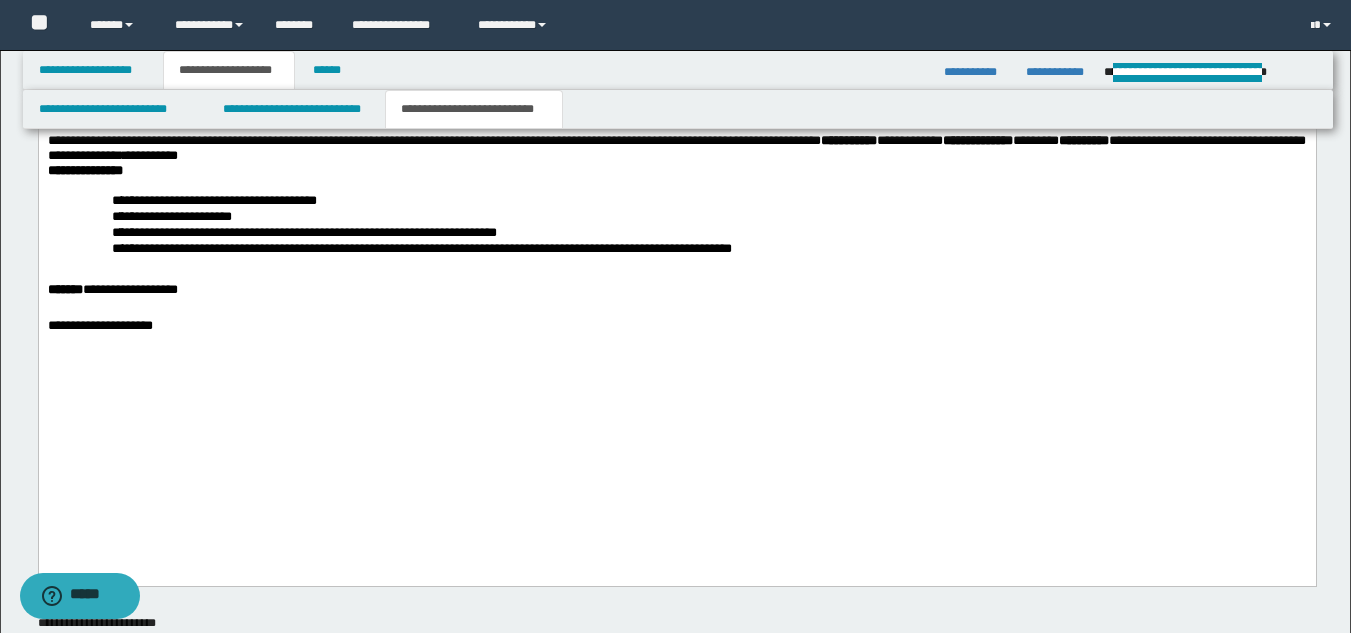 click on "**********" at bounding box center (213, 201) 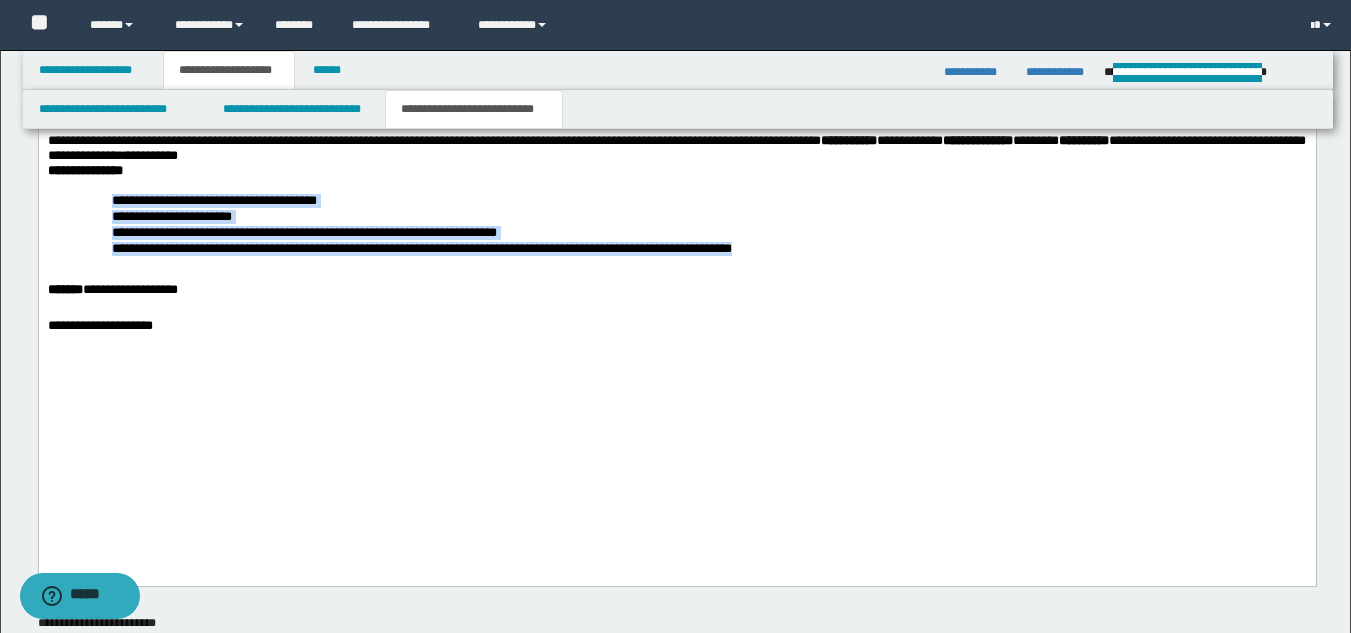 drag, startPoint x: 112, startPoint y: 335, endPoint x: 907, endPoint y: 388, distance: 796.7647 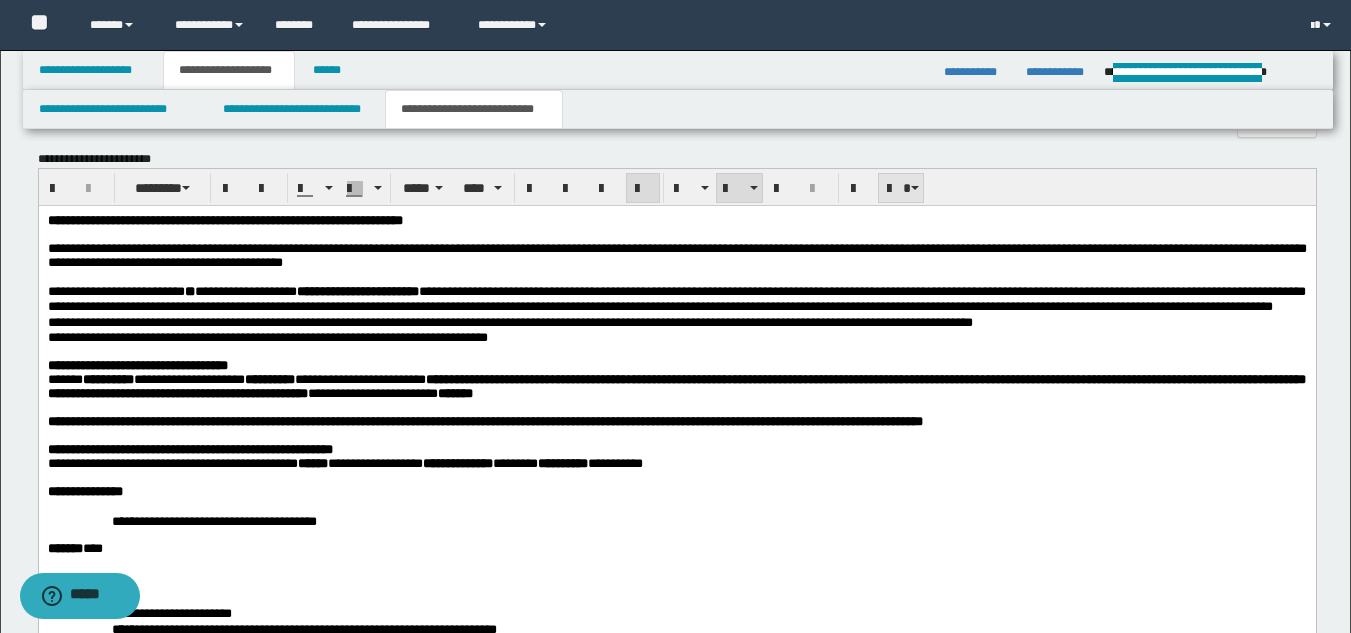 scroll, scrollTop: 841, scrollLeft: 0, axis: vertical 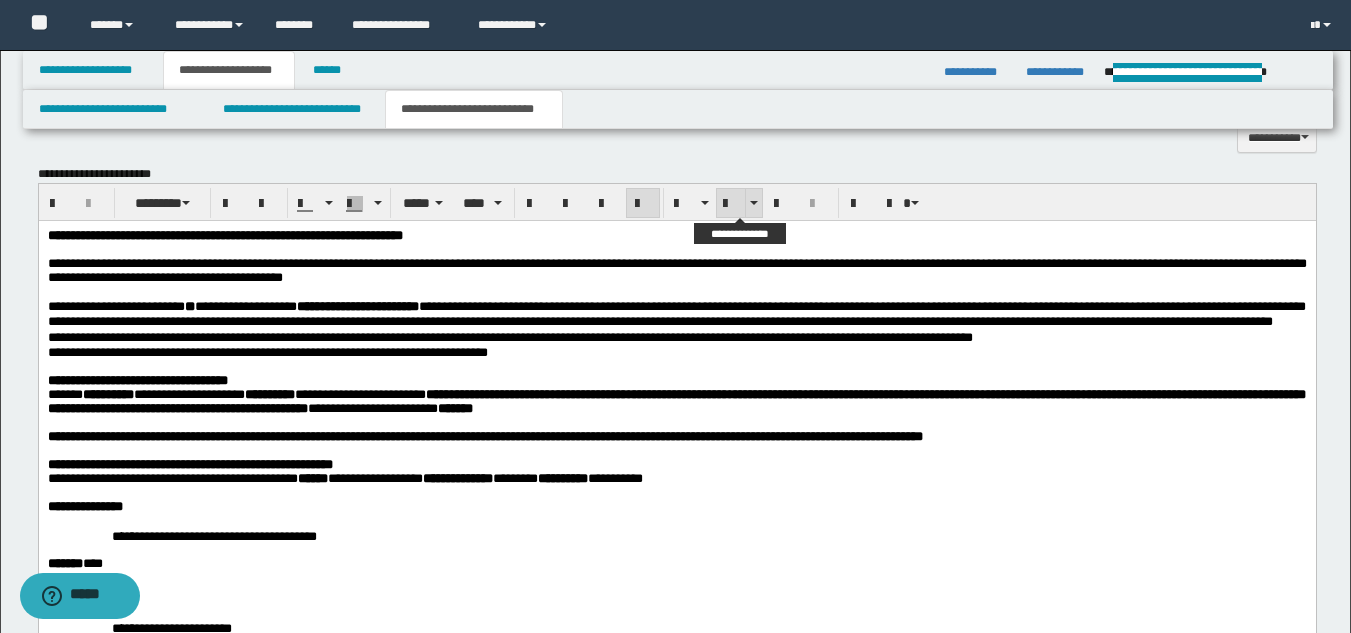 click at bounding box center (731, 204) 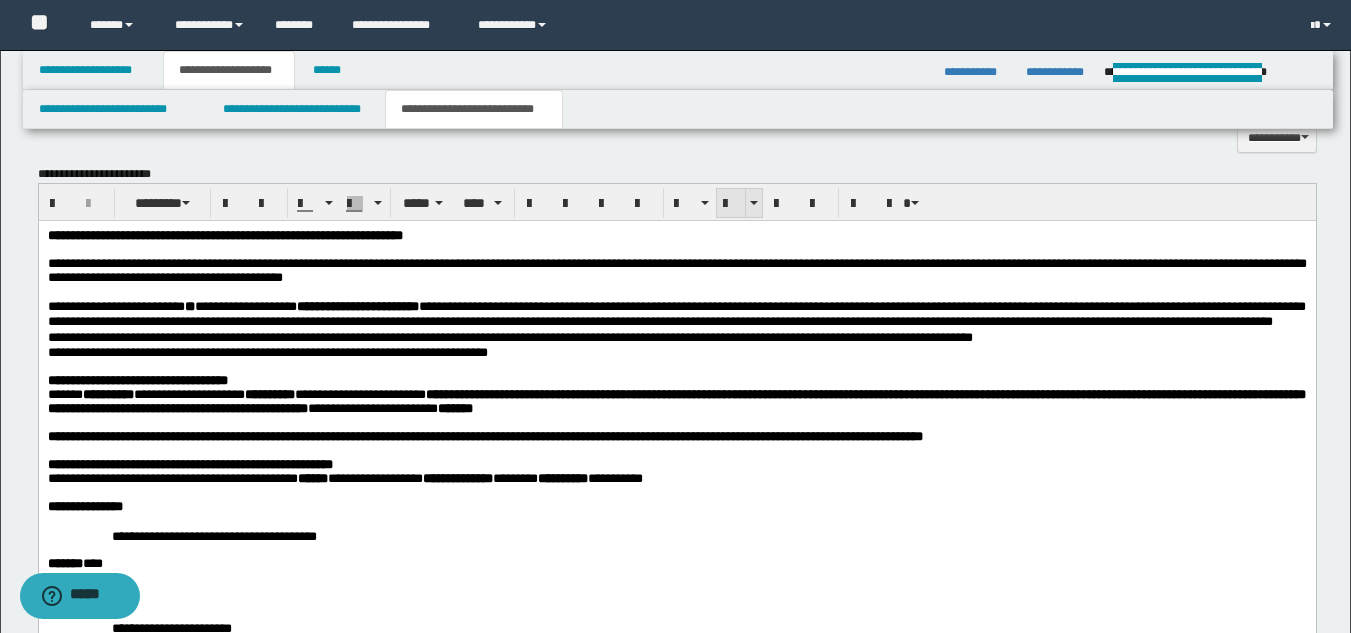 click at bounding box center (731, 204) 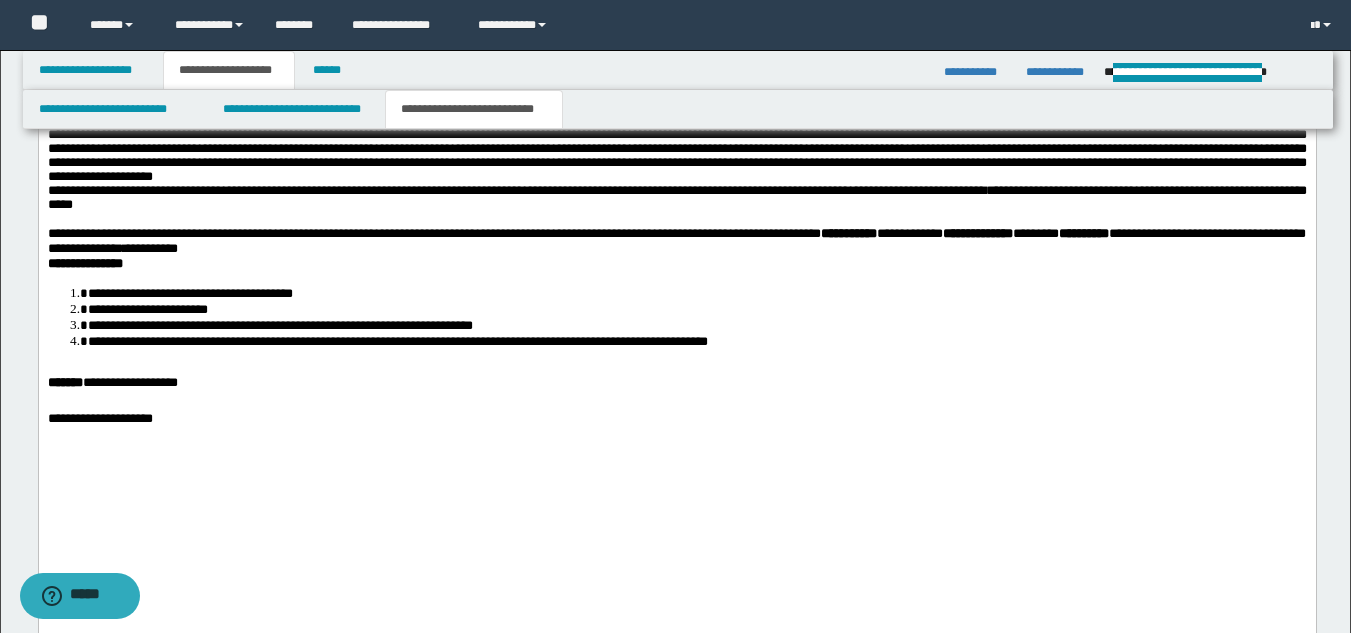 scroll, scrollTop: 1803, scrollLeft: 0, axis: vertical 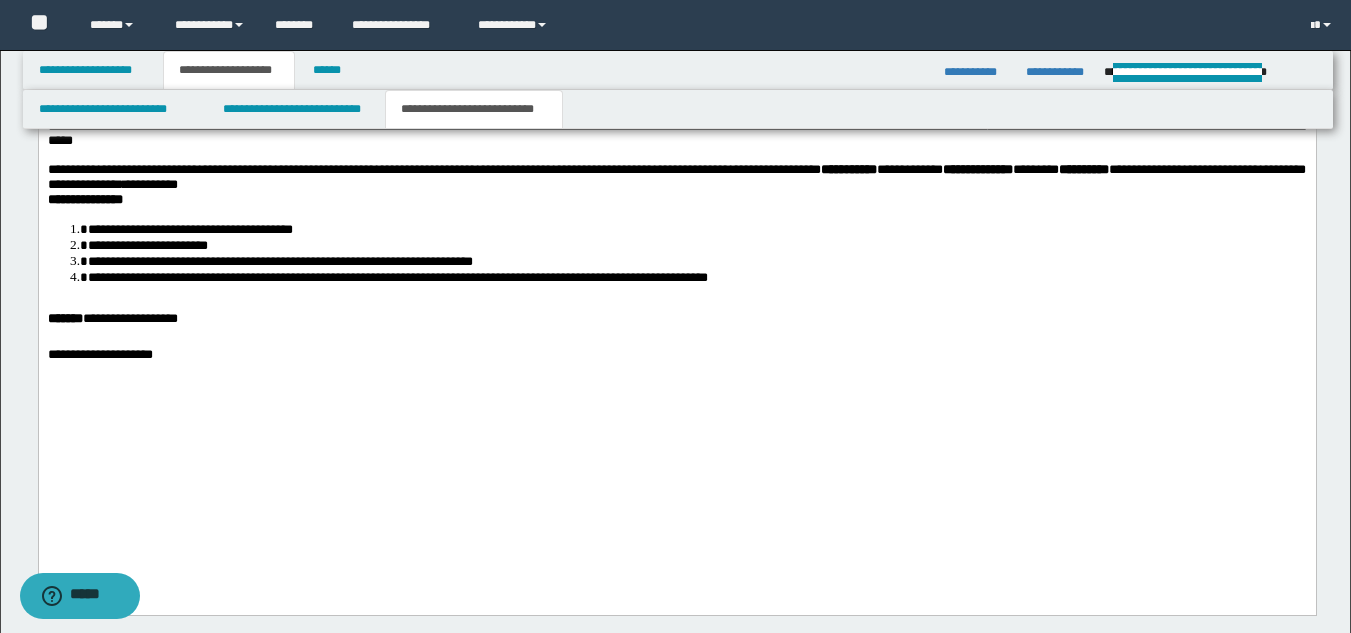 drag, startPoint x: 739, startPoint y: 474, endPoint x: 701, endPoint y: 479, distance: 38.327538 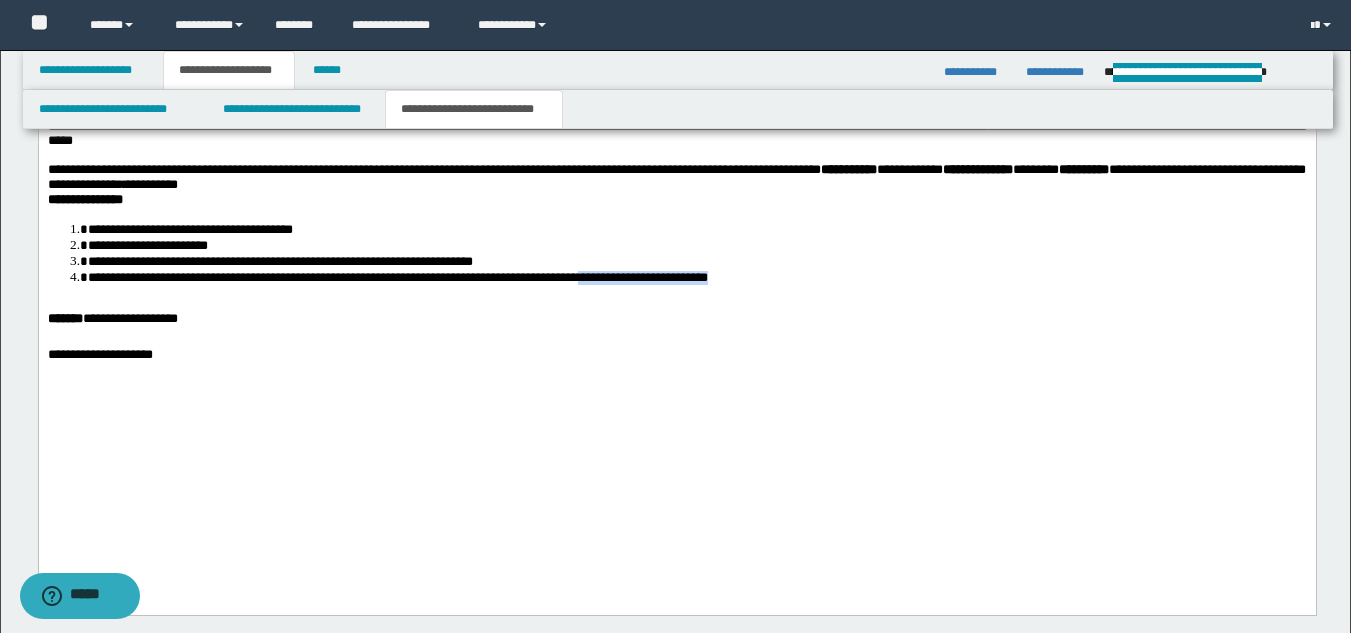 drag, startPoint x: 693, startPoint y: 417, endPoint x: 846, endPoint y: 419, distance: 153.01308 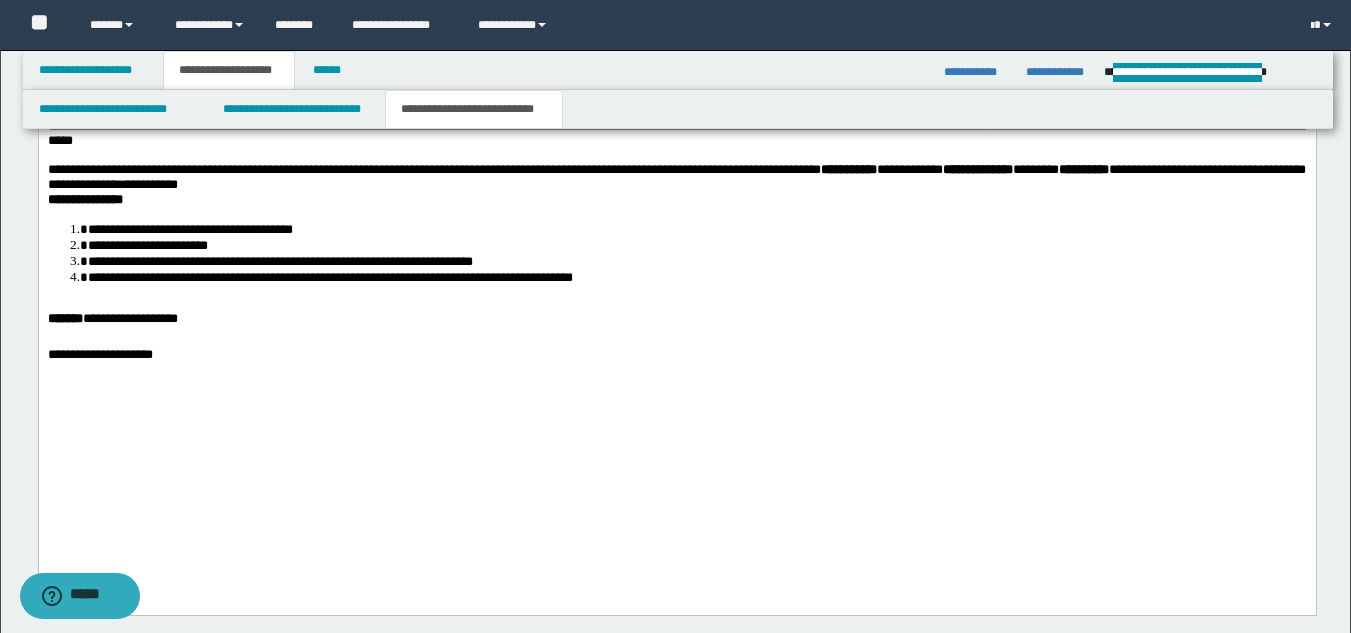 click on "**********" at bounding box center [848, 170] 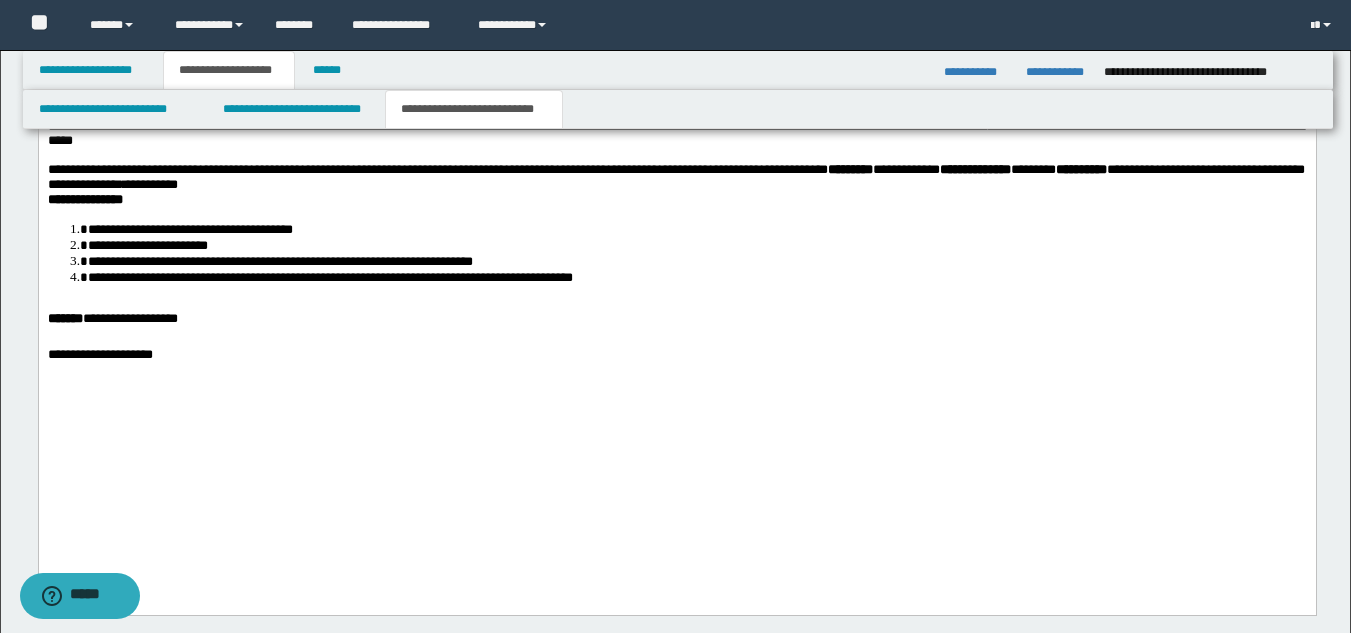 click on "**********" at bounding box center (675, -353) 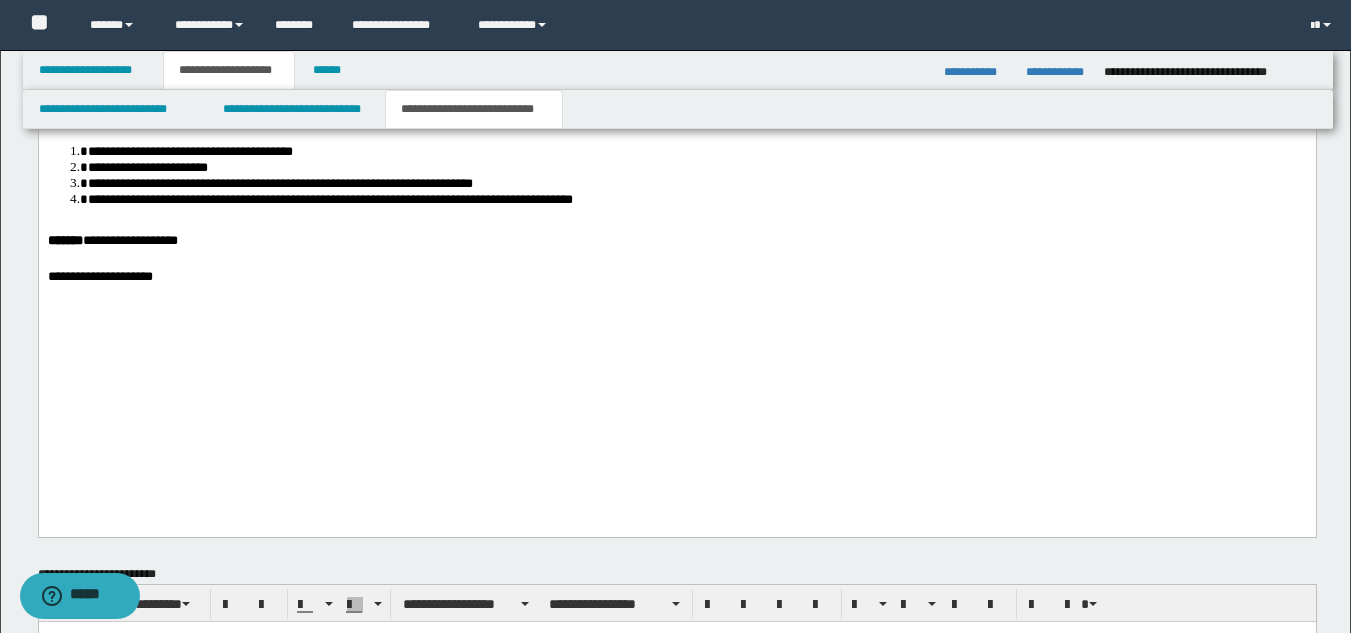 scroll, scrollTop: 1883, scrollLeft: 0, axis: vertical 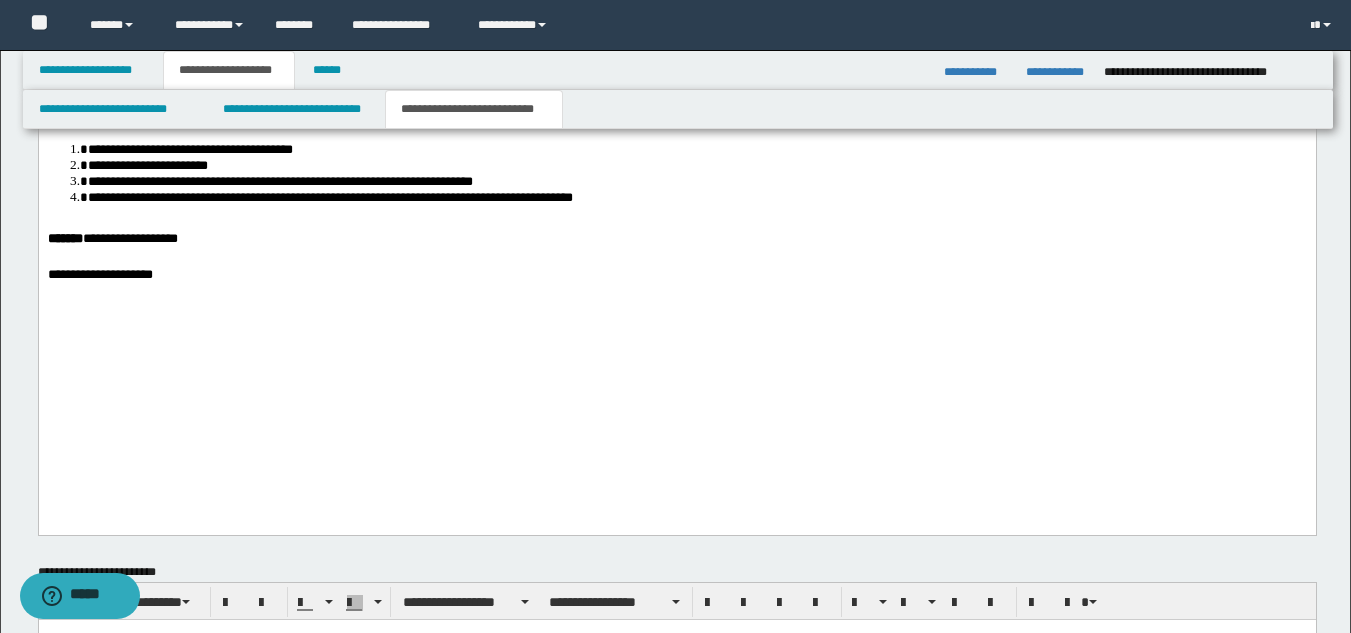 click at bounding box center (676, 262) 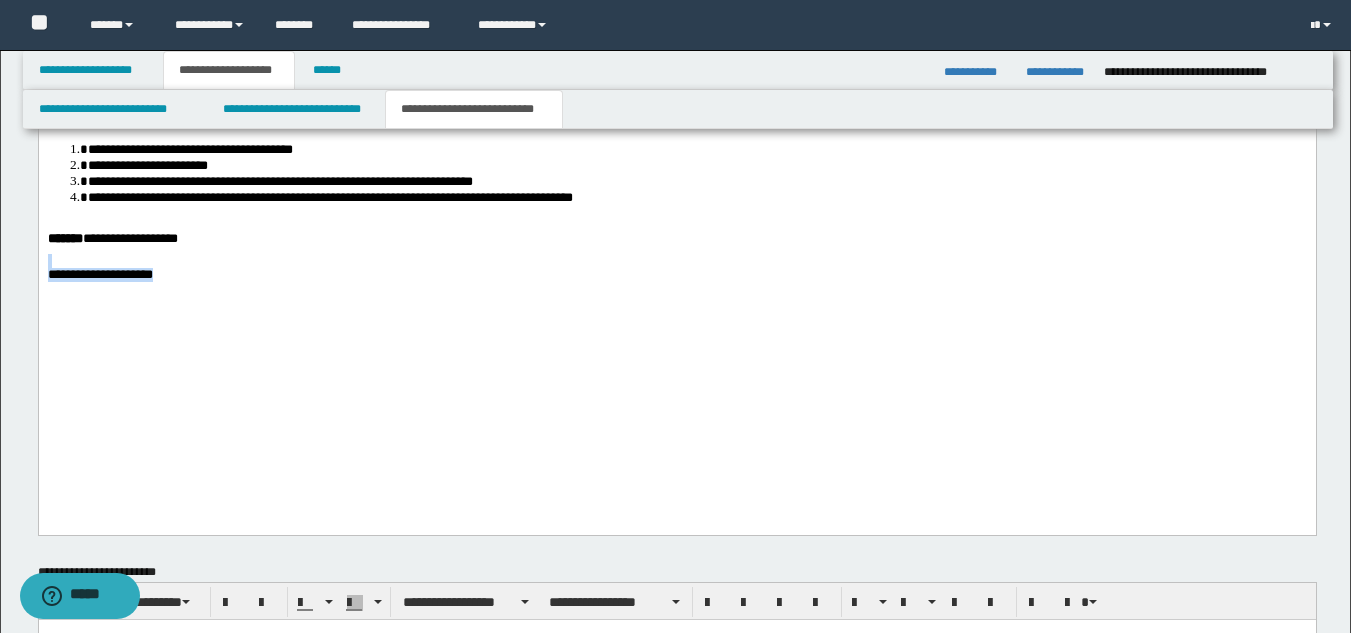 drag, startPoint x: 54, startPoint y: 399, endPoint x: 267, endPoint y: 451, distance: 219.25555 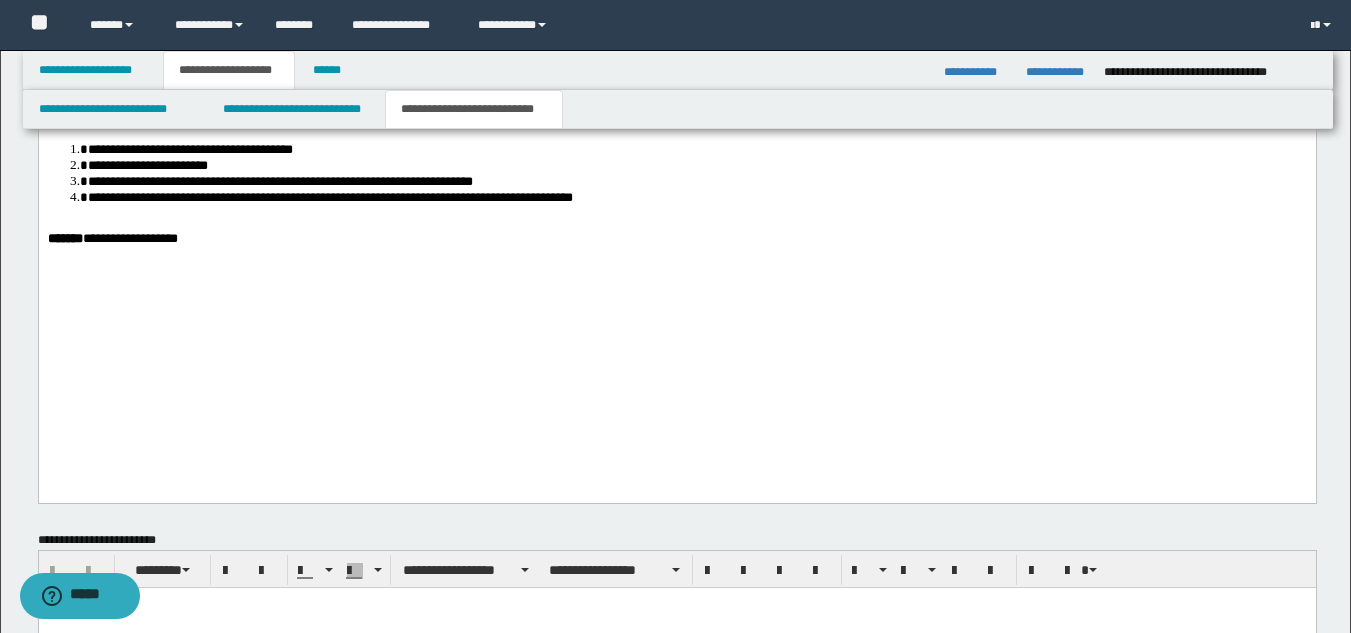 click at bounding box center [676, 226] 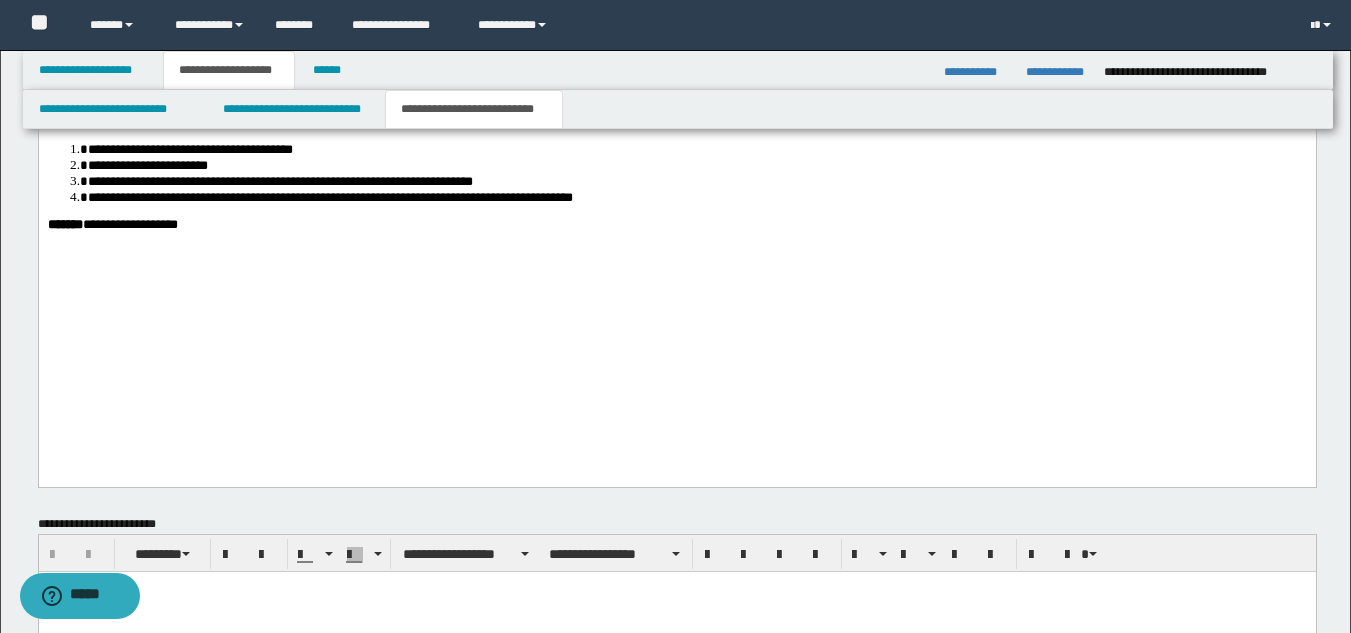 click on "**********" at bounding box center (676, -261) 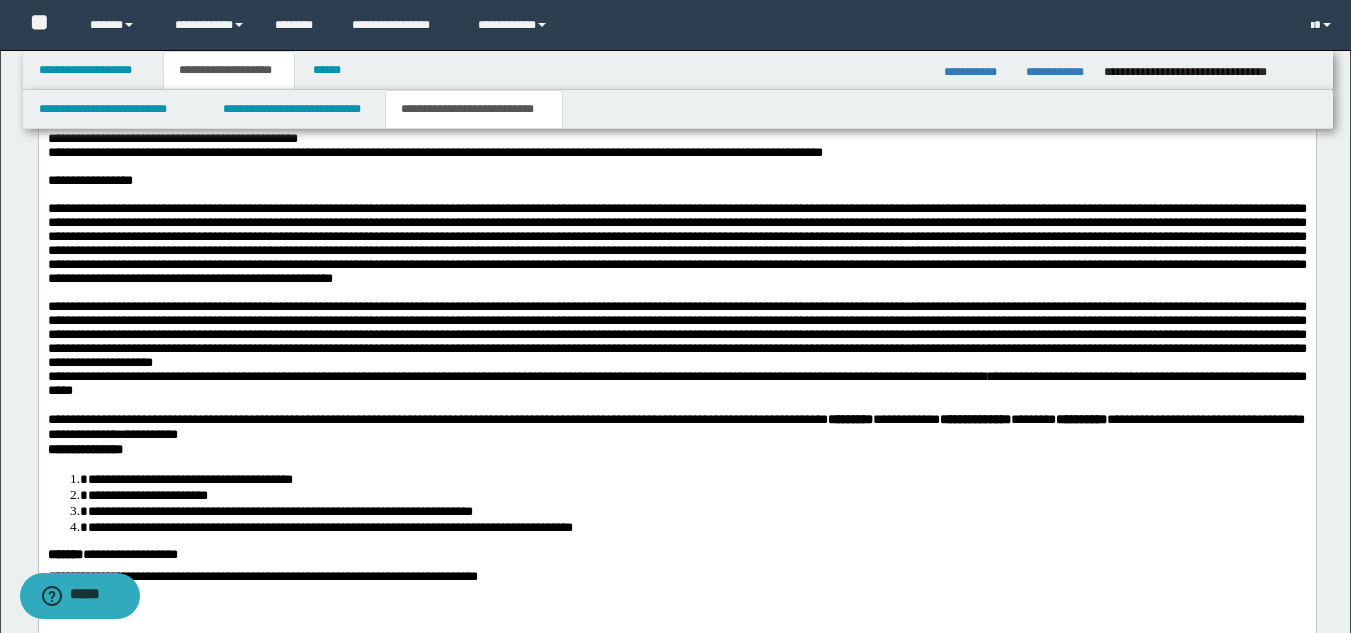 scroll, scrollTop: 1524, scrollLeft: 0, axis: vertical 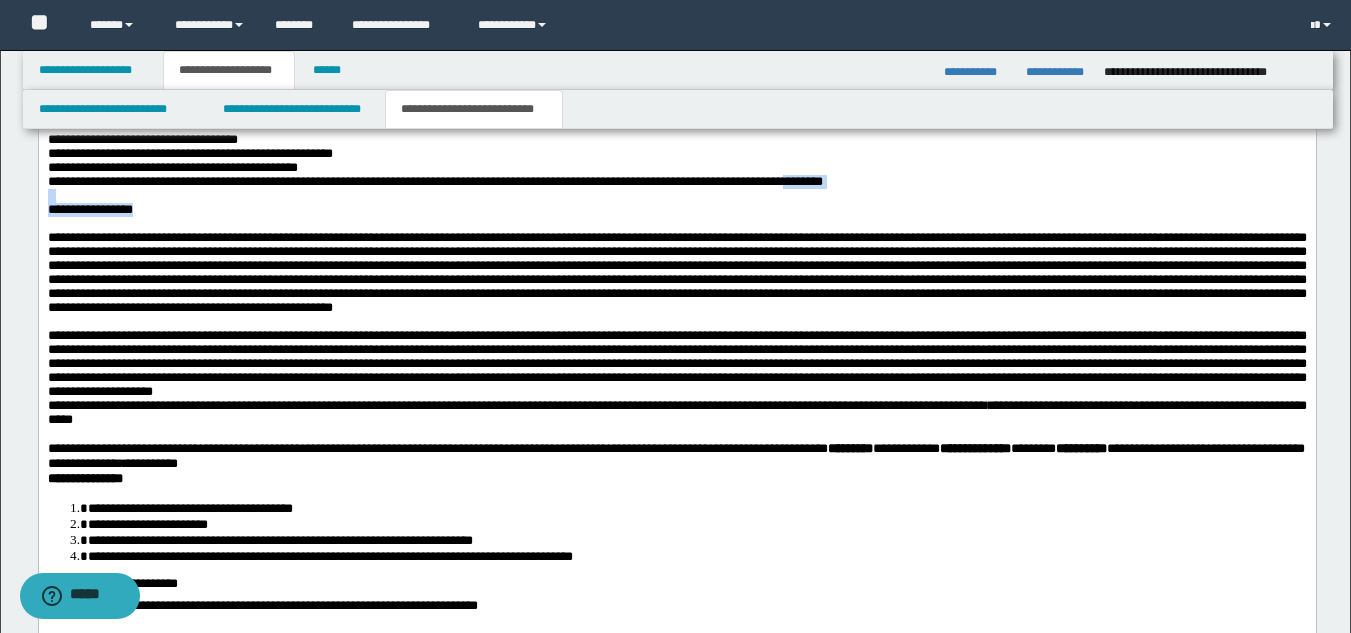 drag, startPoint x: 910, startPoint y: 260, endPoint x: 912, endPoint y: 287, distance: 27.073973 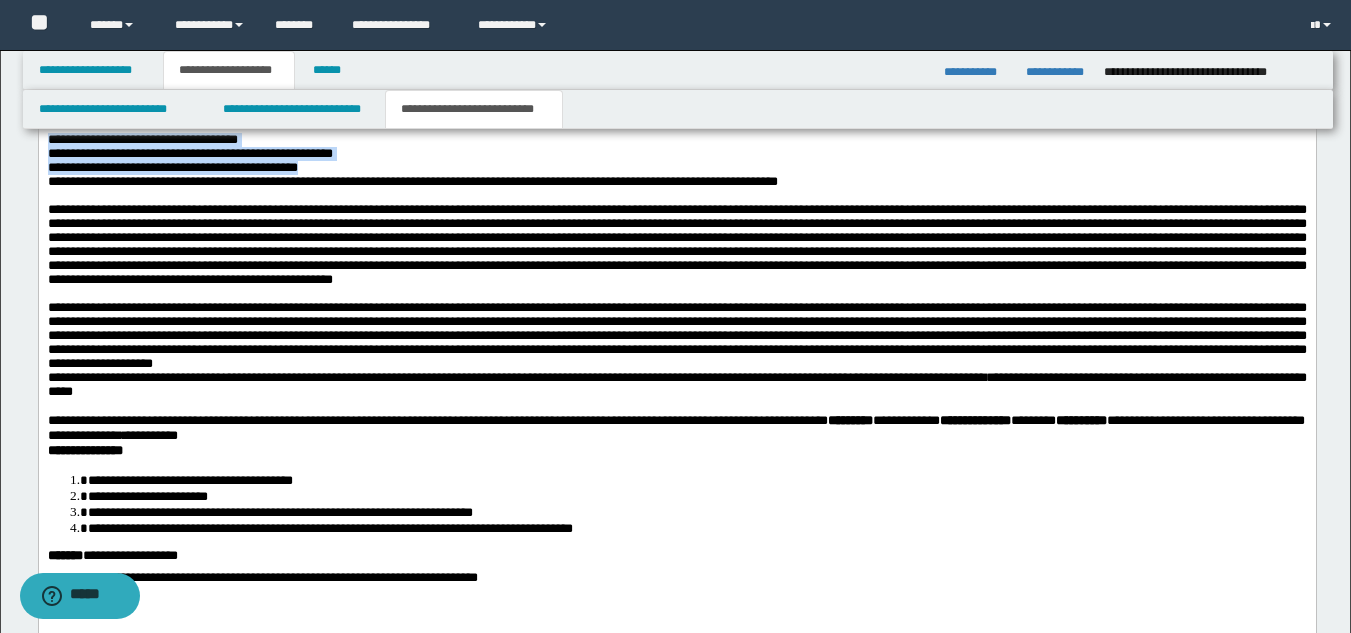 drag, startPoint x: 48, startPoint y: 208, endPoint x: 394, endPoint y: 242, distance: 347.6665 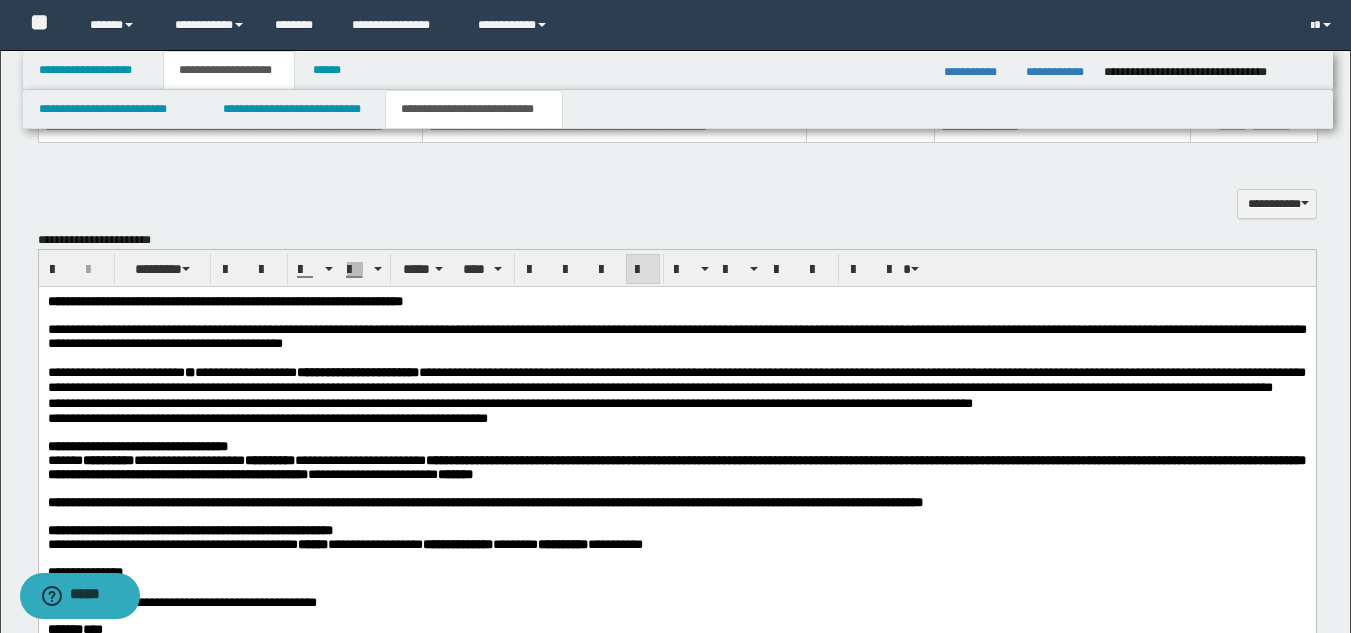 scroll, scrollTop: 771, scrollLeft: 0, axis: vertical 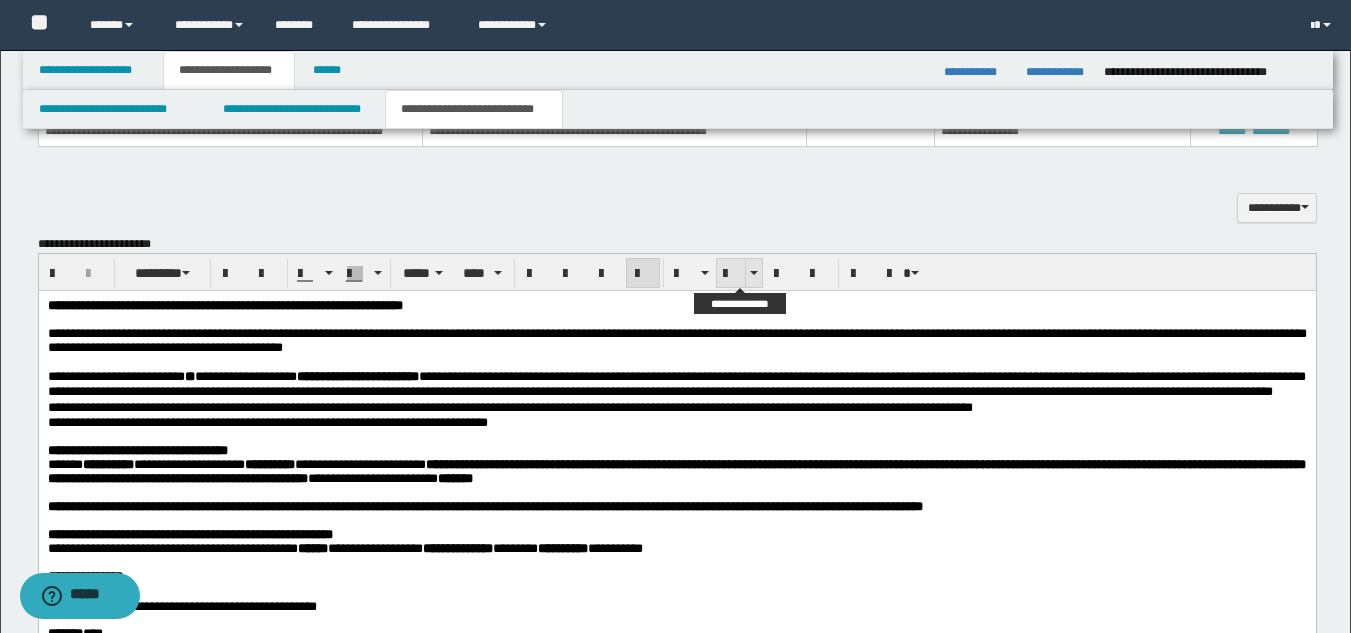 click at bounding box center [731, 274] 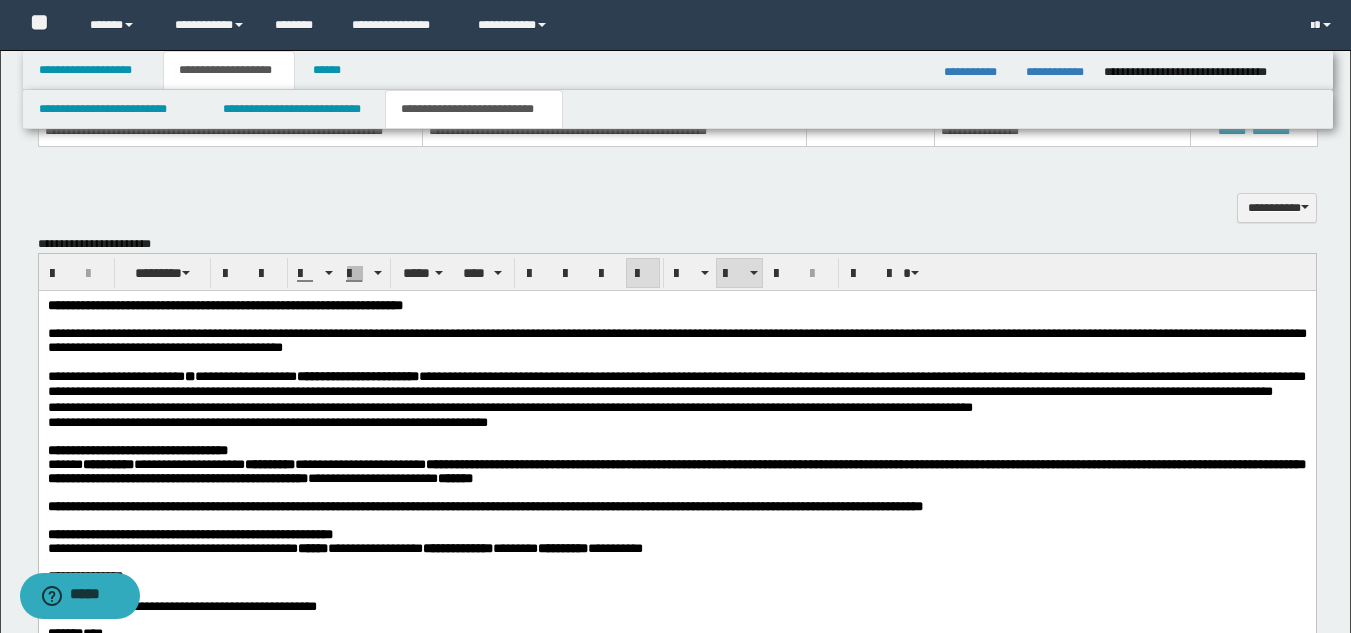 scroll, scrollTop: 1324, scrollLeft: 0, axis: vertical 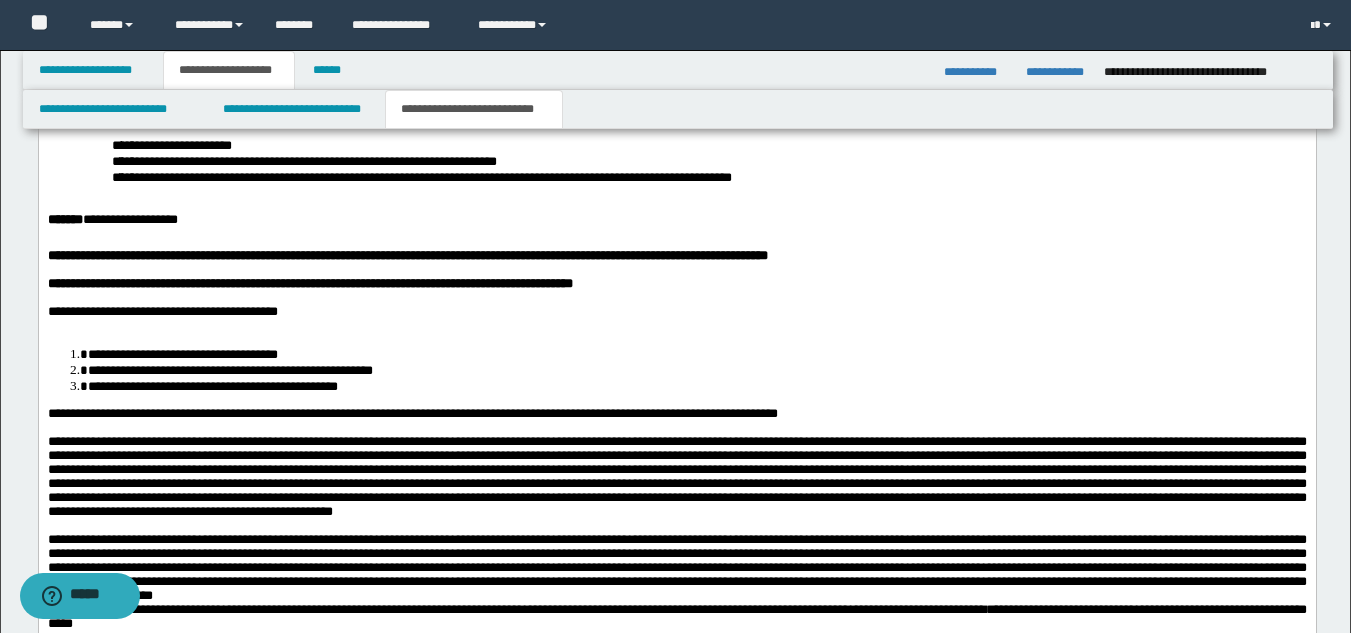 click on "**********" at bounding box center [676, 221] 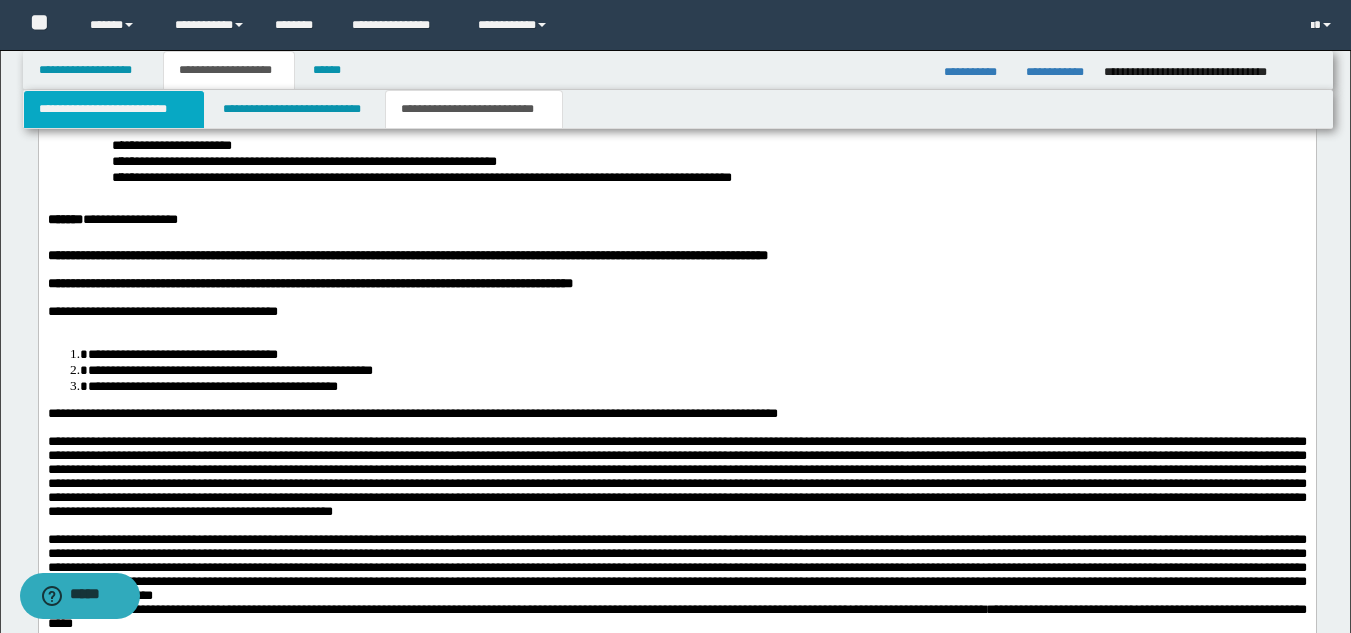 click on "**********" at bounding box center (114, 109) 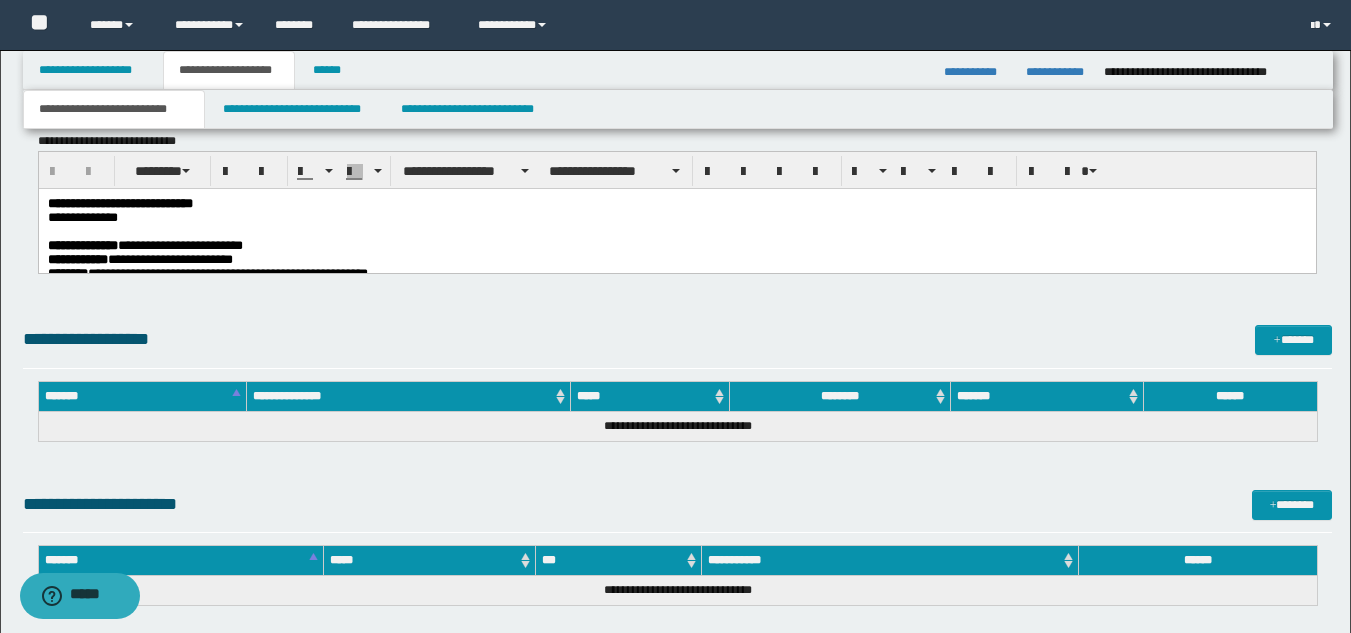 scroll, scrollTop: 1032, scrollLeft: 0, axis: vertical 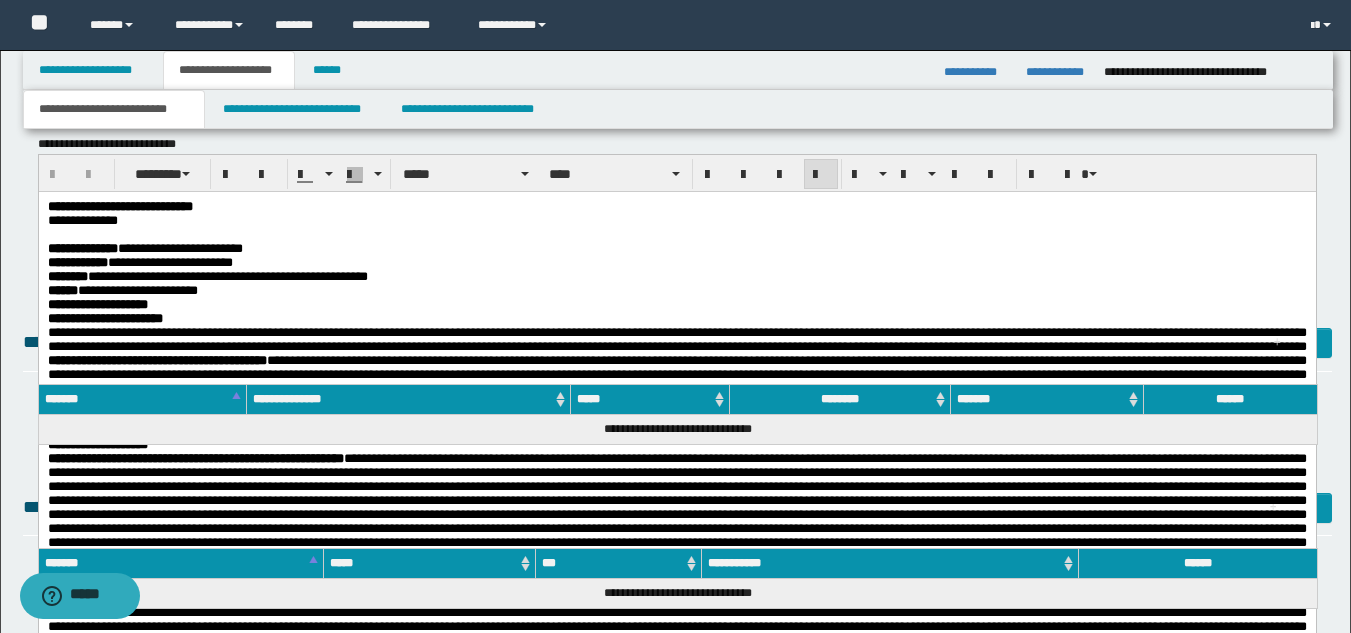 click at bounding box center (676, 235) 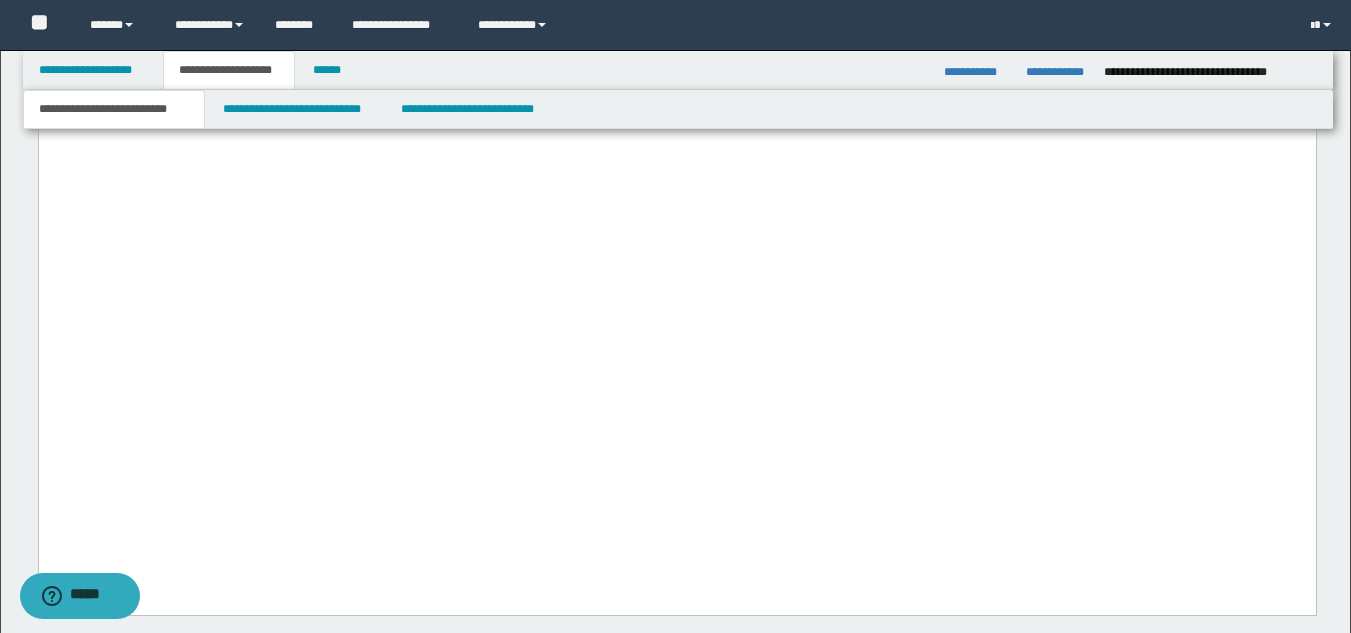 scroll, scrollTop: 2305, scrollLeft: 0, axis: vertical 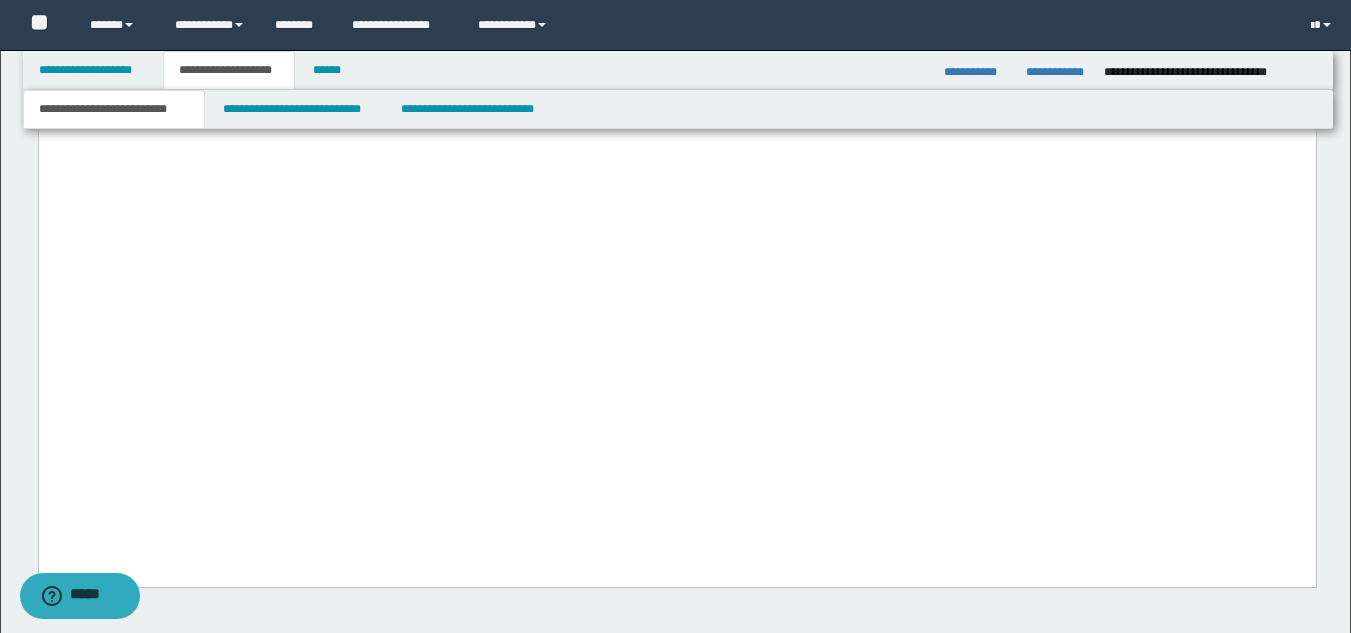 drag, startPoint x: 48, startPoint y: -781, endPoint x: 1092, endPoint y: 519, distance: 1667.314 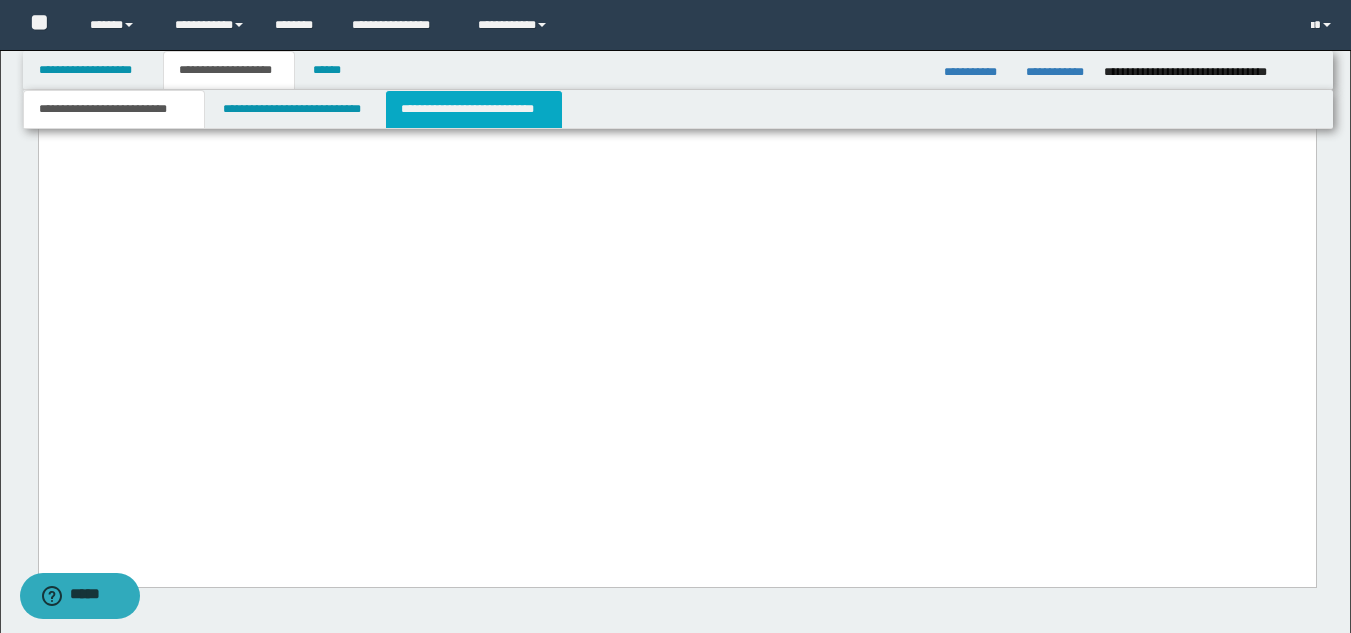 click on "**********" at bounding box center (474, 109) 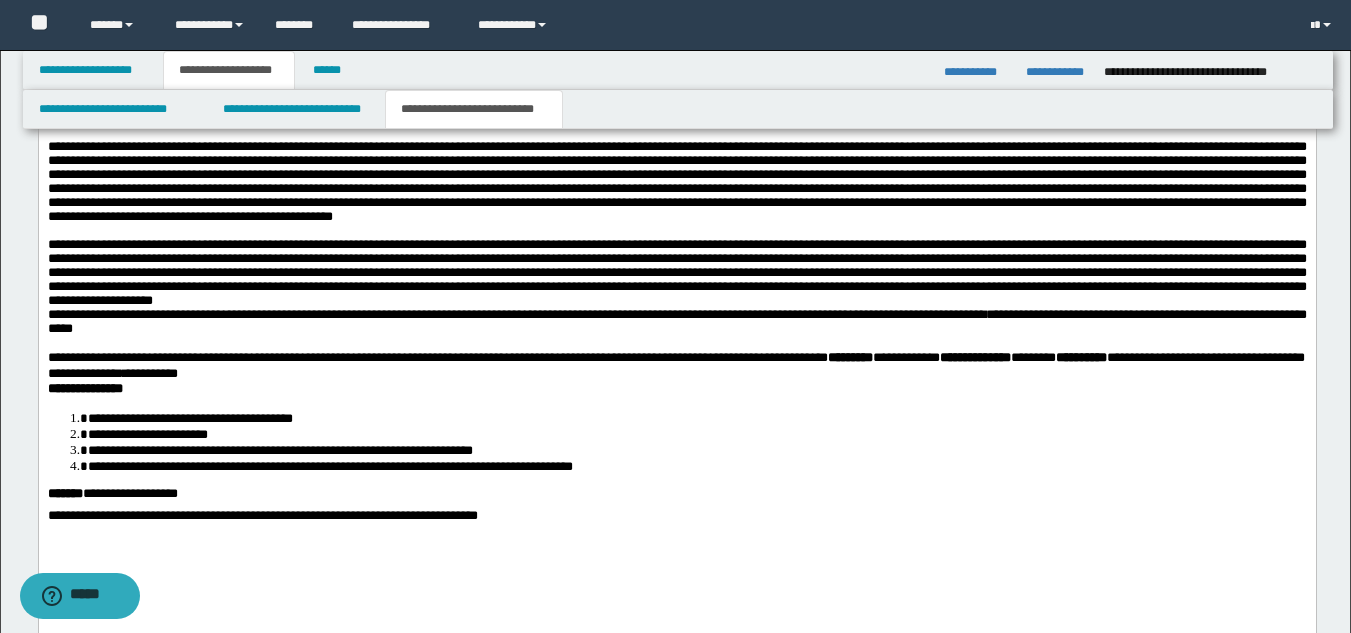 scroll, scrollTop: 1614, scrollLeft: 0, axis: vertical 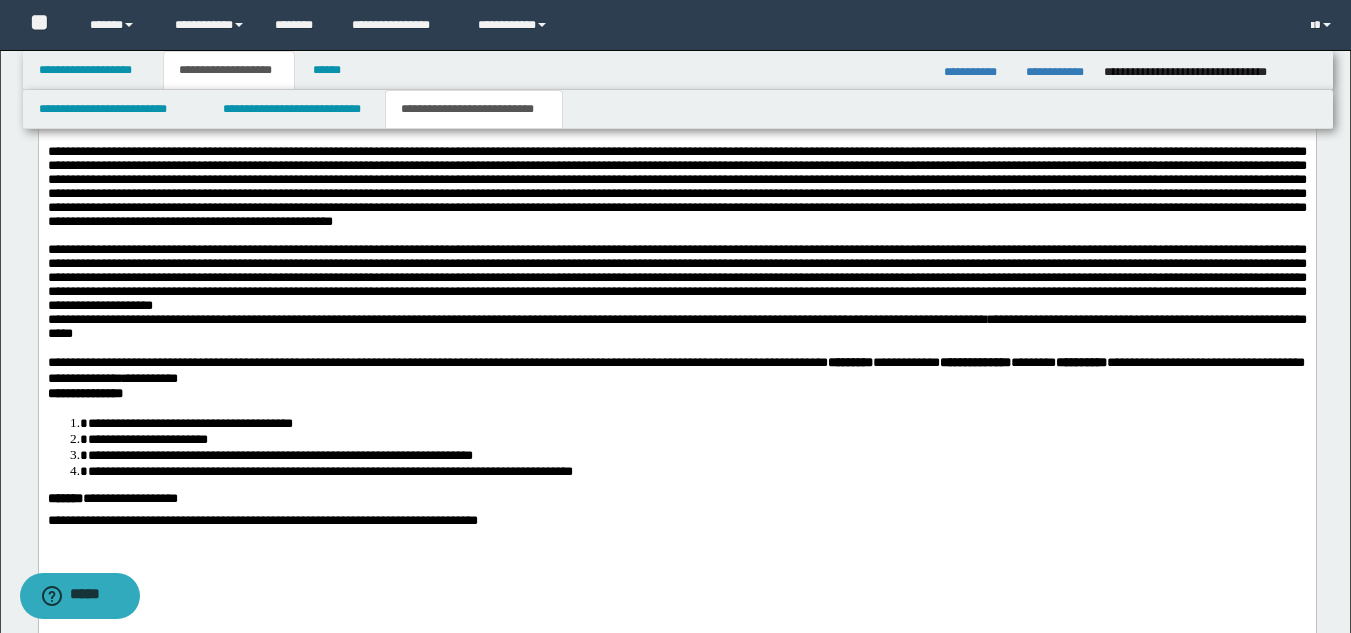 click on "**********" at bounding box center (676, 125) 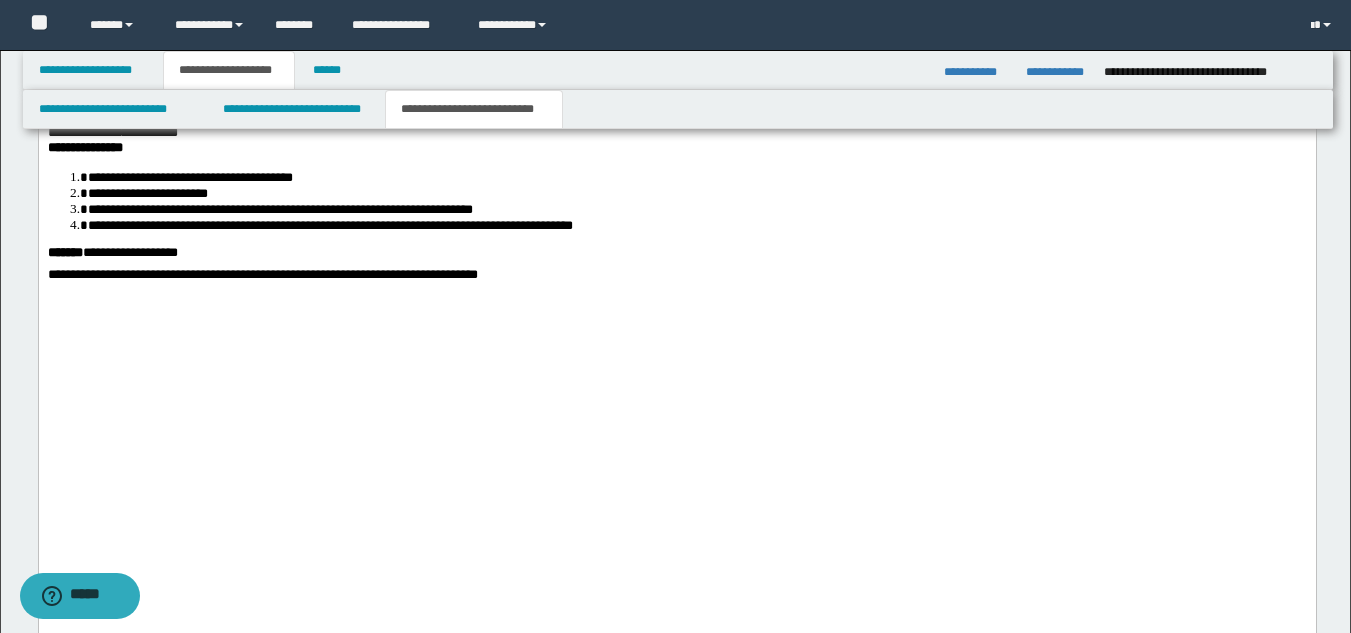 scroll, scrollTop: 2833, scrollLeft: 0, axis: vertical 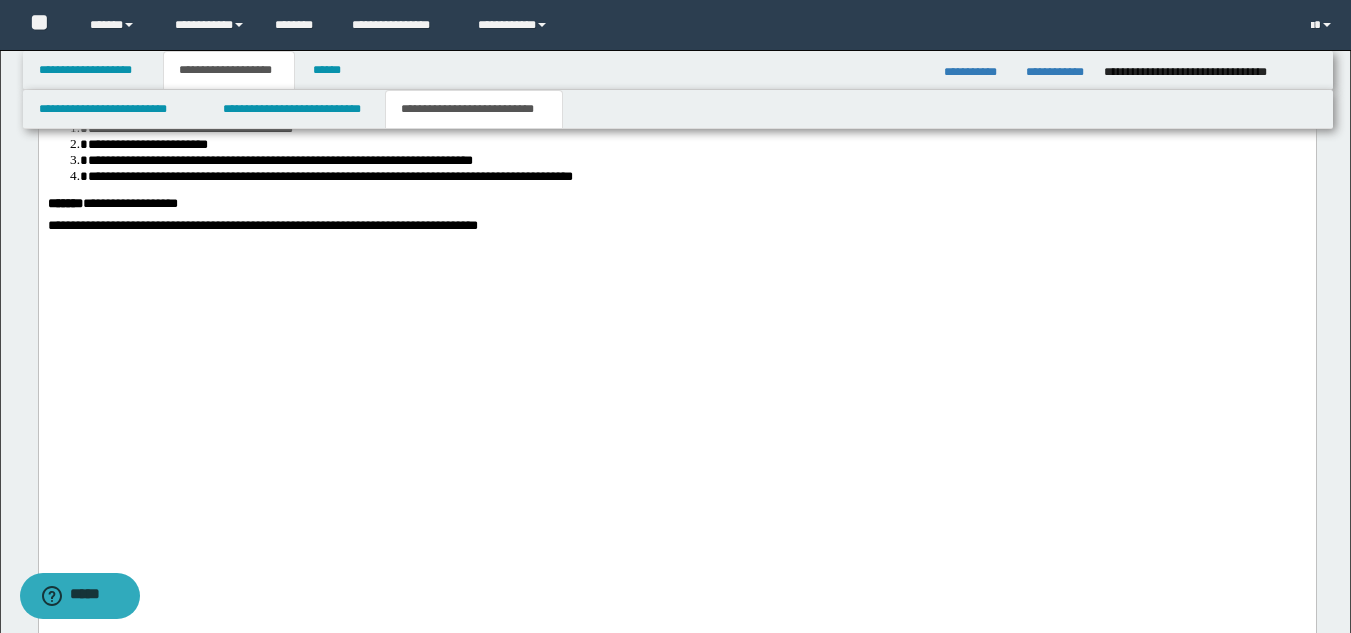click at bounding box center (676, -107) 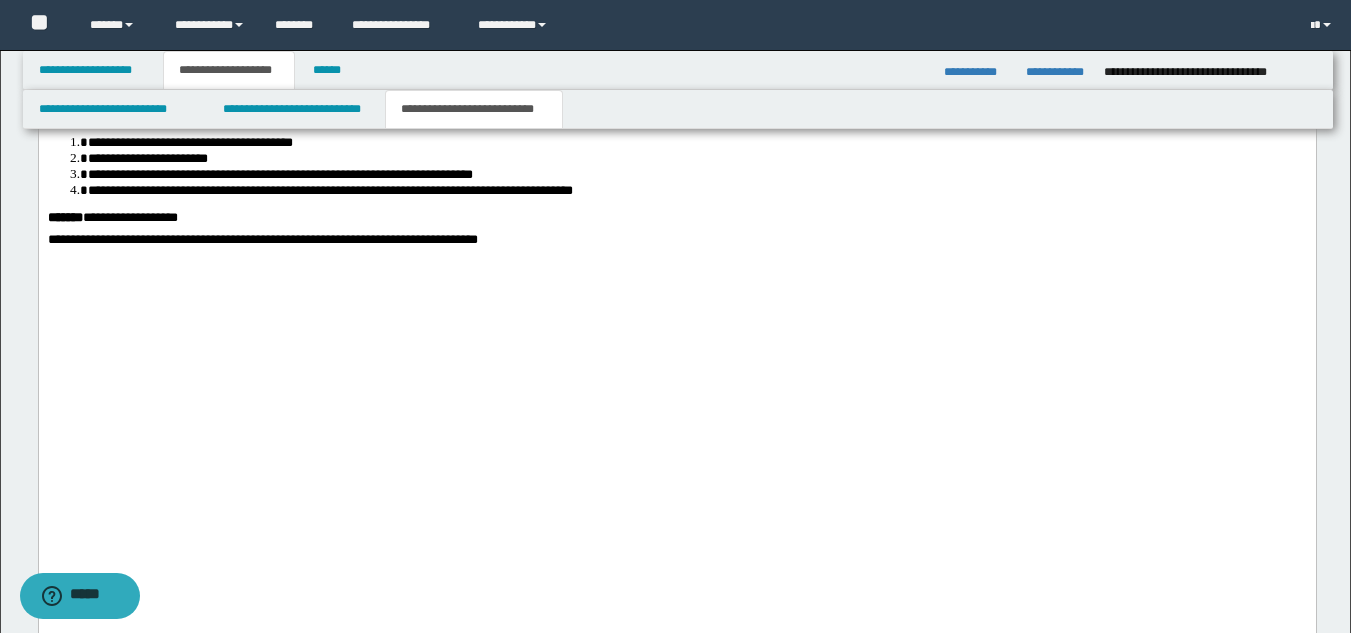 drag, startPoint x: 1100, startPoint y: 400, endPoint x: 1067, endPoint y: 404, distance: 33.24154 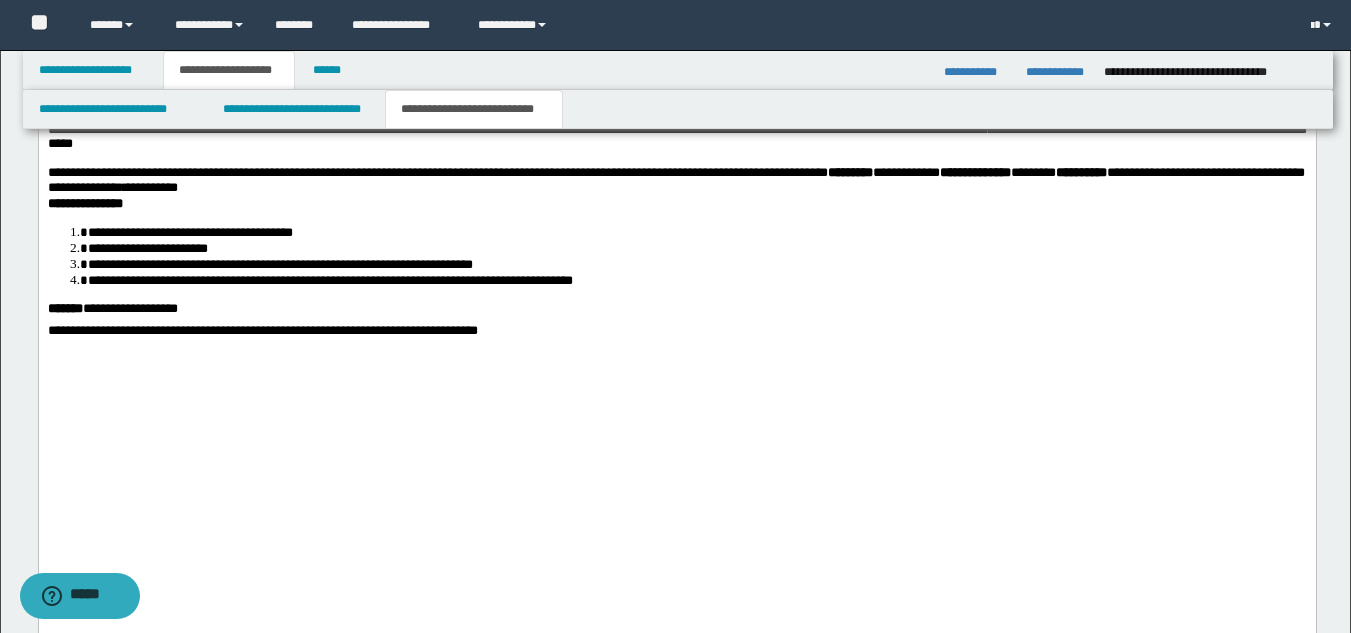 click at bounding box center [676, -13] 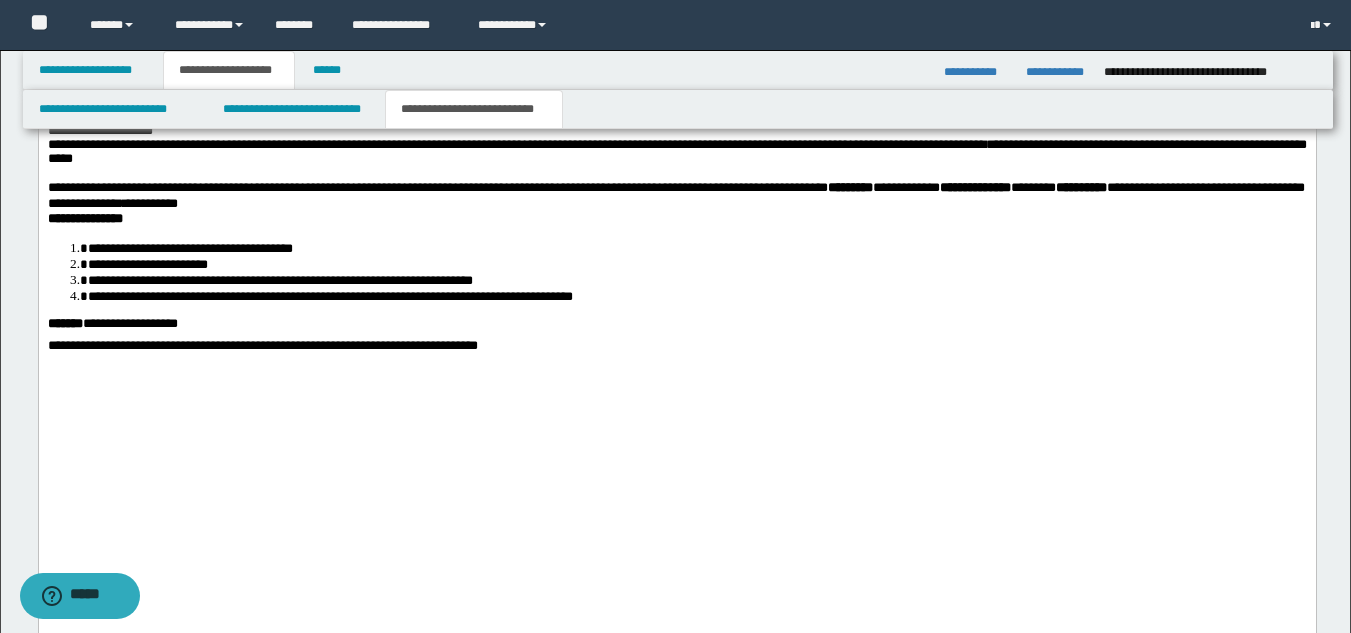 drag, startPoint x: 50, startPoint y: 440, endPoint x: 1008, endPoint y: 521, distance: 961.4182 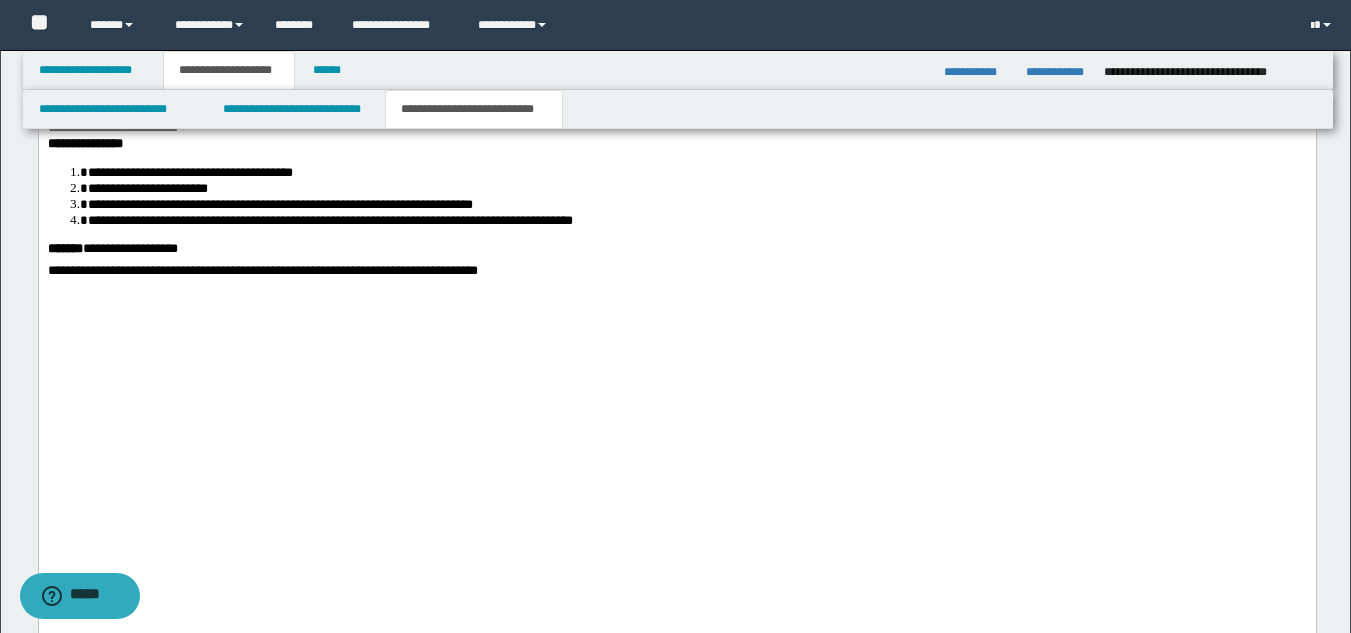 drag, startPoint x: 958, startPoint y: 419, endPoint x: 950, endPoint y: 434, distance: 17 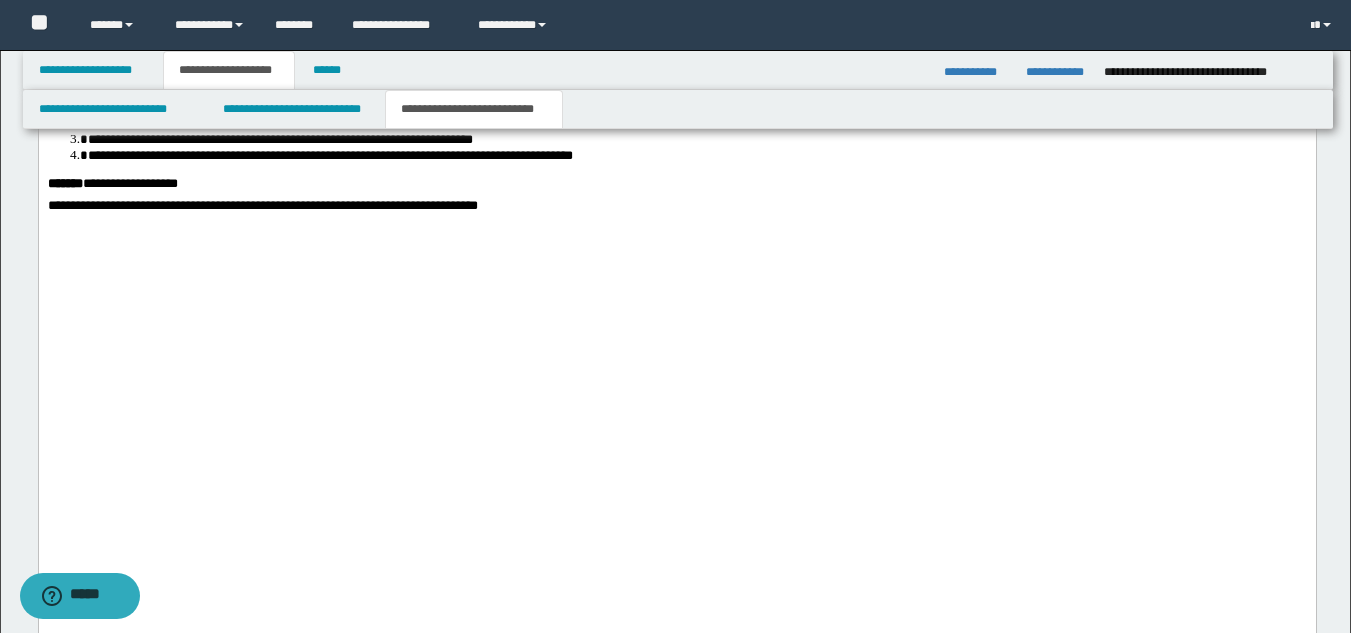 click on "**********" at bounding box center (676, -37) 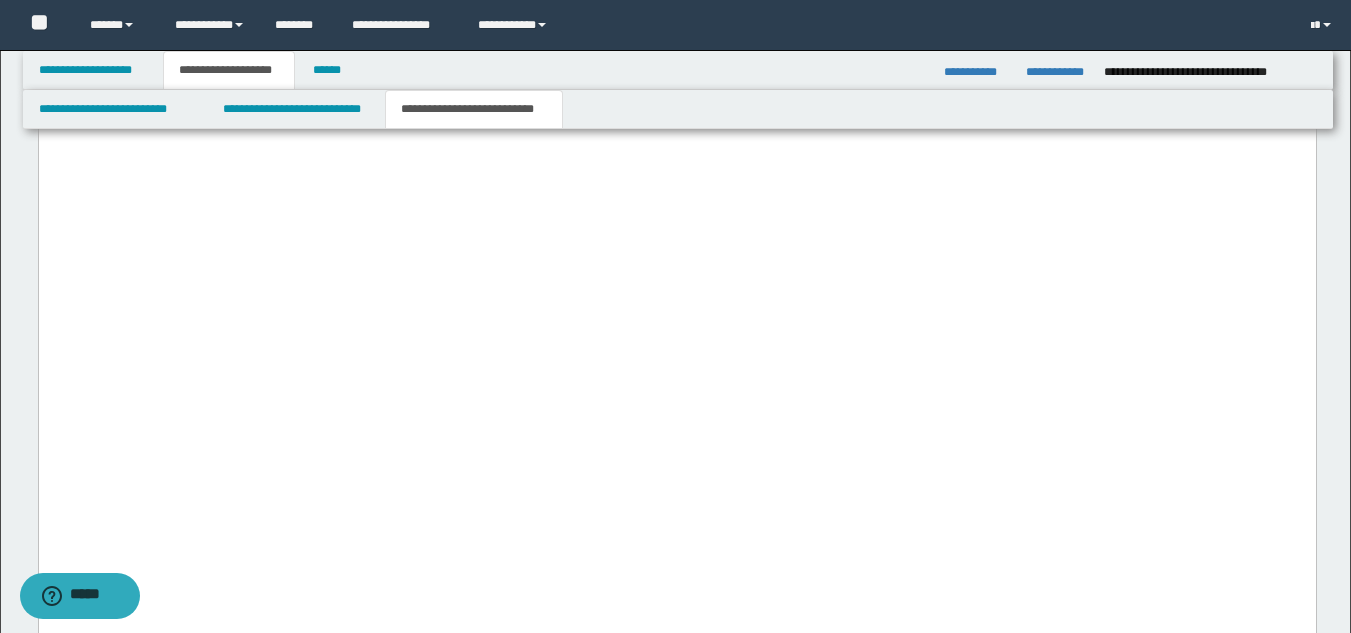 scroll, scrollTop: 2997, scrollLeft: 0, axis: vertical 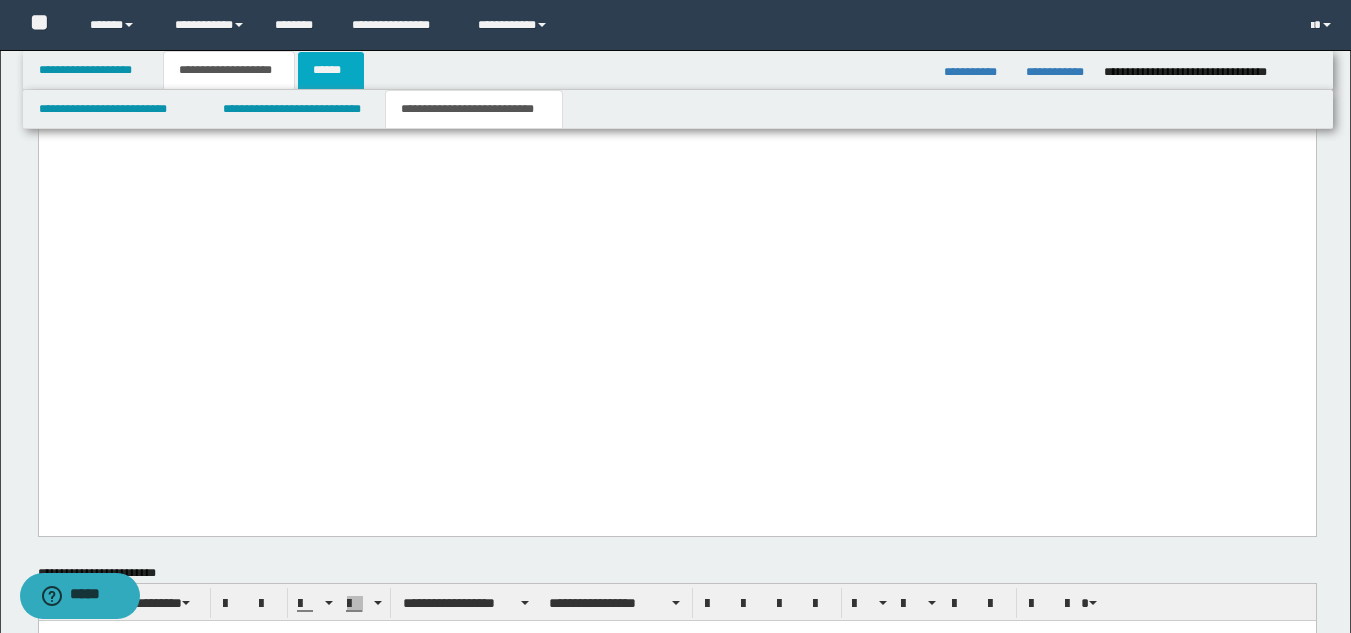 click on "******" at bounding box center (331, 70) 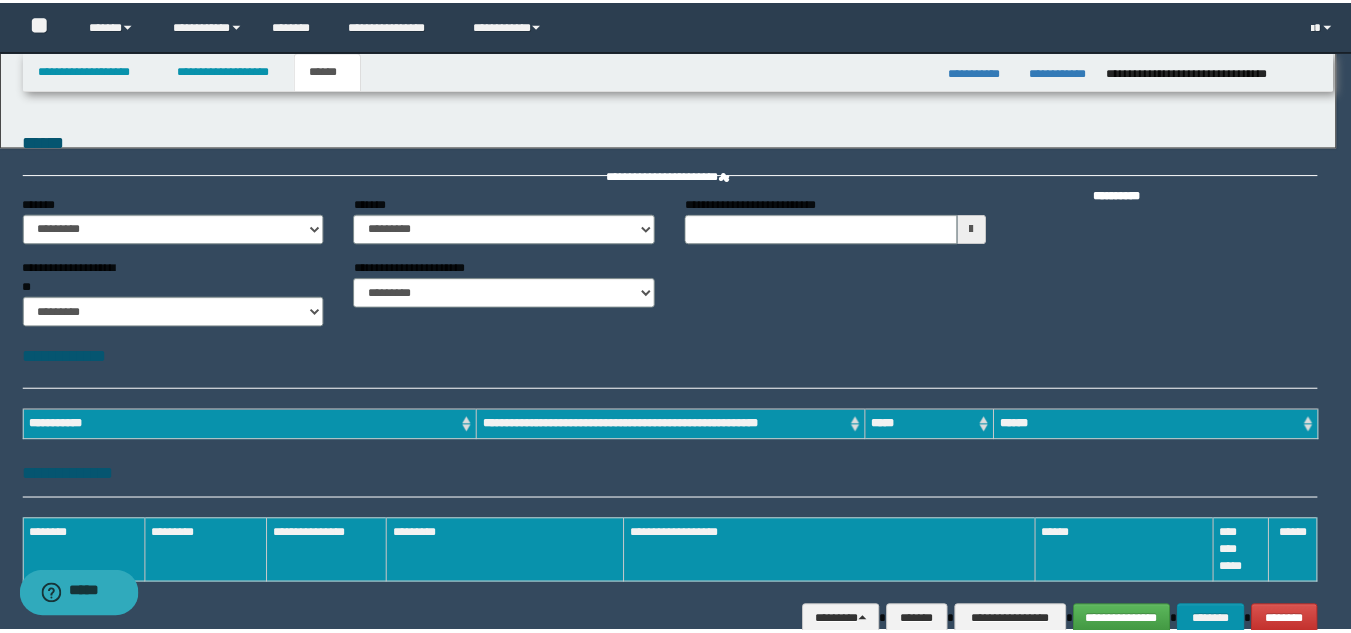 scroll, scrollTop: 0, scrollLeft: 0, axis: both 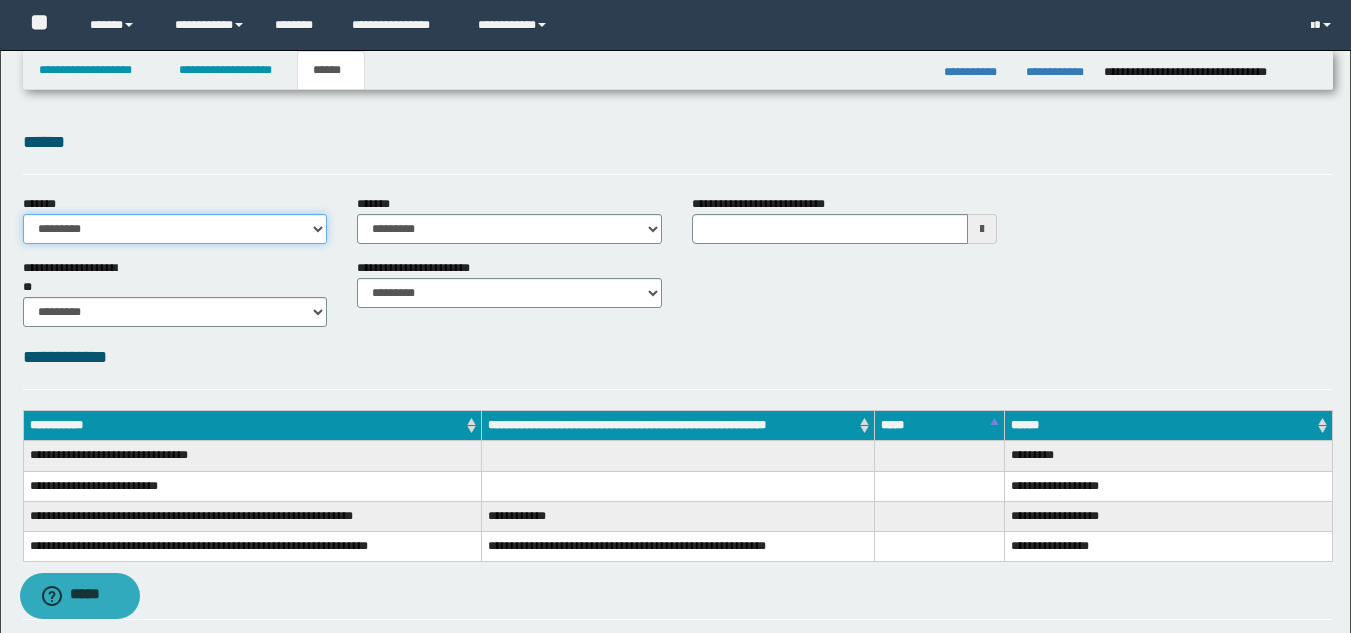 click on "**********" at bounding box center [175, 229] 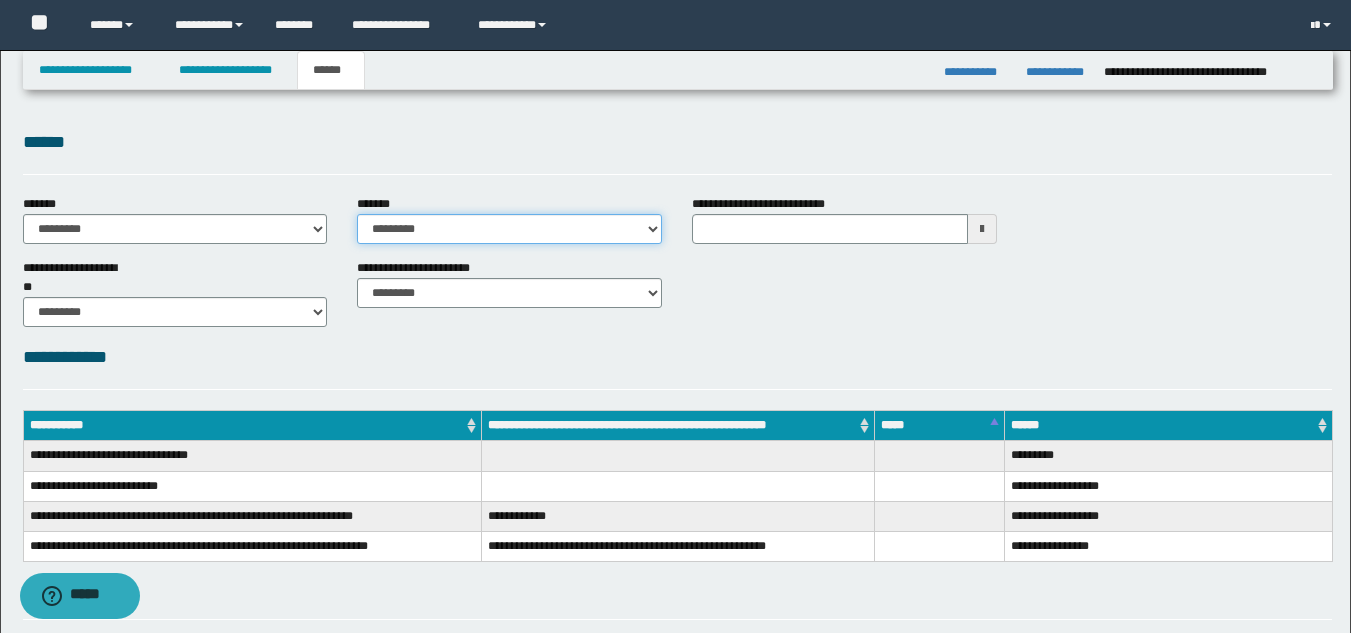 click on "**********" at bounding box center [509, 229] 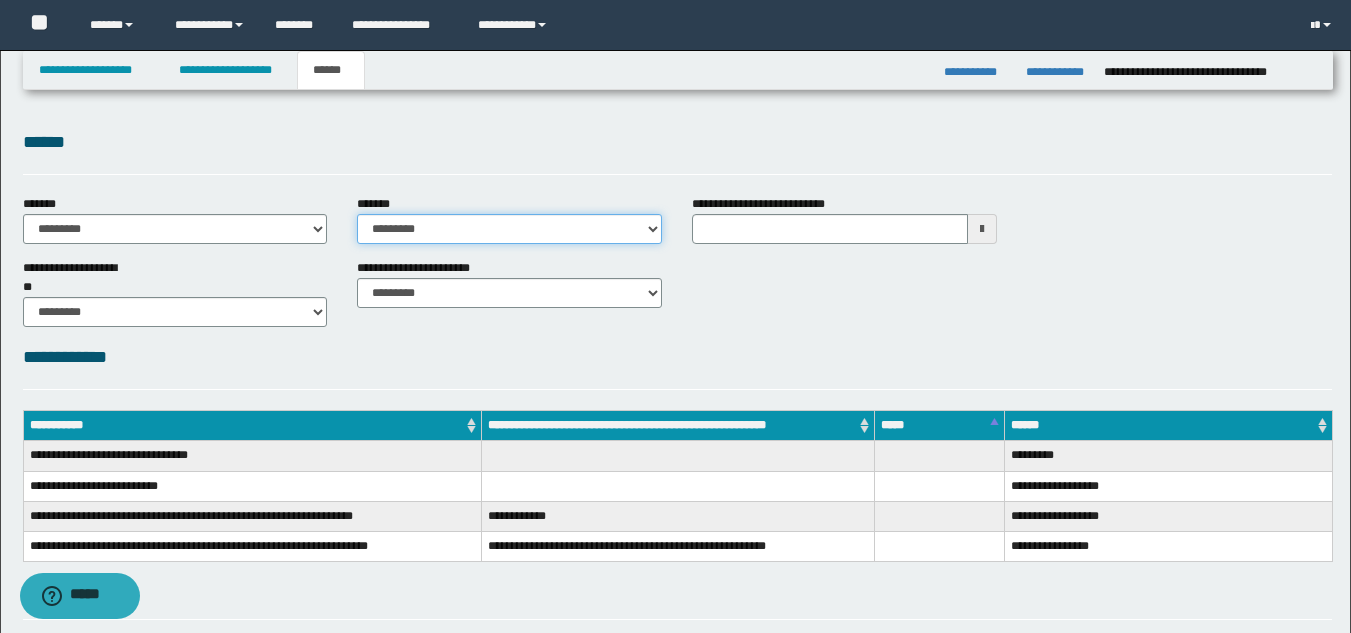 select on "*" 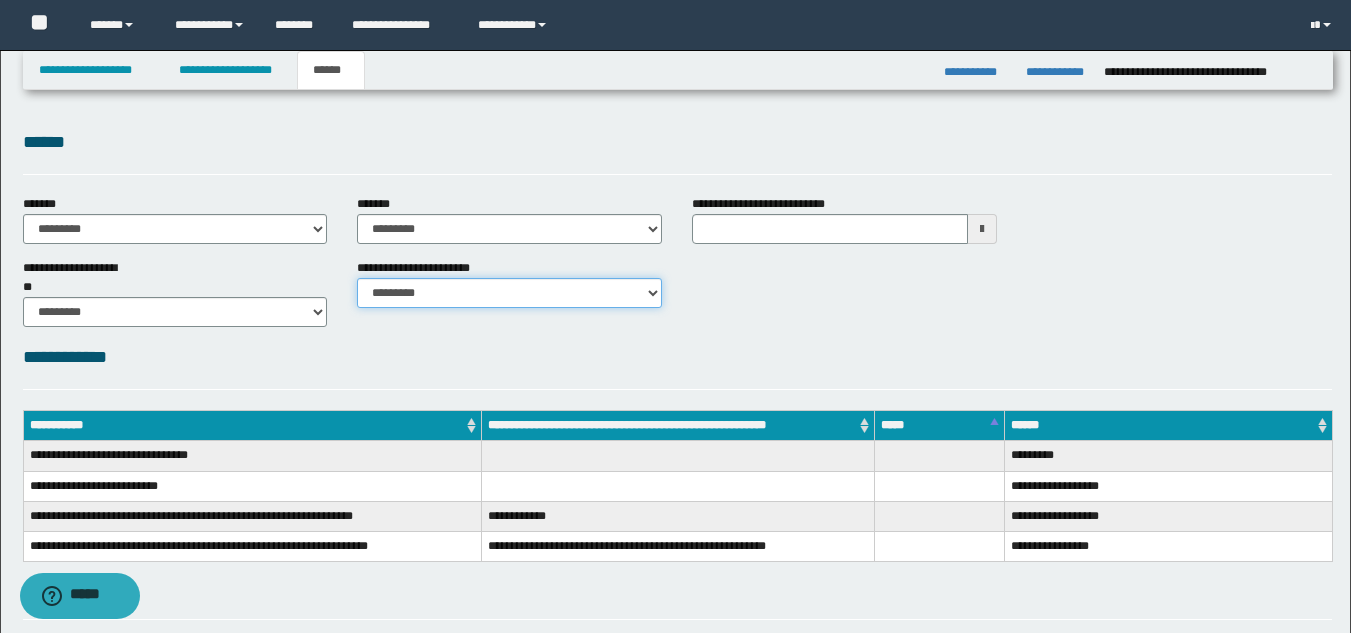 click on "*********
*********
*********" at bounding box center (509, 293) 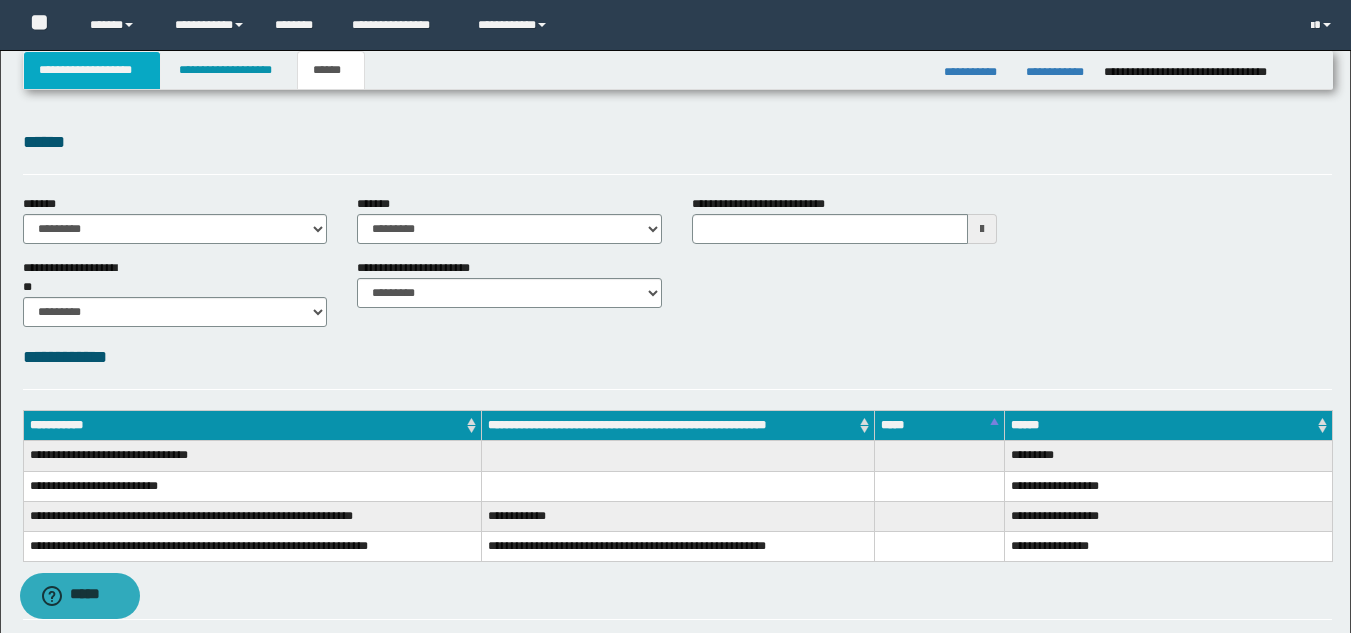 click on "**********" at bounding box center [92, 70] 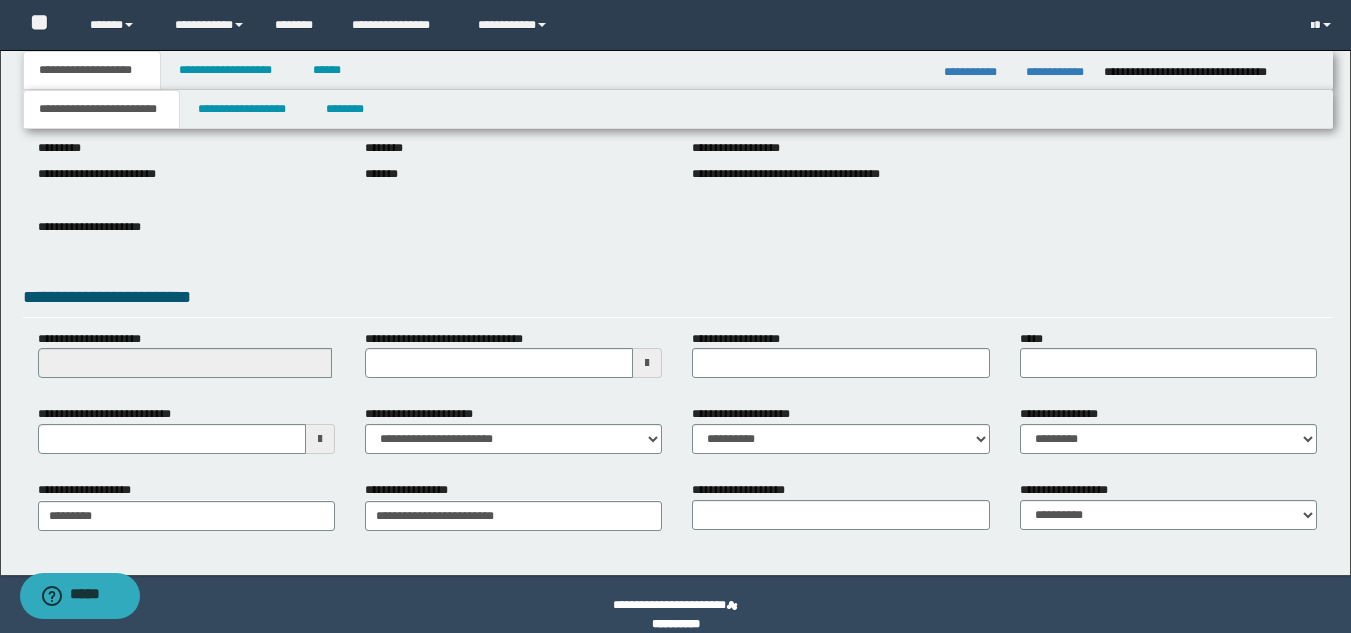 scroll, scrollTop: 251, scrollLeft: 0, axis: vertical 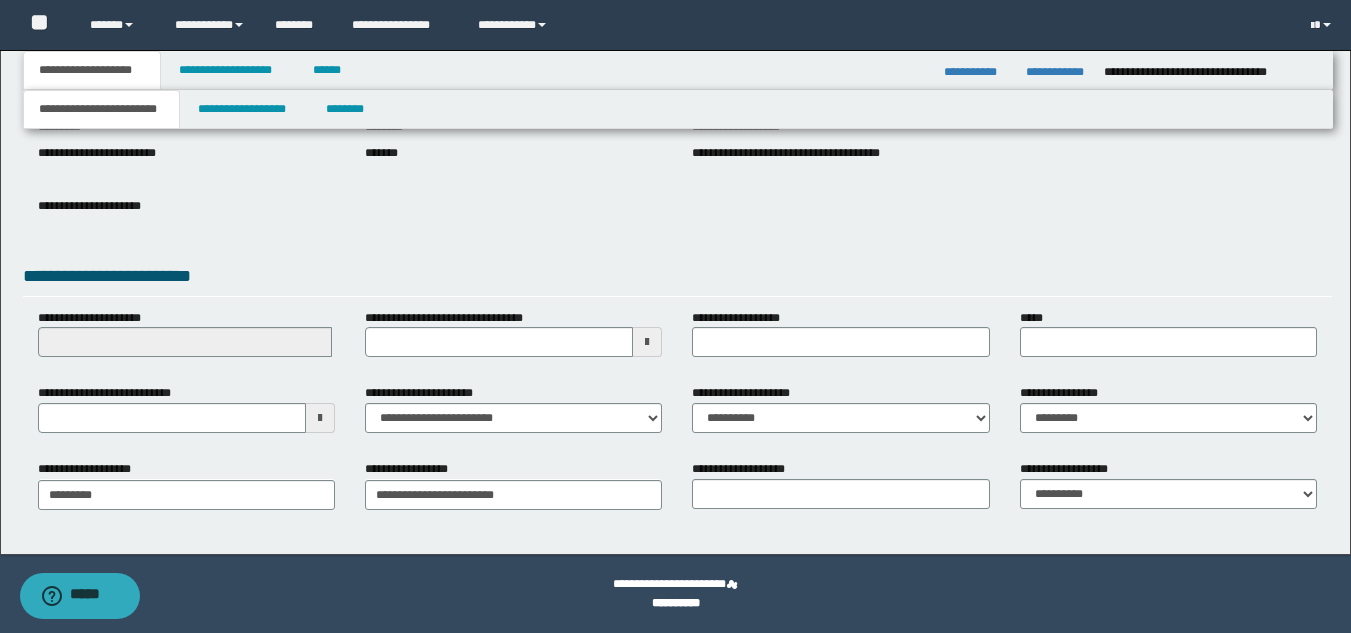 drag, startPoint x: 308, startPoint y: 421, endPoint x: 252, endPoint y: 412, distance: 56.718605 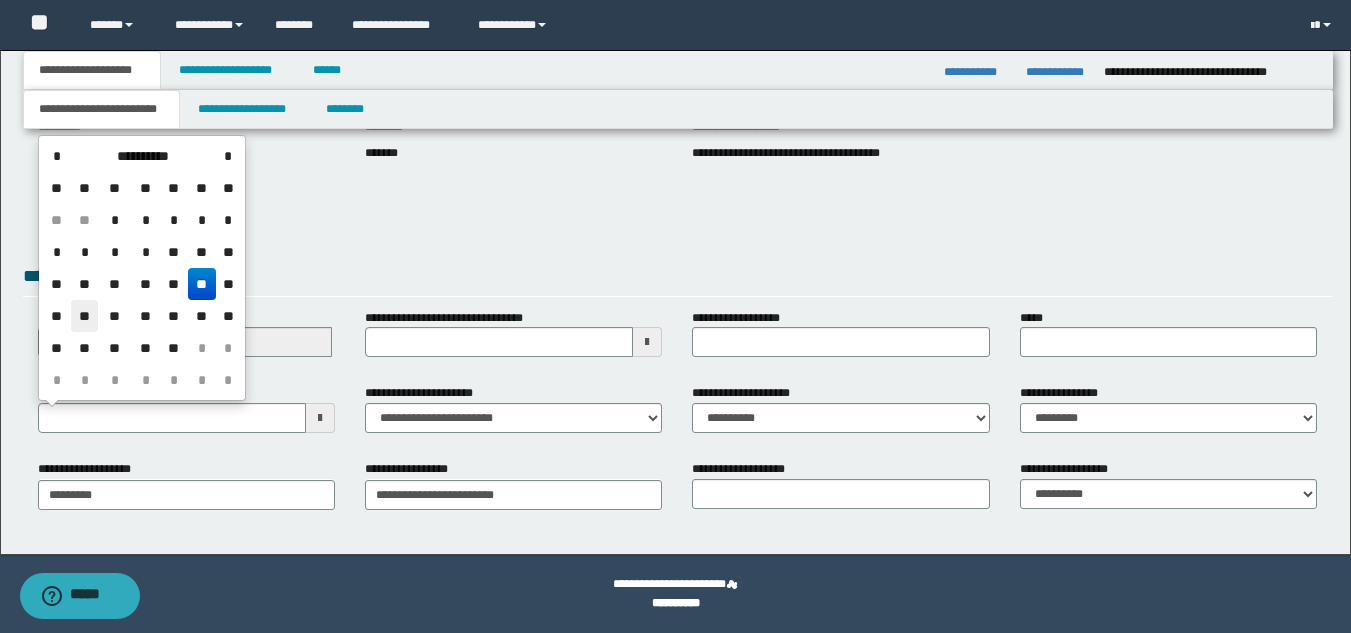 click on "**" at bounding box center (85, 316) 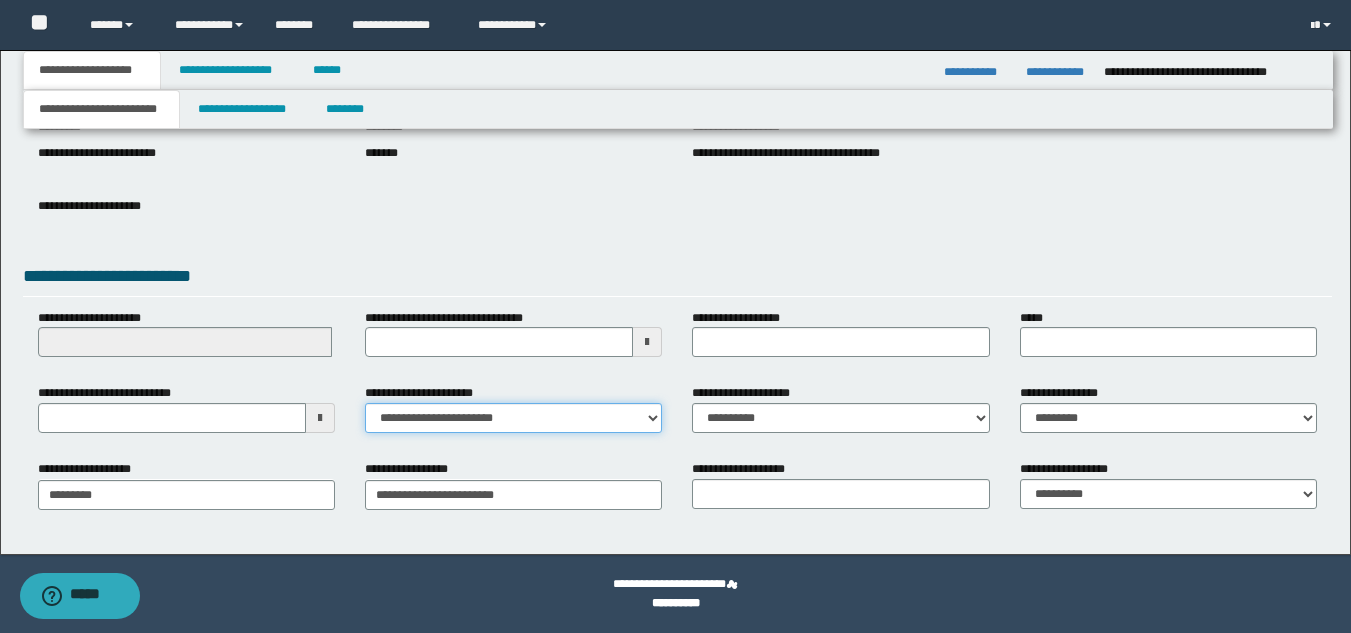 click on "**********" at bounding box center (513, 418) 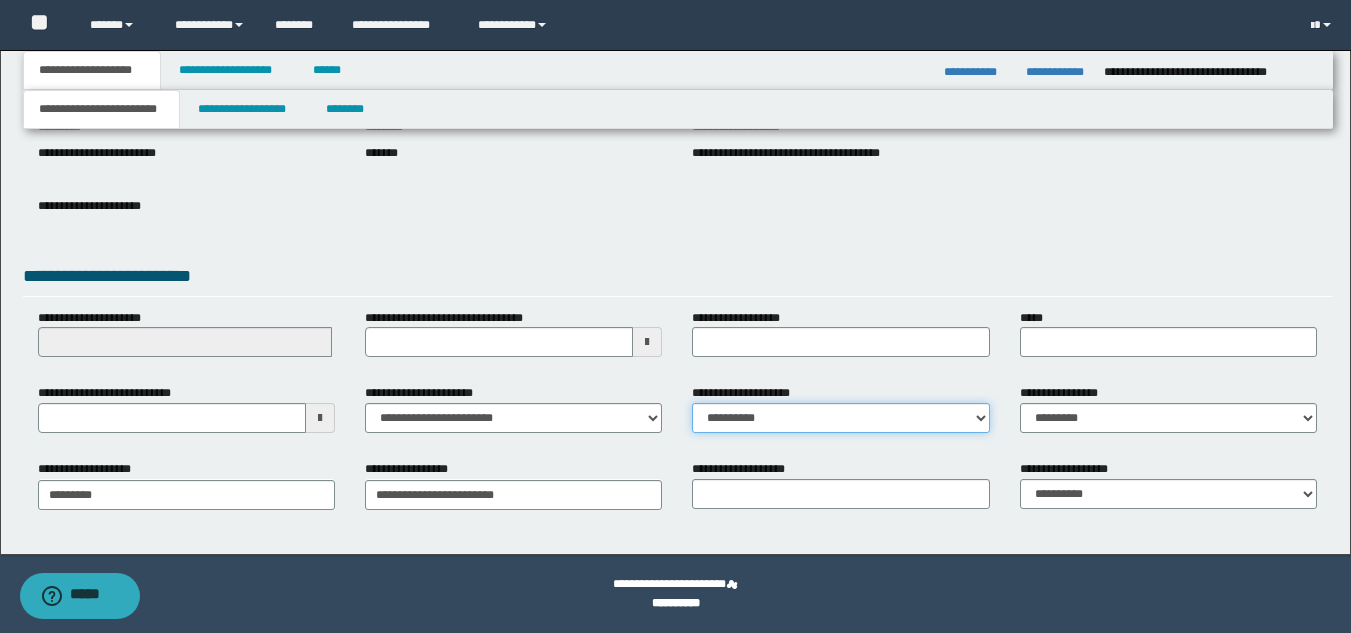 click on "**********" at bounding box center (840, 418) 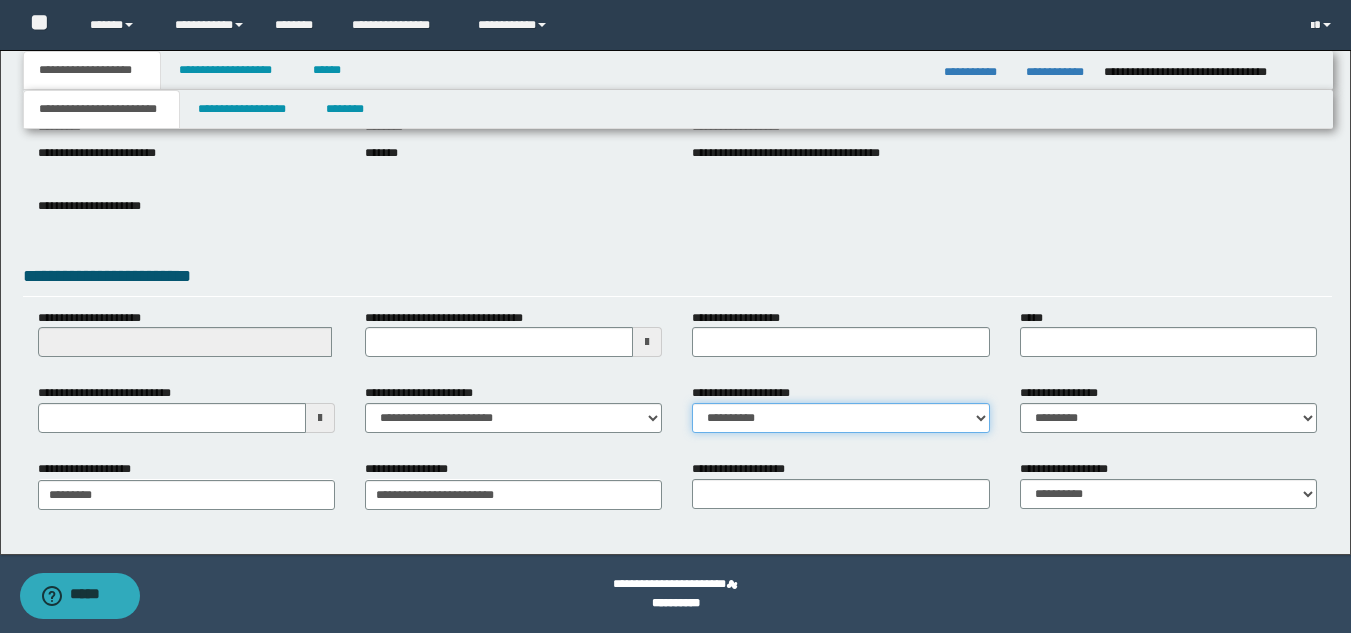 select on "**" 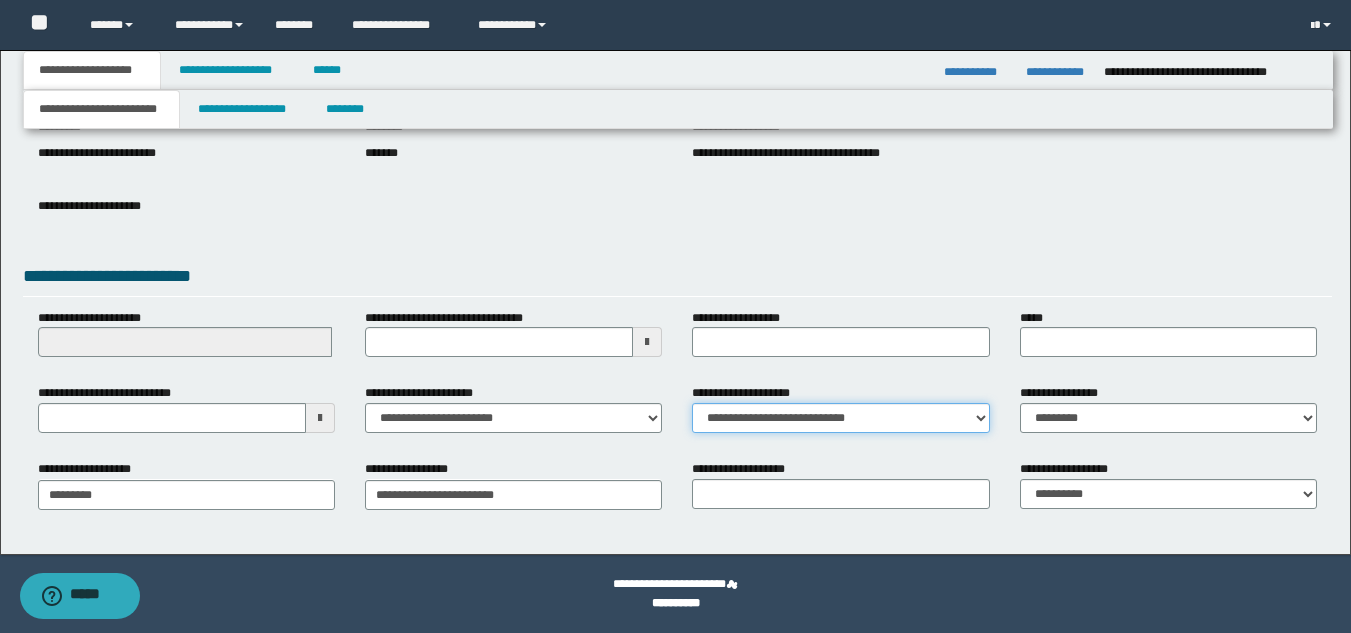 click on "**********" at bounding box center (840, 418) 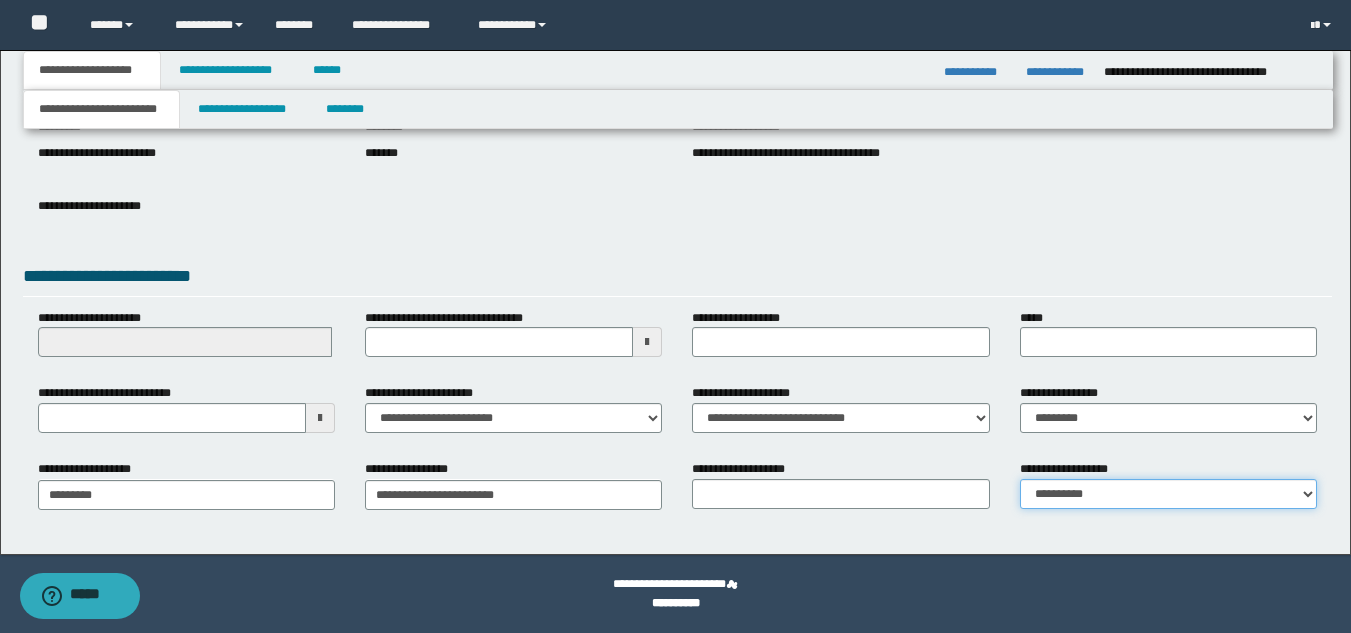 click on "**********" at bounding box center (1168, 494) 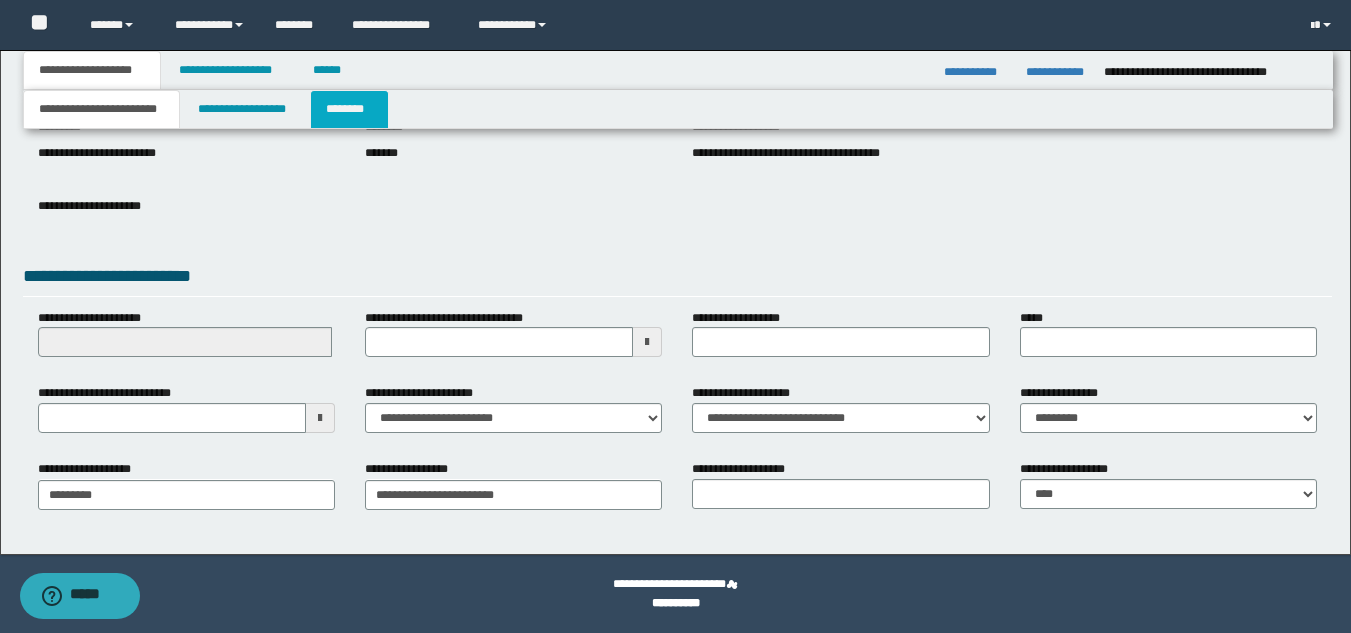 click on "********" at bounding box center [349, 109] 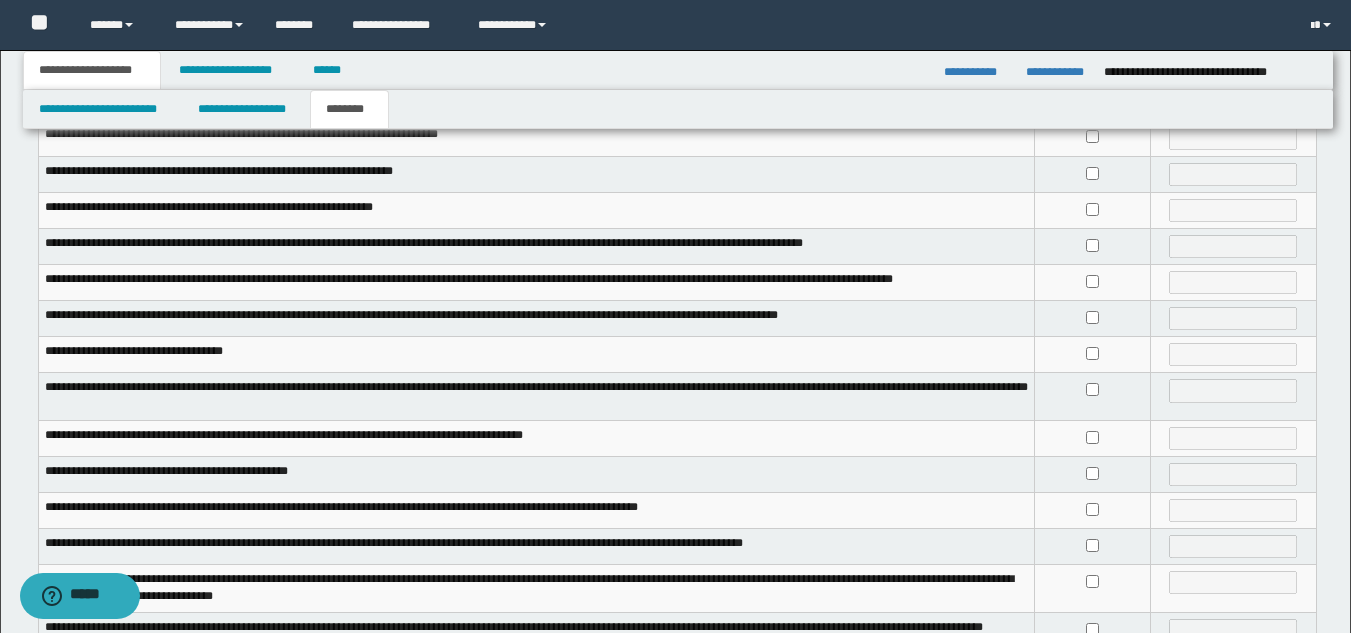 scroll, scrollTop: 509, scrollLeft: 0, axis: vertical 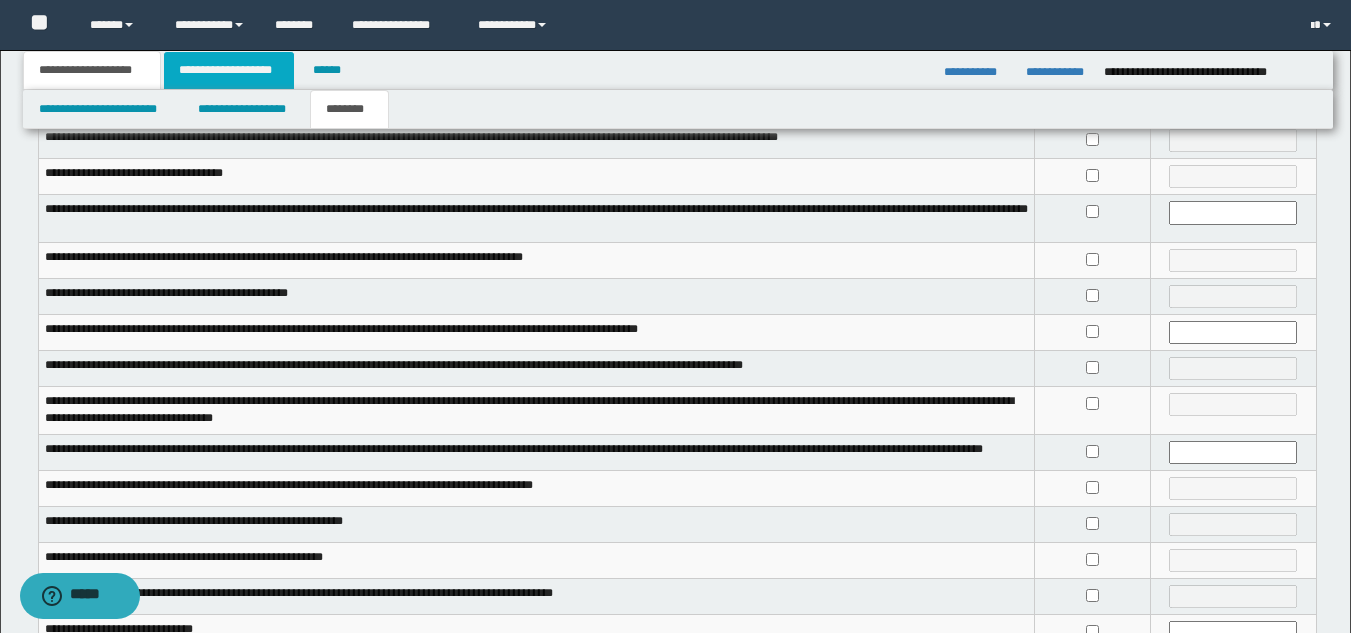 click on "**********" at bounding box center [229, 70] 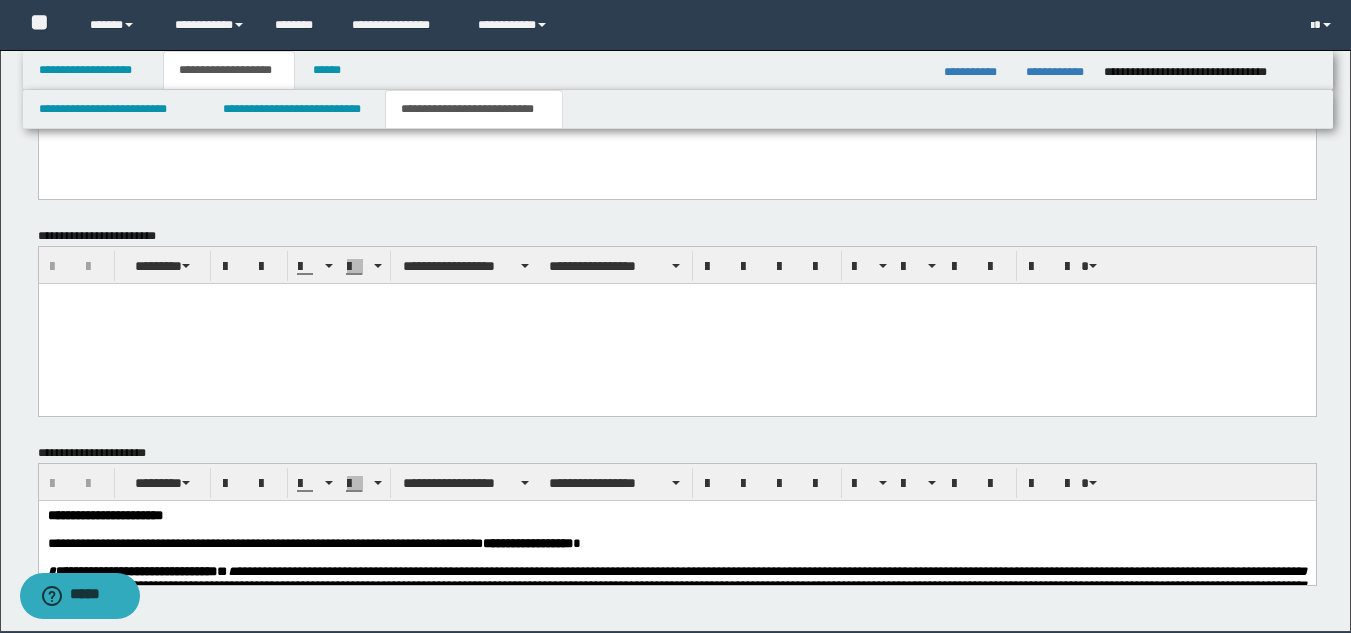 scroll, scrollTop: 3587, scrollLeft: 0, axis: vertical 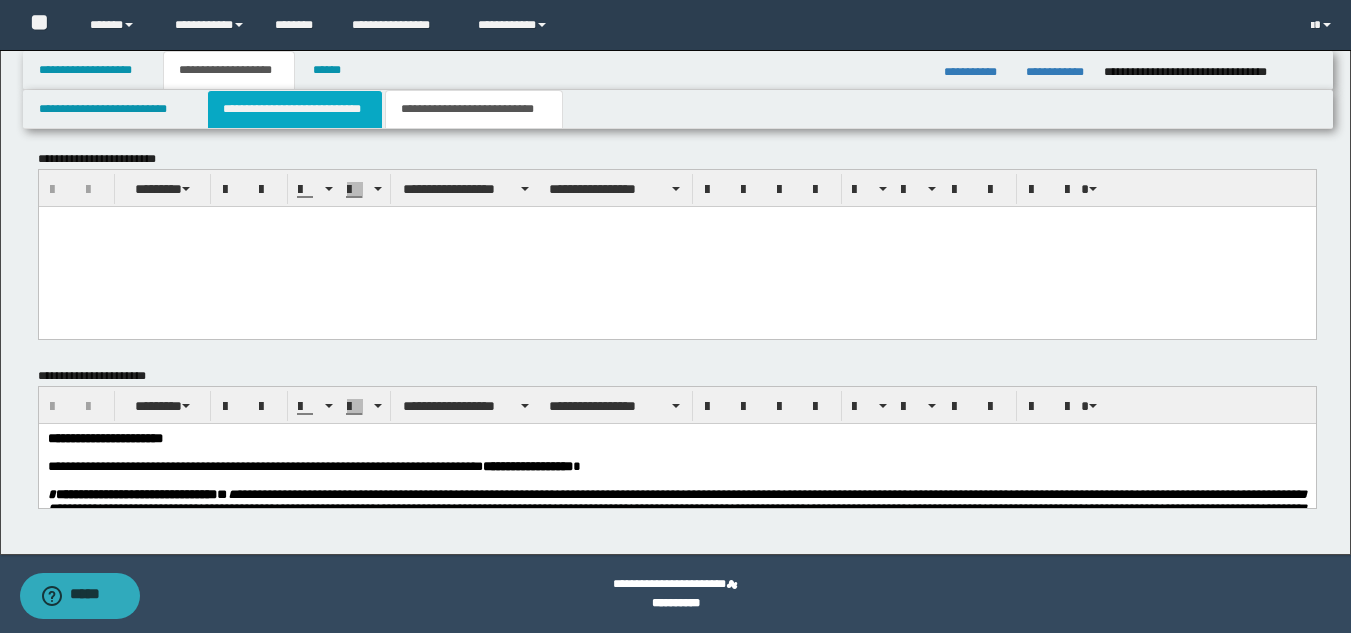 click on "**********" at bounding box center [295, 109] 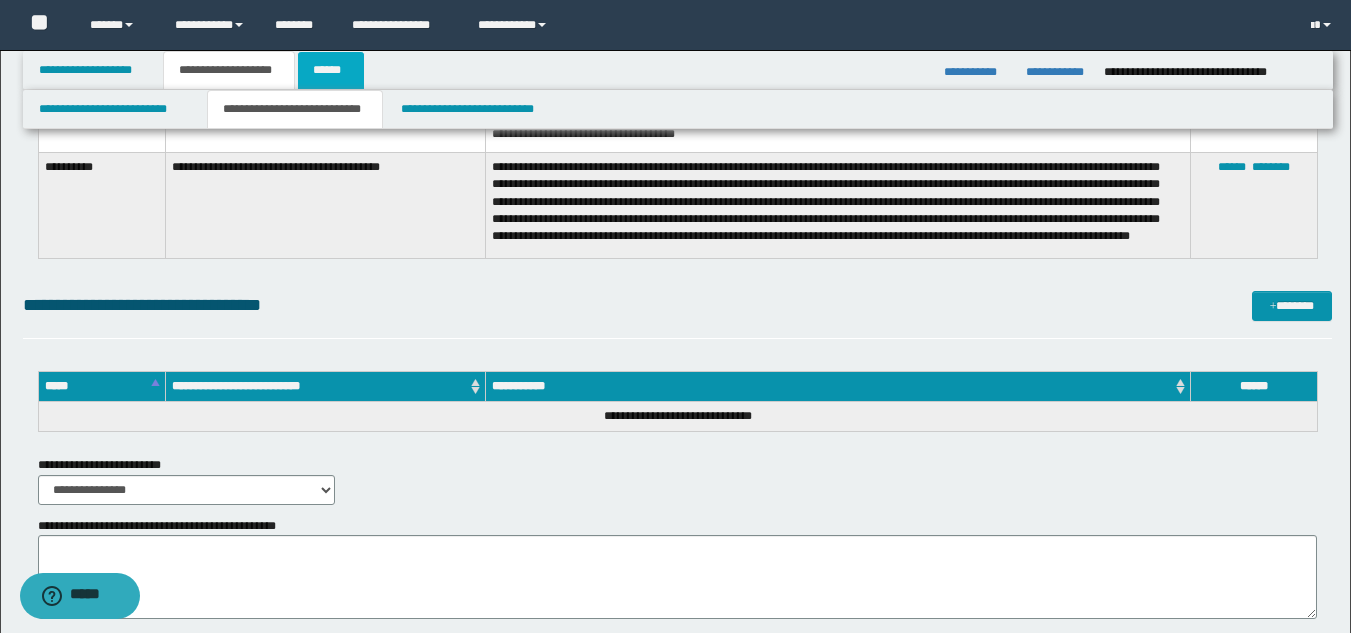 click on "******" at bounding box center (331, 70) 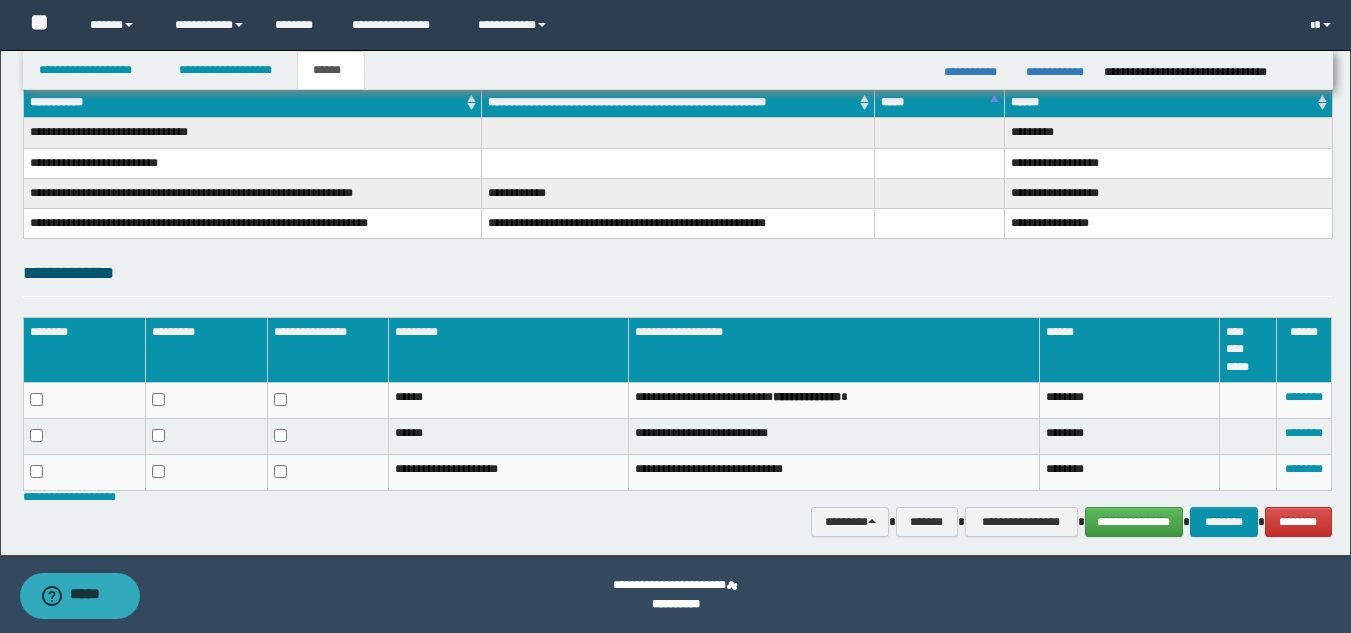 scroll, scrollTop: 211, scrollLeft: 0, axis: vertical 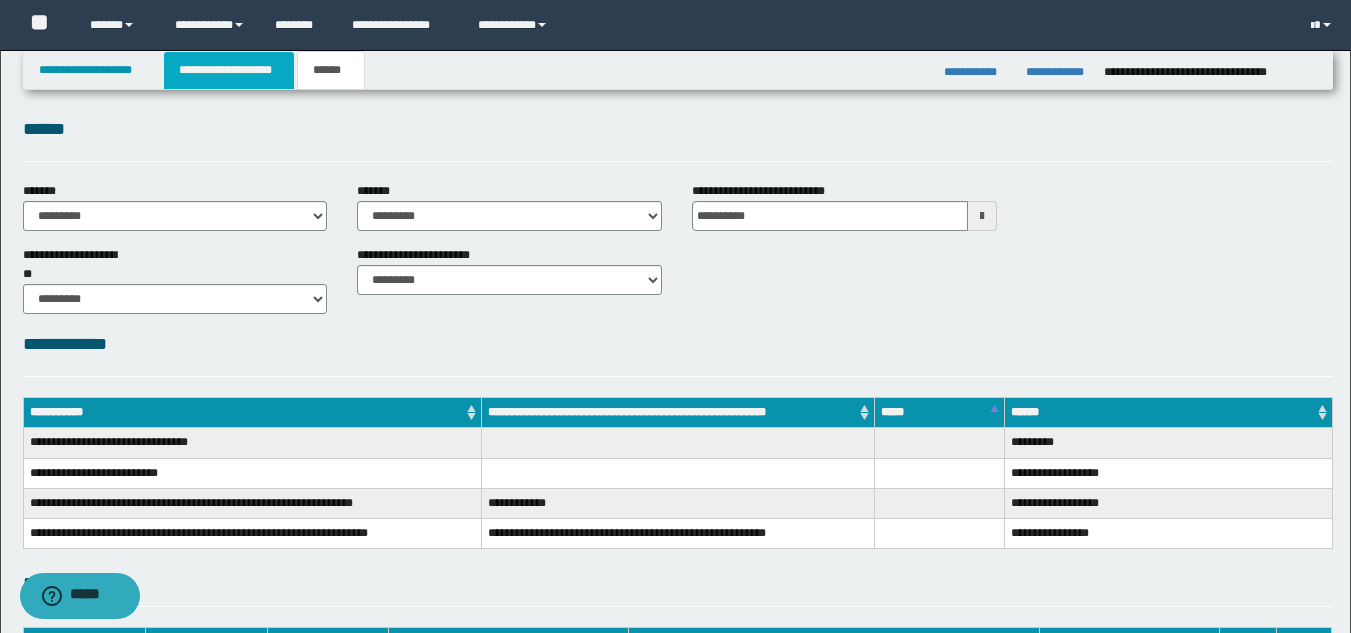 click on "**********" at bounding box center [229, 70] 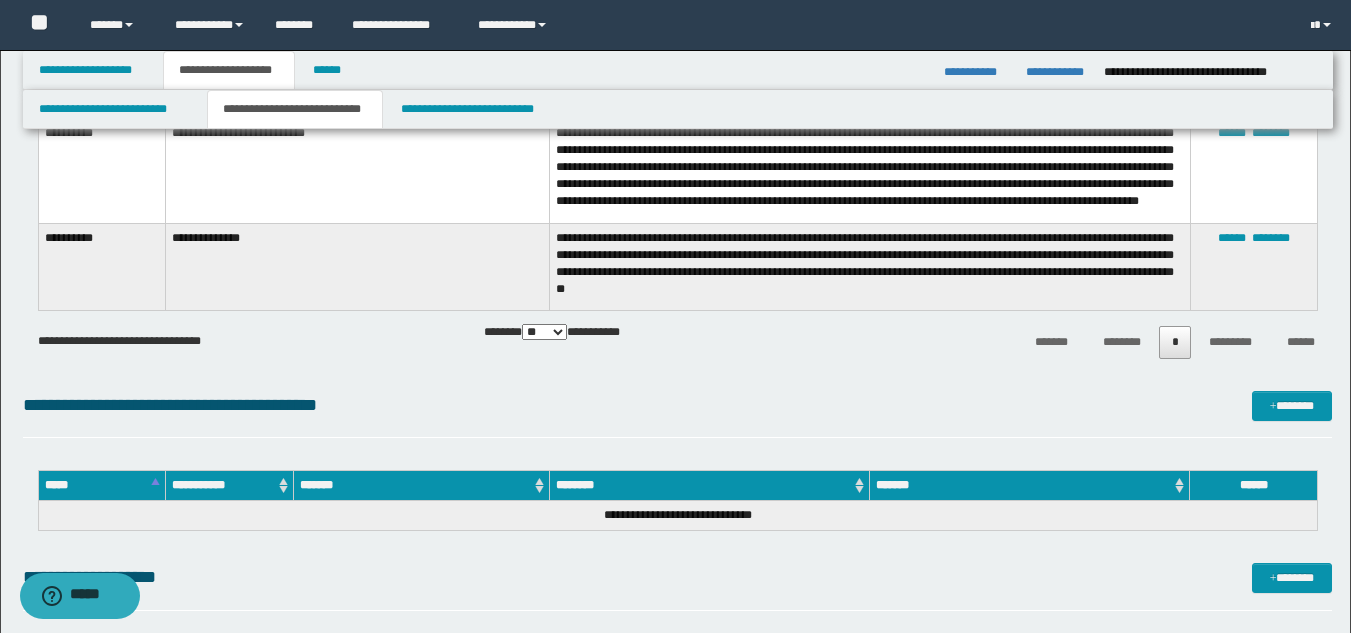 scroll, scrollTop: 2912, scrollLeft: 0, axis: vertical 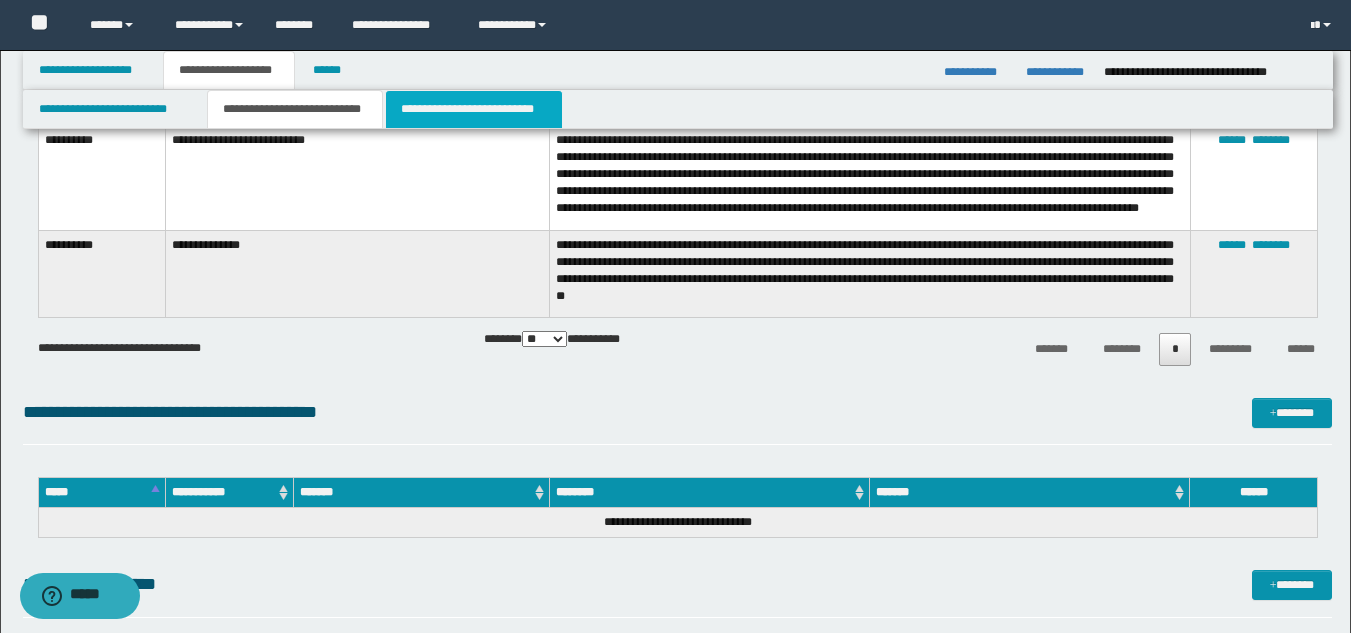 drag, startPoint x: 530, startPoint y: 112, endPoint x: 629, endPoint y: 127, distance: 100.12991 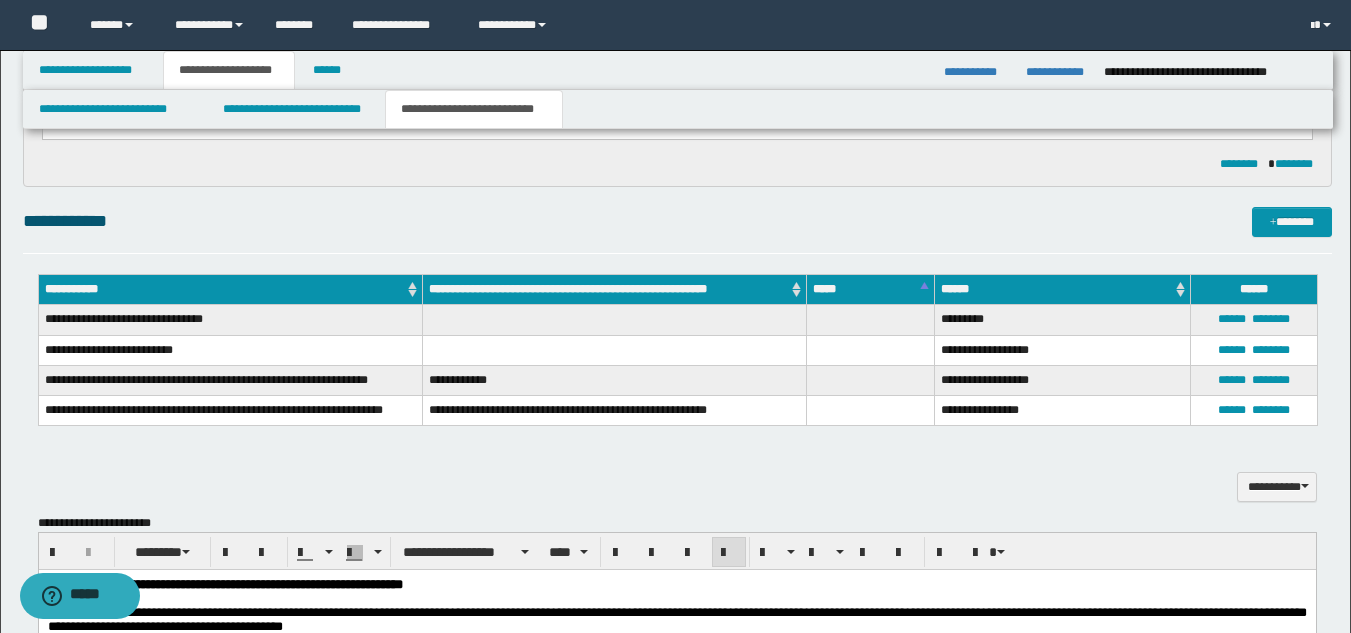 scroll, scrollTop: 478, scrollLeft: 0, axis: vertical 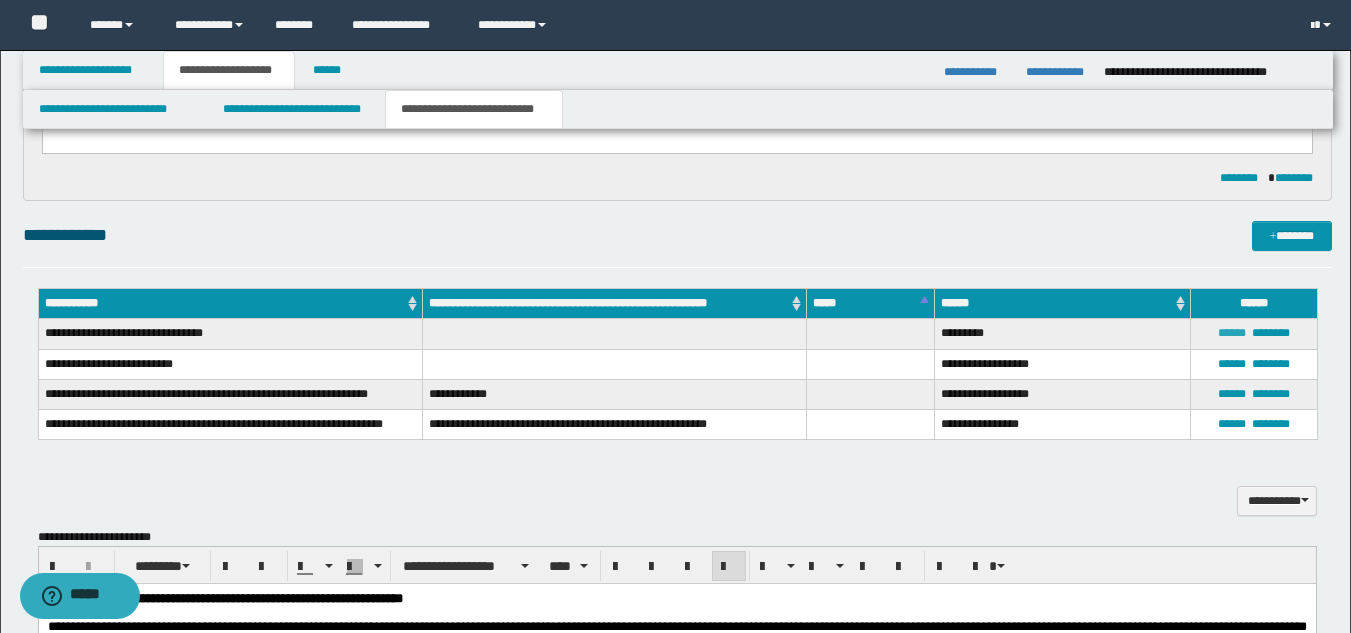 click on "******" at bounding box center [1232, 333] 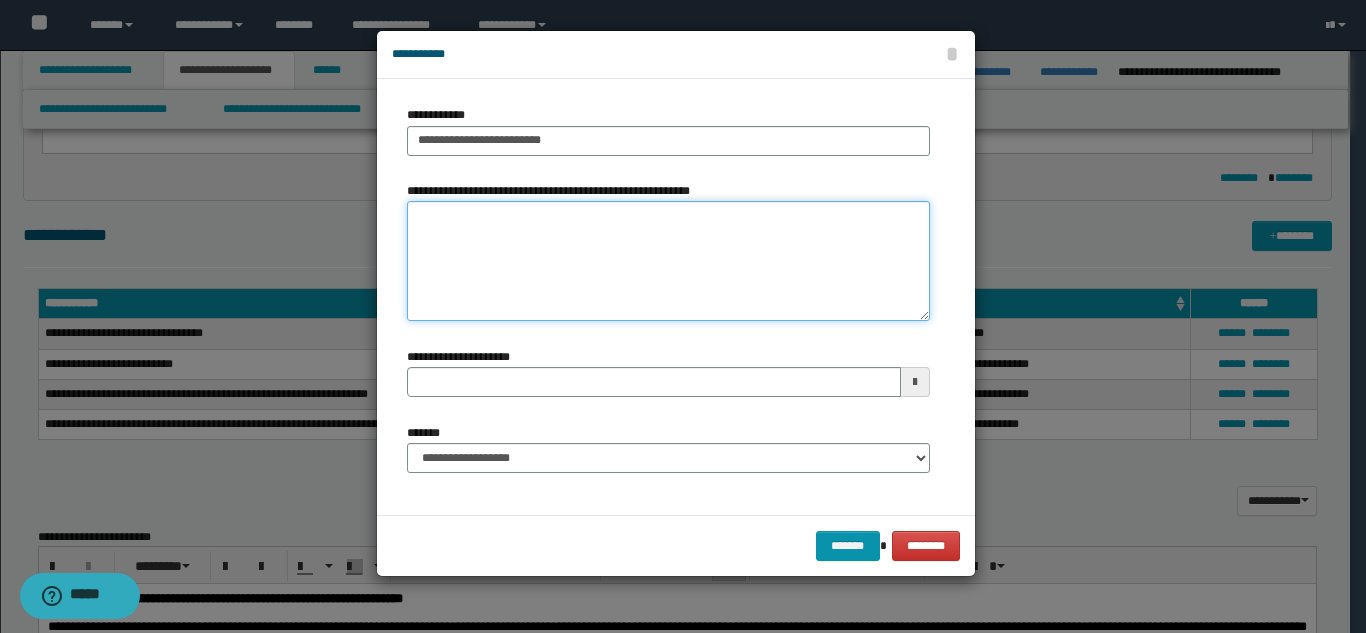drag, startPoint x: 542, startPoint y: 234, endPoint x: 489, endPoint y: 233, distance: 53.009434 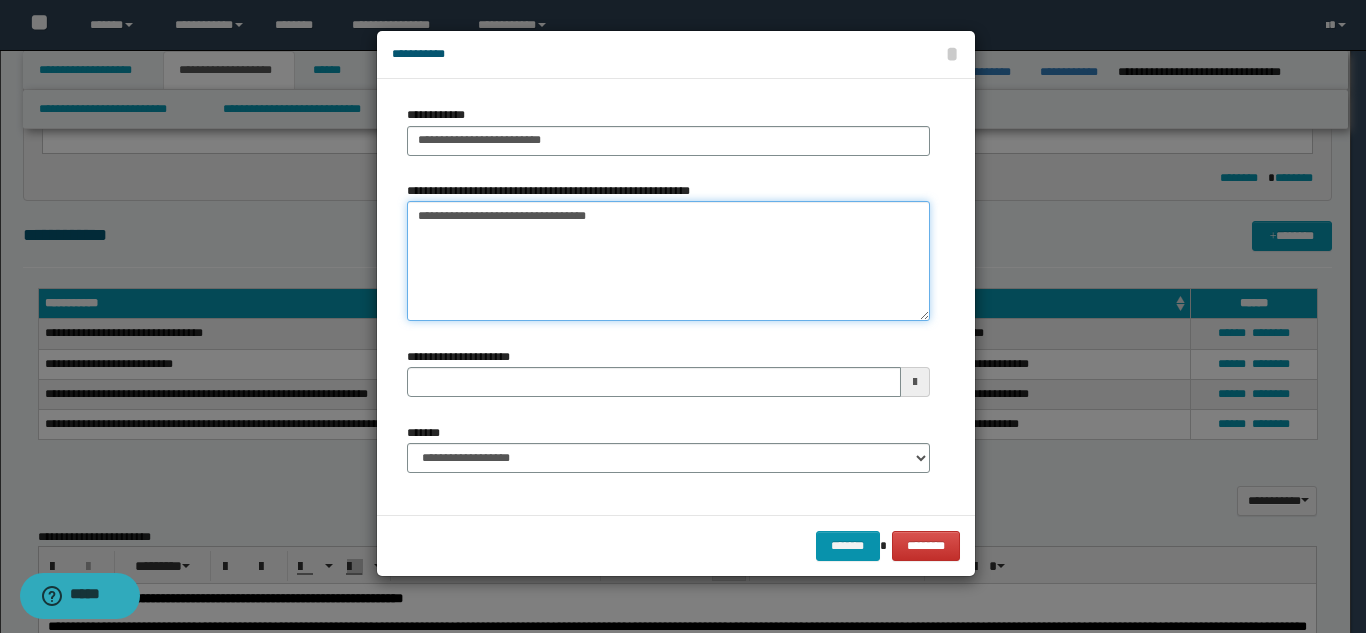 type on "**********" 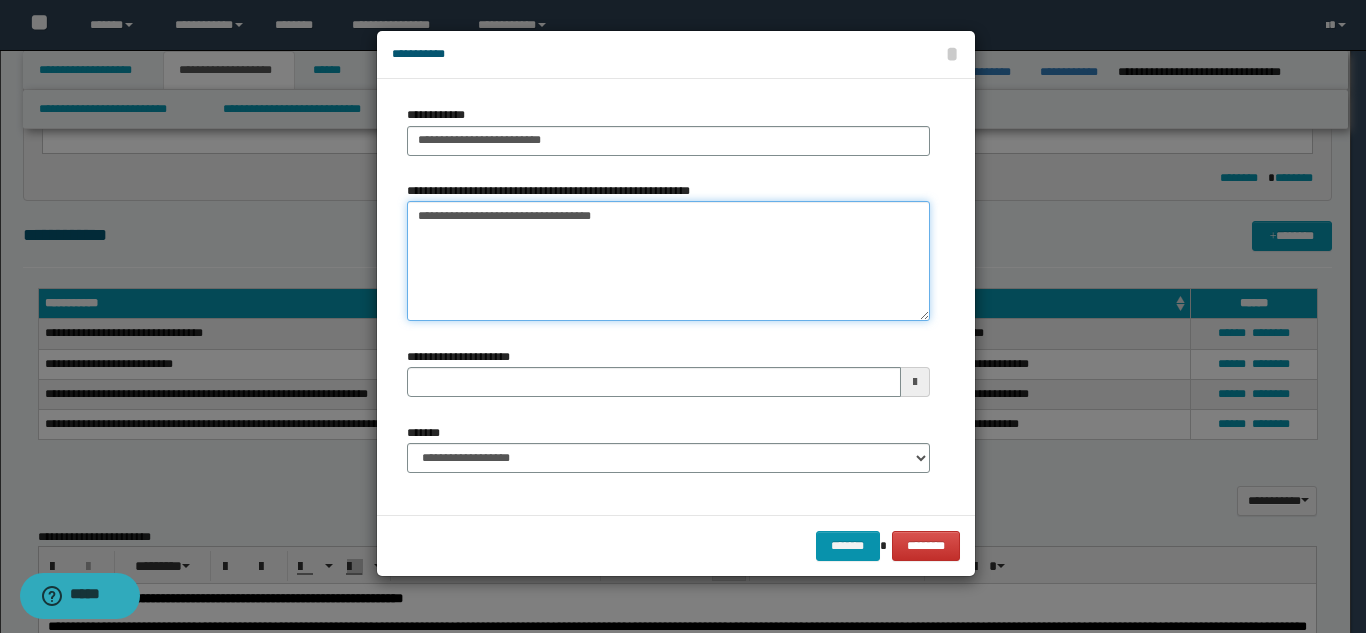 type 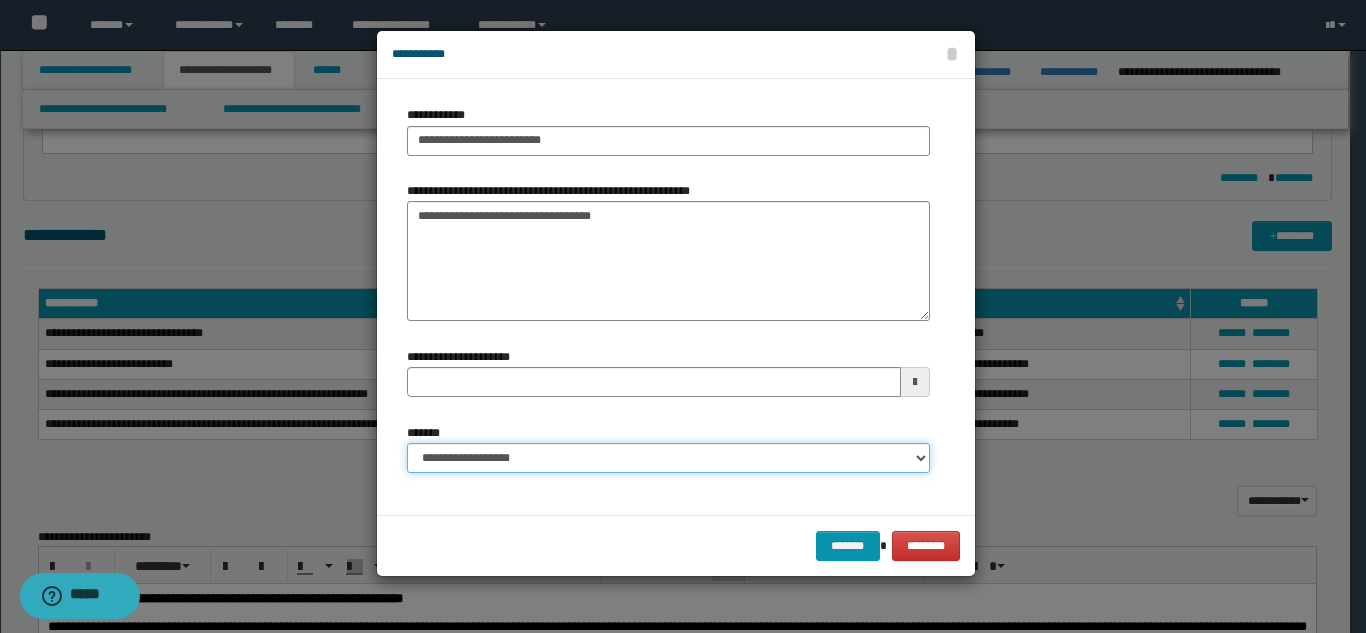click on "**********" at bounding box center (668, 458) 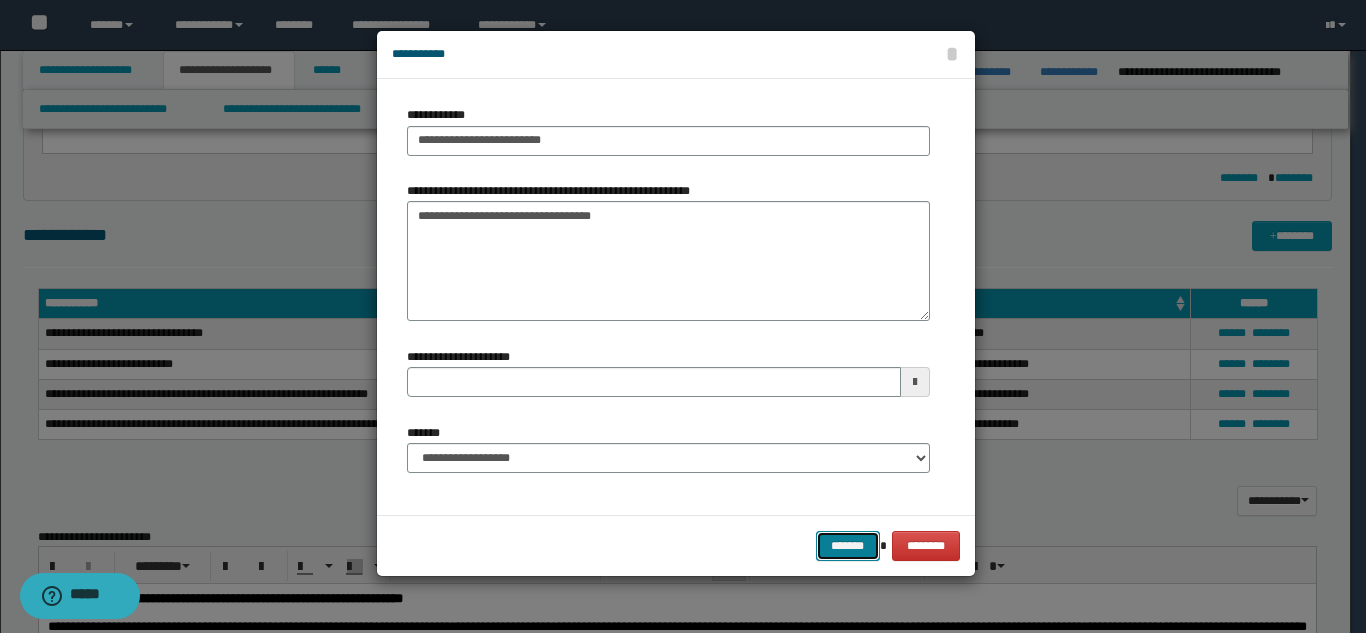drag, startPoint x: 834, startPoint y: 548, endPoint x: 420, endPoint y: 323, distance: 471.19104 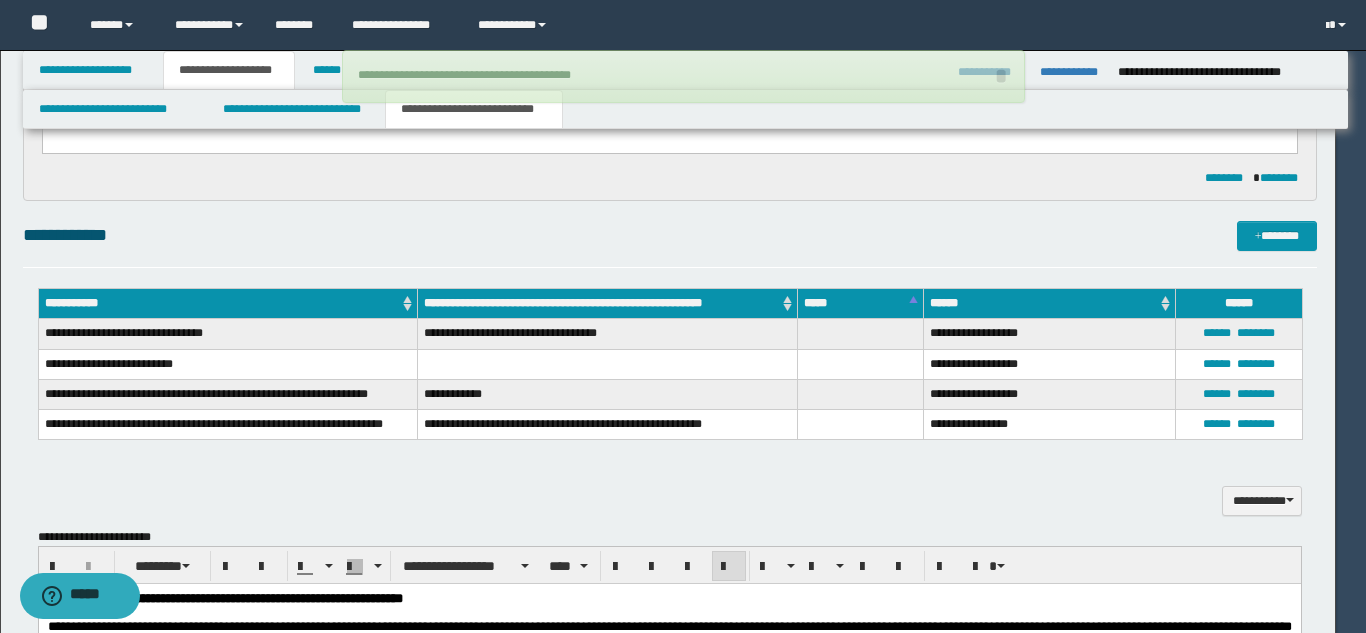 type 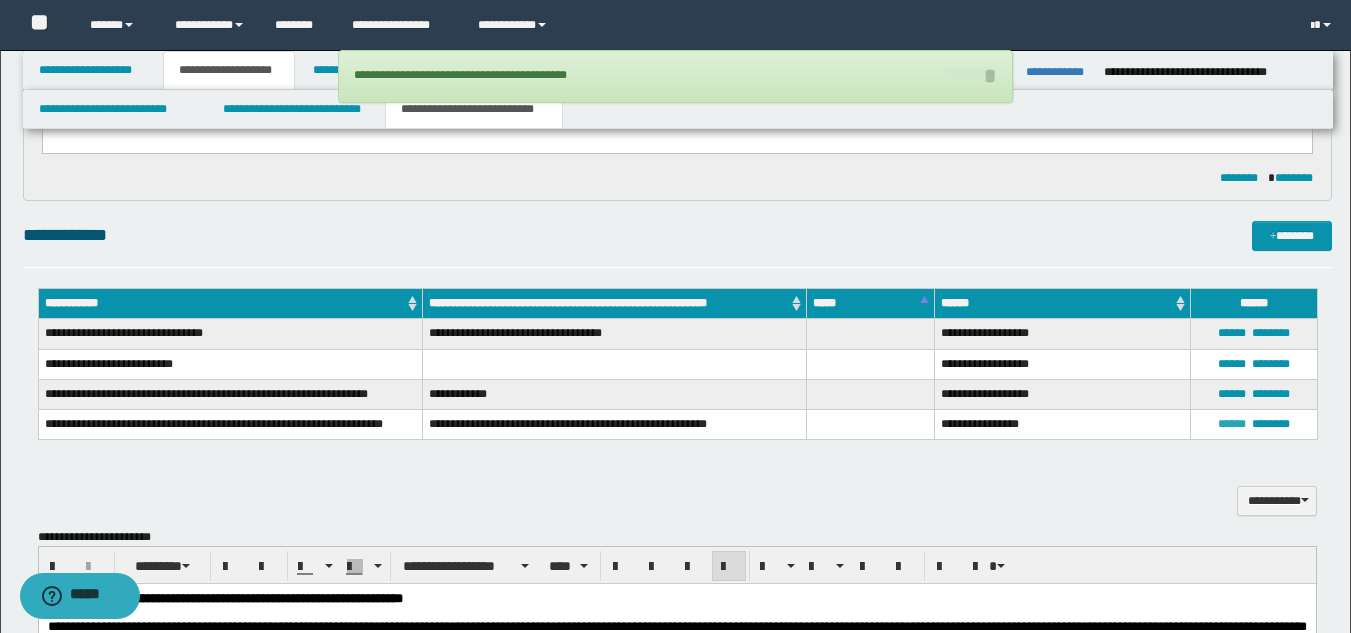 click on "******" at bounding box center (1232, 424) 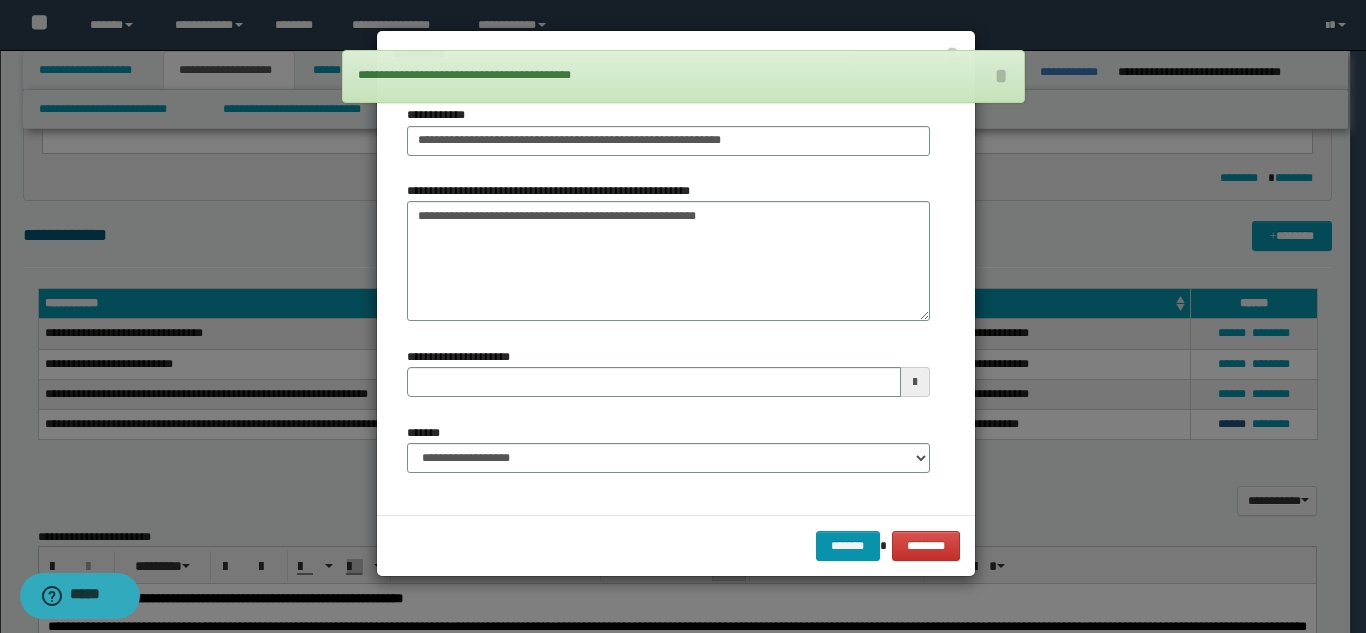 type 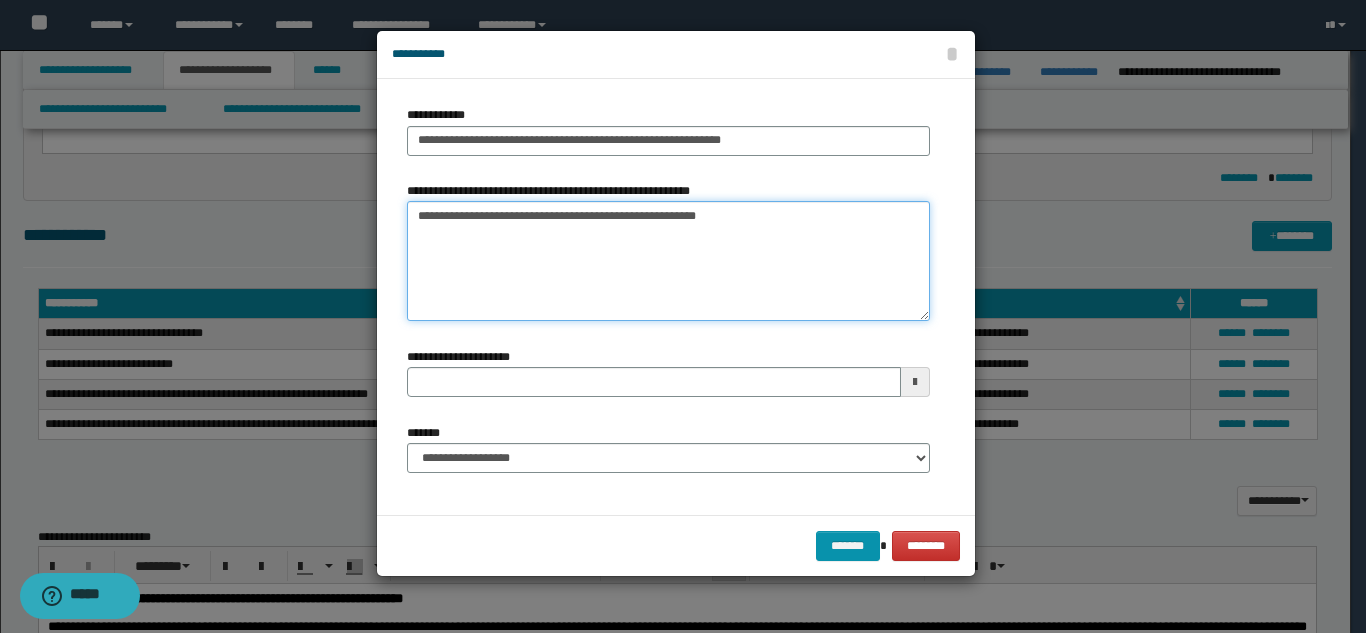 drag, startPoint x: 575, startPoint y: 220, endPoint x: 911, endPoint y: 236, distance: 336.38074 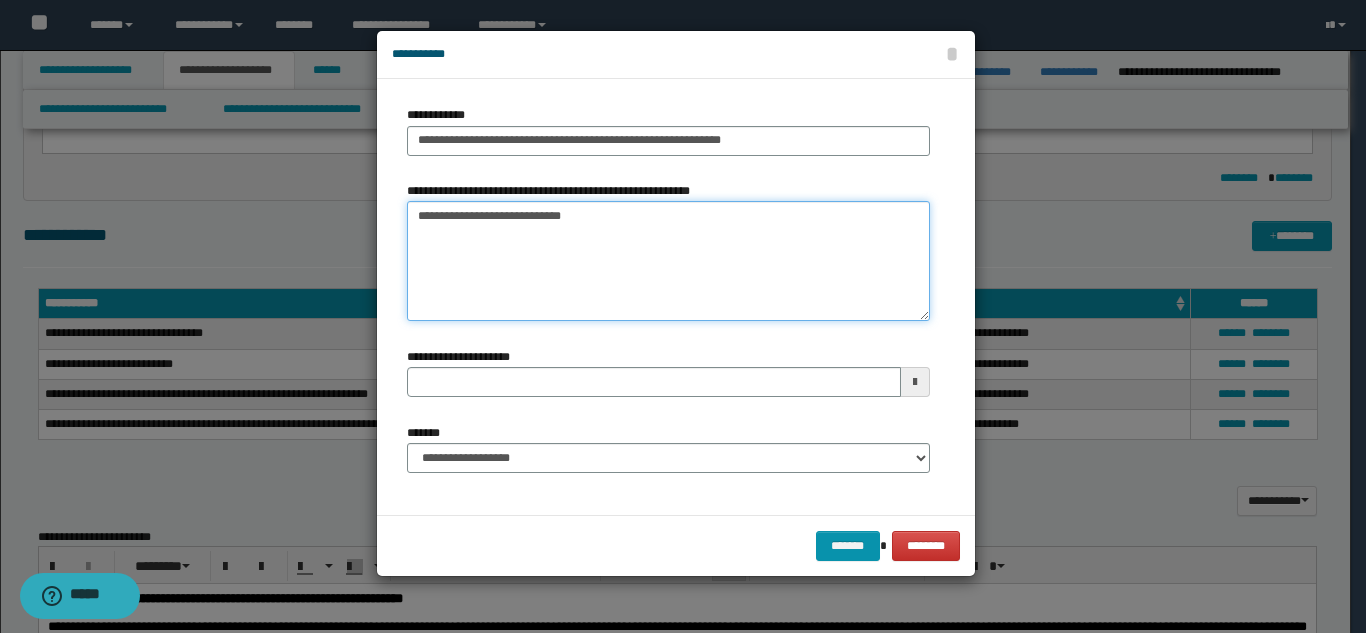 type 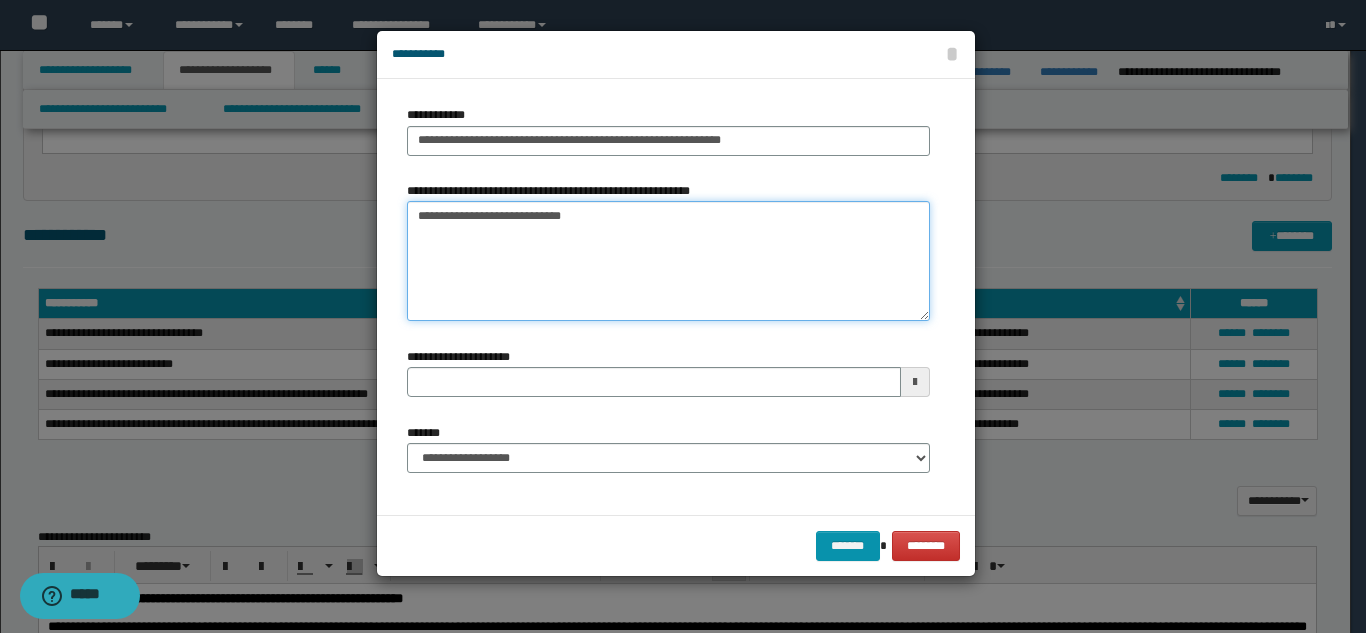 type on "**********" 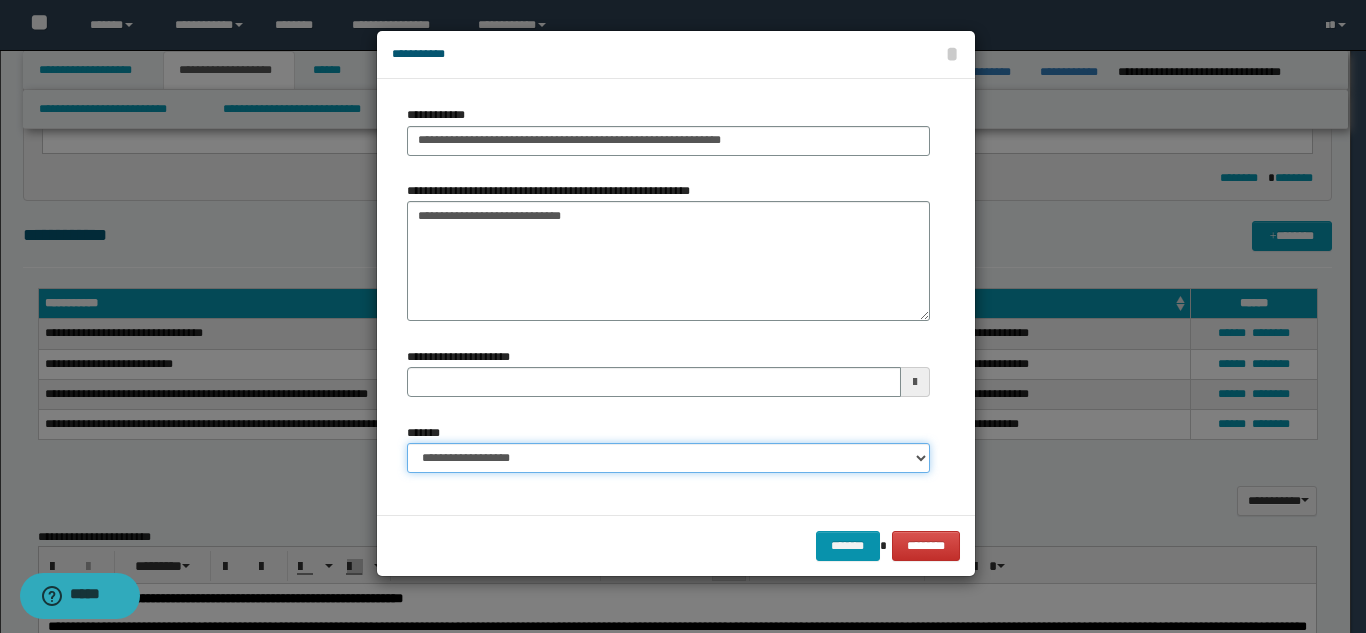 click on "**********" at bounding box center [668, 458] 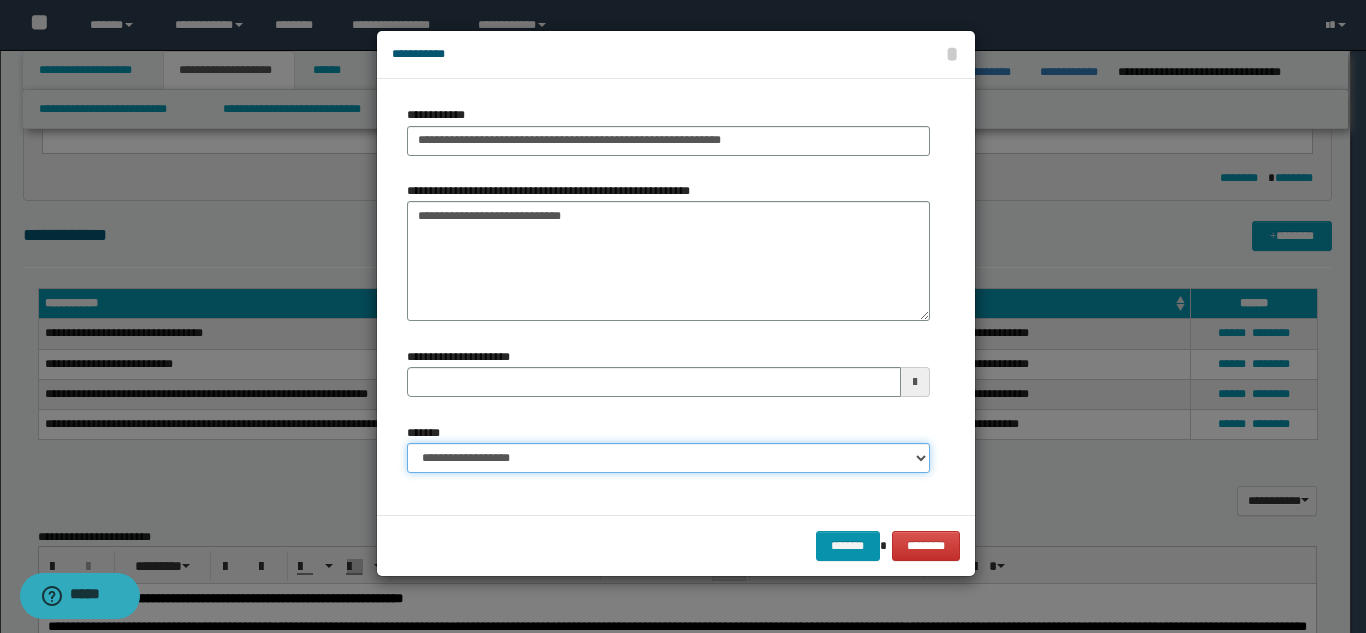 type 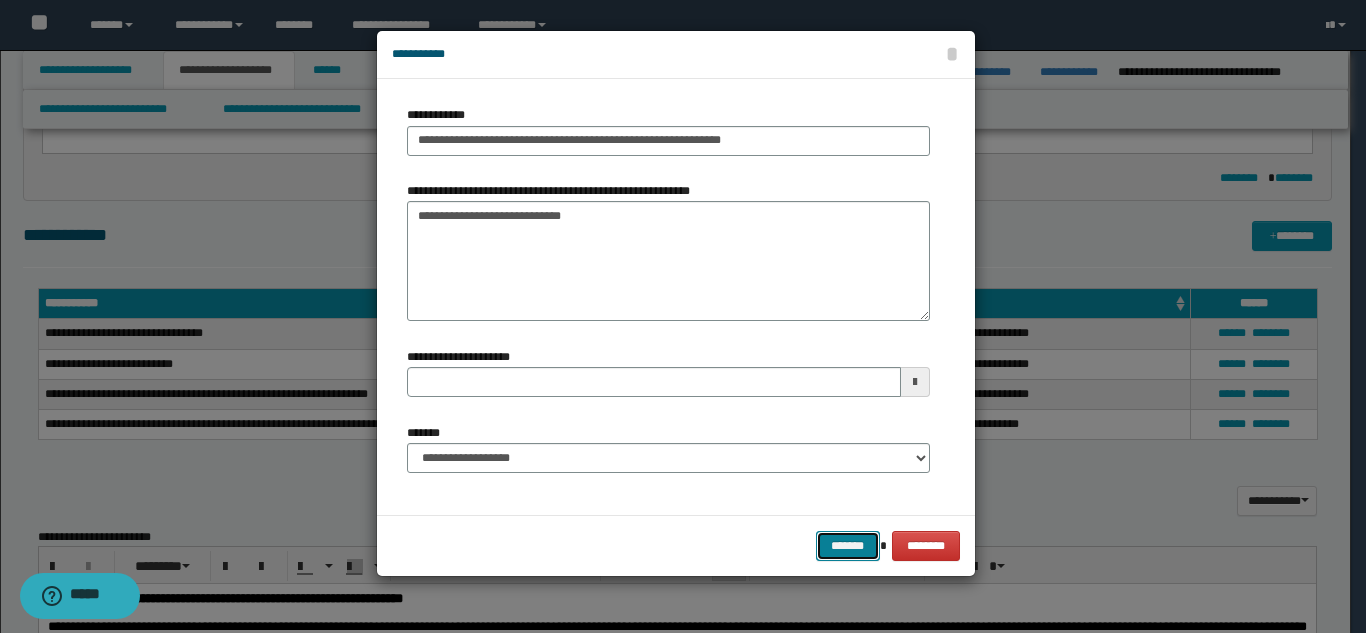 click on "*******" at bounding box center [848, 546] 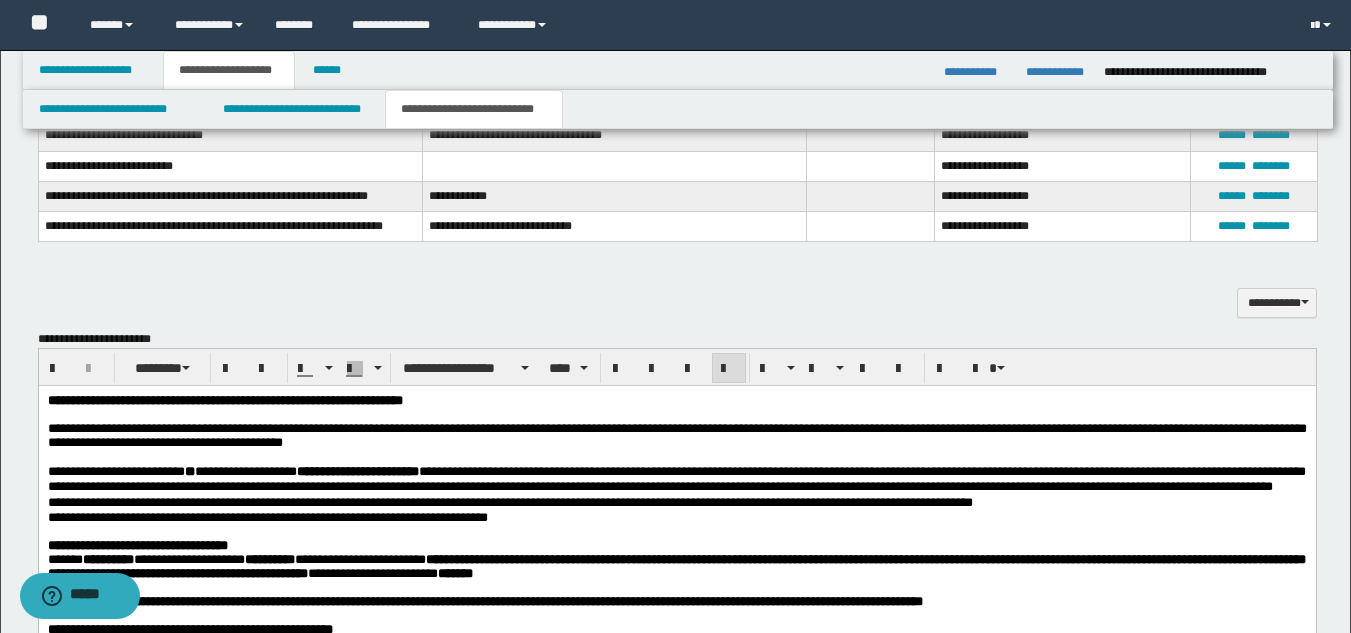 scroll, scrollTop: 627, scrollLeft: 0, axis: vertical 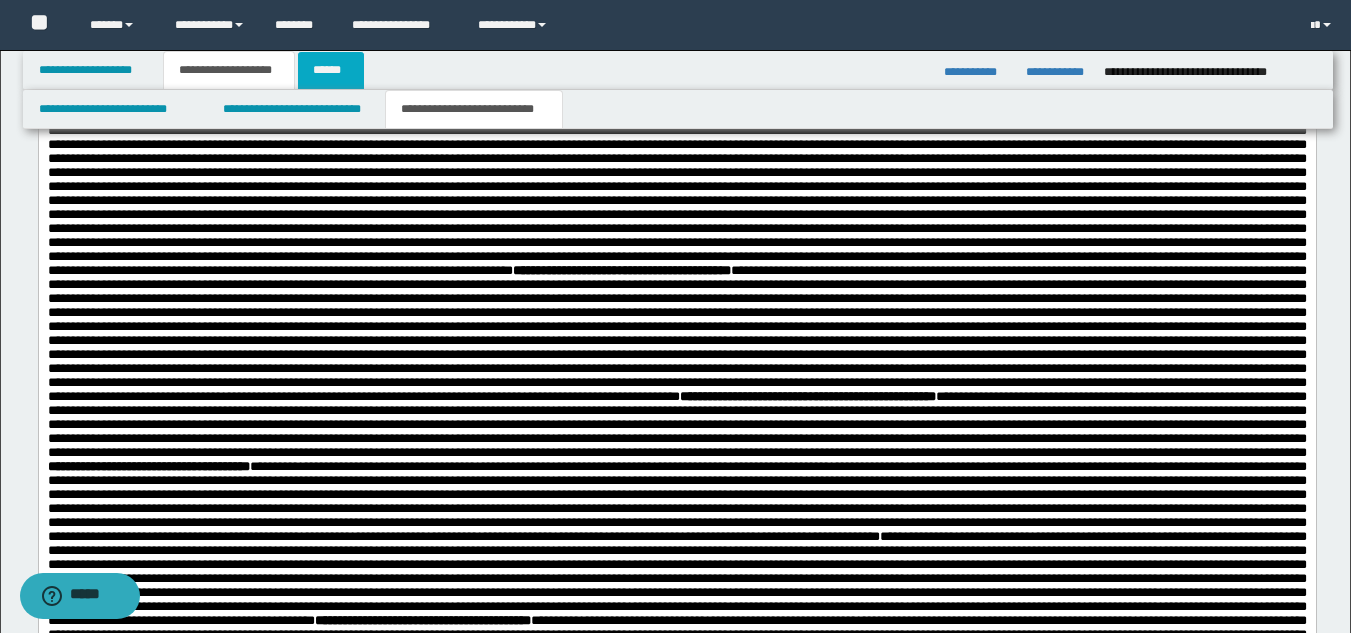 click on "******" at bounding box center (331, 70) 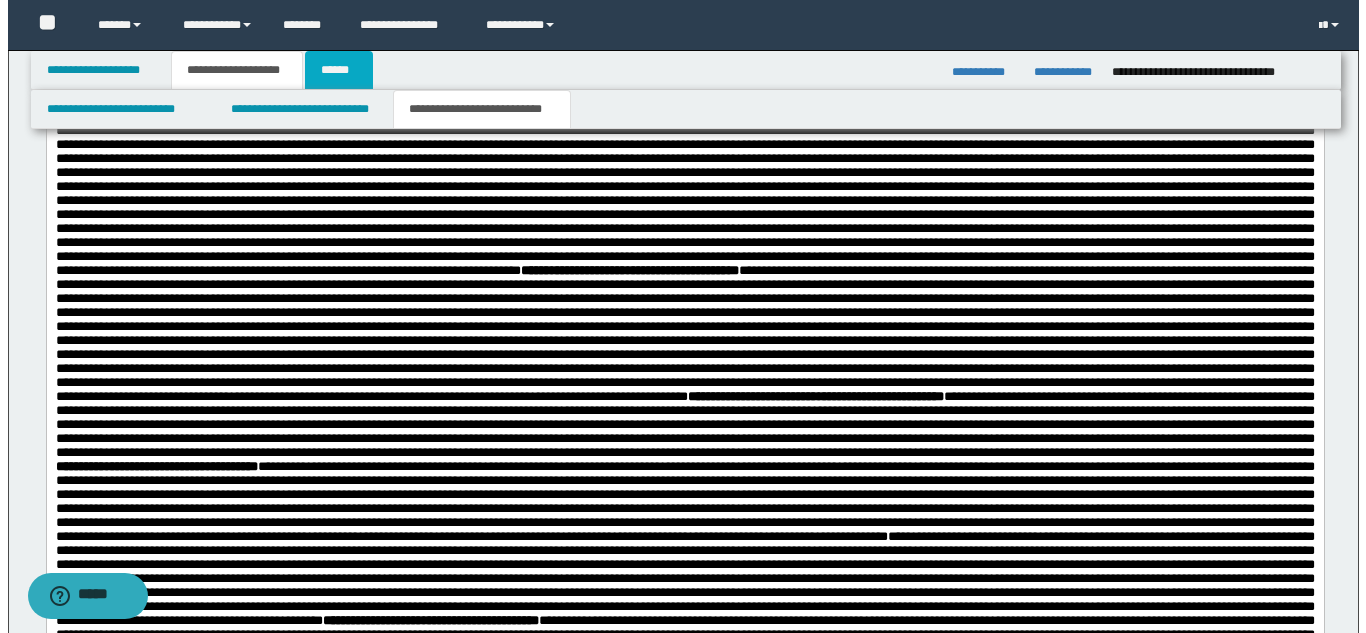 scroll, scrollTop: 323, scrollLeft: 0, axis: vertical 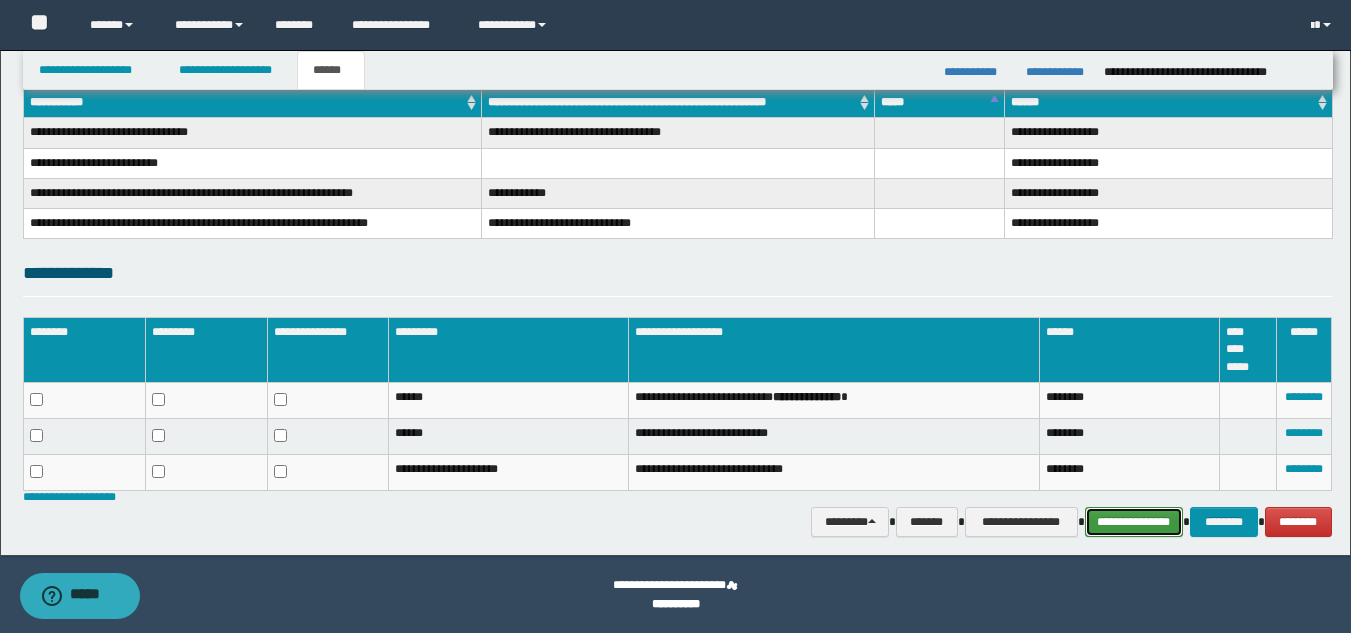 click on "**********" at bounding box center (1134, 522) 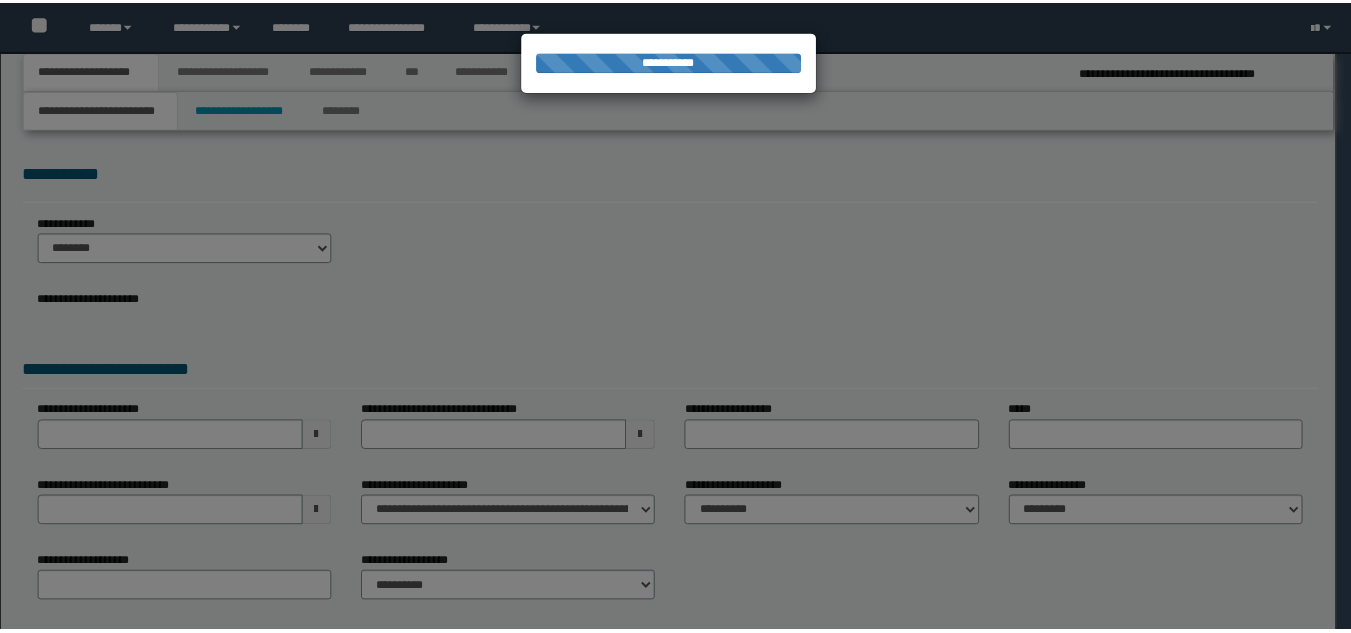 scroll, scrollTop: 0, scrollLeft: 0, axis: both 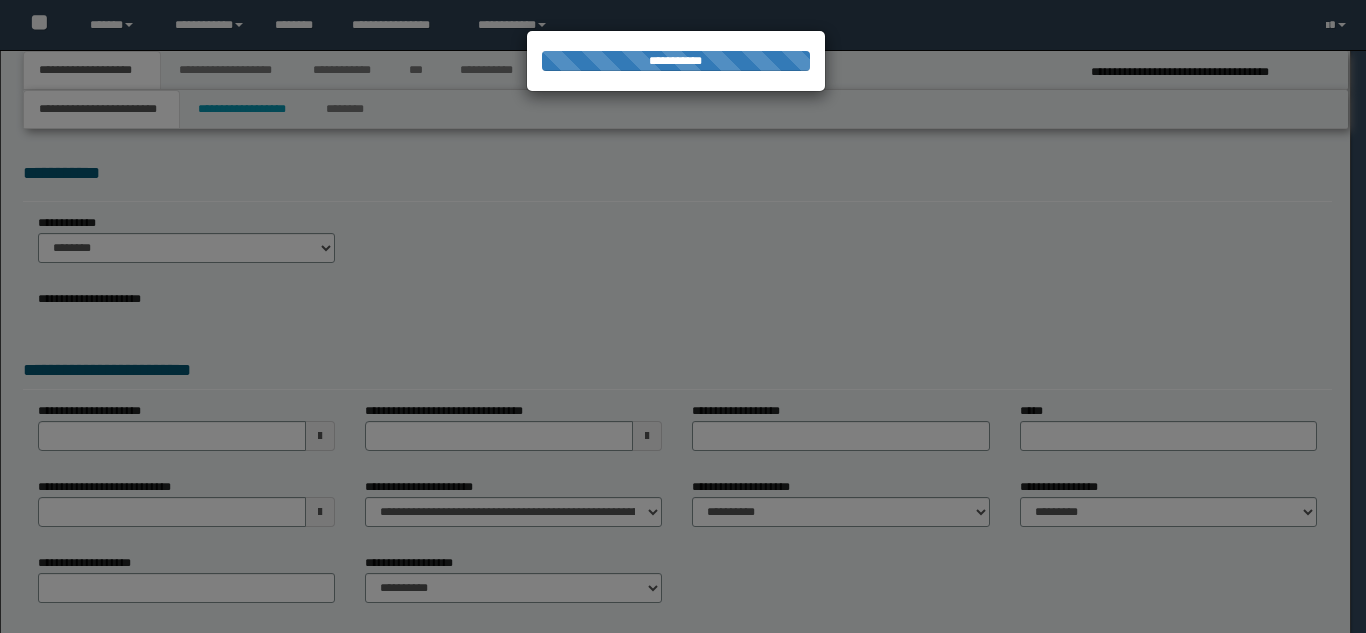 select on "*" 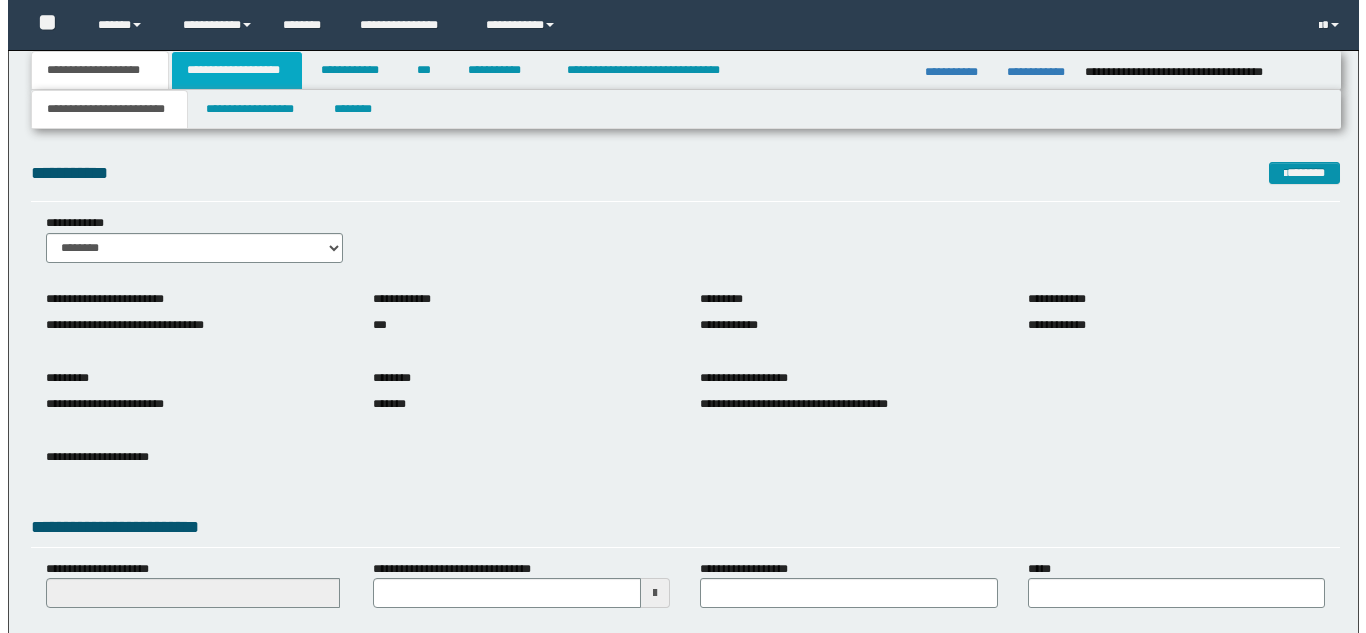 scroll, scrollTop: 0, scrollLeft: 0, axis: both 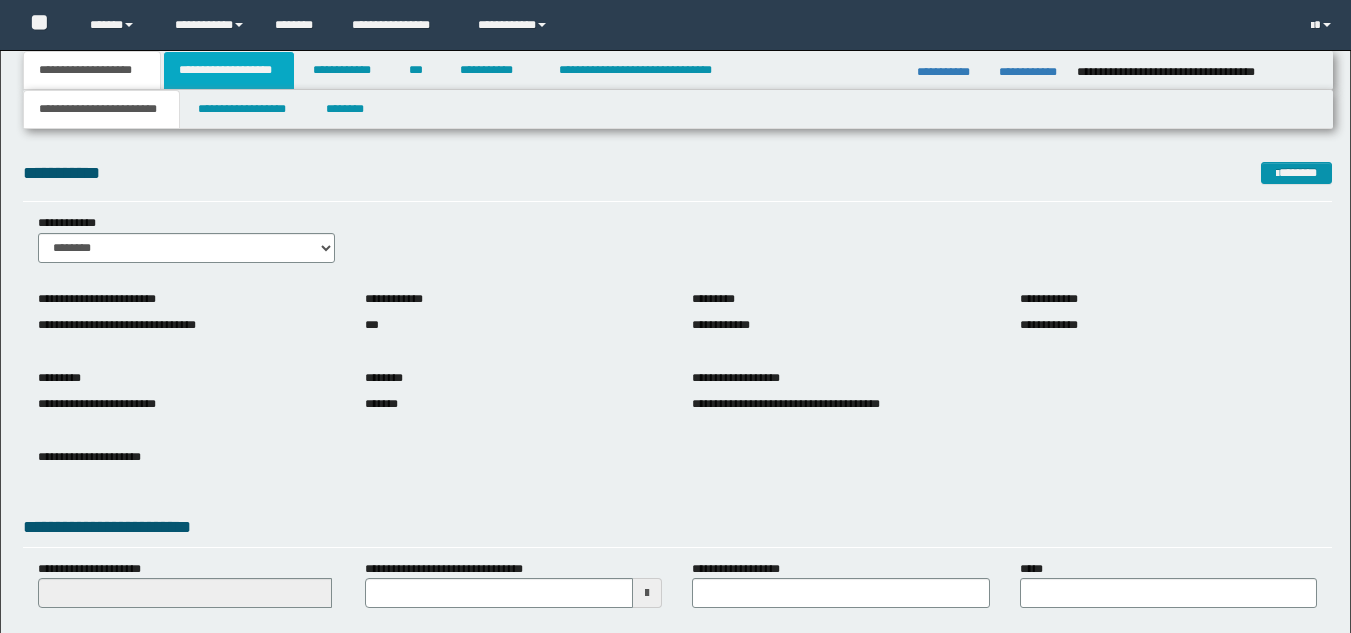 click on "**********" at bounding box center (229, 70) 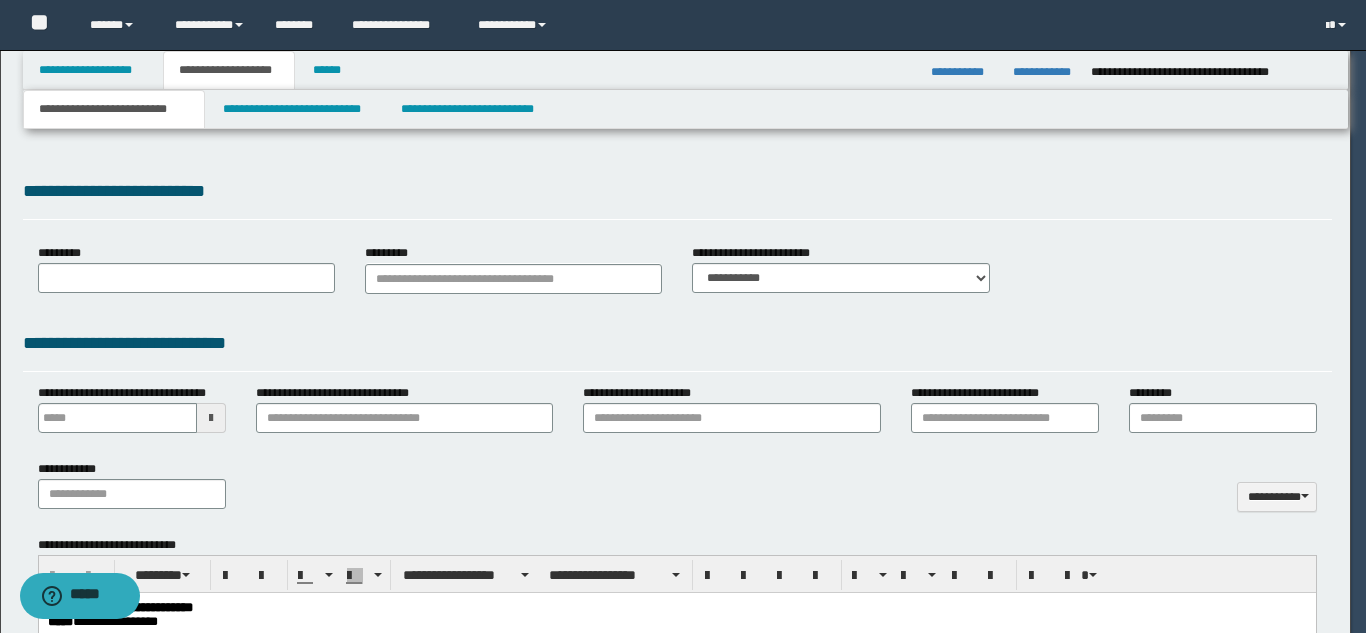 scroll, scrollTop: 0, scrollLeft: 0, axis: both 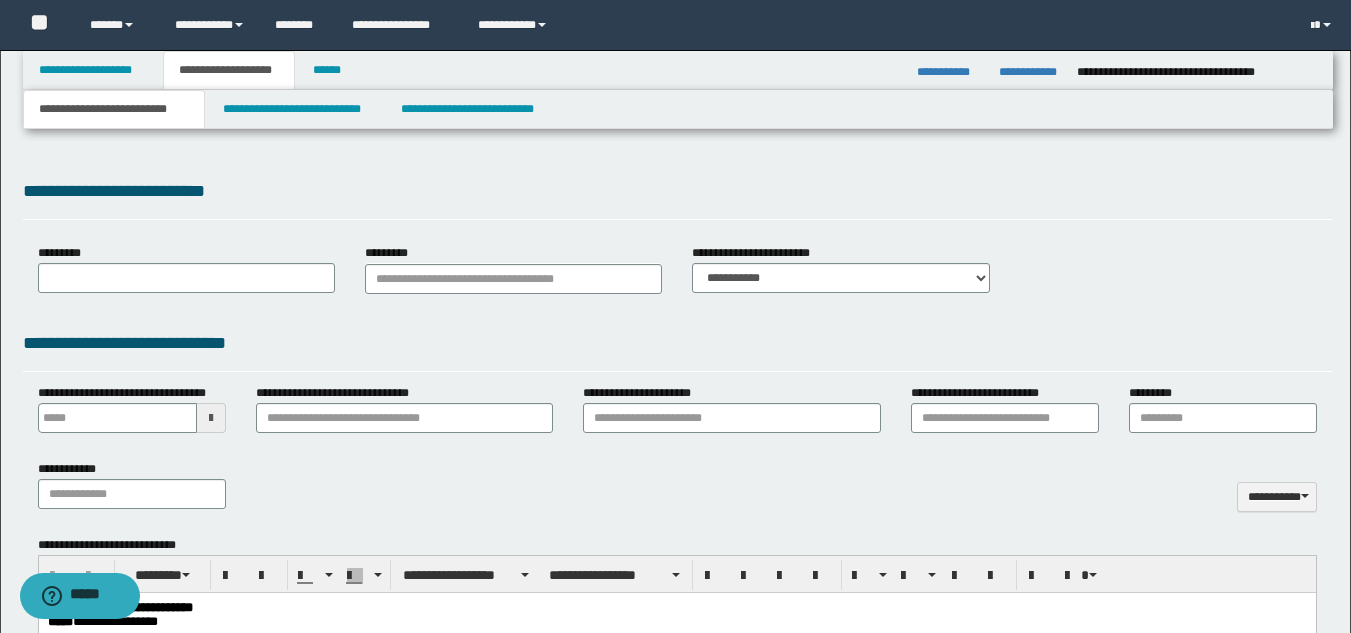 type on "**********" 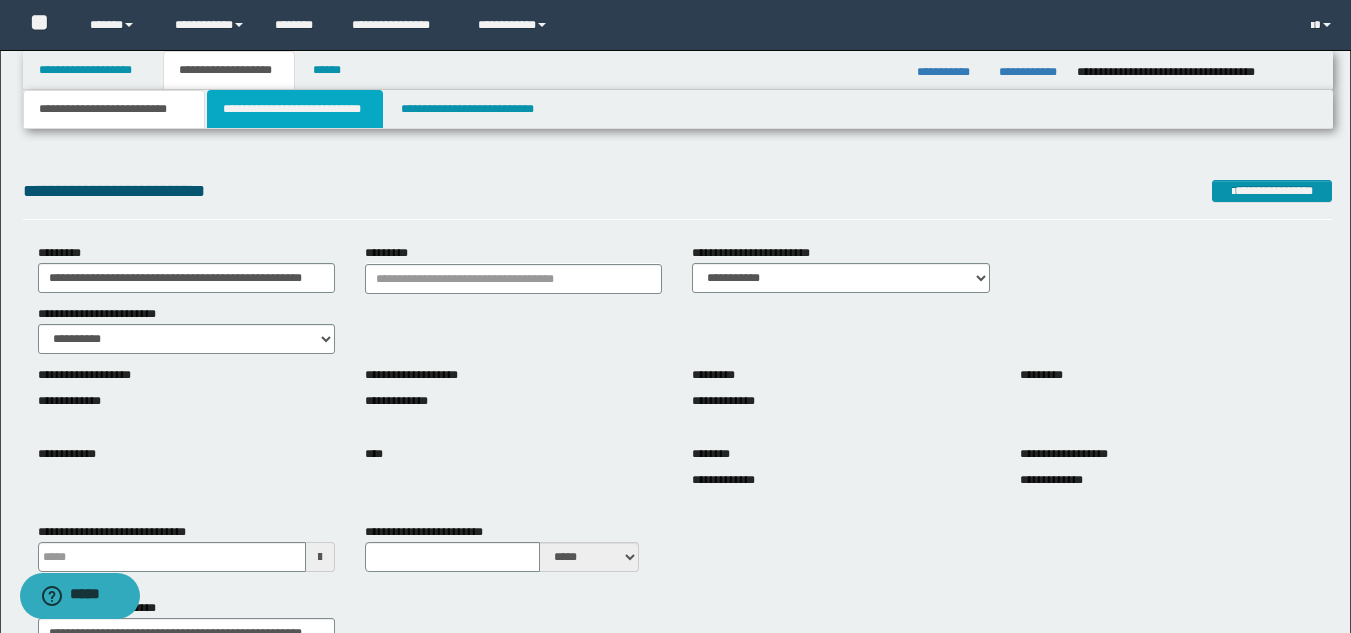 click on "**********" at bounding box center (295, 109) 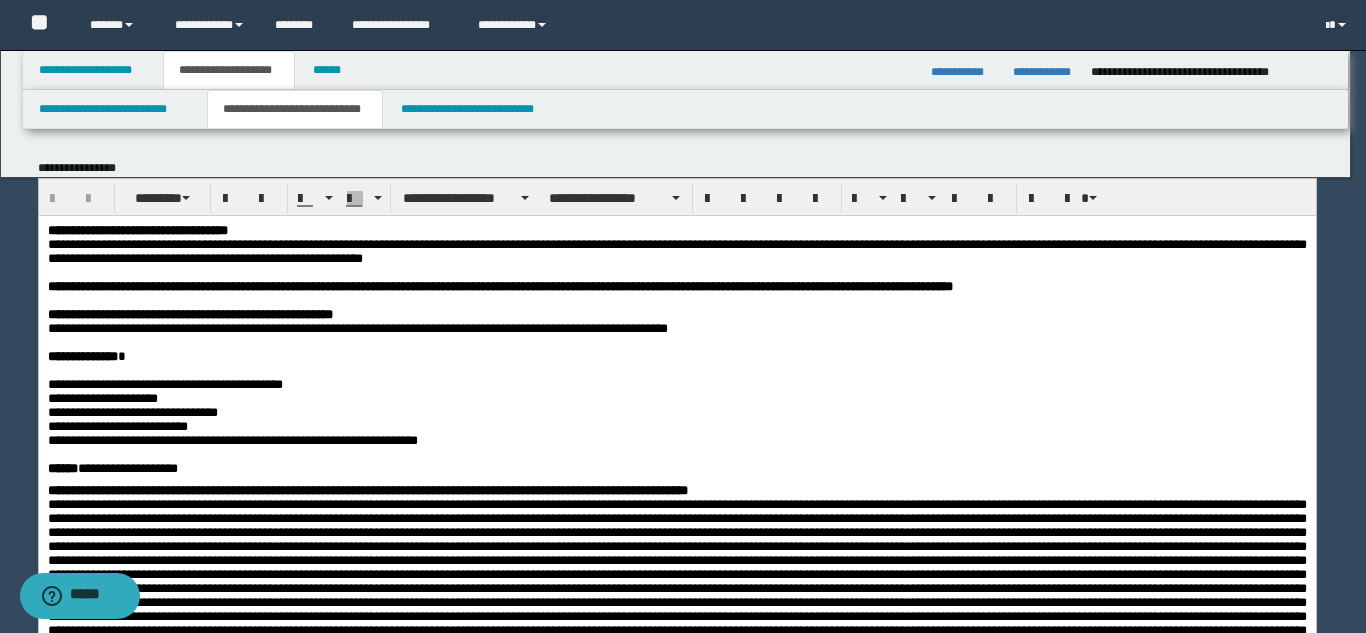 scroll, scrollTop: 0, scrollLeft: 0, axis: both 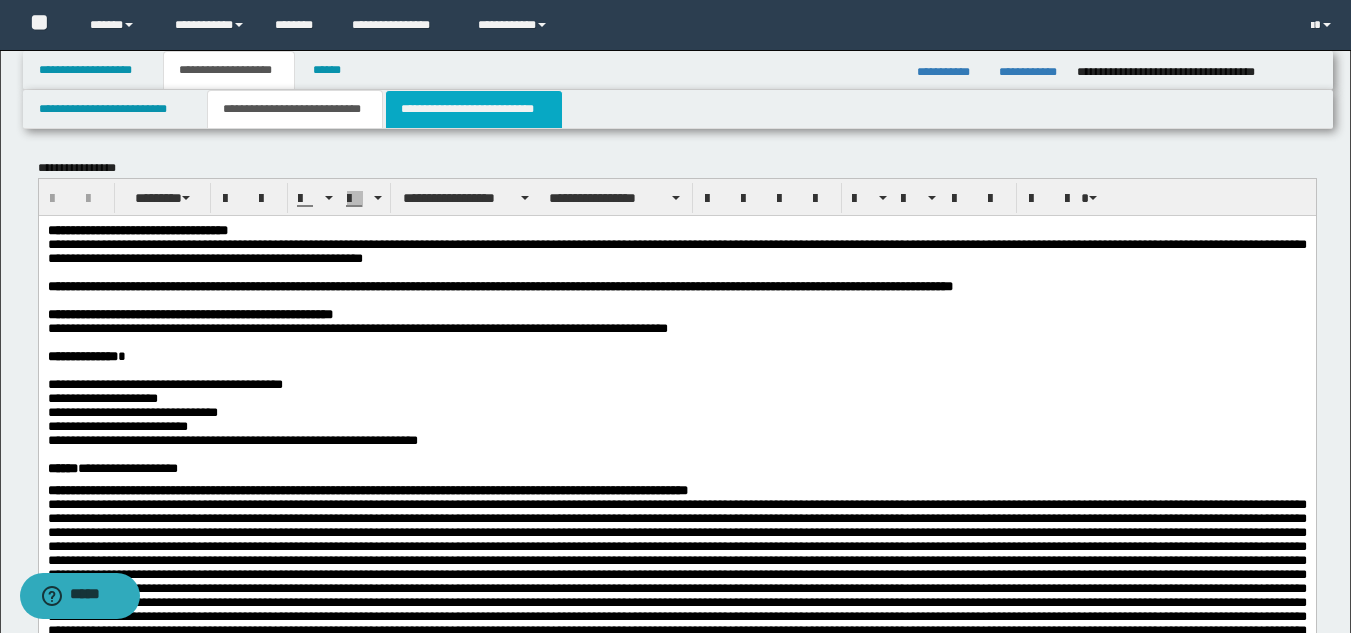 click on "**********" at bounding box center (474, 109) 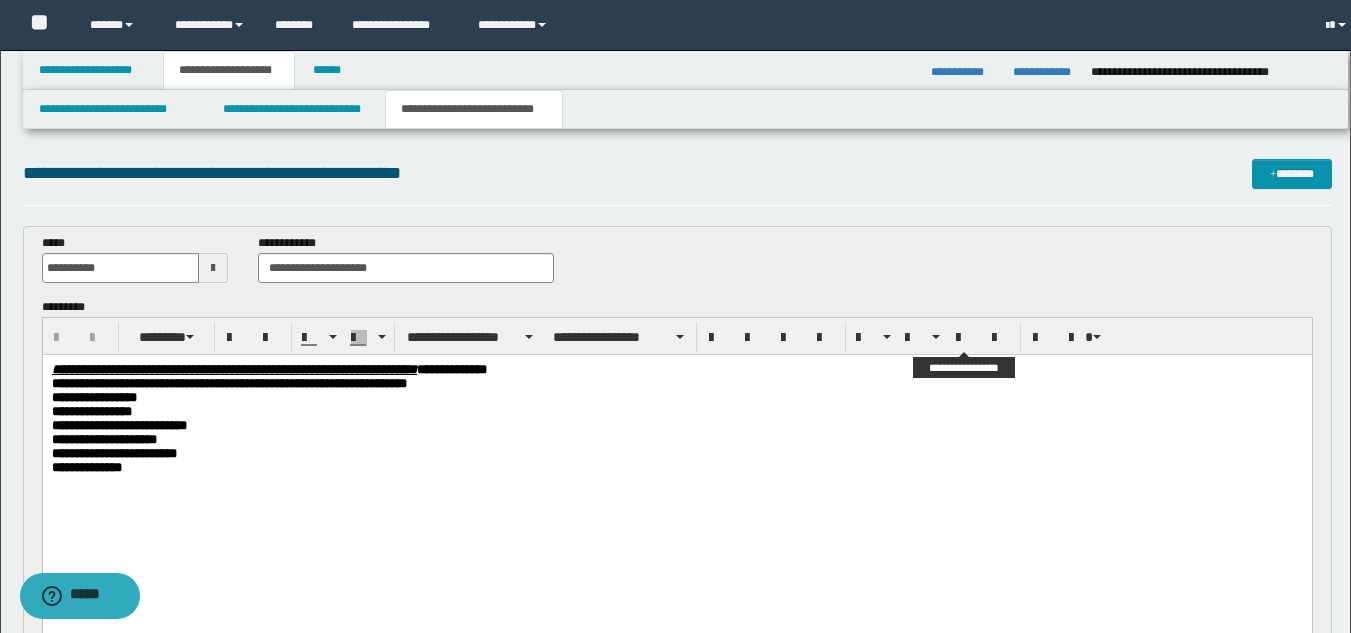 scroll, scrollTop: 0, scrollLeft: 0, axis: both 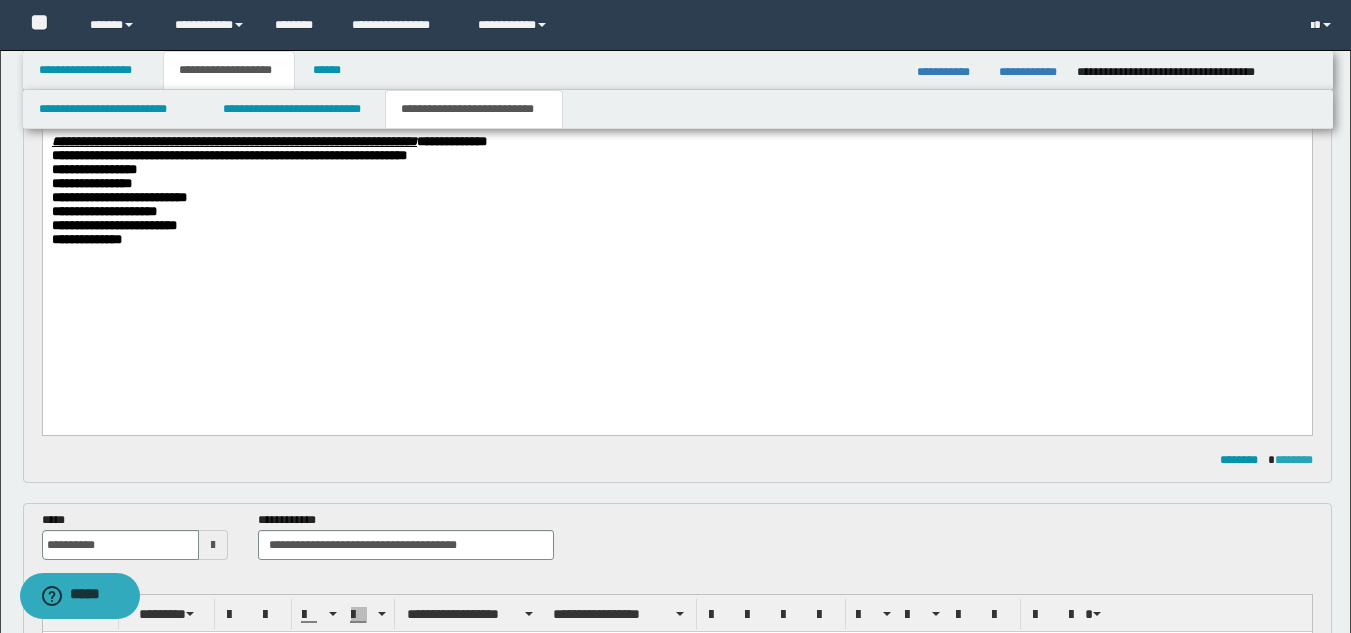 click on "********" at bounding box center (1294, 460) 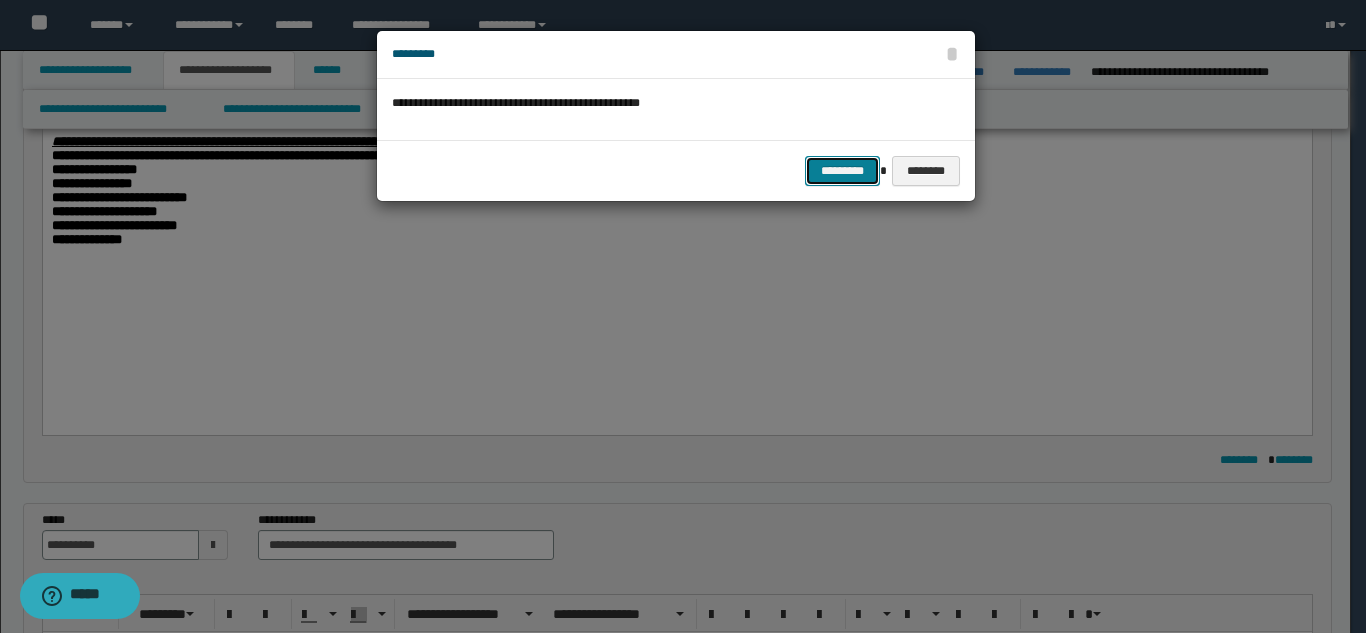 click on "*********" at bounding box center (842, 171) 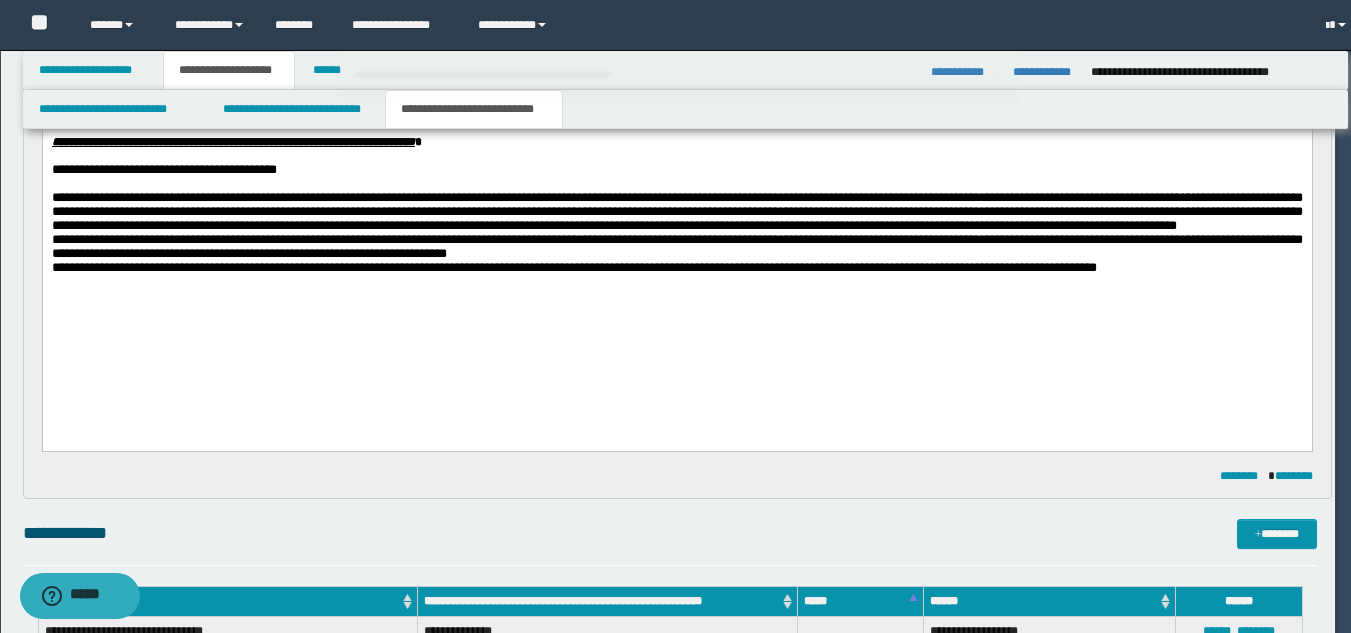 scroll, scrollTop: 0, scrollLeft: 0, axis: both 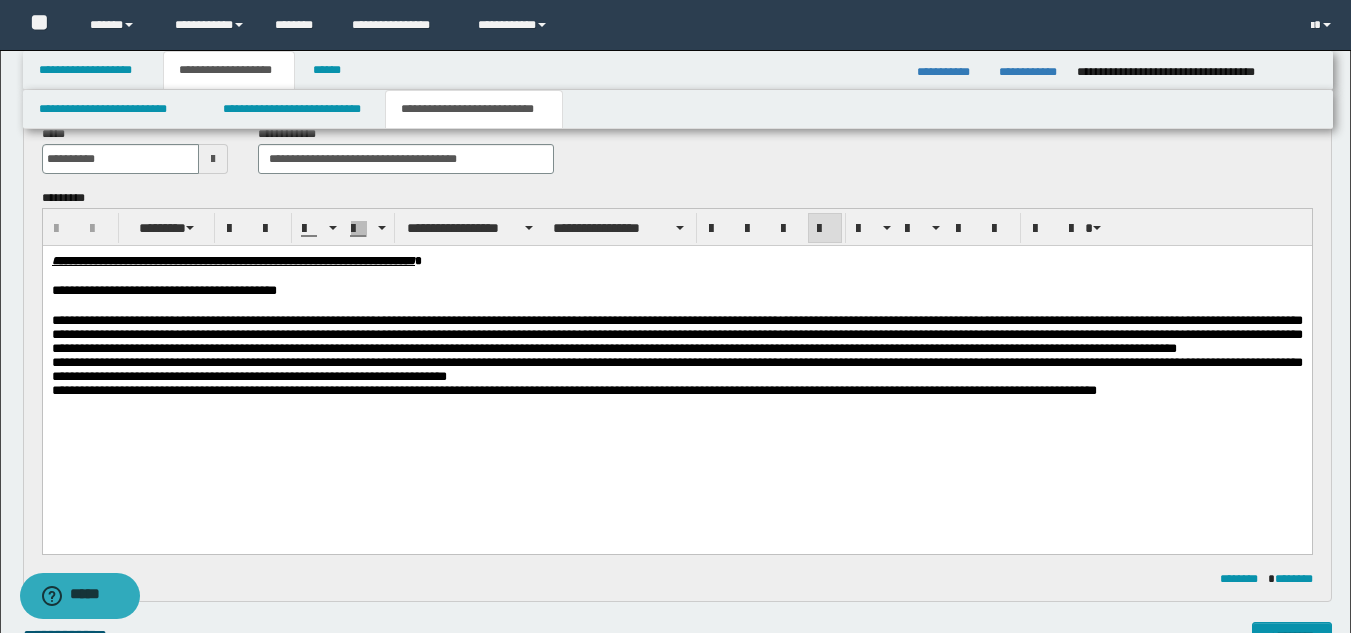 drag, startPoint x: 48, startPoint y: 281, endPoint x: 69, endPoint y: 287, distance: 21.84033 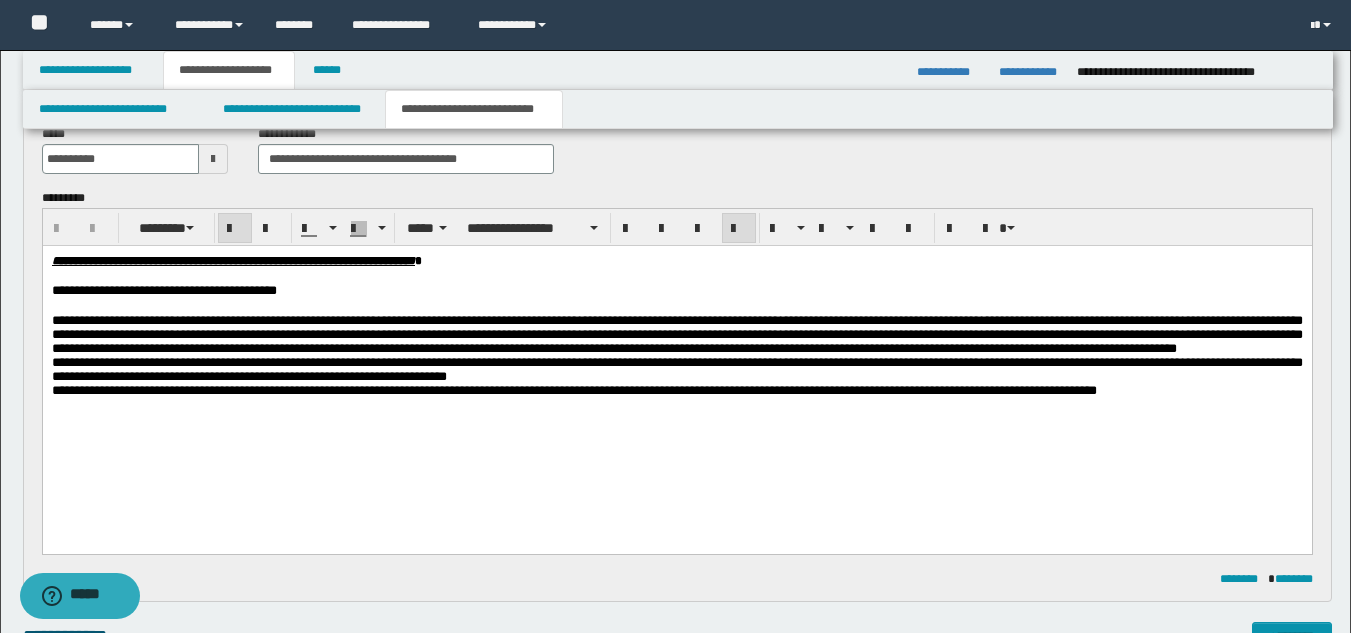 click on "**********" at bounding box center (676, 334) 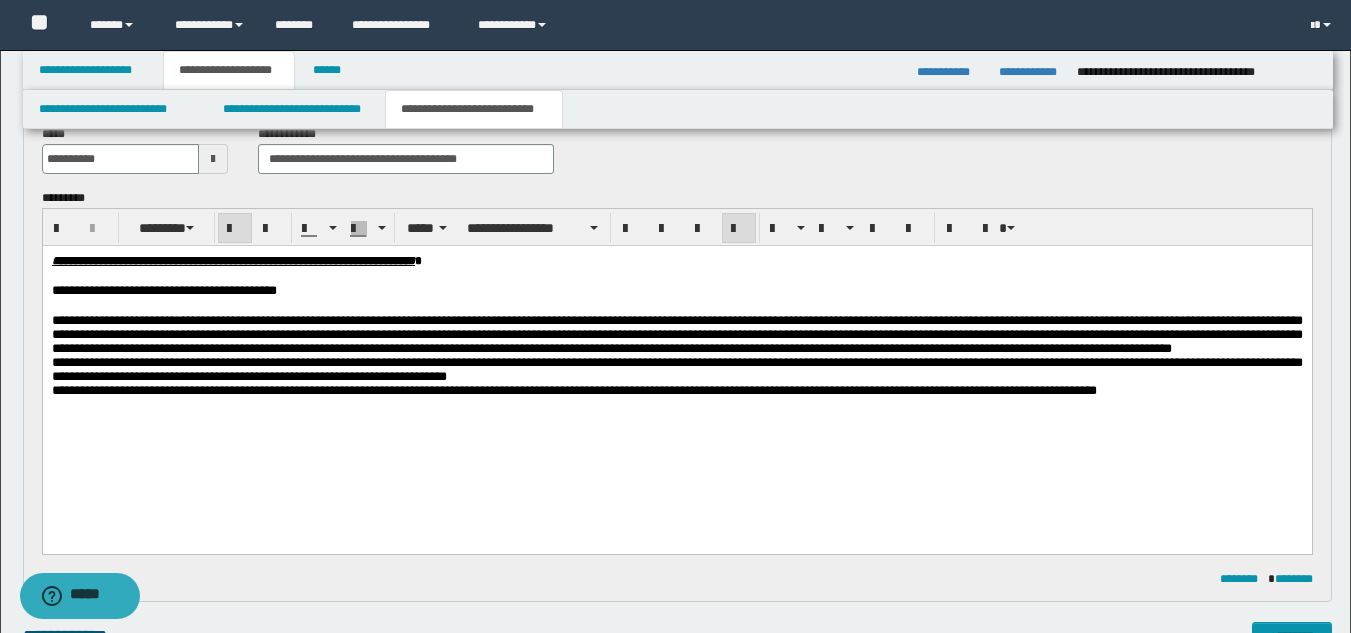 click on "**********" at bounding box center (676, 334) 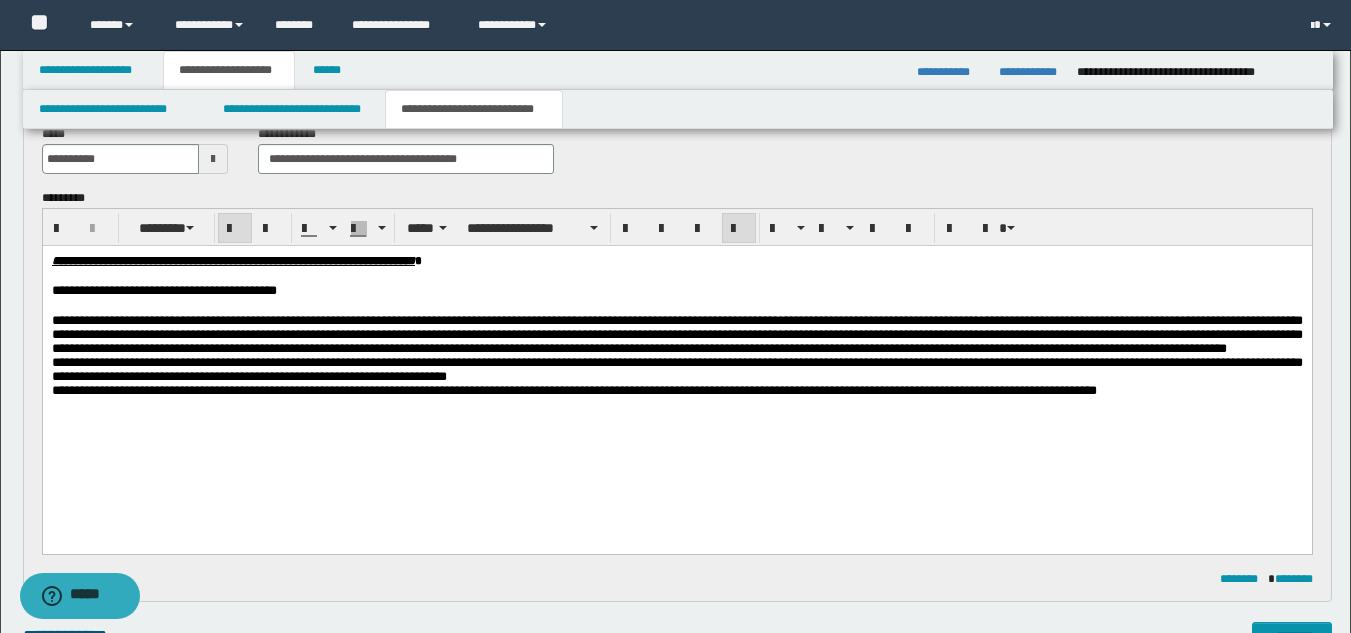click on "**********" at bounding box center (676, 334) 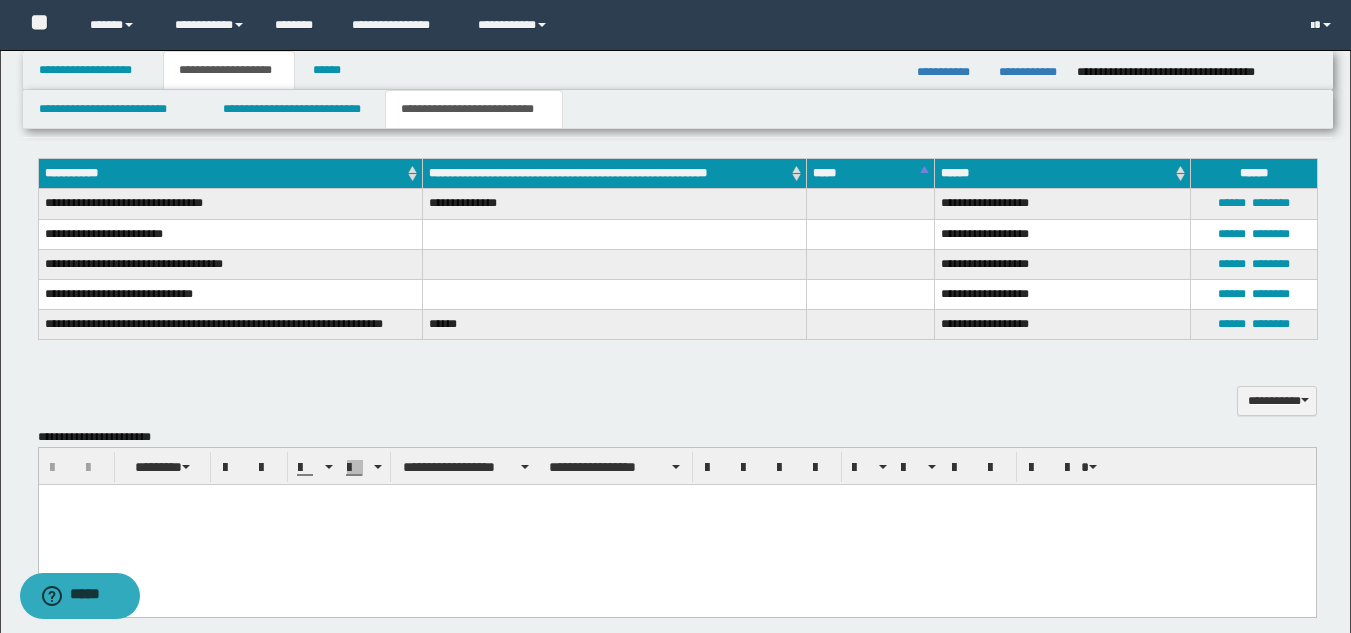 scroll, scrollTop: 619, scrollLeft: 0, axis: vertical 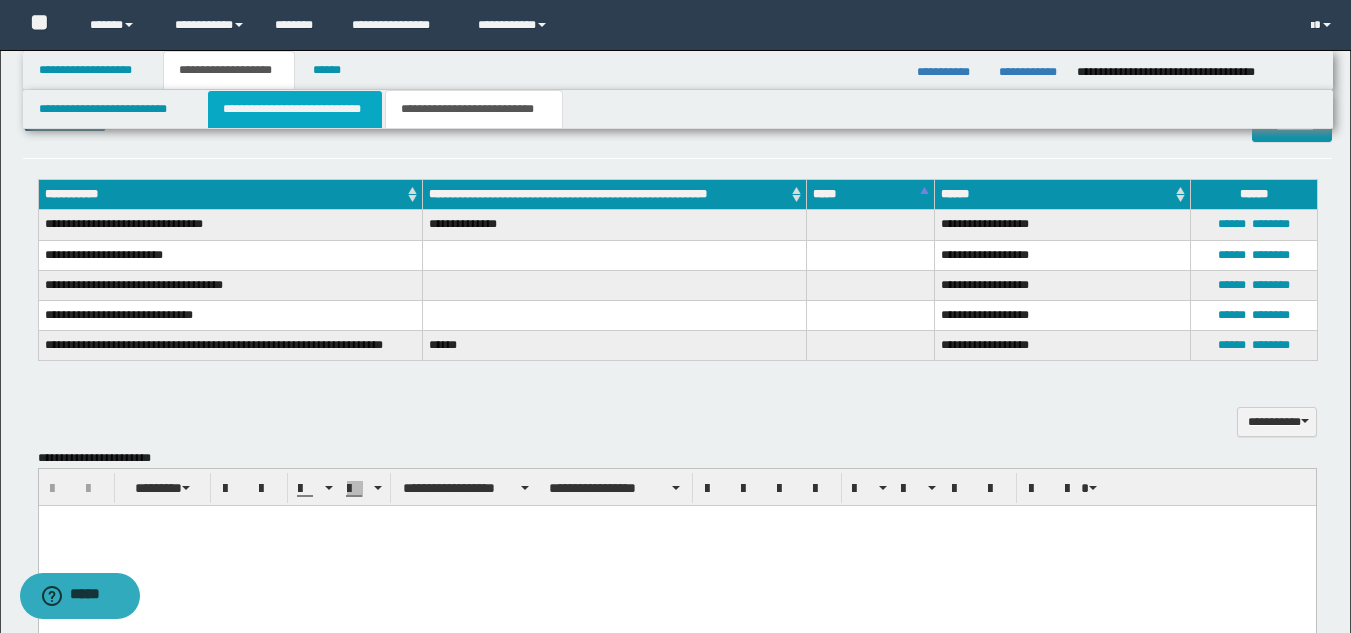 click on "**********" at bounding box center [295, 109] 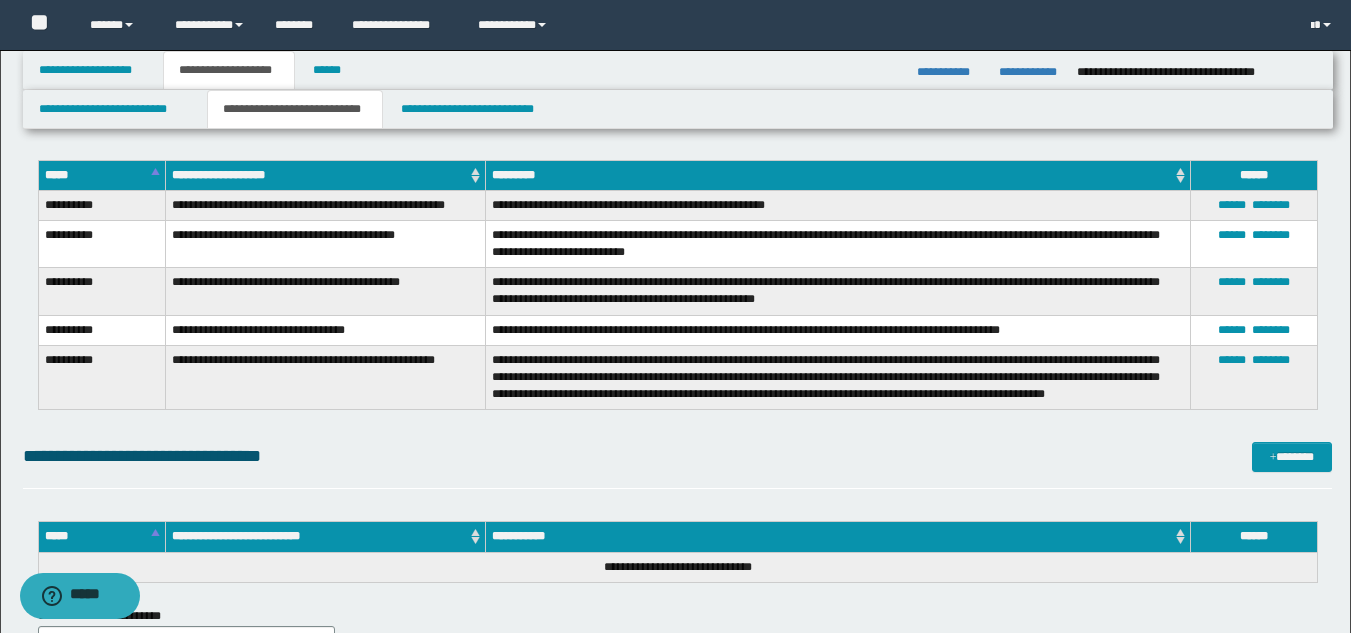 scroll, scrollTop: 1793, scrollLeft: 0, axis: vertical 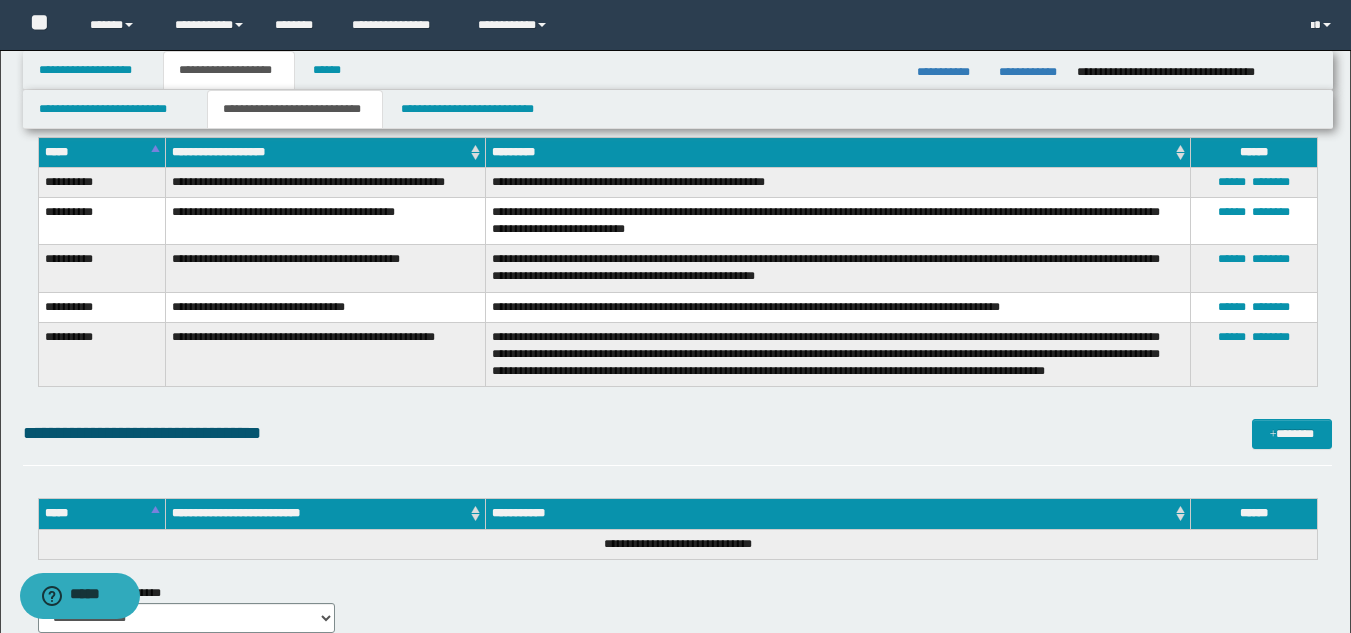 drag, startPoint x: 1065, startPoint y: 425, endPoint x: 929, endPoint y: 349, distance: 155.79474 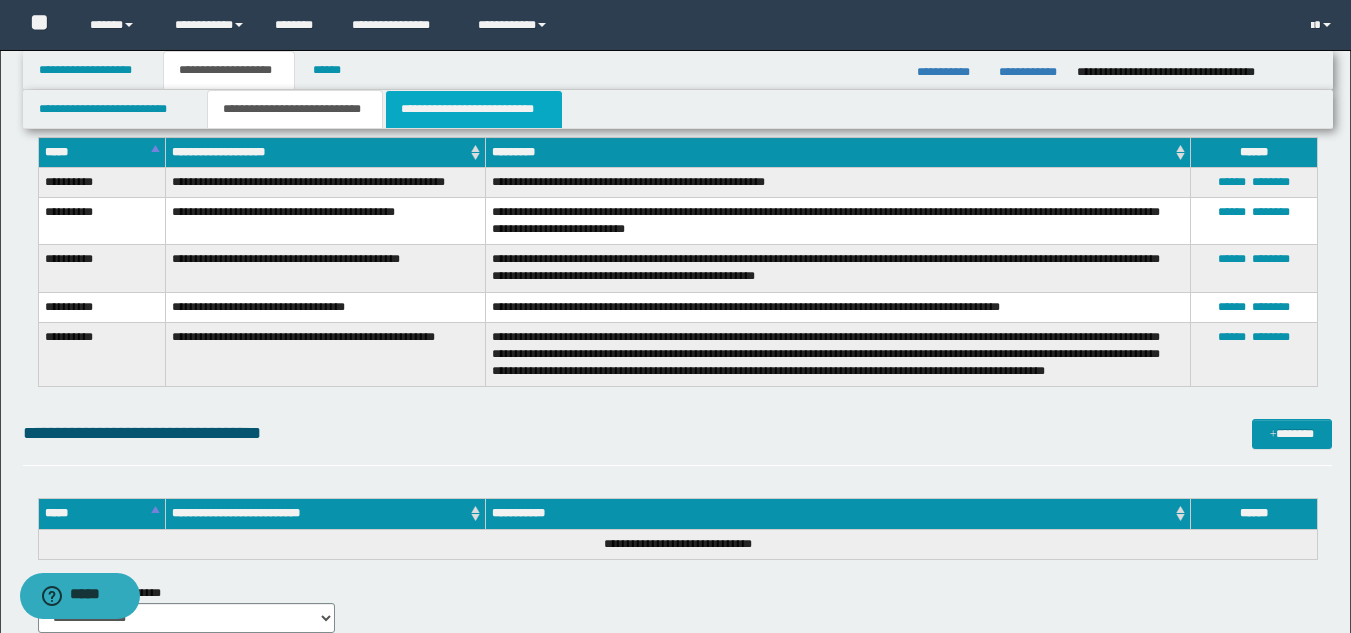 click on "**********" at bounding box center [474, 109] 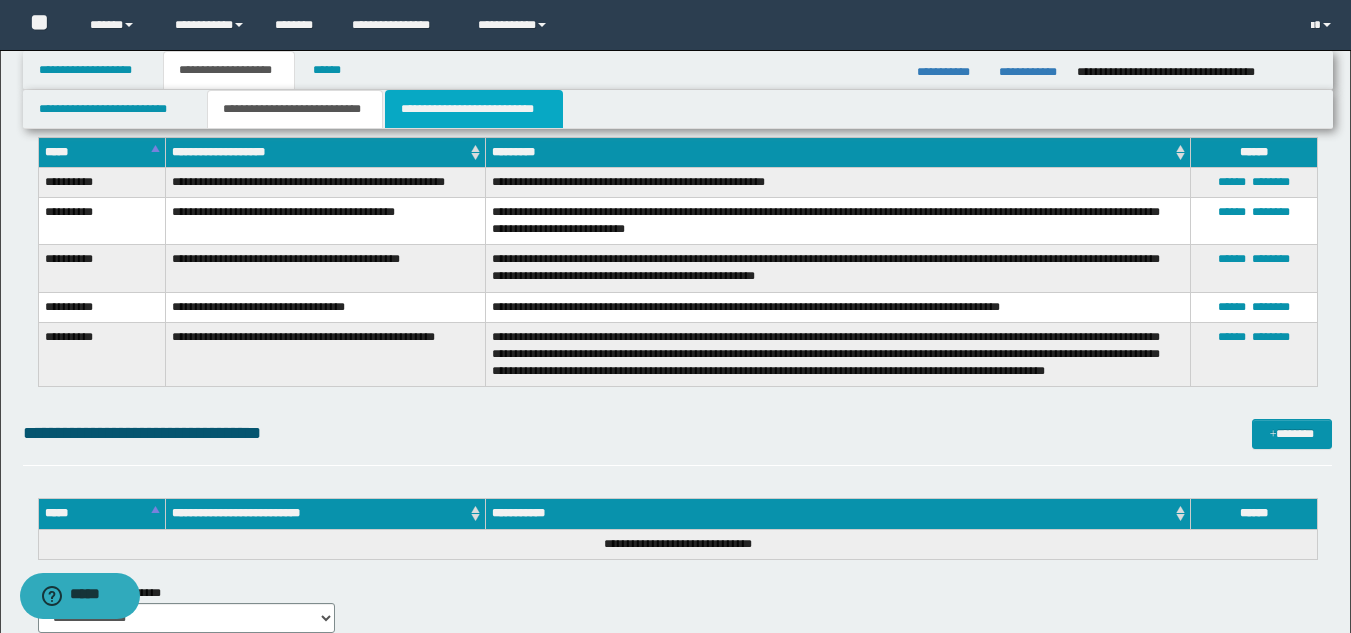 scroll, scrollTop: 1134, scrollLeft: 0, axis: vertical 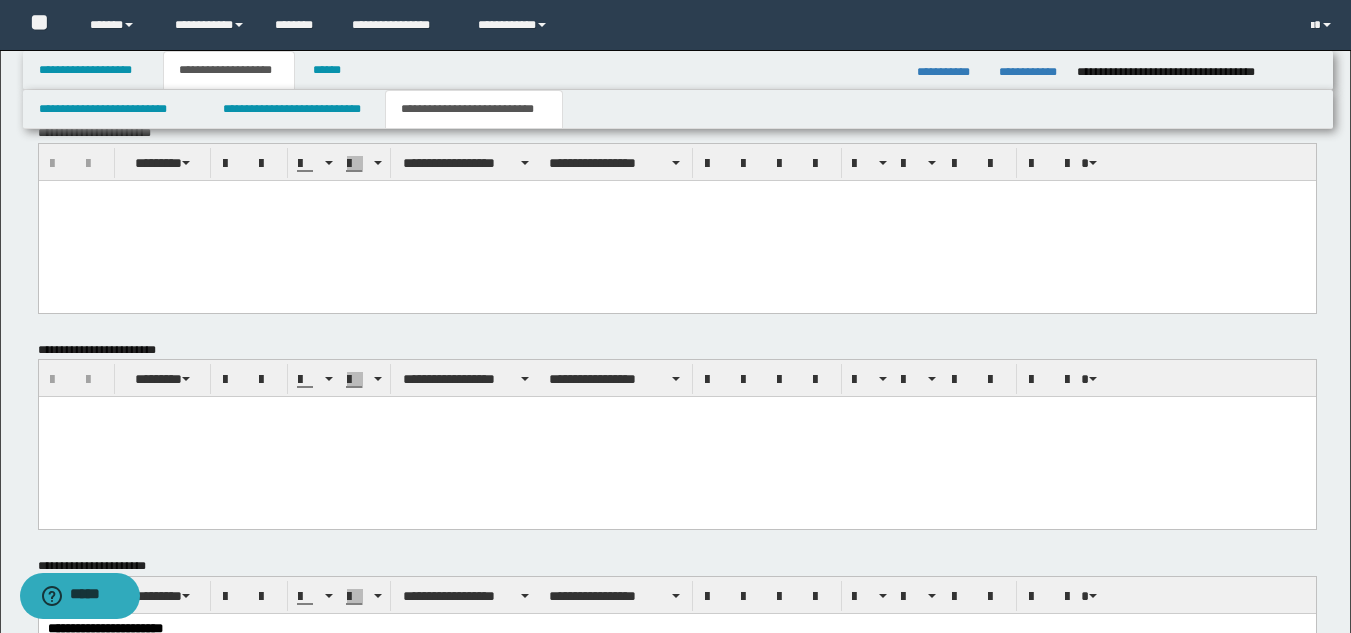 click at bounding box center [676, 220] 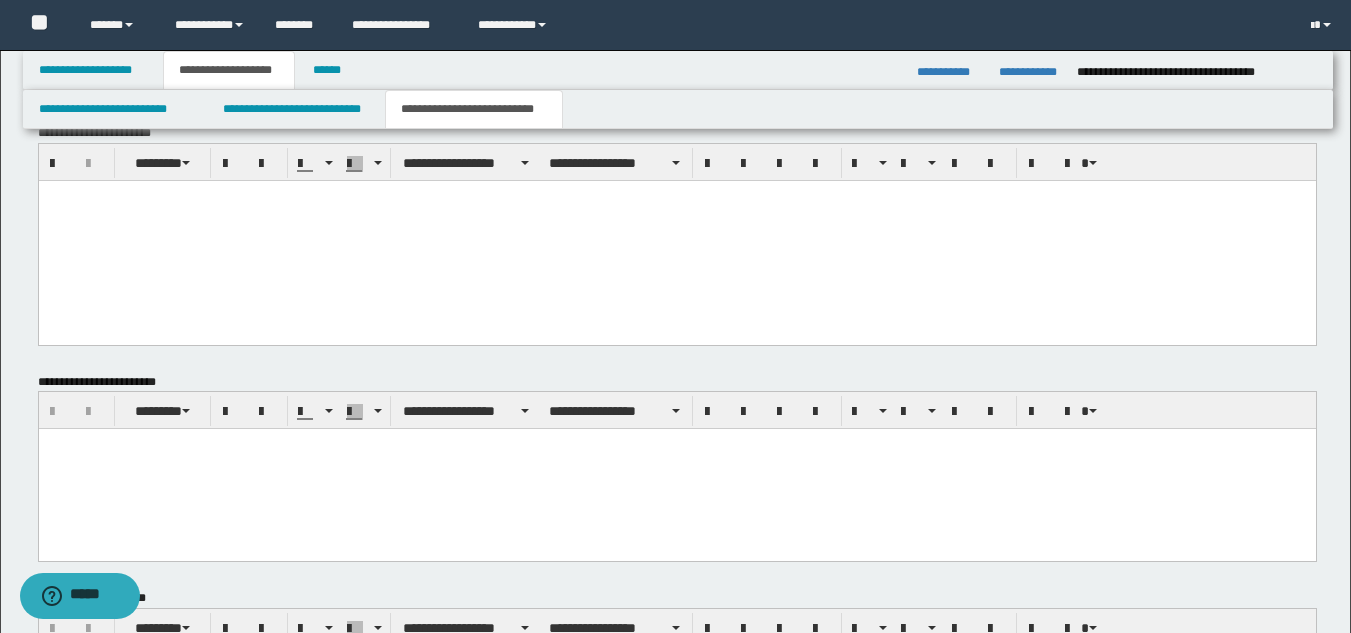 type 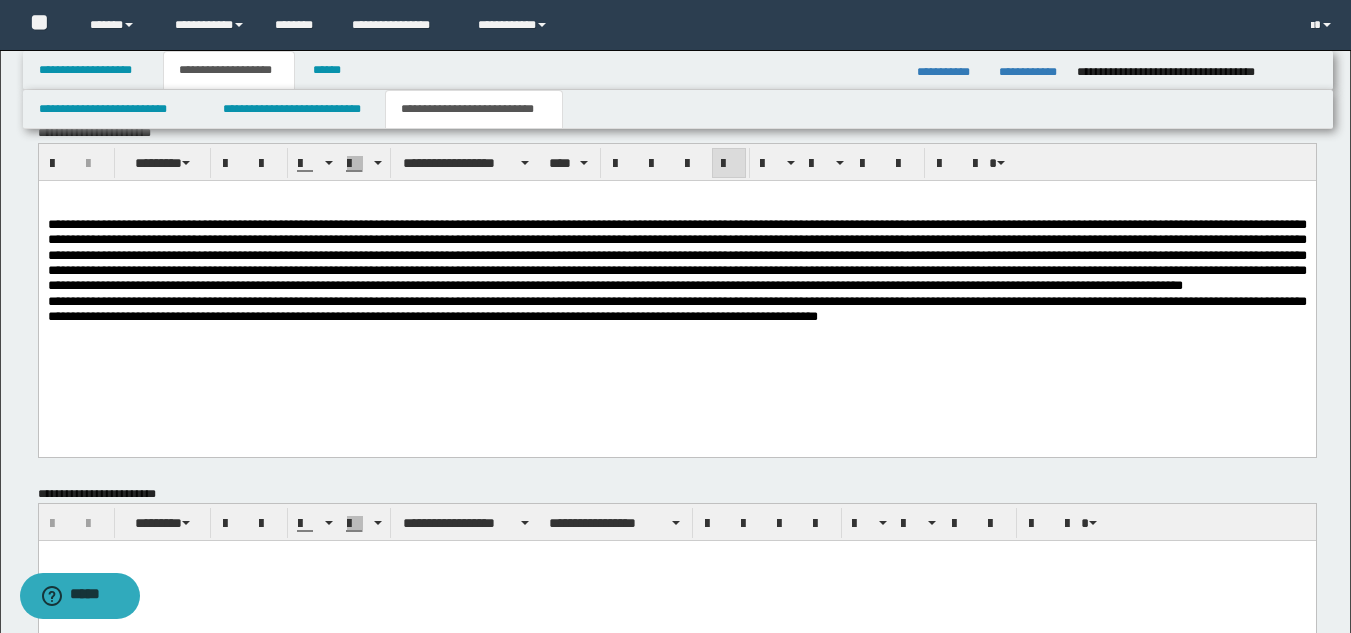 drag, startPoint x: 1035, startPoint y: 381, endPoint x: 972, endPoint y: 359, distance: 66.730804 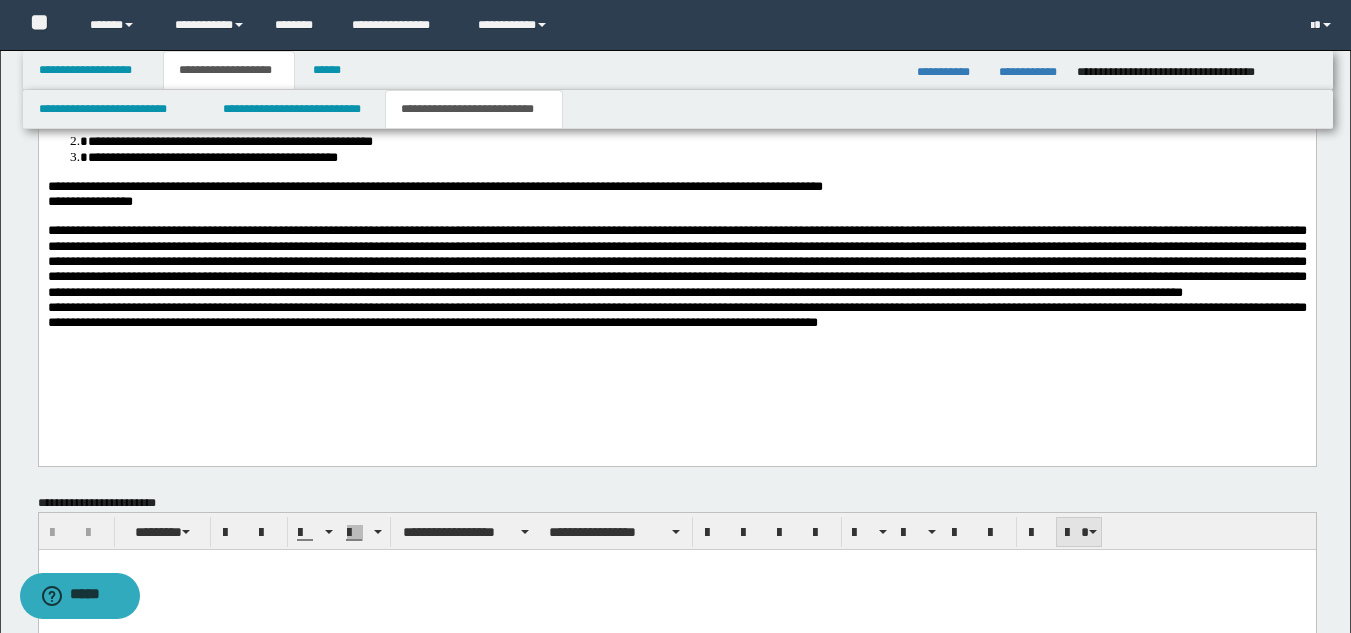 scroll, scrollTop: 1148, scrollLeft: 0, axis: vertical 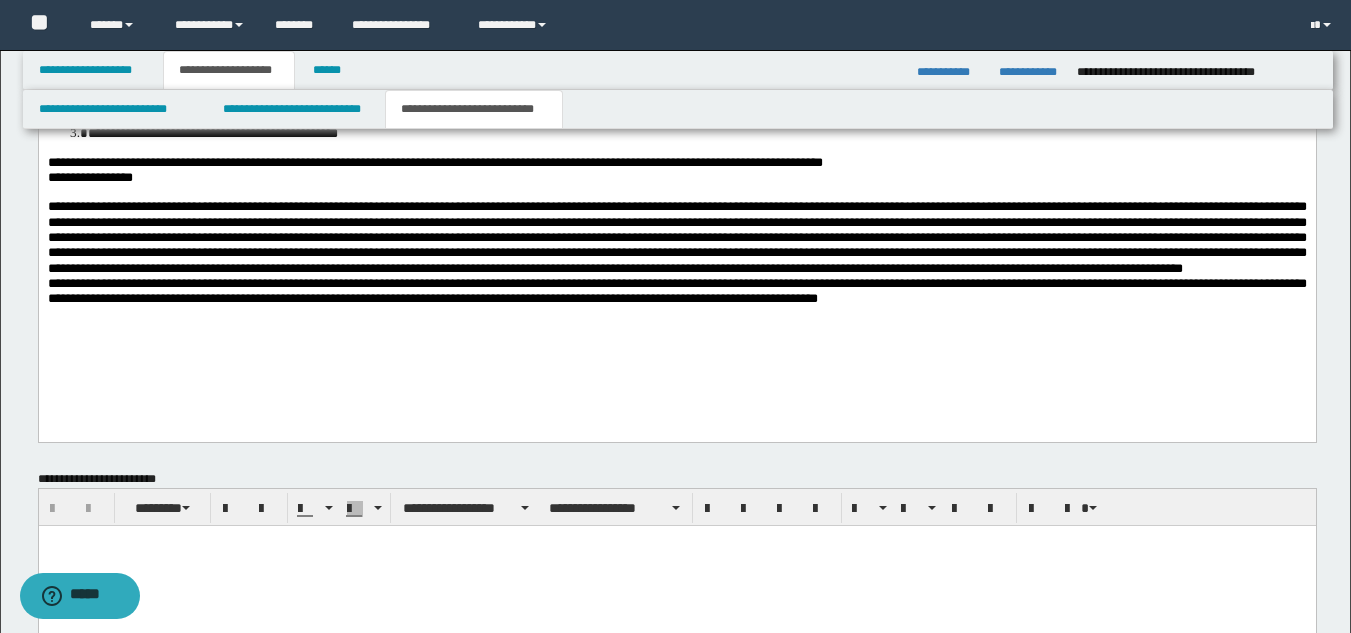 click on "**********" at bounding box center (676, 171) 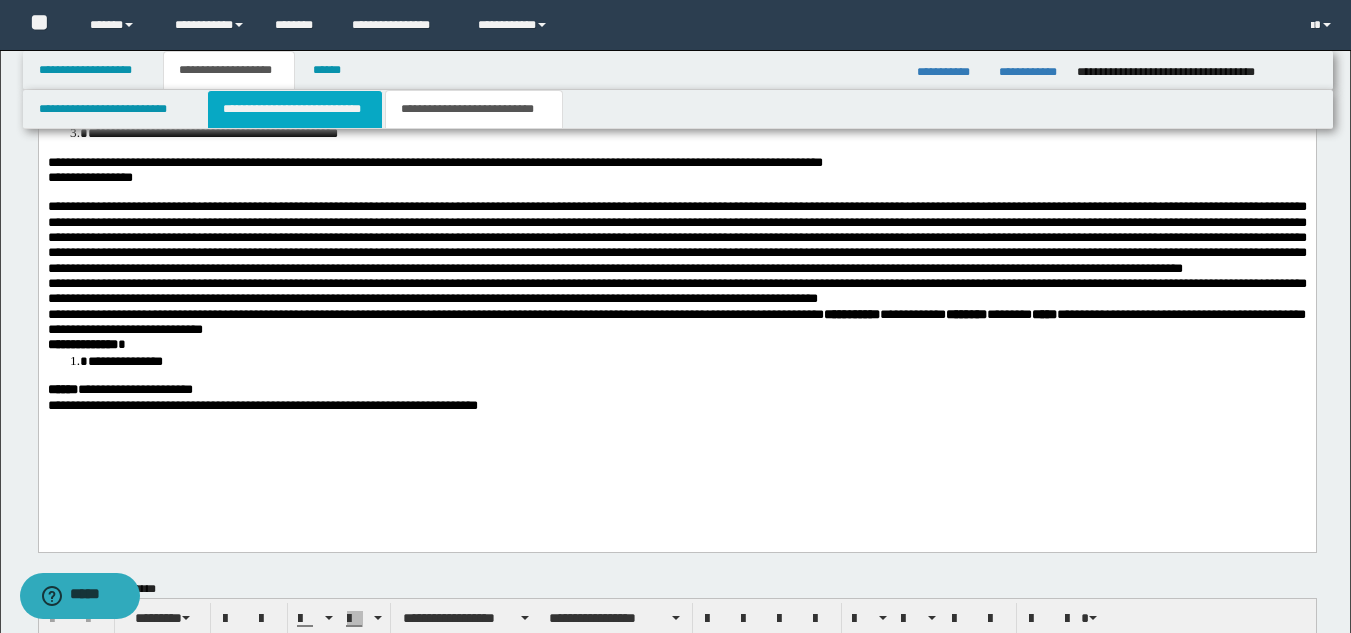 click on "**********" at bounding box center [295, 109] 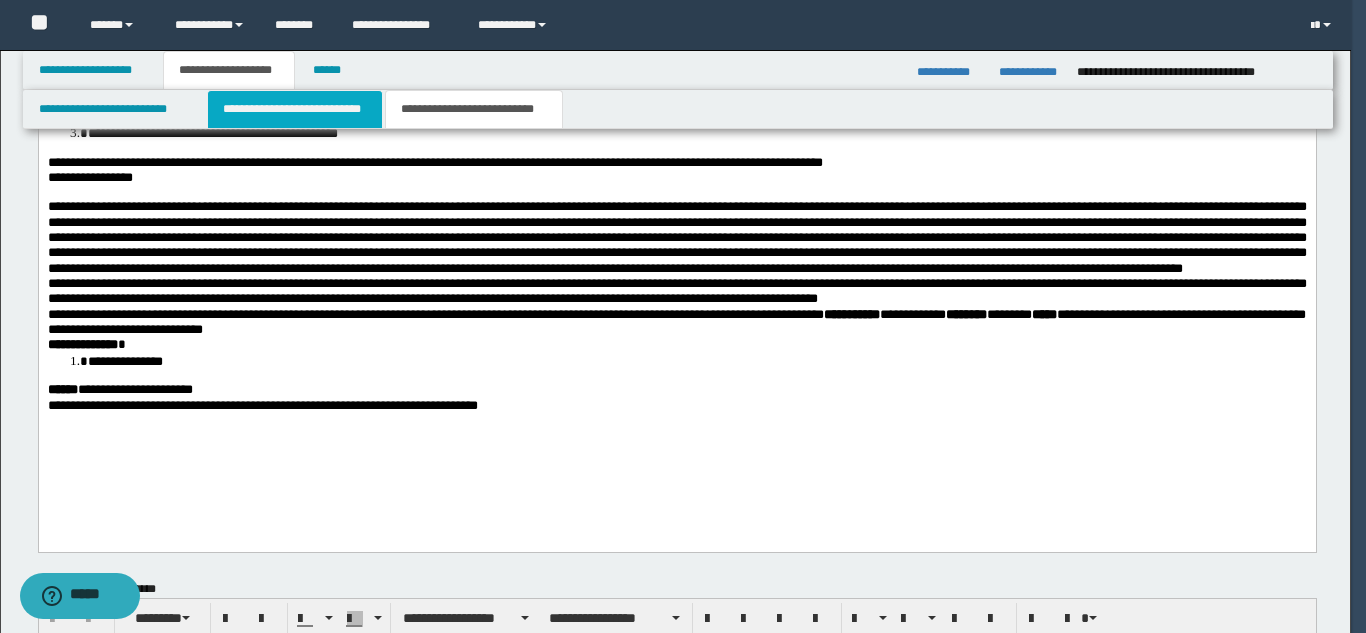 type 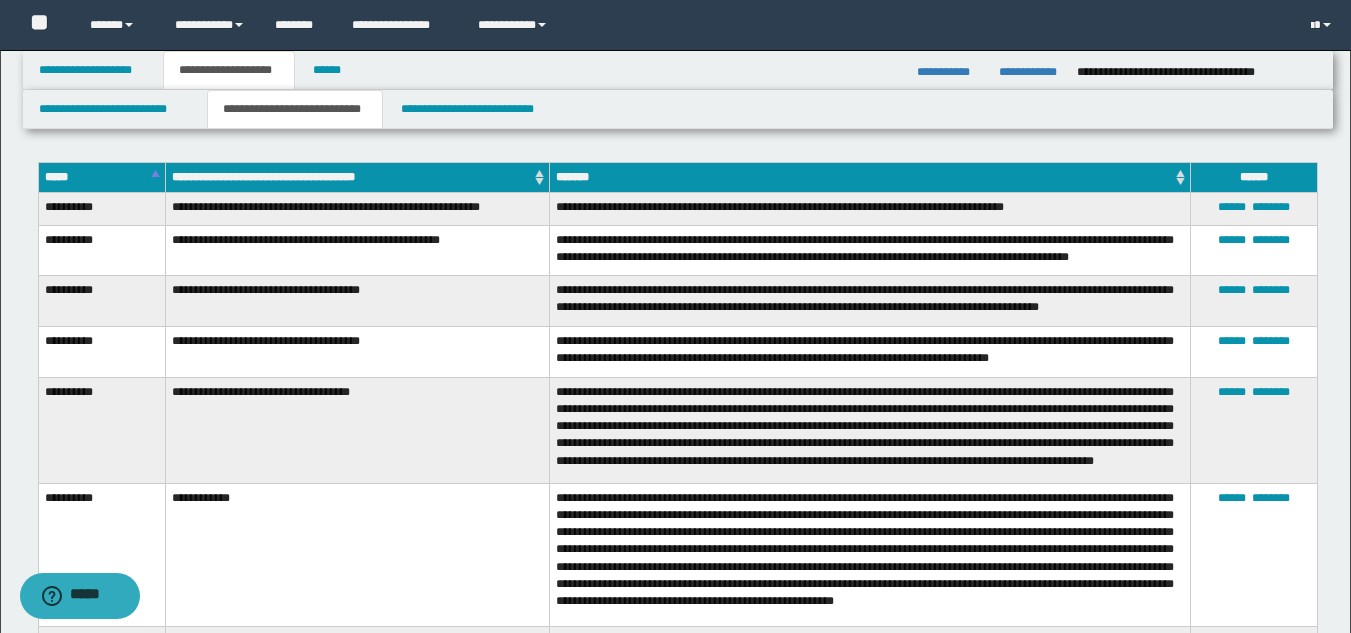 scroll, scrollTop: 0, scrollLeft: 0, axis: both 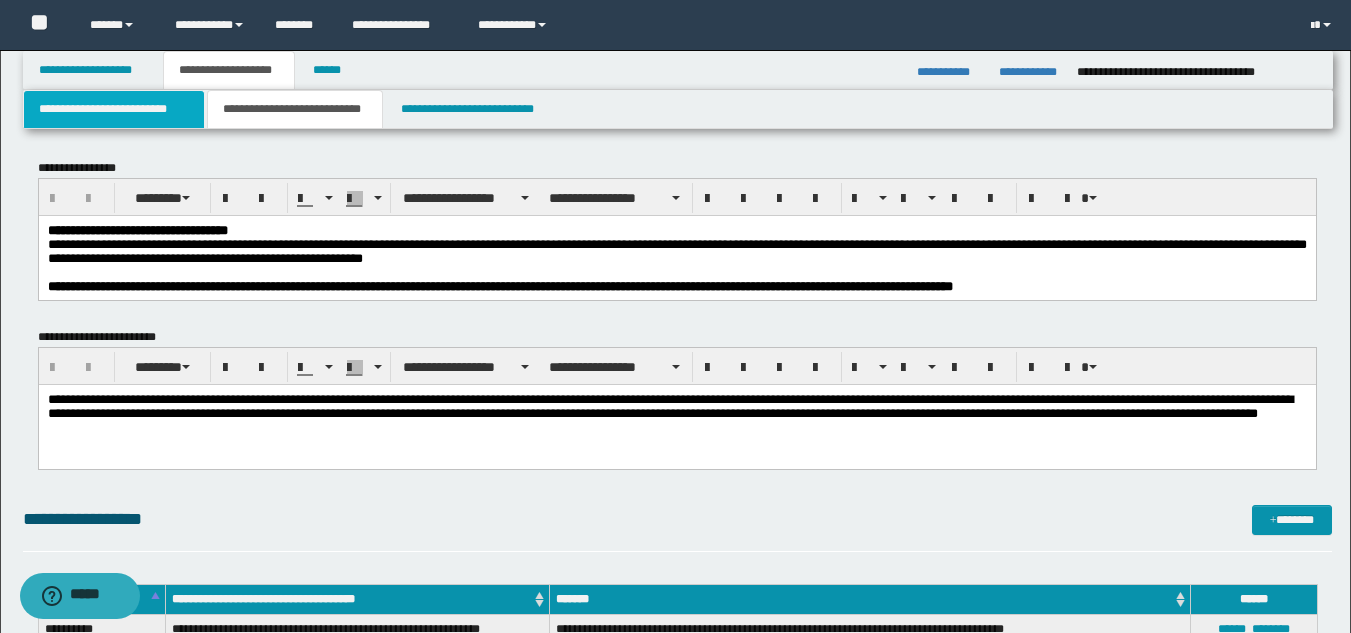 click on "**********" at bounding box center (114, 109) 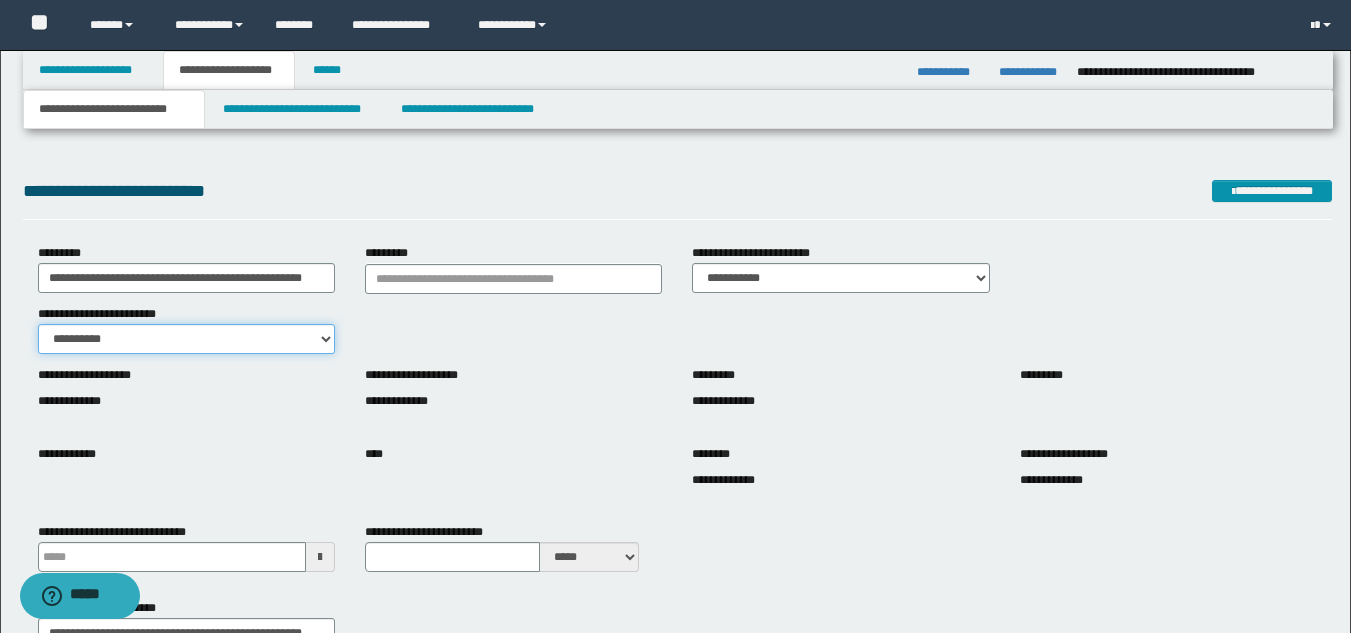 click on "**********" at bounding box center [186, 339] 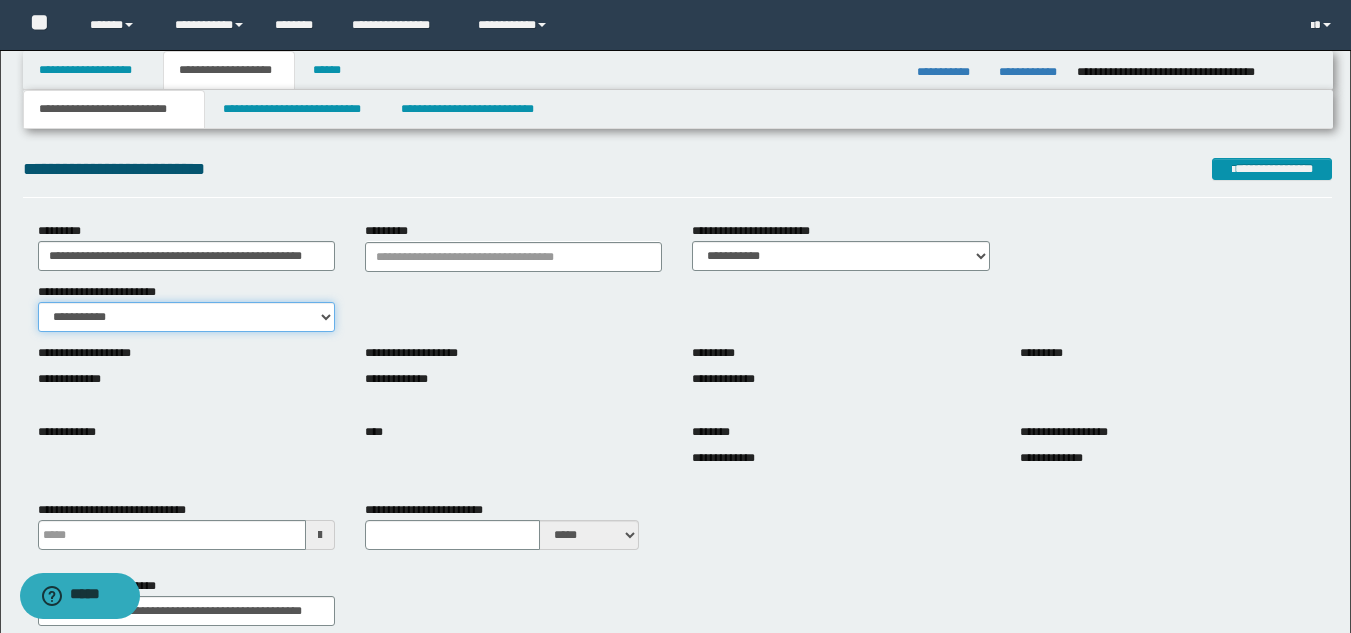 scroll, scrollTop: 19, scrollLeft: 0, axis: vertical 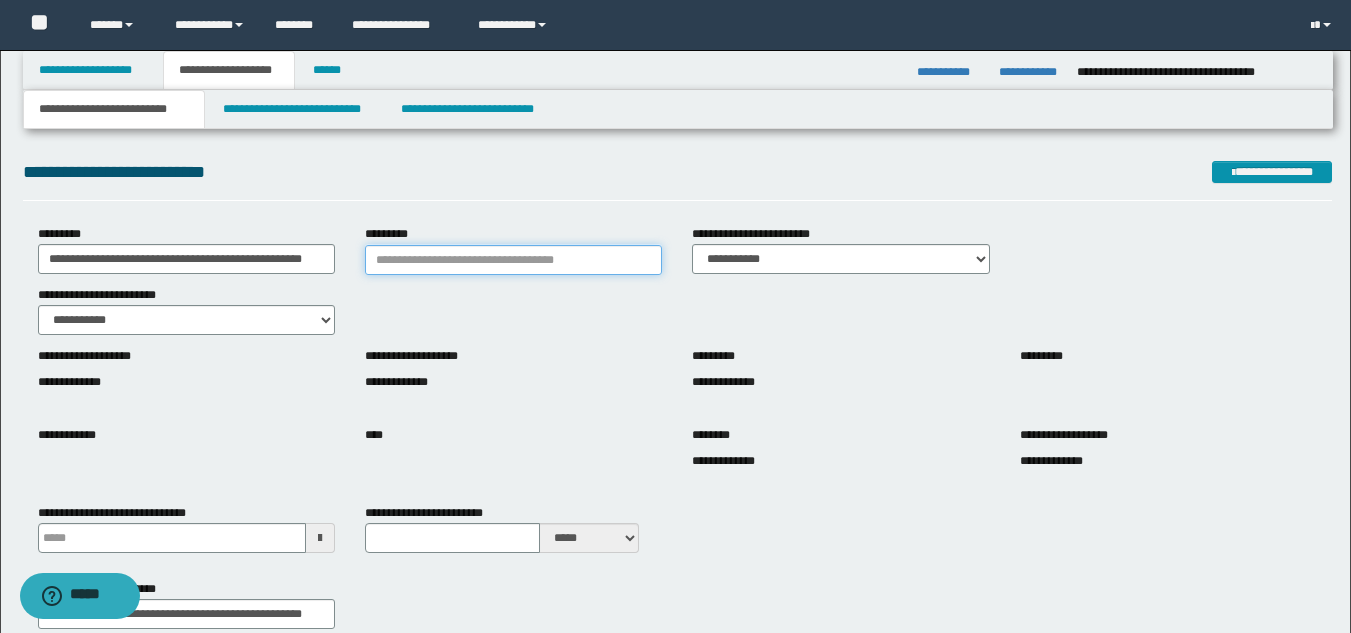 click on "*********" at bounding box center (513, 260) 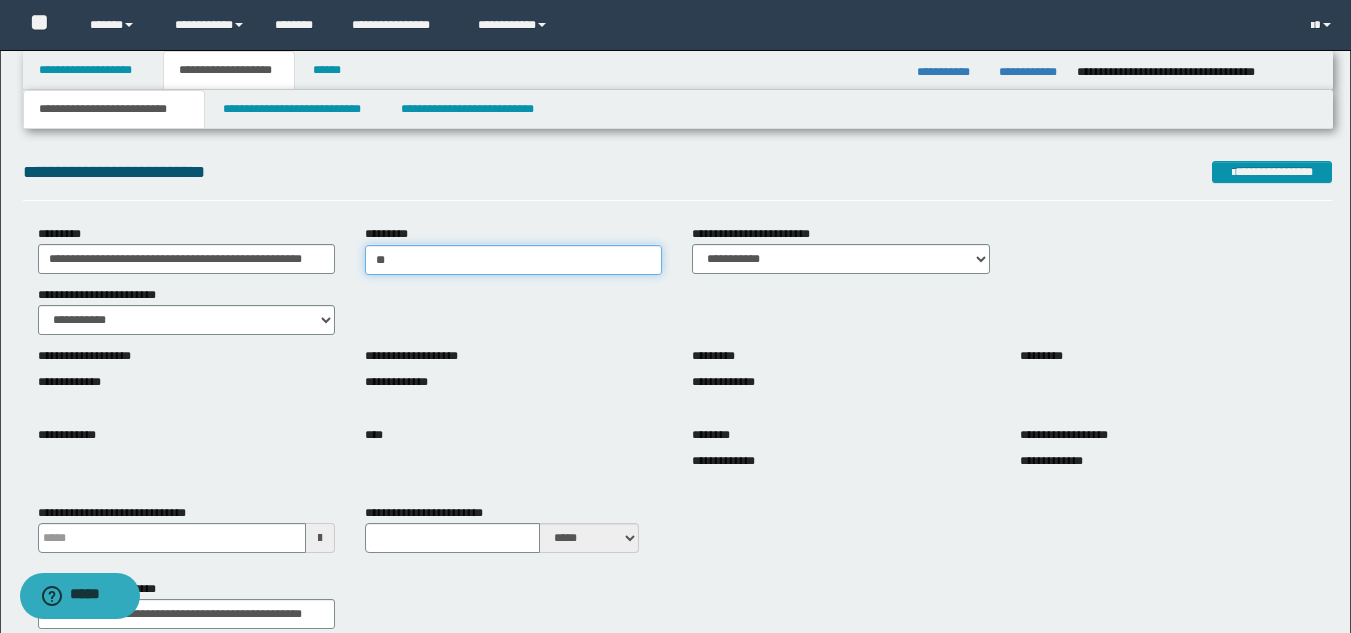 type on "*" 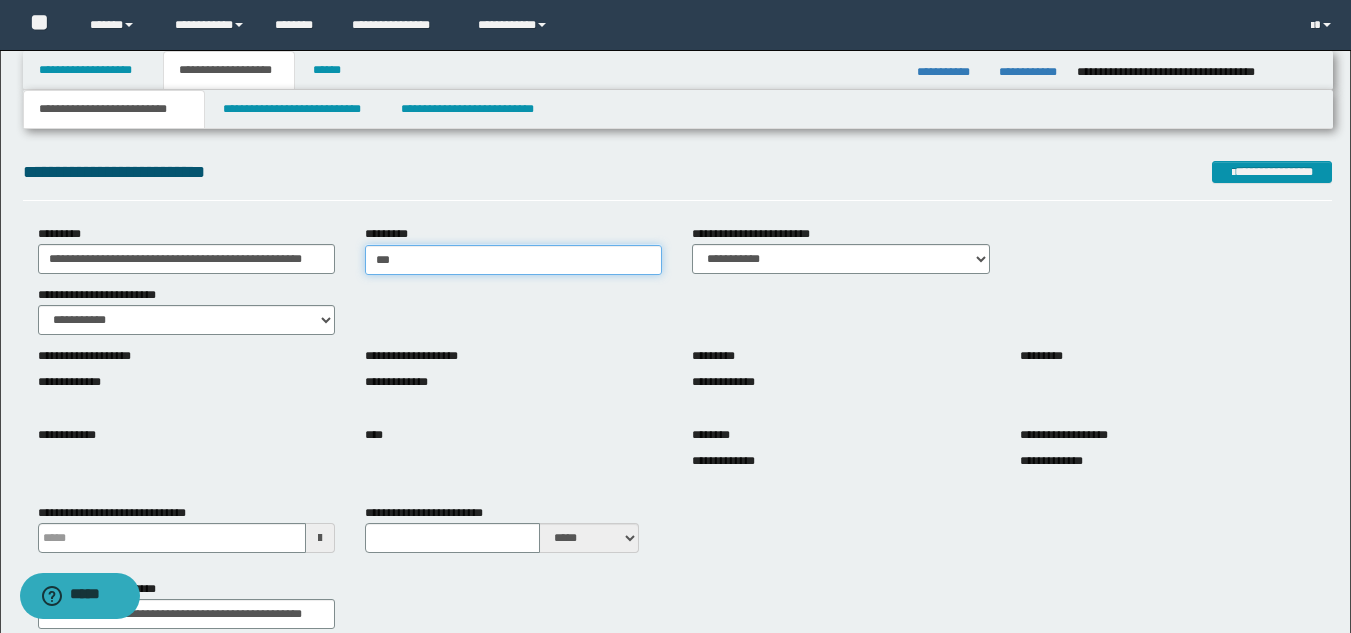type on "****" 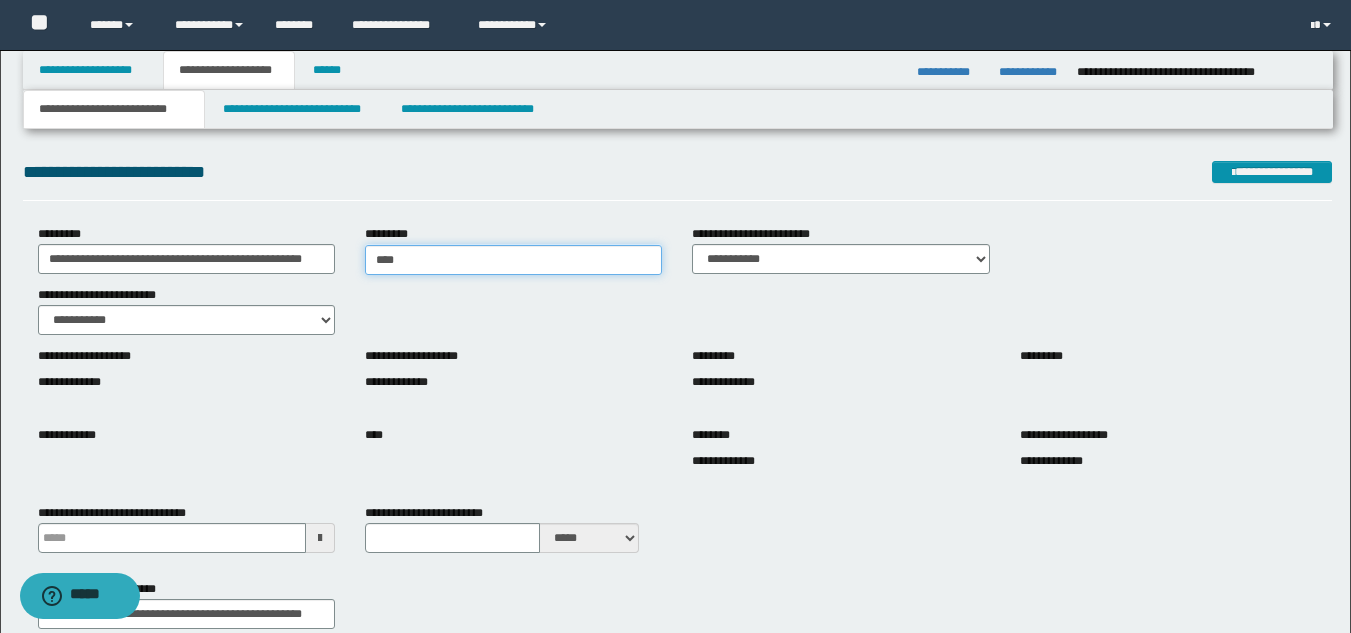 type on "****" 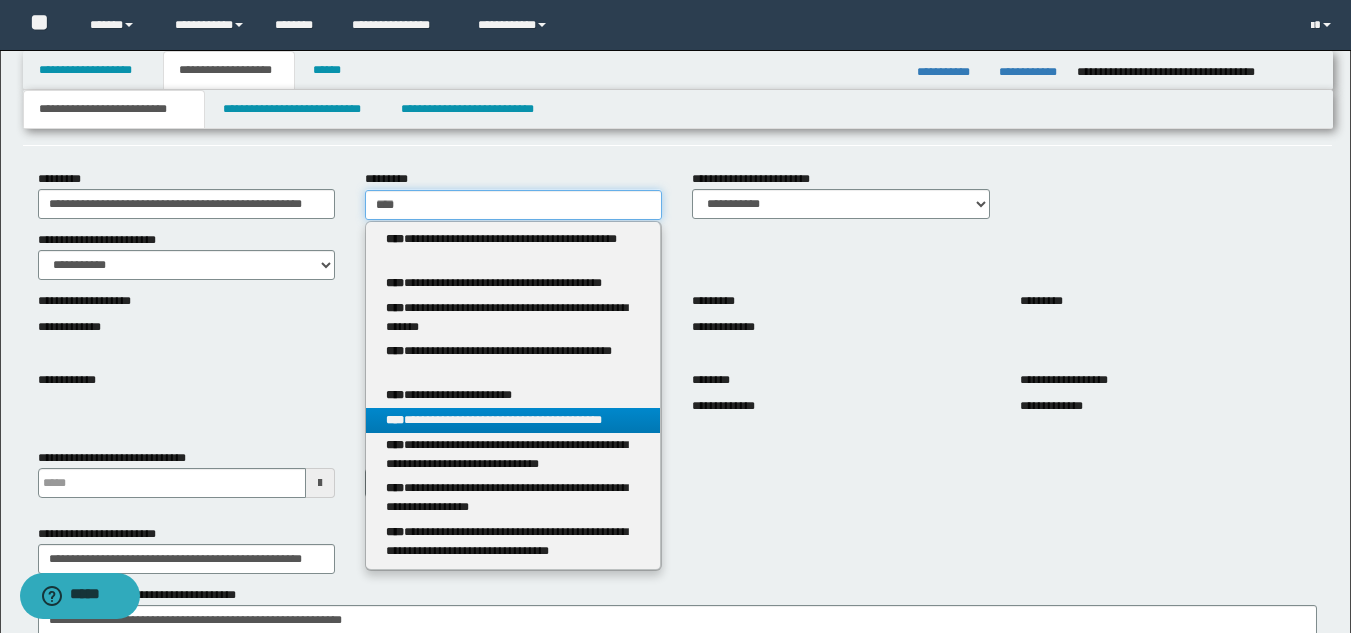 scroll, scrollTop: 93, scrollLeft: 0, axis: vertical 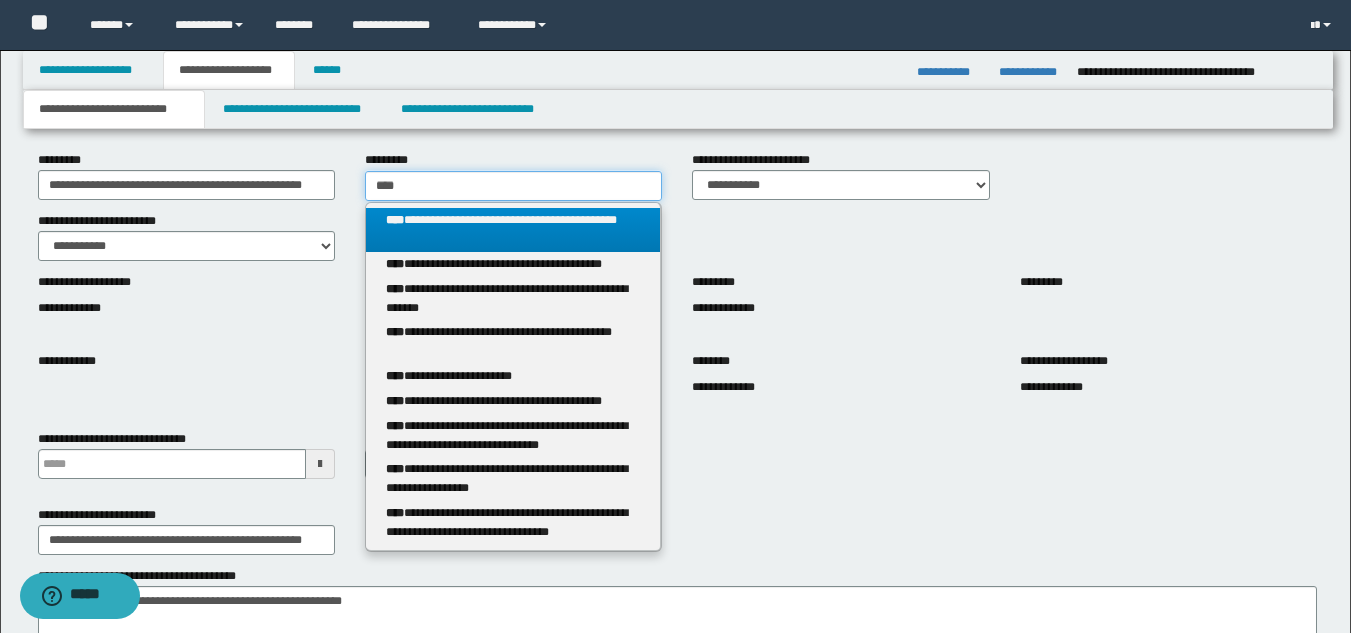 type on "****" 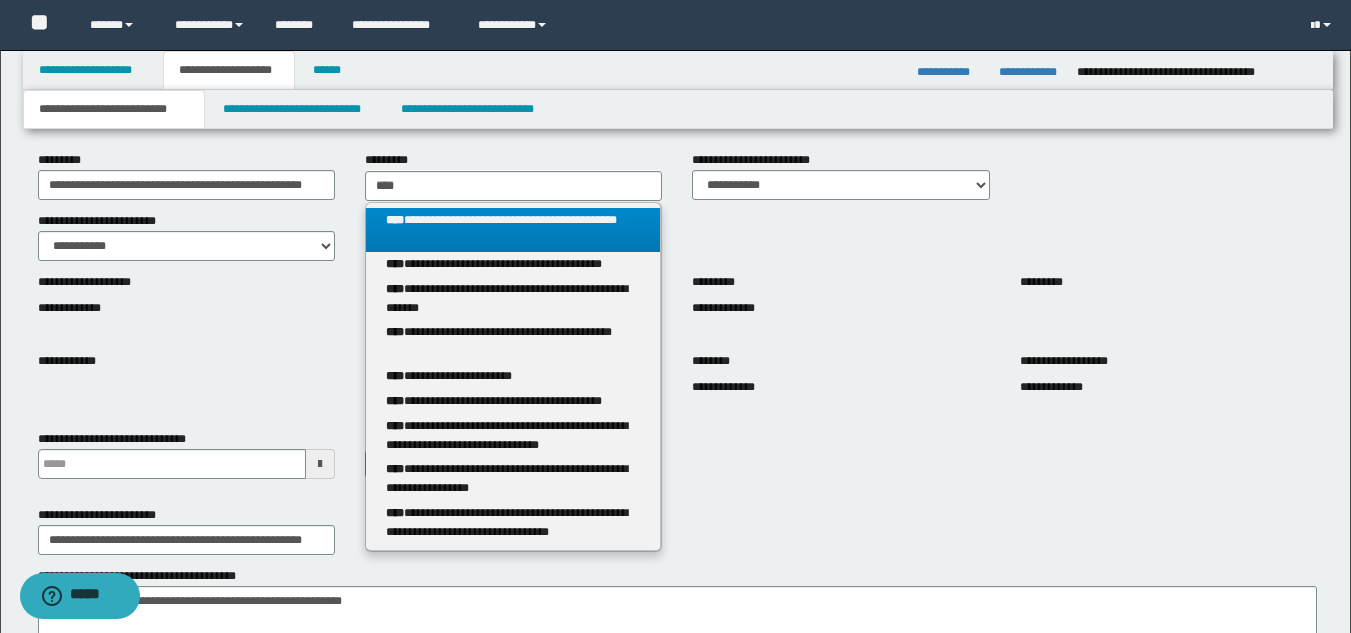 click on "**********" at bounding box center [513, 230] 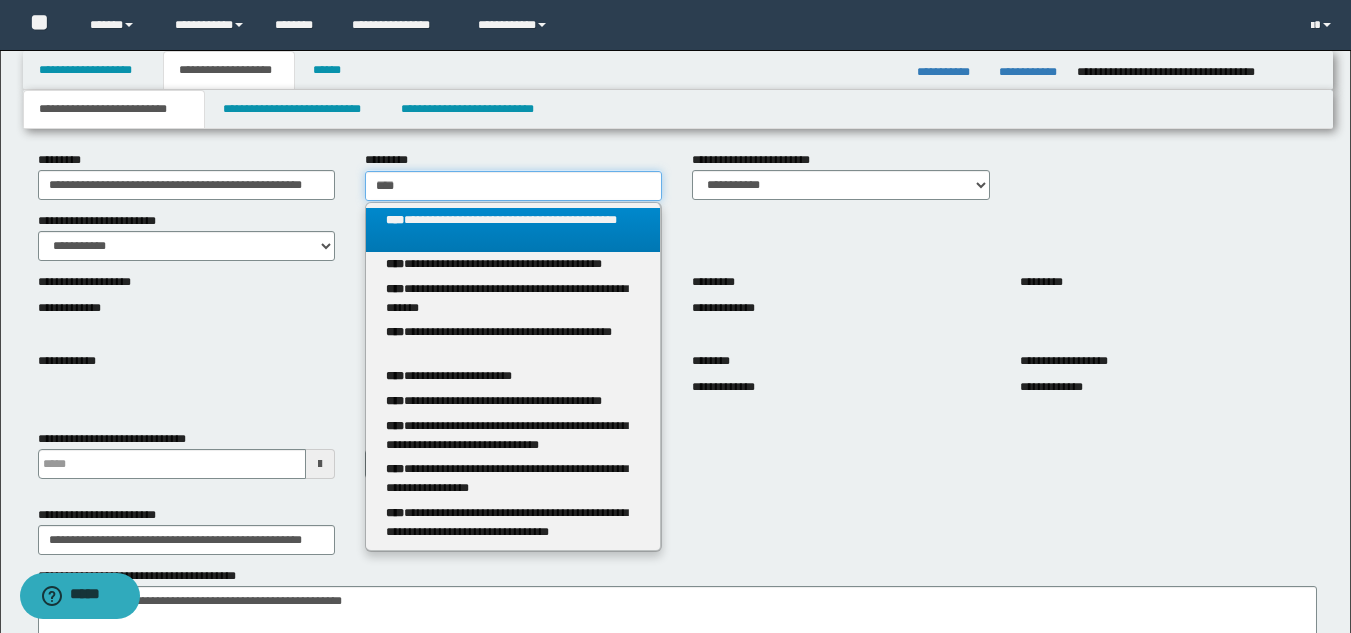 type 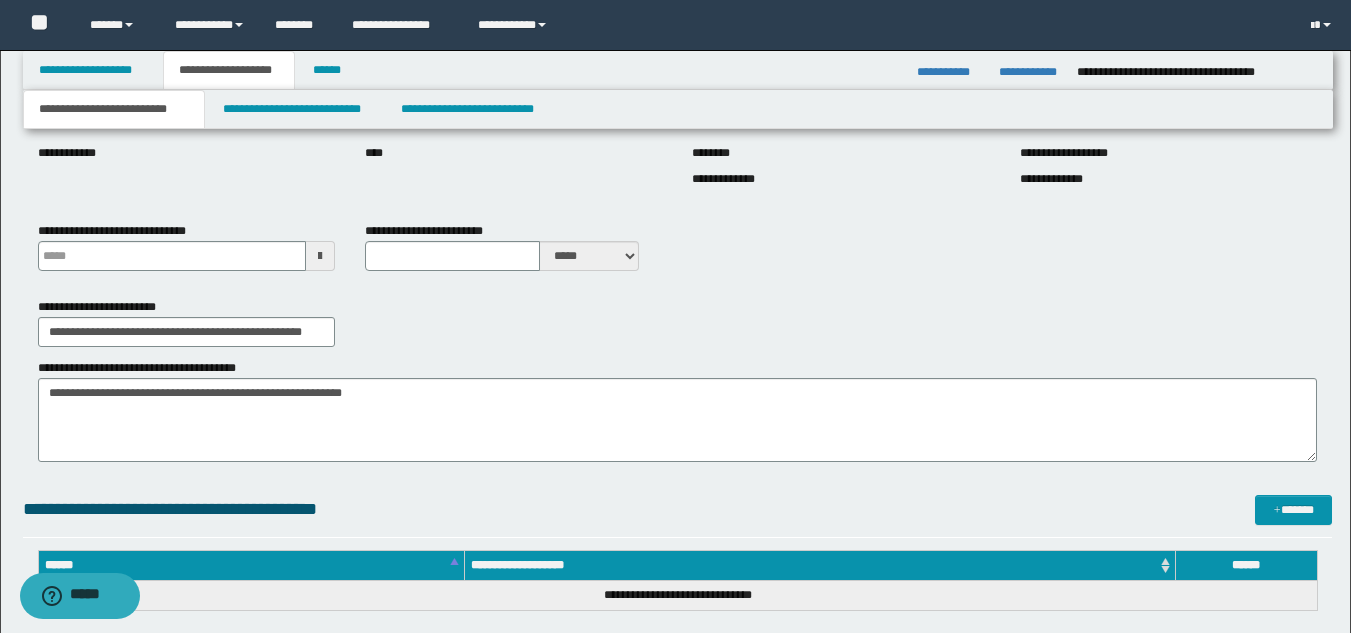 scroll, scrollTop: 308, scrollLeft: 0, axis: vertical 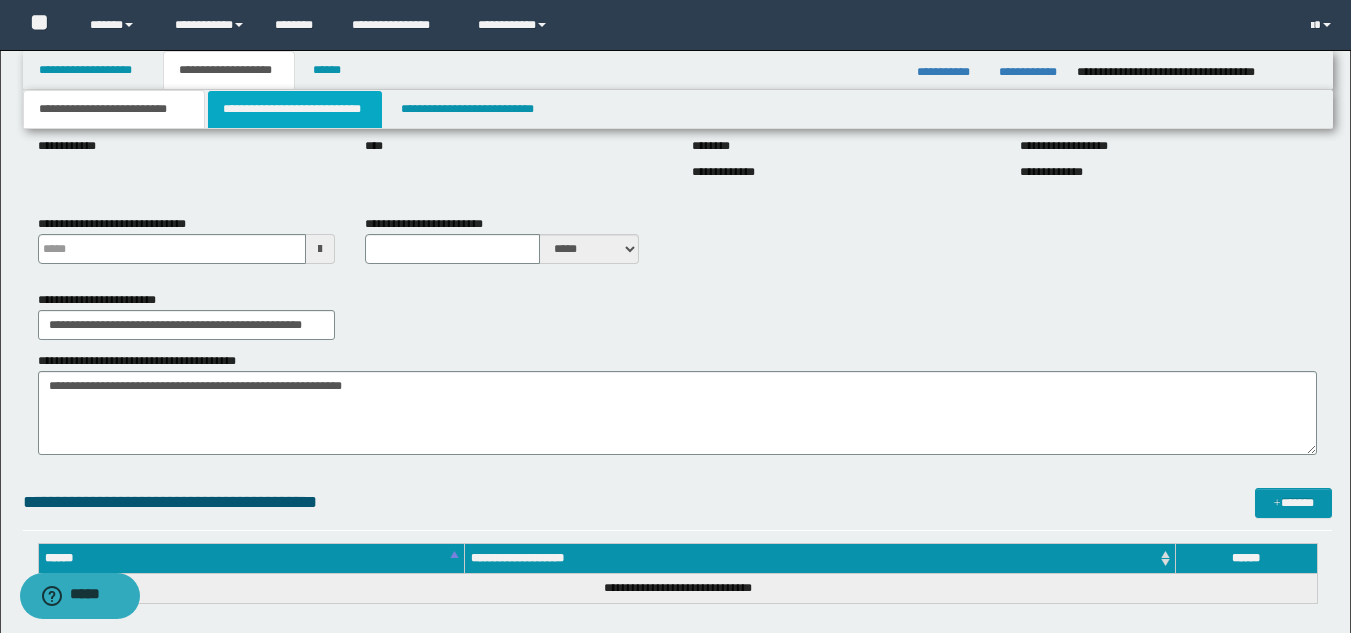 click on "**********" at bounding box center [295, 109] 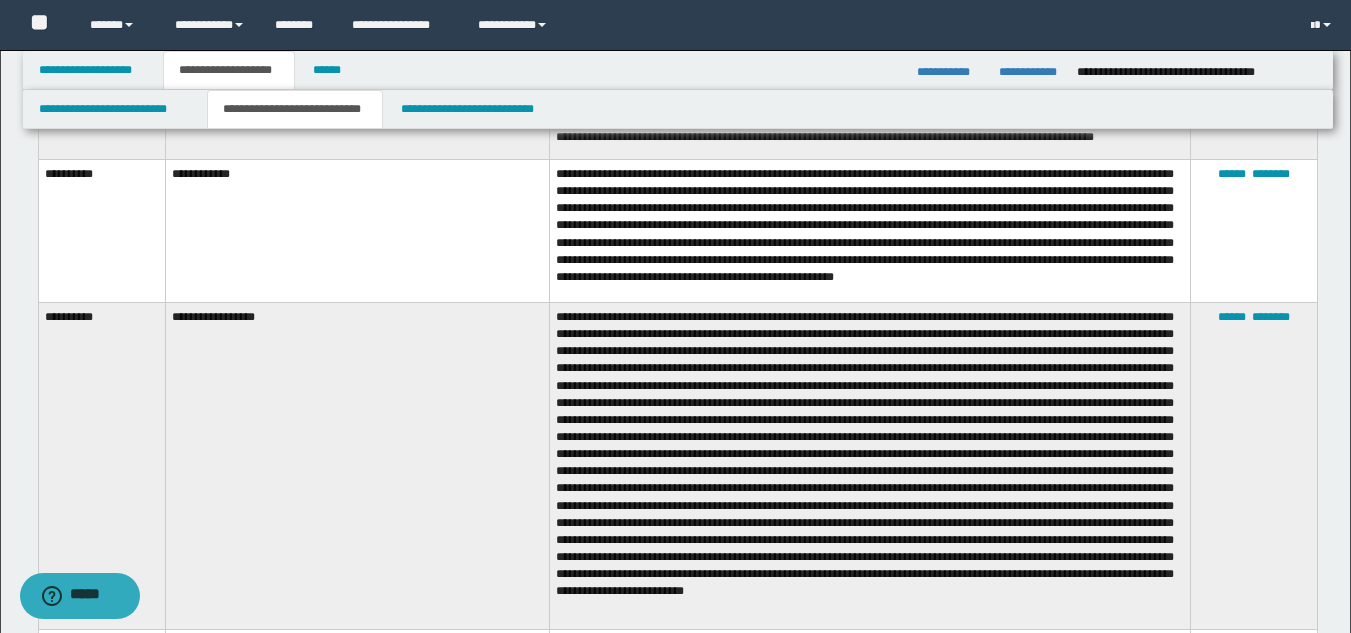 scroll, scrollTop: 801, scrollLeft: 0, axis: vertical 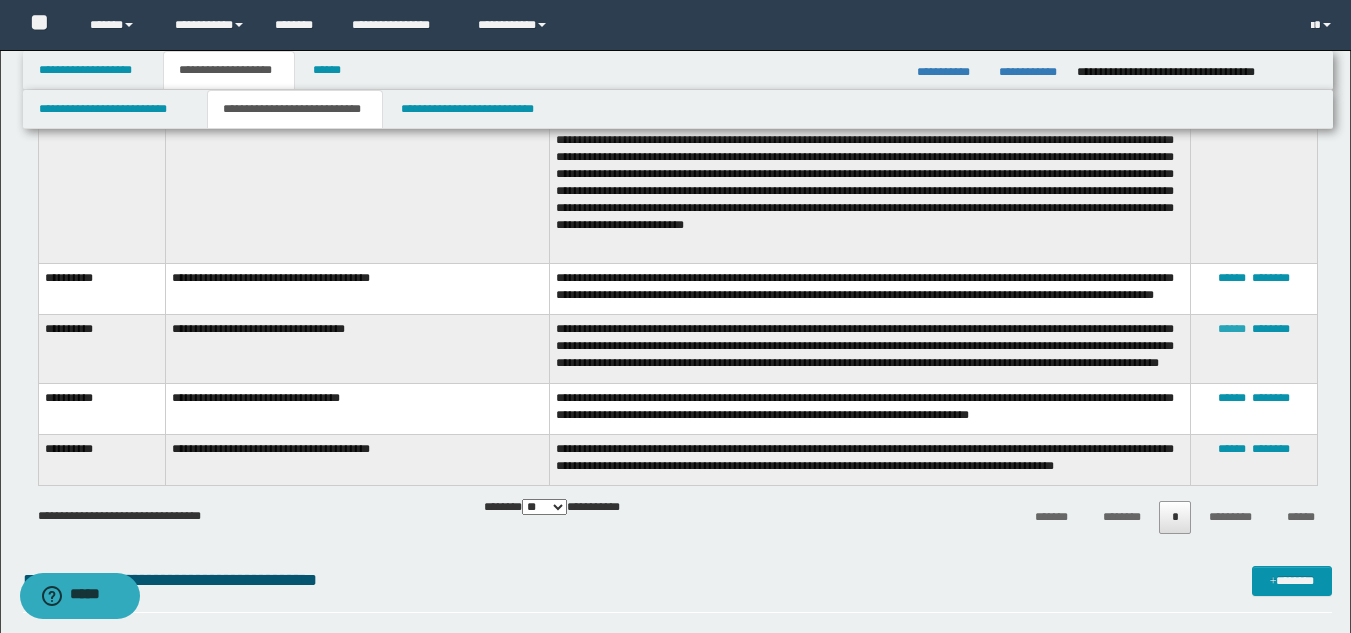 click on "******" at bounding box center [1232, 329] 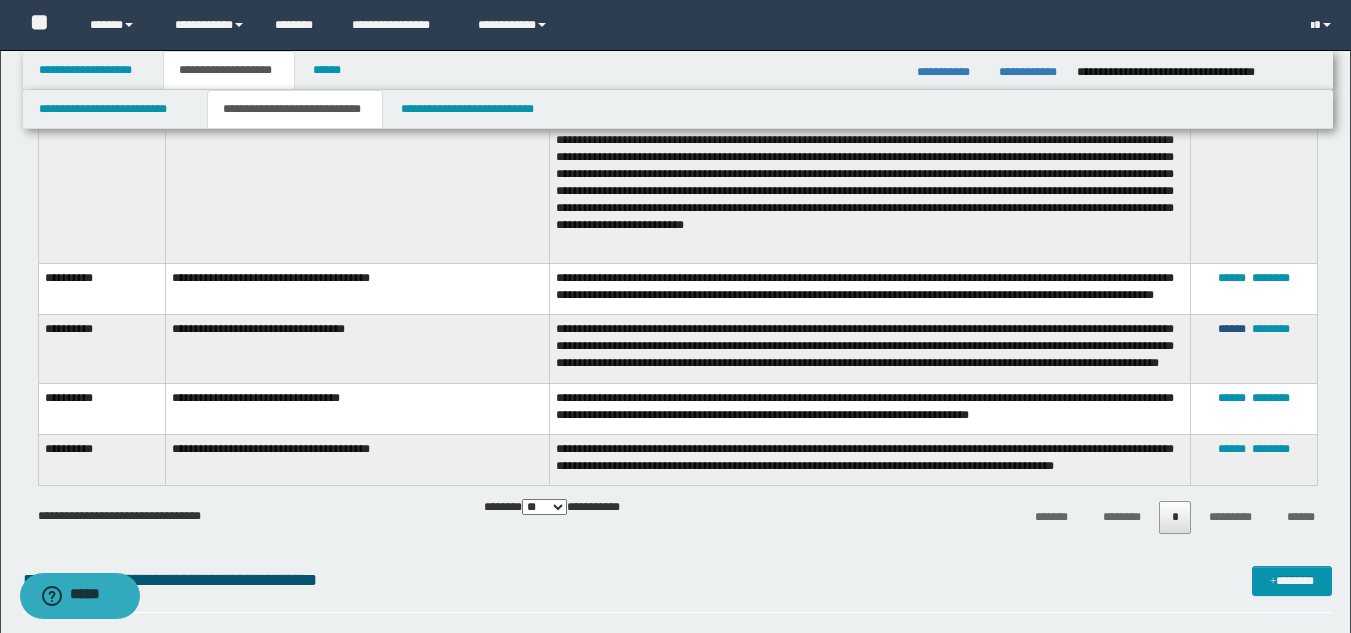 type on "**********" 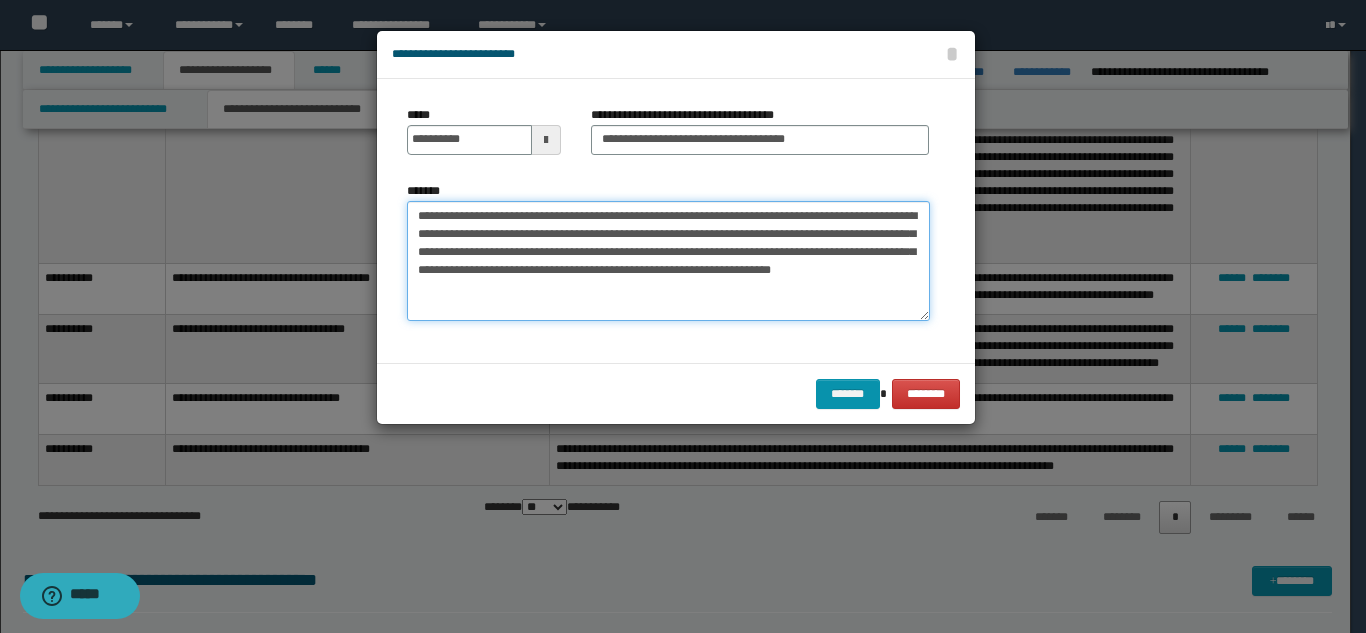 click on "**********" at bounding box center [668, 261] 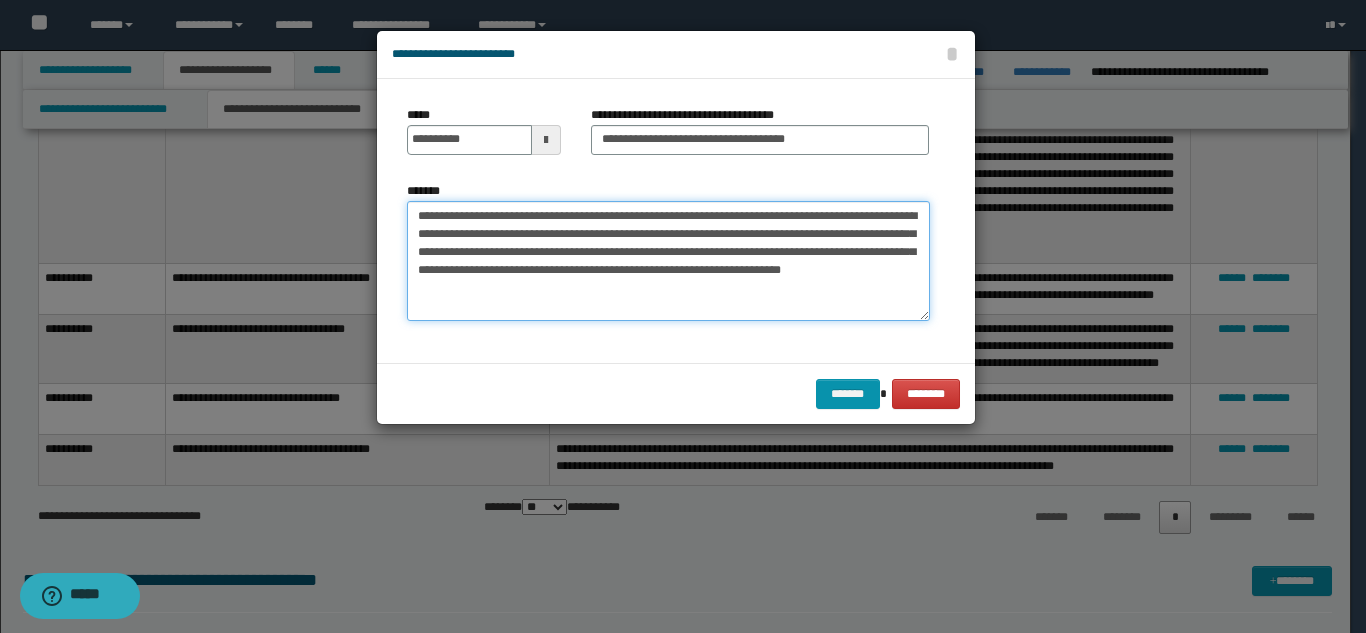 click on "**********" at bounding box center [668, 261] 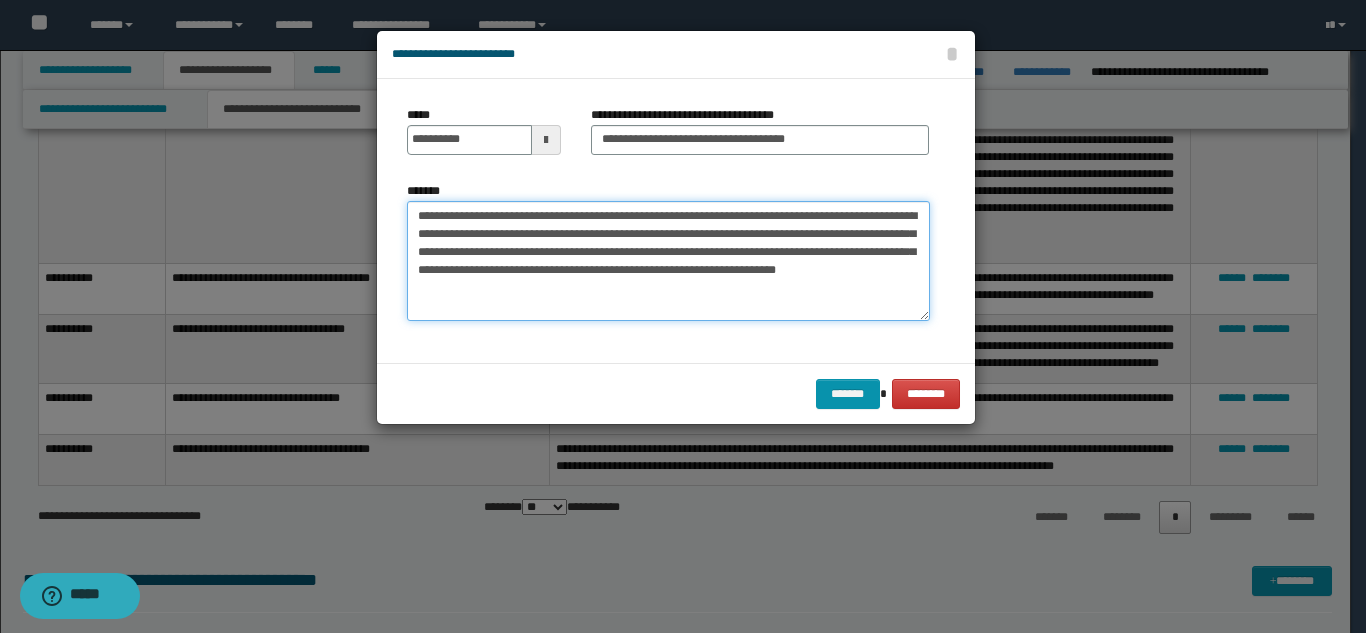 drag, startPoint x: 902, startPoint y: 245, endPoint x: 835, endPoint y: 244, distance: 67.00746 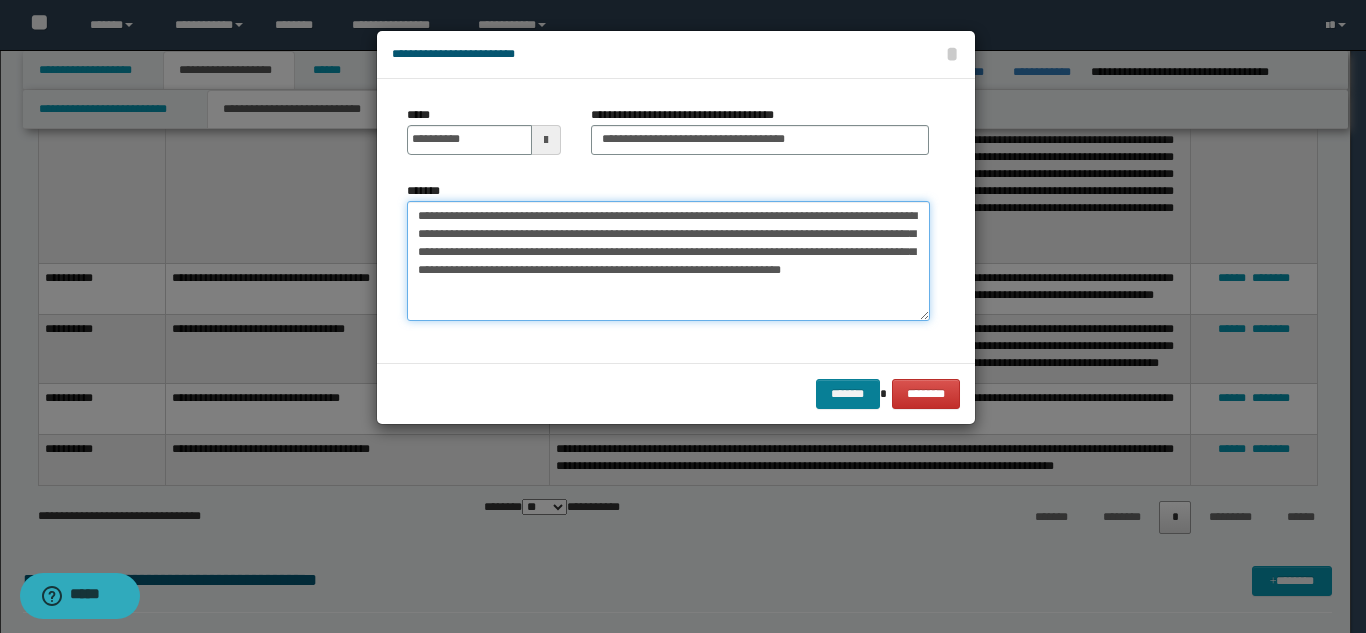 type on "**********" 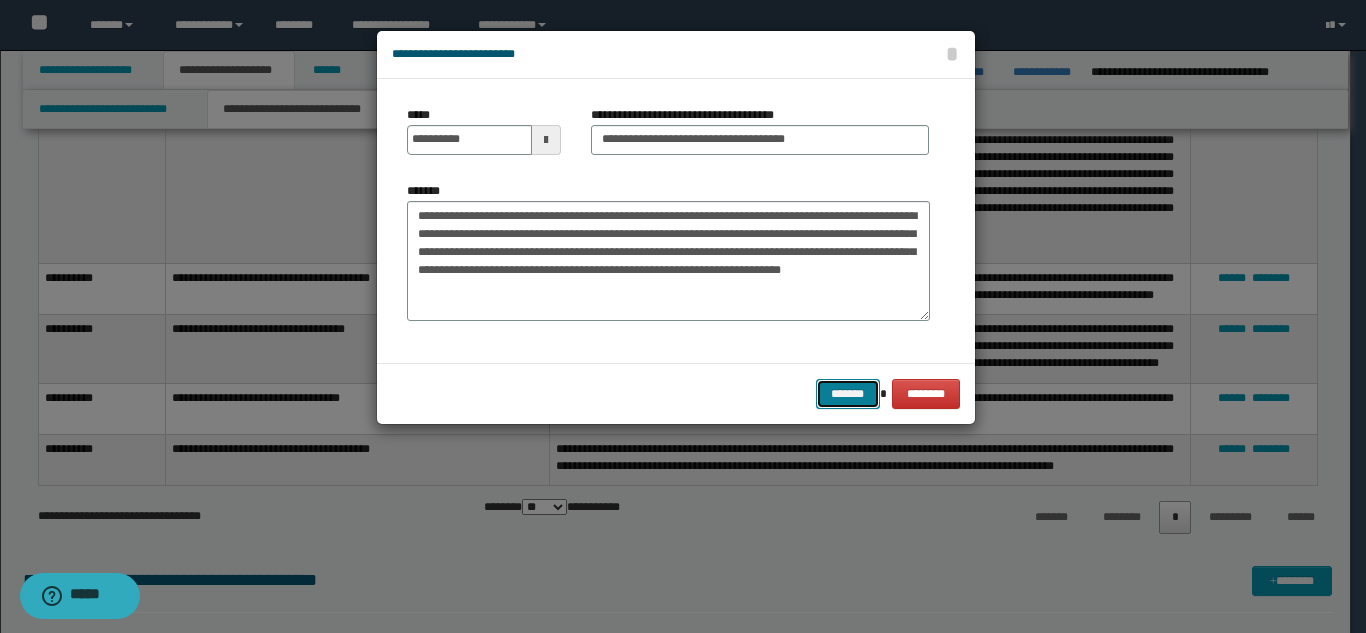 click on "*******" at bounding box center (848, 394) 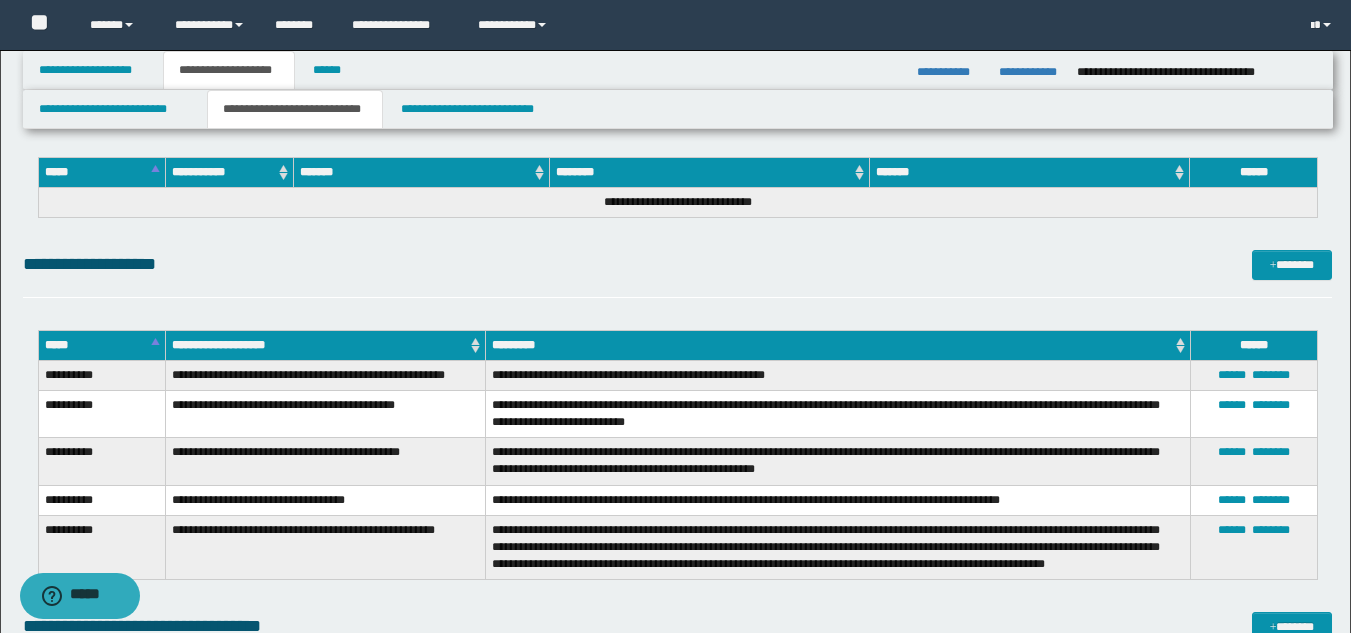 scroll, scrollTop: 1605, scrollLeft: 0, axis: vertical 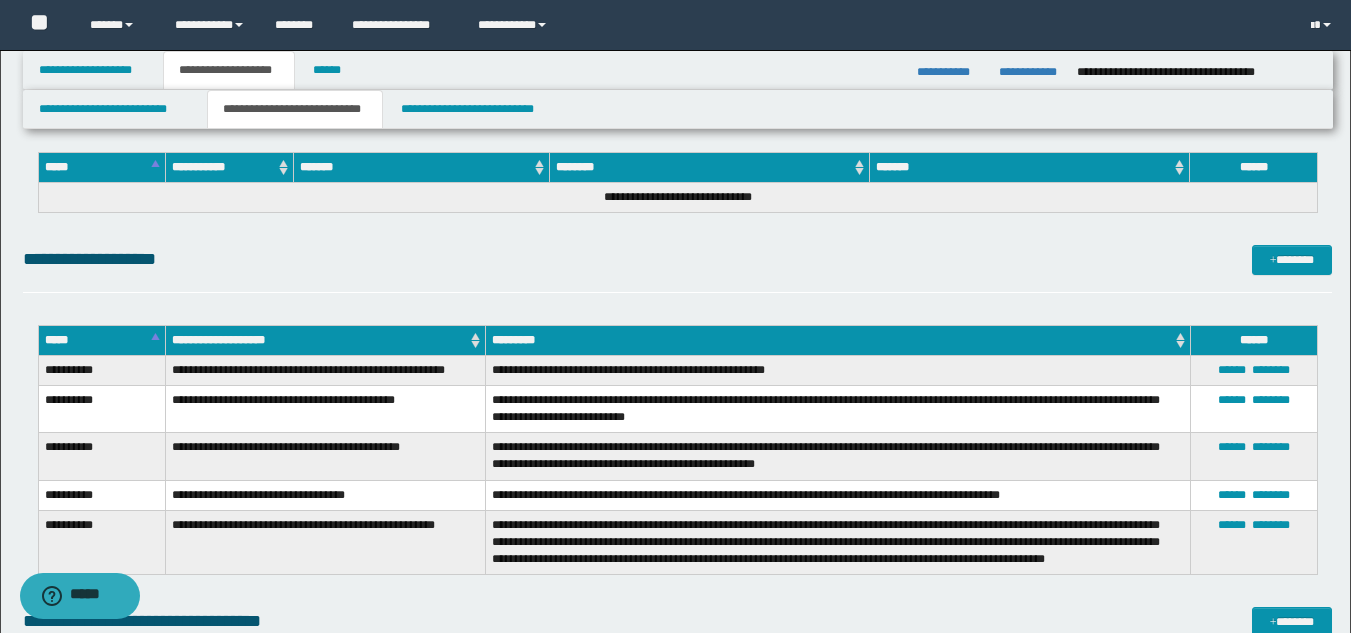drag, startPoint x: 1056, startPoint y: 269, endPoint x: 1031, endPoint y: 261, distance: 26.24881 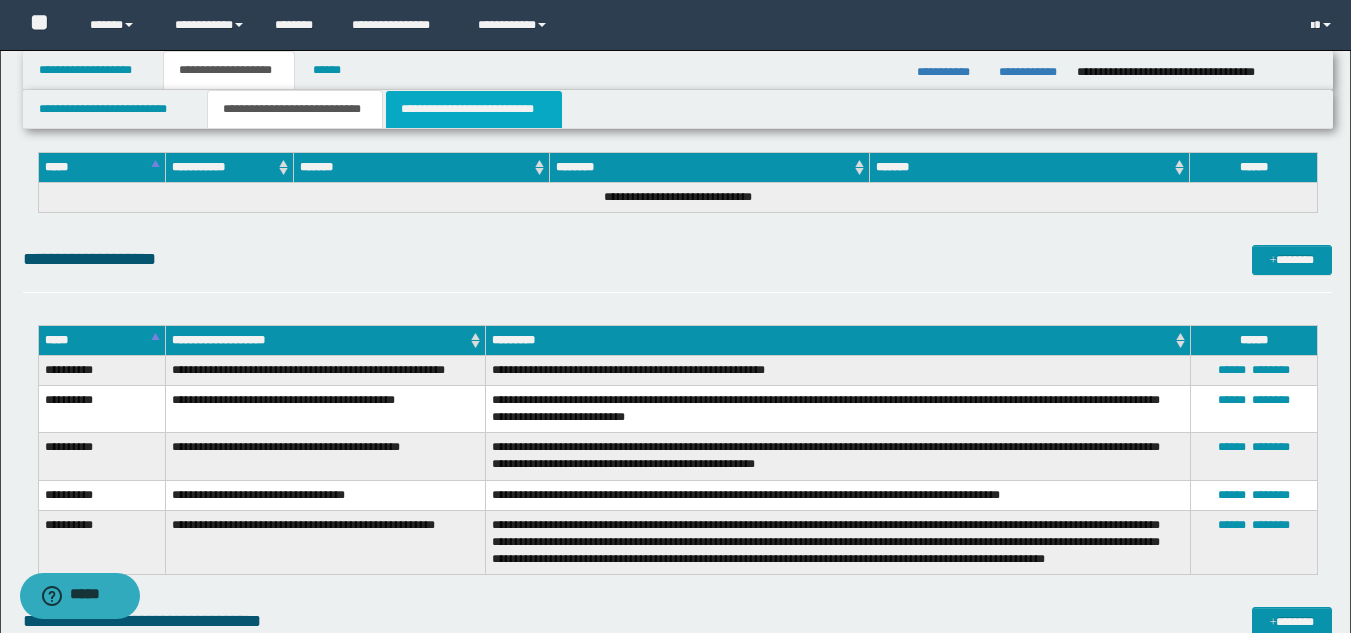 click on "**********" at bounding box center [474, 109] 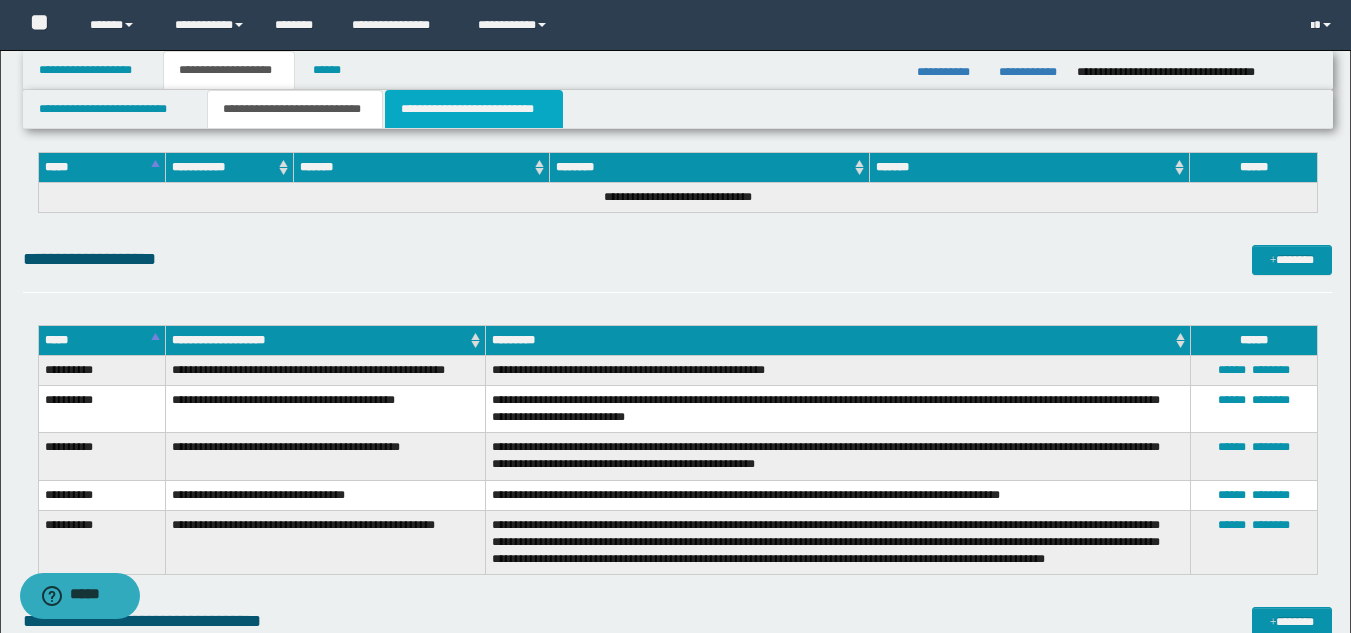 scroll, scrollTop: 1577, scrollLeft: 0, axis: vertical 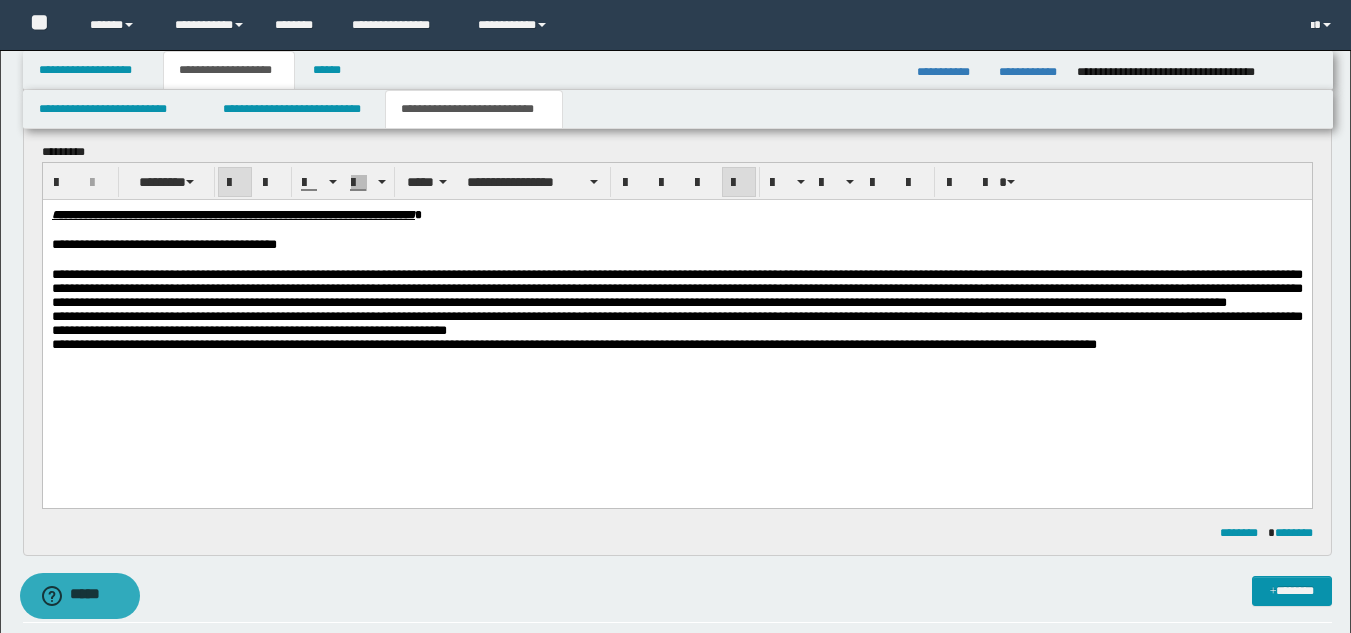 drag, startPoint x: 154, startPoint y: 275, endPoint x: 319, endPoint y: 300, distance: 166.8832 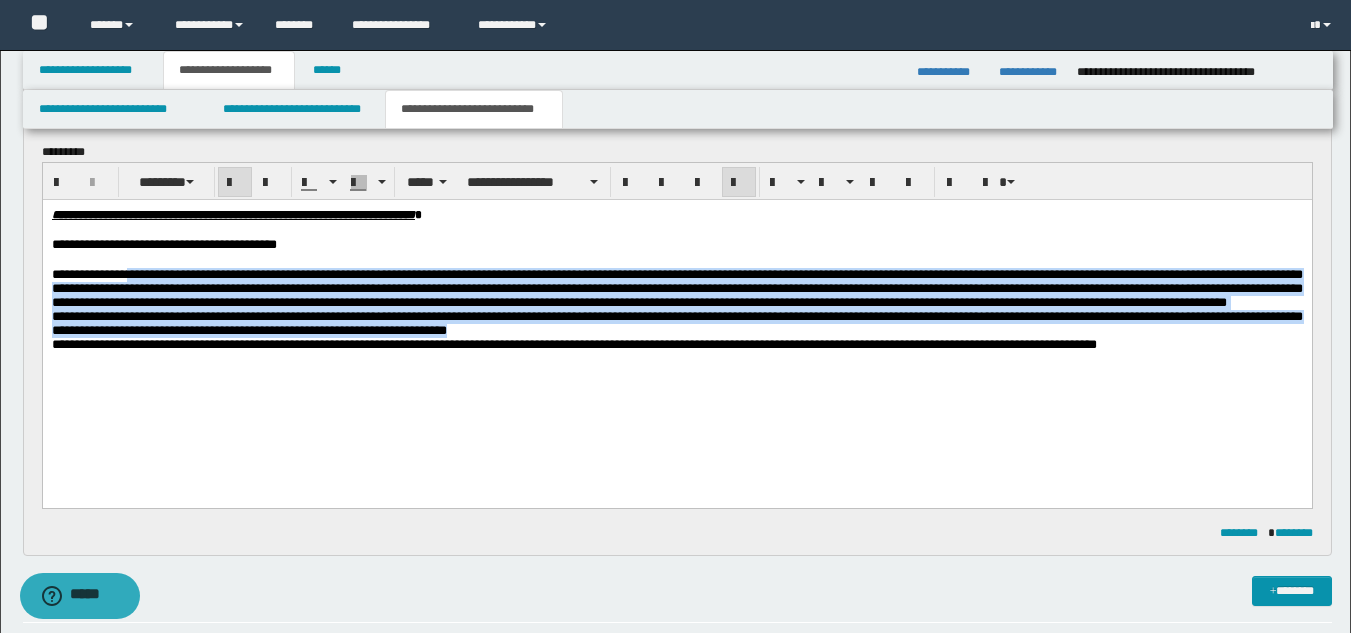 drag, startPoint x: 148, startPoint y: 276, endPoint x: 862, endPoint y: 360, distance: 718.9242 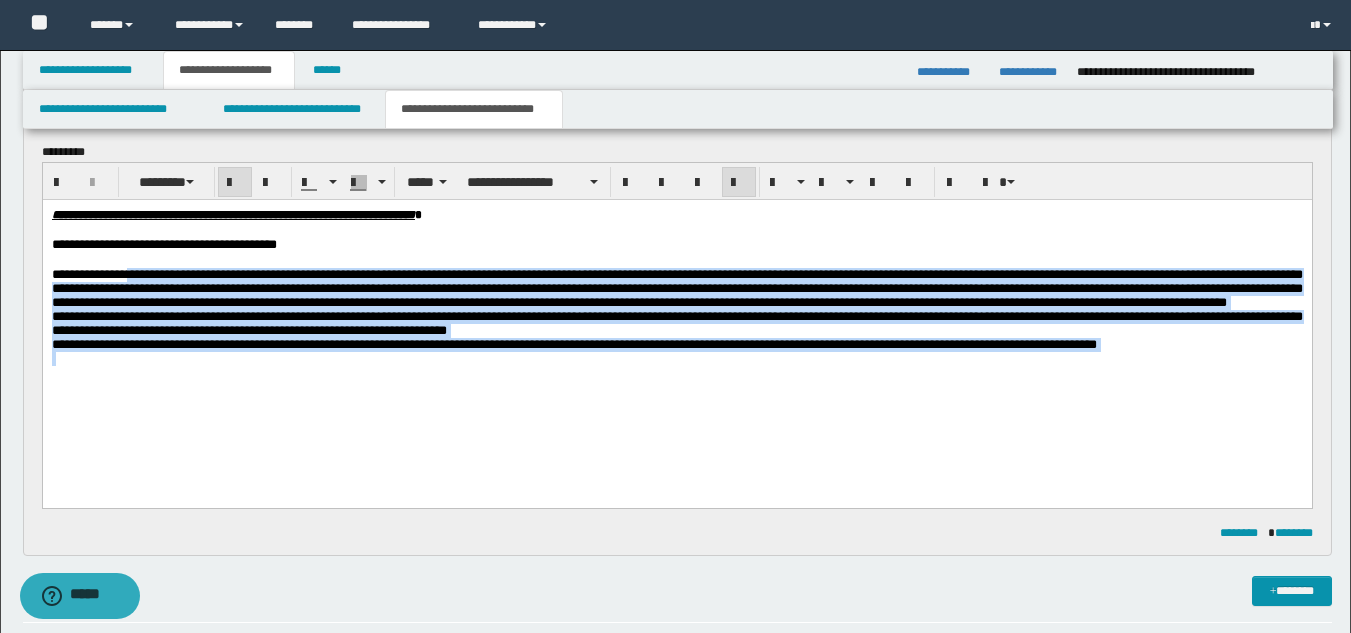 drag, startPoint x: 149, startPoint y: 279, endPoint x: 1379, endPoint y: 652, distance: 1285.3127 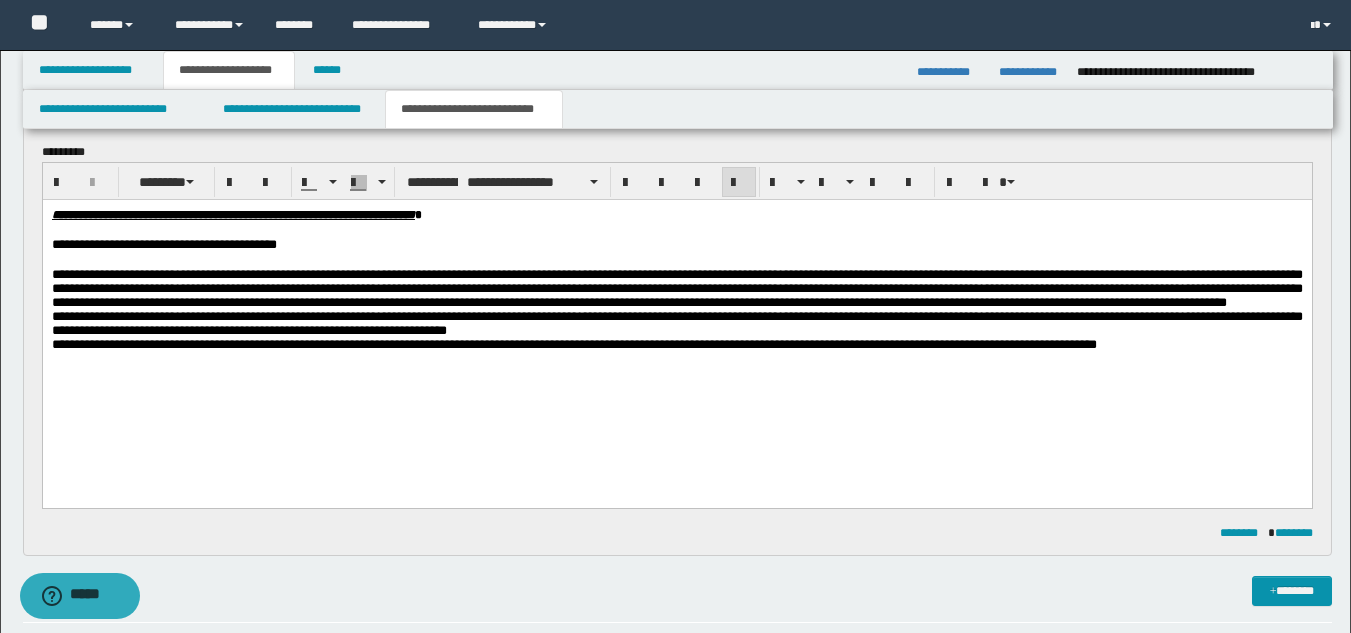 click on "**********" at bounding box center (676, 313) 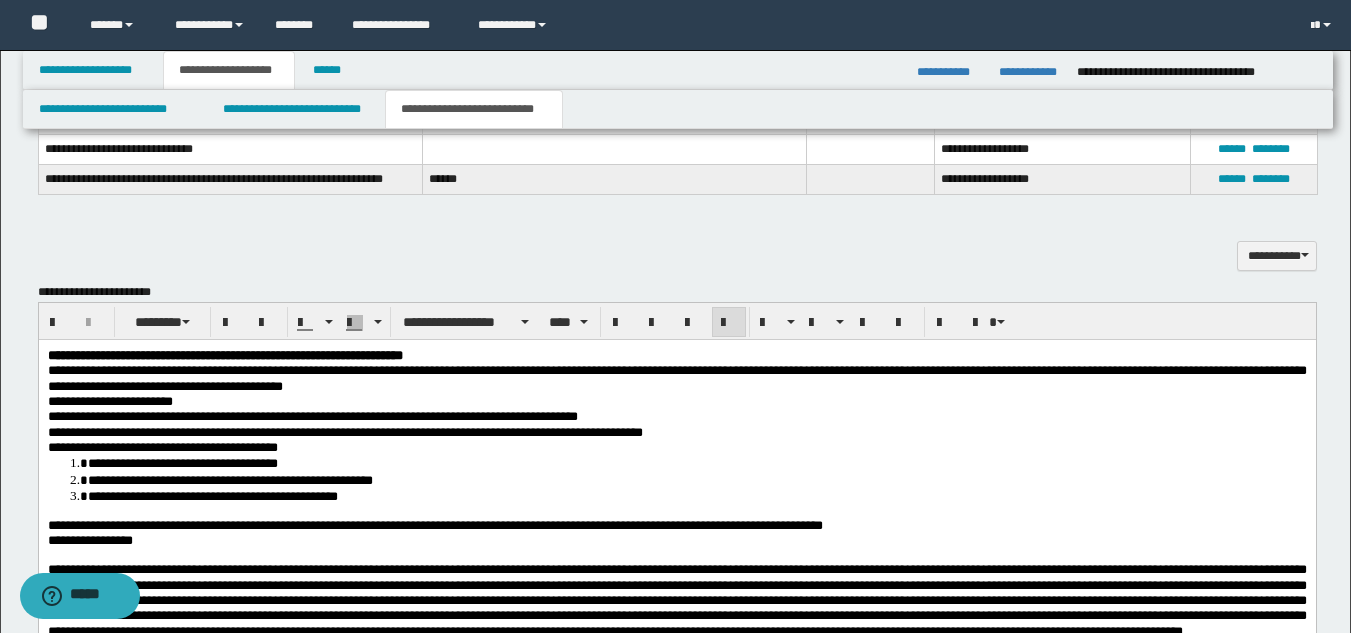 scroll, scrollTop: 792, scrollLeft: 0, axis: vertical 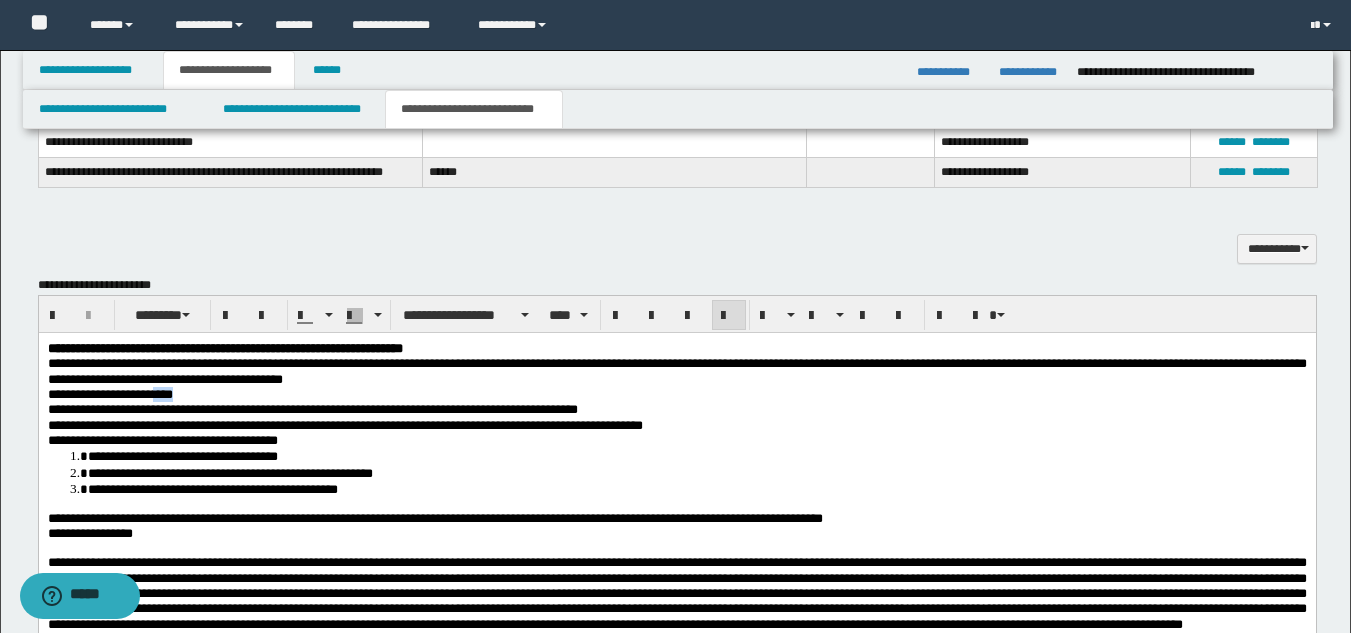 drag, startPoint x: 169, startPoint y: 393, endPoint x: 213, endPoint y: 395, distance: 44.04543 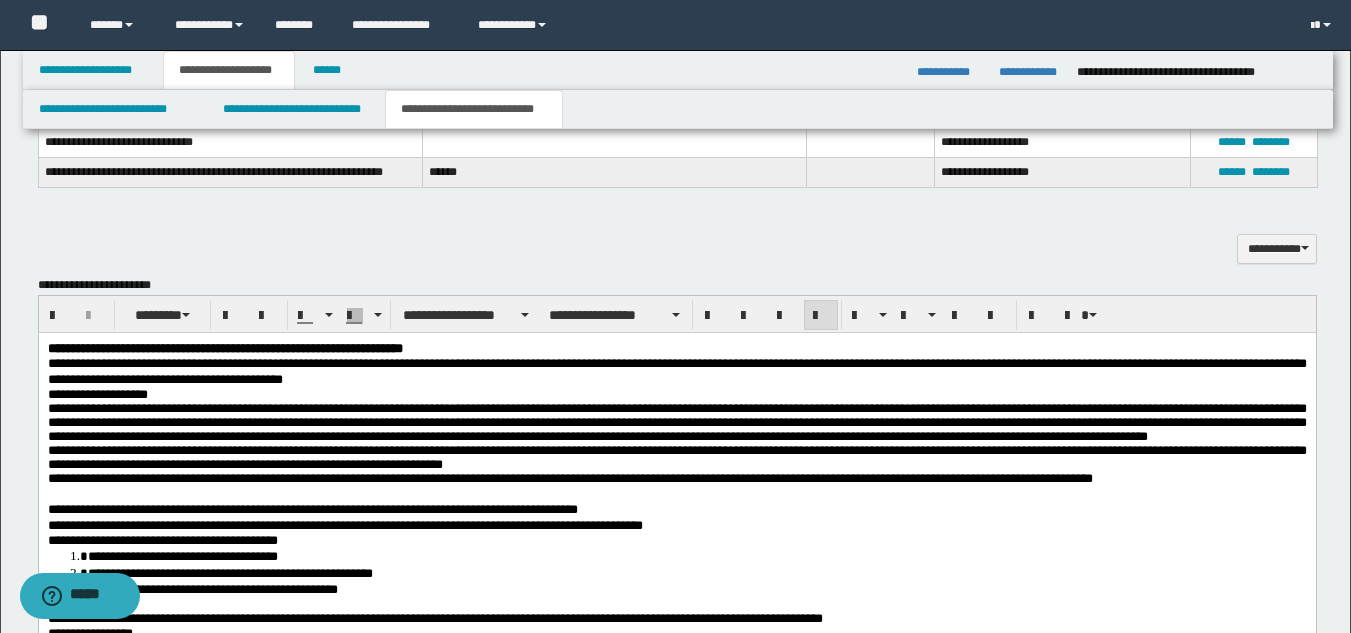 click on "**********" at bounding box center (676, 421) 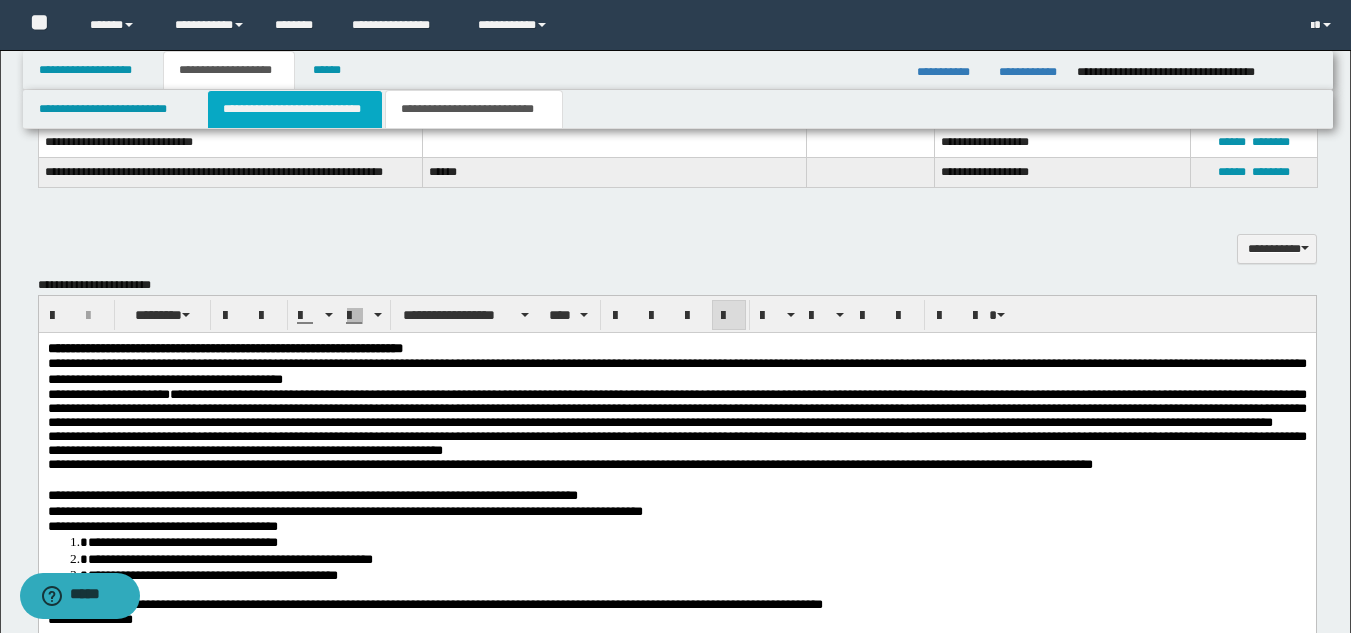 click on "**********" at bounding box center (295, 109) 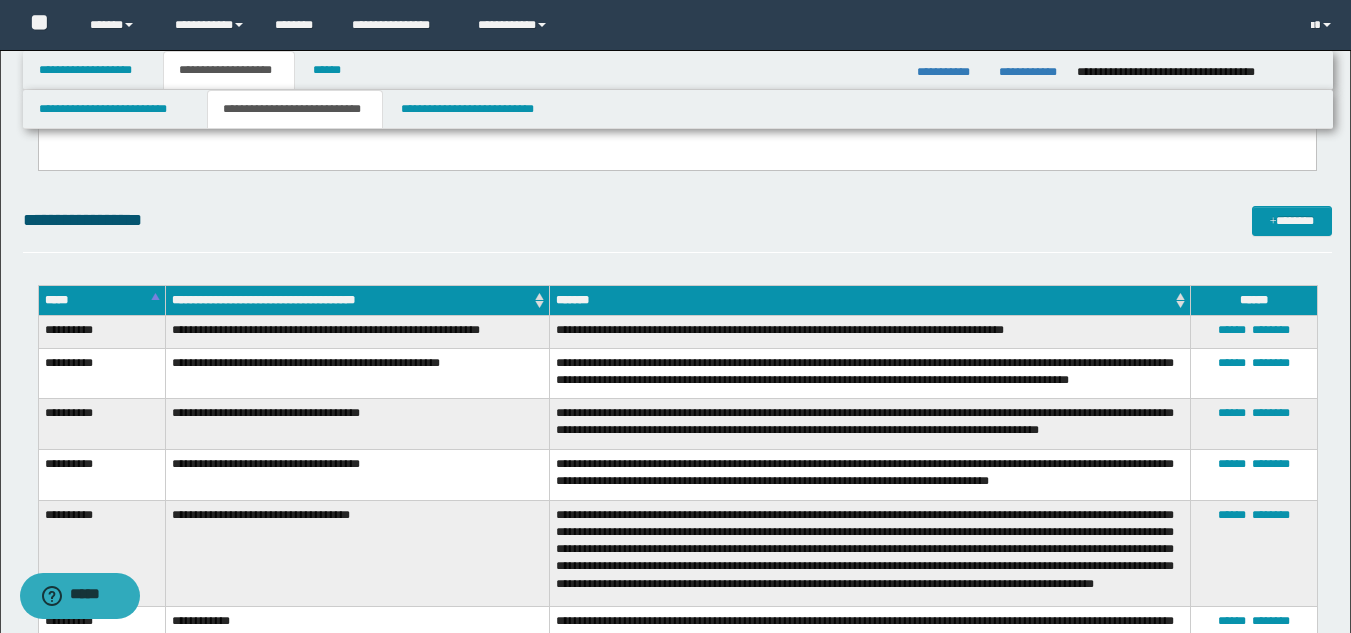 scroll, scrollTop: 0, scrollLeft: 0, axis: both 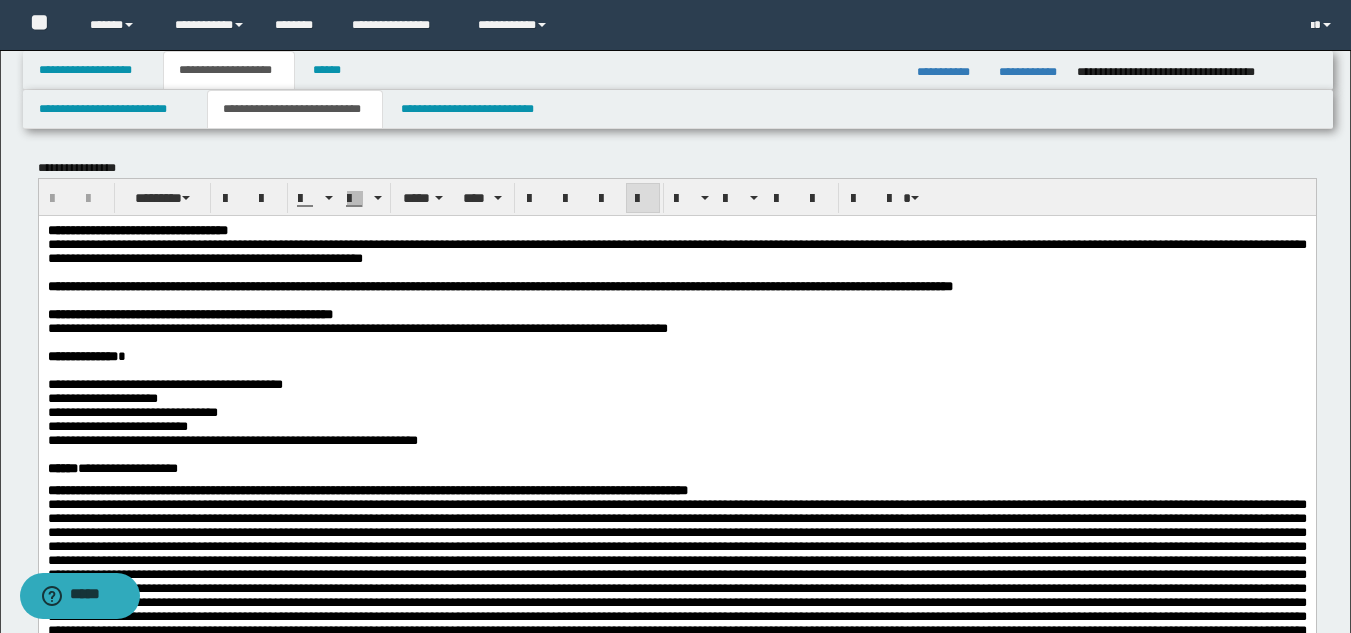 click at bounding box center [676, 272] 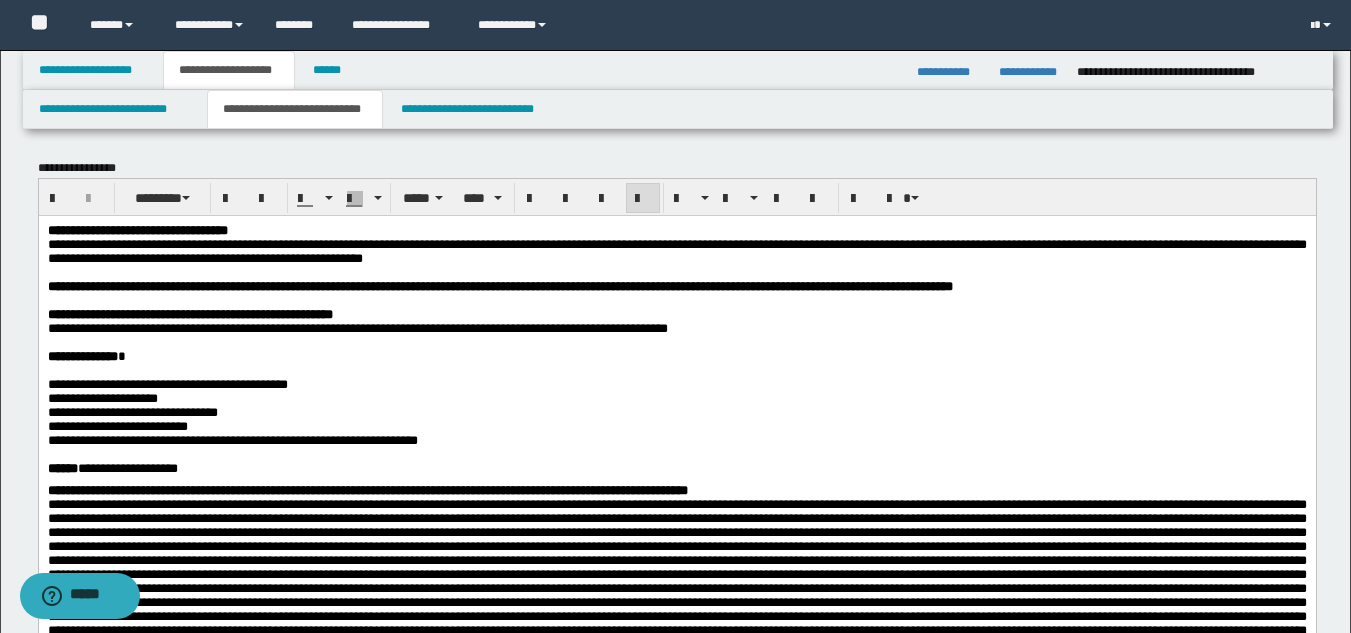 click on "**********" at bounding box center (676, 426) 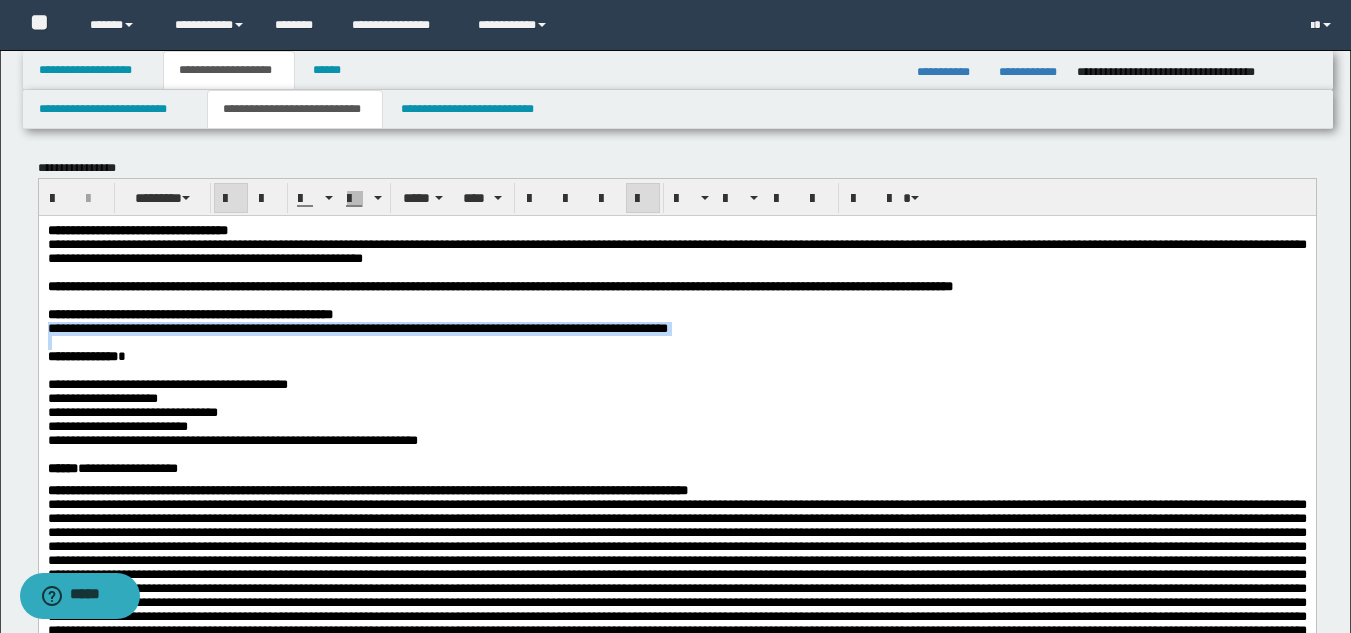 drag, startPoint x: 512, startPoint y: 333, endPoint x: 621, endPoint y: 357, distance: 111.61093 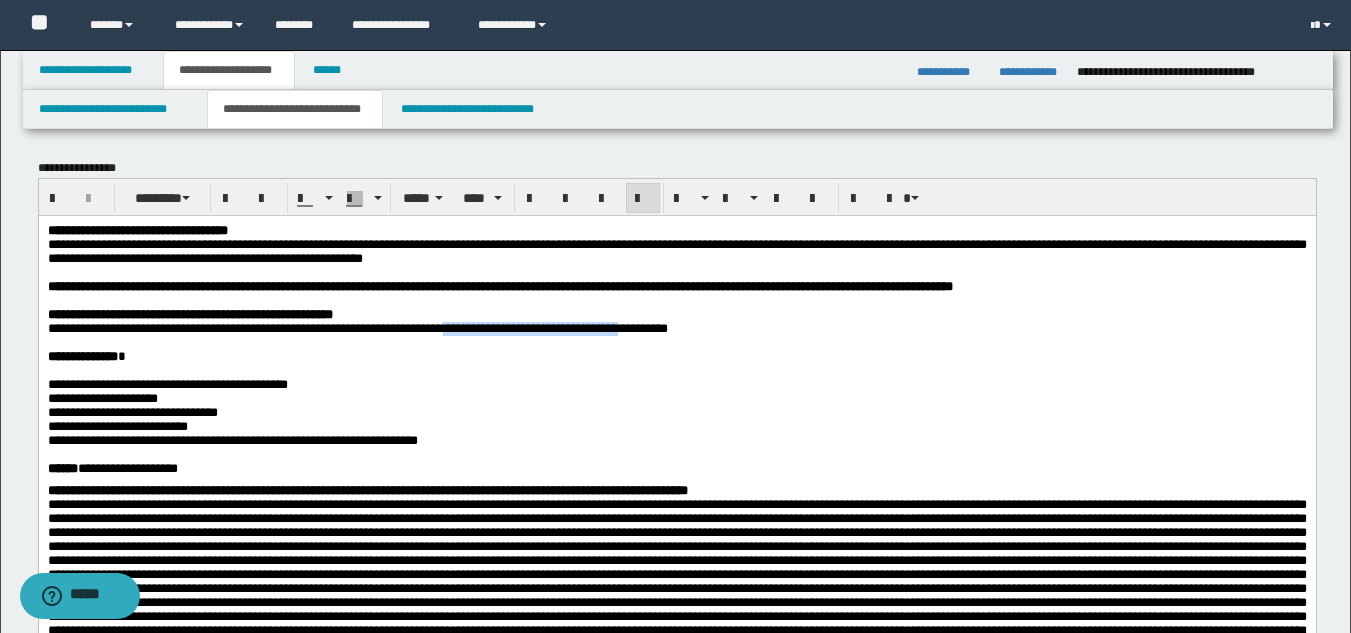 drag, startPoint x: 517, startPoint y: 344, endPoint x: 746, endPoint y: 347, distance: 229.01965 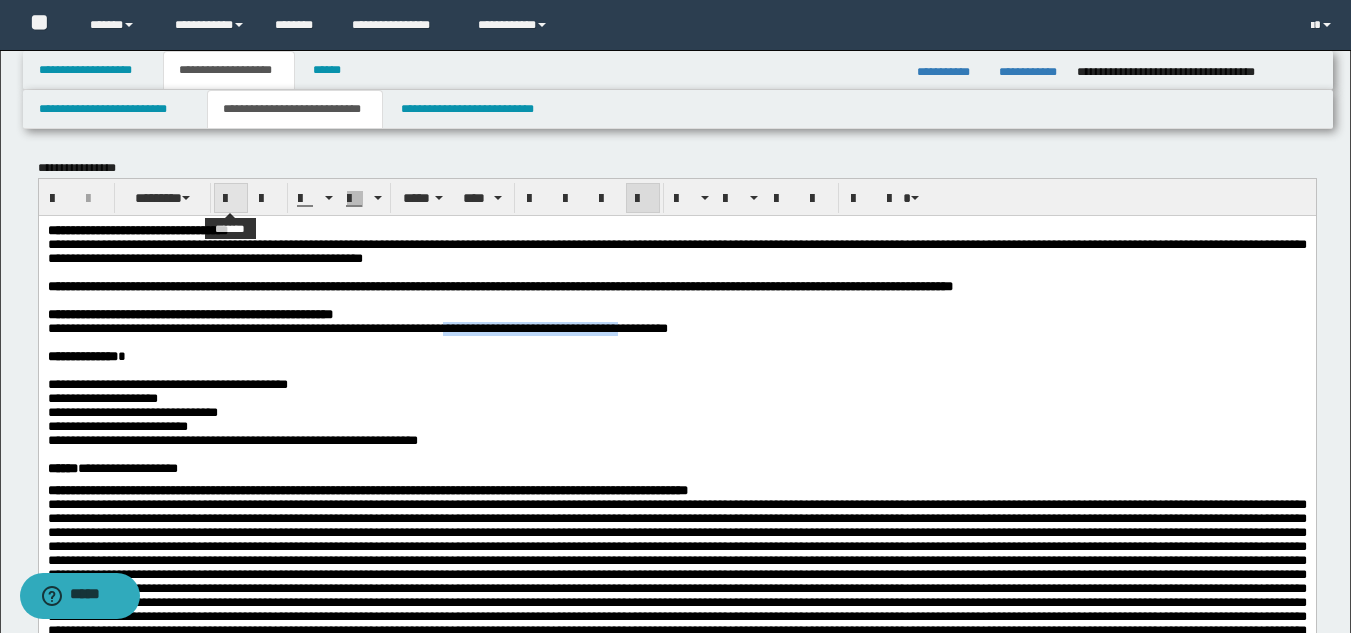 click at bounding box center [231, 198] 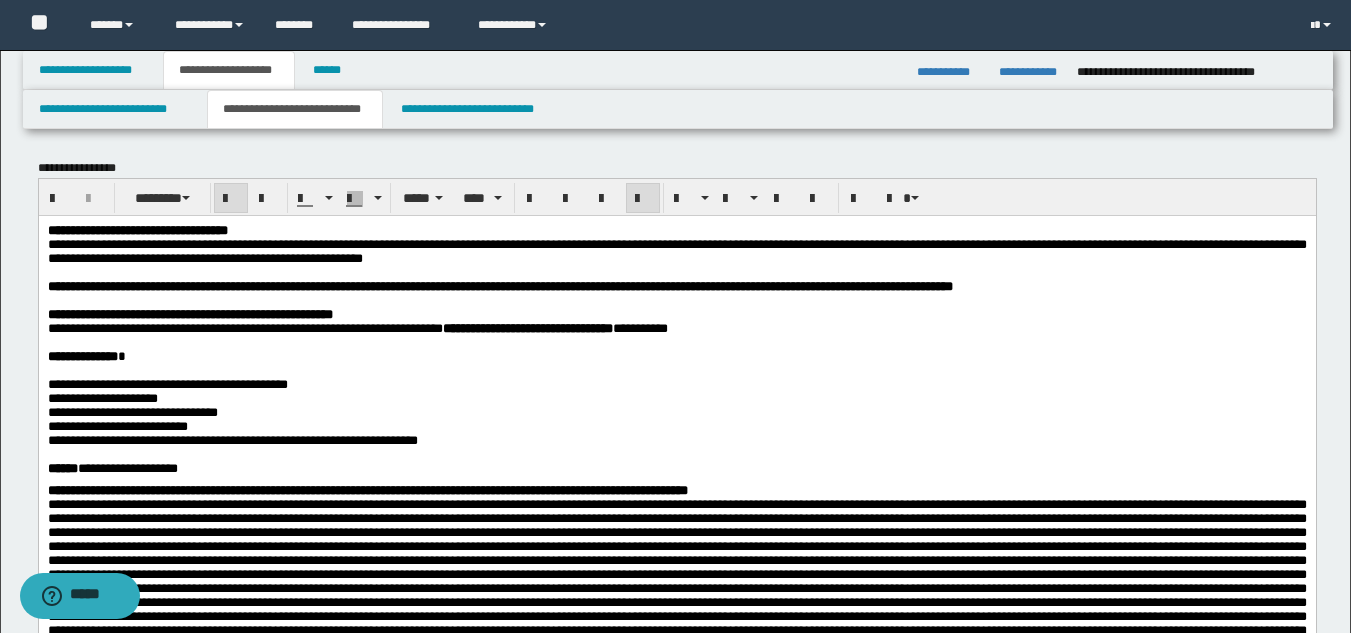 click at bounding box center [676, 342] 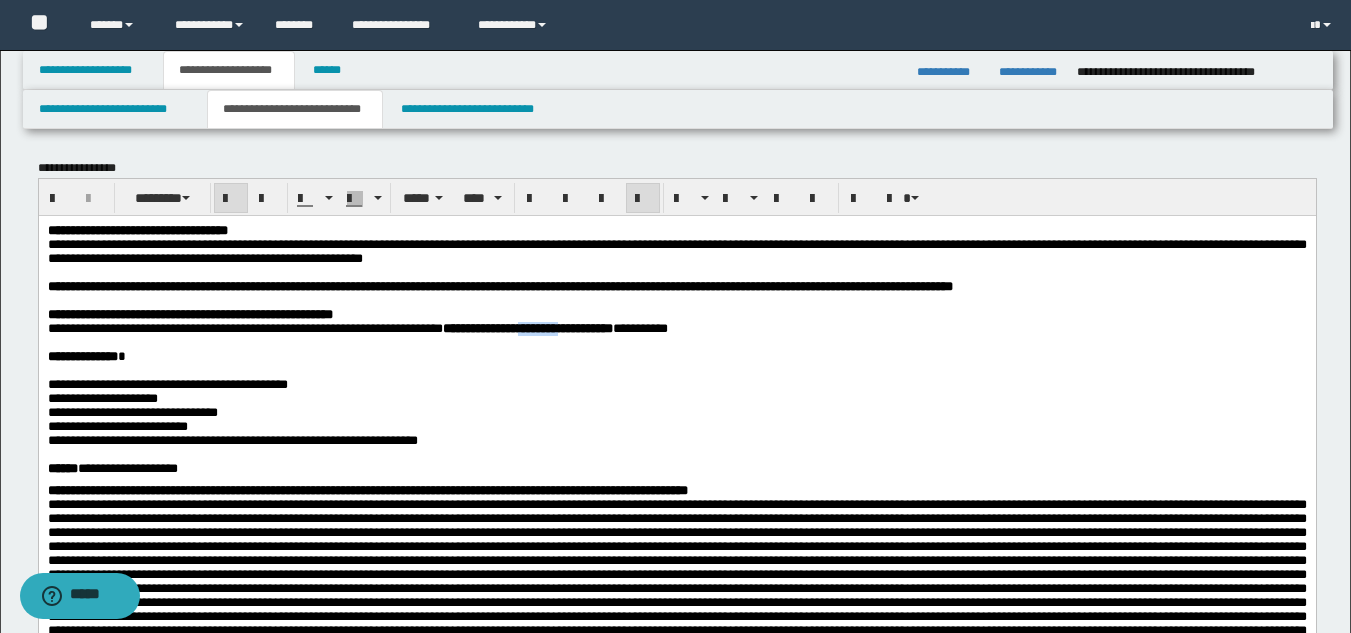 drag, startPoint x: 624, startPoint y: 345, endPoint x: 674, endPoint y: 345, distance: 50 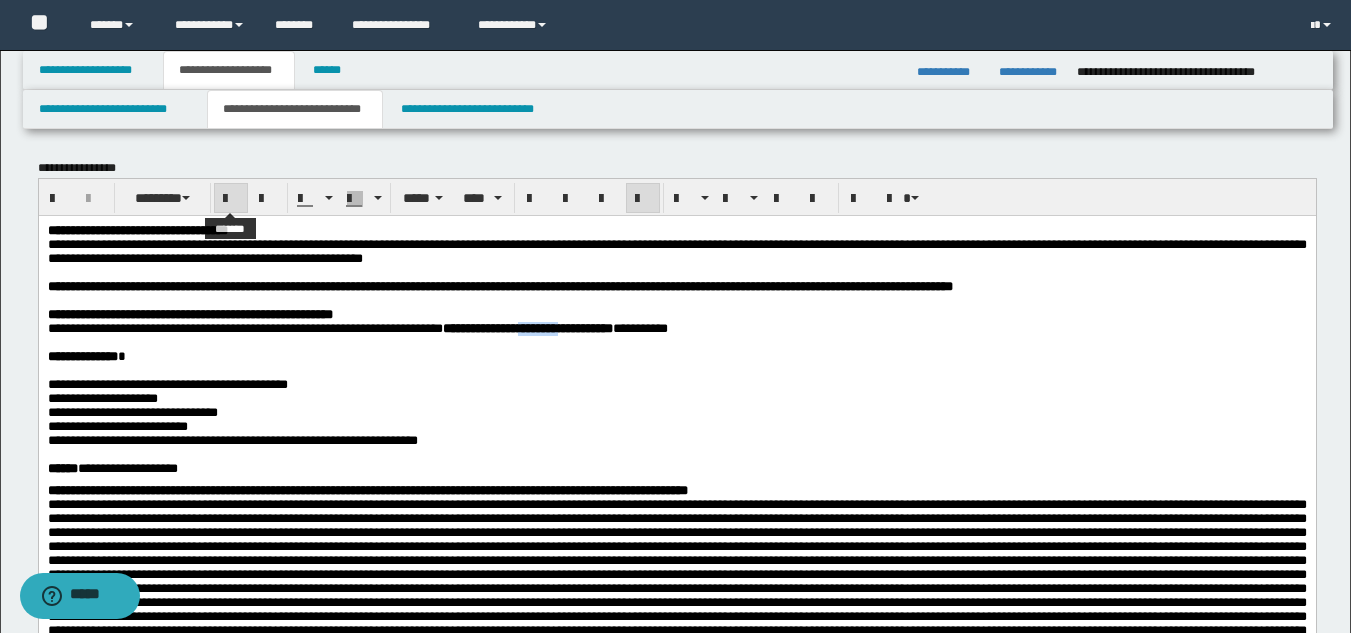 click at bounding box center [231, 198] 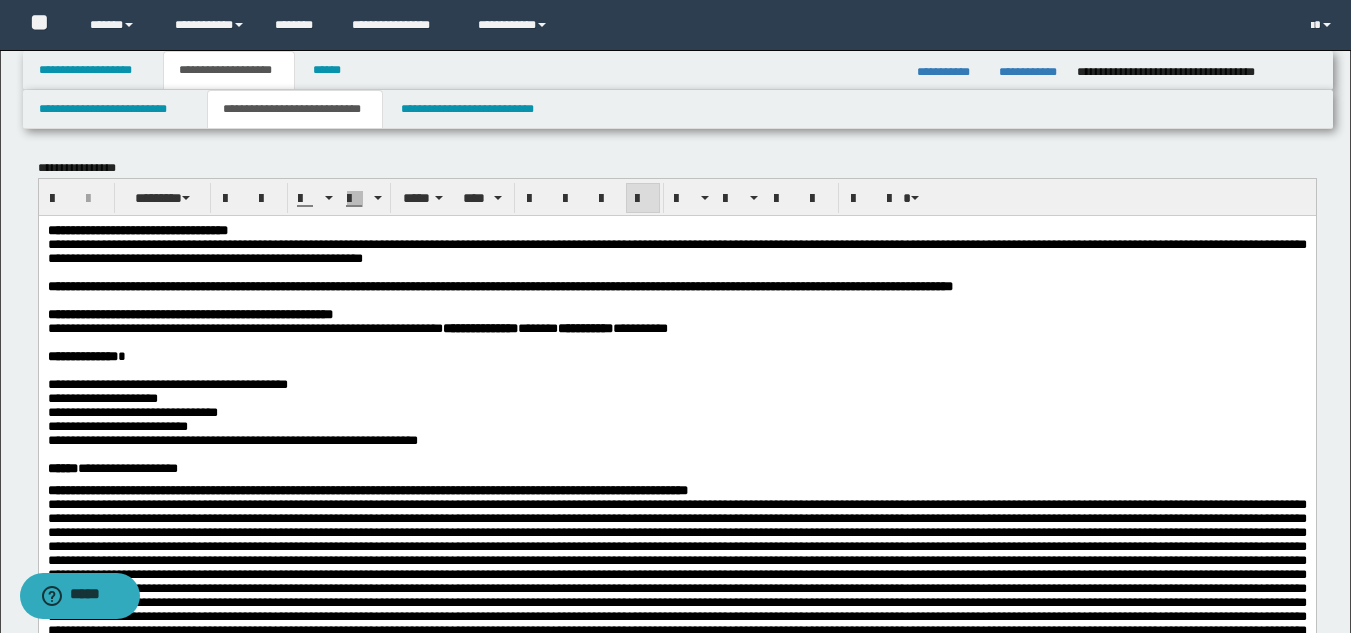 drag, startPoint x: 514, startPoint y: 384, endPoint x: 522, endPoint y: 366, distance: 19.697716 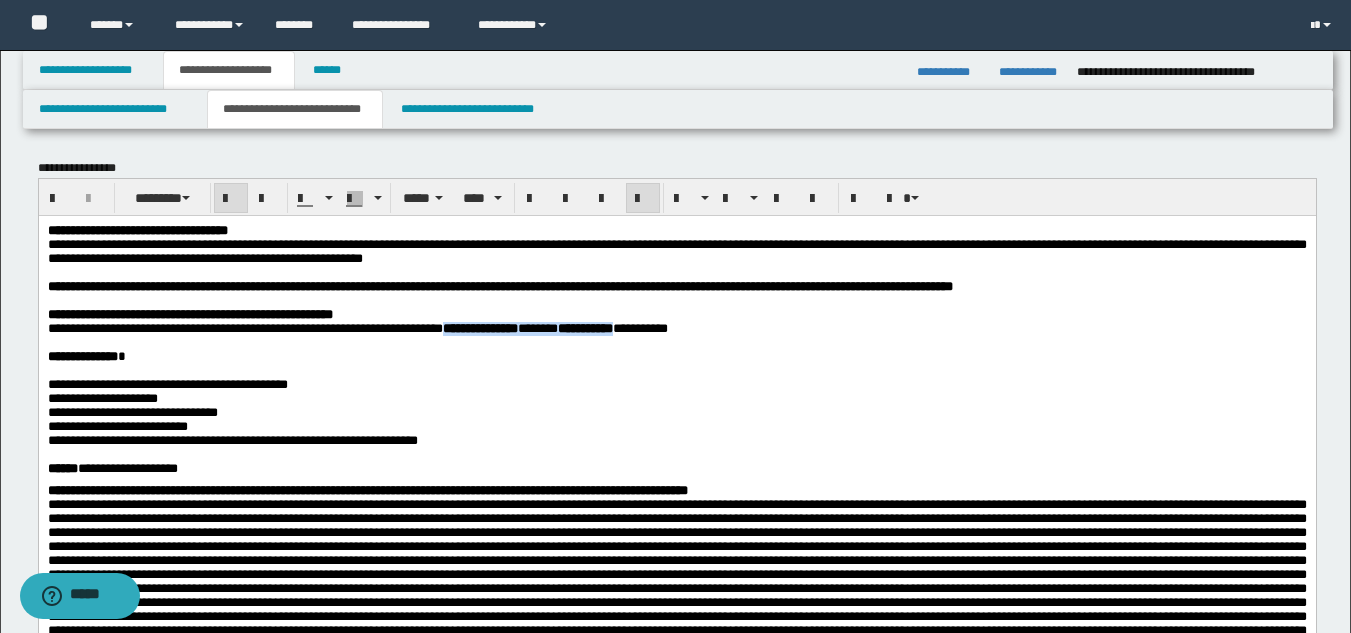 drag, startPoint x: 518, startPoint y: 342, endPoint x: 740, endPoint y: 343, distance: 222.00226 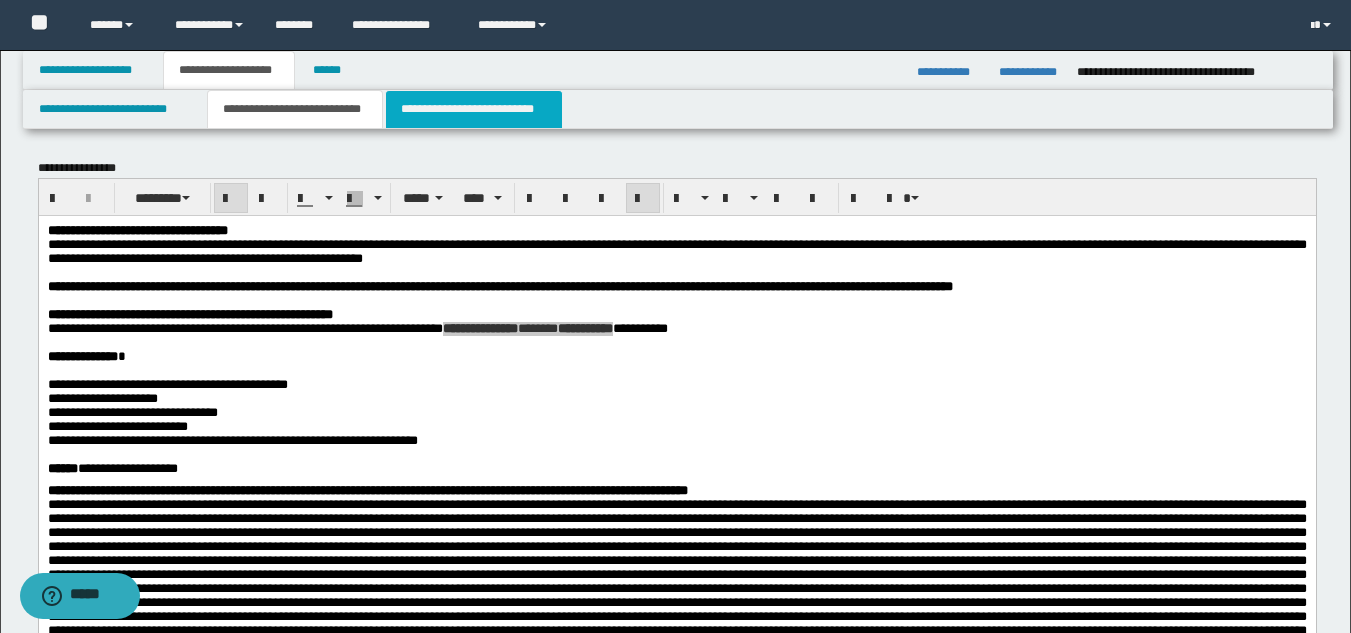 click on "**********" at bounding box center [474, 109] 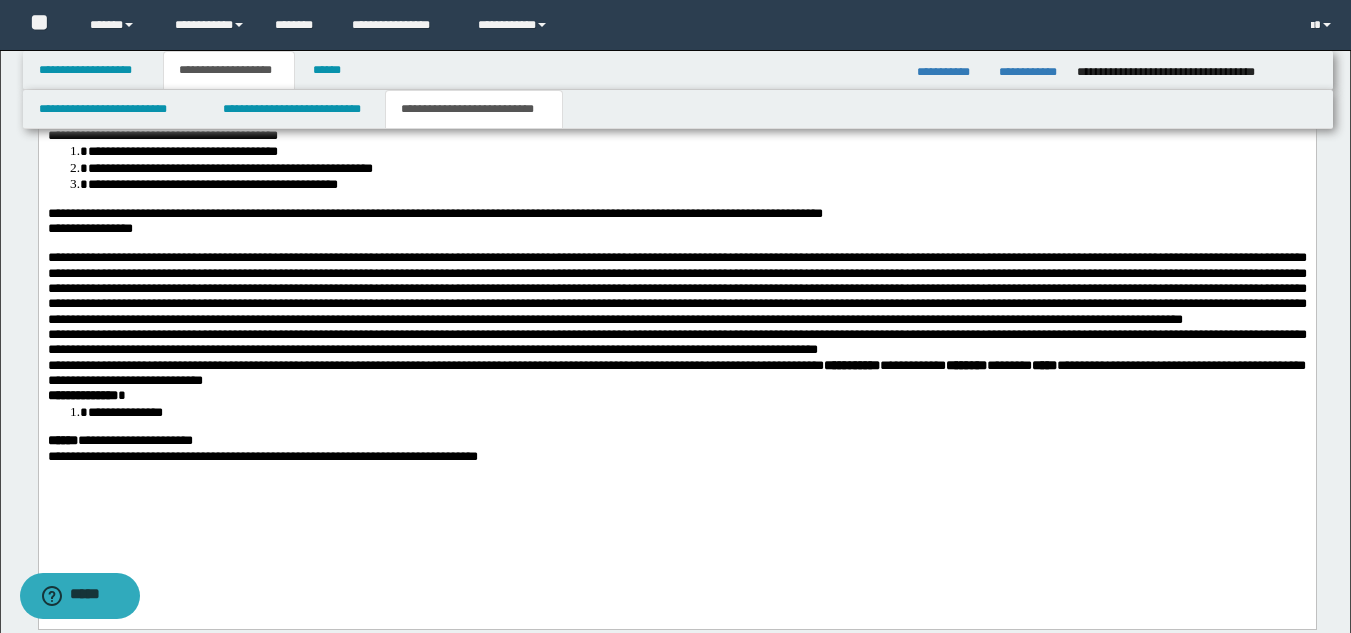 scroll, scrollTop: 1187, scrollLeft: 0, axis: vertical 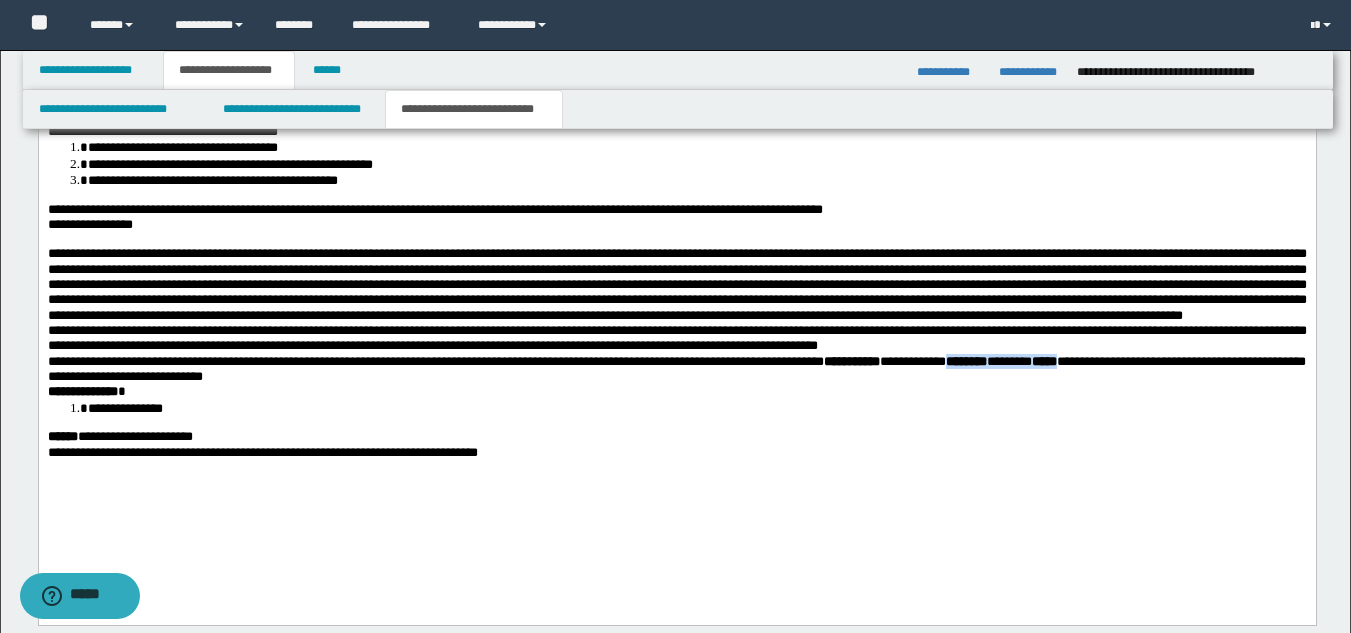 drag, startPoint x: 1229, startPoint y: 412, endPoint x: 129, endPoint y: 432, distance: 1100.1818 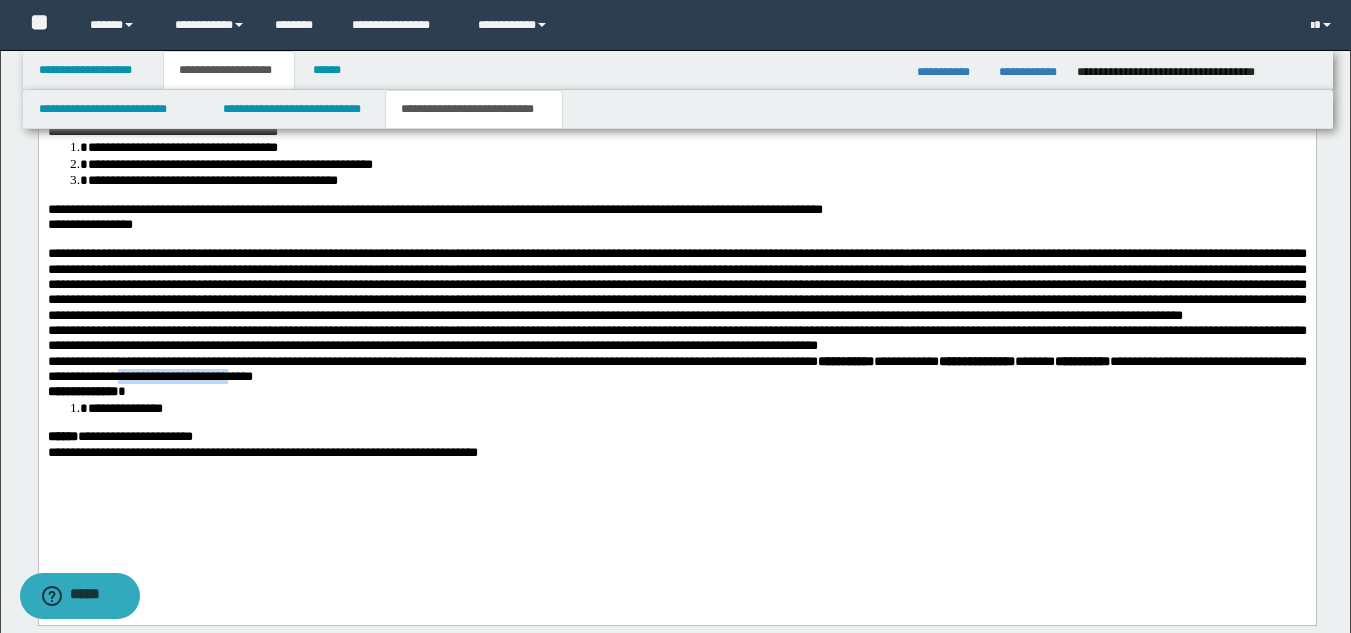 drag, startPoint x: 448, startPoint y: 424, endPoint x: 596, endPoint y: 434, distance: 148.33745 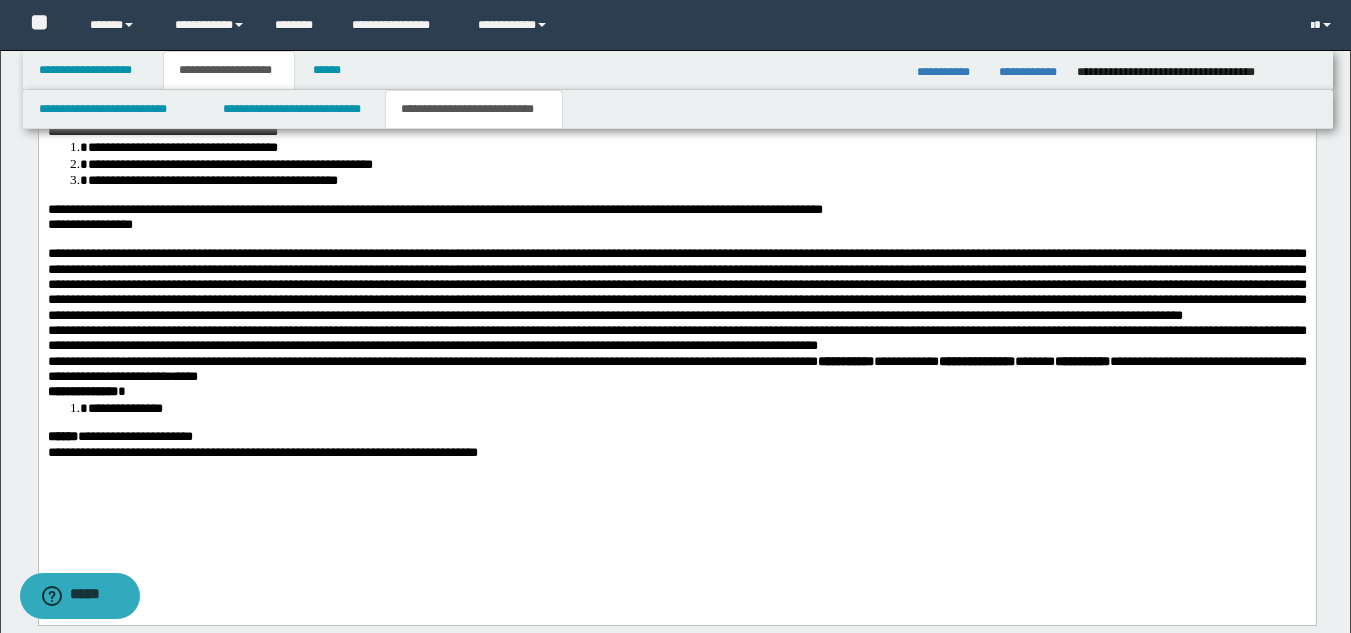 click on "**********" at bounding box center (212, 180) 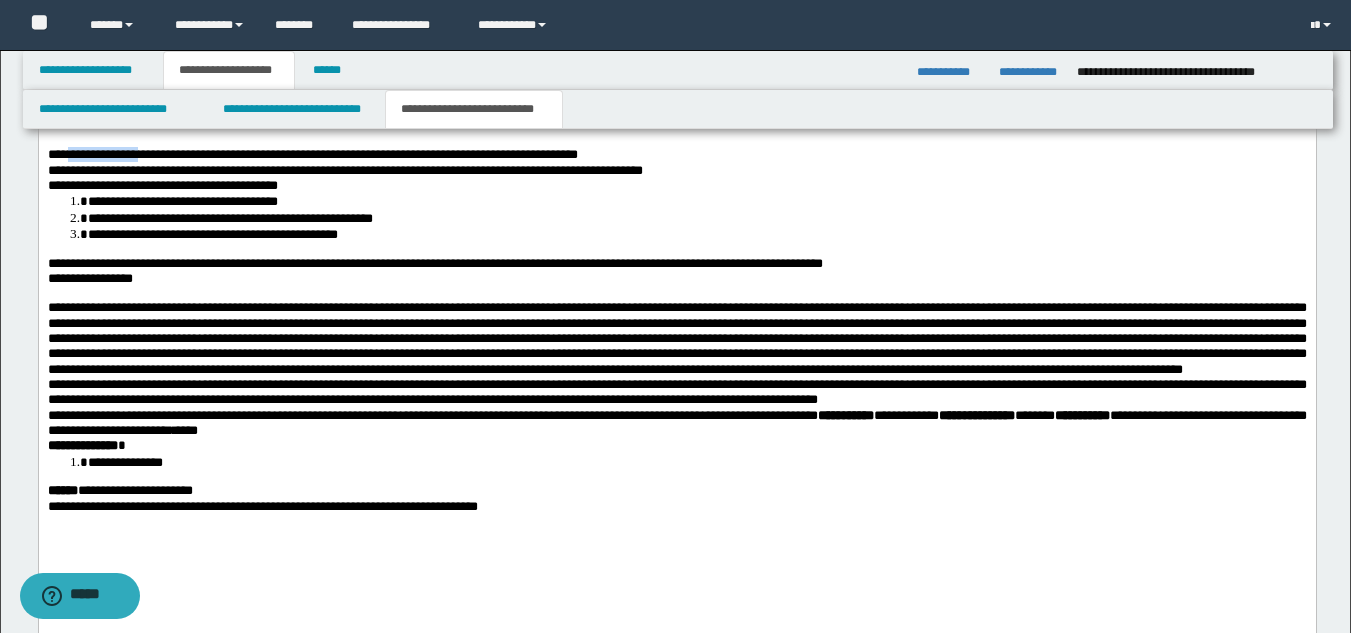 drag, startPoint x: 72, startPoint y: 181, endPoint x: 197, endPoint y: 180, distance: 125.004 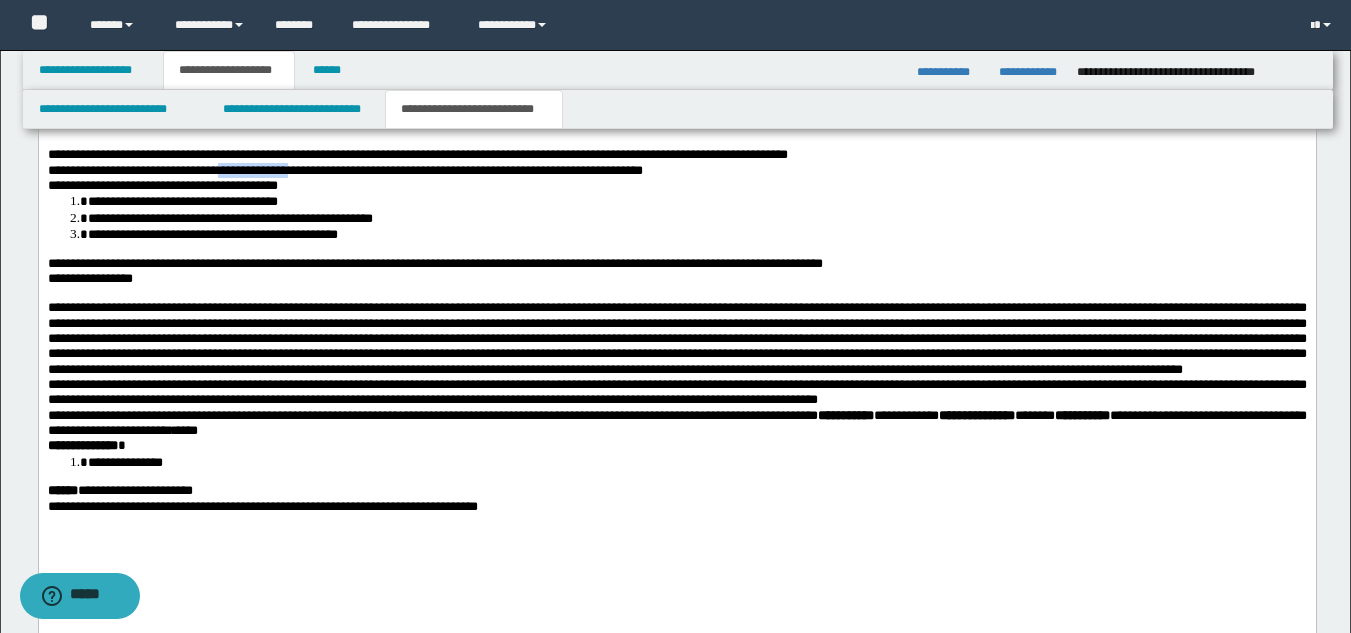 drag, startPoint x: 245, startPoint y: 200, endPoint x: 360, endPoint y: 219, distance: 116.559 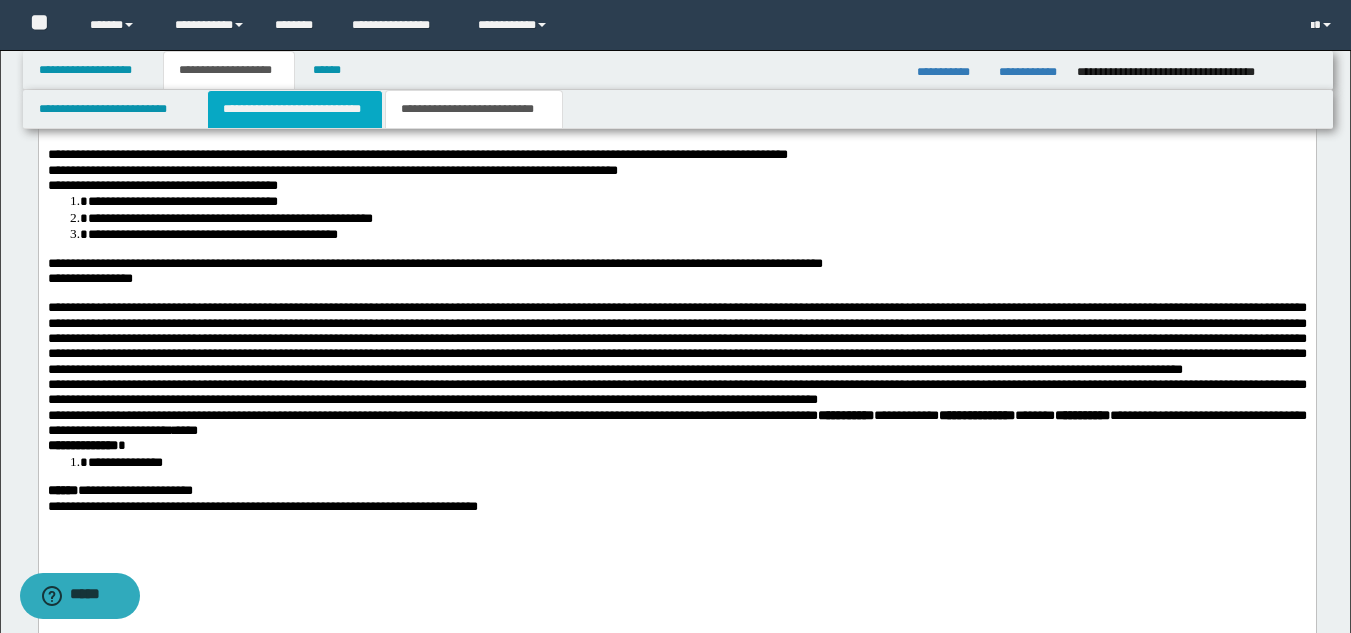 click on "**********" at bounding box center (295, 109) 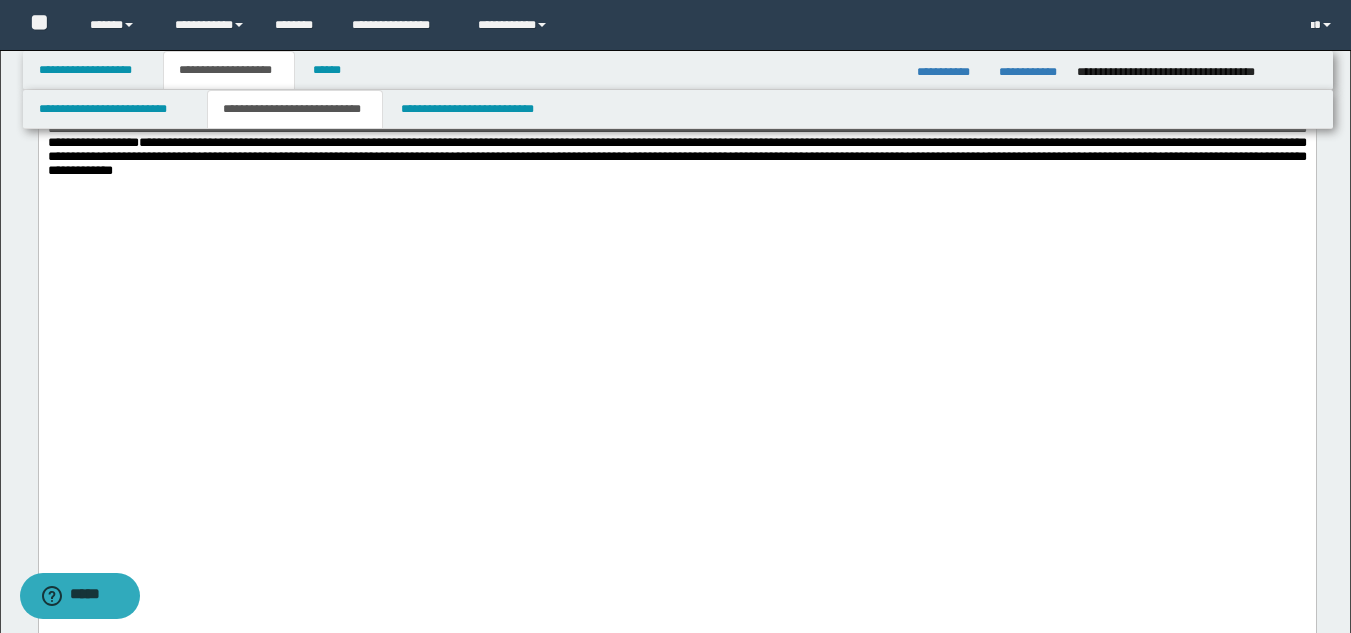 scroll, scrollTop: 1351, scrollLeft: 0, axis: vertical 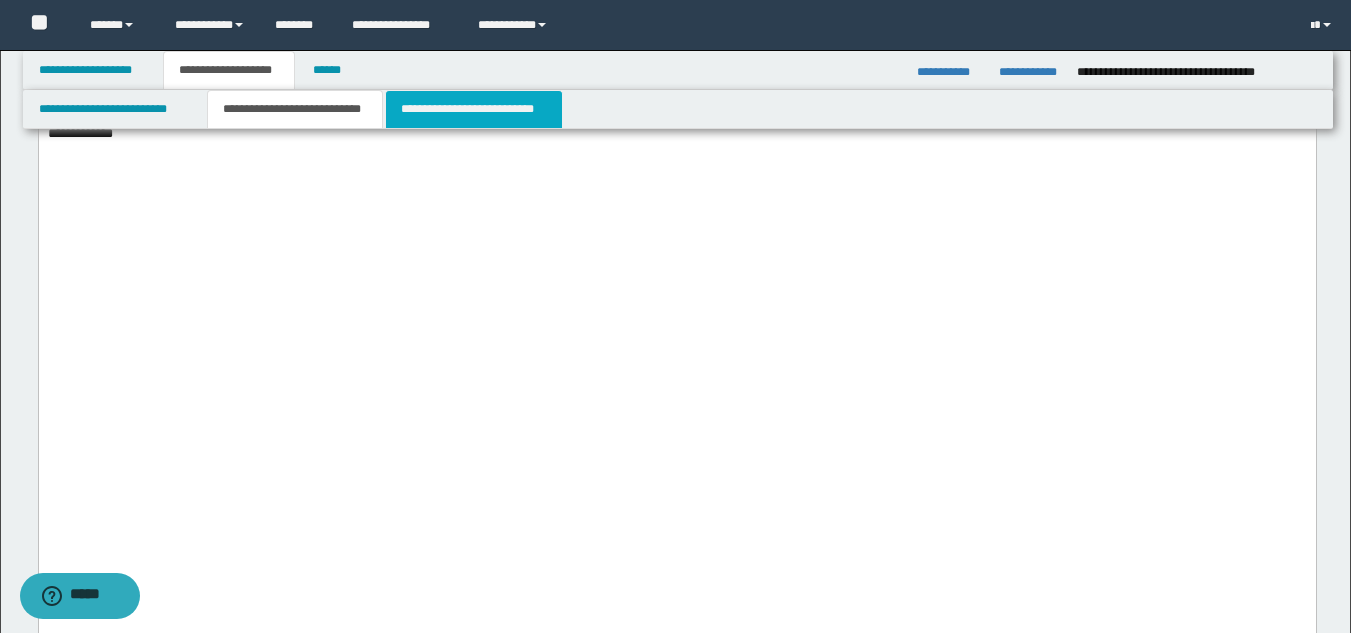click on "**********" at bounding box center (474, 109) 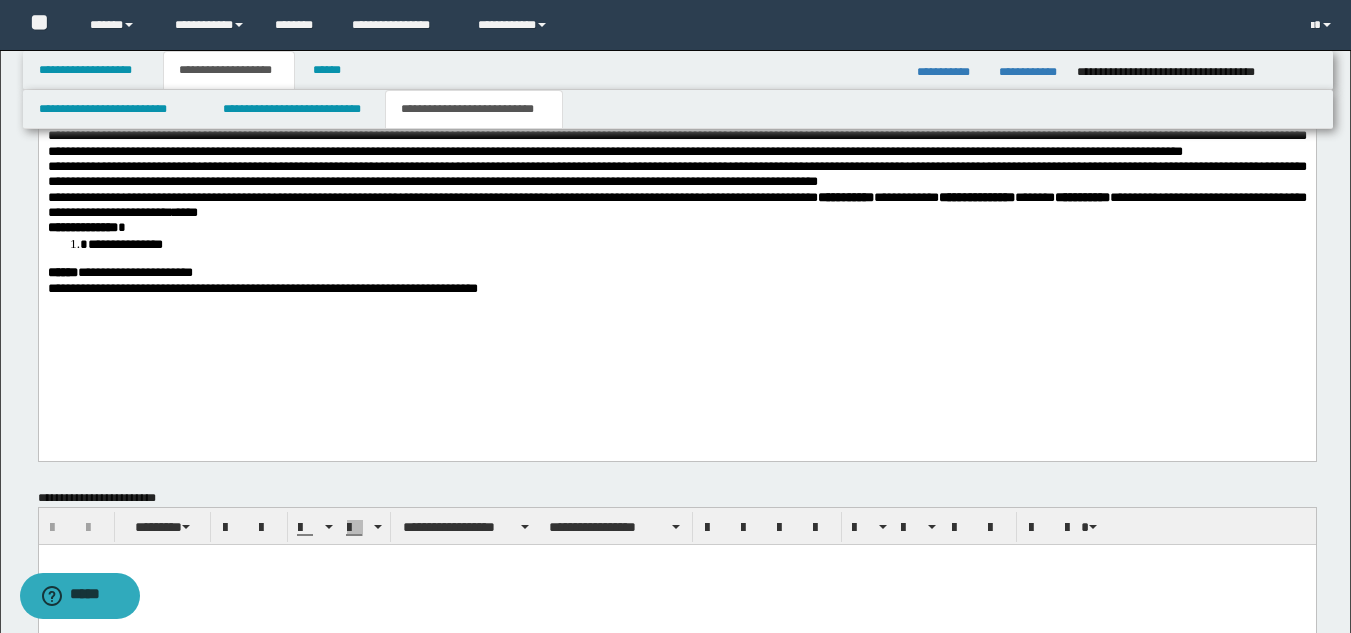 drag, startPoint x: 405, startPoint y: 301, endPoint x: 414, endPoint y: 296, distance: 10.29563 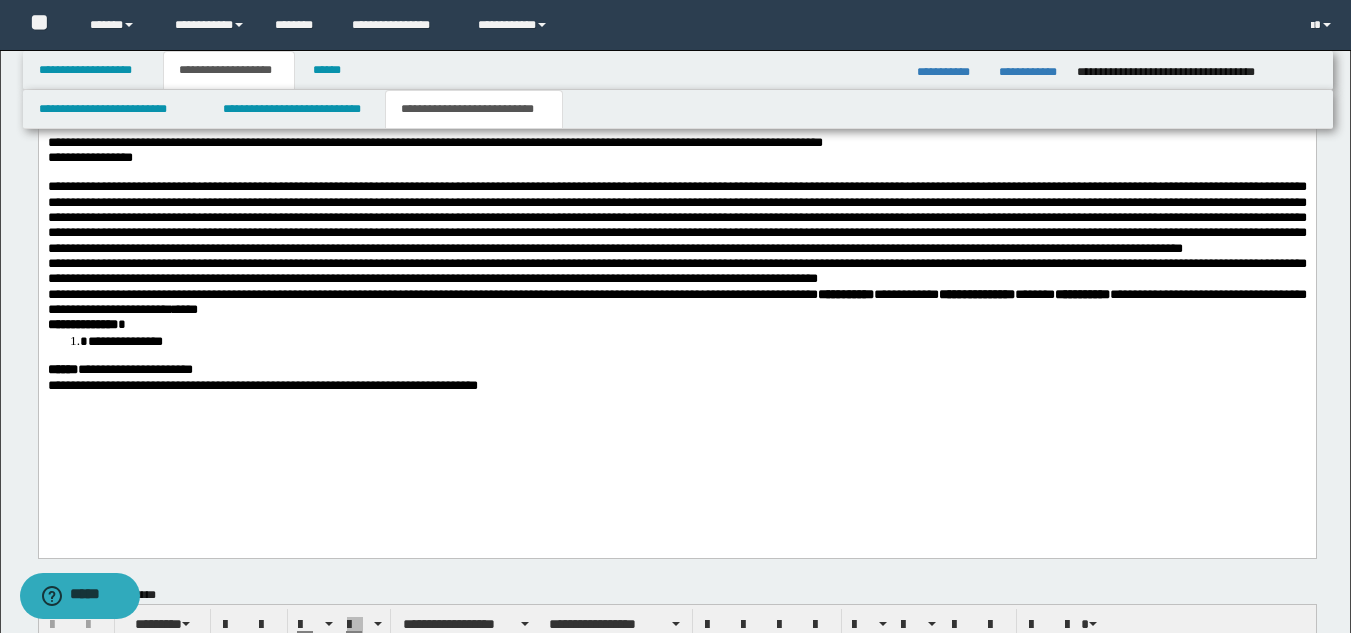 scroll, scrollTop: 1250, scrollLeft: 0, axis: vertical 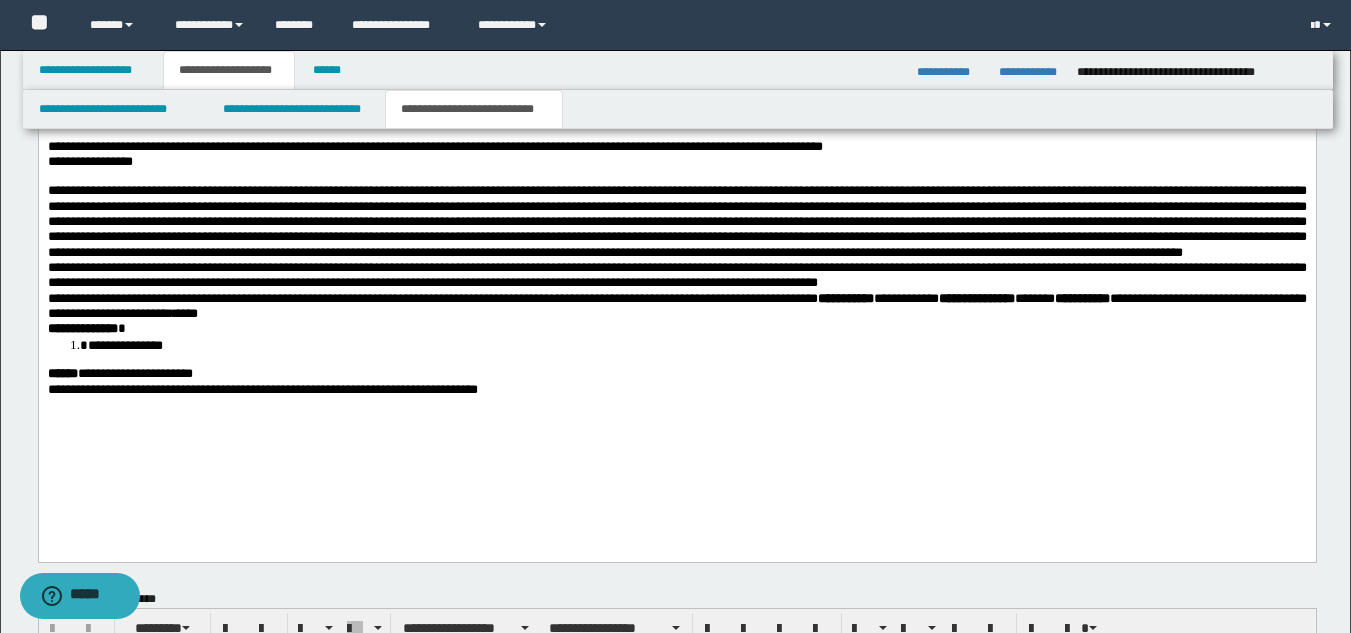 click on "**********" at bounding box center (844, 298) 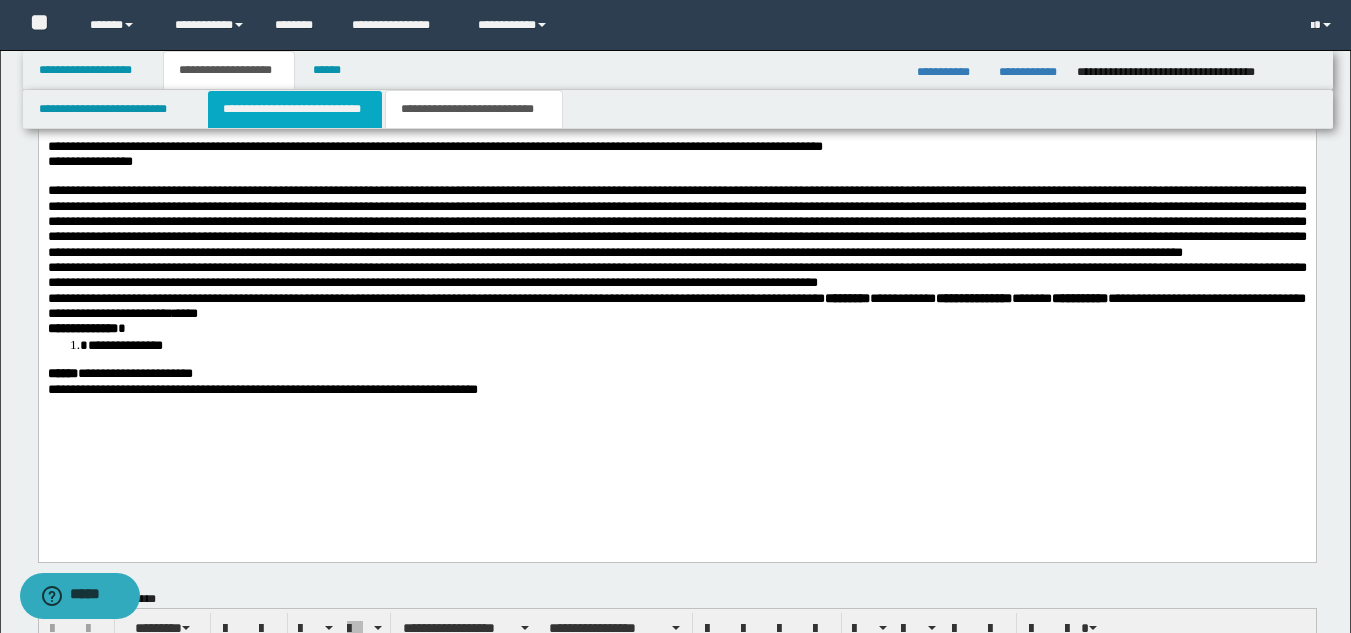 click on "**********" at bounding box center (295, 109) 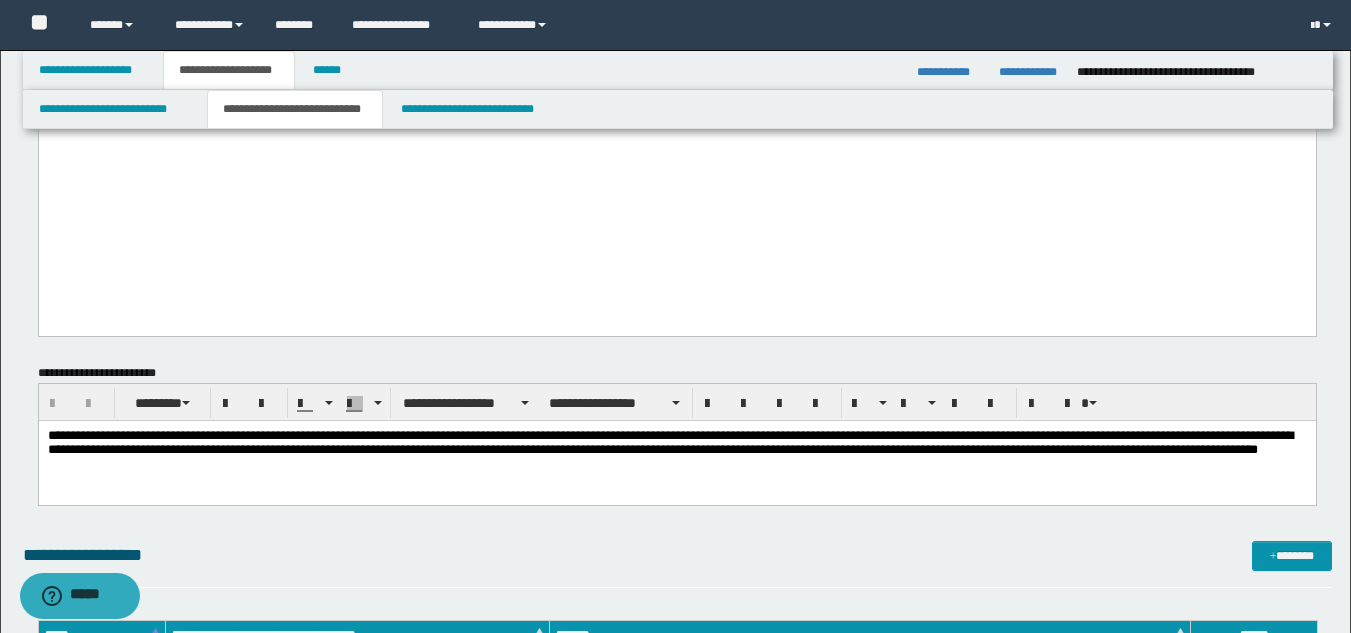 scroll, scrollTop: 2025, scrollLeft: 0, axis: vertical 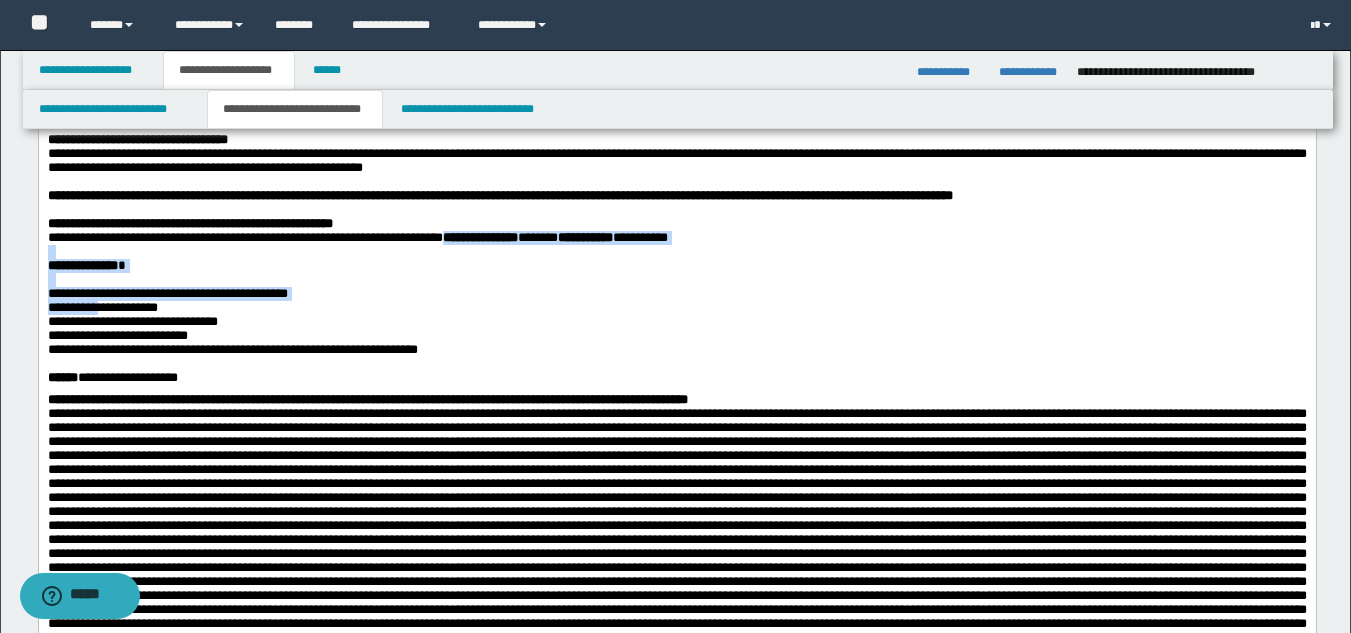 drag, startPoint x: 49, startPoint y: 290, endPoint x: 124, endPoint y: 337, distance: 88.50989 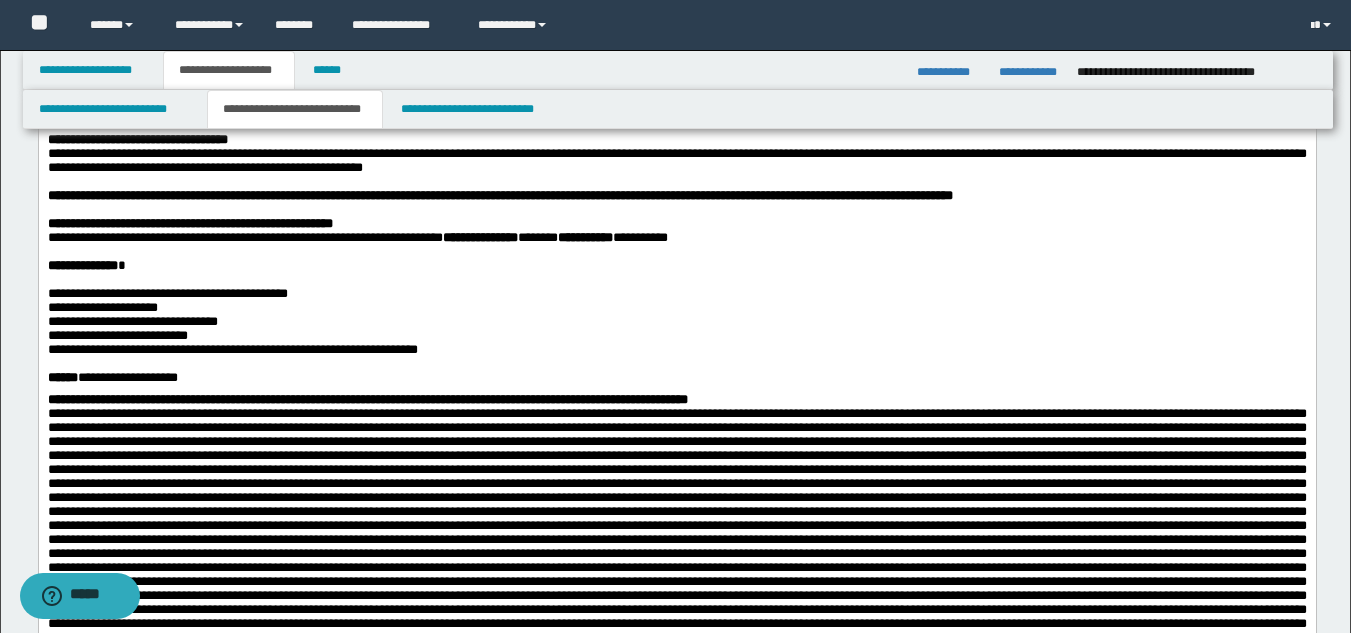click on "**********" at bounding box center (132, 320) 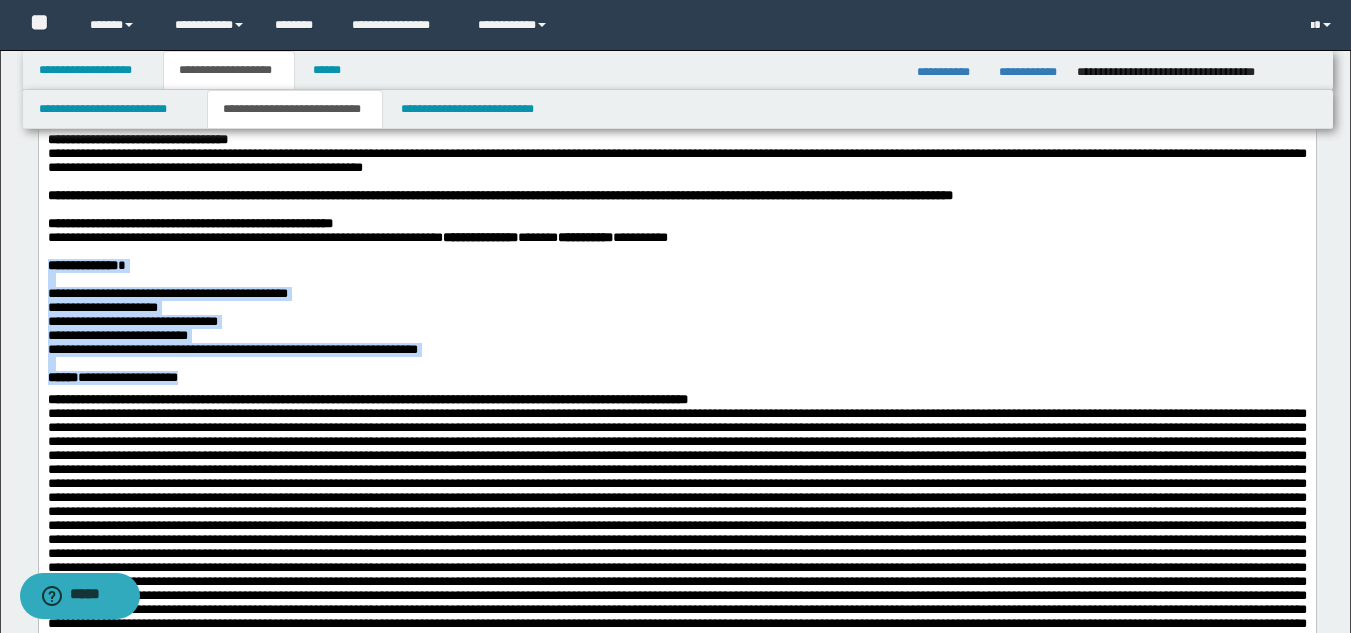 drag, startPoint x: 48, startPoint y: 282, endPoint x: 226, endPoint y: 413, distance: 221.00905 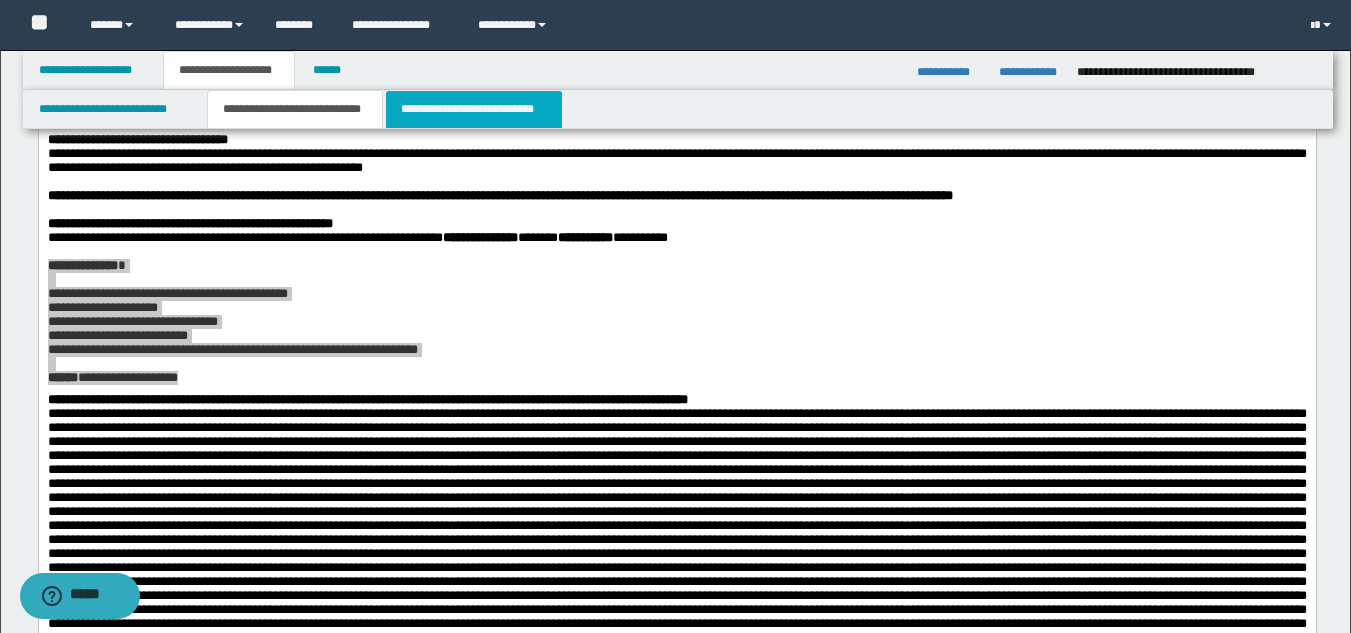 click on "**********" at bounding box center (474, 109) 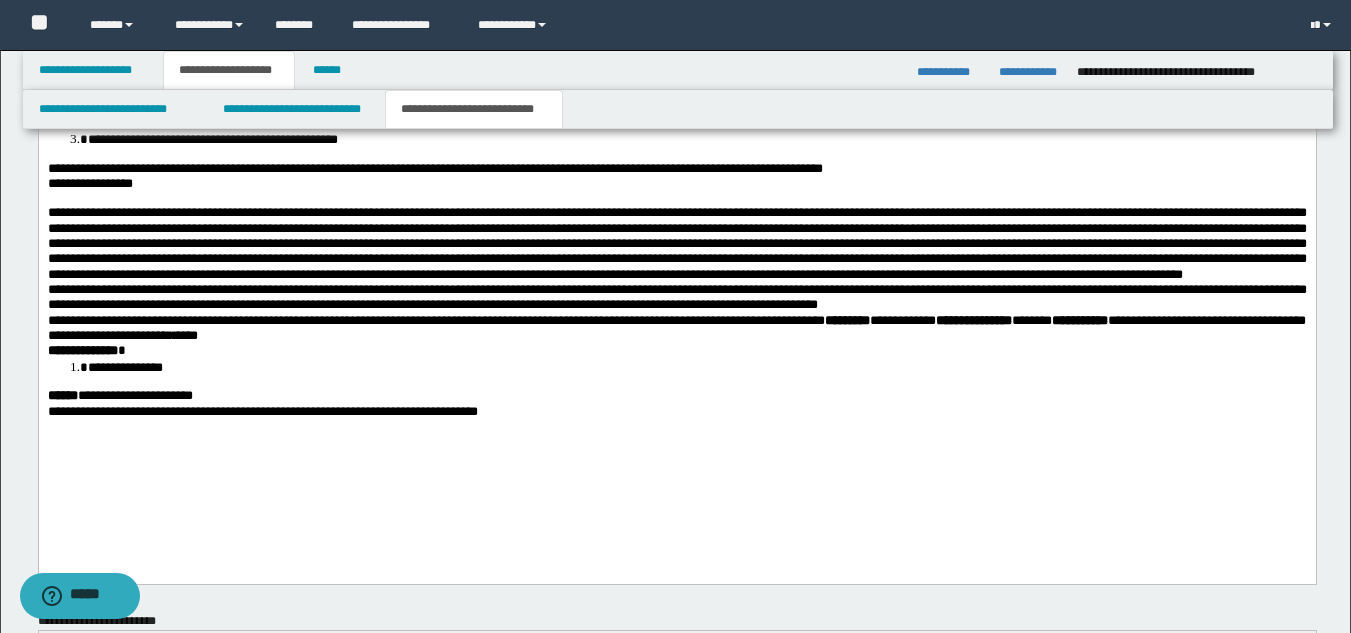 scroll, scrollTop: 1232, scrollLeft: 0, axis: vertical 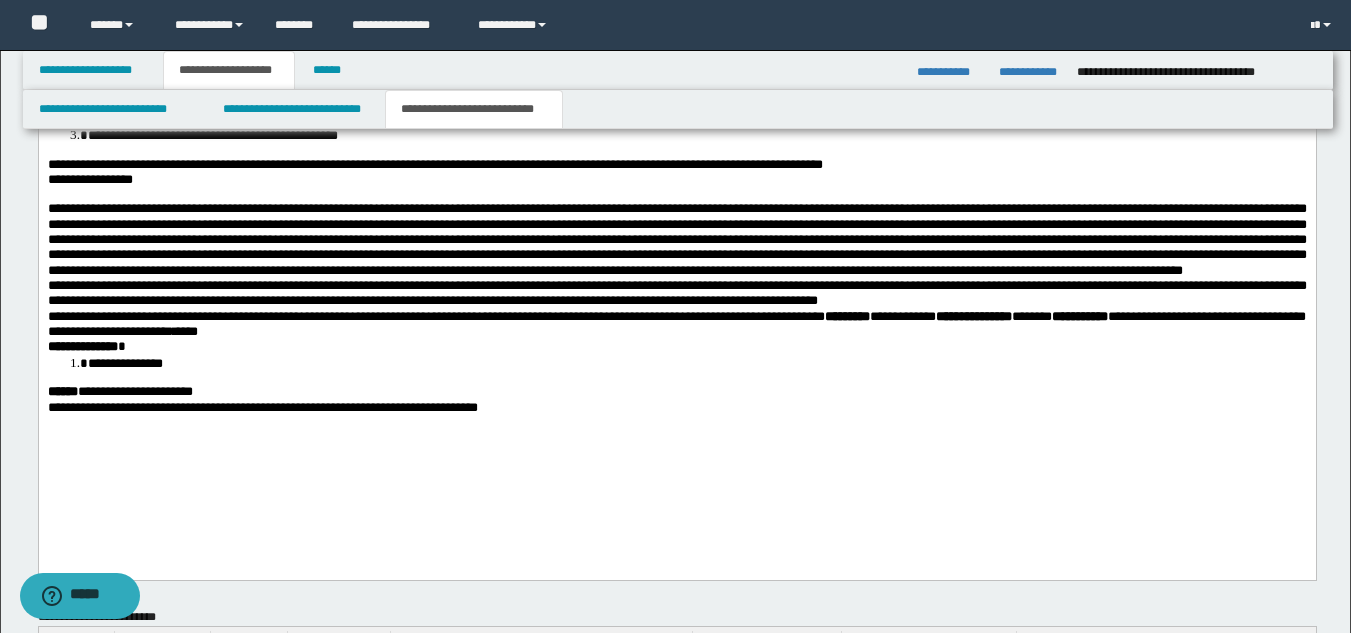 click on "**********" at bounding box center (676, 183) 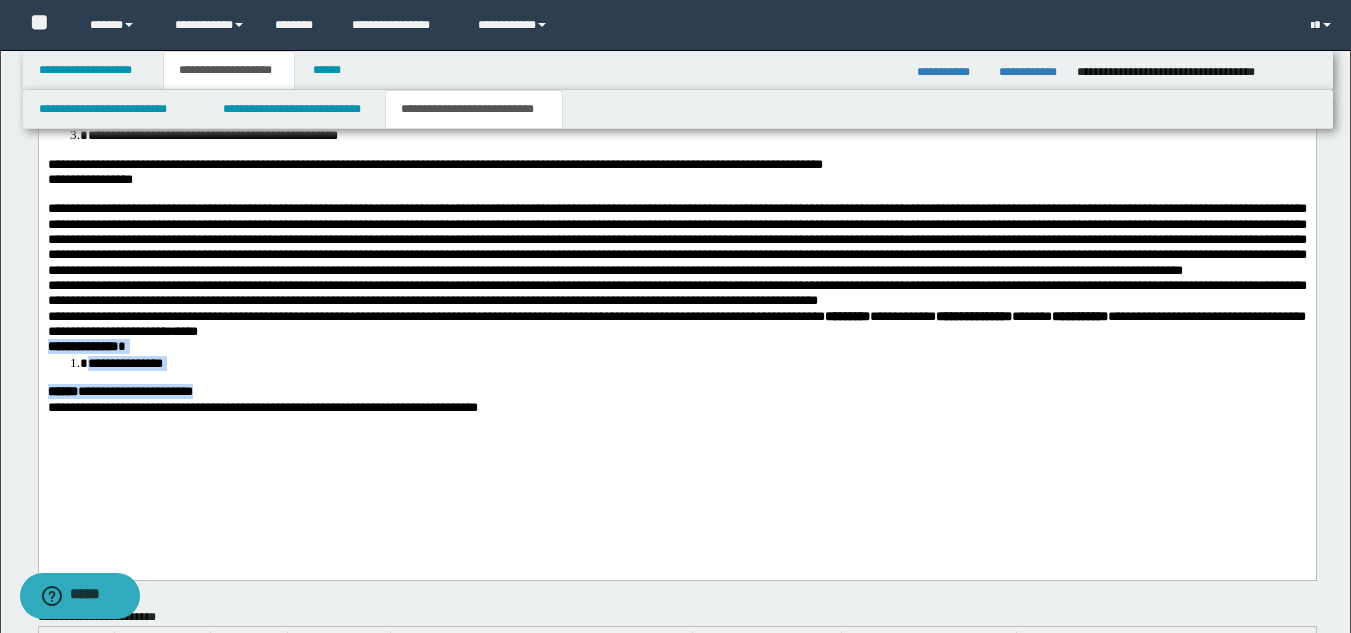 drag, startPoint x: 47, startPoint y: 401, endPoint x: 310, endPoint y: 445, distance: 266.6552 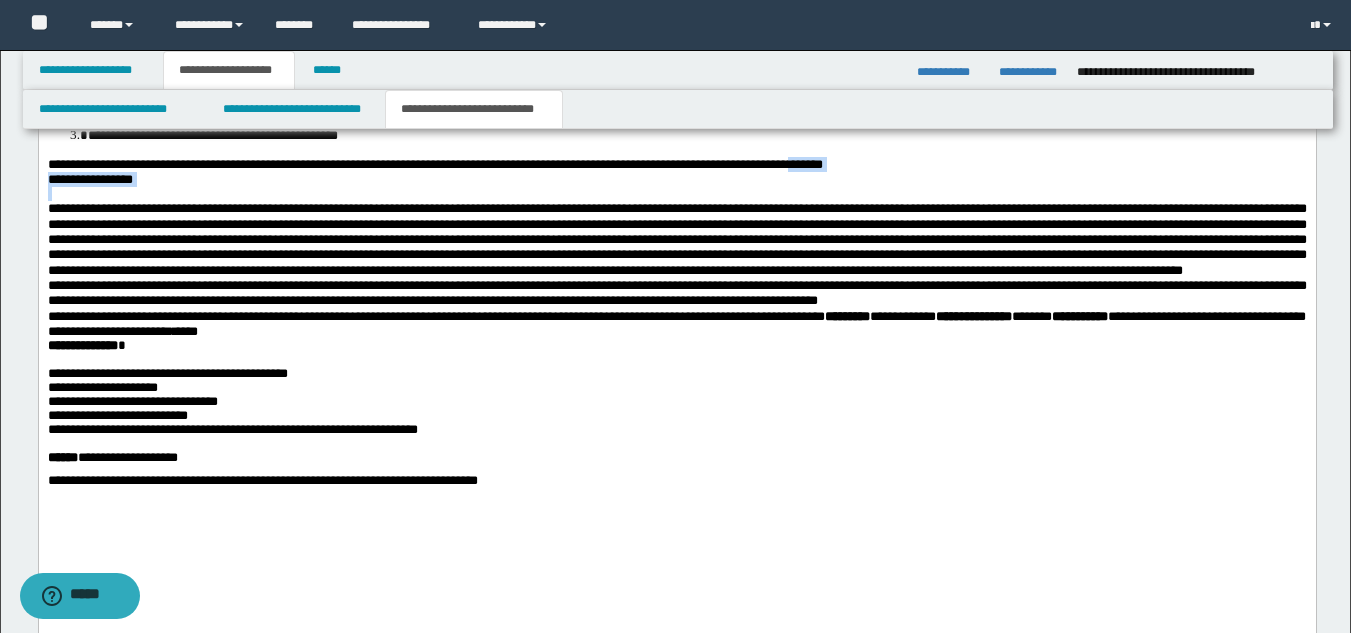 drag, startPoint x: 915, startPoint y: 194, endPoint x: 915, endPoint y: 217, distance: 23 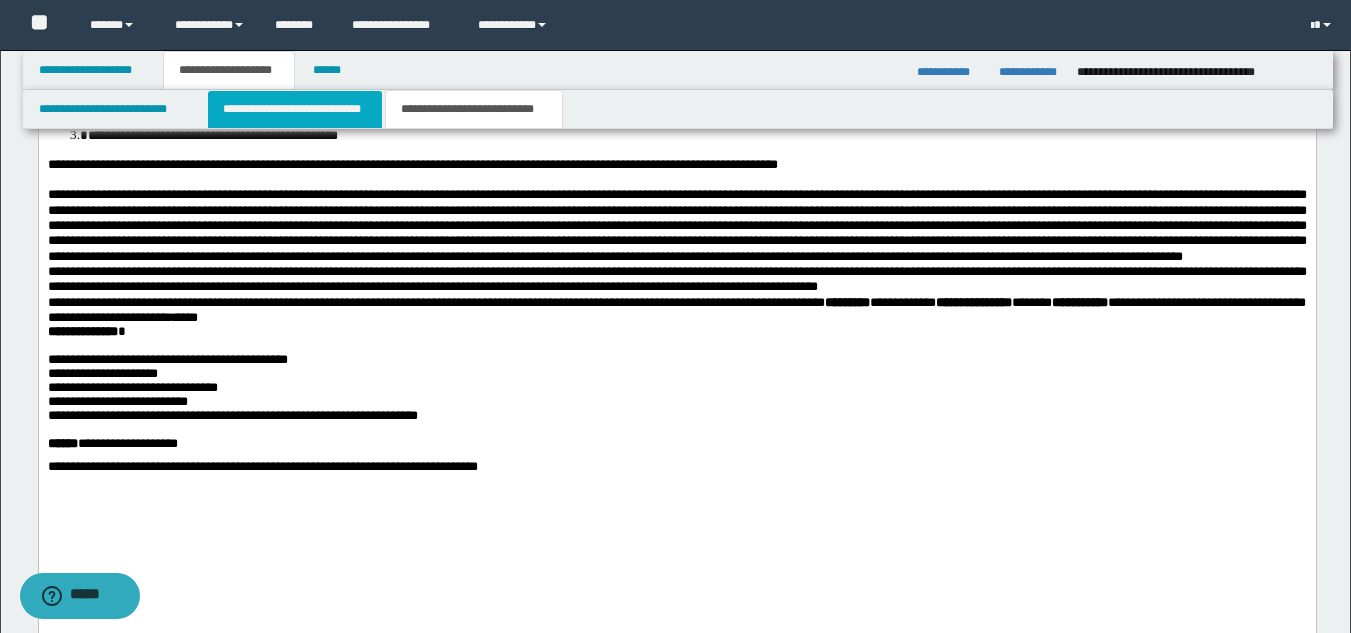 click on "**********" at bounding box center (295, 109) 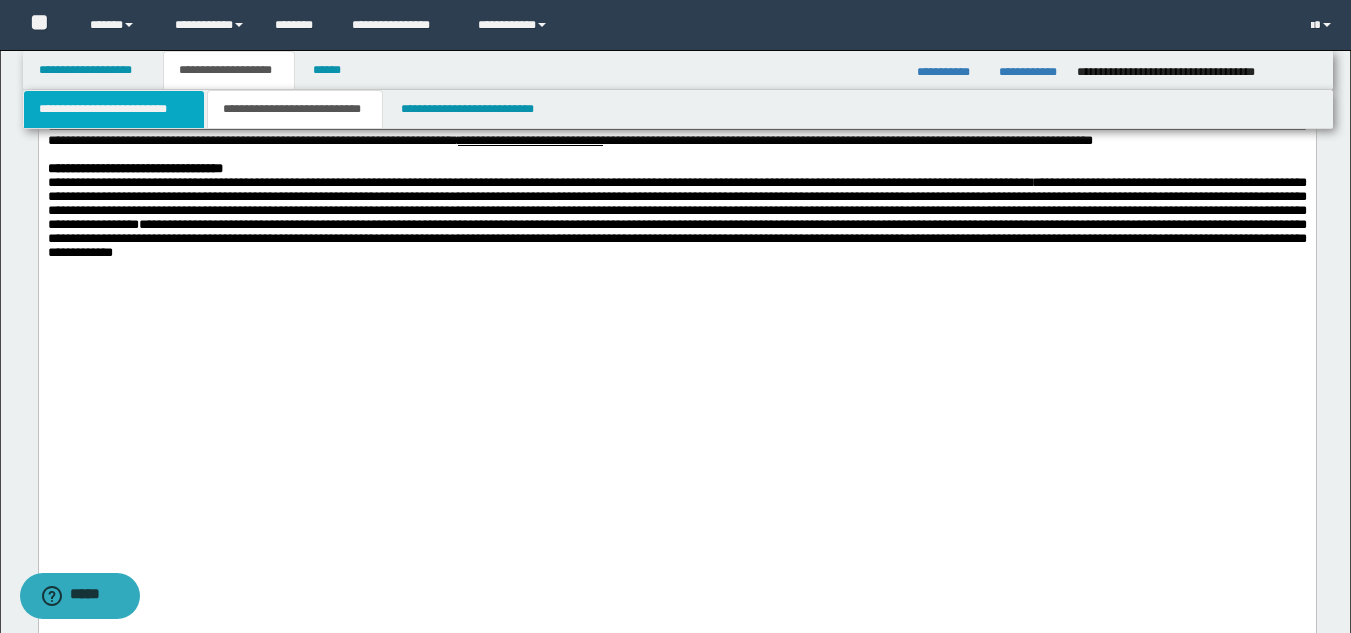 click on "**********" at bounding box center (114, 109) 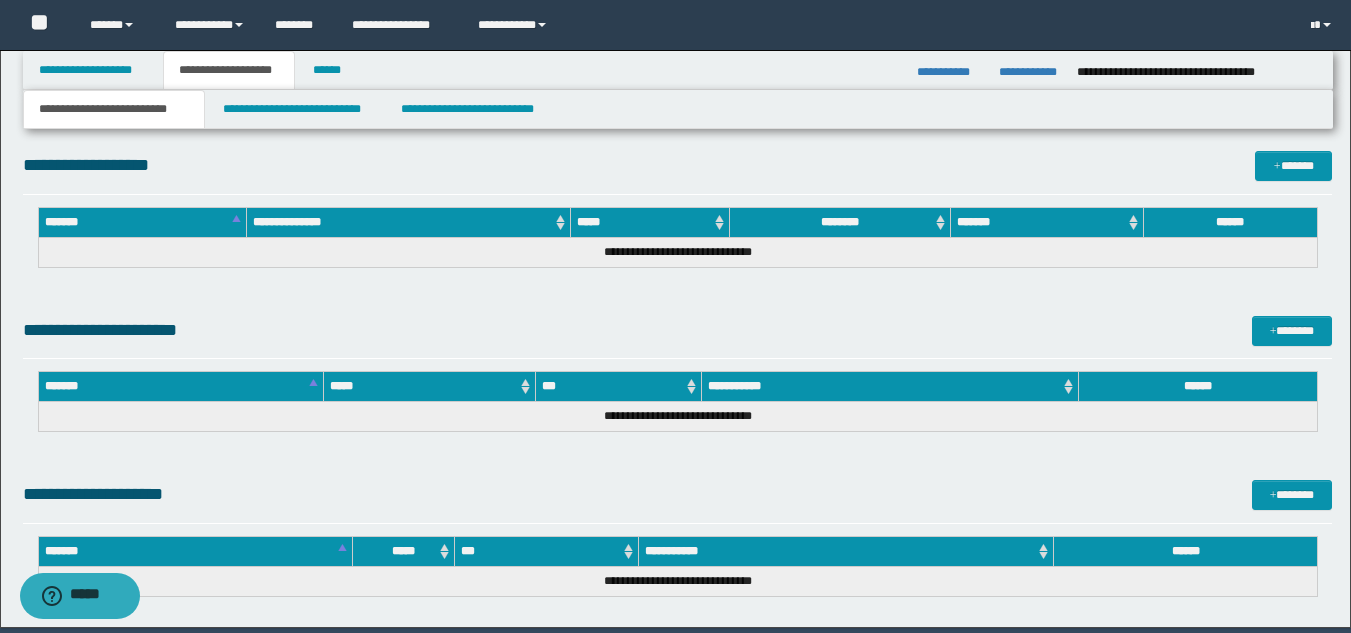 scroll, scrollTop: 1187, scrollLeft: 0, axis: vertical 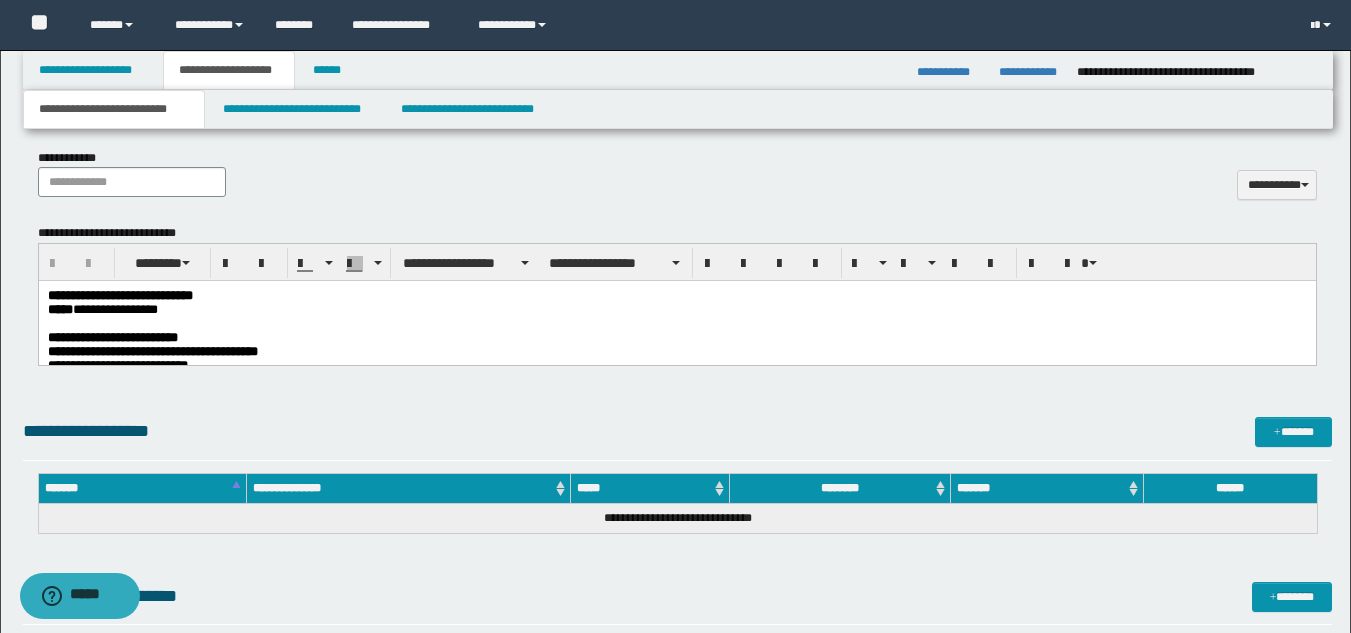 drag, startPoint x: 1354, startPoint y: 437, endPoint x: 1225, endPoint y: 62, distance: 396.56778 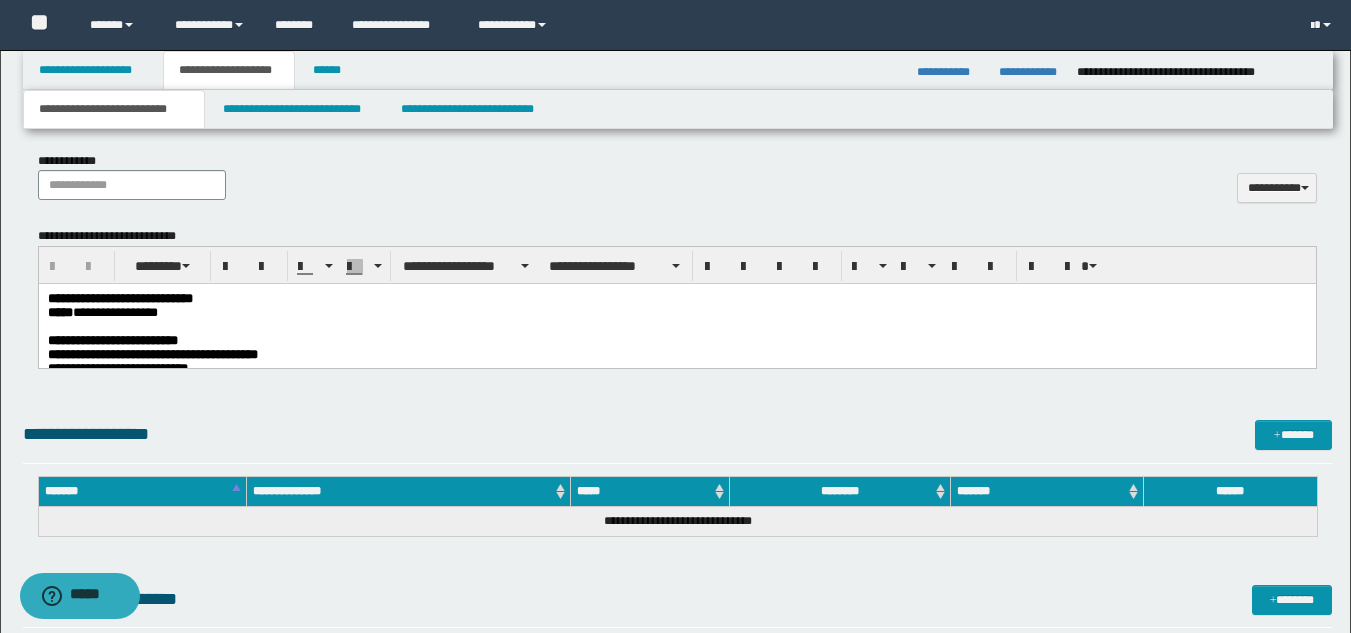 click on "**********" at bounding box center (676, 341) 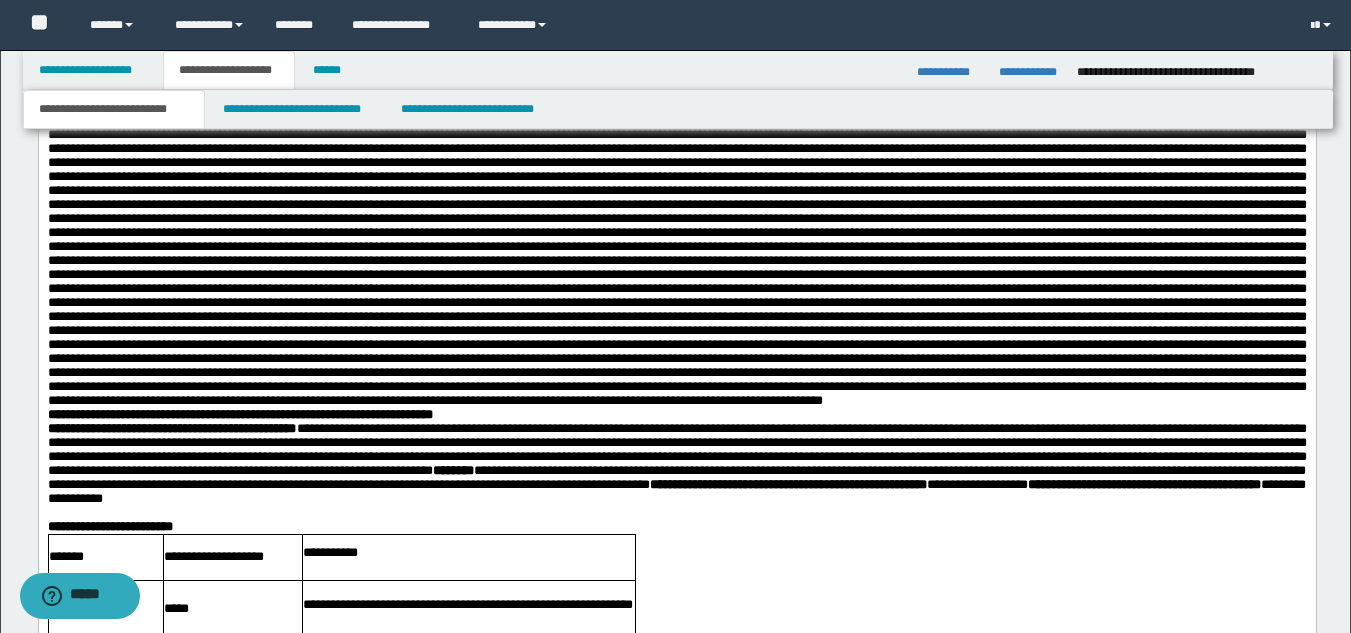 scroll, scrollTop: 2651, scrollLeft: 0, axis: vertical 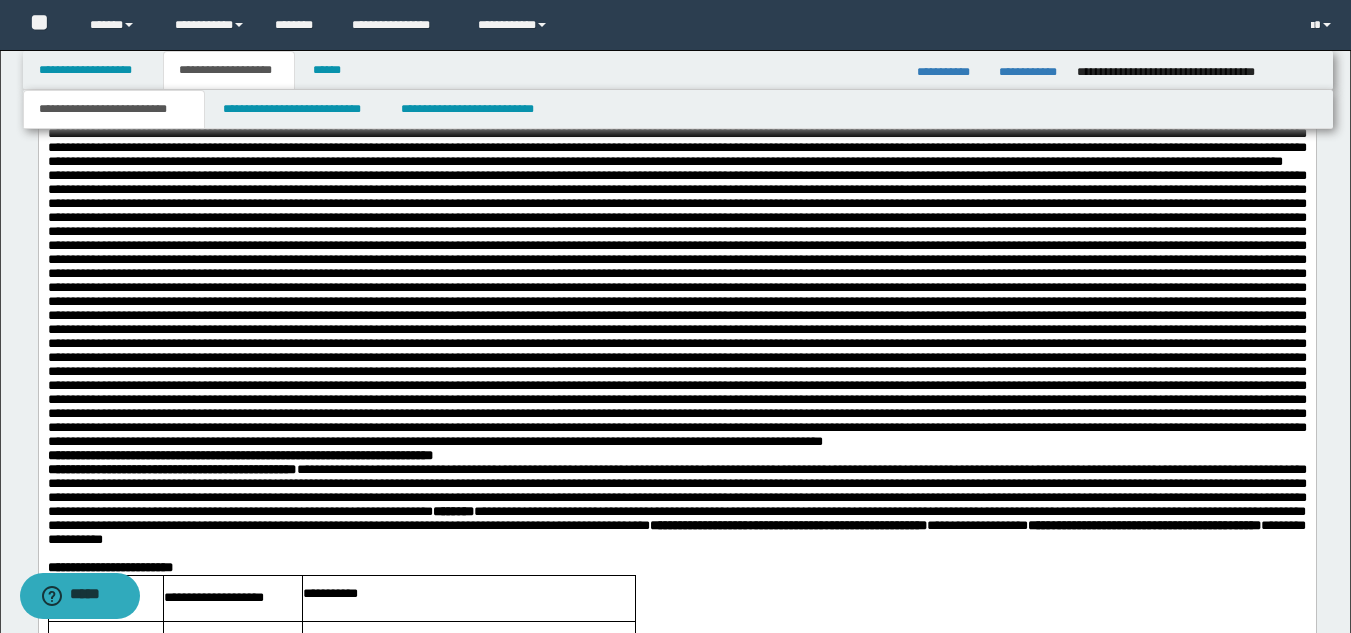 click at bounding box center [676, -125] 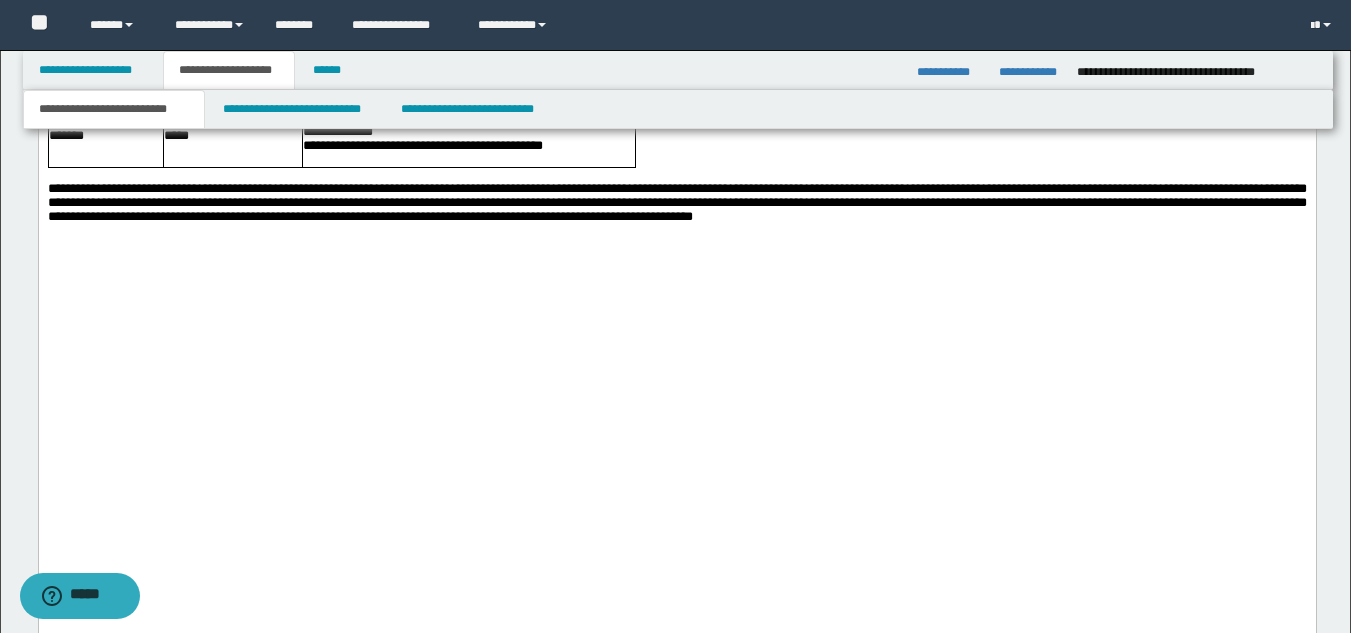 scroll, scrollTop: 3298, scrollLeft: 0, axis: vertical 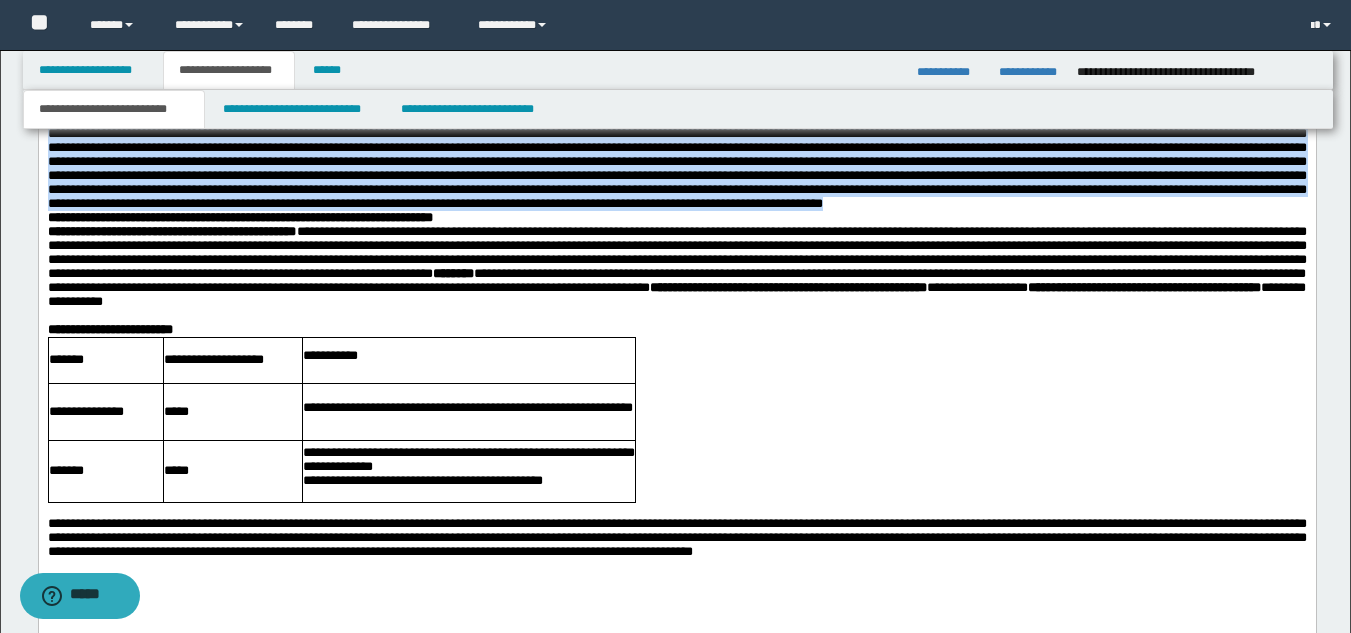 drag, startPoint x: 1014, startPoint y: 880, endPoint x: 1087, endPoint y: 88, distance: 795.3572 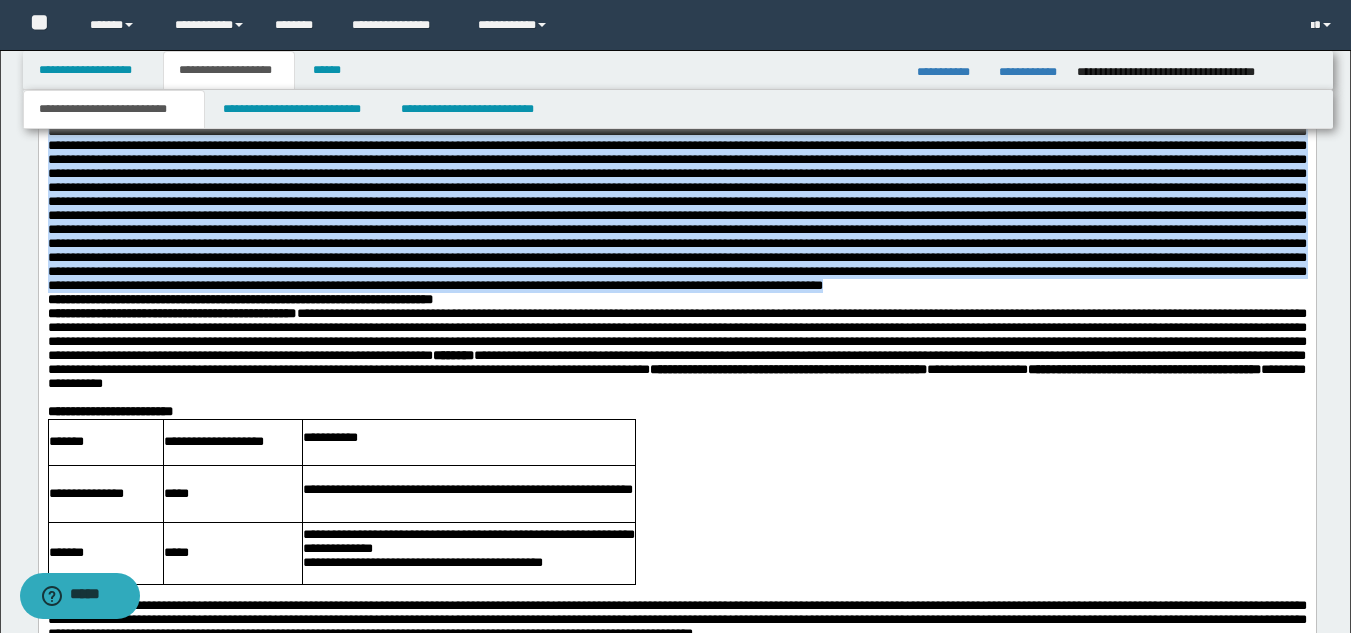 scroll, scrollTop: 2652, scrollLeft: 0, axis: vertical 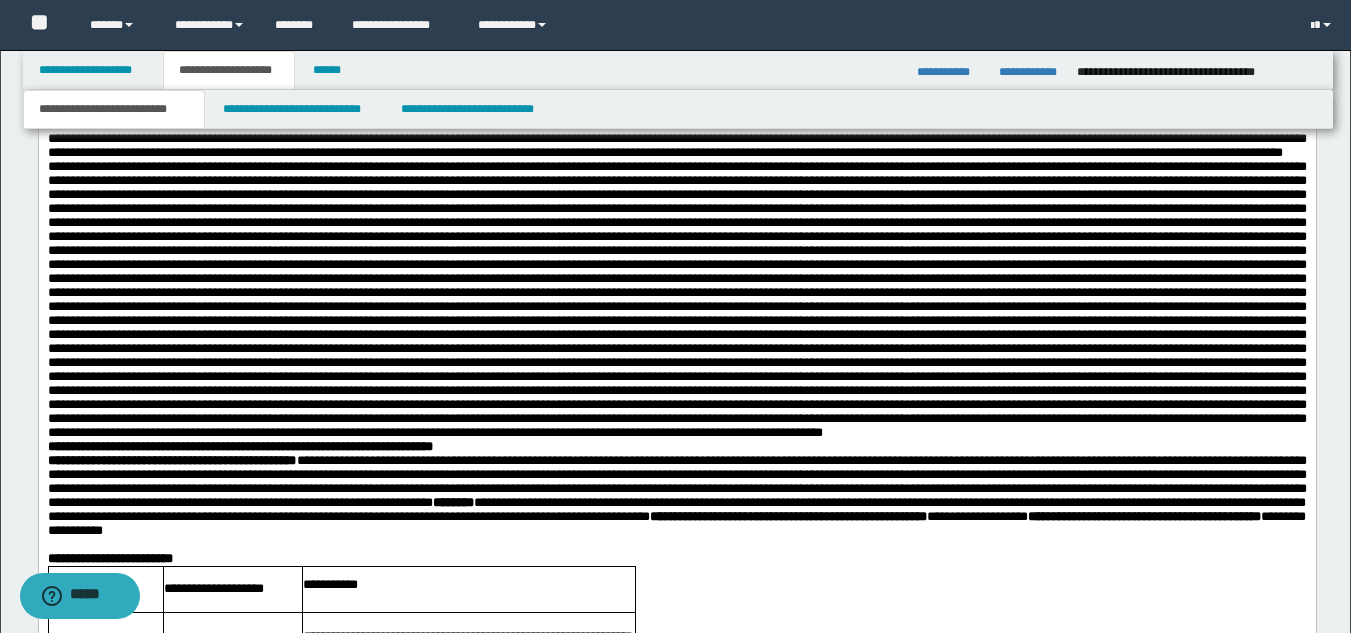 click at bounding box center [676, -134] 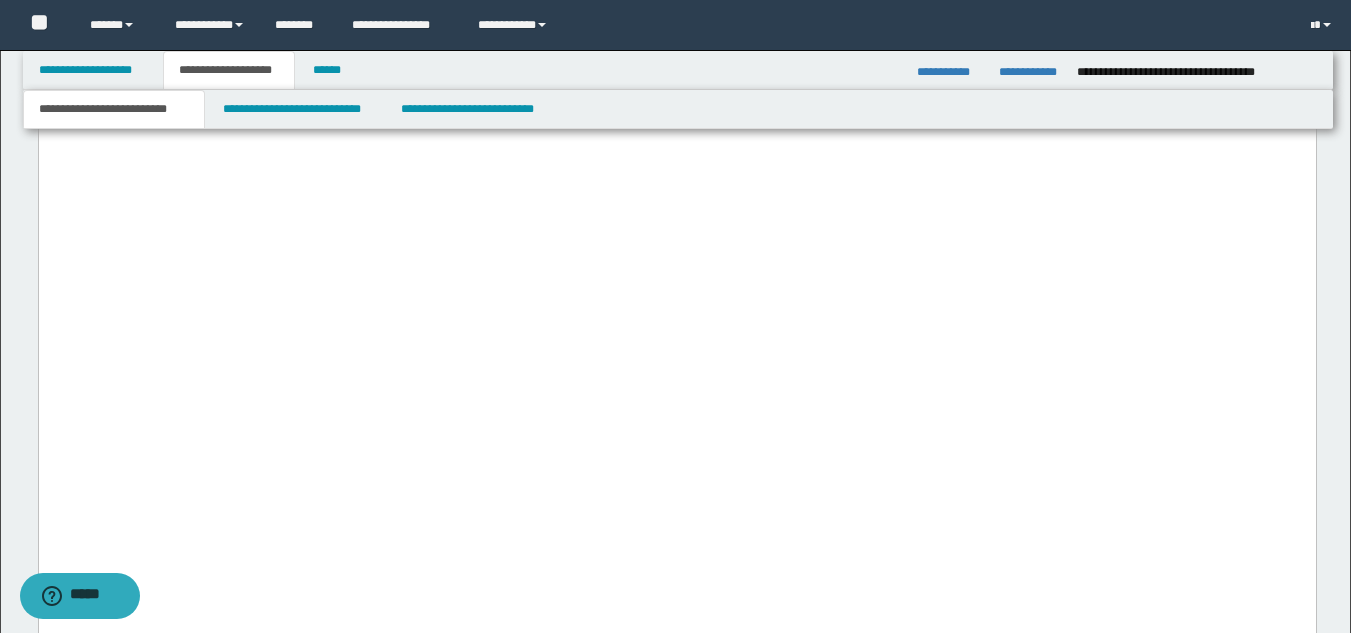 scroll, scrollTop: 3419, scrollLeft: 0, axis: vertical 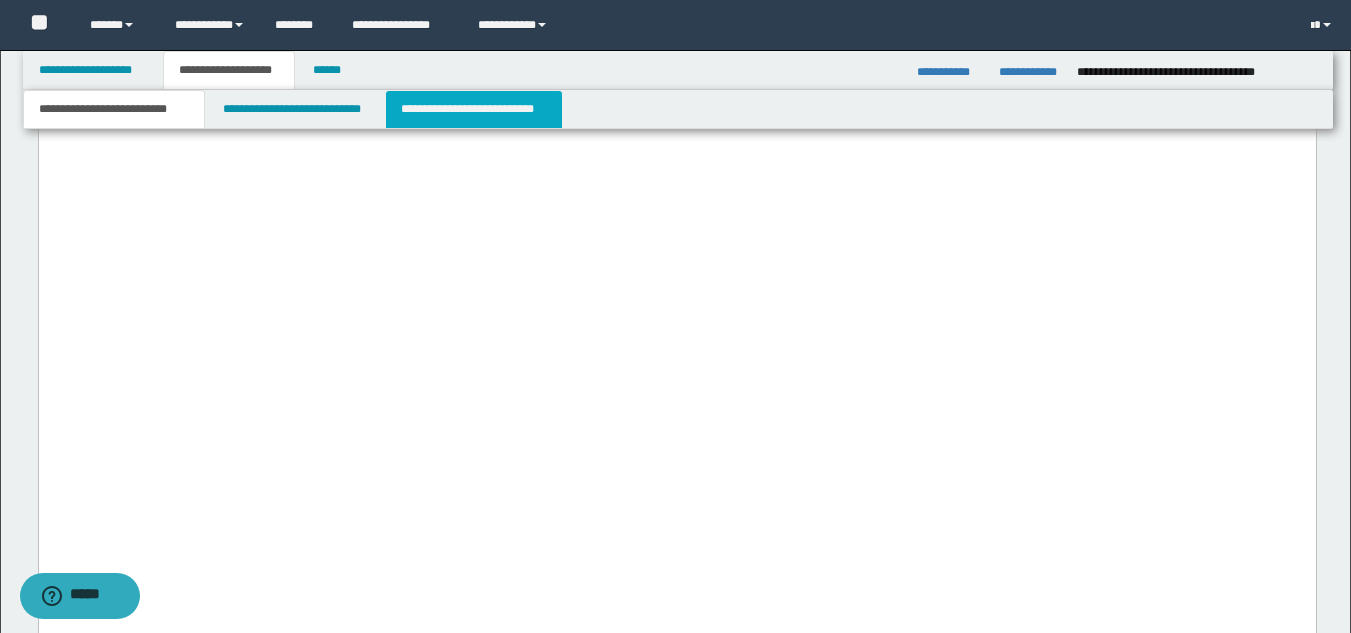 click on "**********" at bounding box center [474, 109] 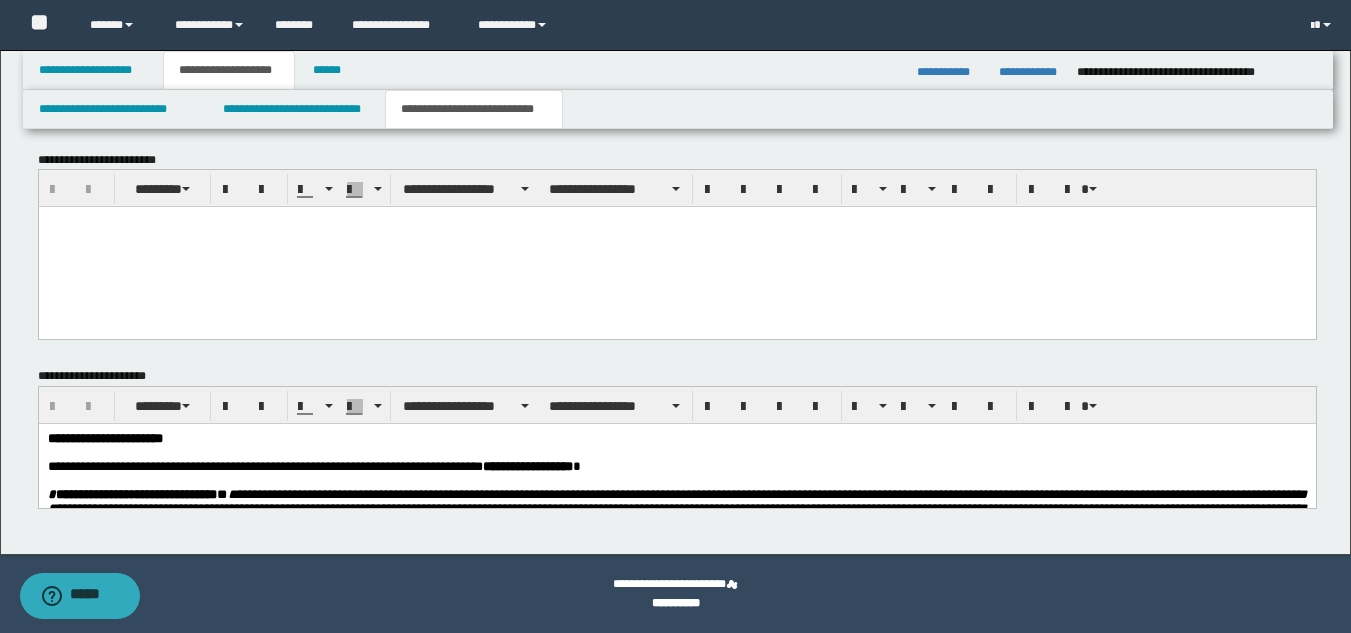 scroll, scrollTop: 1210, scrollLeft: 0, axis: vertical 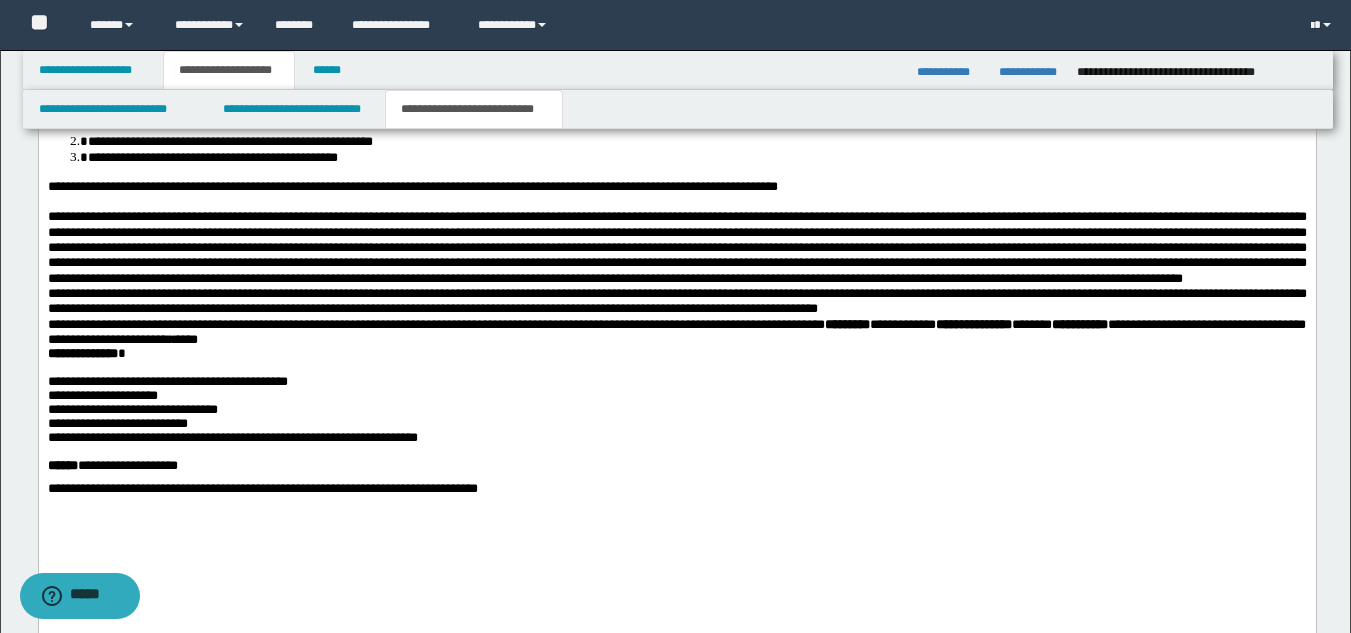 click on "**********" at bounding box center (676, 186) 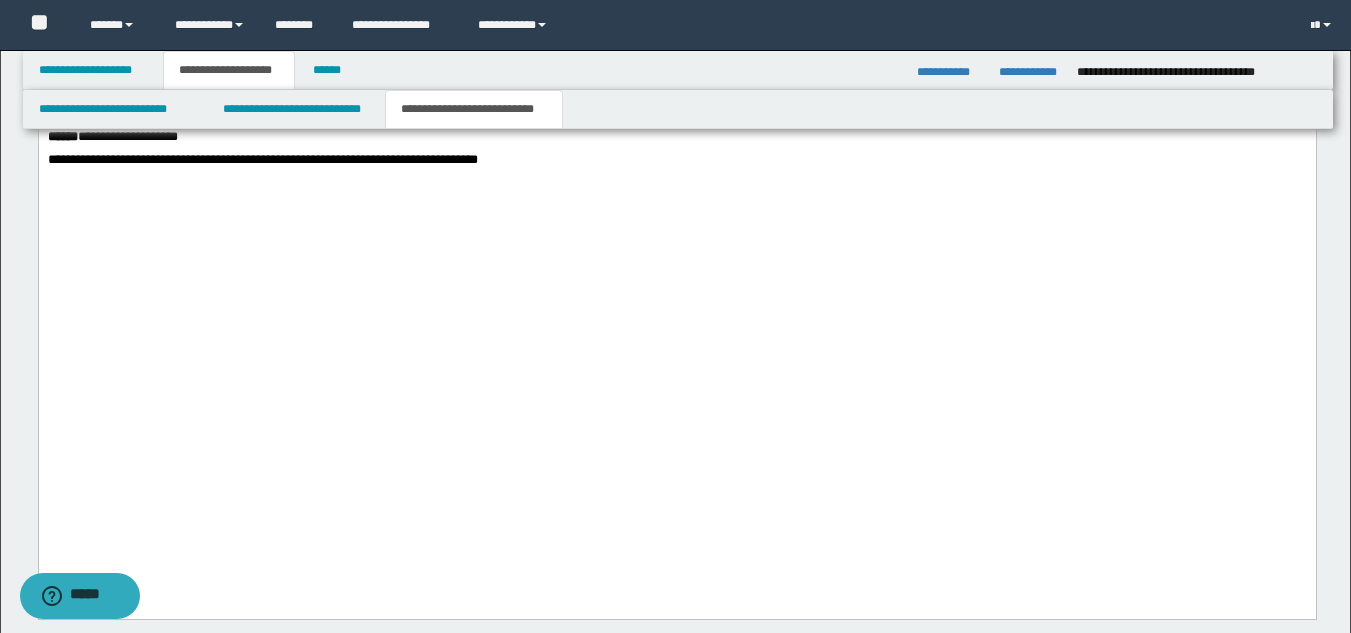 scroll, scrollTop: 2217, scrollLeft: 0, axis: vertical 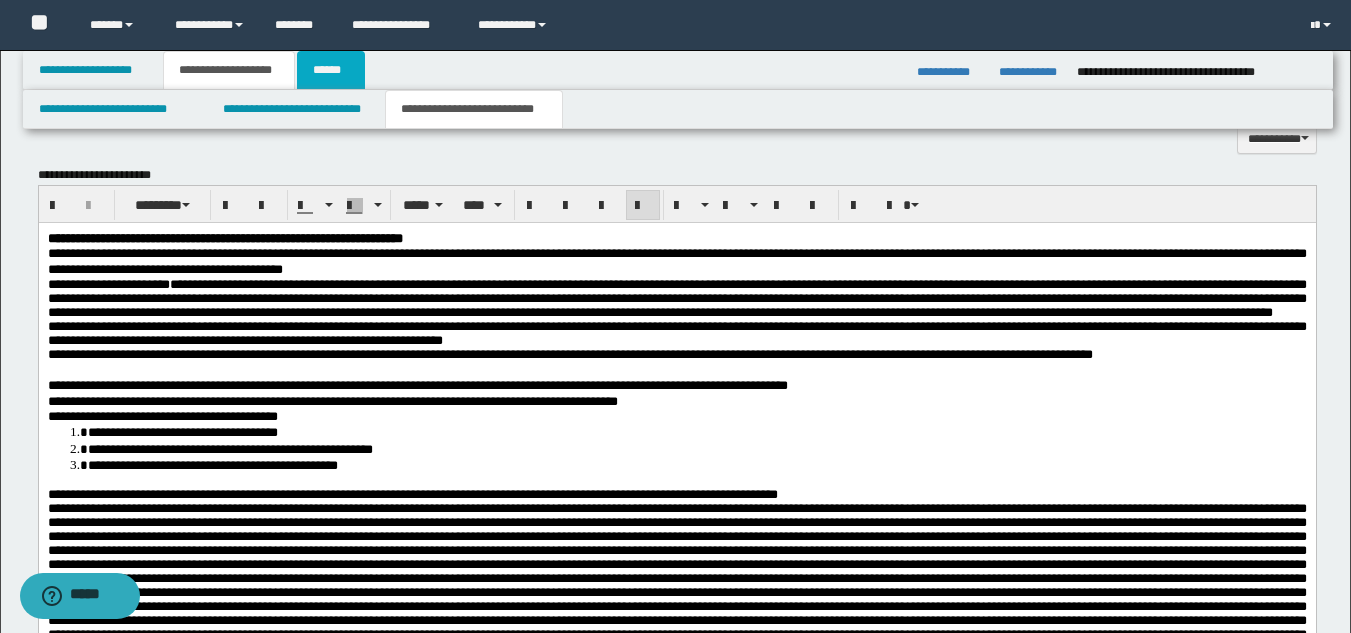 drag, startPoint x: 316, startPoint y: 66, endPoint x: 341, endPoint y: 106, distance: 47.169907 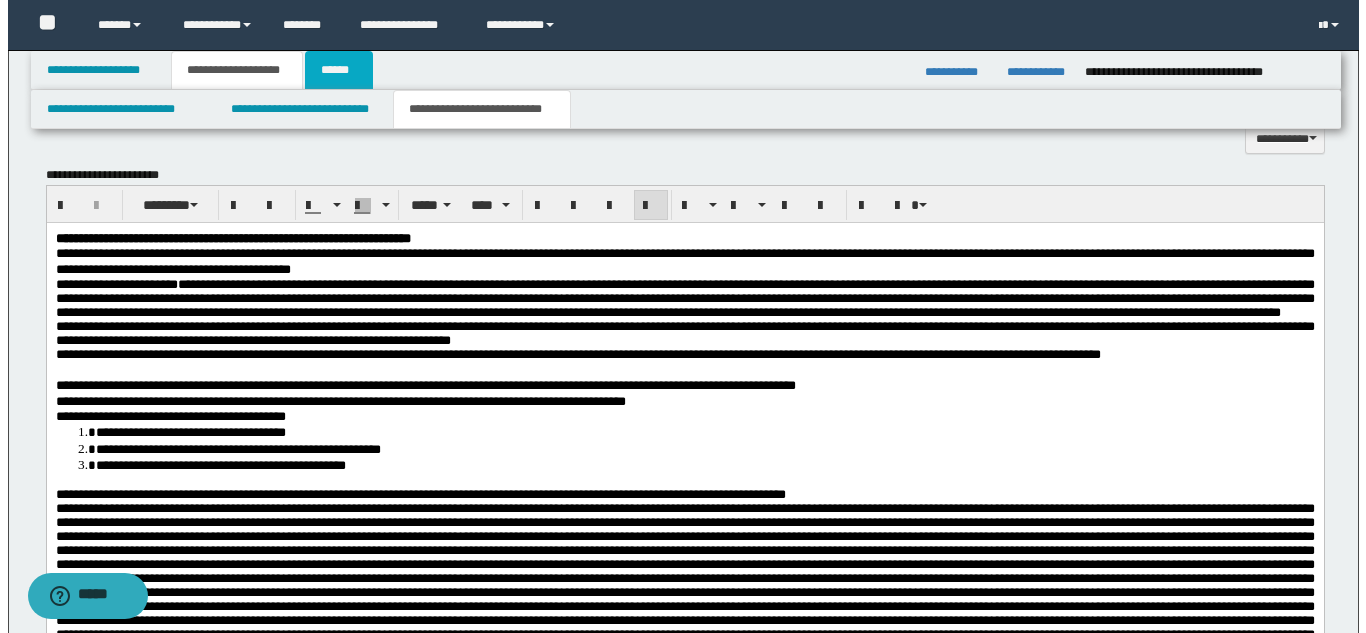 scroll, scrollTop: 0, scrollLeft: 0, axis: both 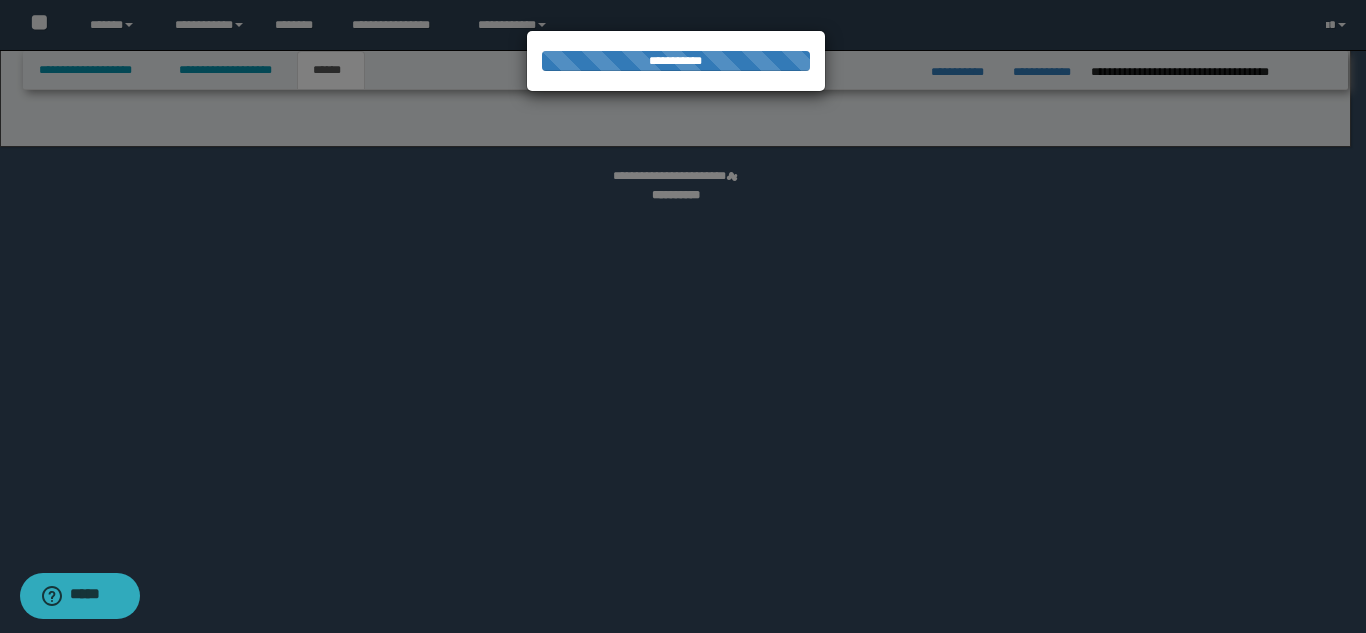 select on "*" 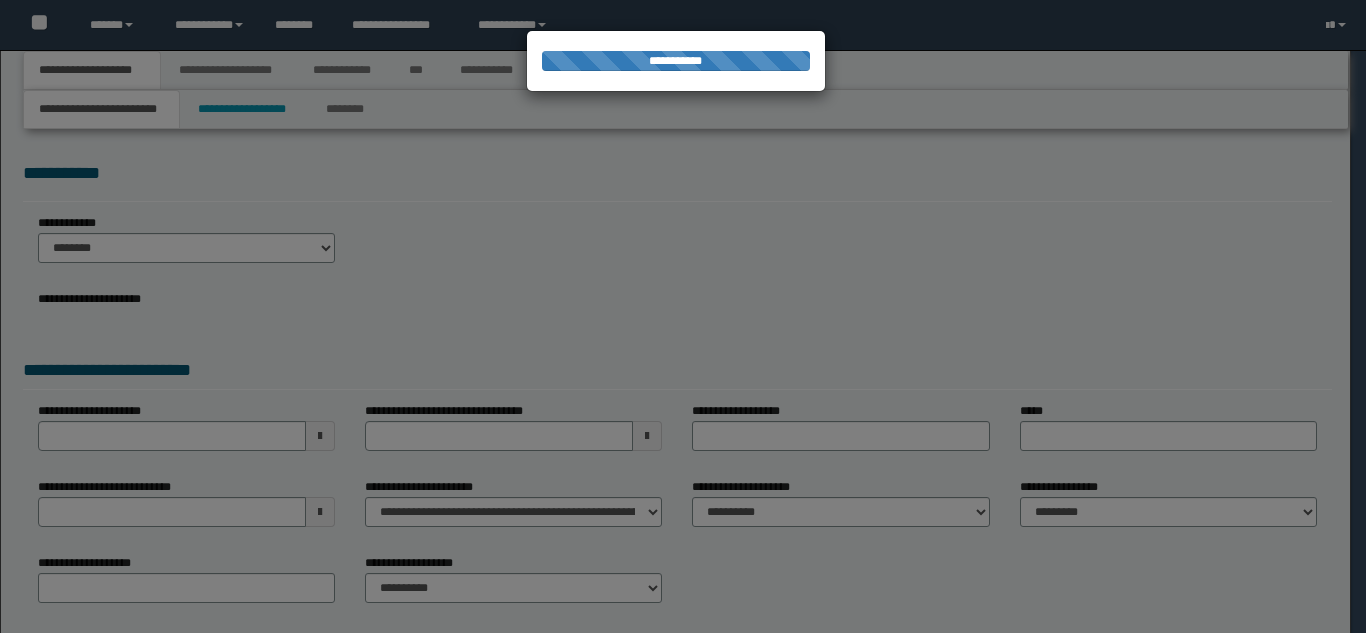 scroll, scrollTop: 0, scrollLeft: 0, axis: both 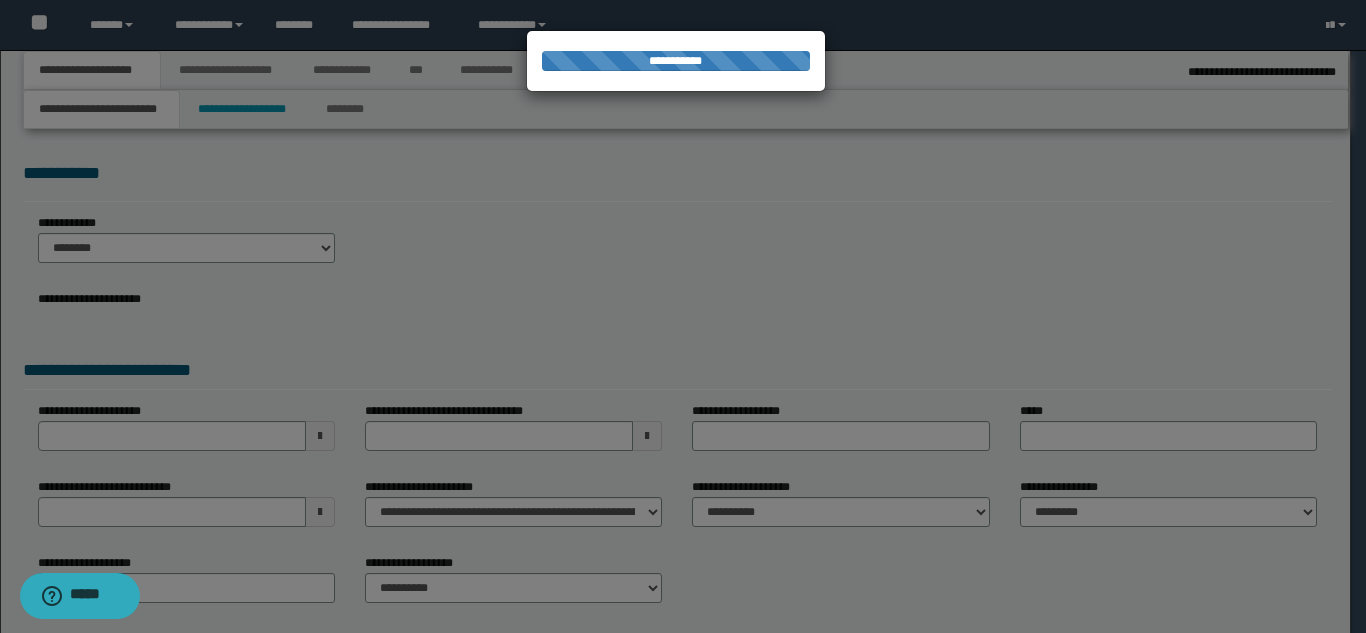 select on "*" 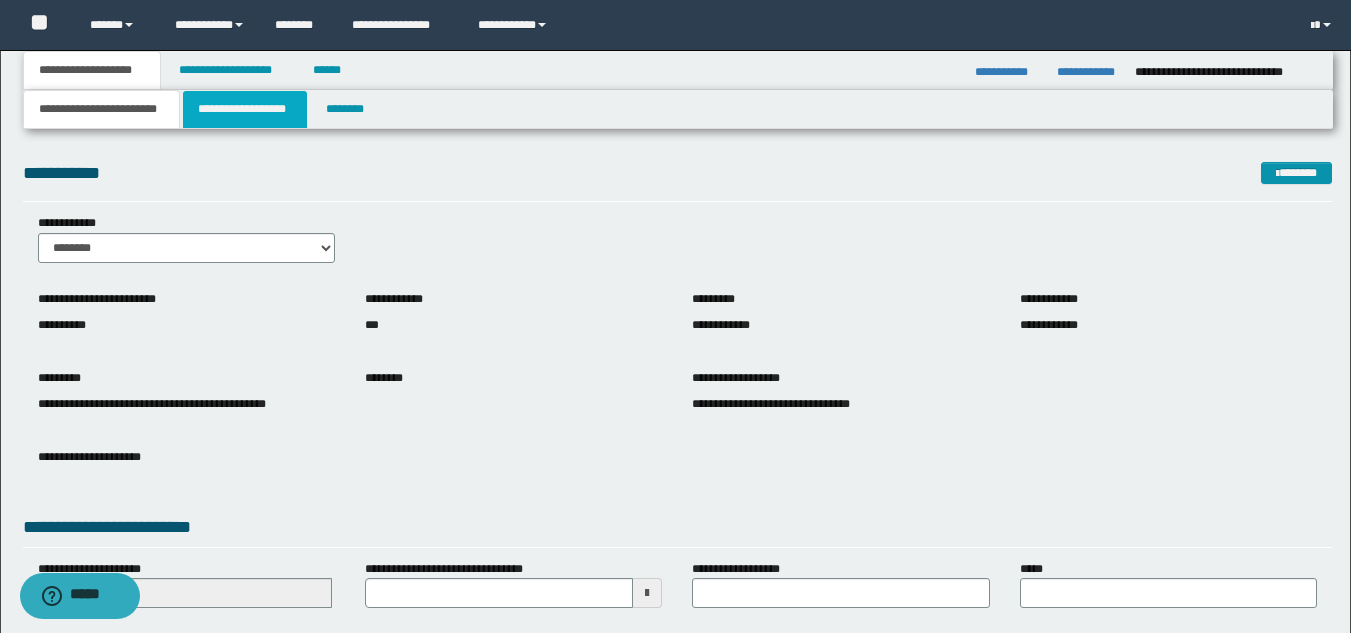 click on "**********" at bounding box center (245, 109) 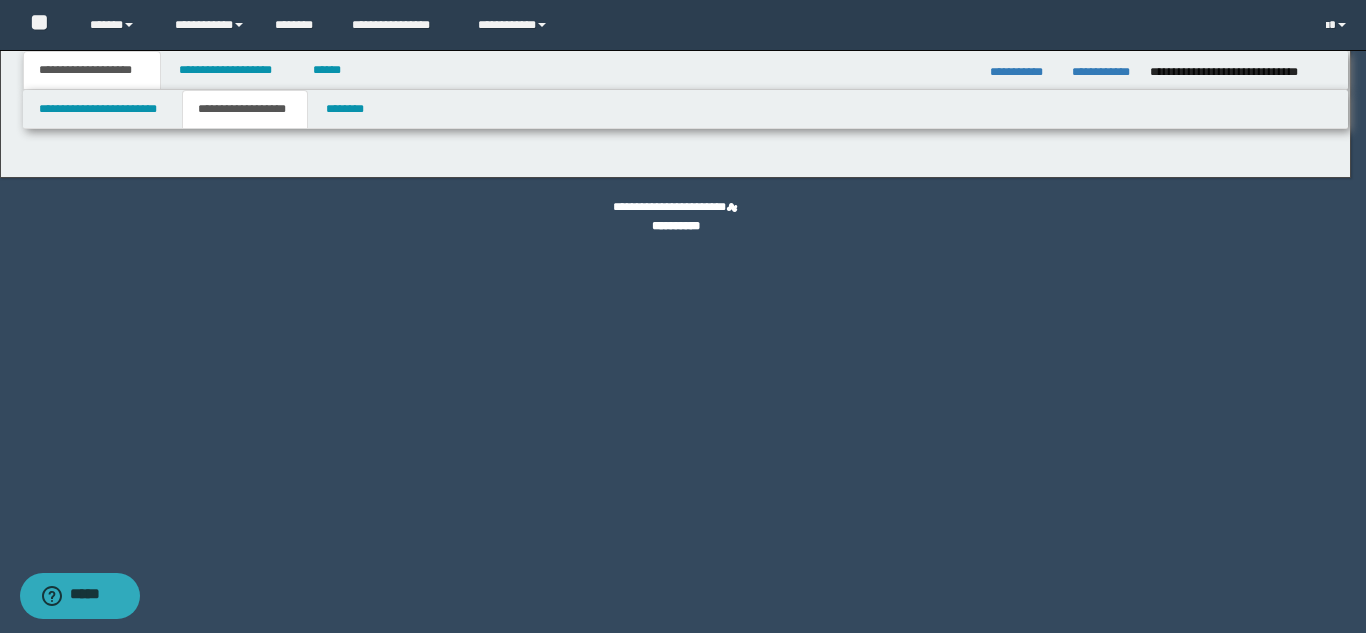 type on "**********" 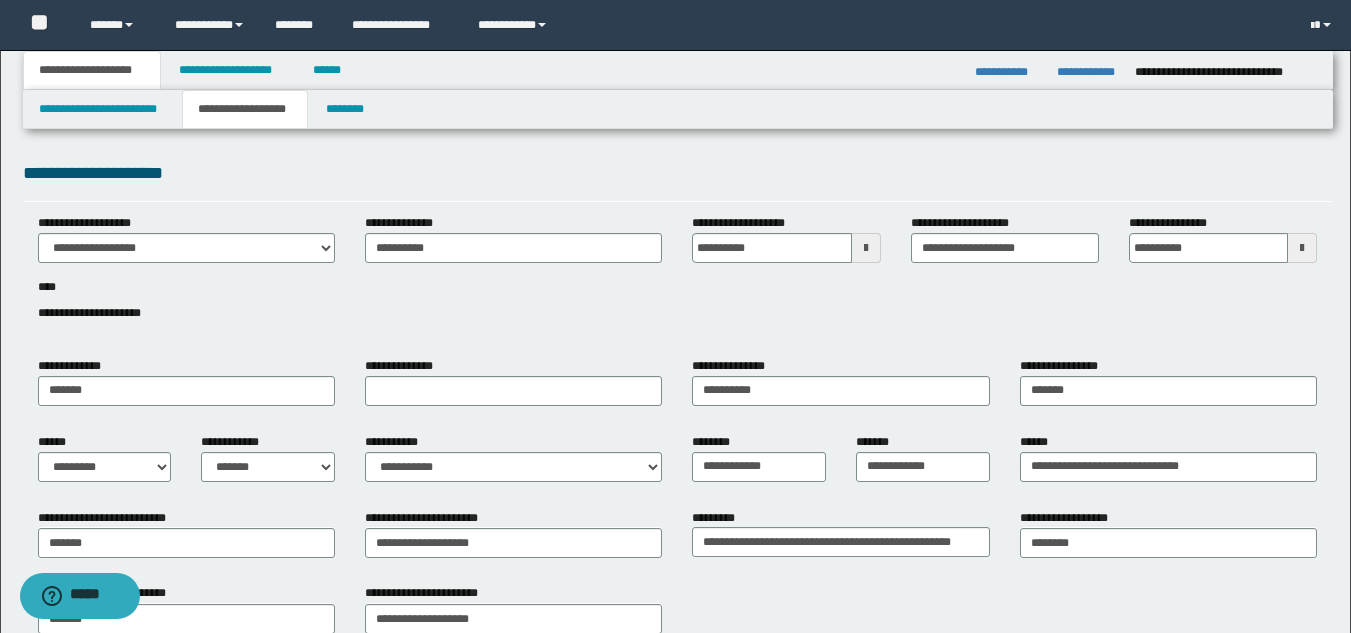 click on "**********" at bounding box center [245, 109] 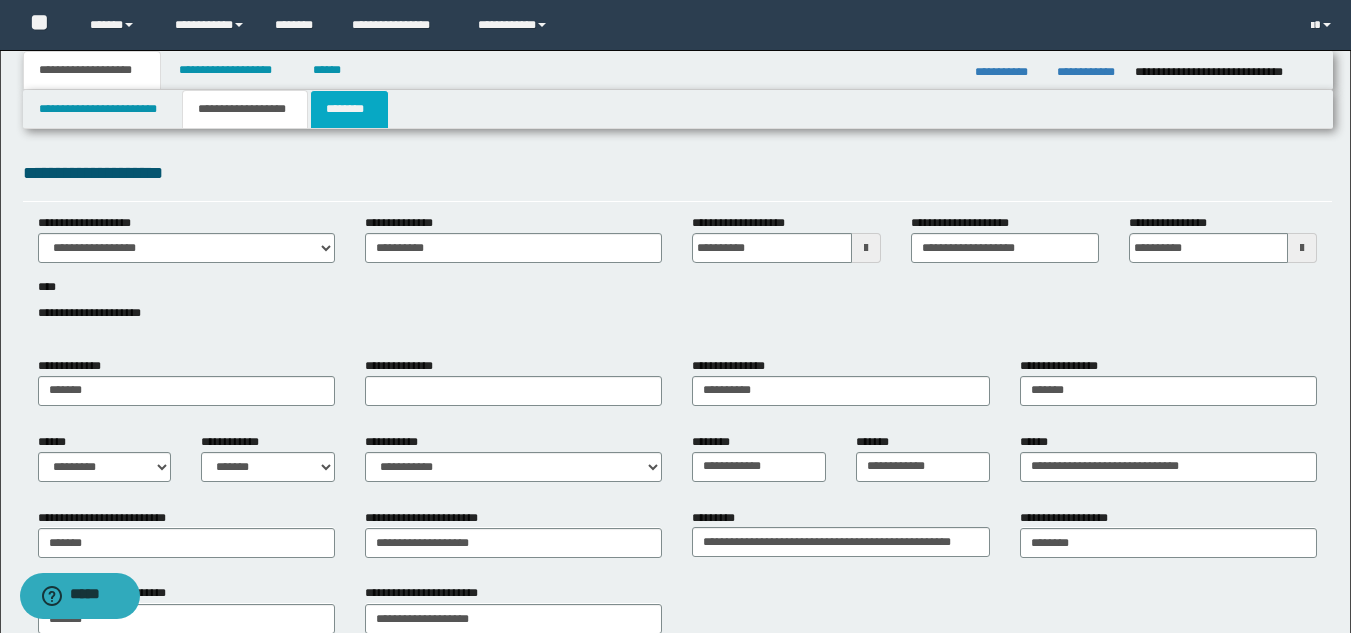 click on "********" at bounding box center [349, 109] 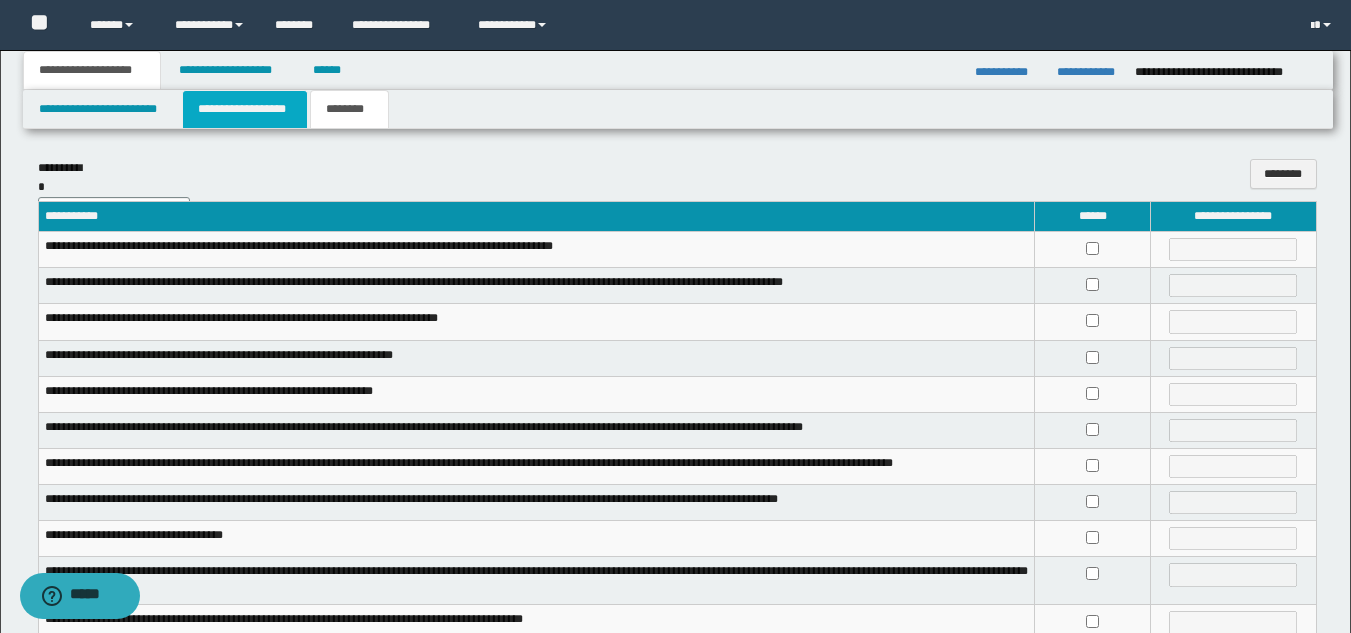click on "**********" at bounding box center (245, 109) 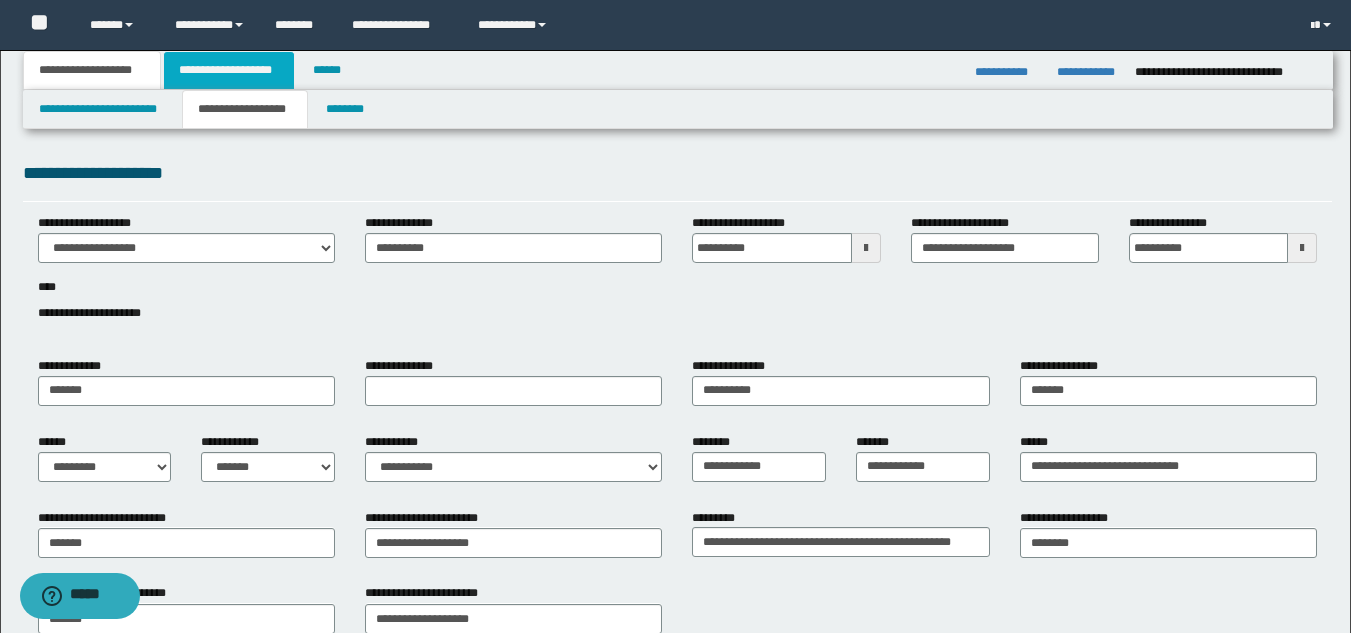 click on "**********" at bounding box center [229, 70] 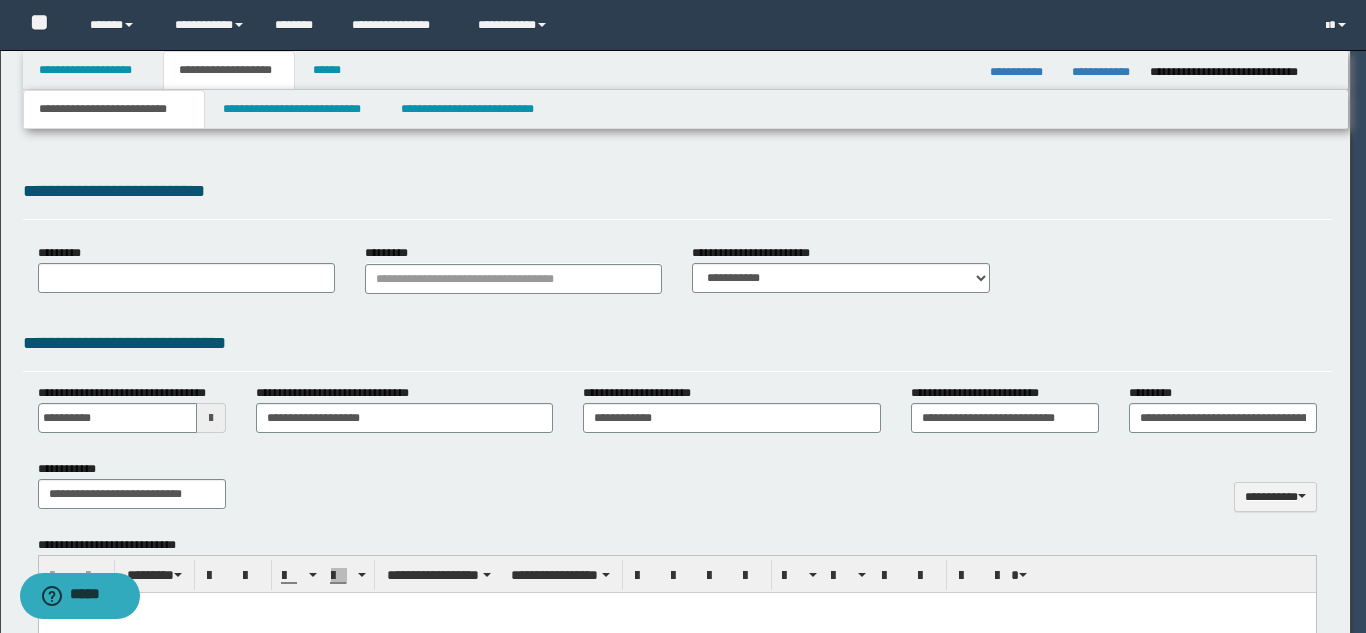 type on "**********" 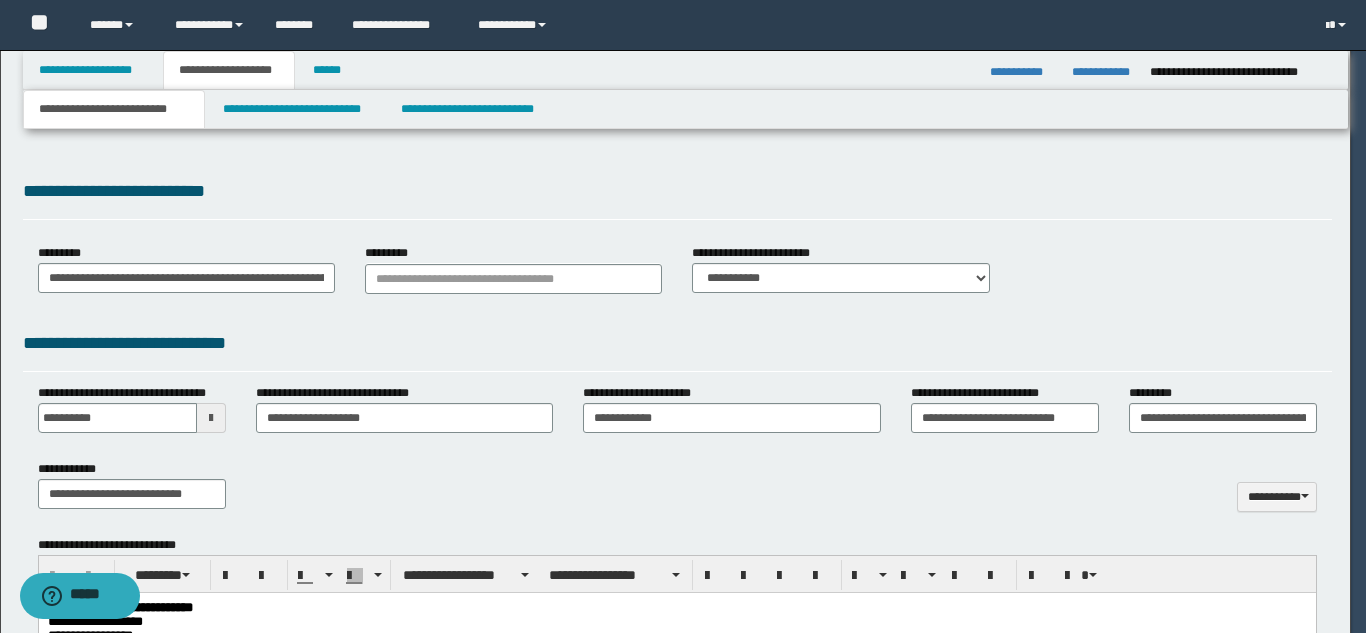 type 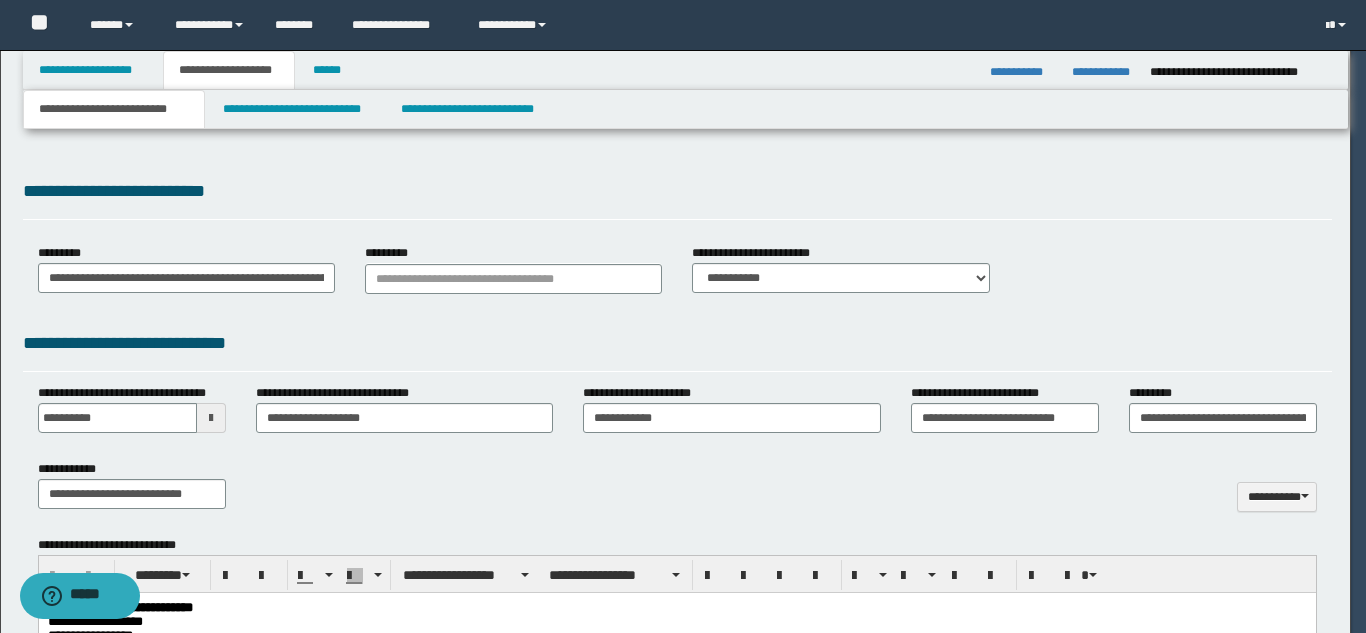 type on "**" 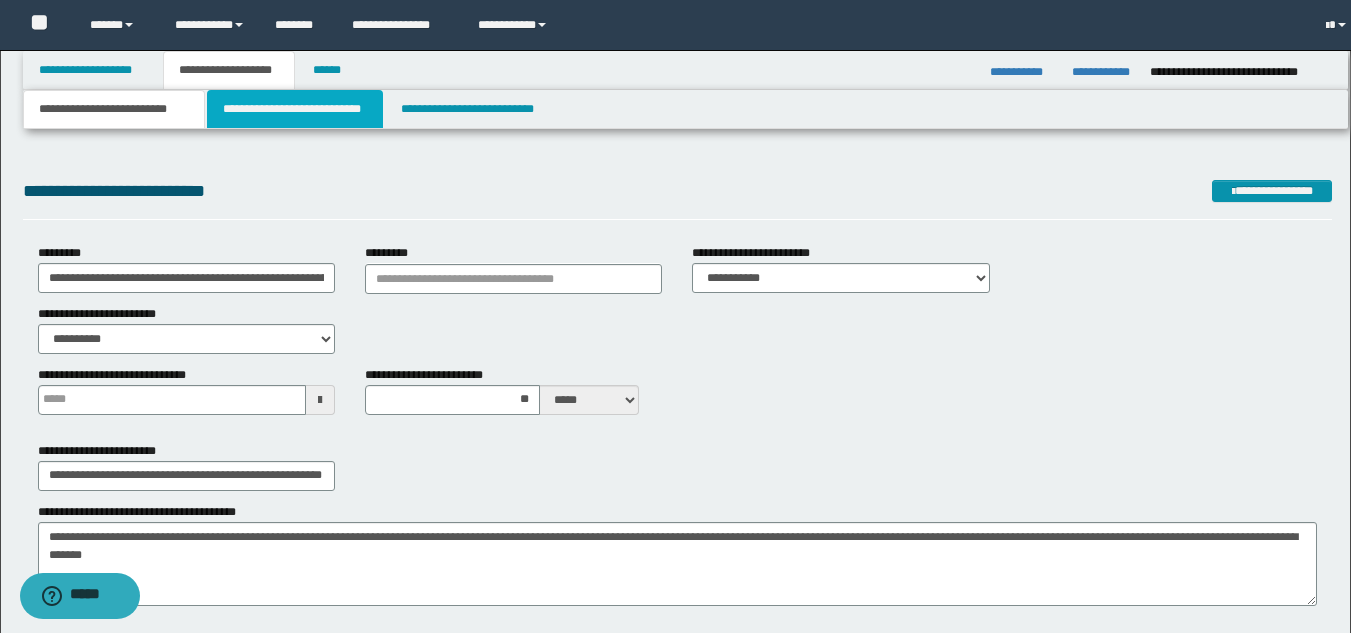 click on "**********" at bounding box center (295, 109) 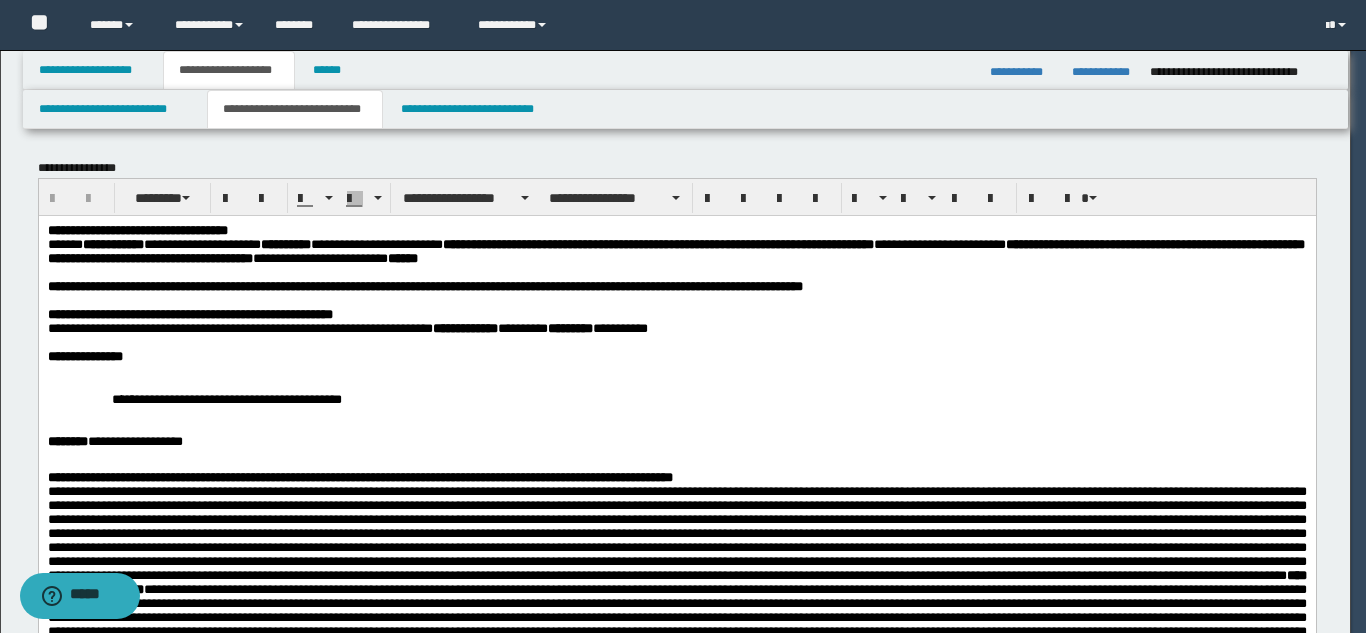 scroll, scrollTop: 0, scrollLeft: 0, axis: both 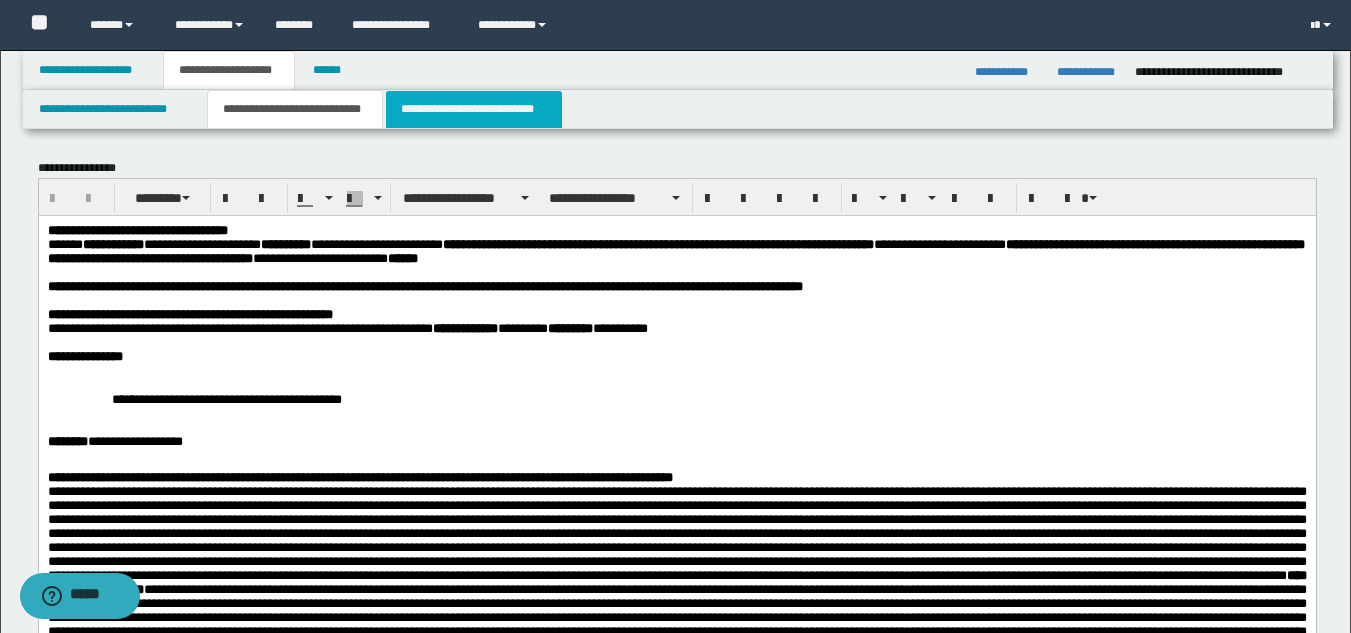 click on "**********" at bounding box center (474, 109) 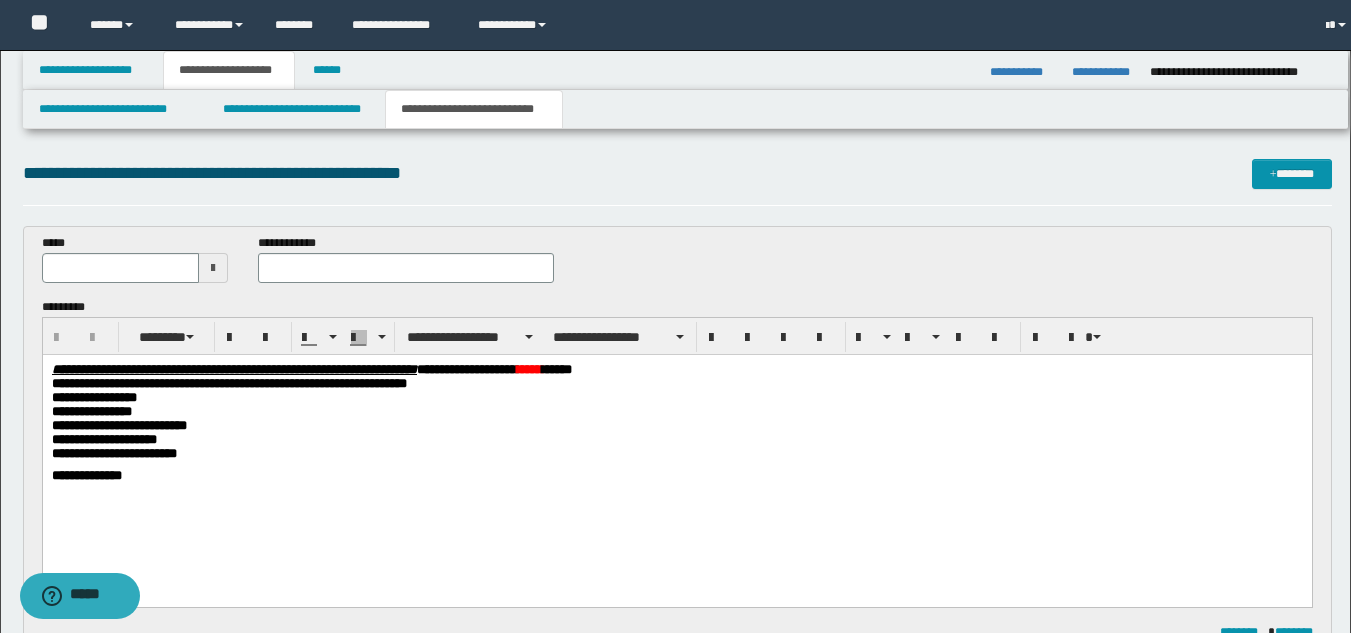 scroll, scrollTop: 0, scrollLeft: 0, axis: both 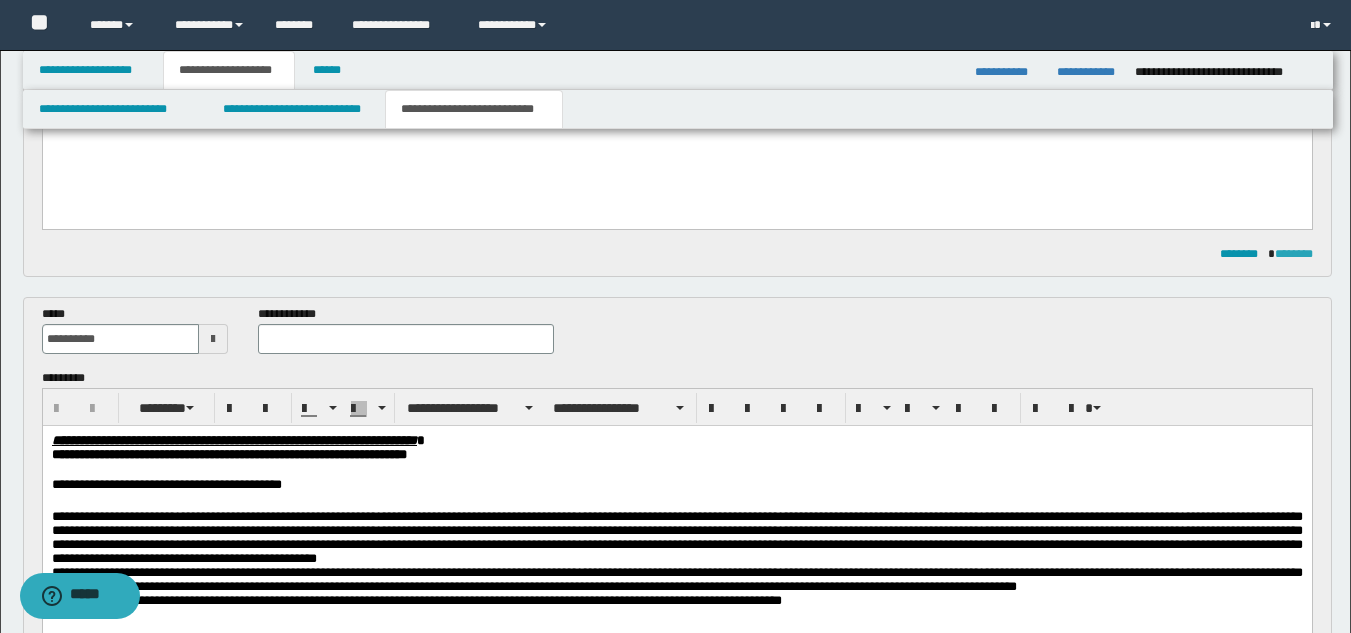 click on "********" at bounding box center [1294, 254] 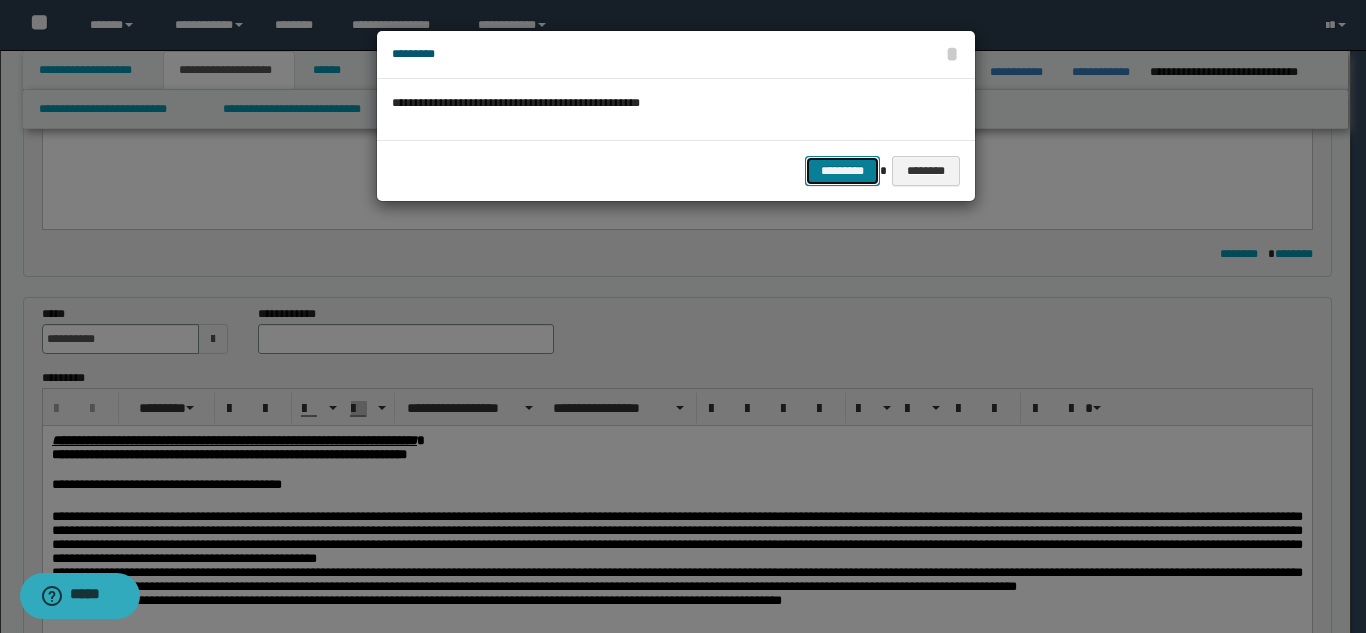 click on "*********" at bounding box center [842, 171] 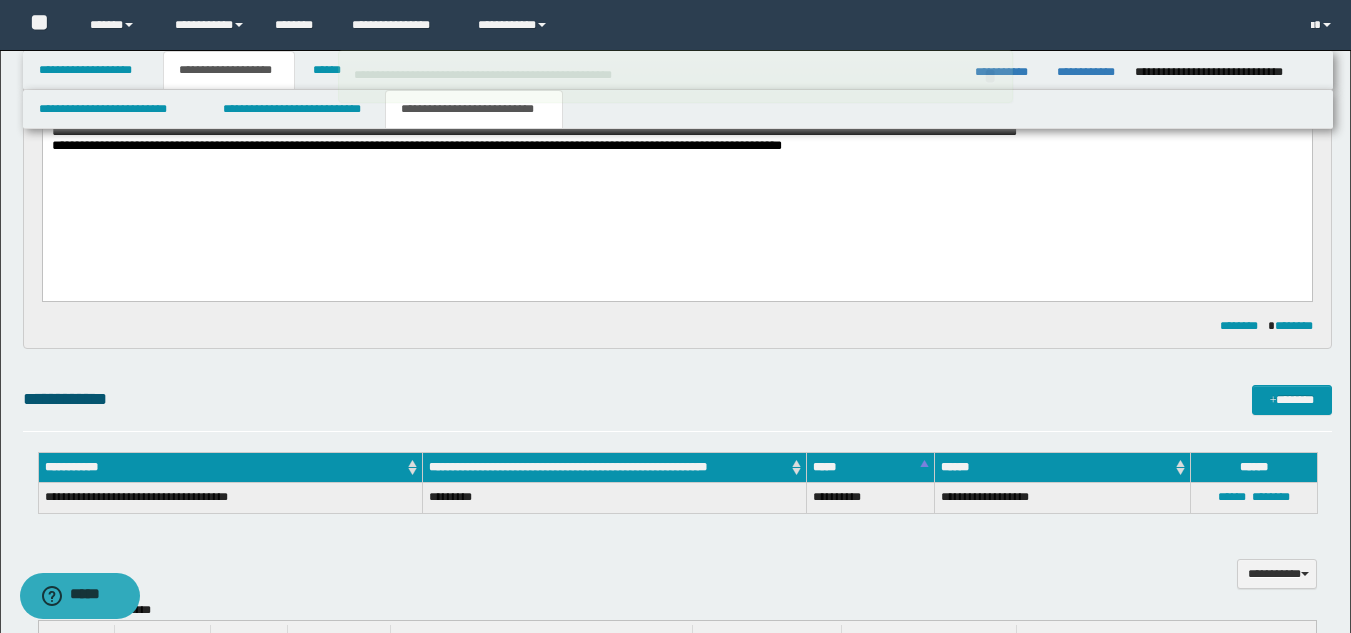 scroll, scrollTop: 0, scrollLeft: 0, axis: both 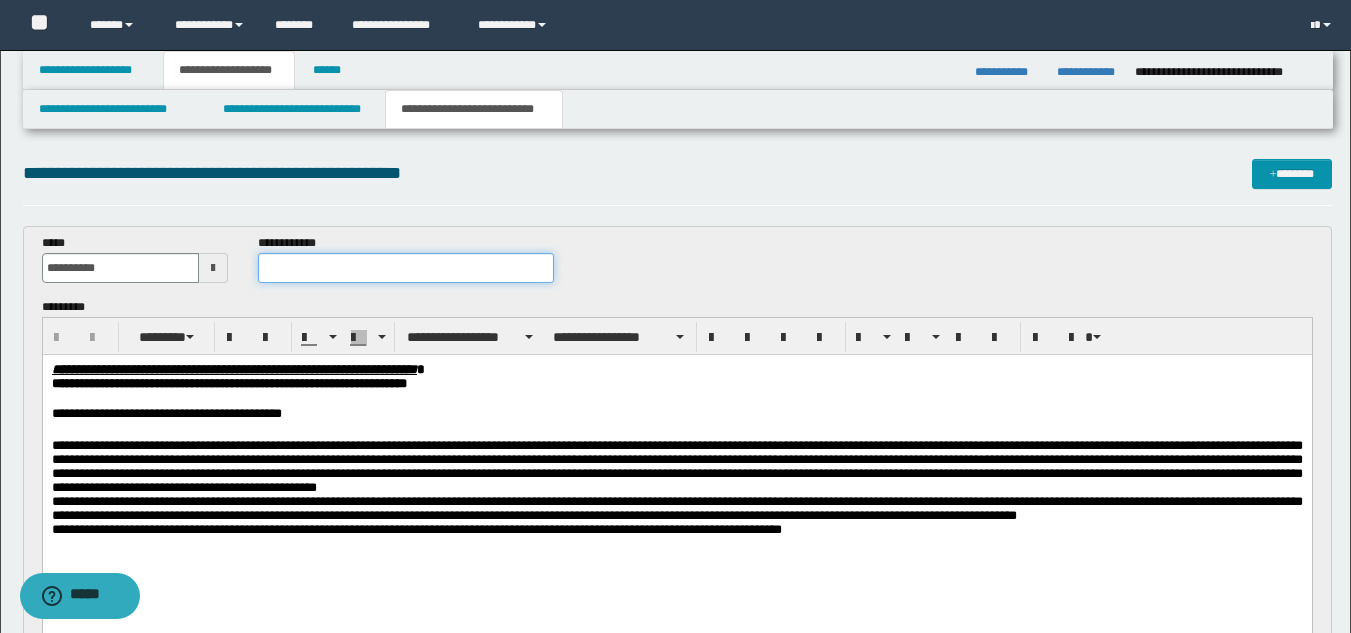 click at bounding box center [405, 268] 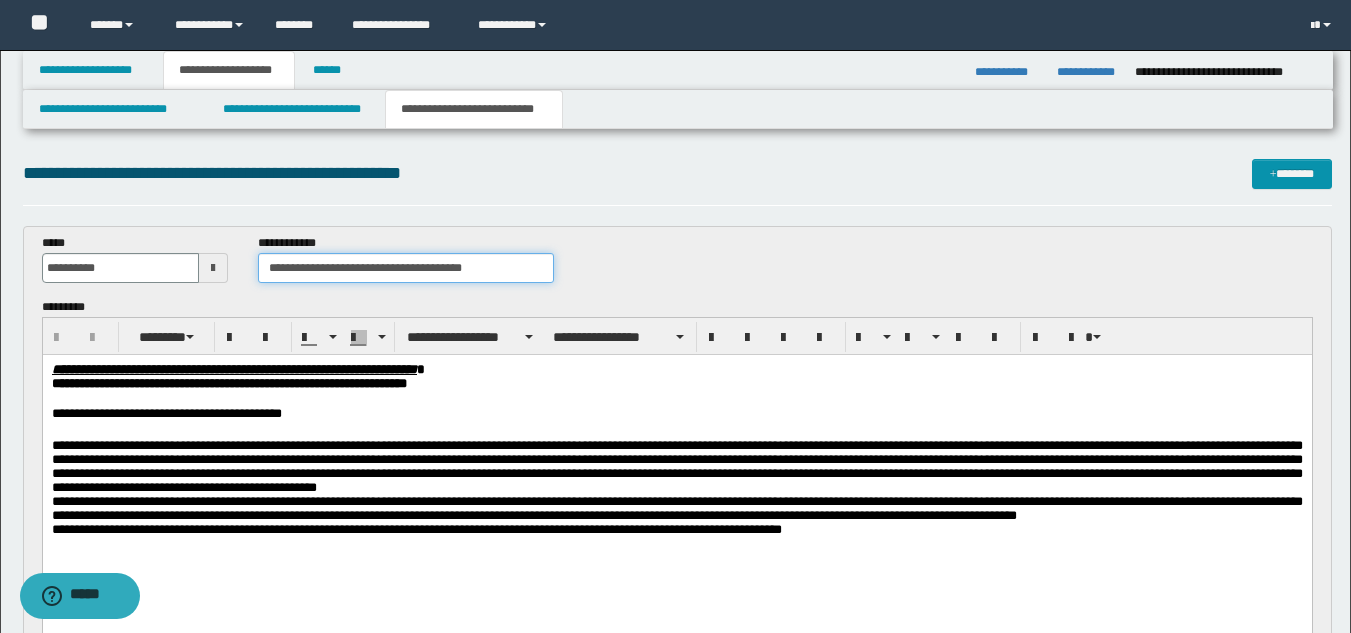 type on "**********" 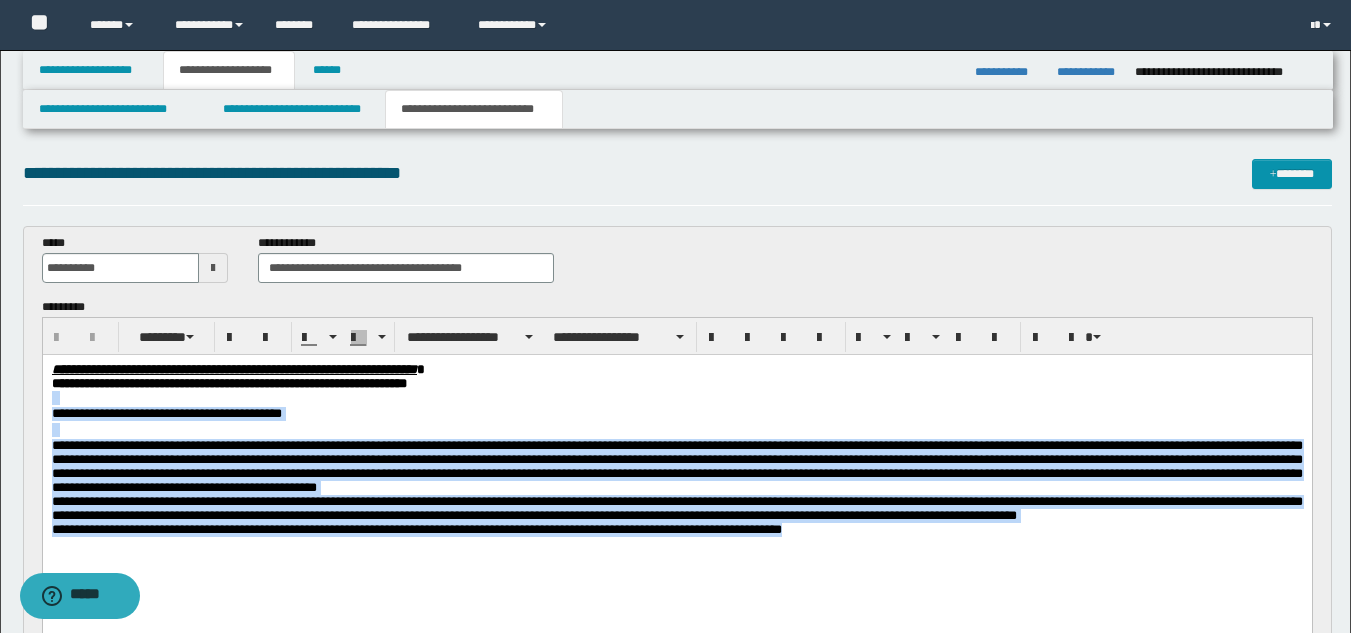 drag, startPoint x: 54, startPoint y: 400, endPoint x: 1026, endPoint y: 603, distance: 992.9718 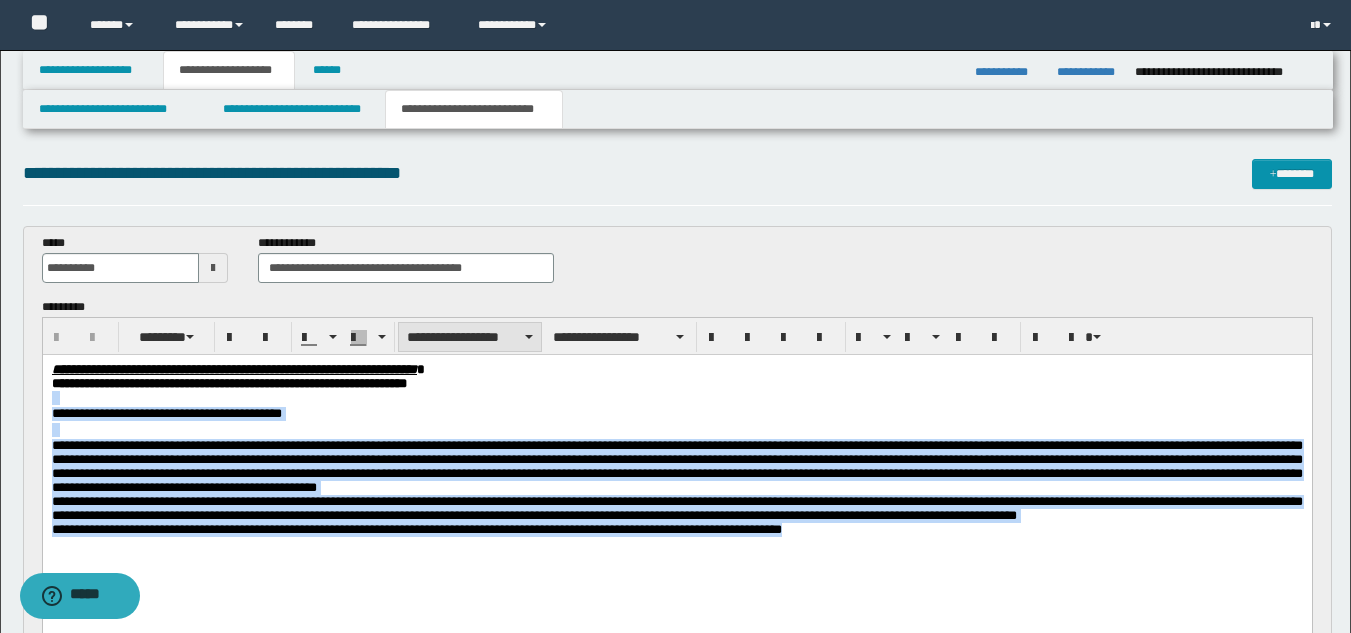 click on "**********" at bounding box center (470, 337) 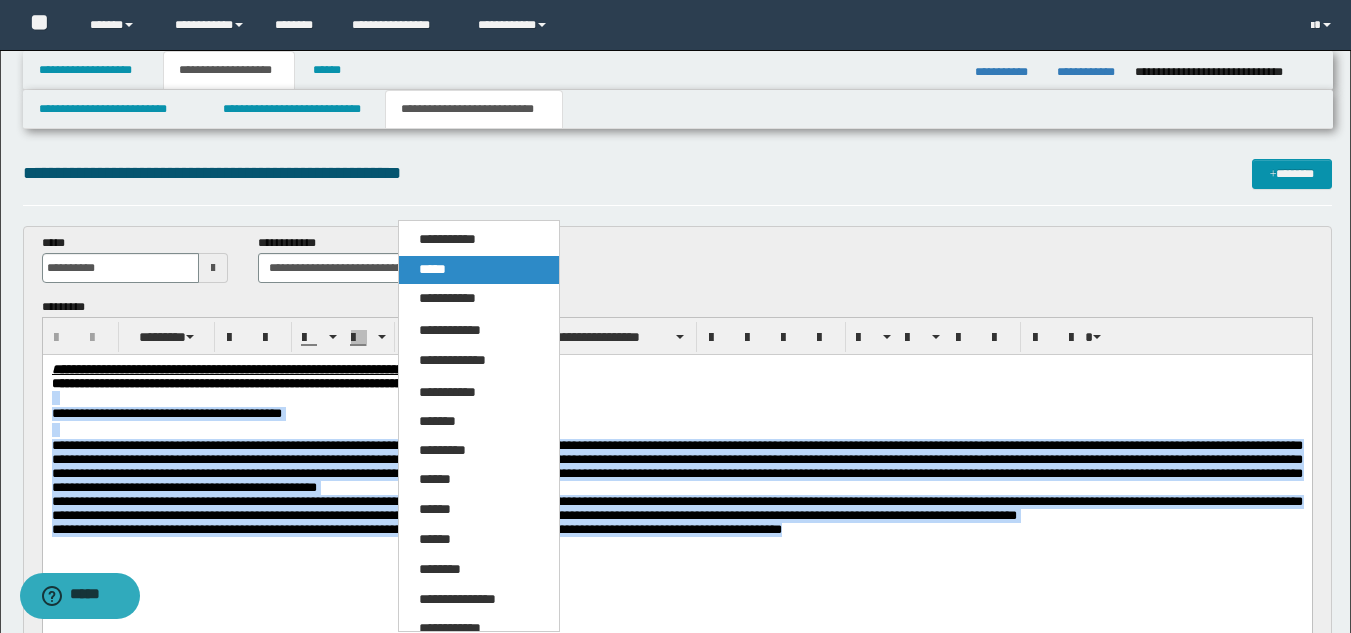 click on "*****" at bounding box center (479, 270) 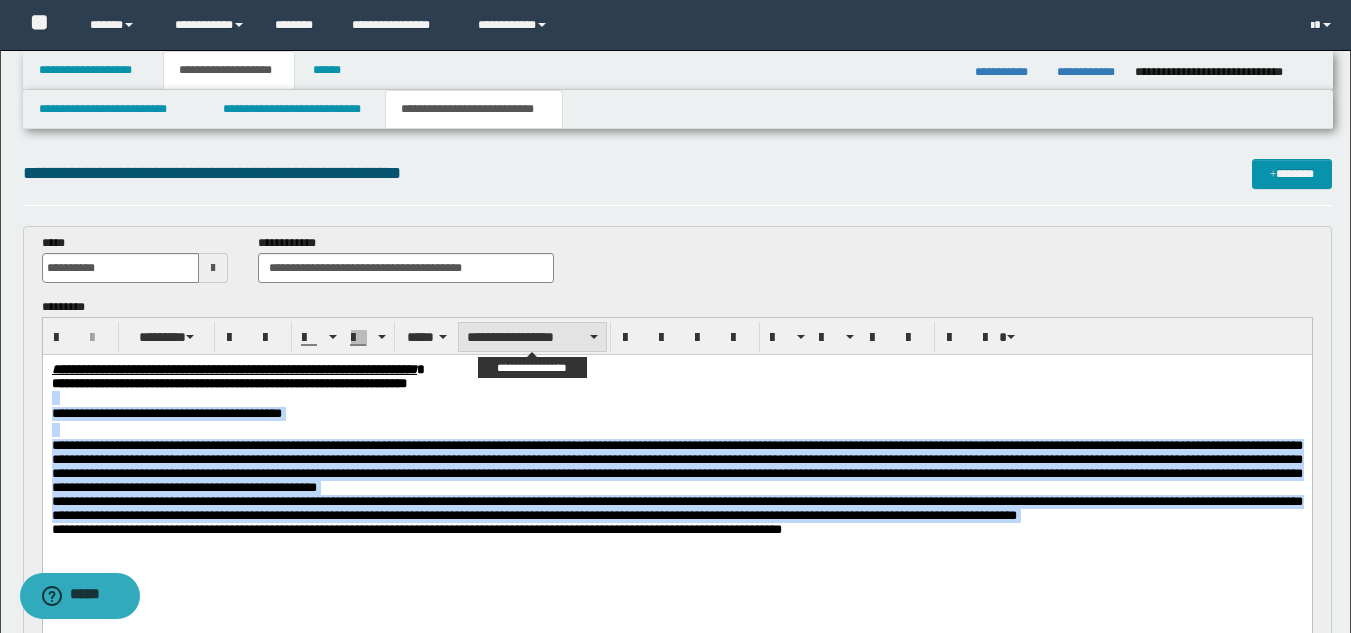 click on "**********" at bounding box center [532, 337] 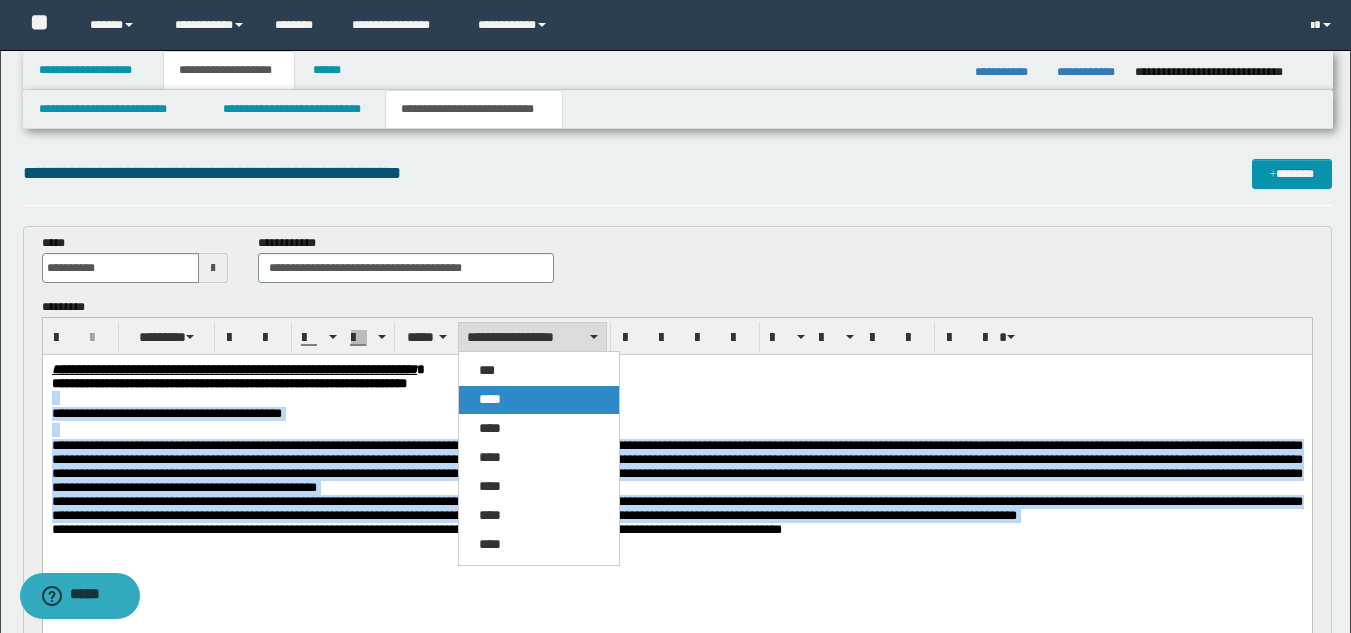 click on "****" at bounding box center (490, 399) 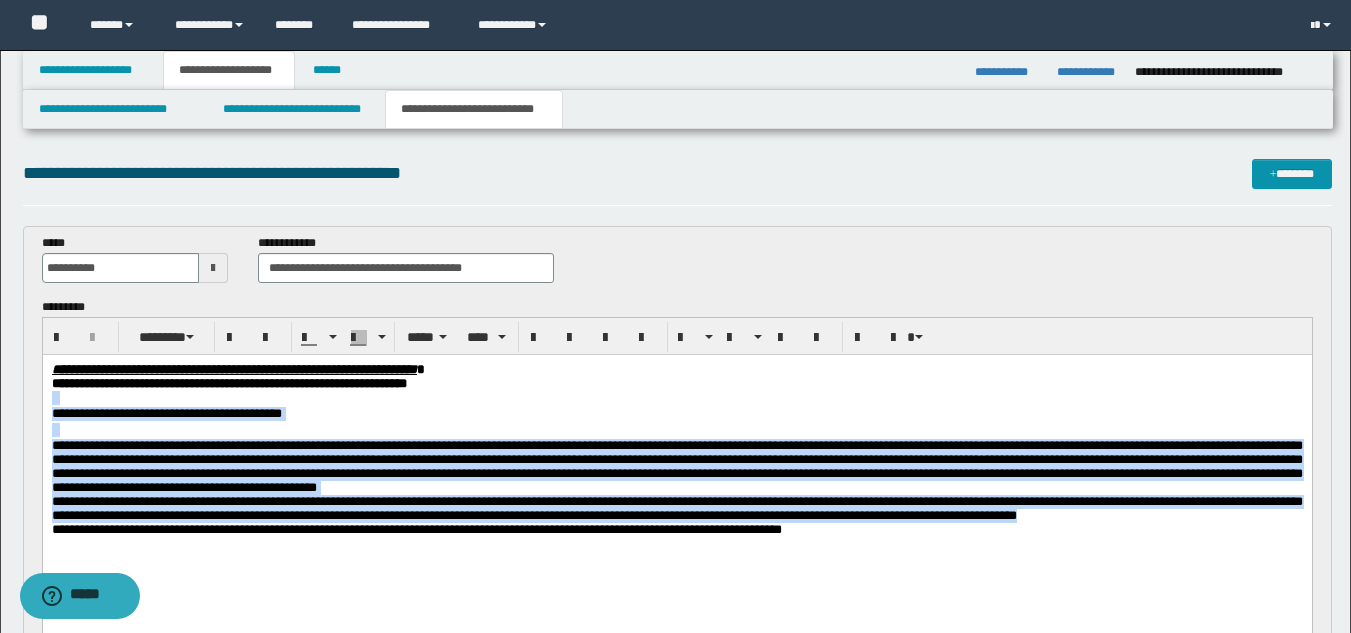 click on "**********" at bounding box center (676, 508) 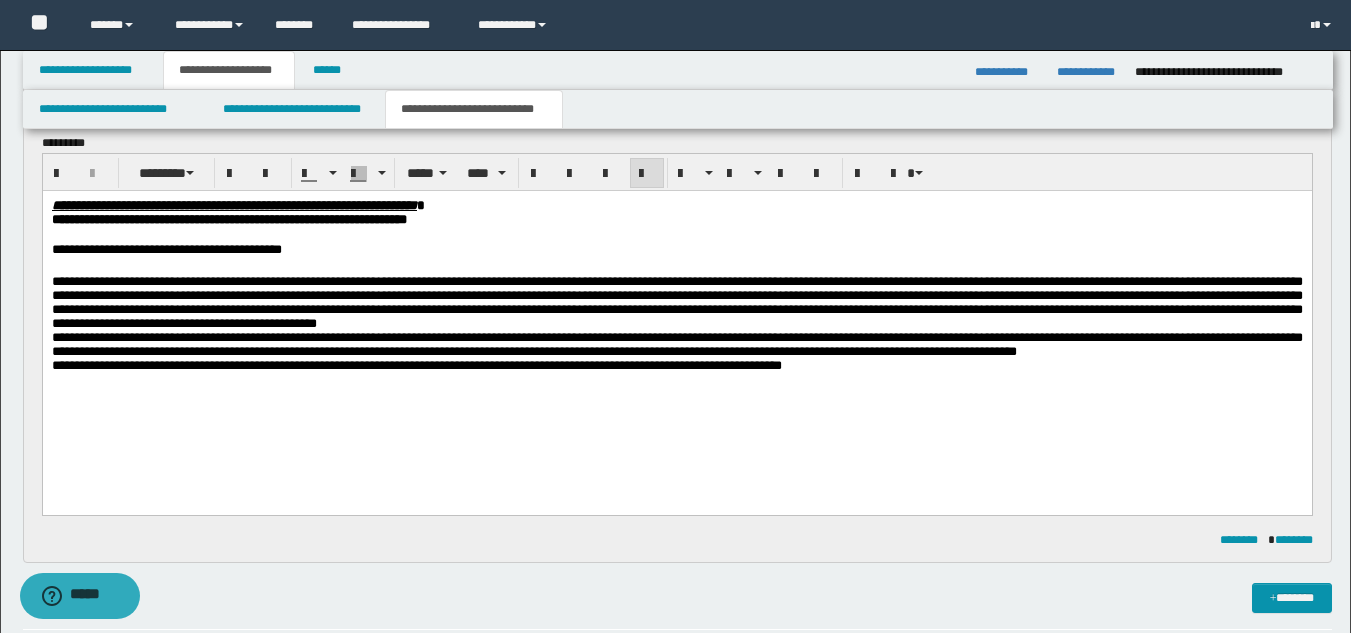 scroll, scrollTop: 174, scrollLeft: 0, axis: vertical 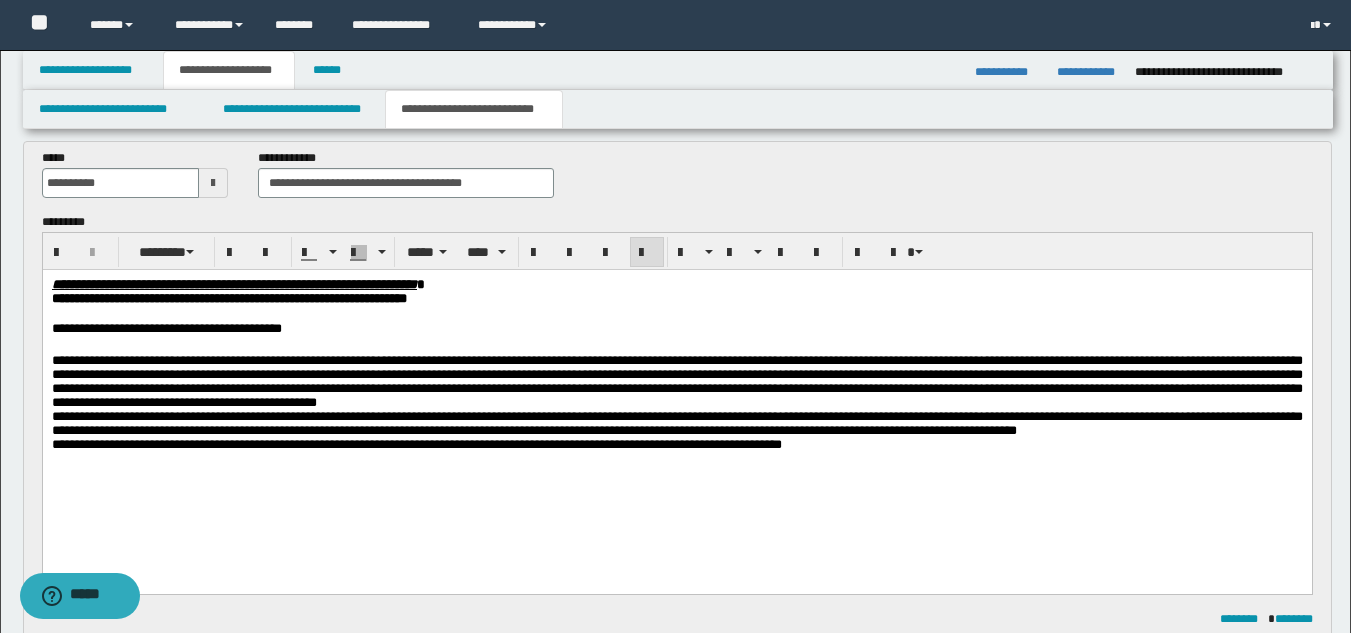 click on "**********" at bounding box center [676, 381] 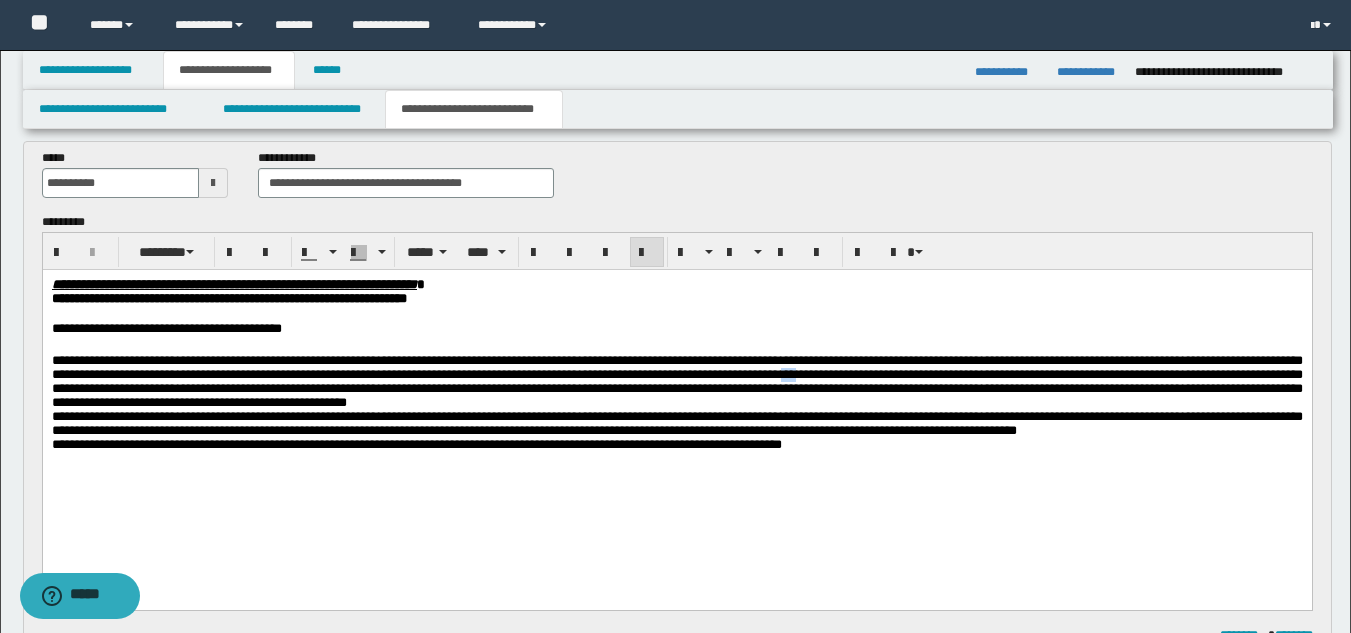 drag, startPoint x: 1276, startPoint y: 381, endPoint x: 1298, endPoint y: 381, distance: 22 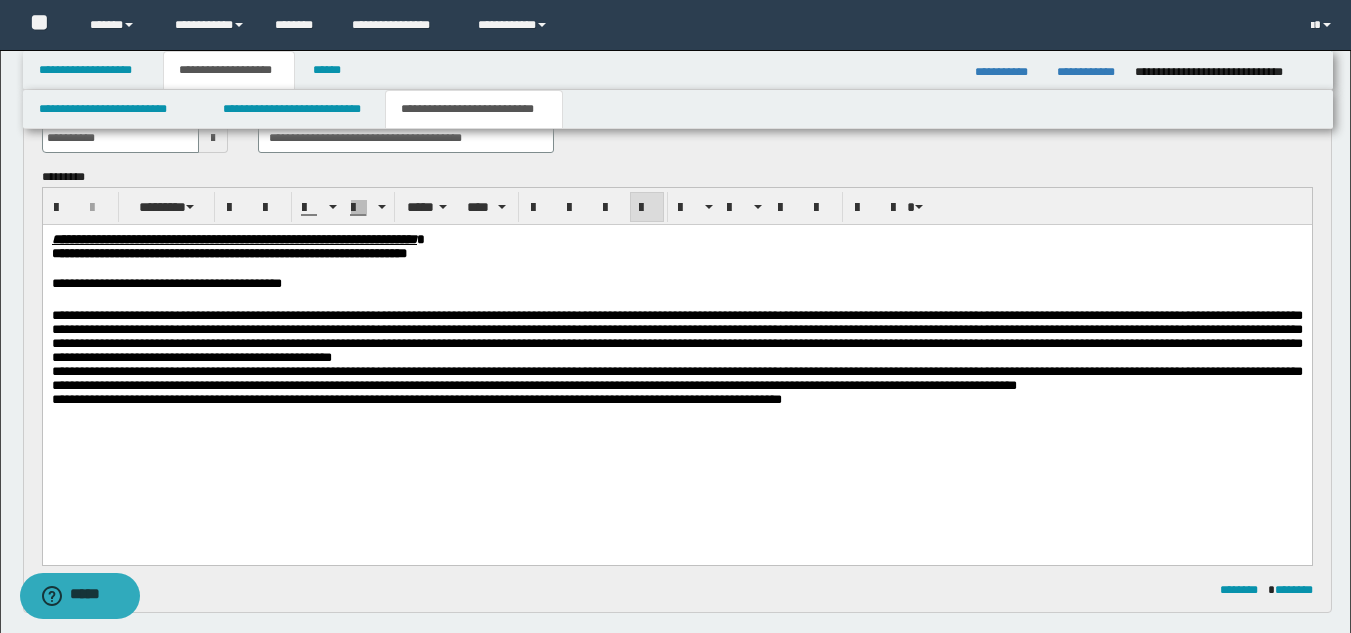 scroll, scrollTop: 140, scrollLeft: 0, axis: vertical 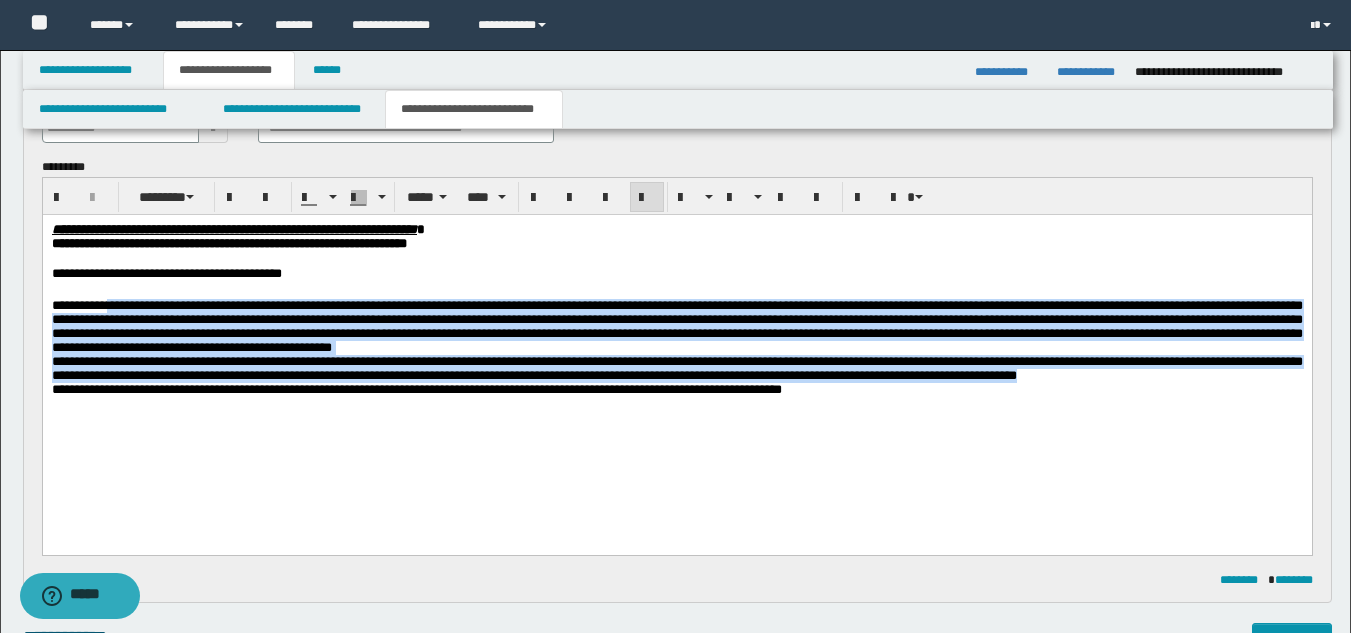 drag, startPoint x: 126, startPoint y: 306, endPoint x: 292, endPoint y: 418, distance: 200.24985 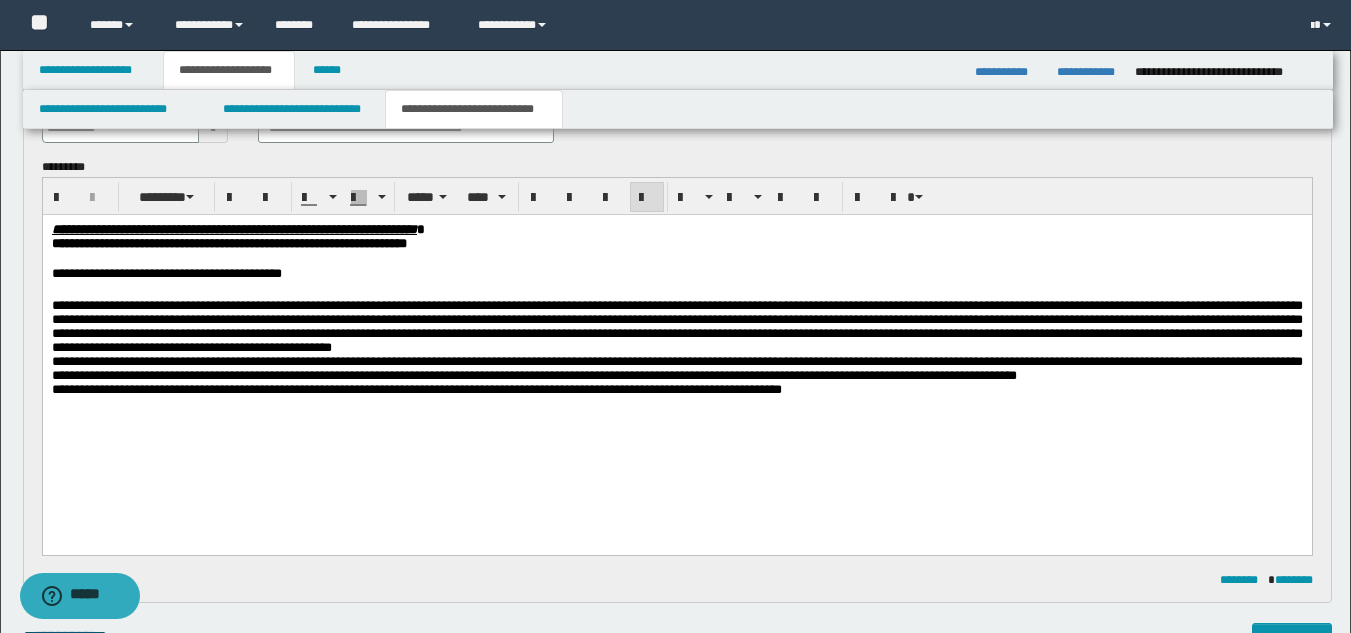 click on "**********" at bounding box center [676, 326] 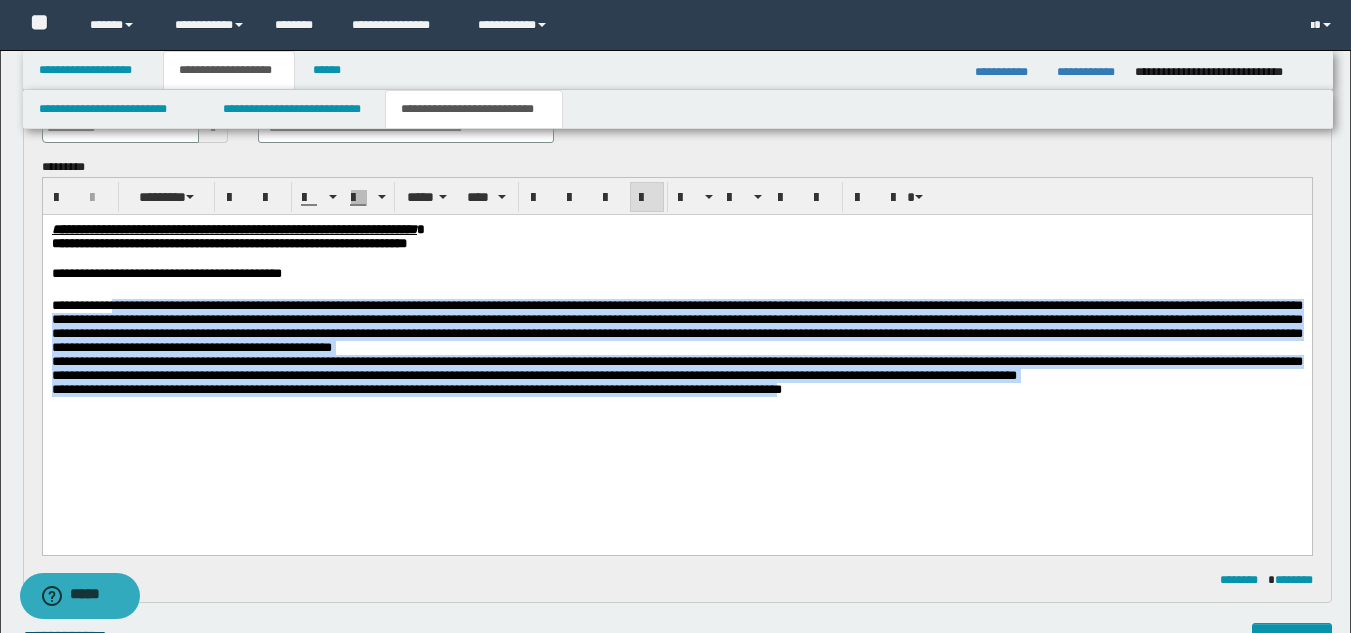 drag, startPoint x: 128, startPoint y: 302, endPoint x: 911, endPoint y: 441, distance: 795.2421 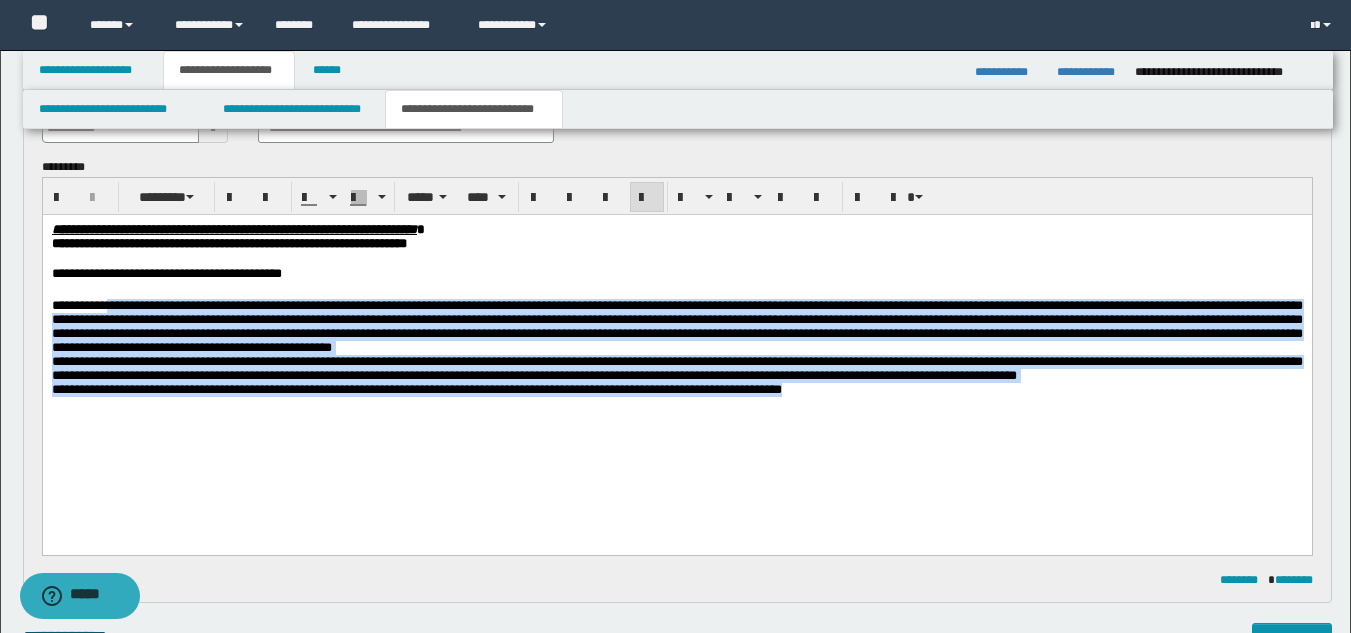 drag, startPoint x: 123, startPoint y: 311, endPoint x: 974, endPoint y: 442, distance: 861.0238 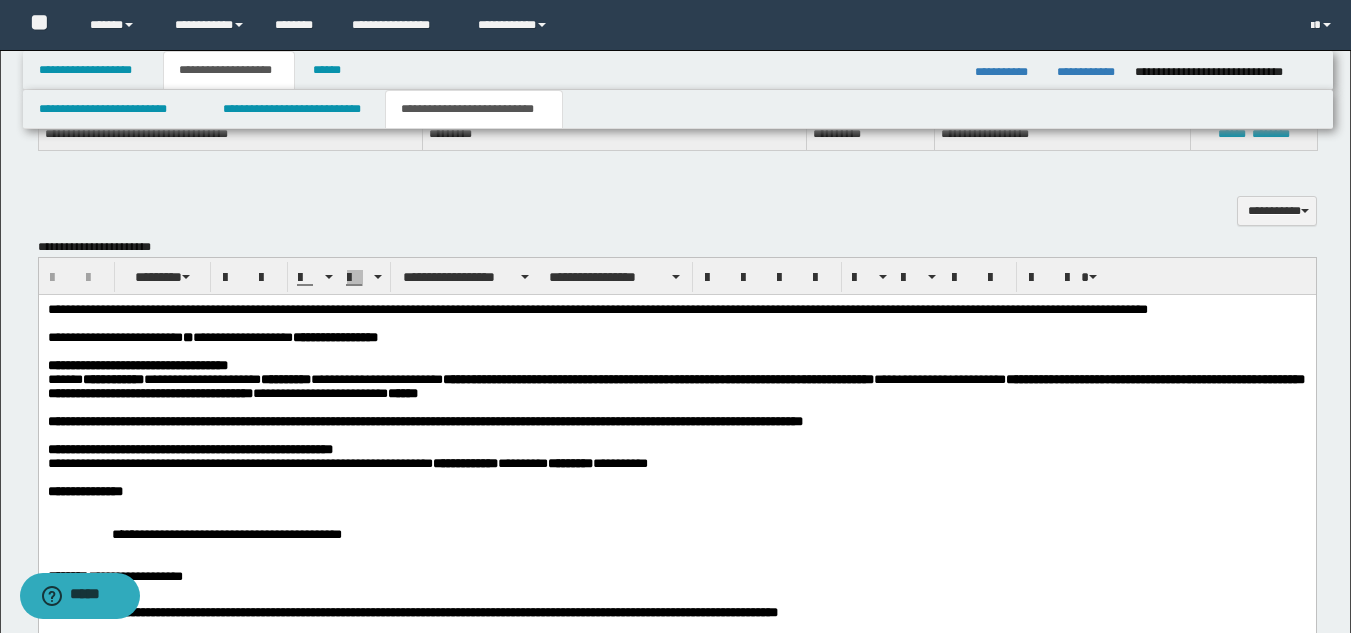 scroll, scrollTop: 776, scrollLeft: 0, axis: vertical 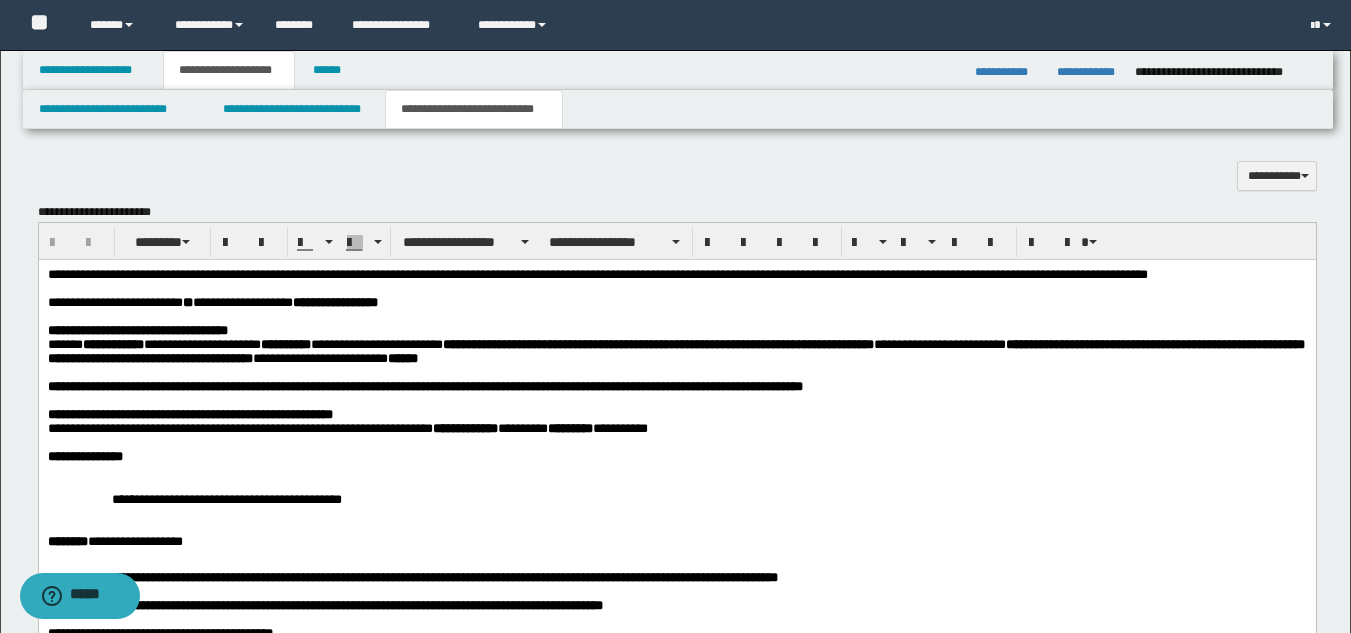 click on "**********" at bounding box center [676, 303] 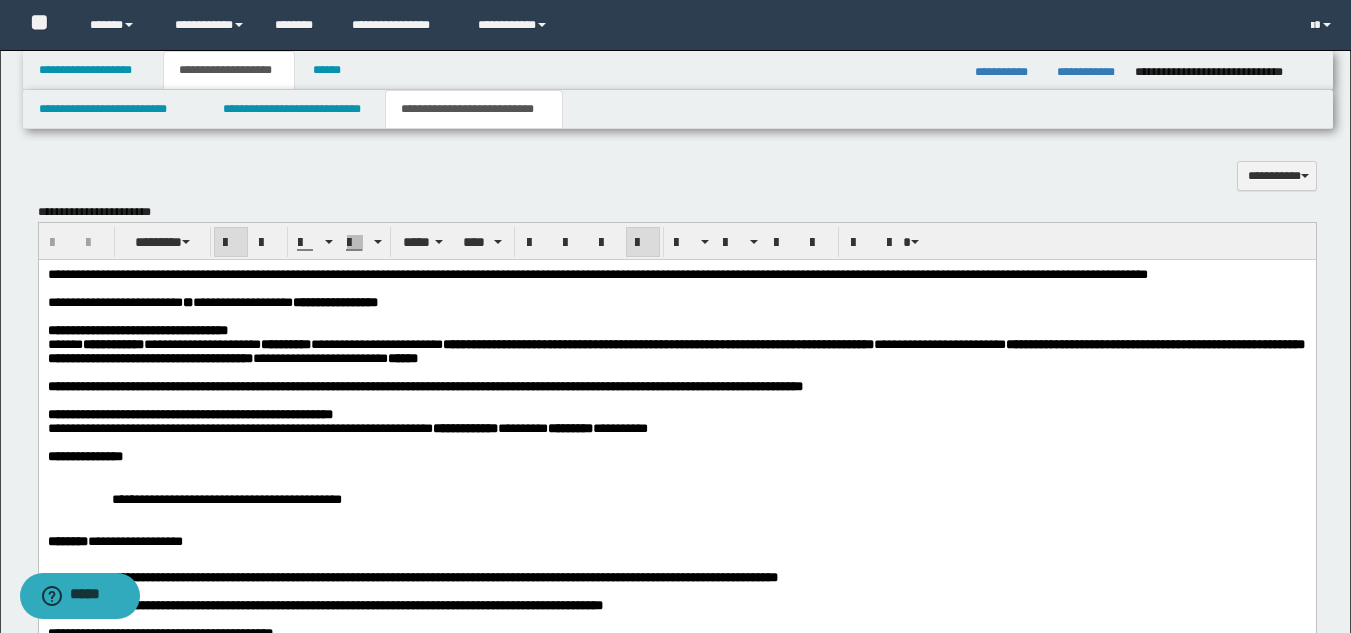type 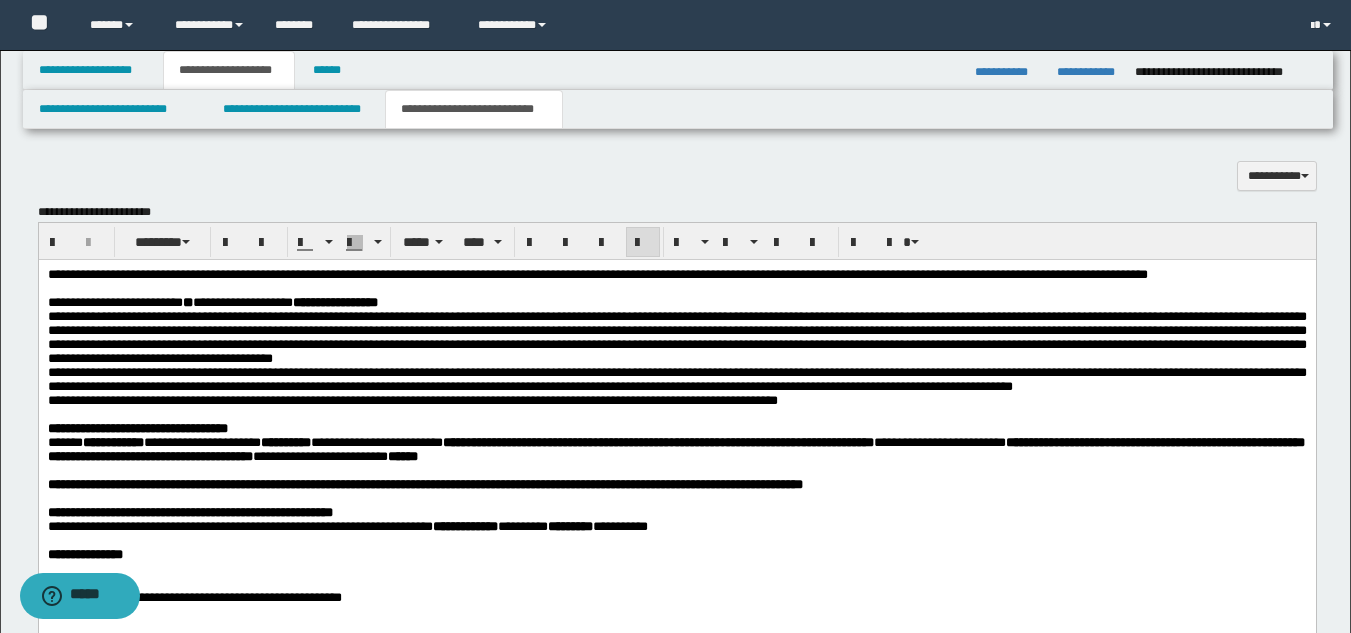 click on "**" at bounding box center [187, 302] 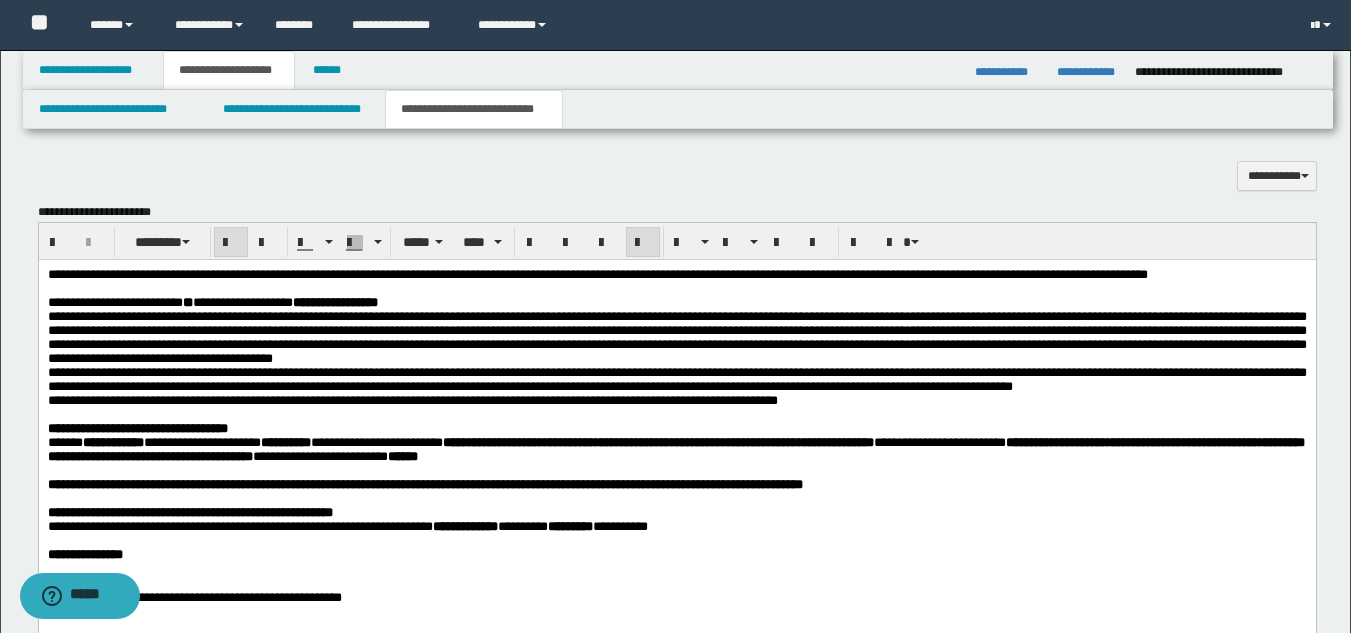 click on "**********" at bounding box center [676, 303] 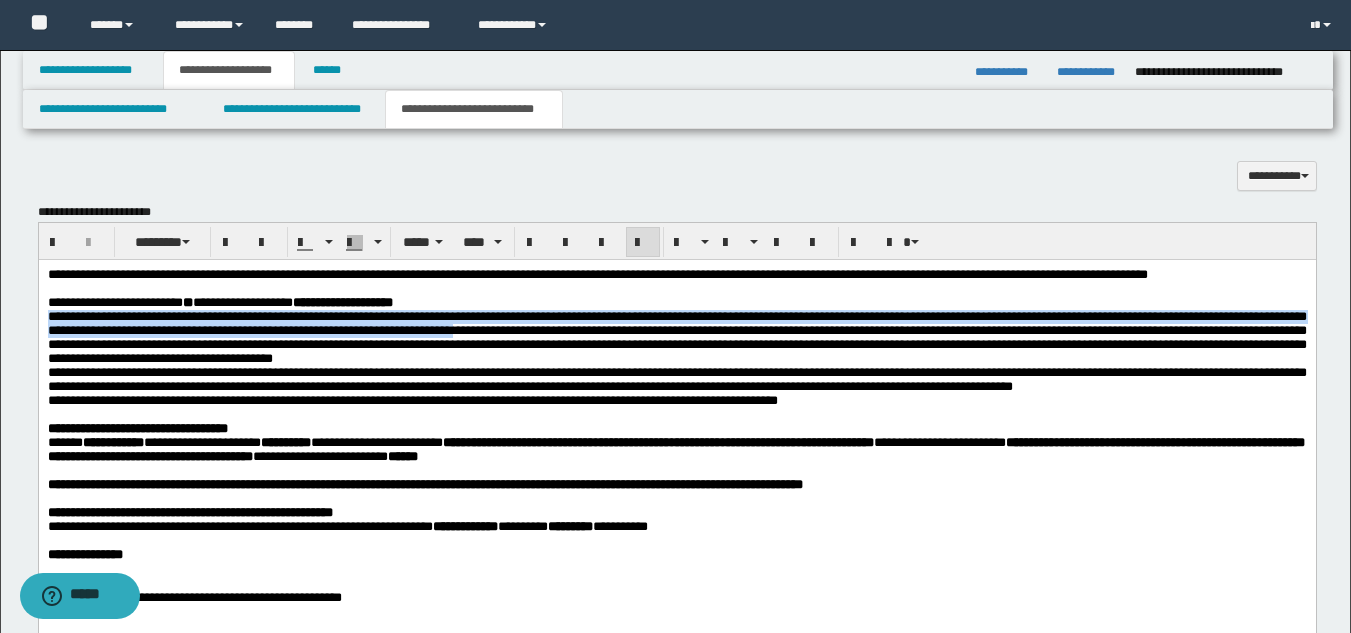 drag, startPoint x: 49, startPoint y: 339, endPoint x: 780, endPoint y: 363, distance: 731.39386 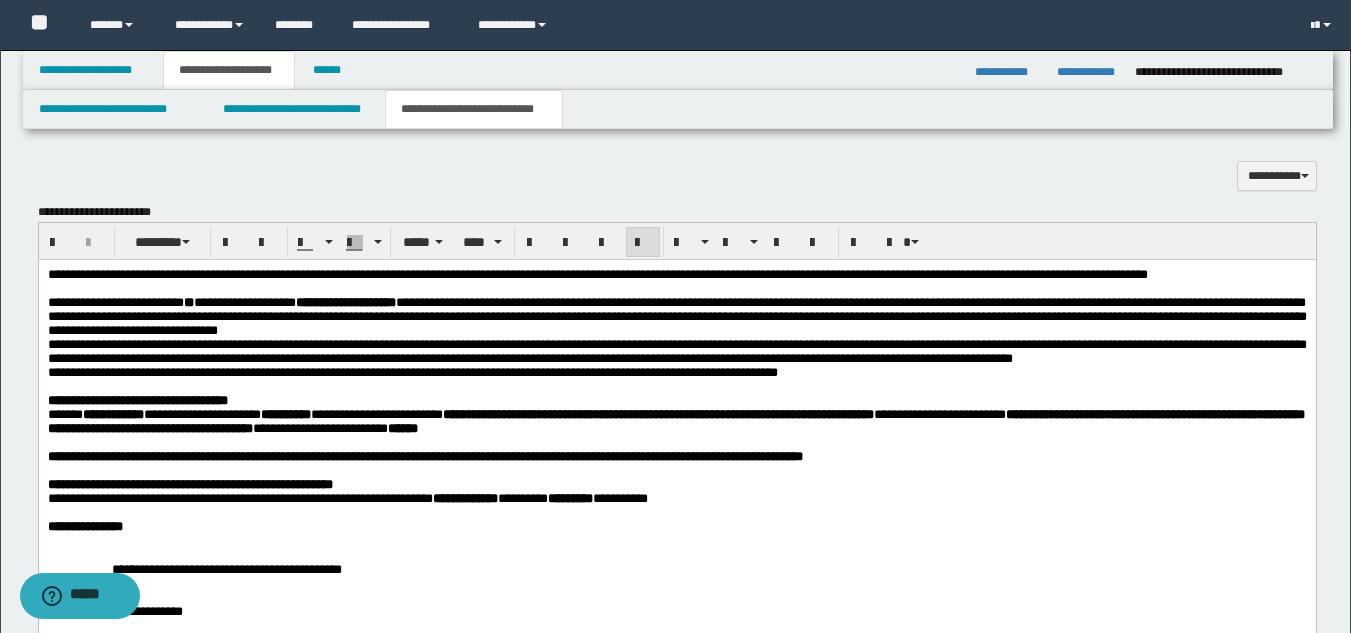 click on "**********" at bounding box center (676, 352) 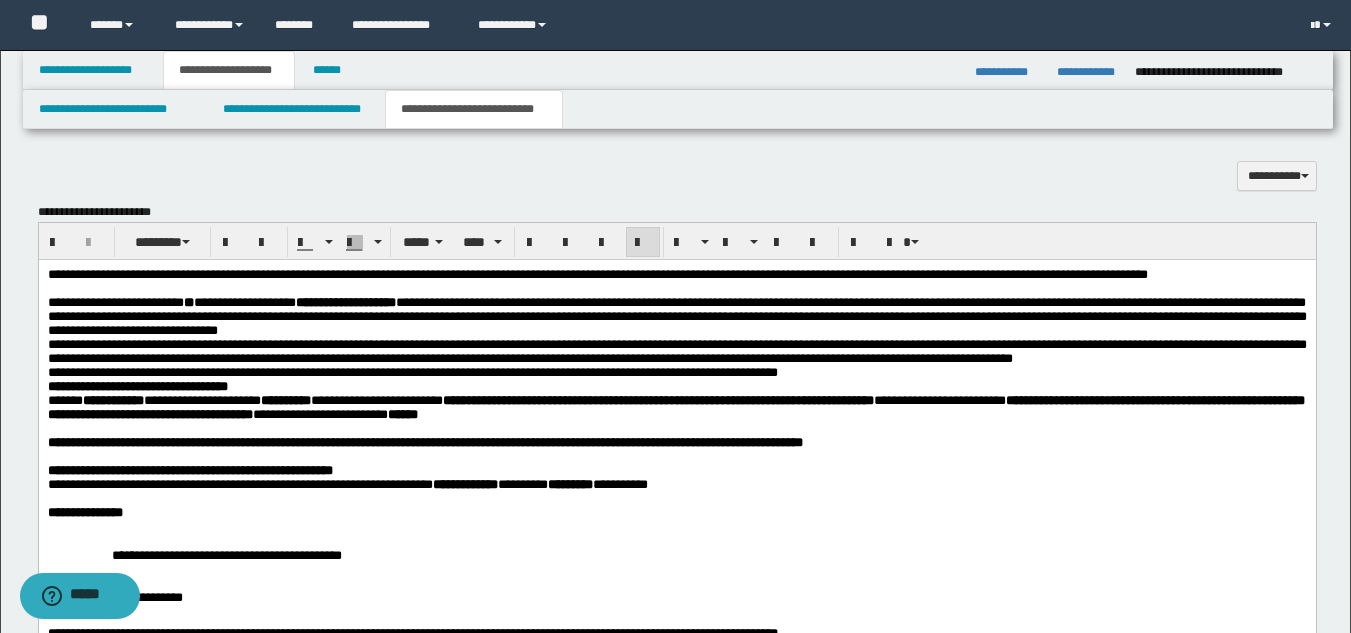 click on "**********" at bounding box center [675, 407] 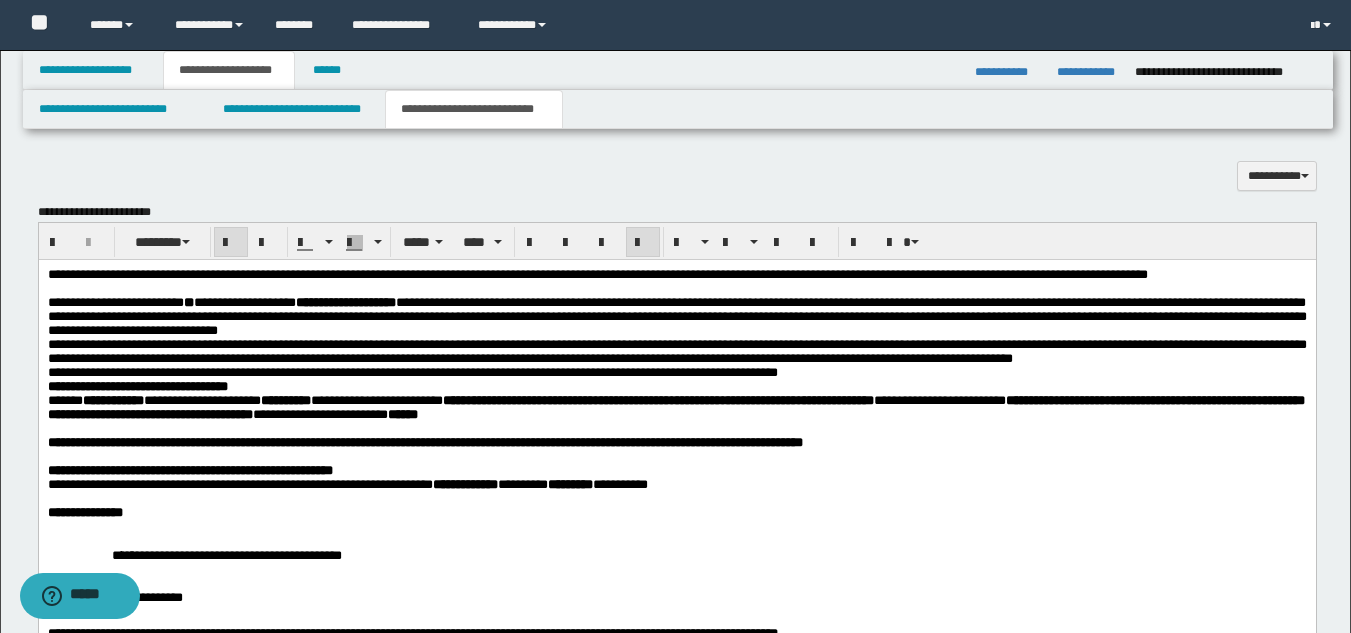 drag, startPoint x: 567, startPoint y: 505, endPoint x: 607, endPoint y: 504, distance: 40.012497 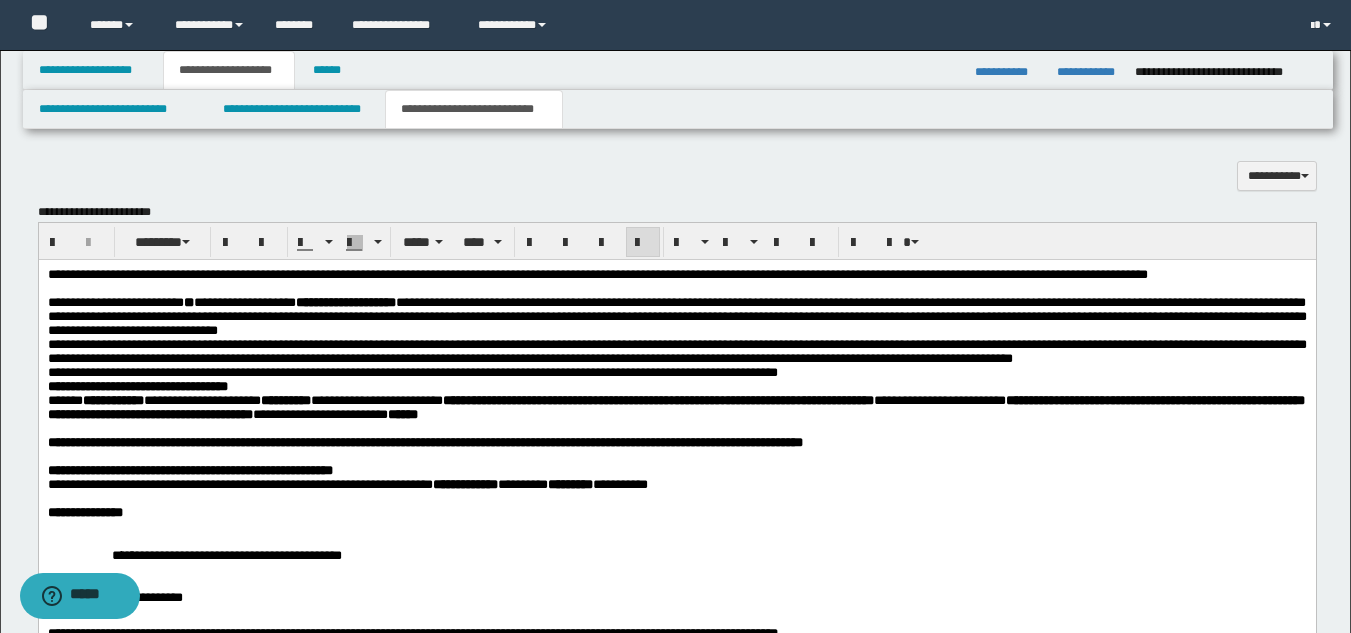 click on "**********" at bounding box center [412, 372] 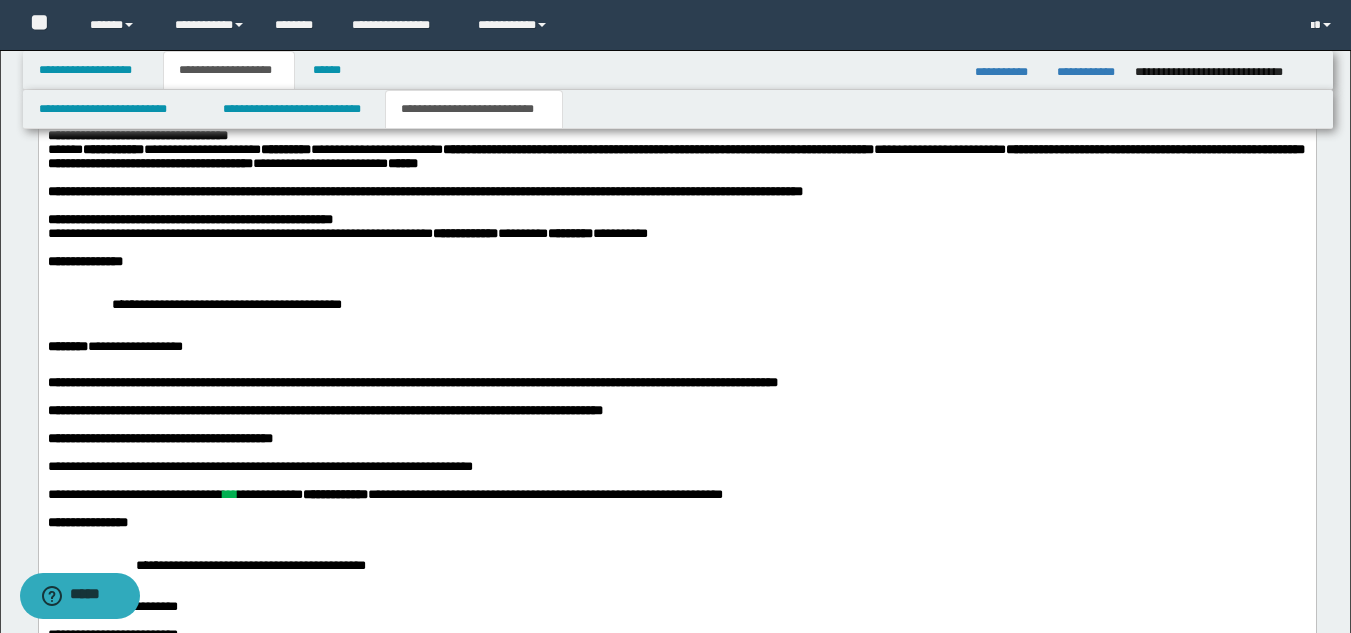 scroll, scrollTop: 1038, scrollLeft: 0, axis: vertical 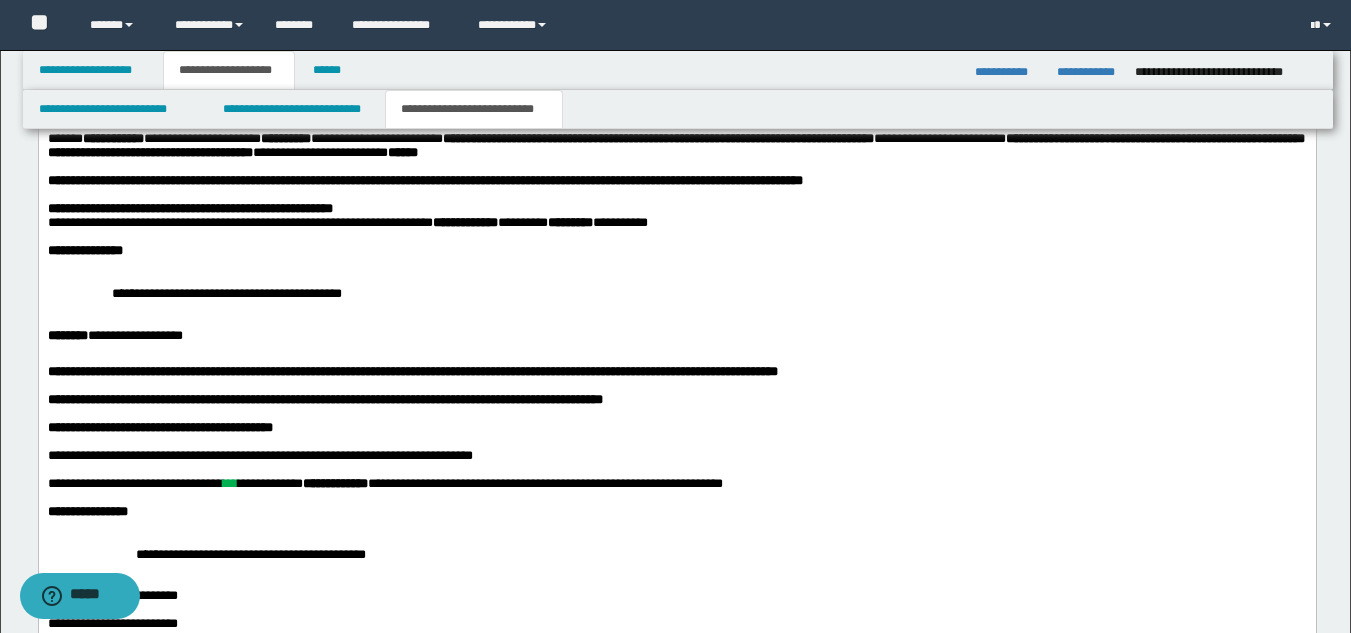 click on "**********" at bounding box center [676, 350] 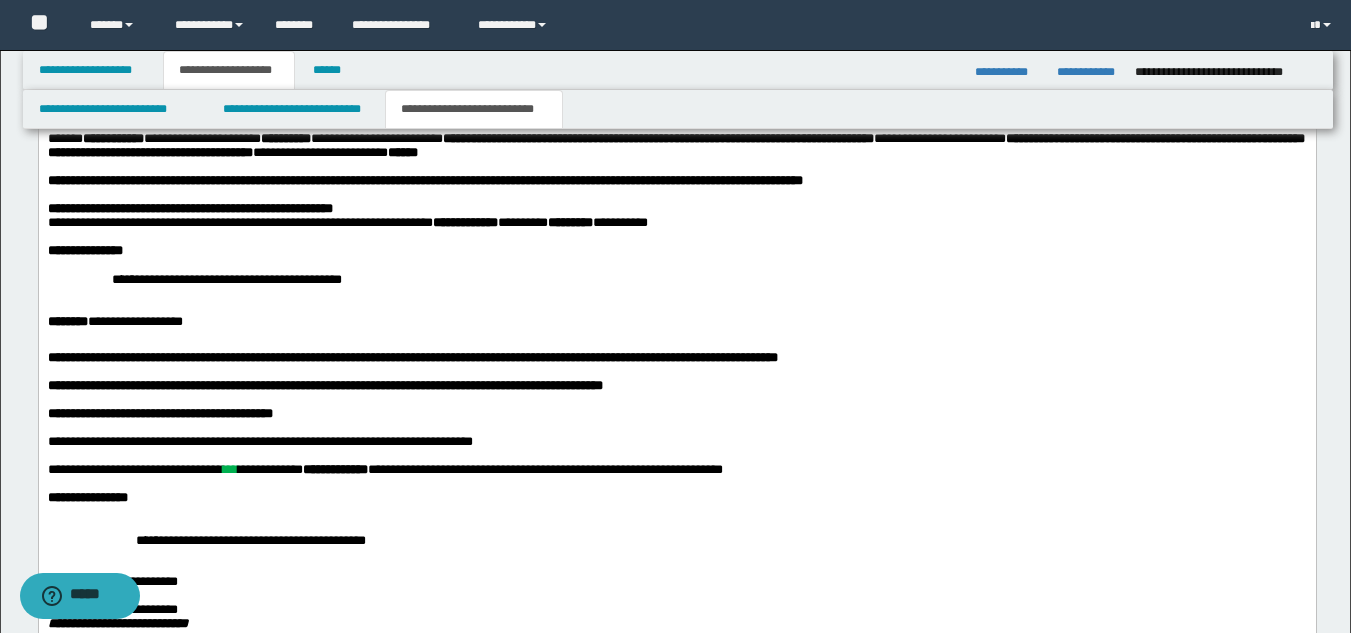 click on "**********" at bounding box center [676, 343] 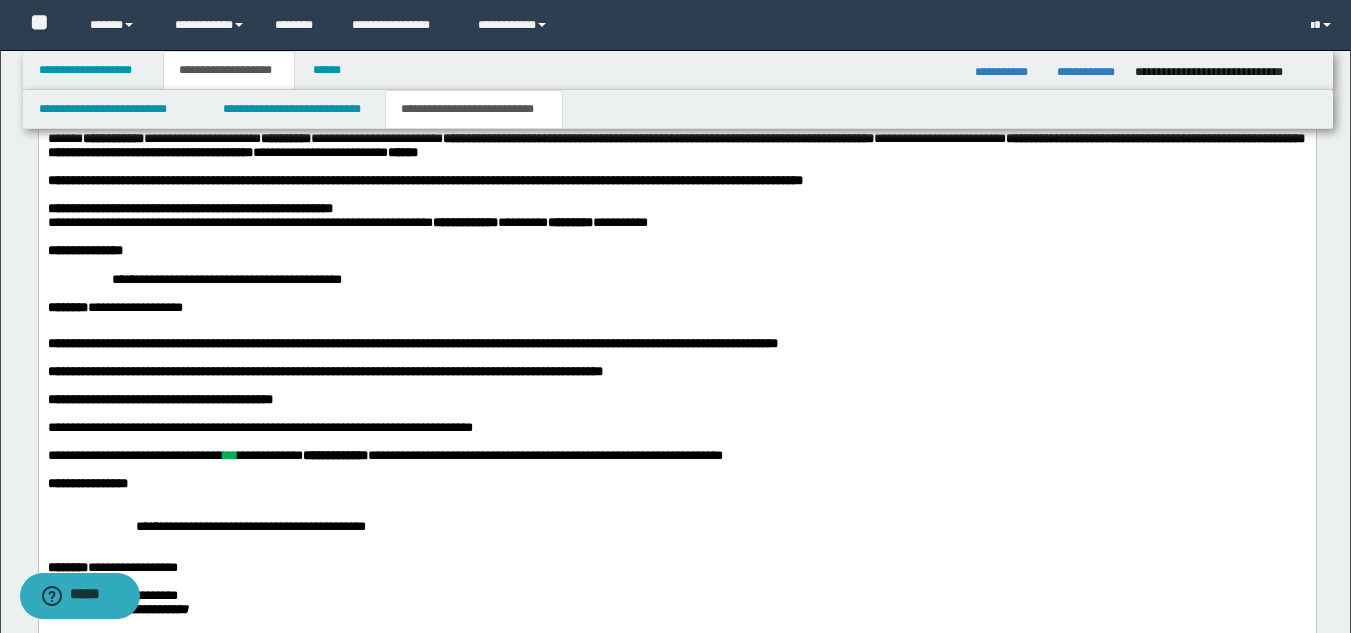 drag, startPoint x: 285, startPoint y: 423, endPoint x: 298, endPoint y: 432, distance: 15.811388 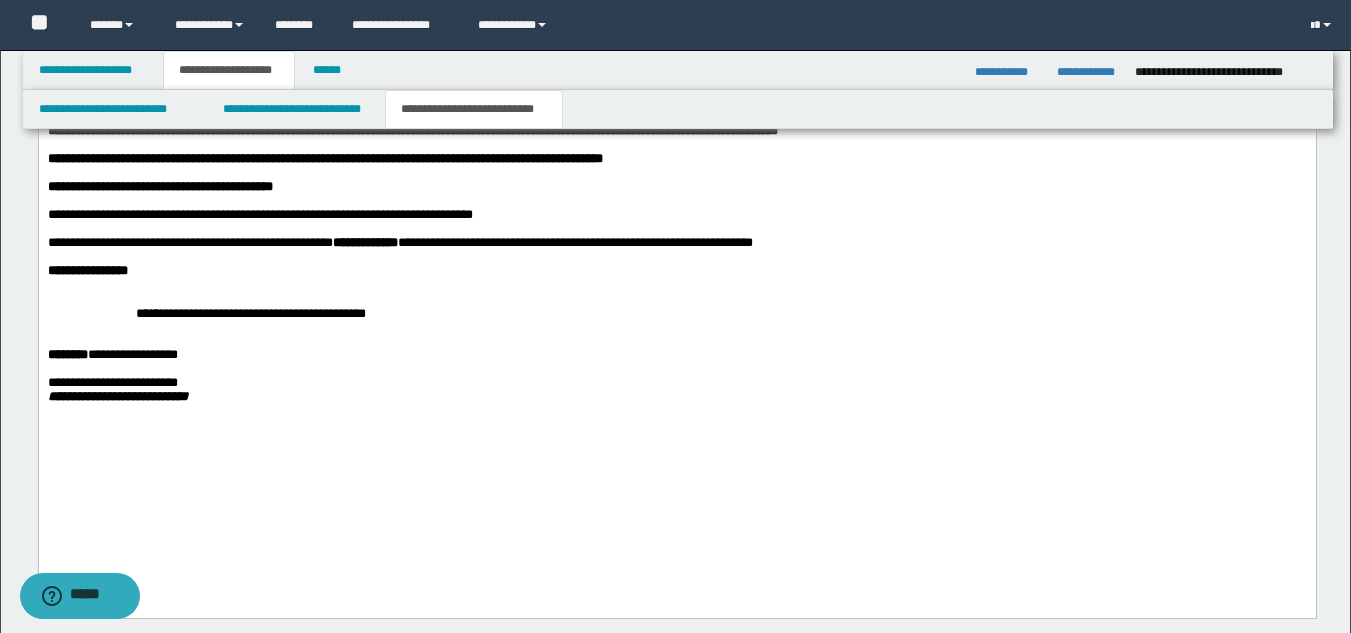 scroll, scrollTop: 1256, scrollLeft: 0, axis: vertical 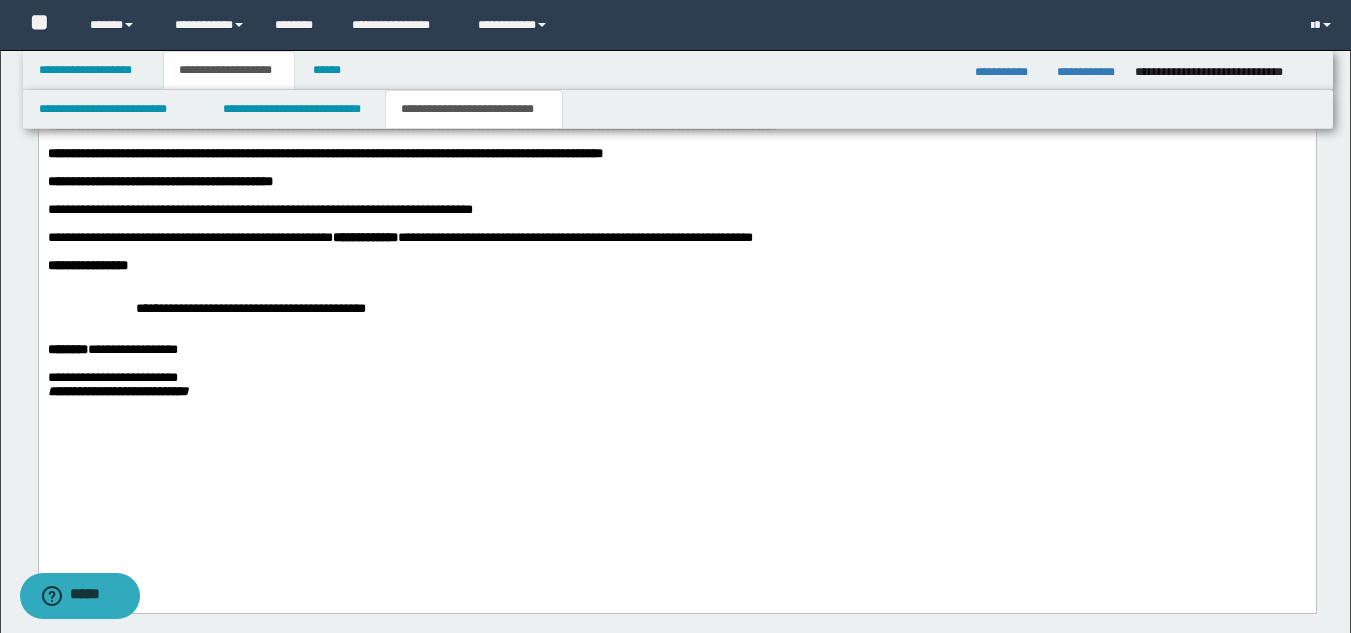 click on "**********" at bounding box center (676, 118) 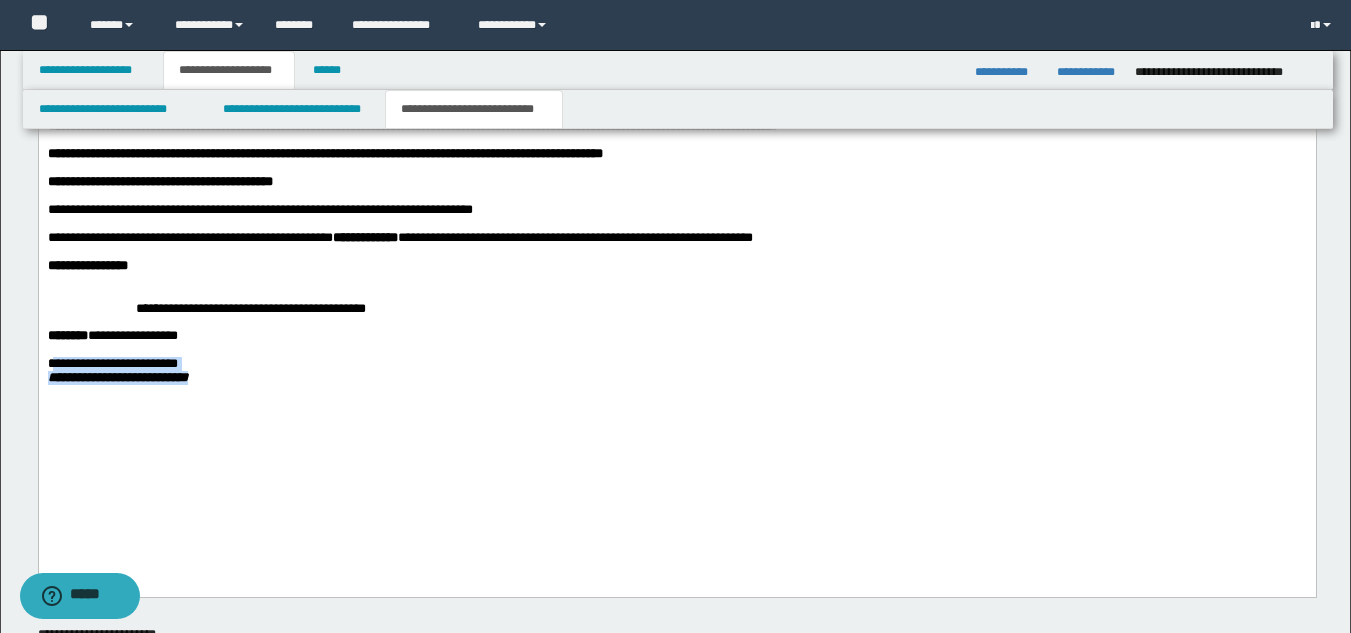 drag, startPoint x: 58, startPoint y: 461, endPoint x: 326, endPoint y: 490, distance: 269.56445 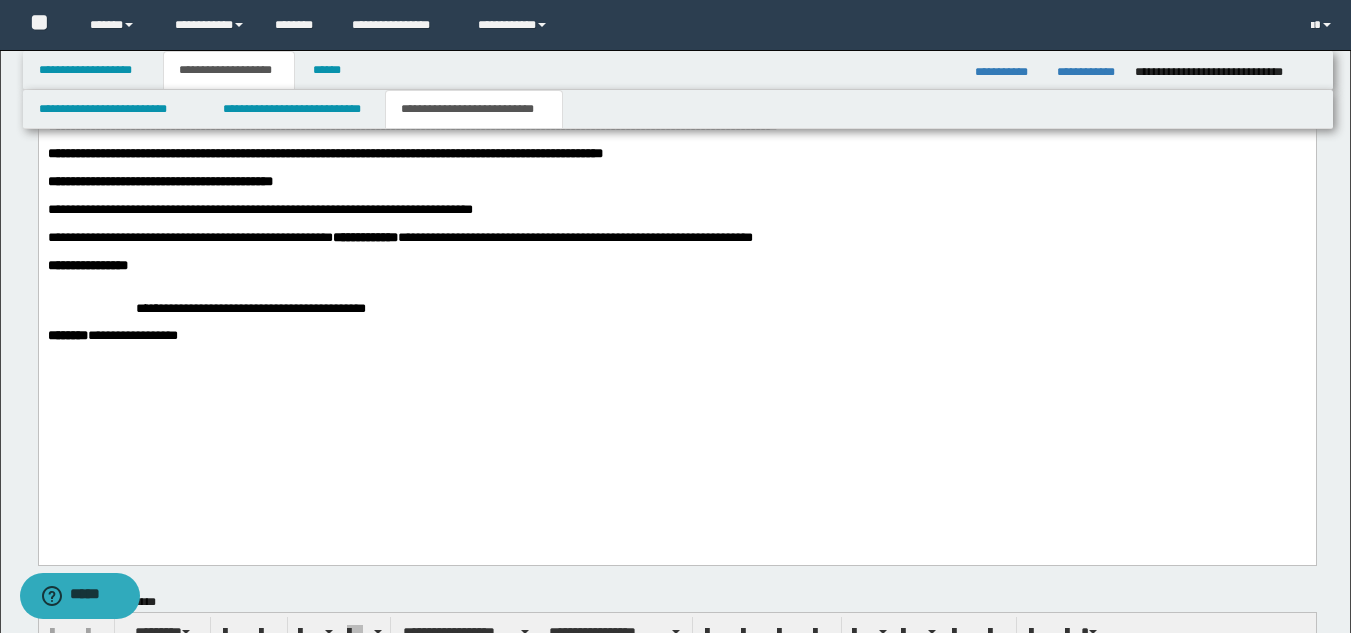 drag, startPoint x: 1082, startPoint y: 446, endPoint x: 1030, endPoint y: 452, distance: 52.34501 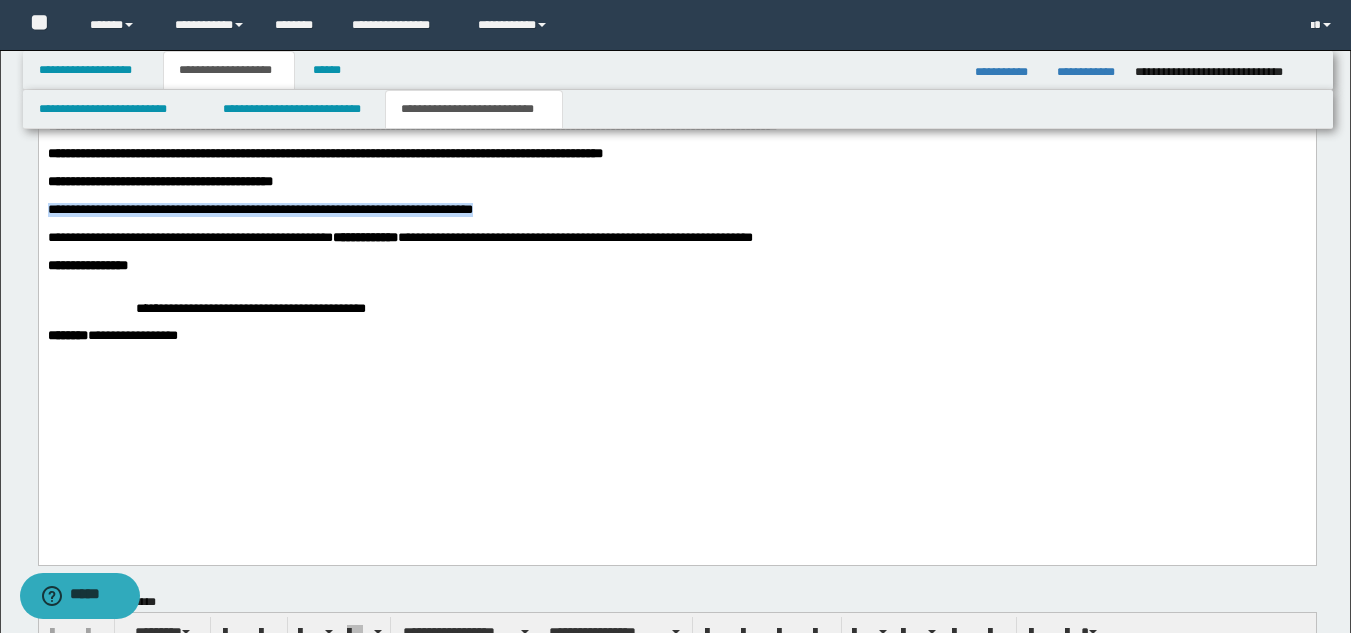 drag, startPoint x: 559, startPoint y: 293, endPoint x: 50, endPoint y: 295, distance: 509.00394 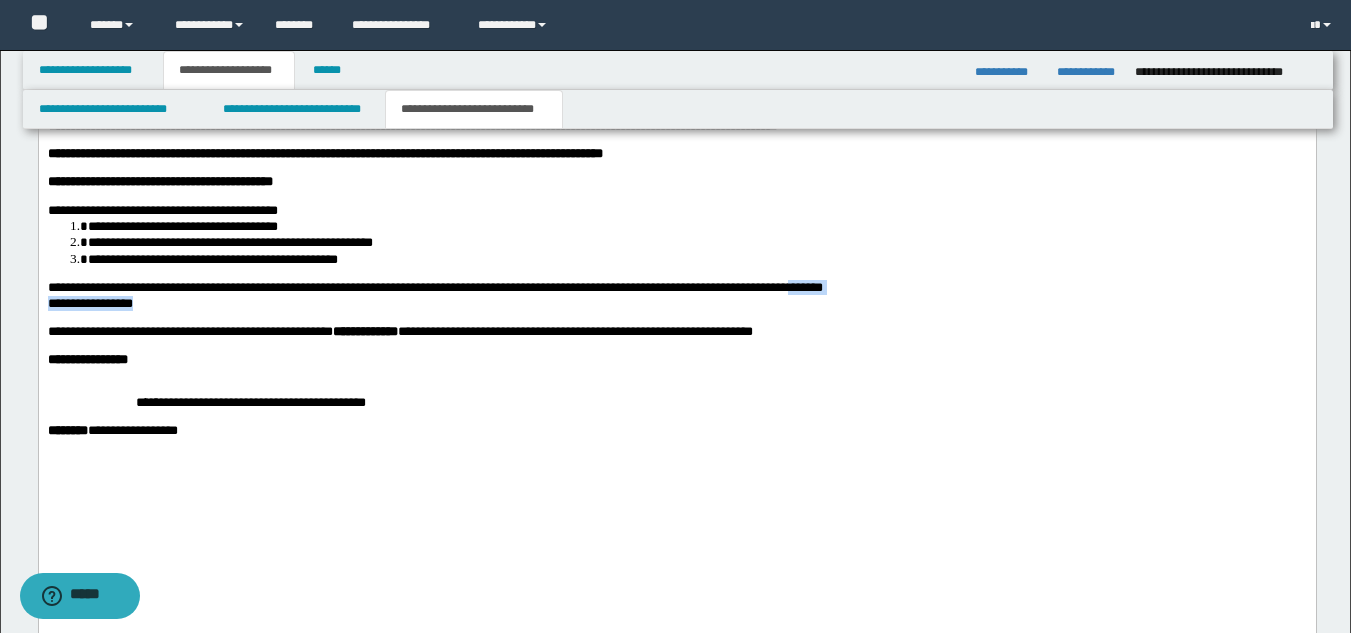 drag, startPoint x: 911, startPoint y: 374, endPoint x: 909, endPoint y: 390, distance: 16.124516 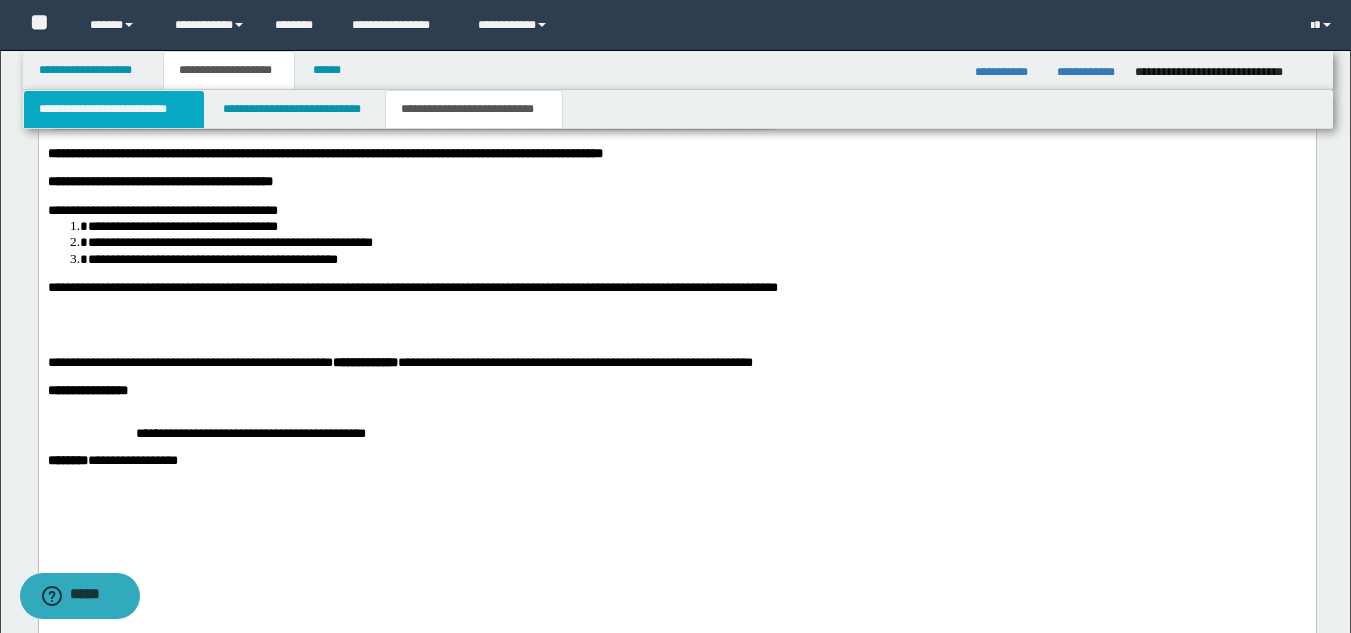 click on "**********" at bounding box center (114, 109) 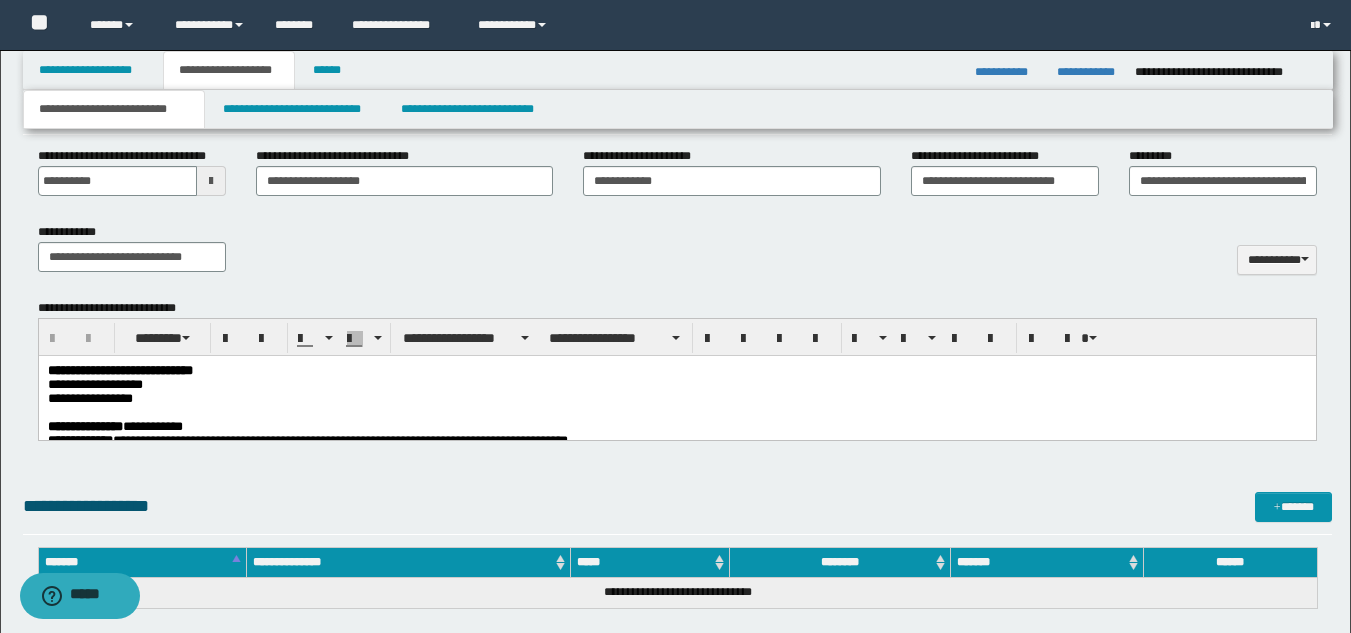 scroll, scrollTop: 913, scrollLeft: 0, axis: vertical 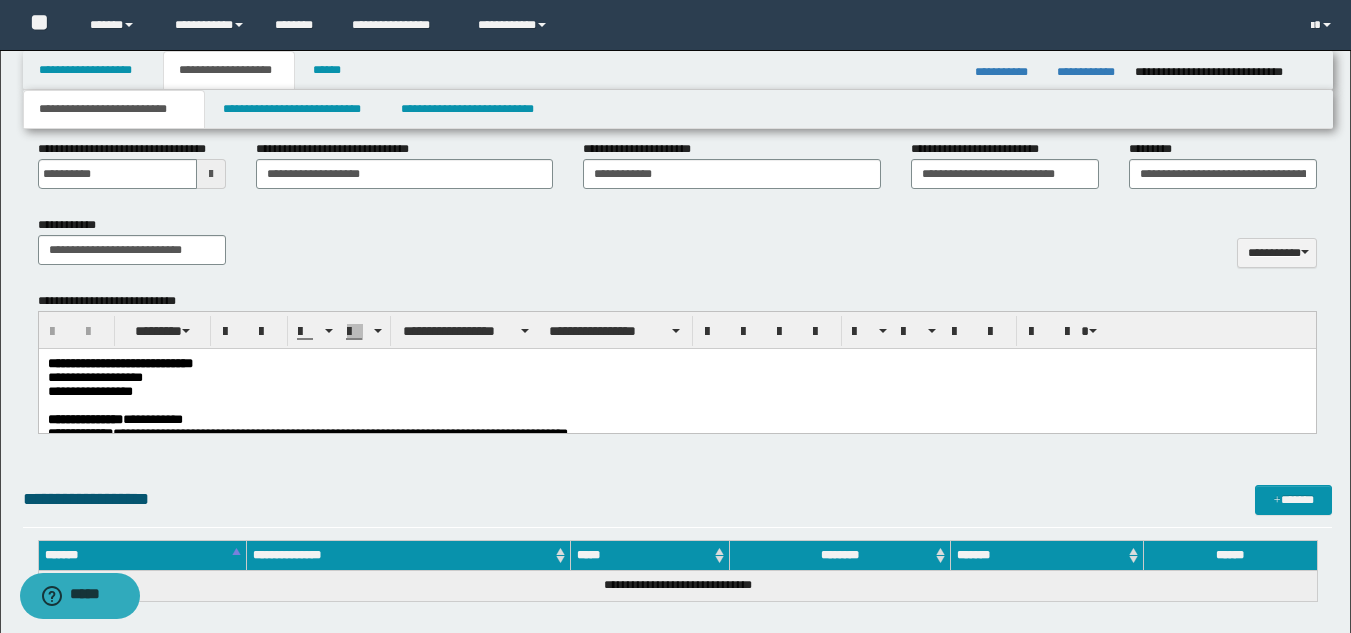 click at bounding box center (676, 405) 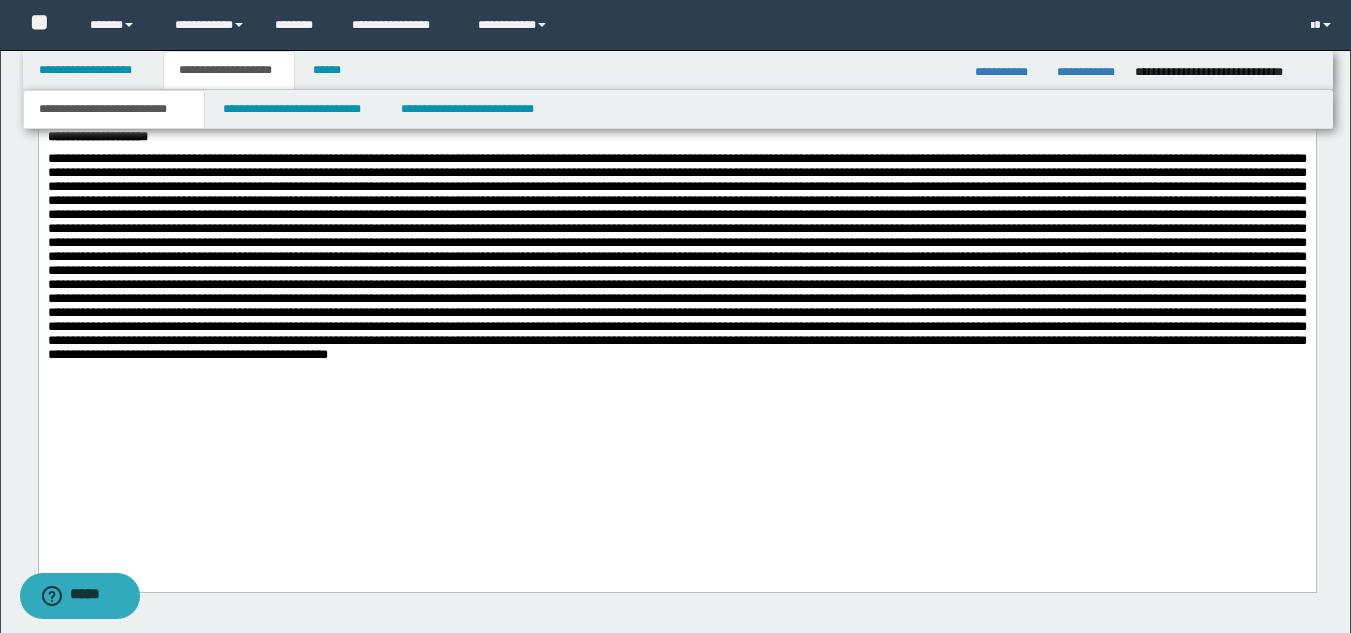 drag, startPoint x: 1365, startPoint y: 288, endPoint x: 1271, endPoint y: 453, distance: 189.89734 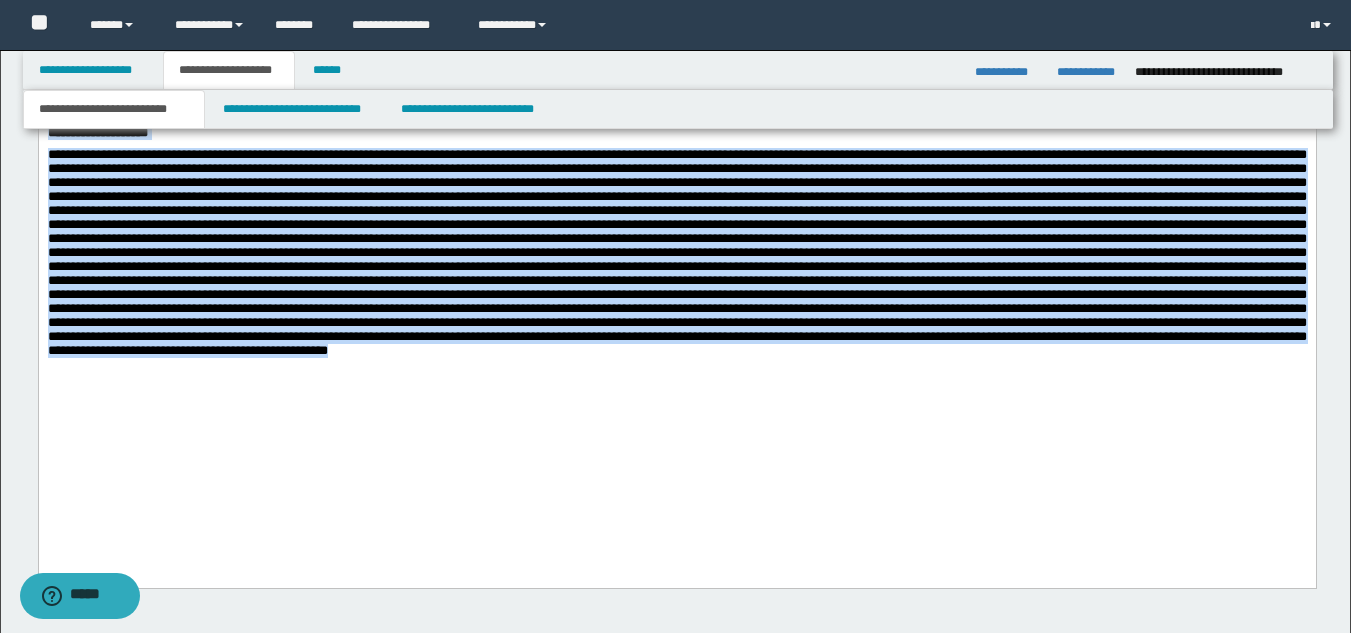 drag, startPoint x: 48, startPoint y: 177, endPoint x: 370, endPoint y: 473, distance: 437.37854 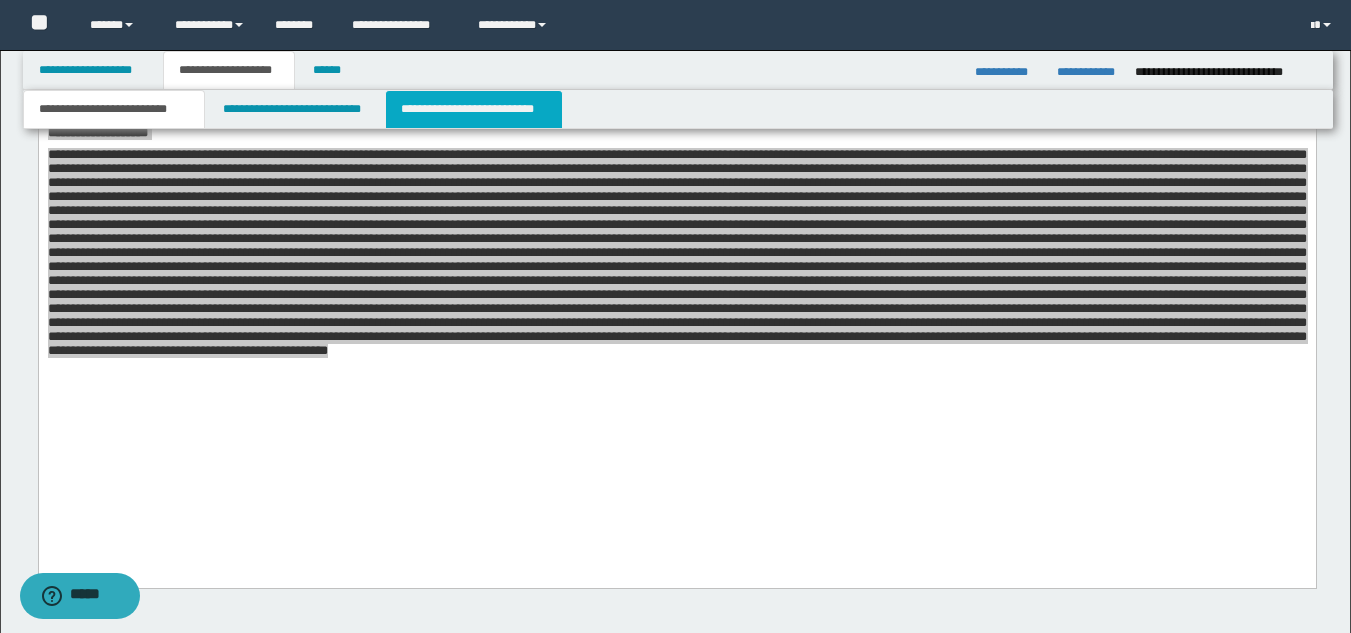click on "**********" at bounding box center (474, 109) 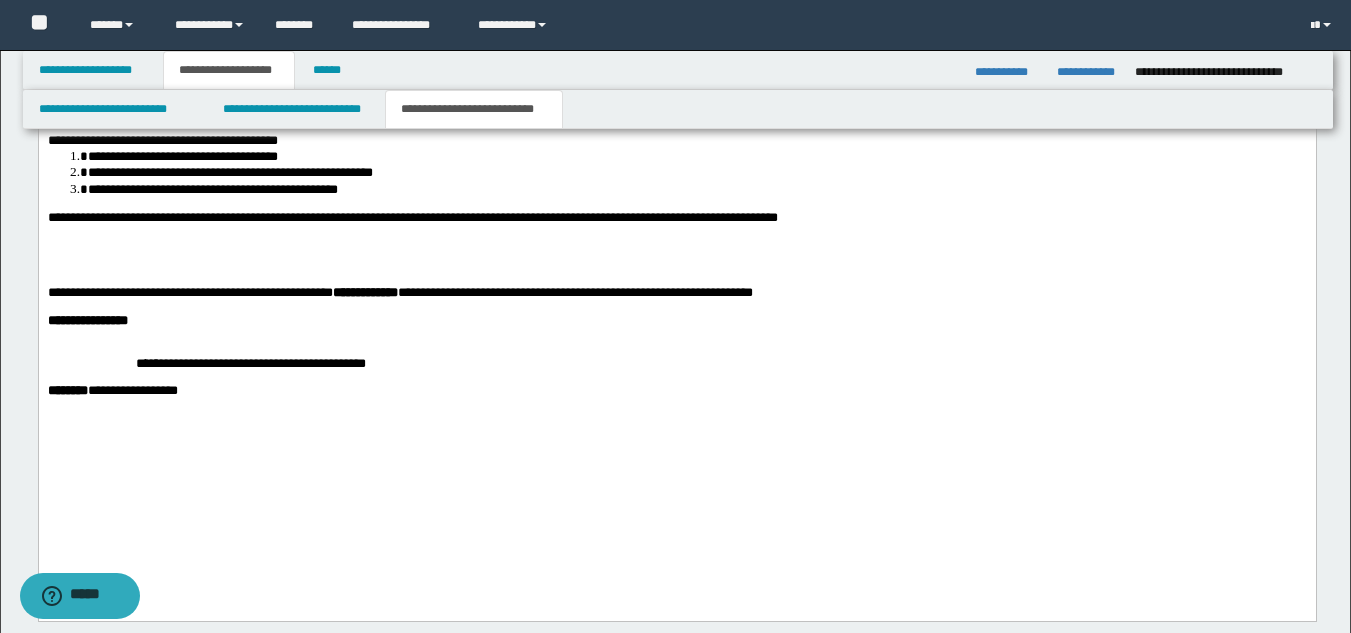 click at bounding box center (676, 248) 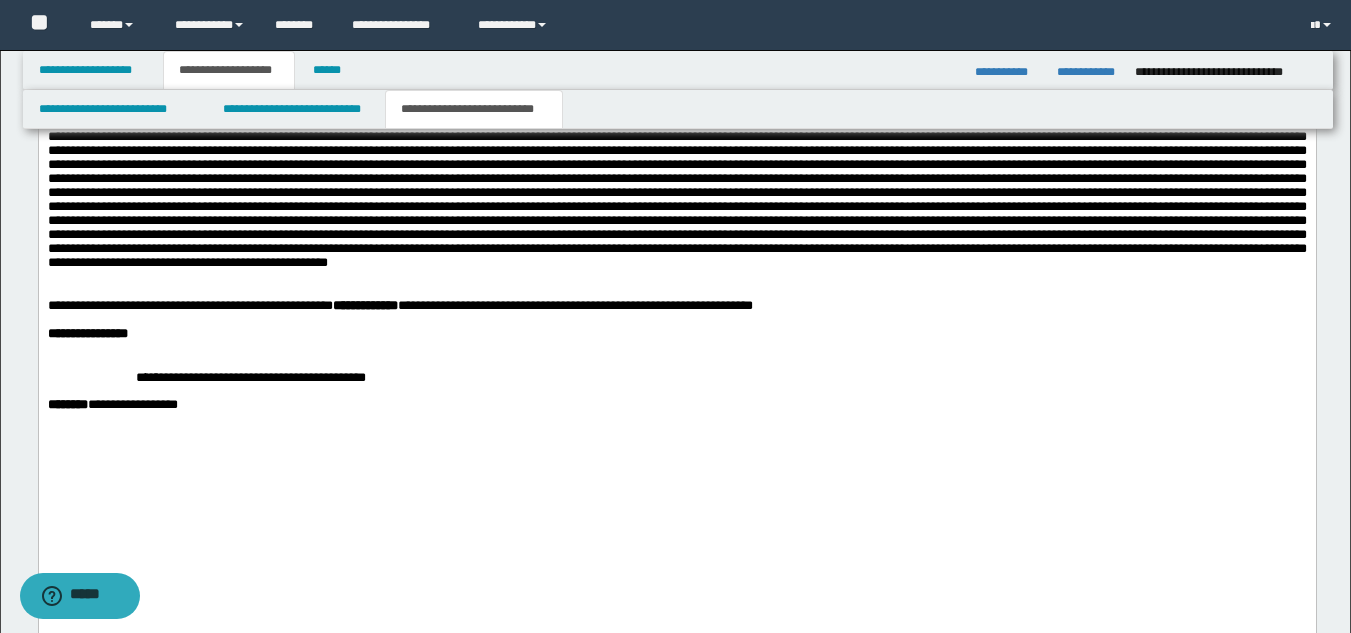 scroll, scrollTop: 1538, scrollLeft: 0, axis: vertical 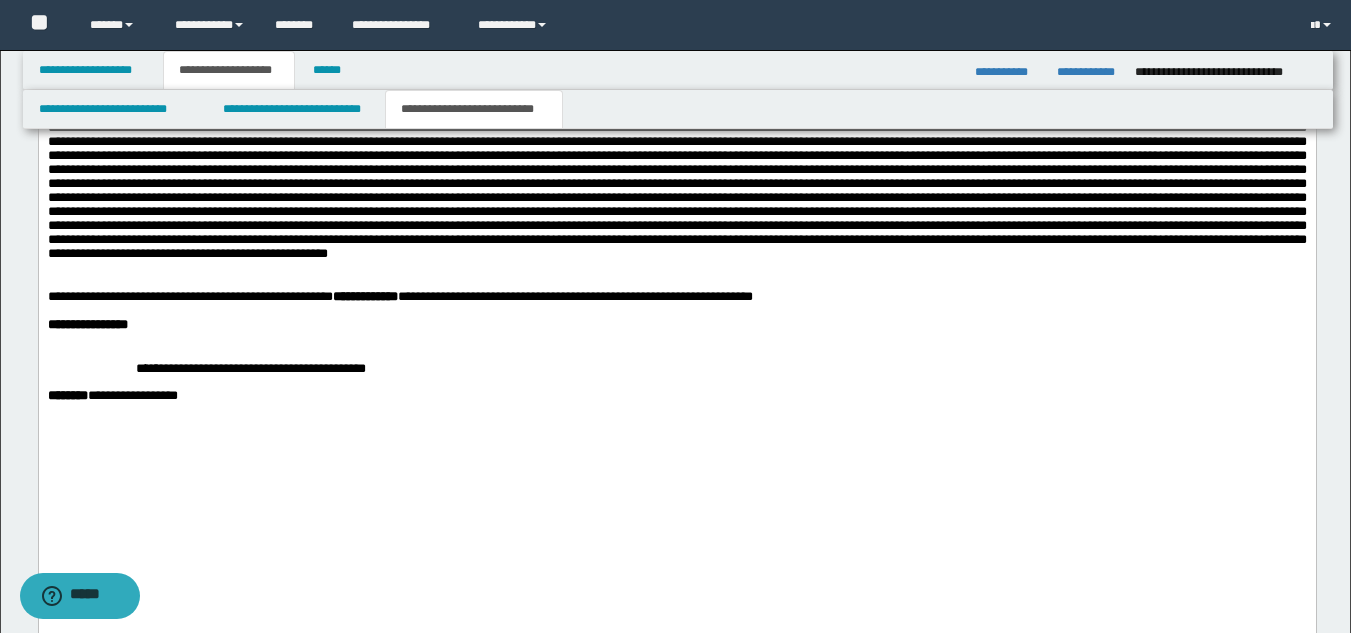 drag, startPoint x: 1365, startPoint y: 354, endPoint x: 1260, endPoint y: 902, distance: 557.9686 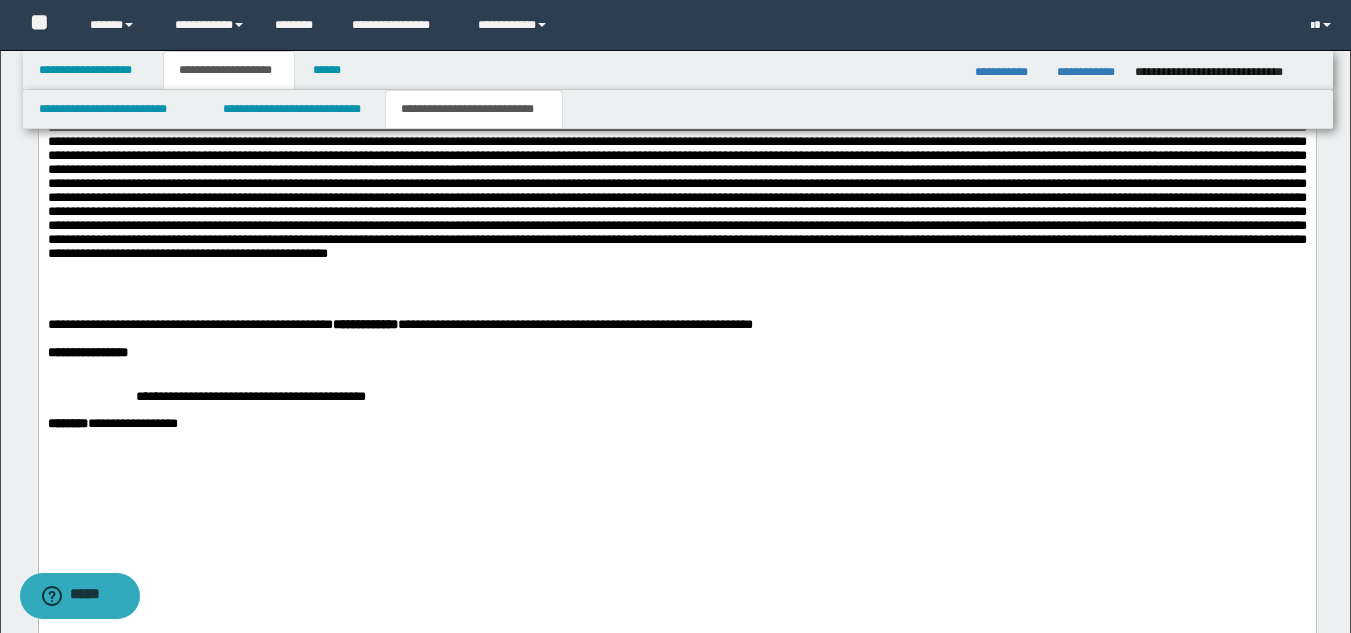 drag, startPoint x: 1158, startPoint y: 446, endPoint x: 1144, endPoint y: 449, distance: 14.3178215 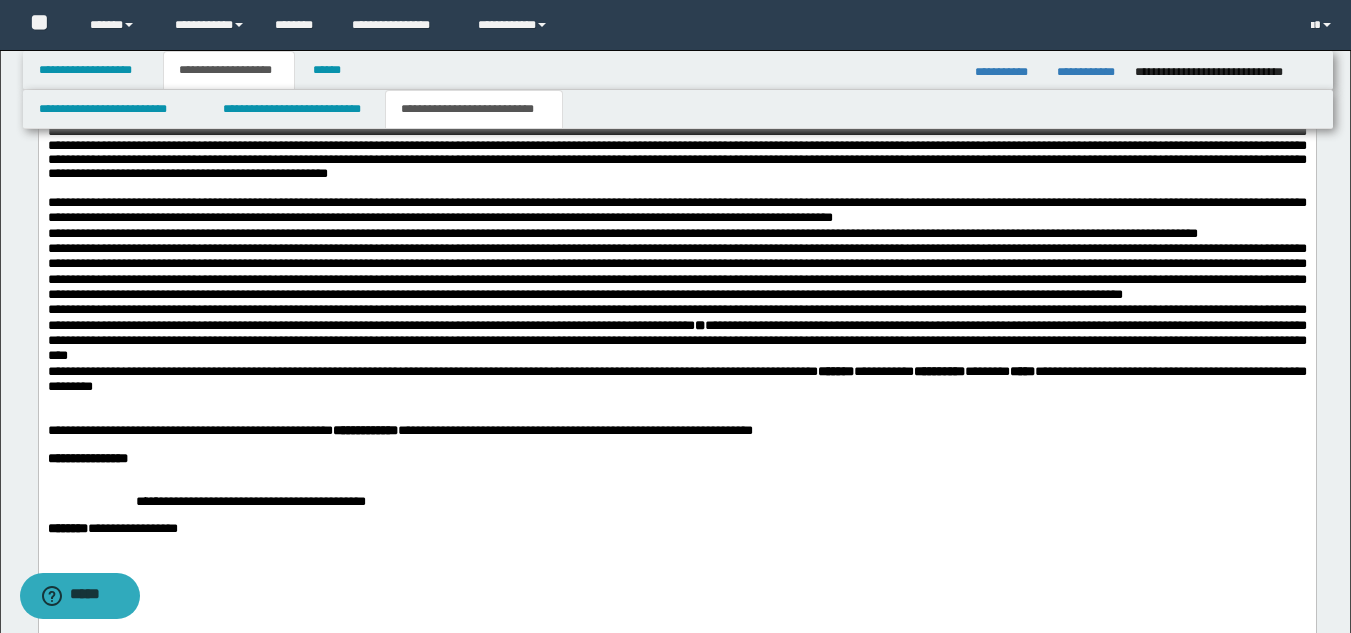 scroll, scrollTop: 1773, scrollLeft: 0, axis: vertical 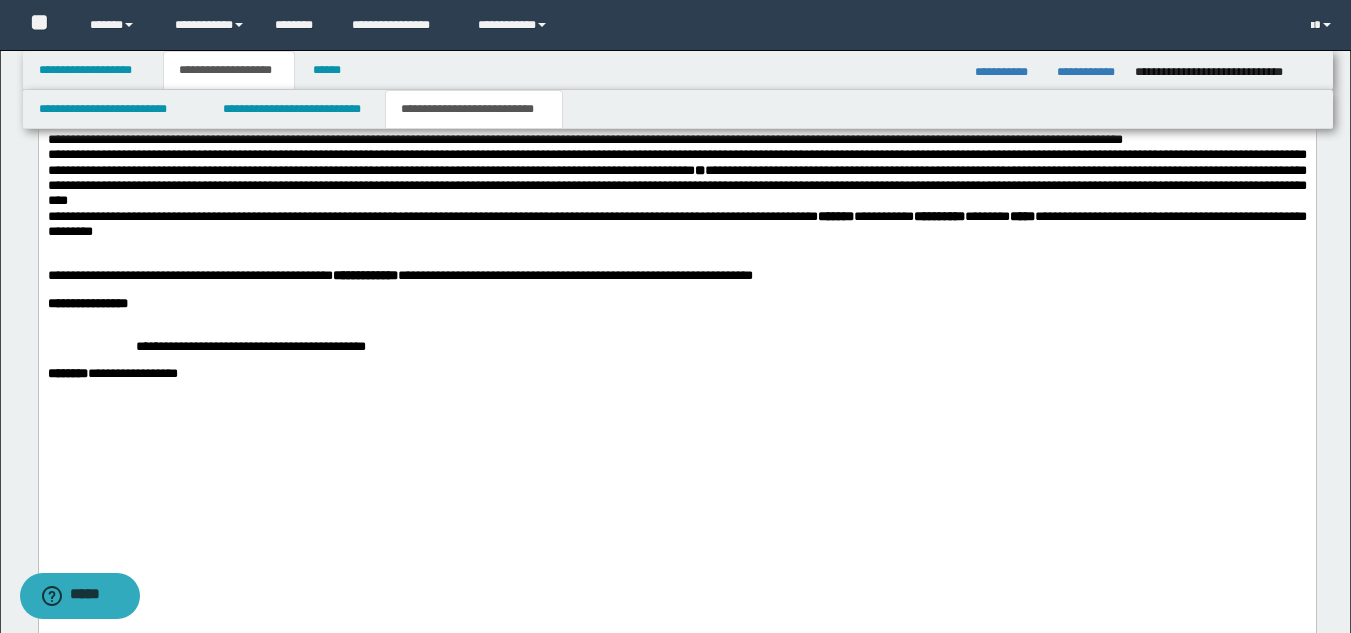 click on "**********" at bounding box center [676, 116] 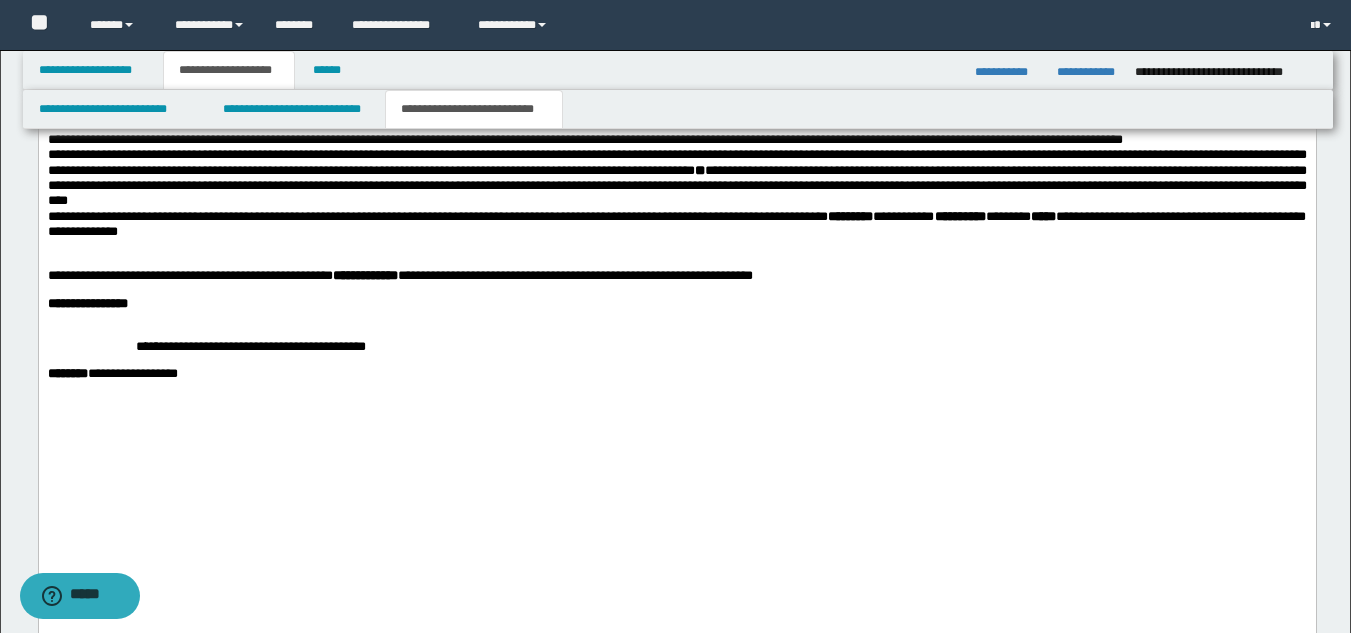click on "**********" at bounding box center (399, 275) 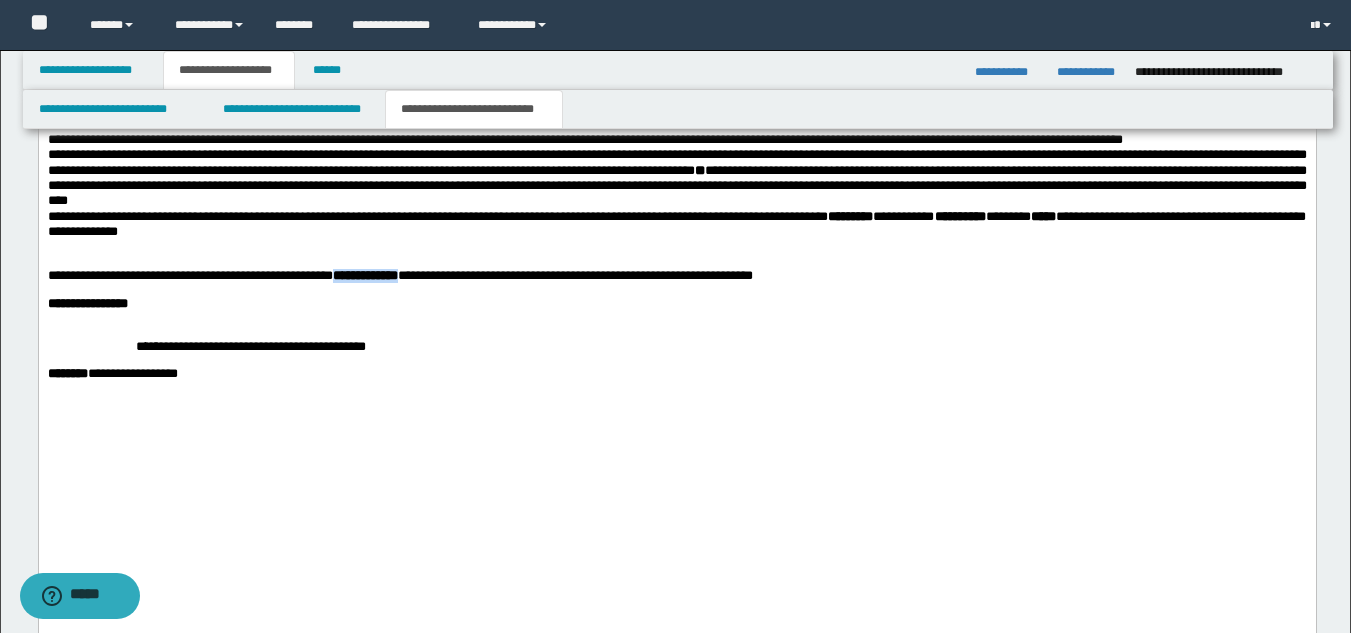 drag, startPoint x: 402, startPoint y: 499, endPoint x: 494, endPoint y: 504, distance: 92.13577 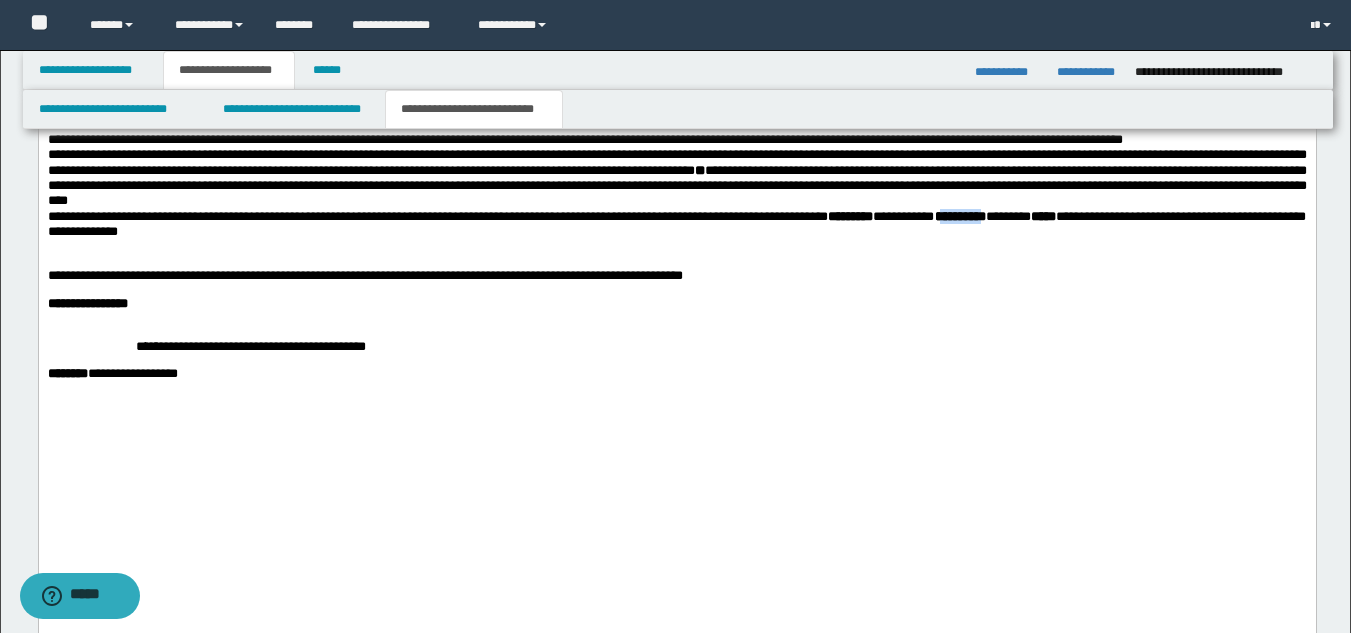 drag, startPoint x: 1183, startPoint y: 438, endPoint x: 1248, endPoint y: 437, distance: 65.00769 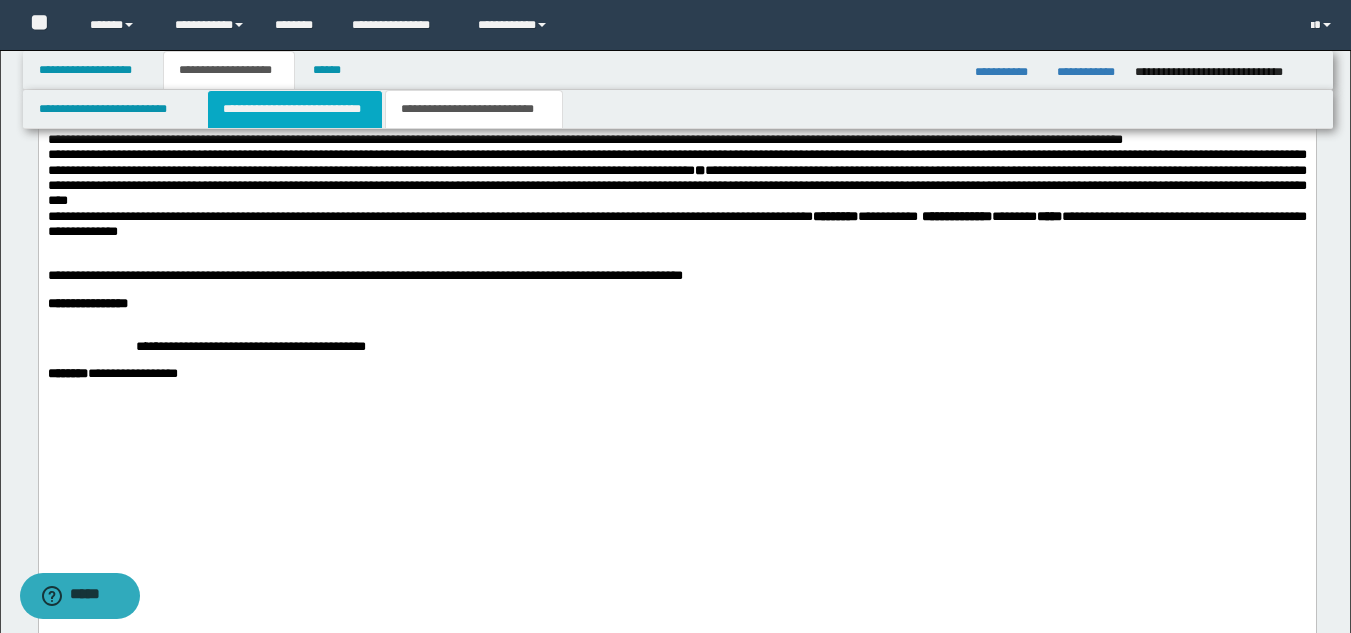 click on "**********" at bounding box center [295, 109] 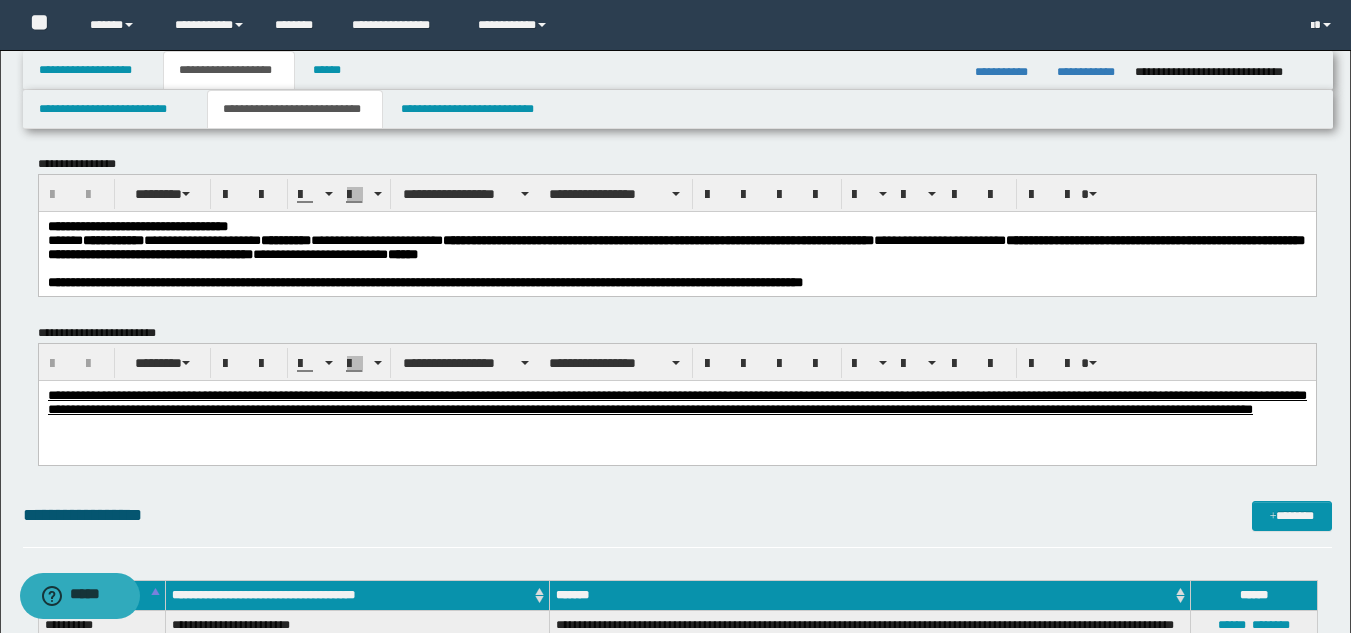 scroll, scrollTop: 0, scrollLeft: 0, axis: both 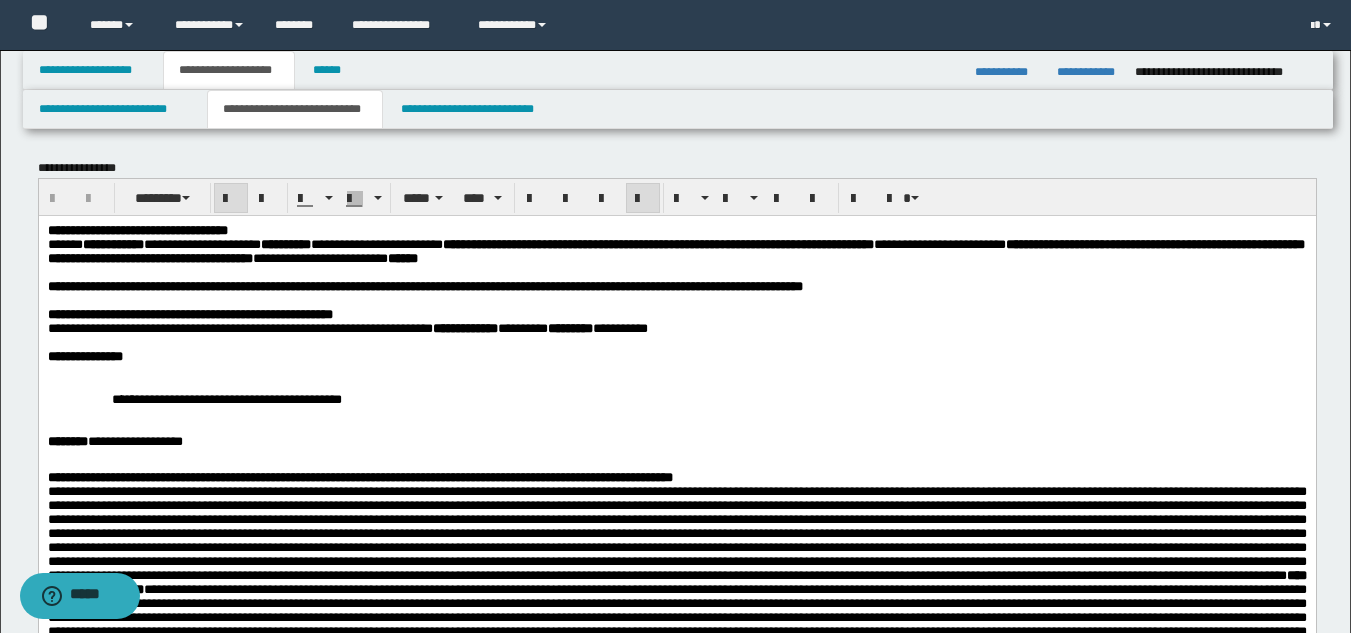 click on "**********" at bounding box center (424, 285) 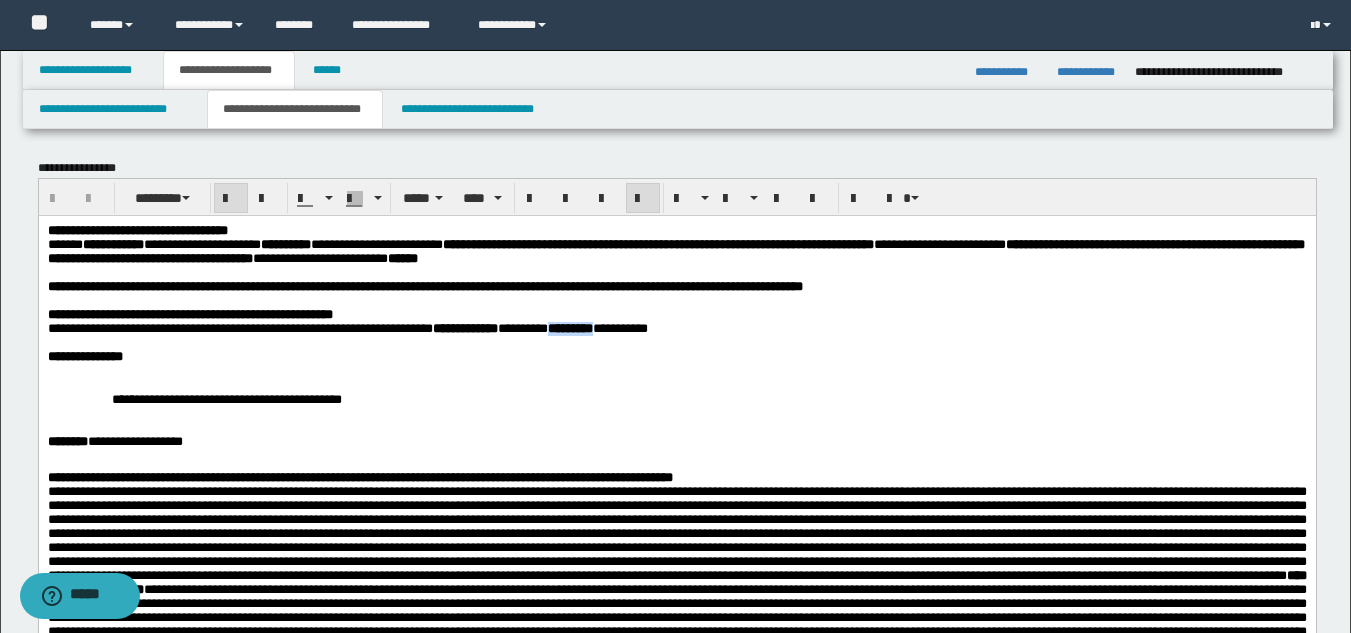 drag, startPoint x: 660, startPoint y: 341, endPoint x: 721, endPoint y: 349, distance: 61.522354 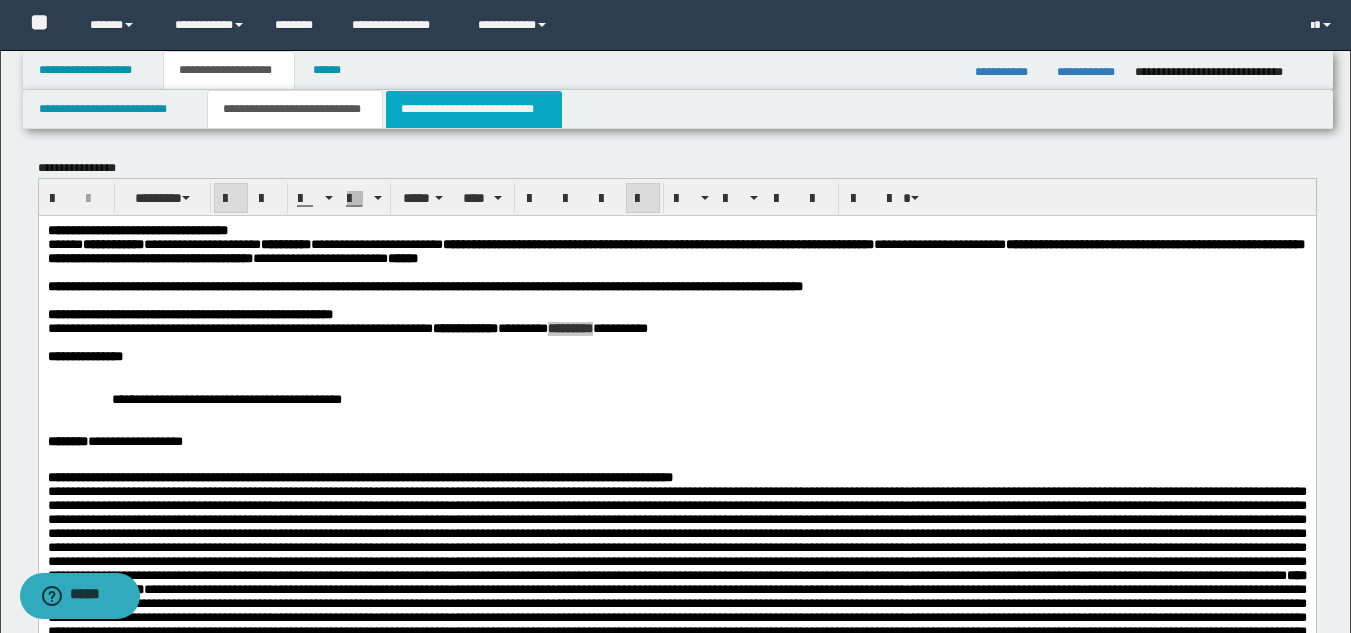 click on "**********" at bounding box center [474, 109] 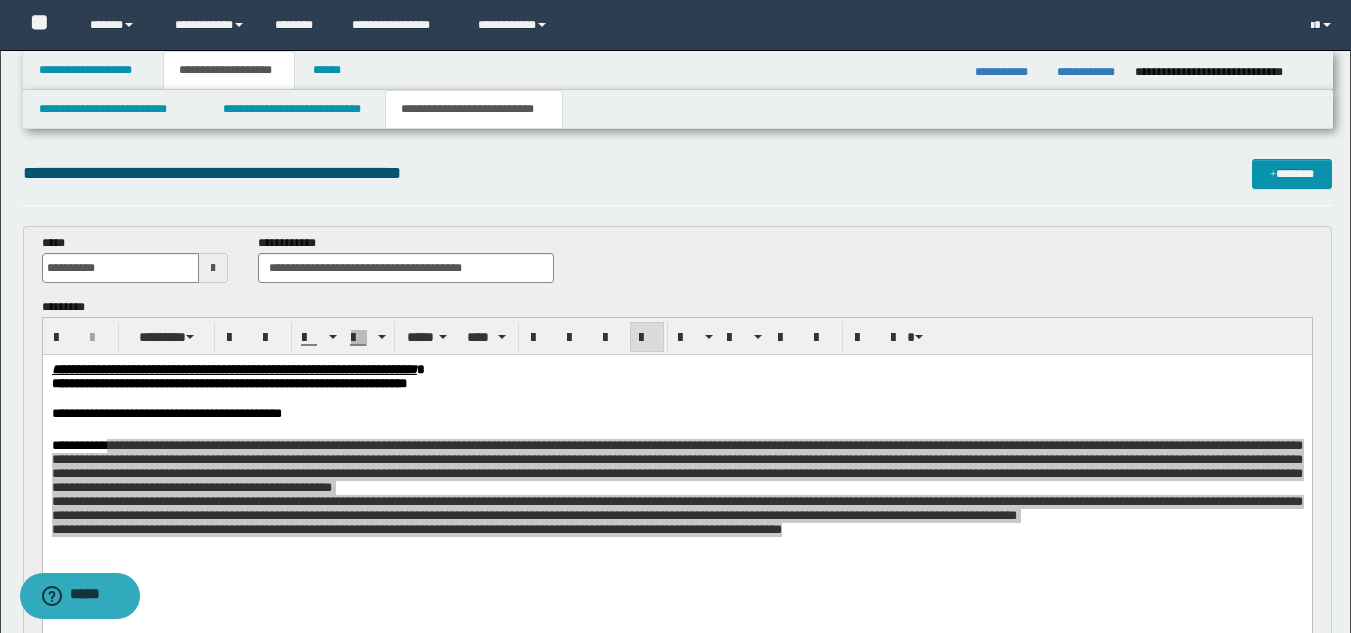 scroll, scrollTop: 553, scrollLeft: 0, axis: vertical 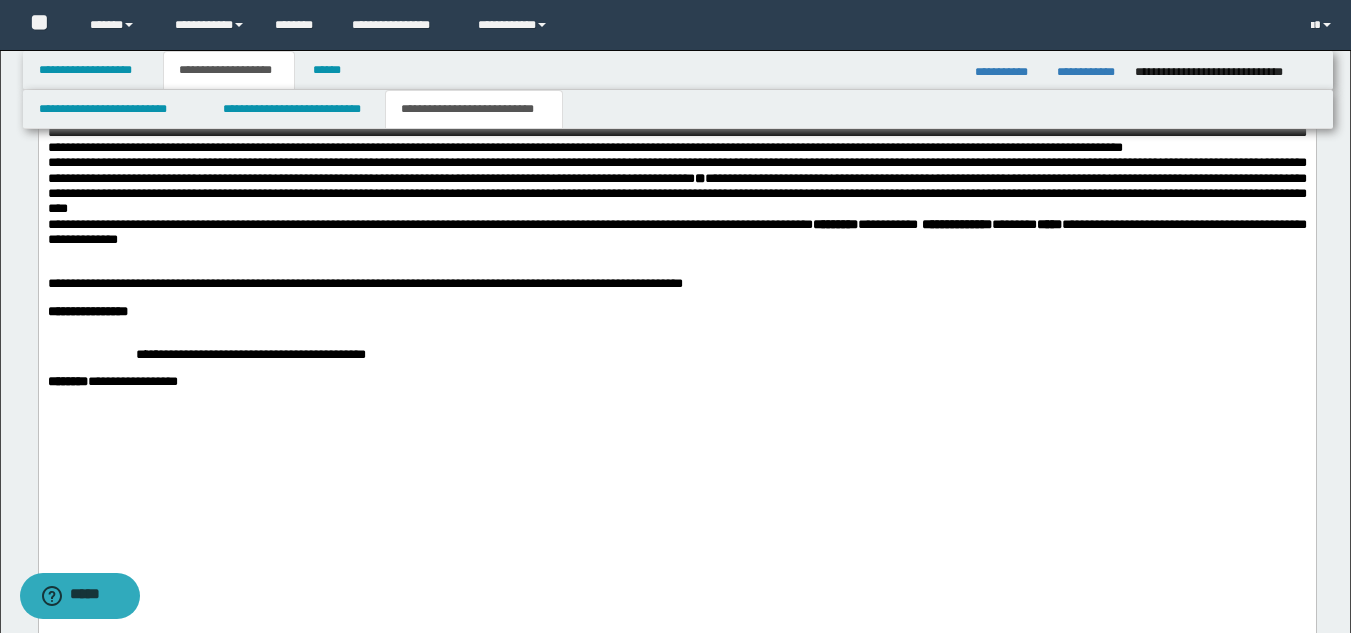 click on "**********" at bounding box center [676, -134] 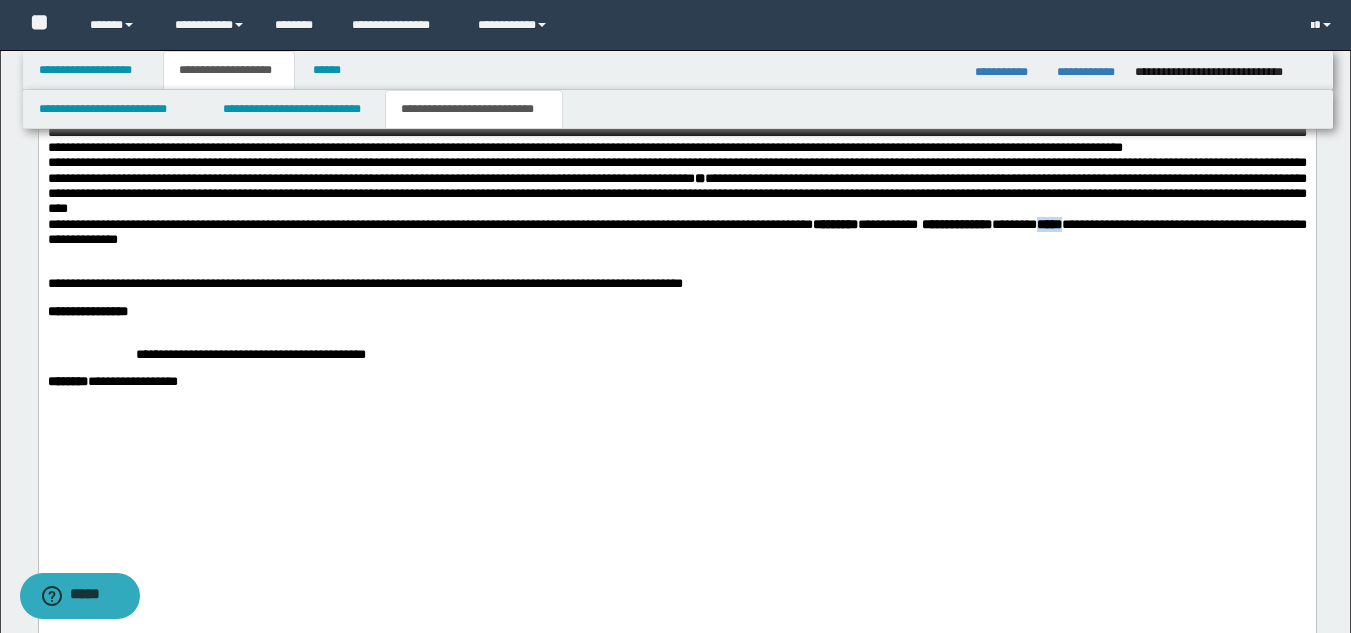 drag, startPoint x: 45, startPoint y: 462, endPoint x: 94, endPoint y: 454, distance: 49.648766 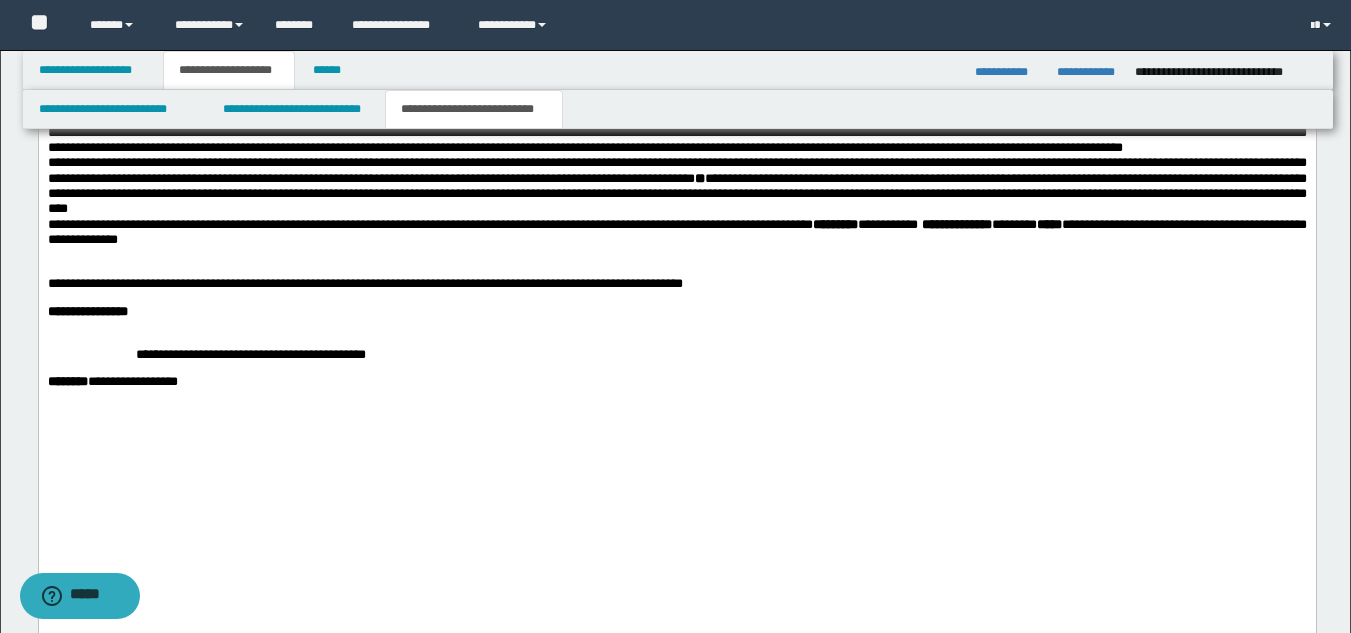click on "*****" at bounding box center (1048, 224) 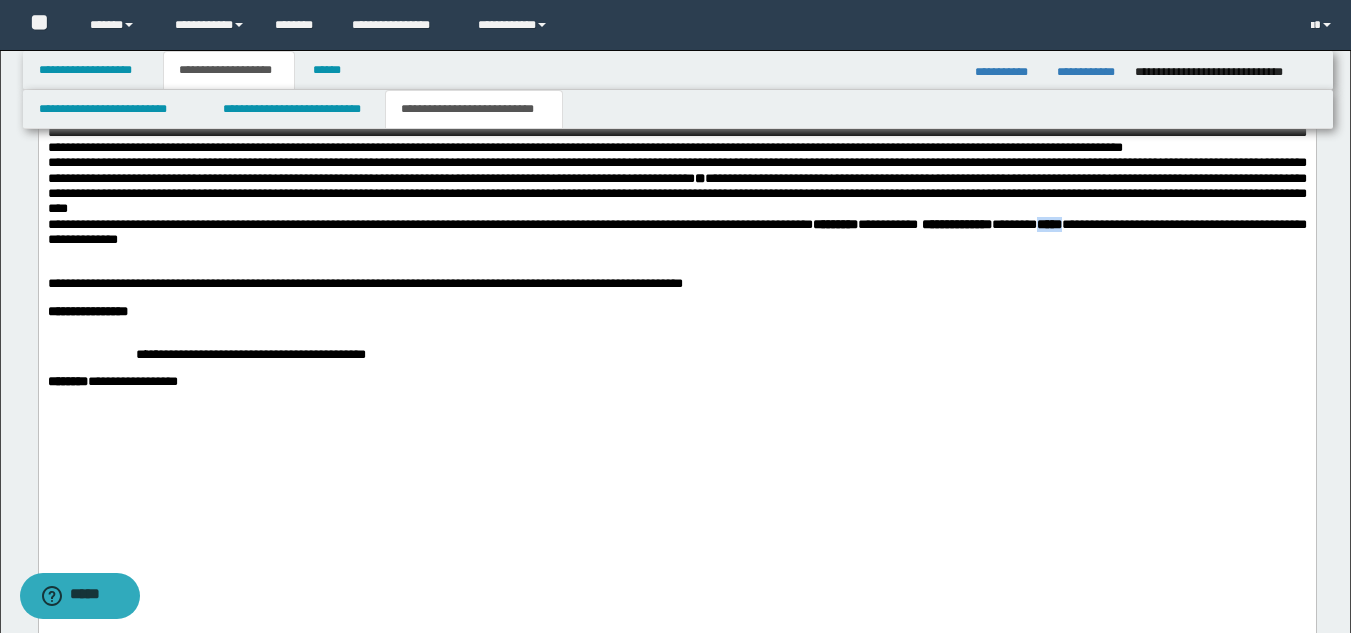drag, startPoint x: 49, startPoint y: 468, endPoint x: 90, endPoint y: 464, distance: 41.19466 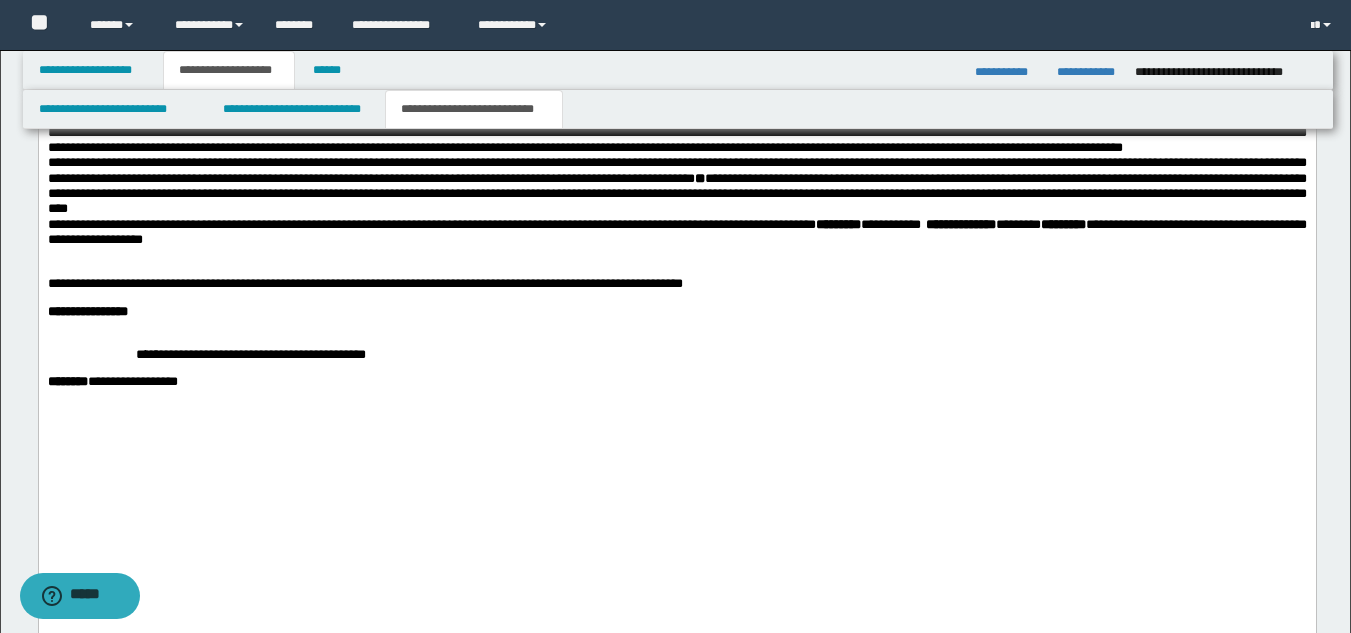click on "**********" at bounding box center (676, 232) 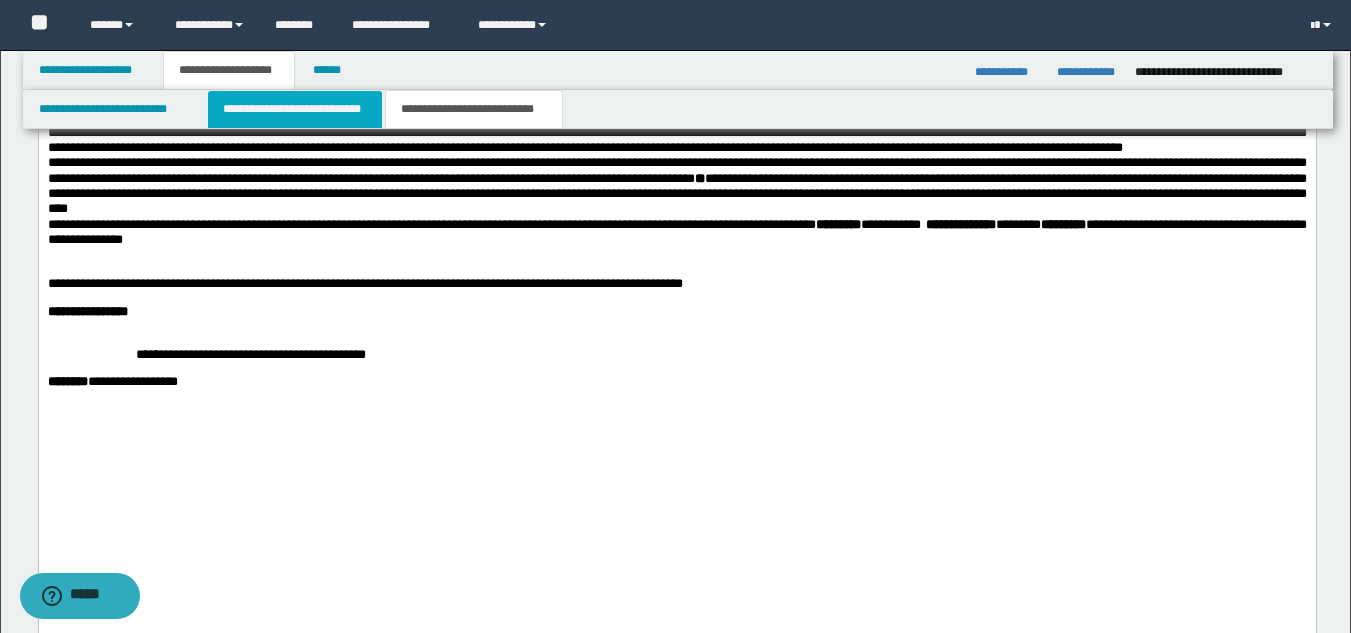 click on "**********" at bounding box center (295, 109) 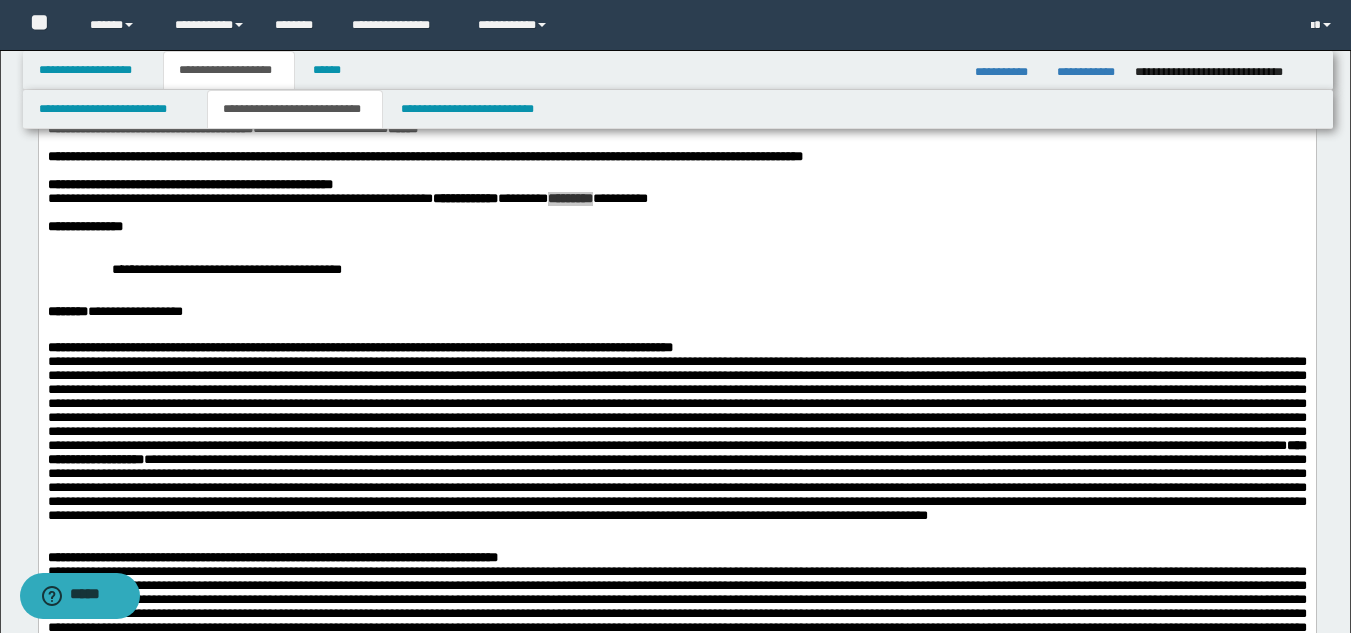 scroll, scrollTop: 147, scrollLeft: 0, axis: vertical 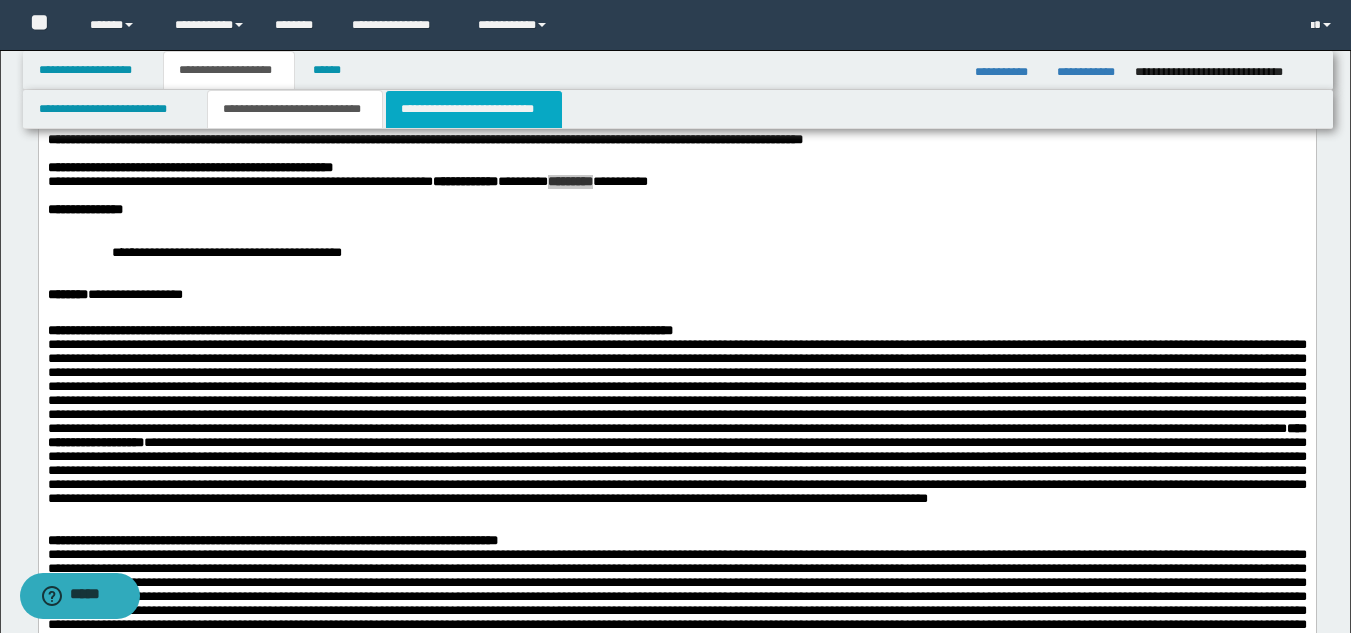 click on "**********" at bounding box center (474, 109) 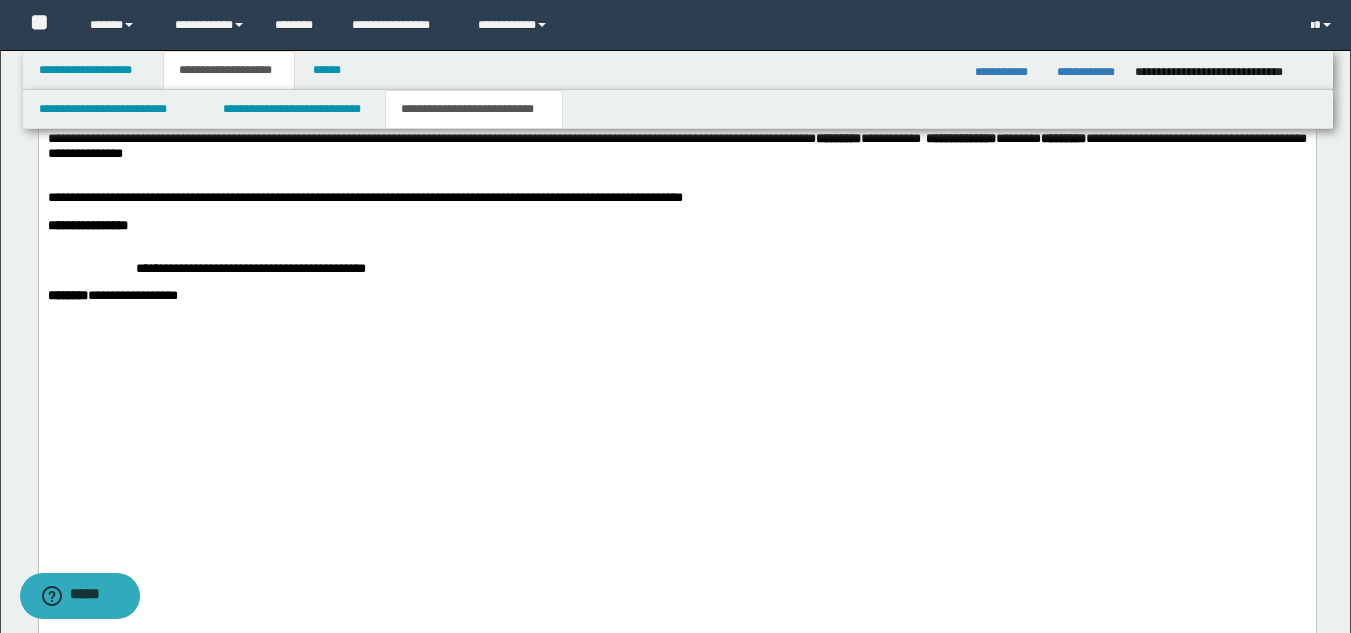 scroll, scrollTop: 1861, scrollLeft: 0, axis: vertical 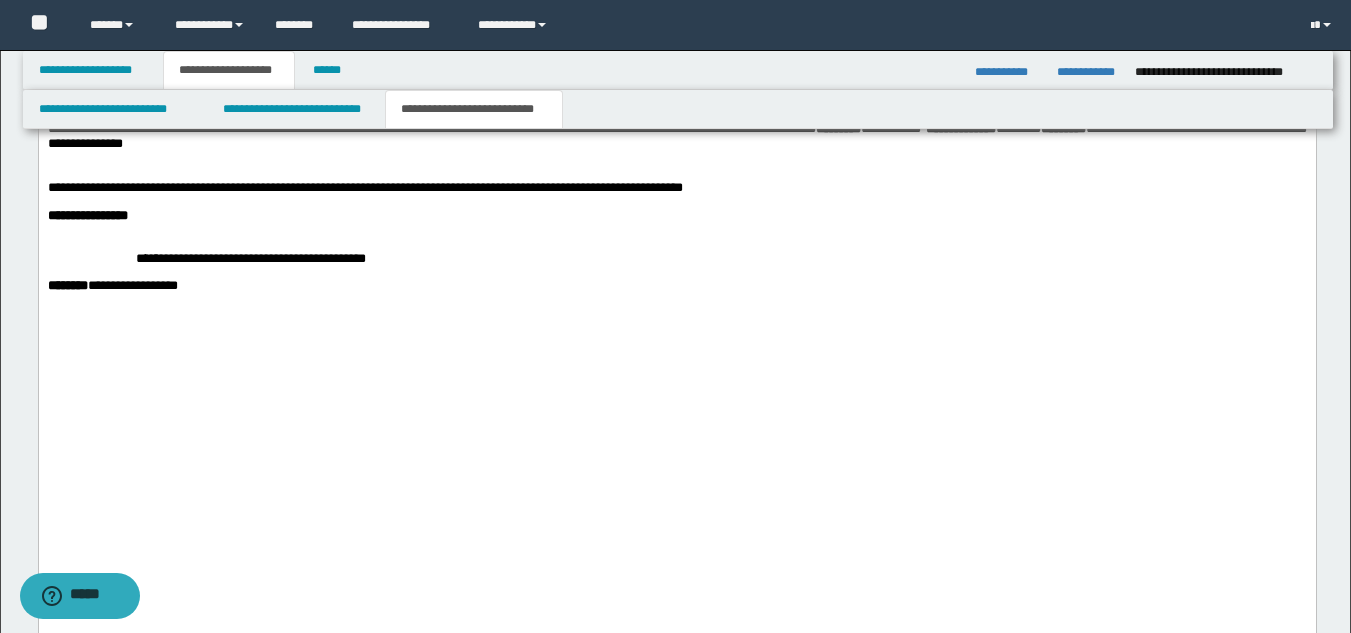 click on "**********" at bounding box center (676, 188) 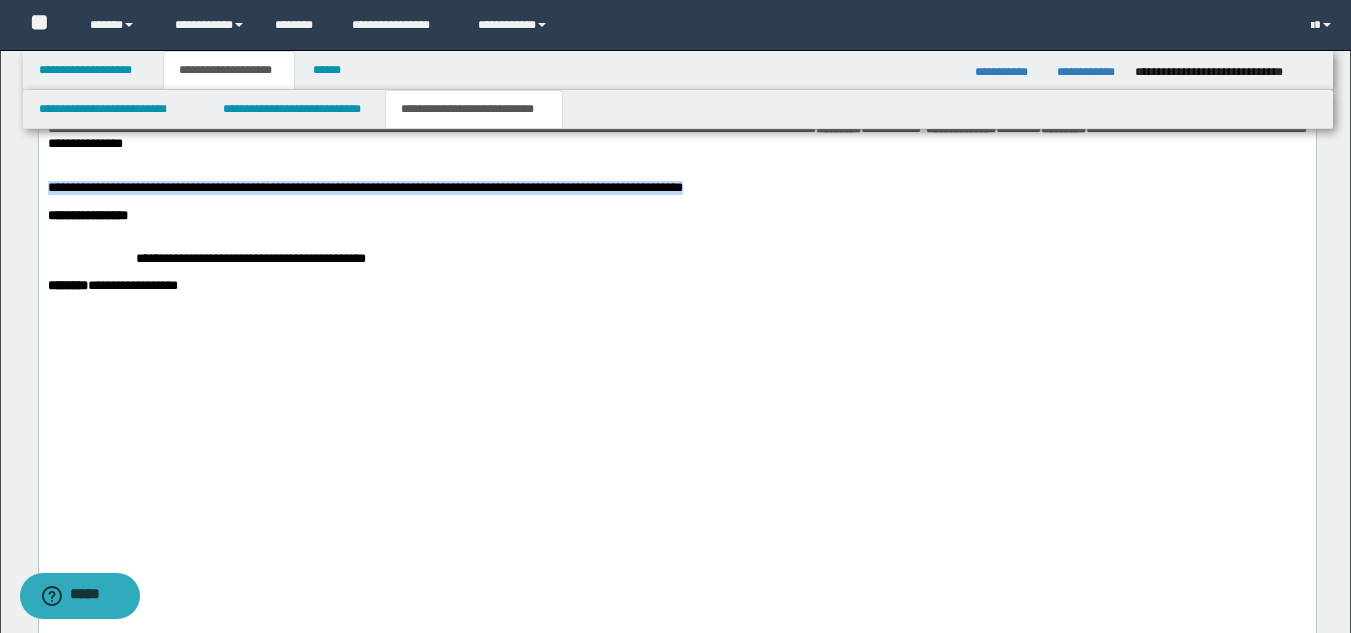 drag, startPoint x: 84, startPoint y: 392, endPoint x: 862, endPoint y: 413, distance: 778.2834 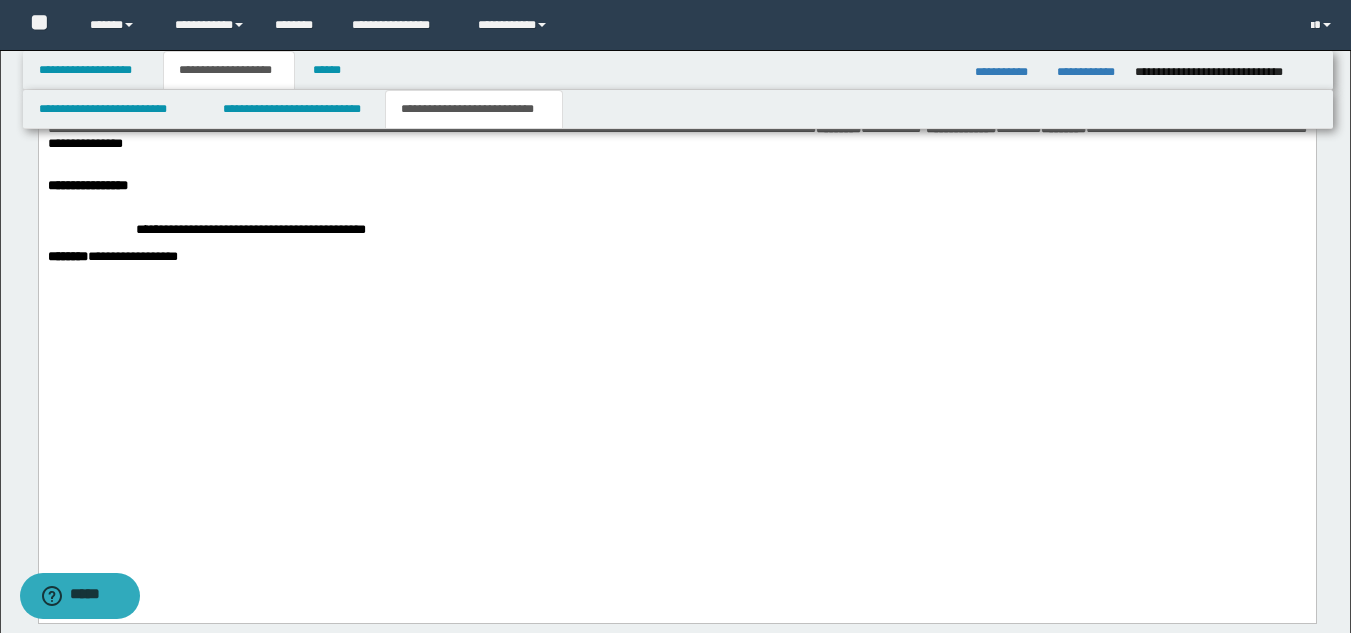 click on "**********" at bounding box center (676, 136) 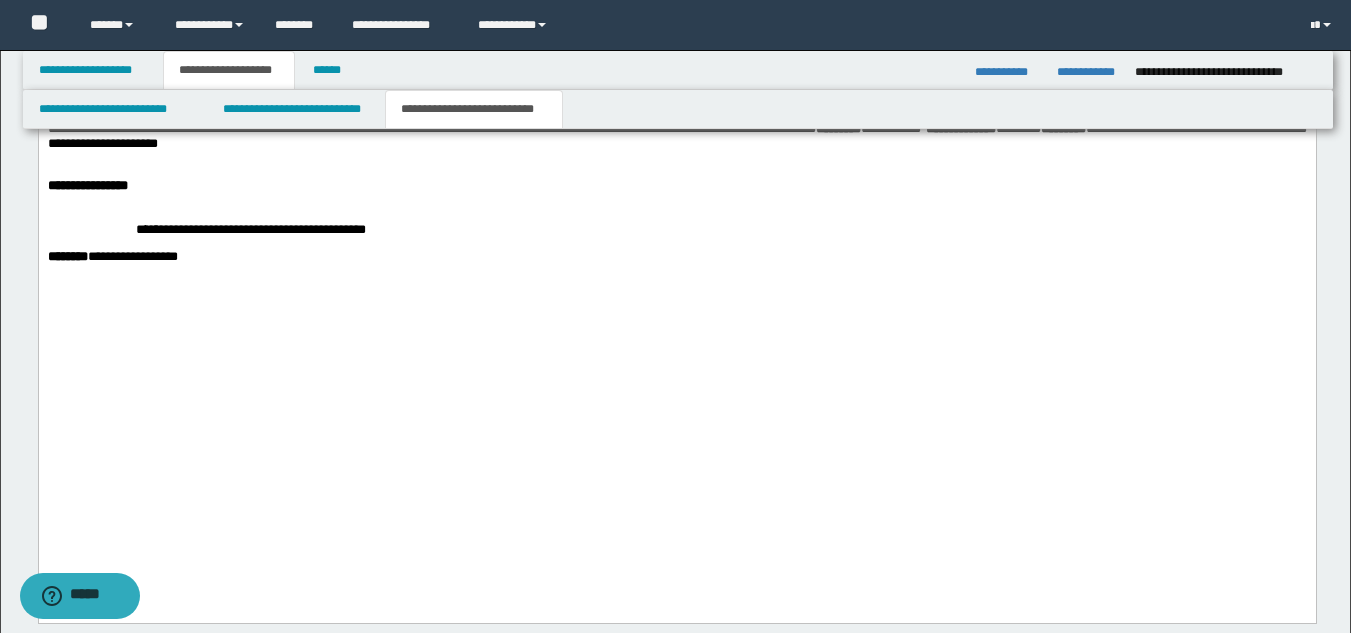 click at bounding box center (676, 172) 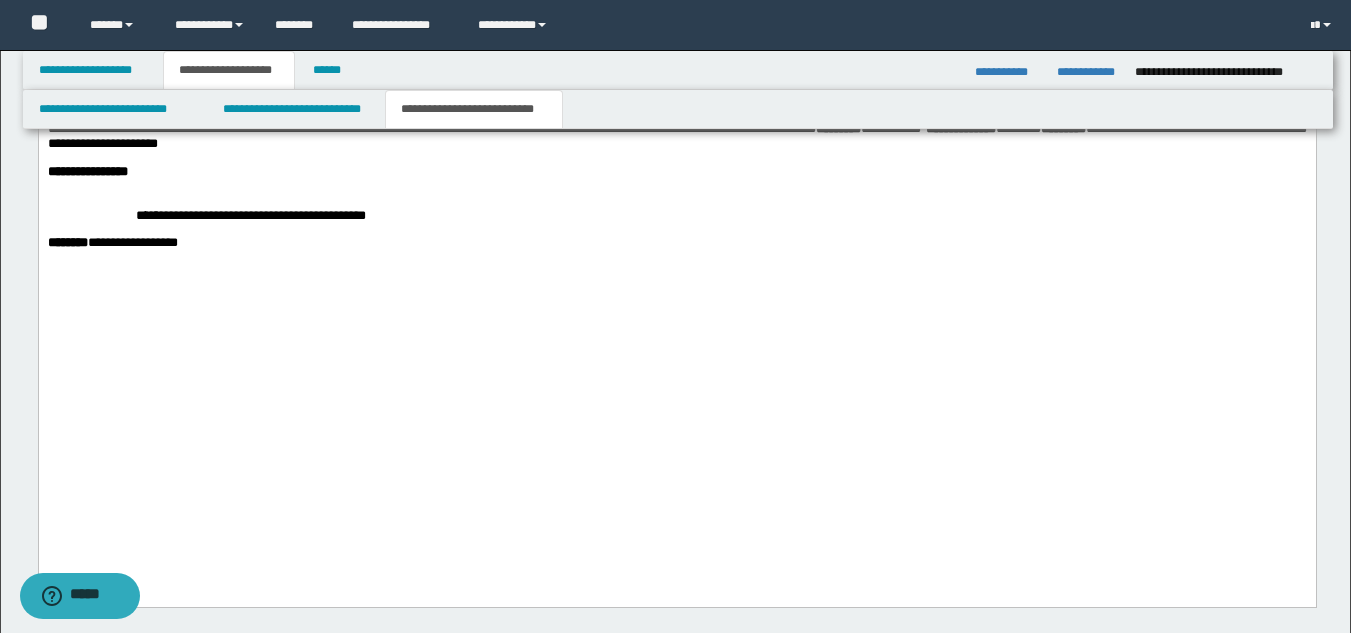 click on "**********" at bounding box center (676, 215) 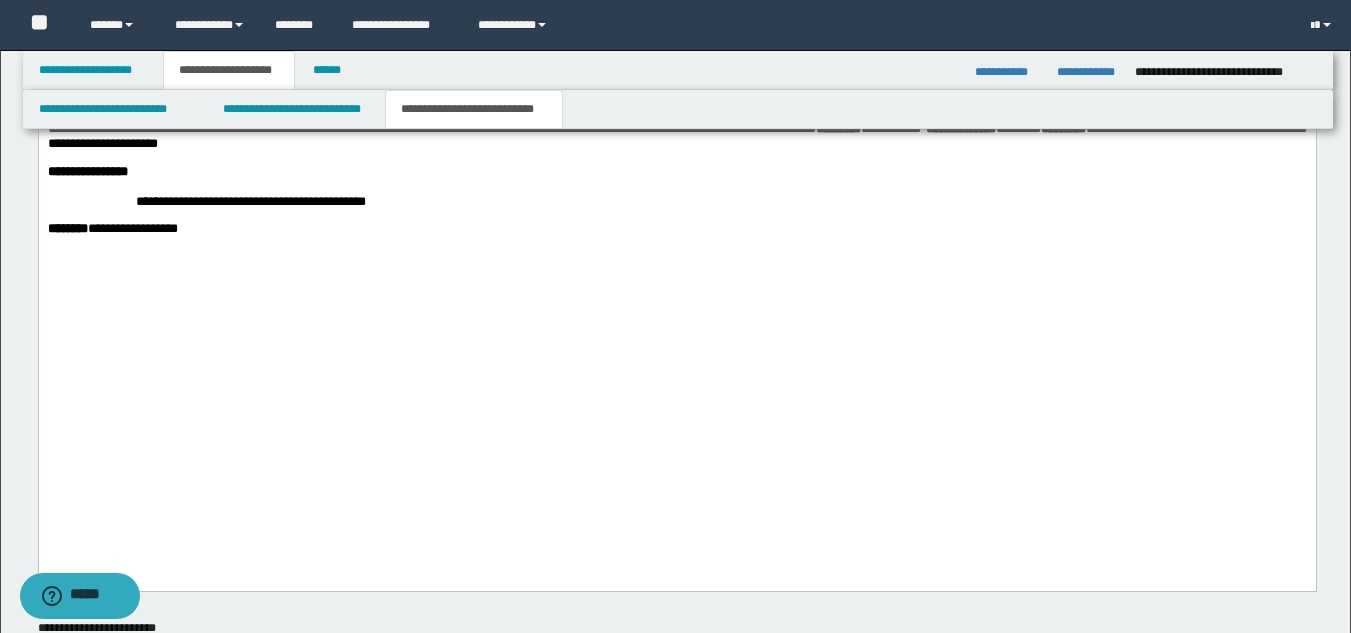 click on "**********" at bounding box center (676, -259) 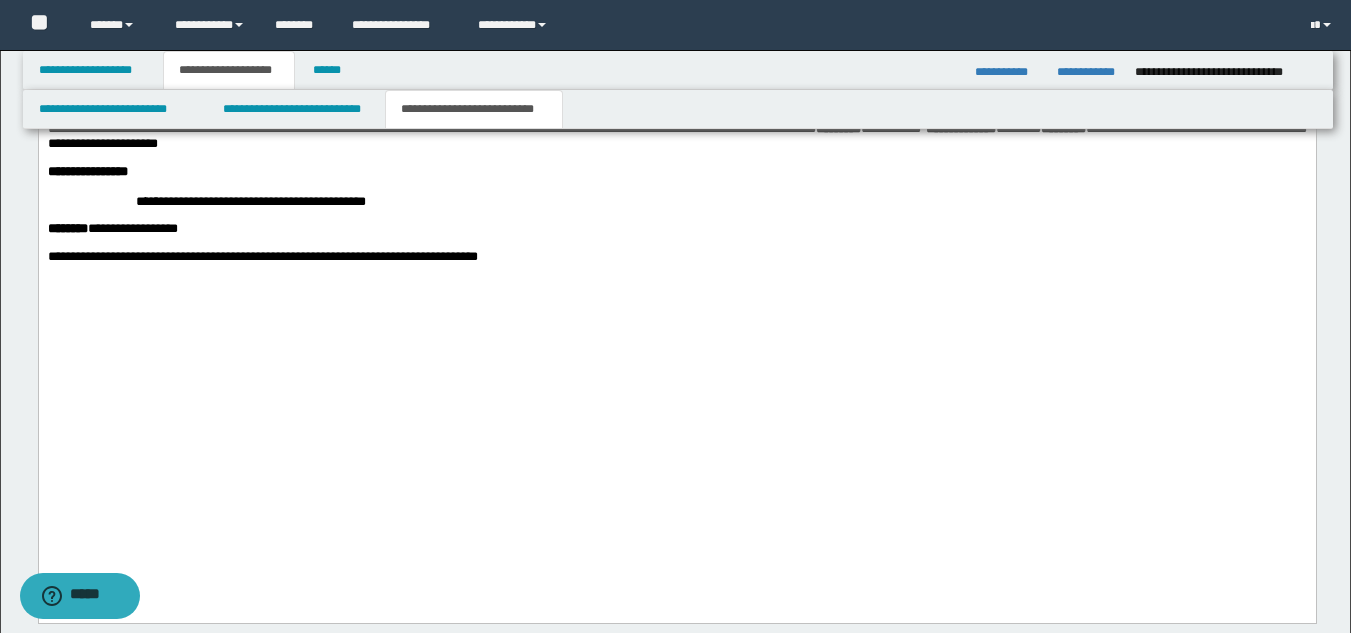 drag, startPoint x: 179, startPoint y: 535, endPoint x: 176, endPoint y: 524, distance: 11.401754 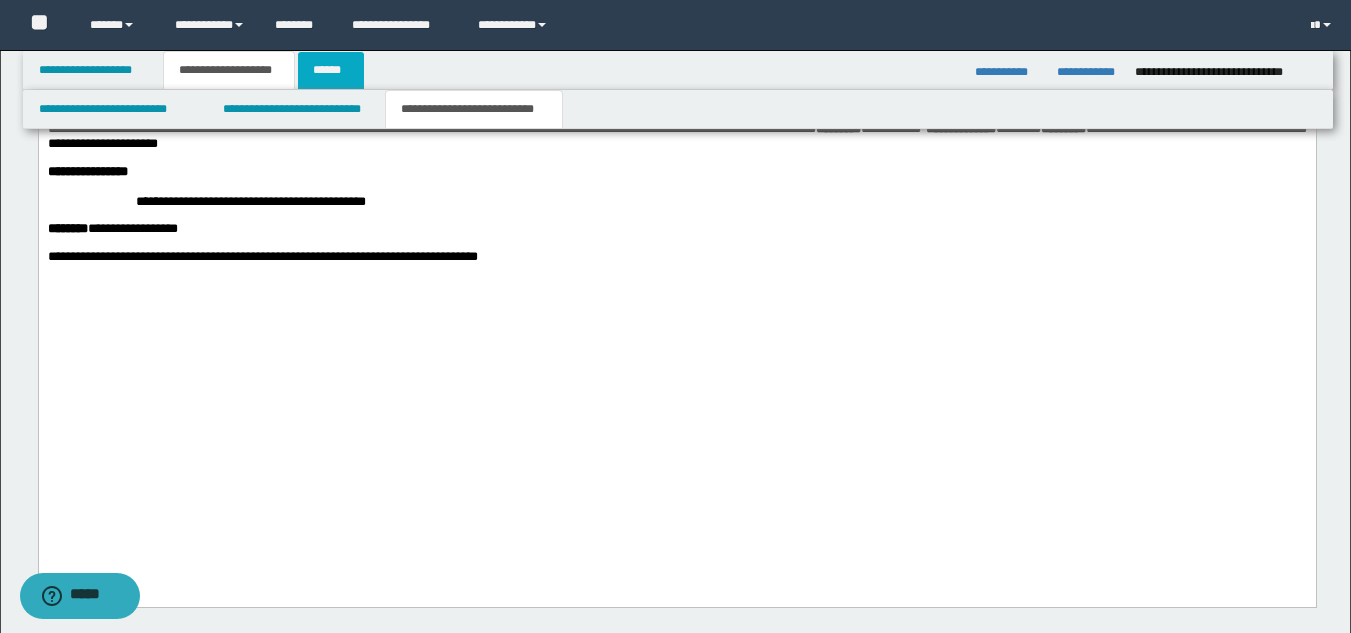 click on "******" at bounding box center [331, 70] 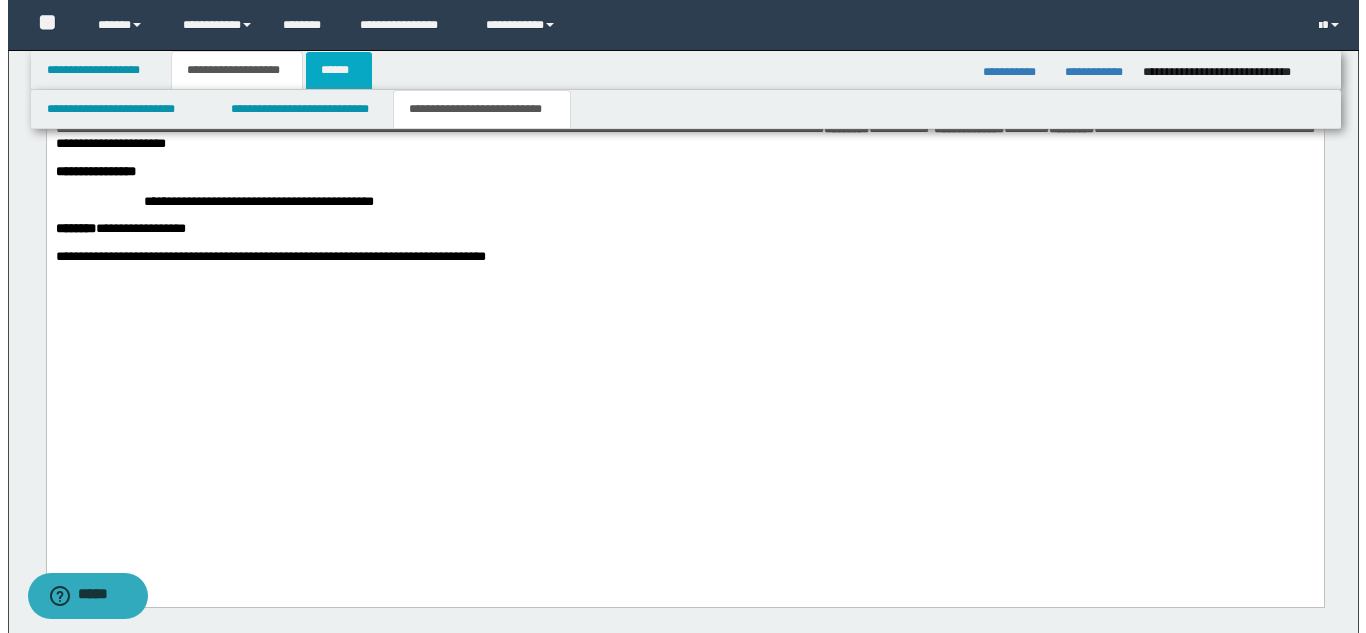 scroll, scrollTop: 0, scrollLeft: 0, axis: both 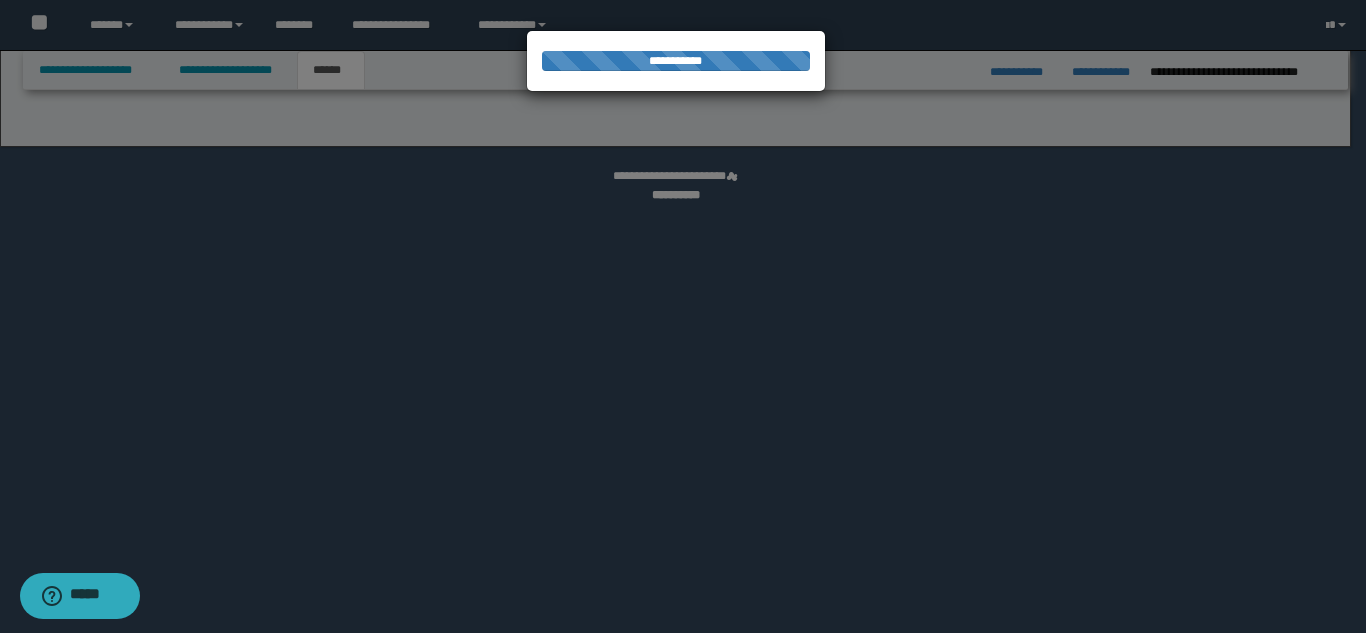 select on "*" 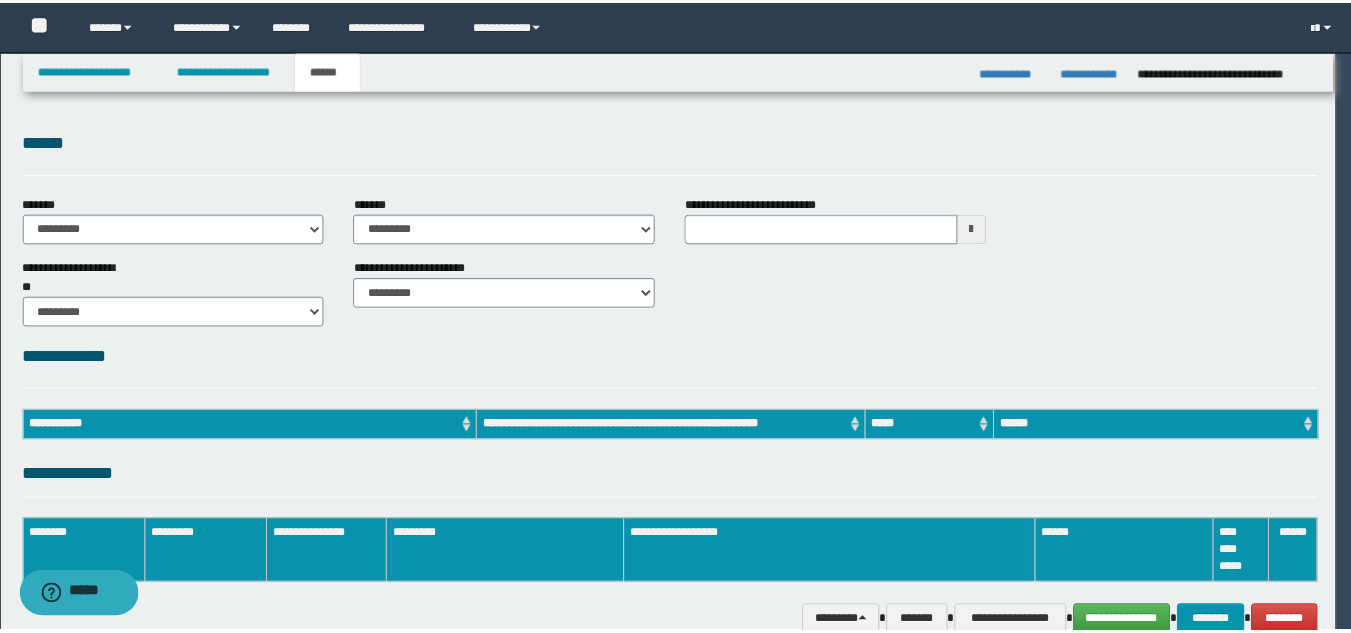 scroll, scrollTop: 0, scrollLeft: 0, axis: both 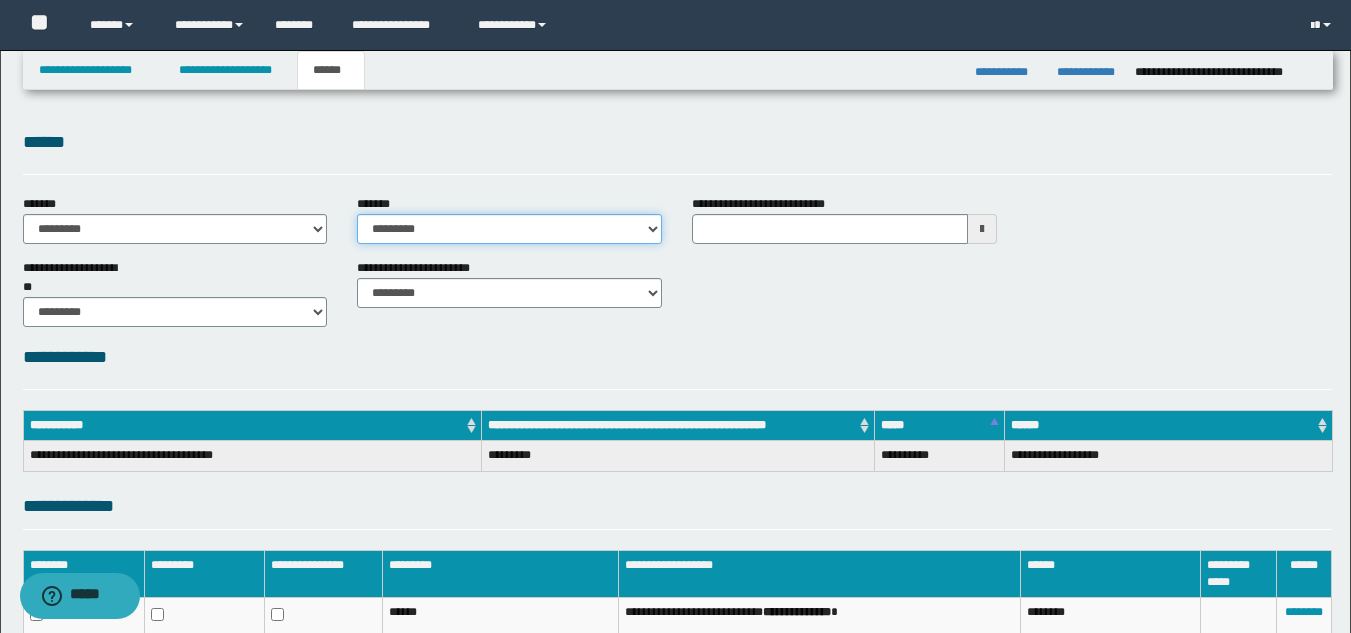 click on "**********" at bounding box center [509, 229] 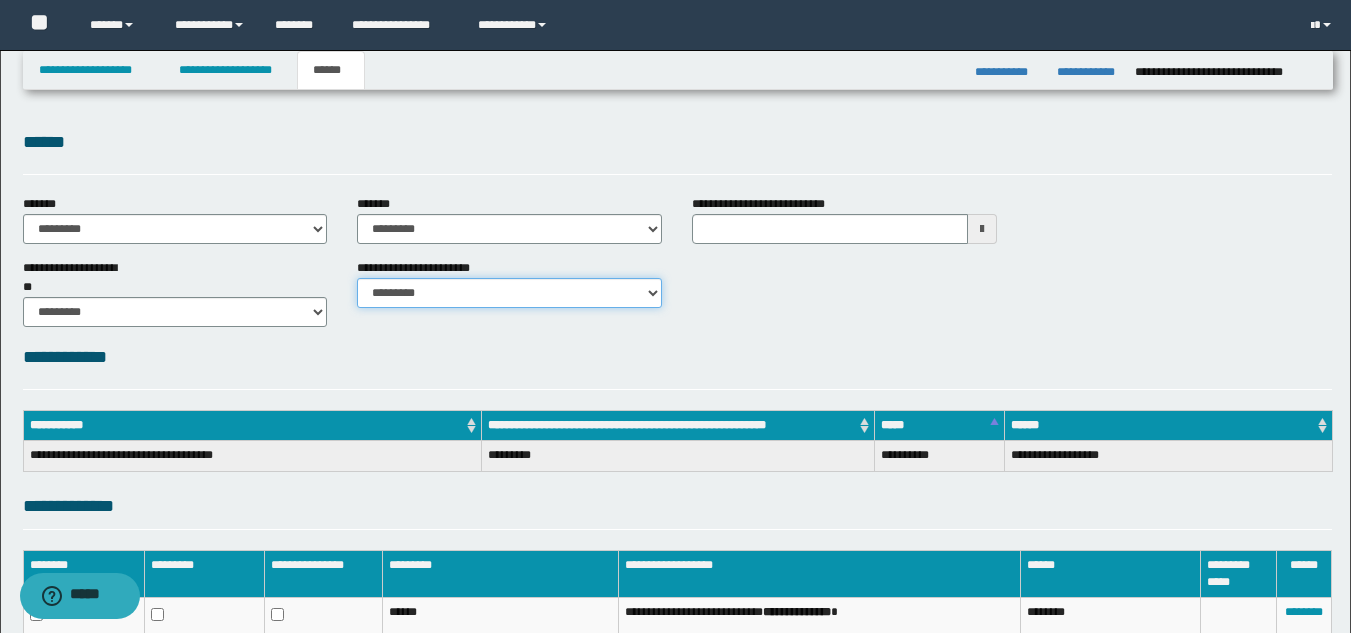 click on "*********
*********
*********" at bounding box center (509, 293) 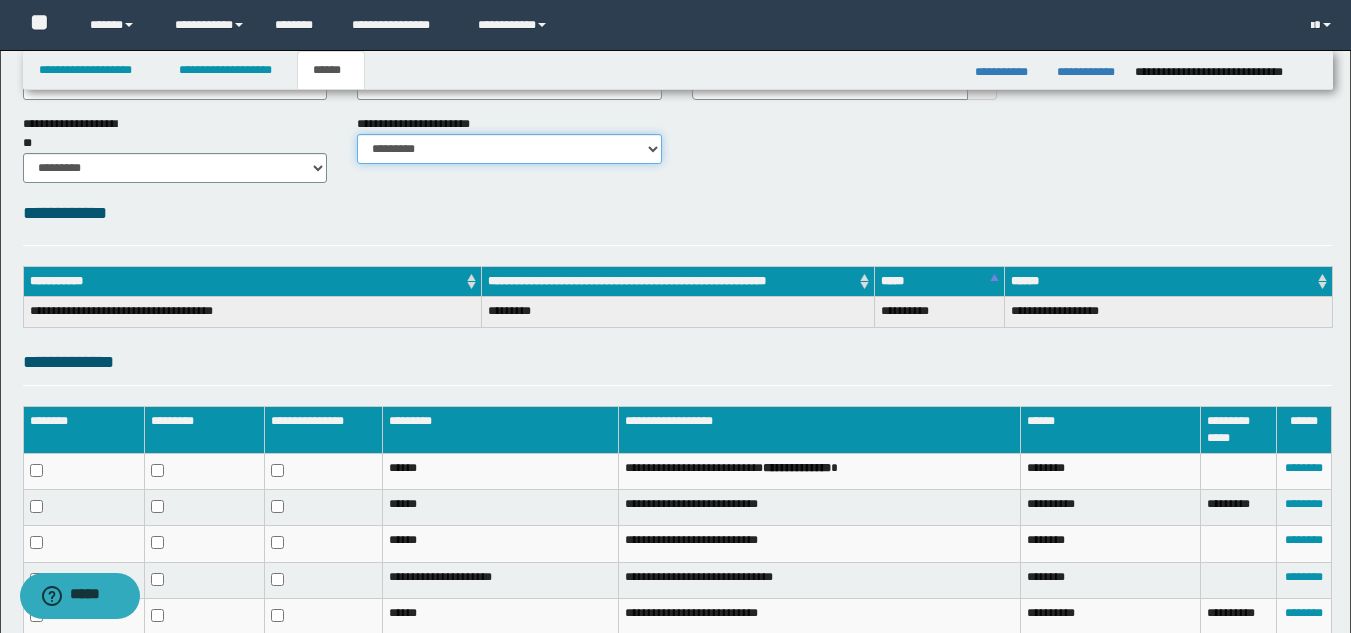scroll, scrollTop: 215, scrollLeft: 0, axis: vertical 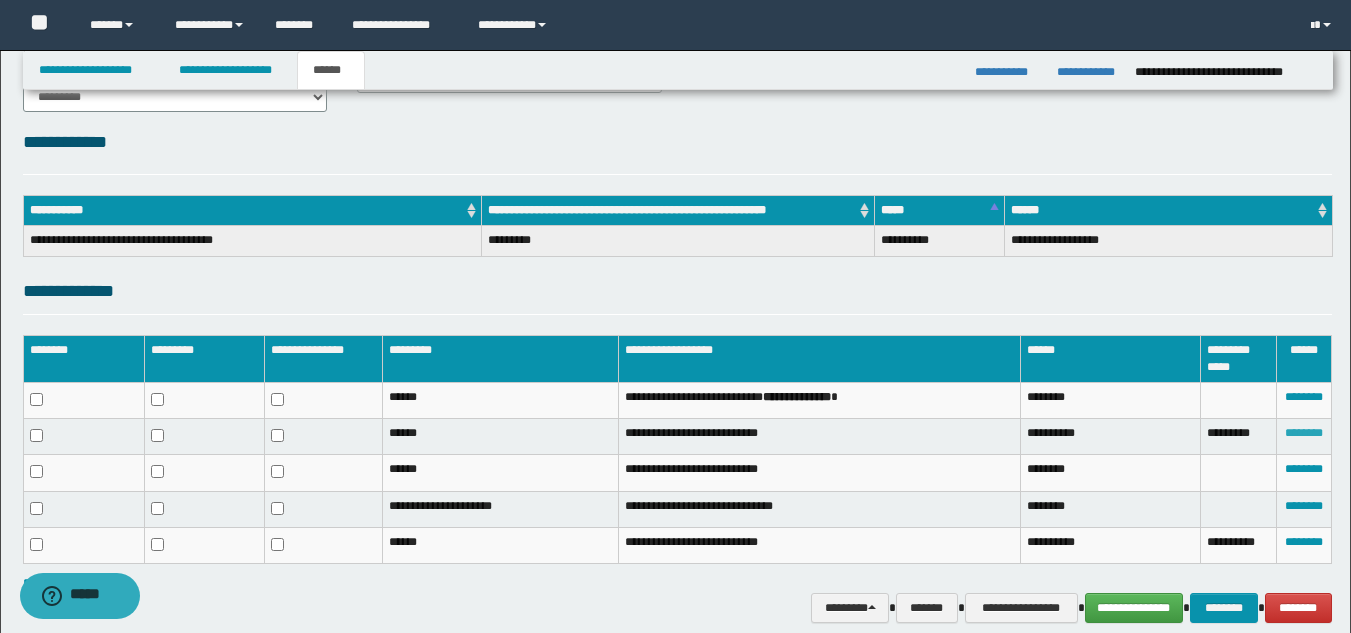 click on "********" at bounding box center [1304, 433] 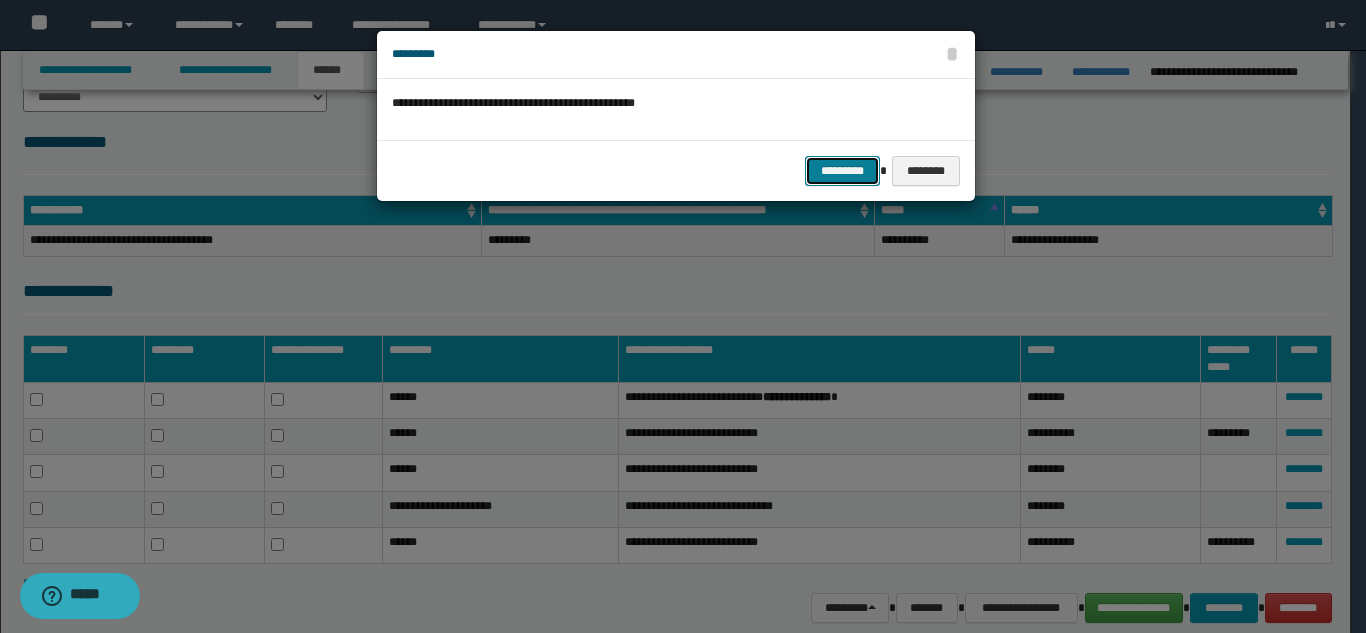 click on "*********" at bounding box center (842, 171) 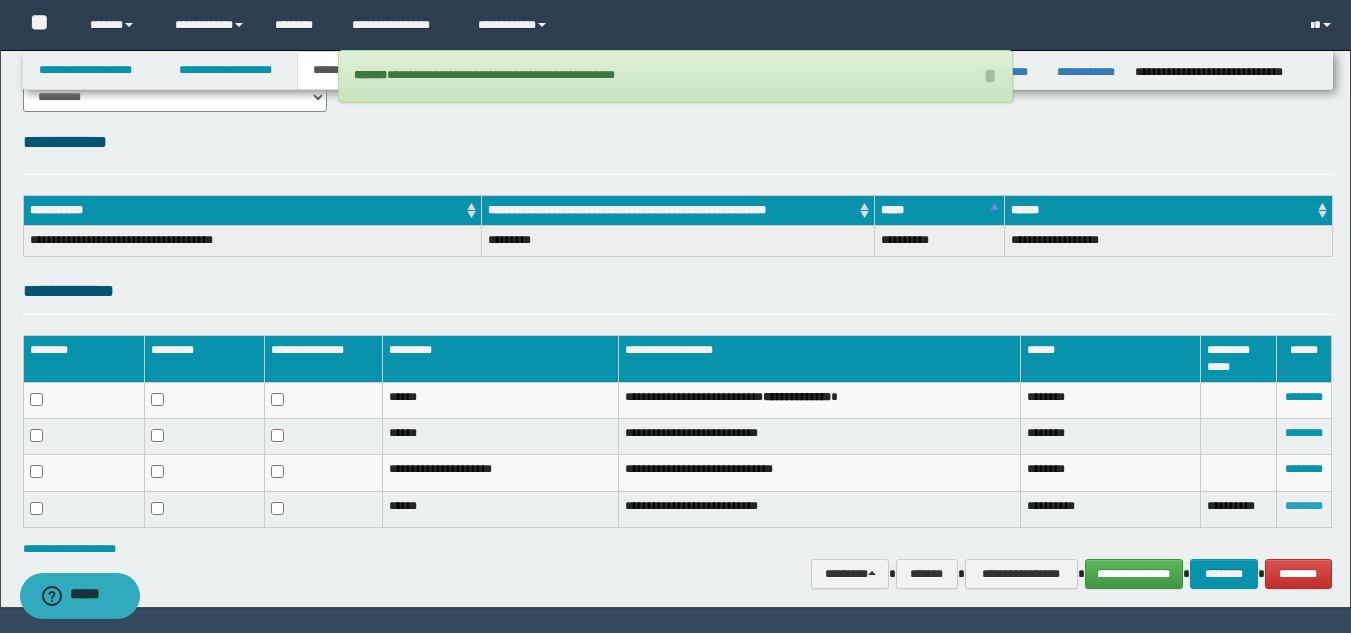 click on "********" at bounding box center (1304, 506) 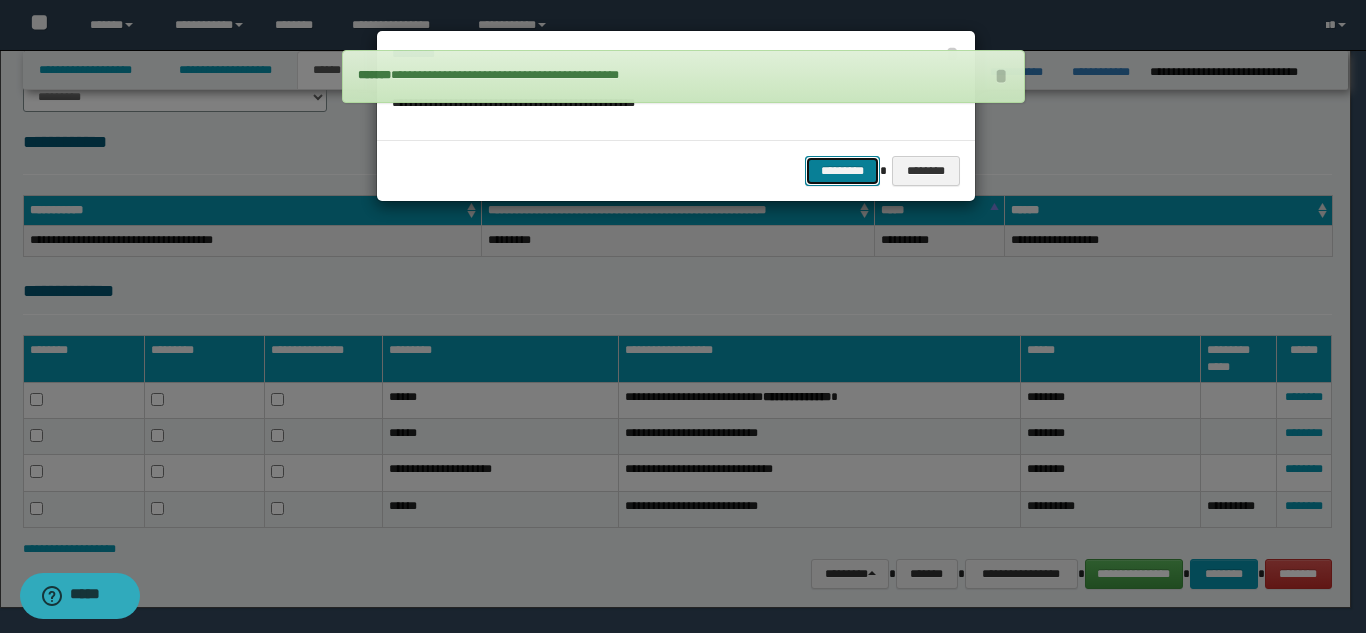 click on "*********" at bounding box center [842, 171] 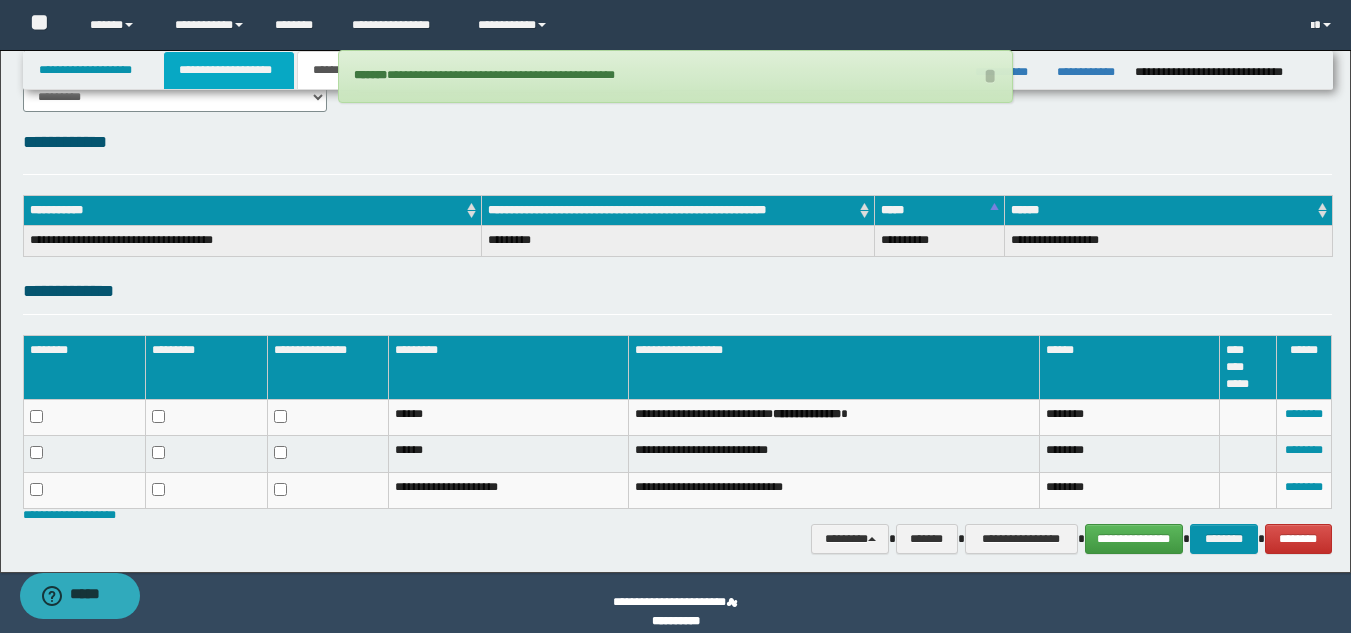 click on "**********" at bounding box center (229, 70) 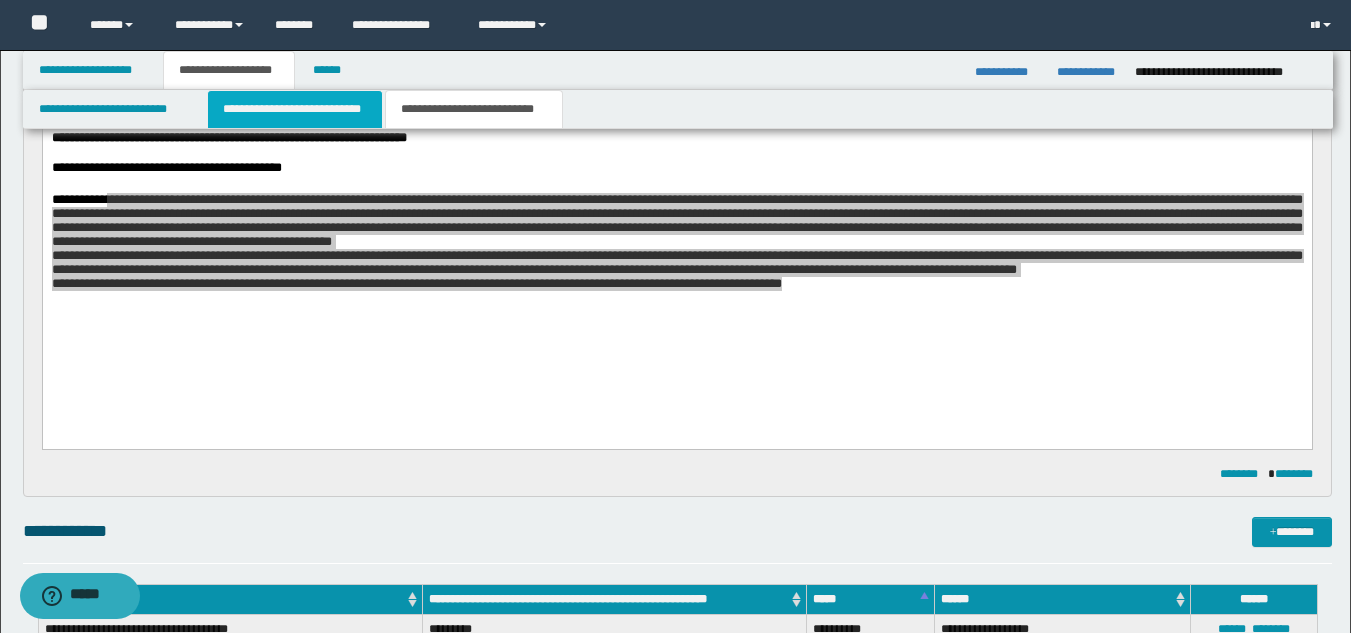 click on "**********" at bounding box center (295, 109) 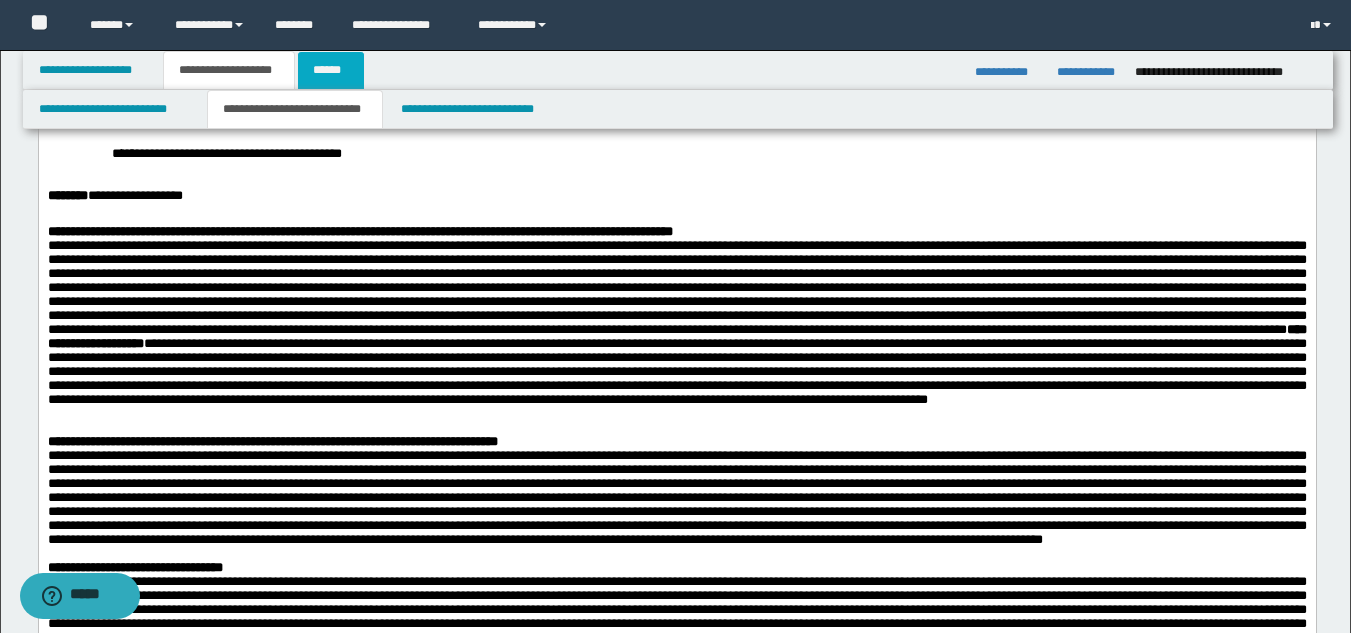 click on "******" at bounding box center [331, 70] 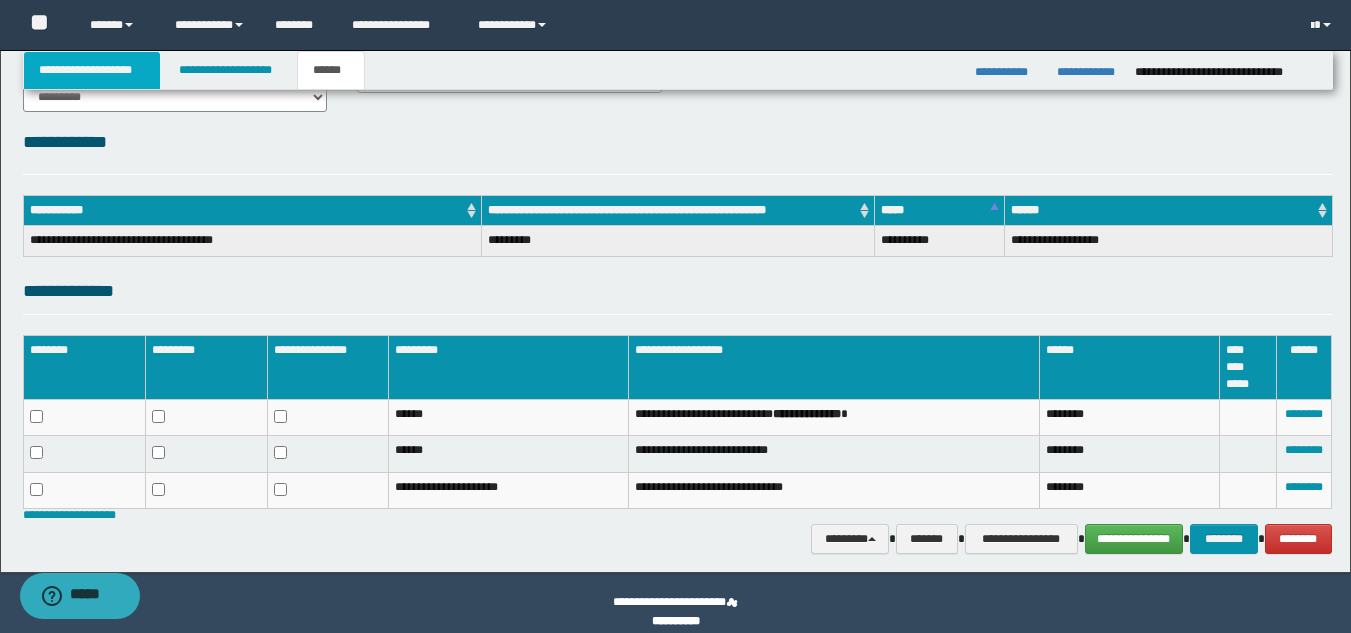 click on "**********" at bounding box center [92, 70] 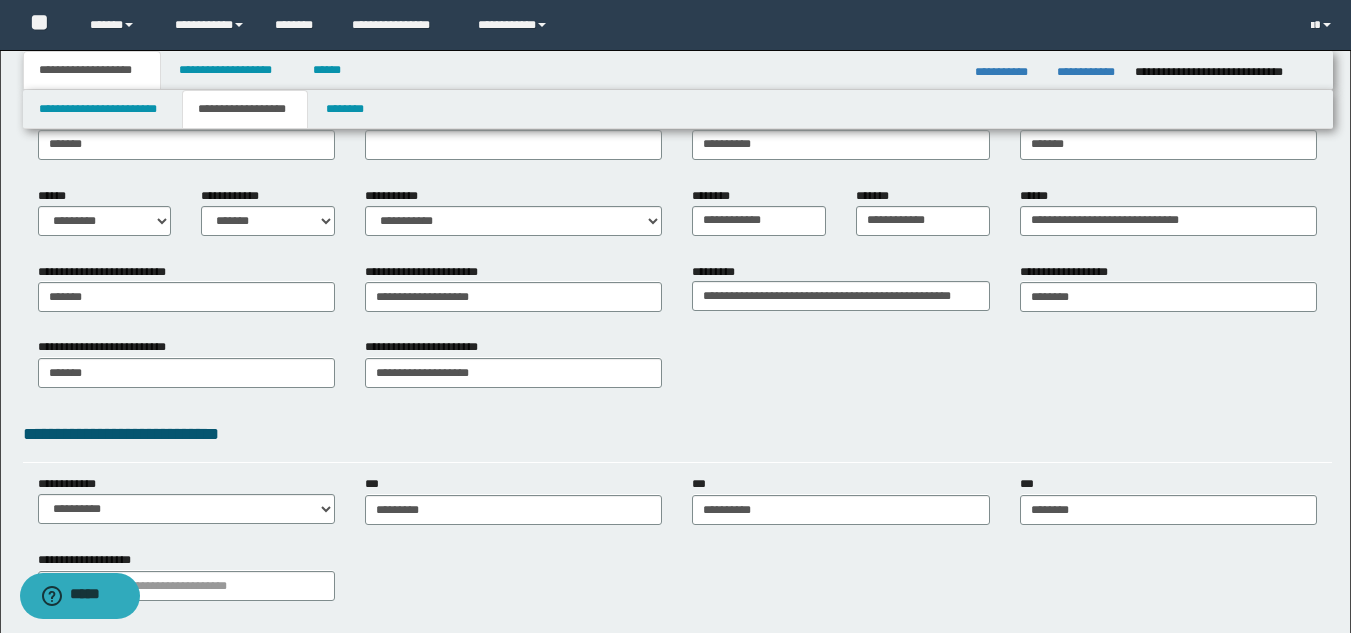 click on "**********" at bounding box center (186, 499) 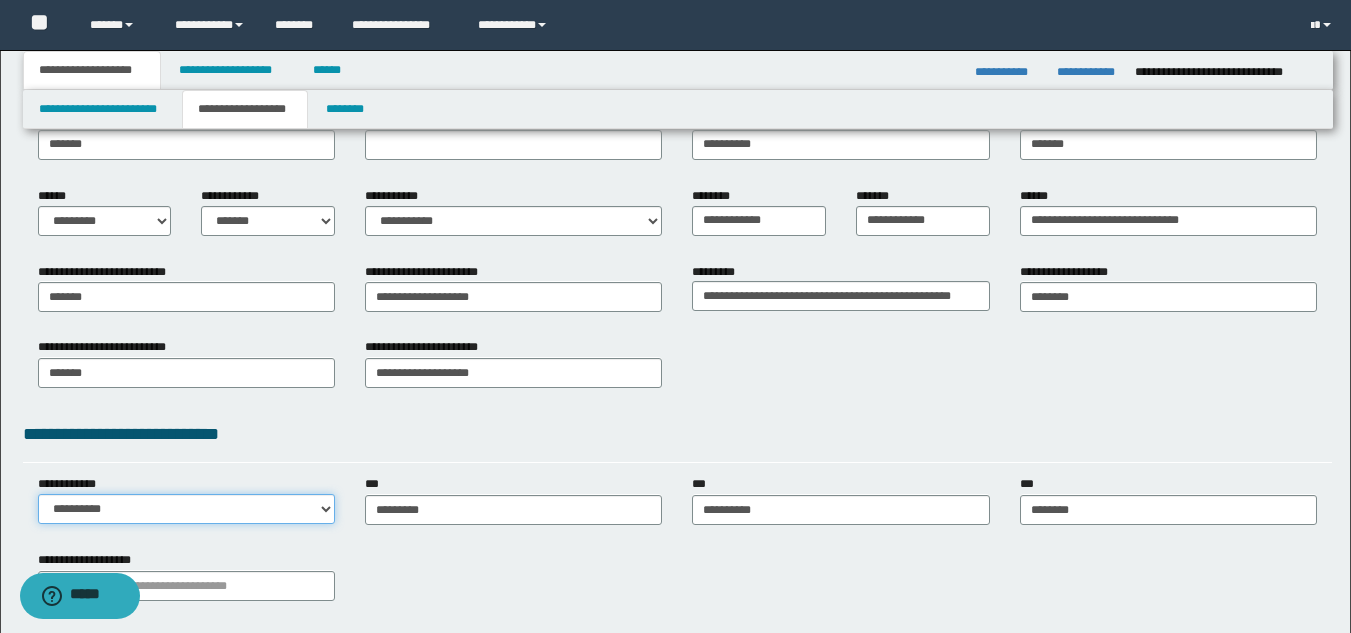 click on "**********" at bounding box center [186, 509] 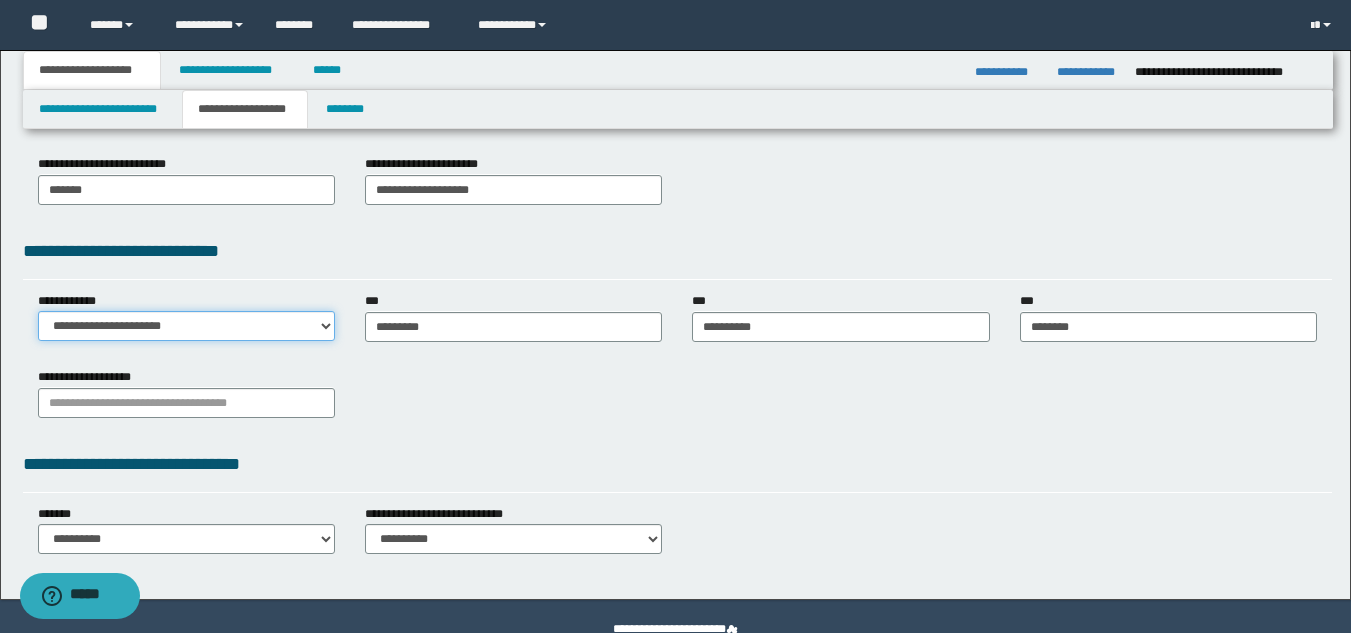 scroll, scrollTop: 420, scrollLeft: 0, axis: vertical 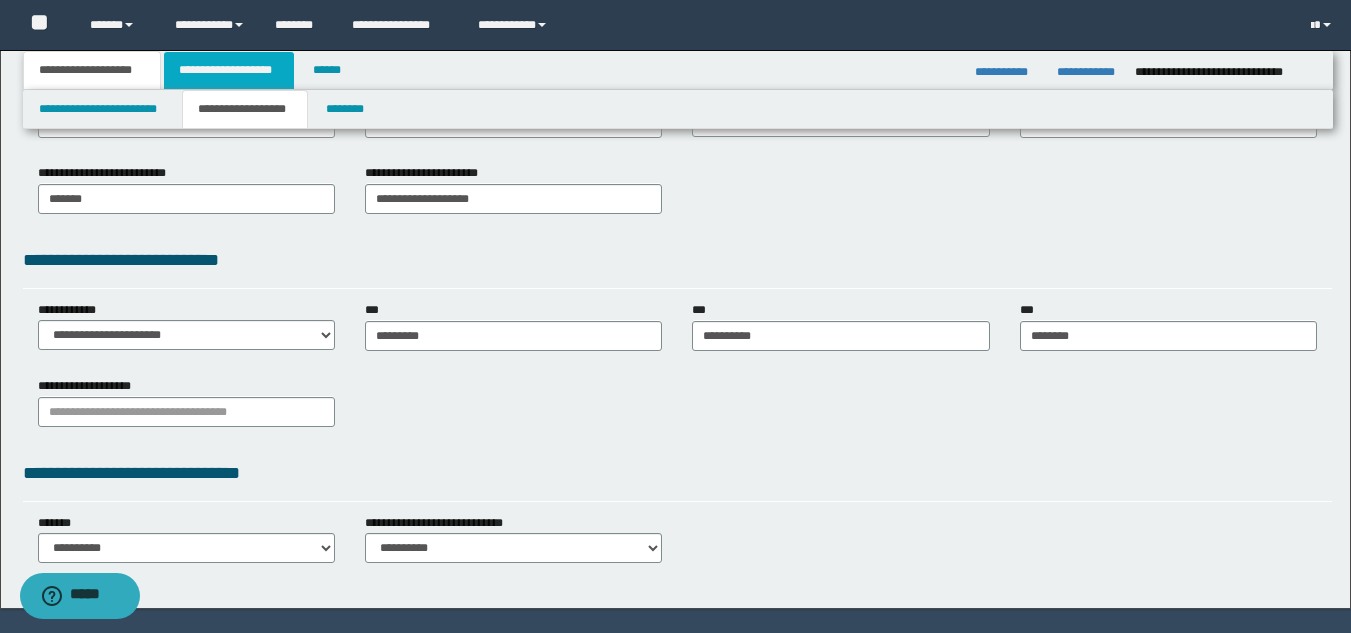 click on "**********" at bounding box center [229, 70] 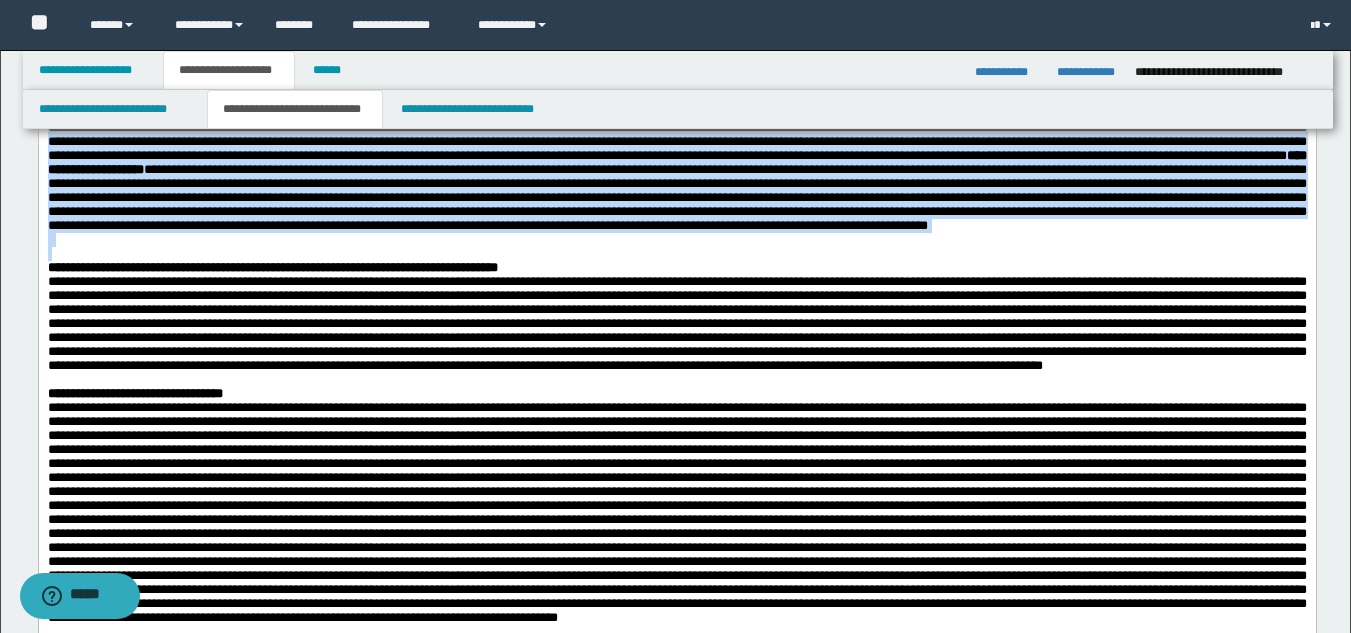 click at bounding box center [676, 254] 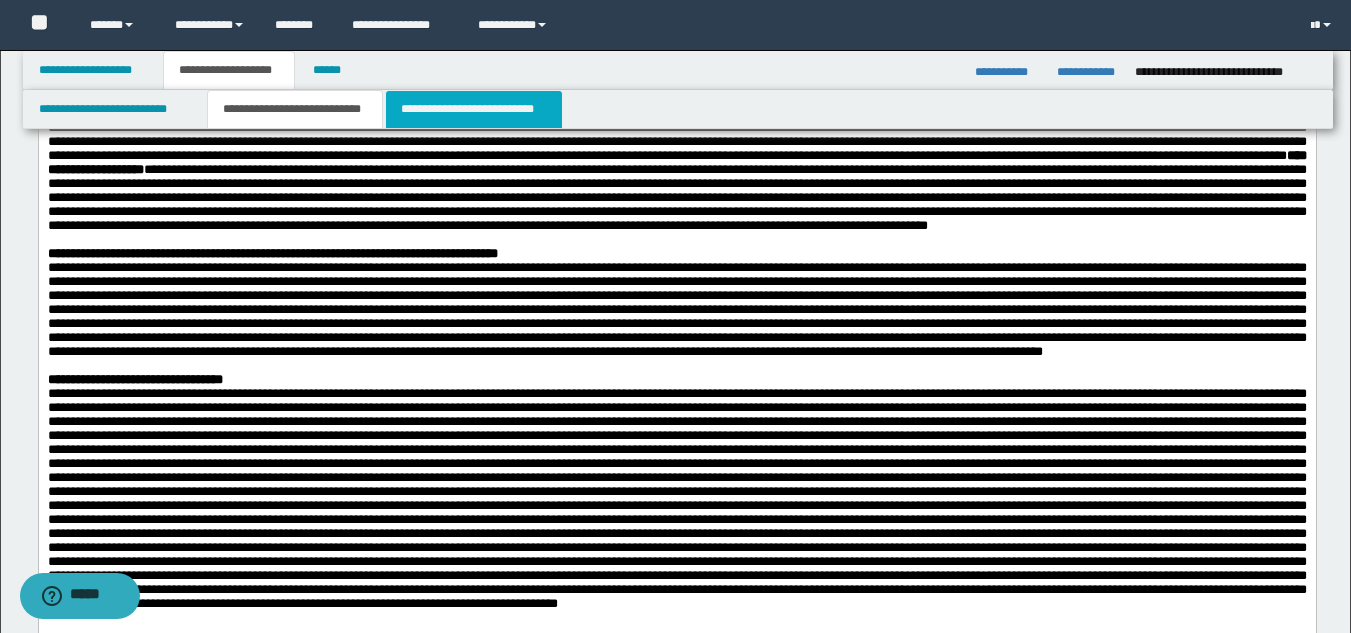 click on "**********" at bounding box center [474, 109] 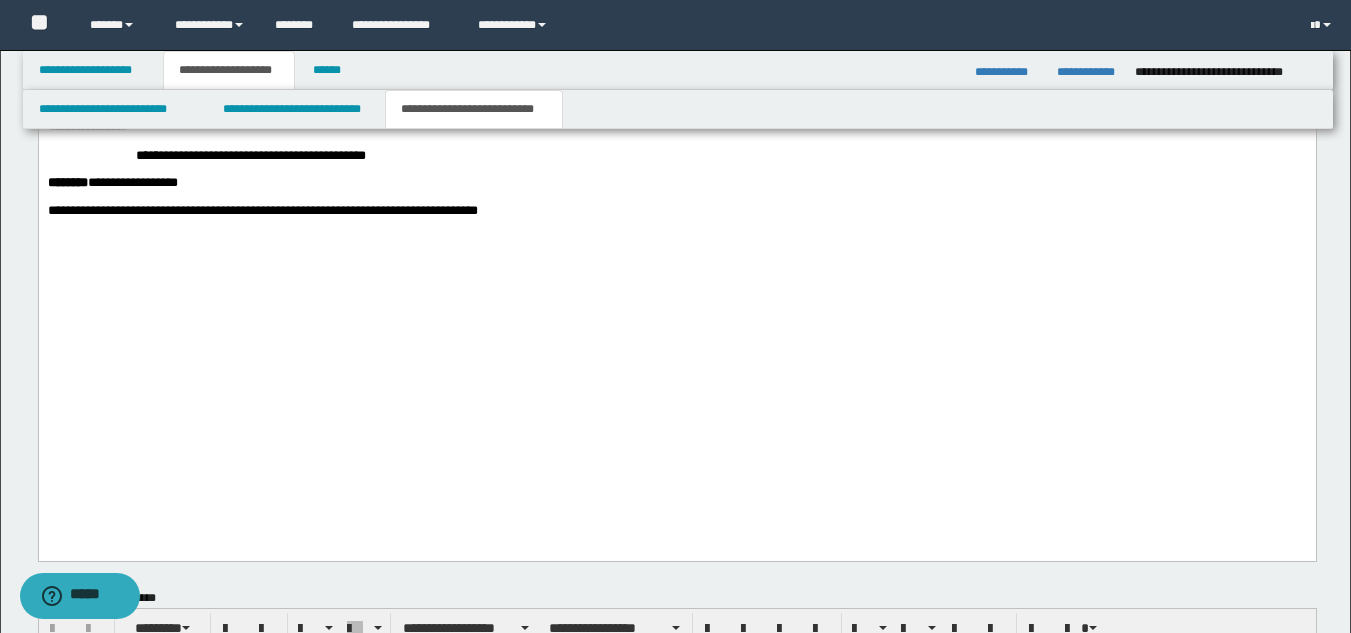 scroll, scrollTop: 1912, scrollLeft: 0, axis: vertical 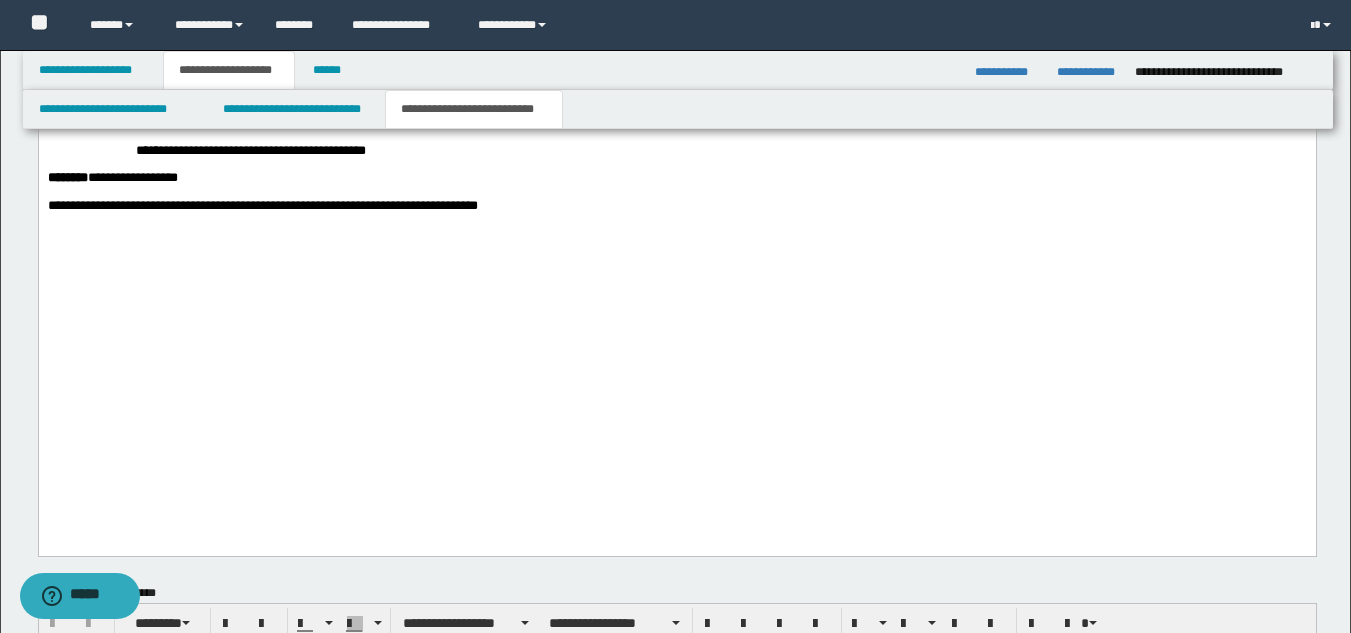 click on "**********" at bounding box center [676, 38] 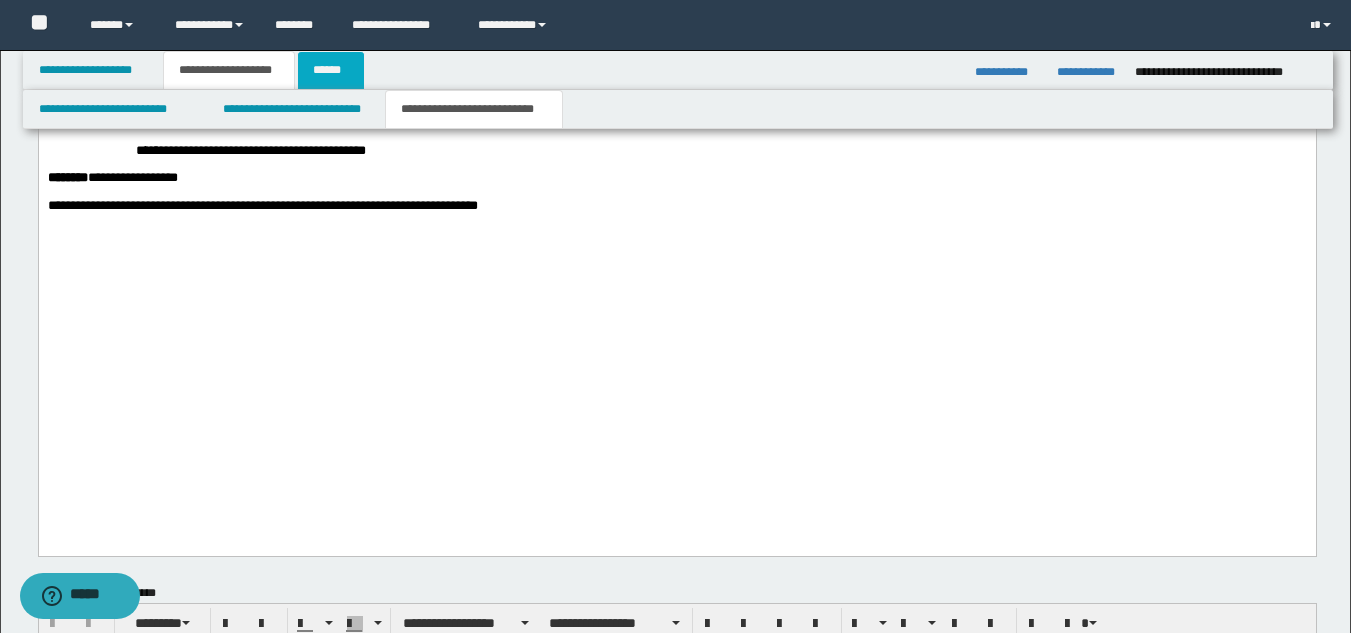 click on "******" at bounding box center (331, 70) 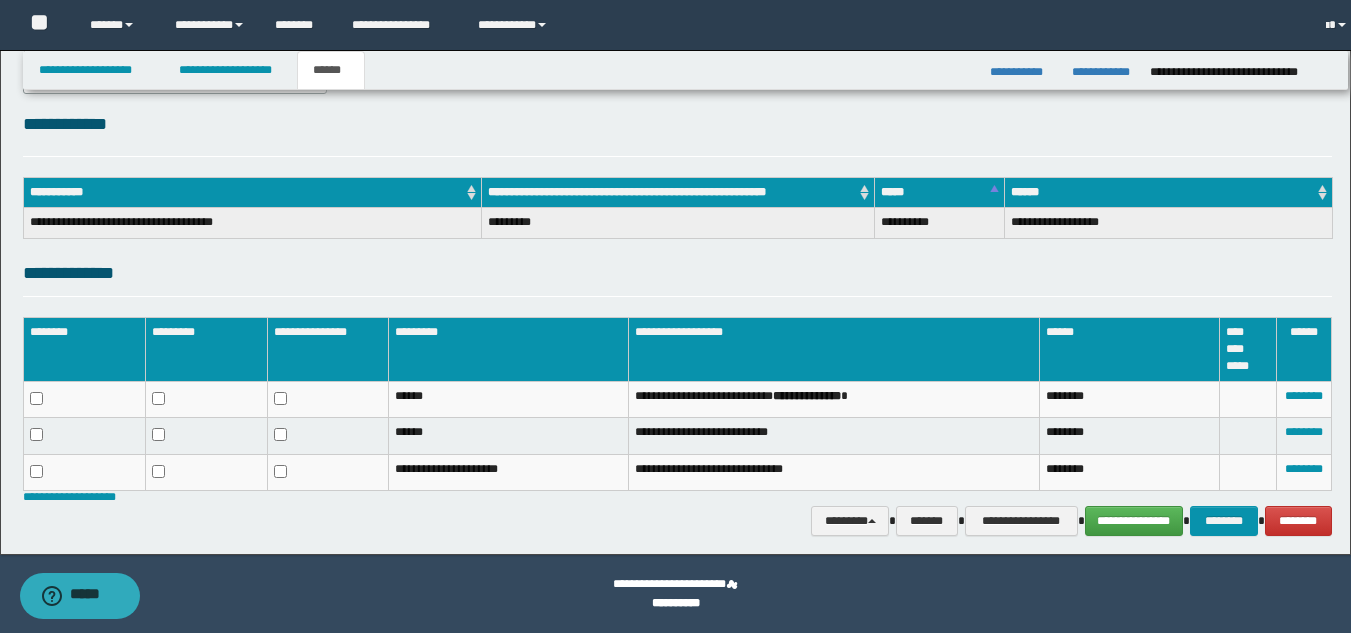 scroll, scrollTop: 233, scrollLeft: 0, axis: vertical 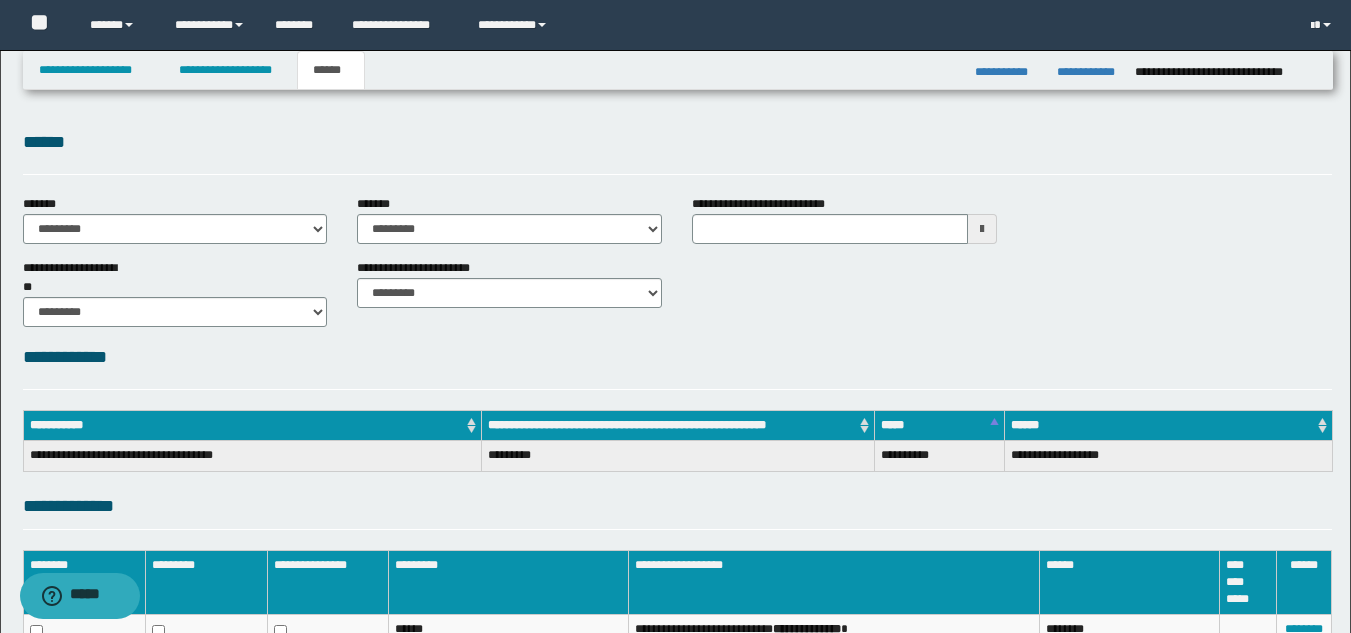 type 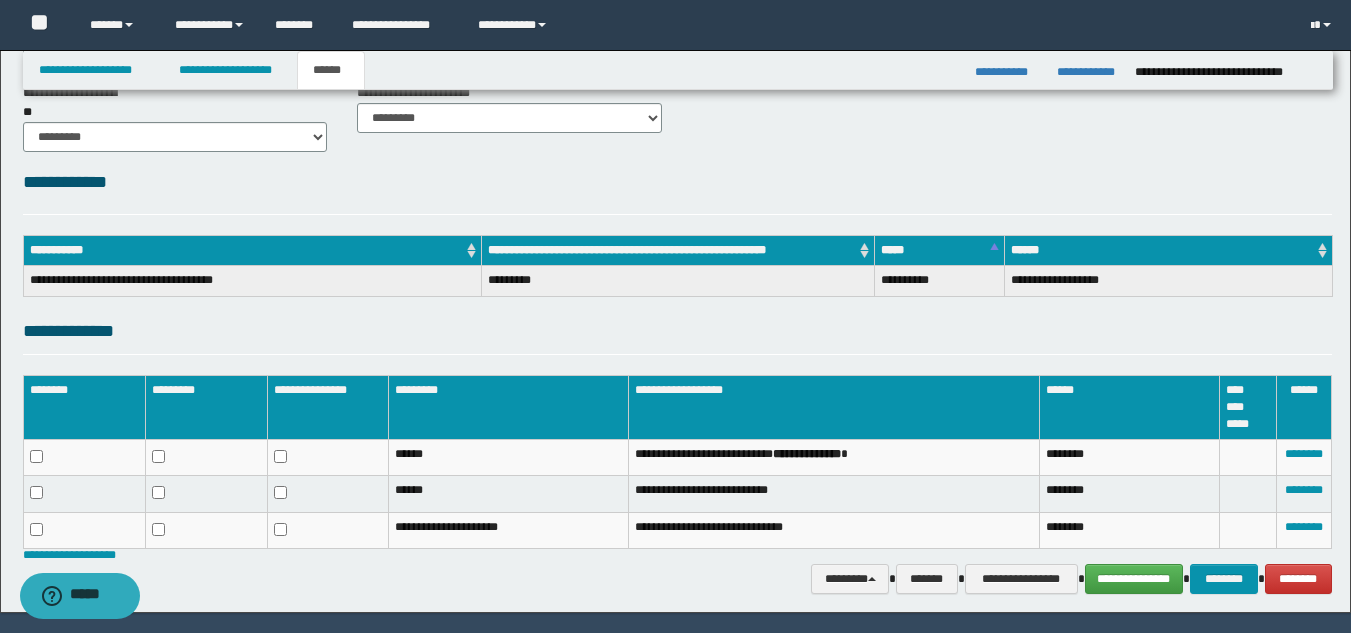 scroll, scrollTop: 181, scrollLeft: 0, axis: vertical 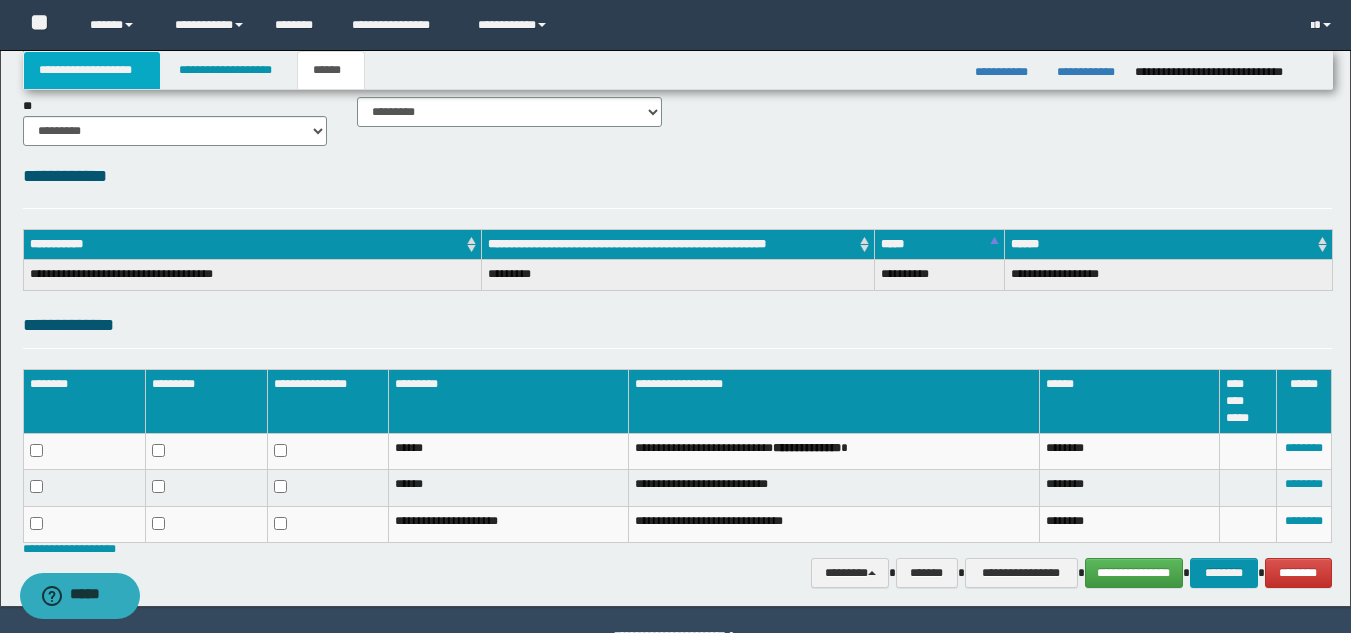 click on "**********" at bounding box center [92, 70] 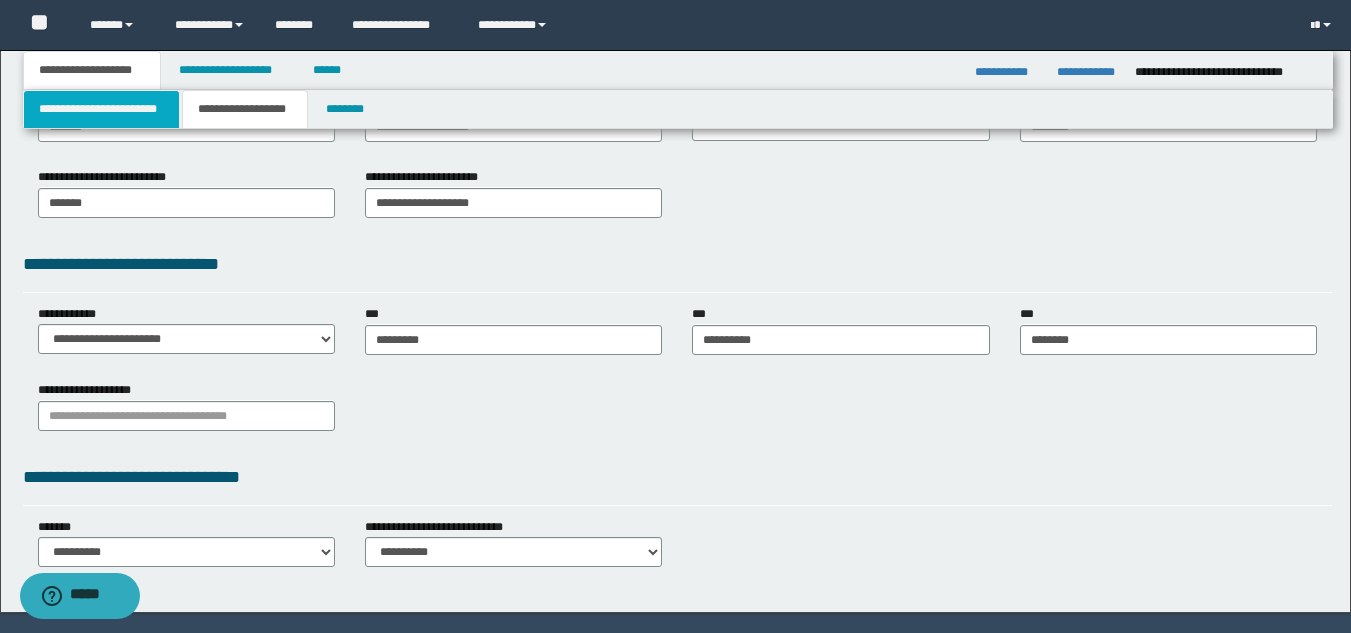 click on "**********" at bounding box center [101, 109] 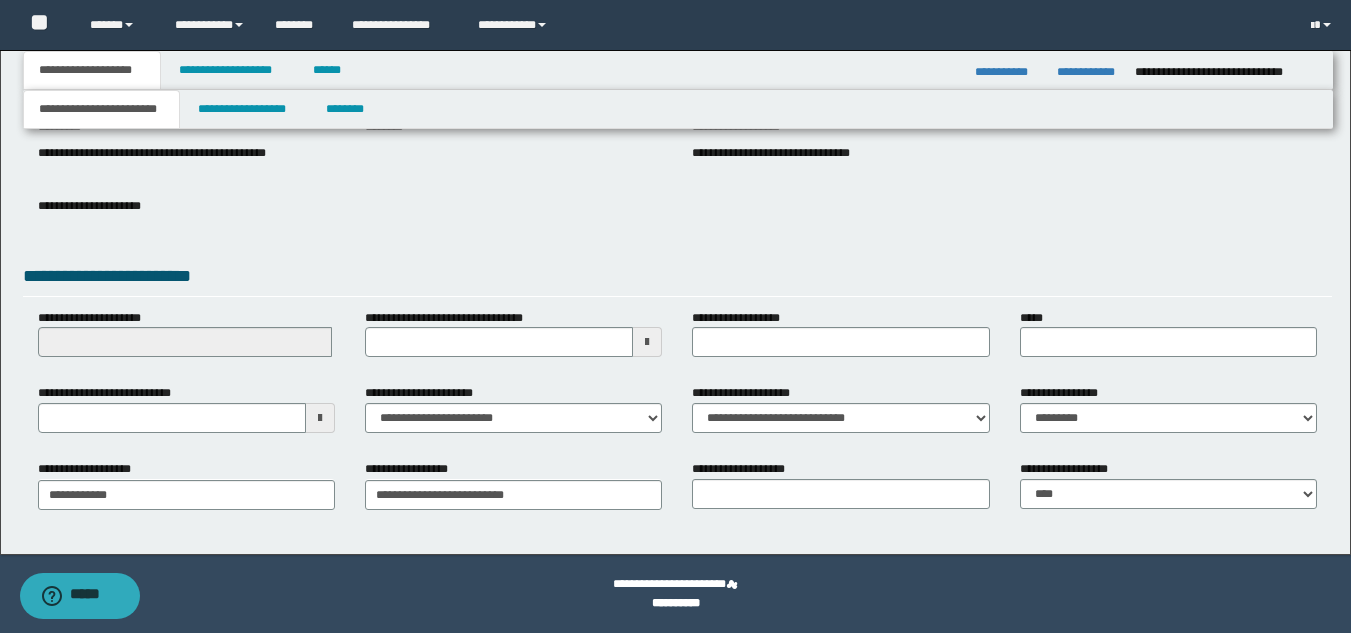 click at bounding box center [320, 418] 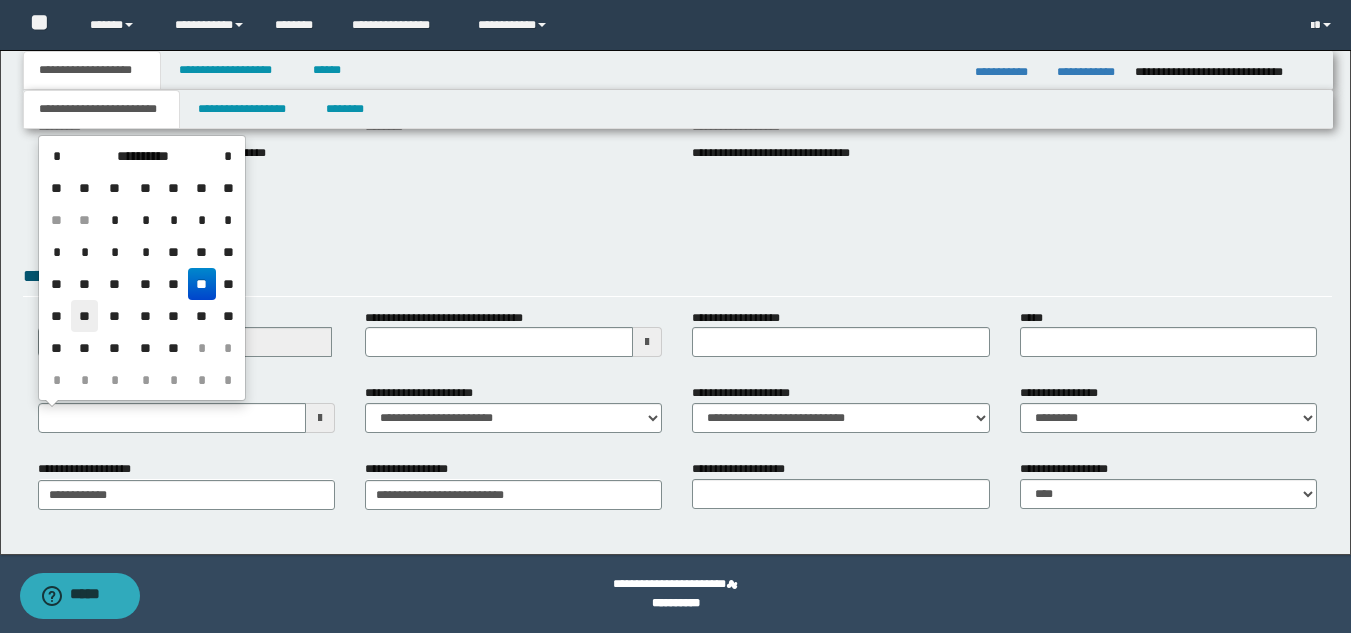click on "**" at bounding box center (85, 316) 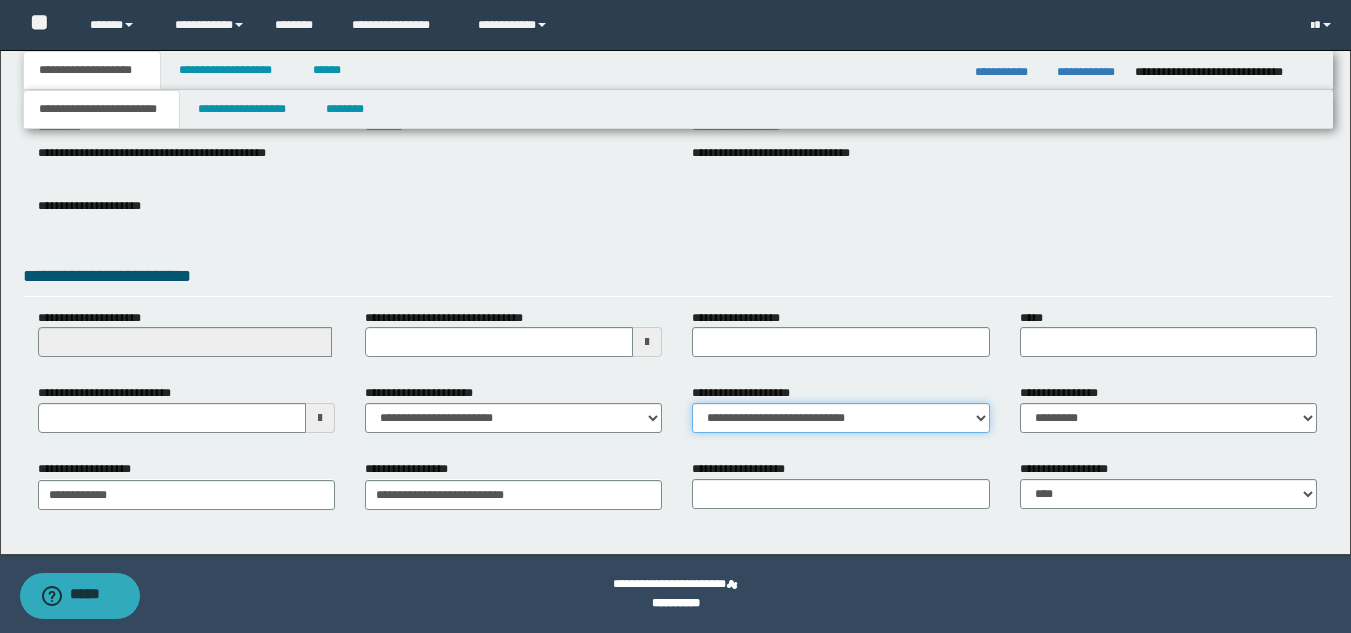 click on "**********" at bounding box center [840, 418] 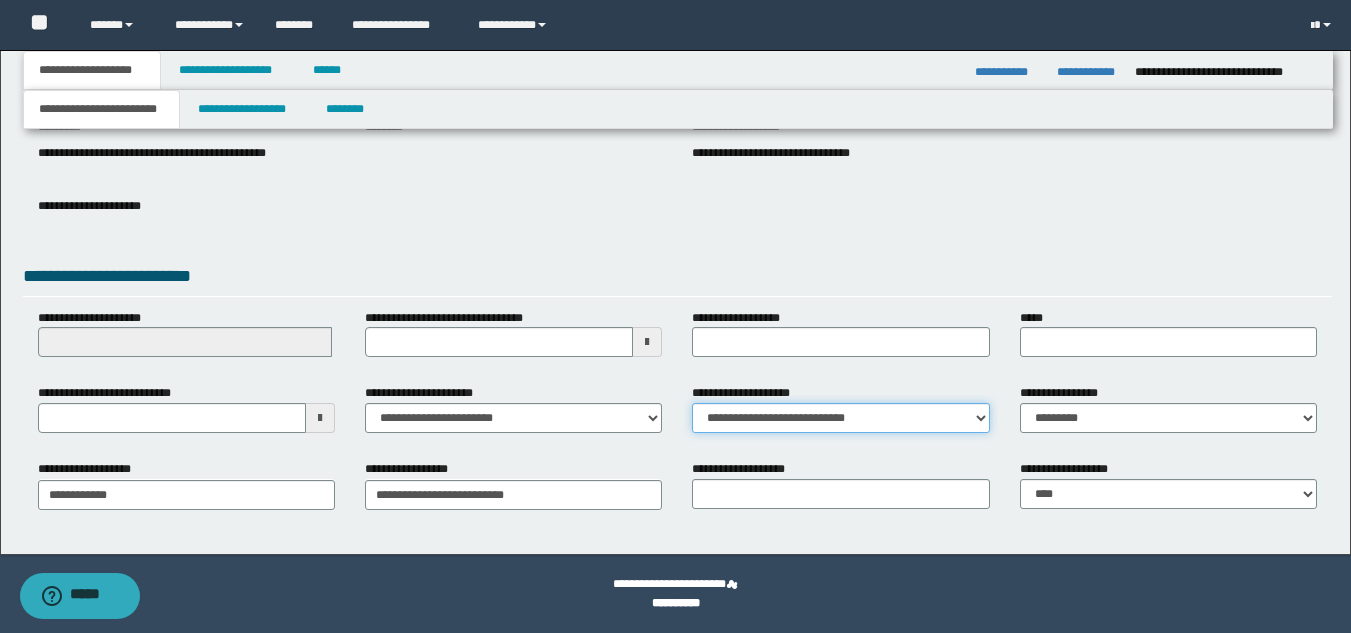 click on "**********" at bounding box center (840, 418) 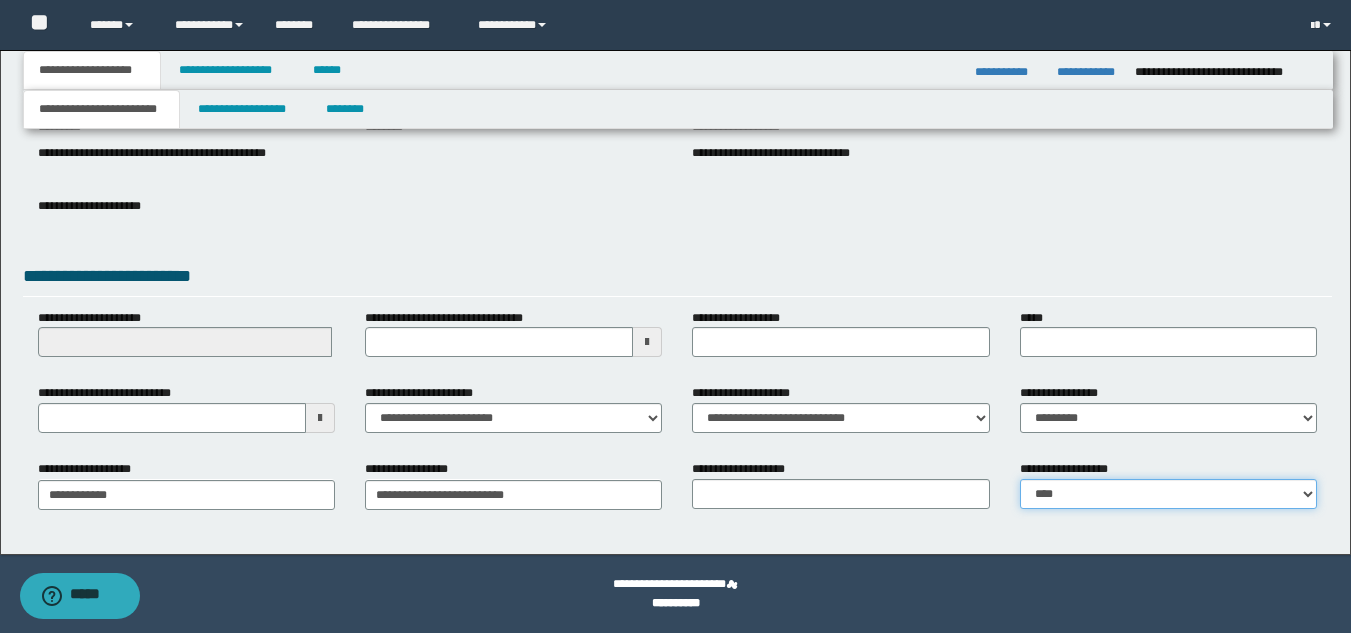 click on "**********" at bounding box center (1168, 494) 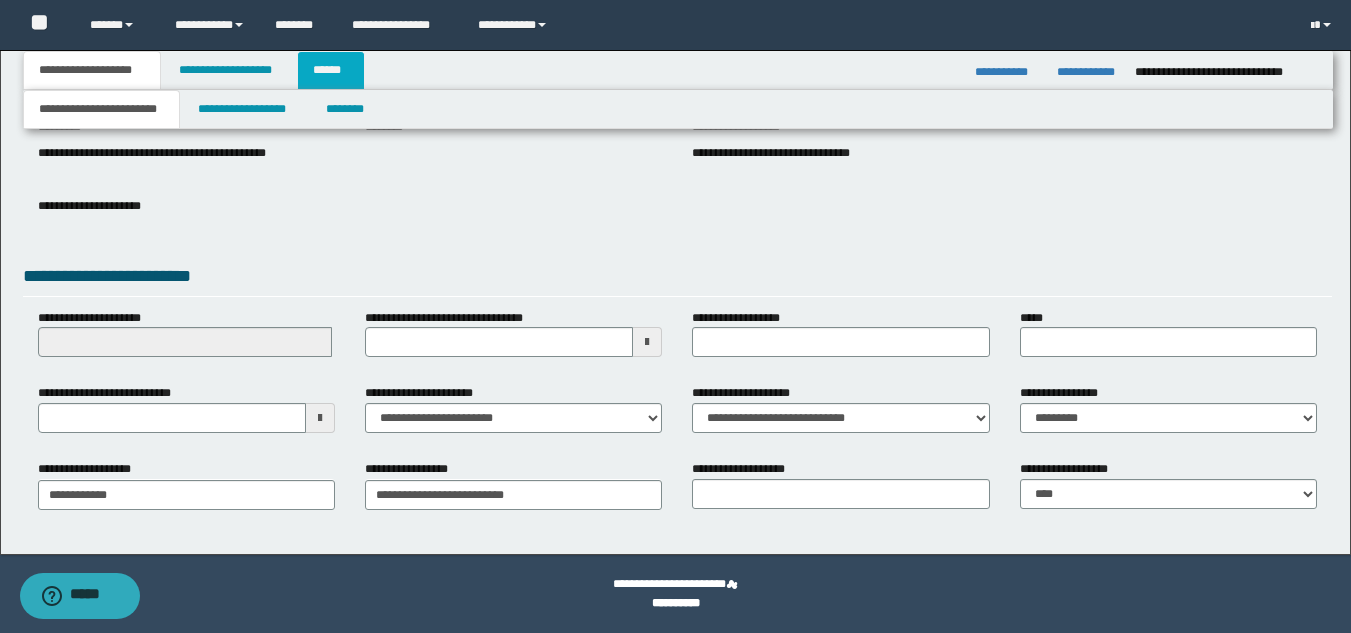 click on "******" at bounding box center (331, 70) 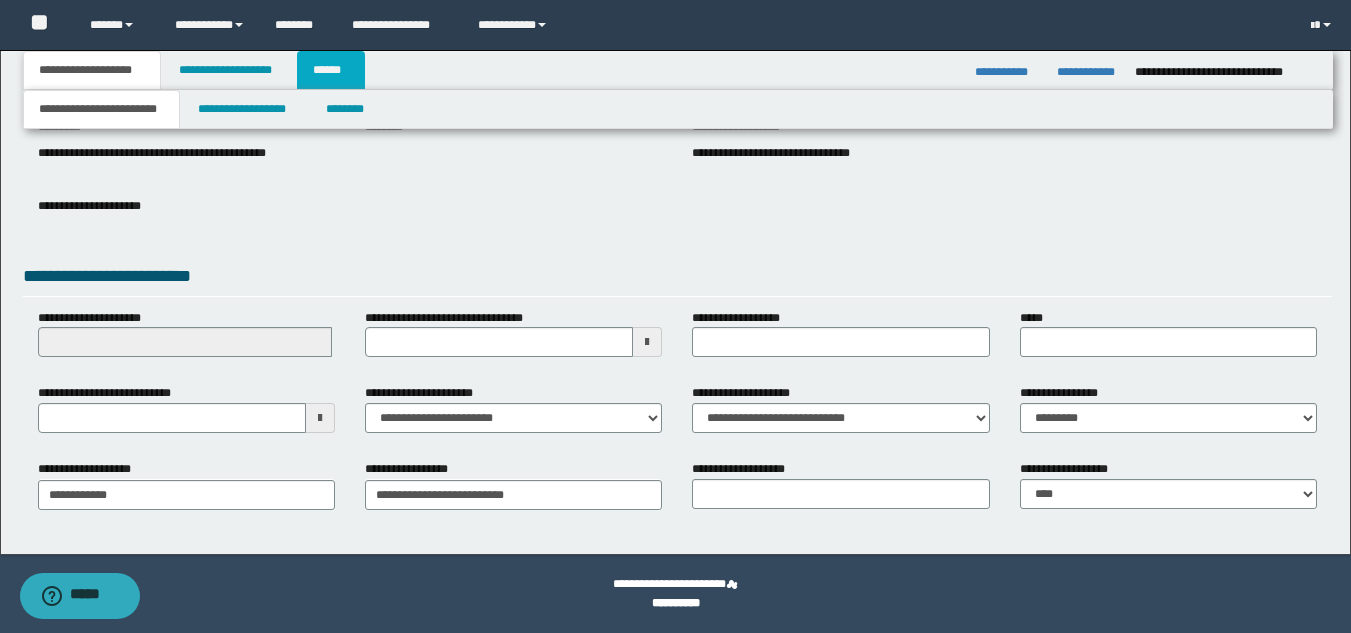 scroll, scrollTop: 220, scrollLeft: 0, axis: vertical 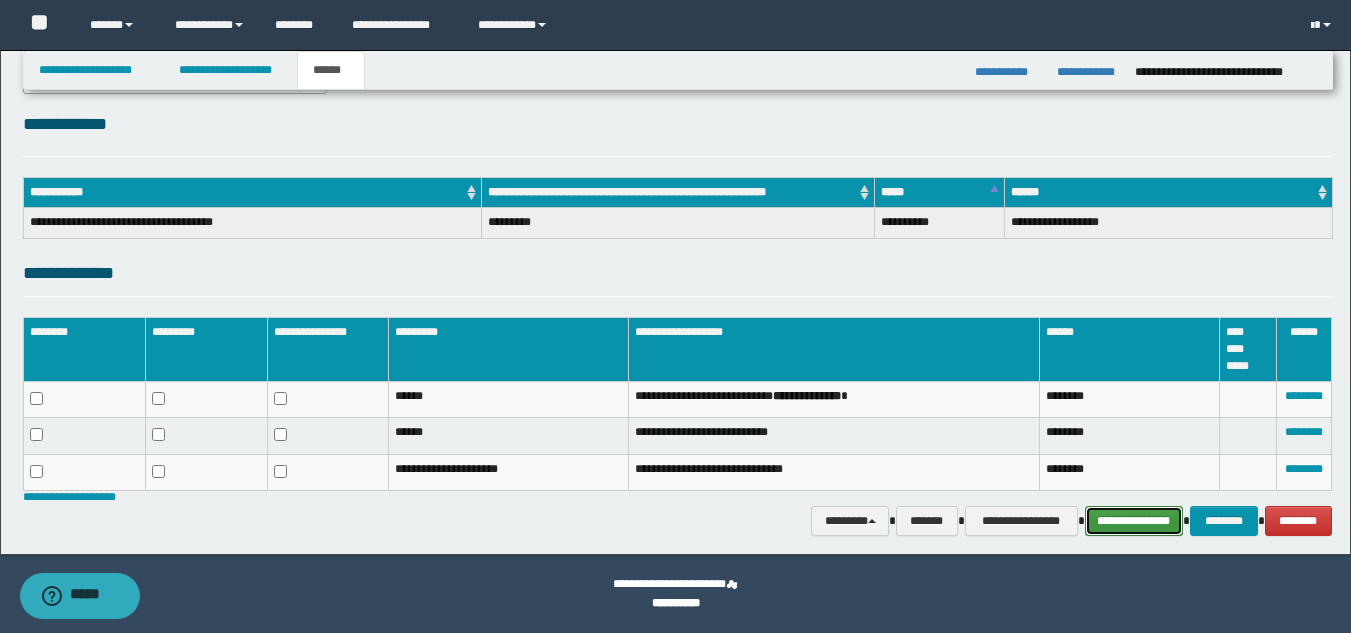 click on "**********" at bounding box center (1134, 521) 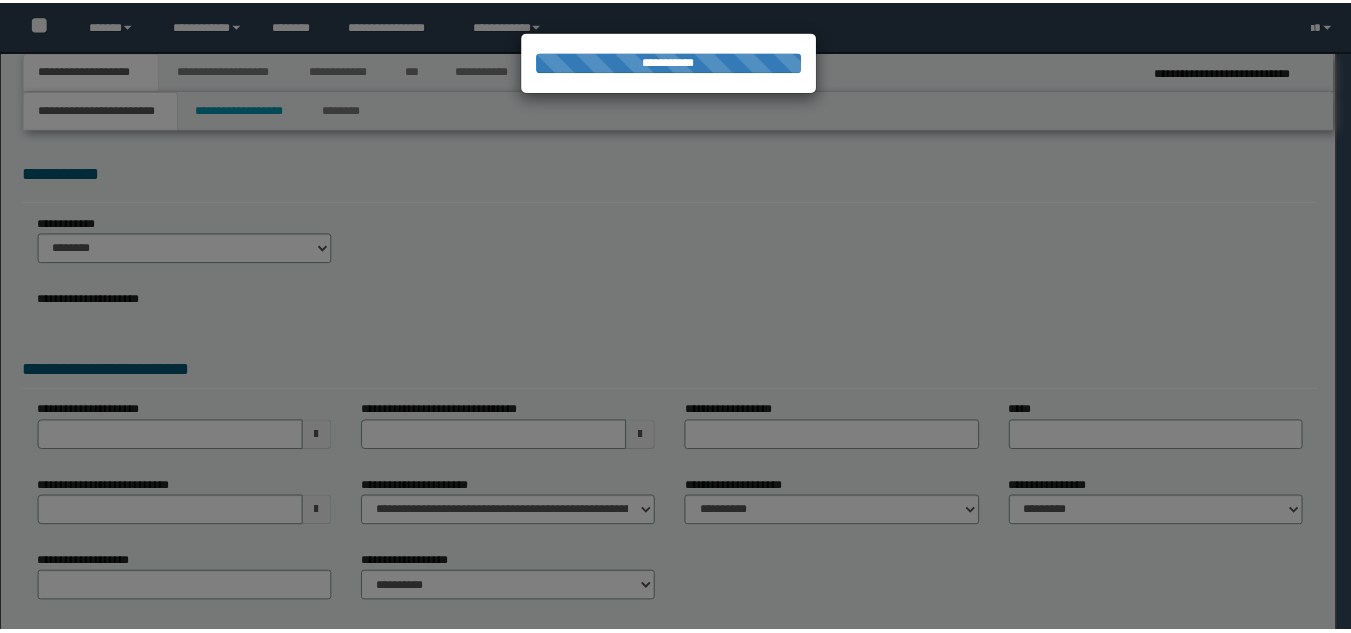 scroll, scrollTop: 0, scrollLeft: 0, axis: both 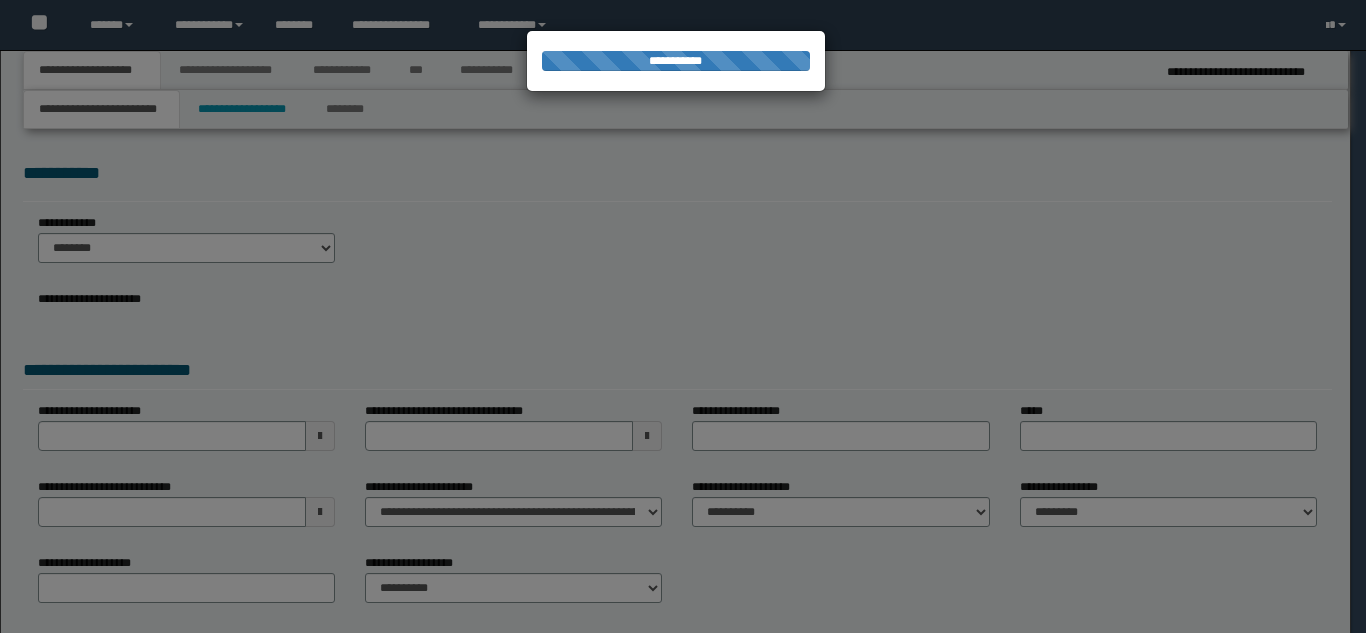 select on "*" 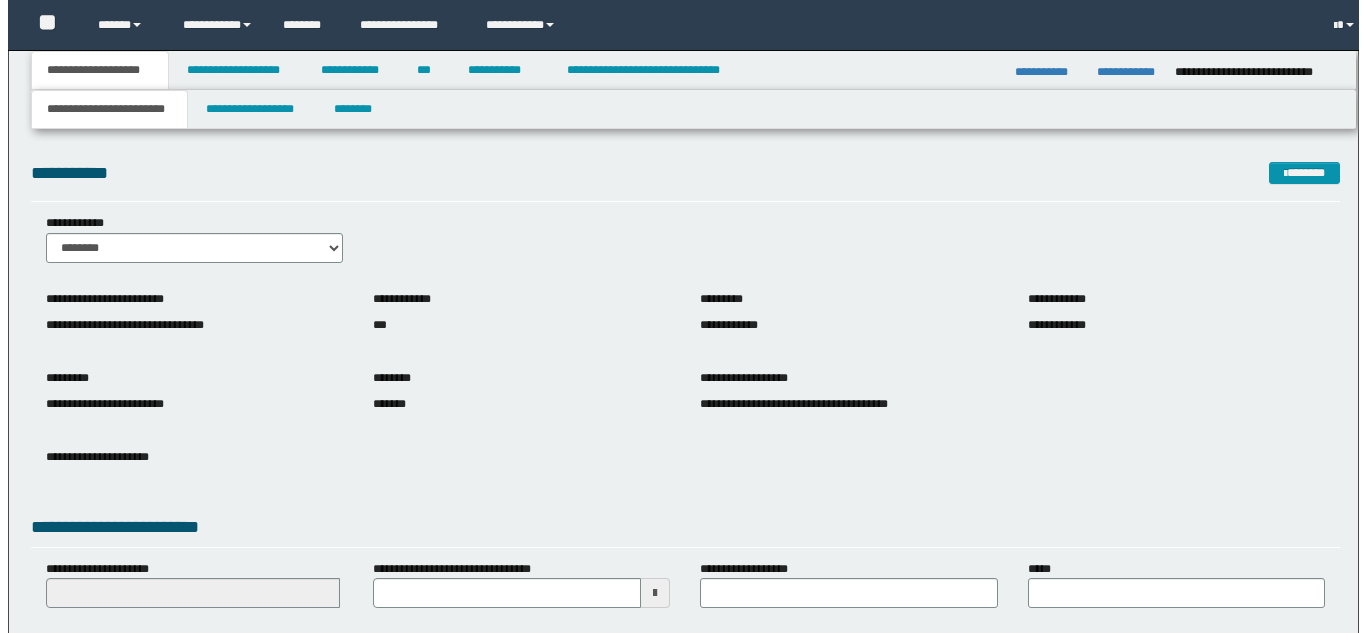 scroll, scrollTop: 0, scrollLeft: 0, axis: both 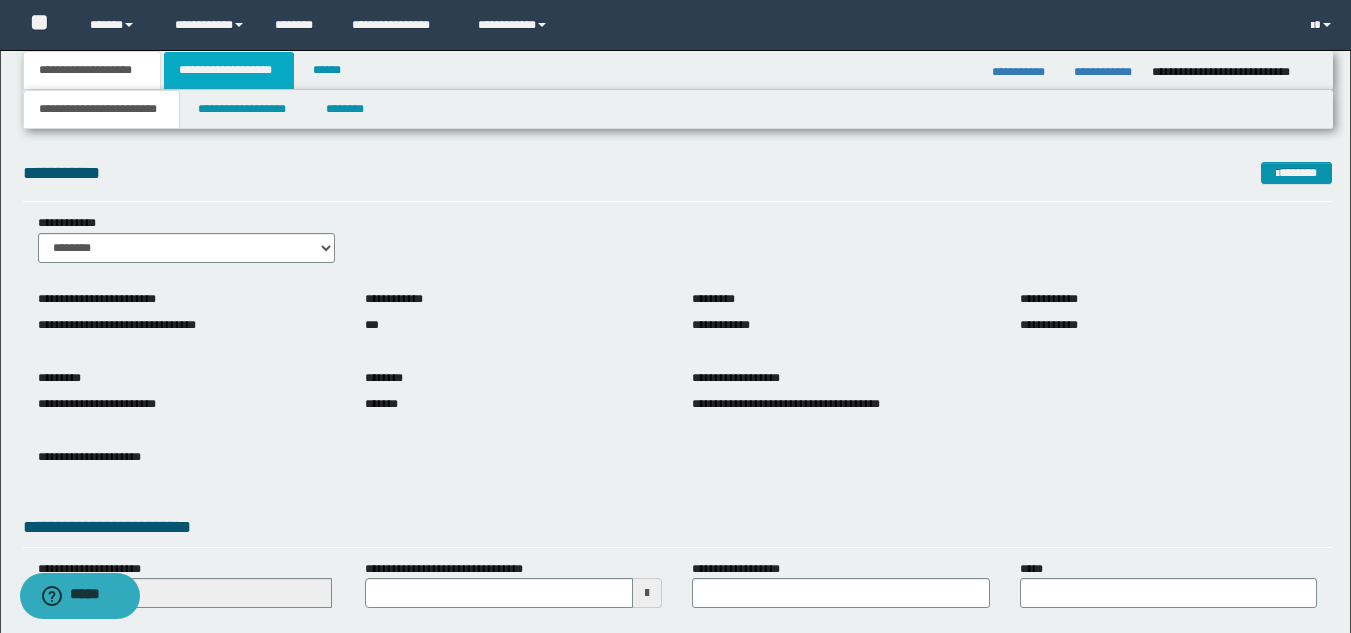 click on "**********" at bounding box center (229, 70) 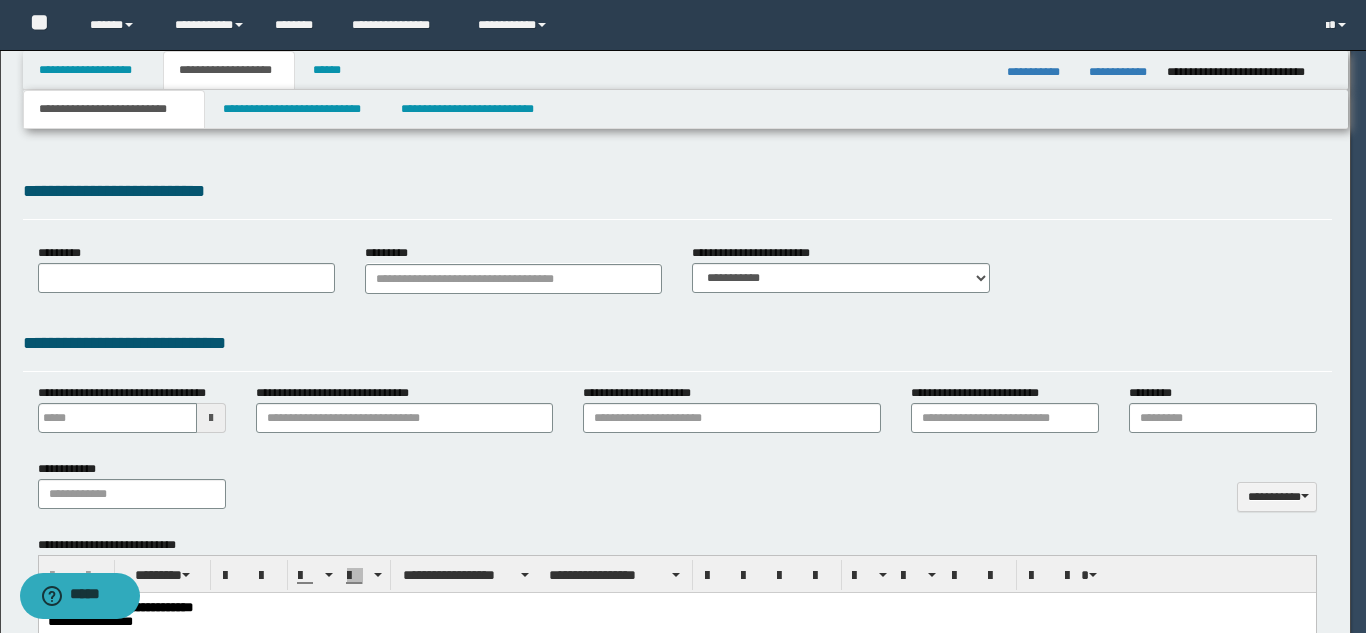 scroll, scrollTop: 0, scrollLeft: 0, axis: both 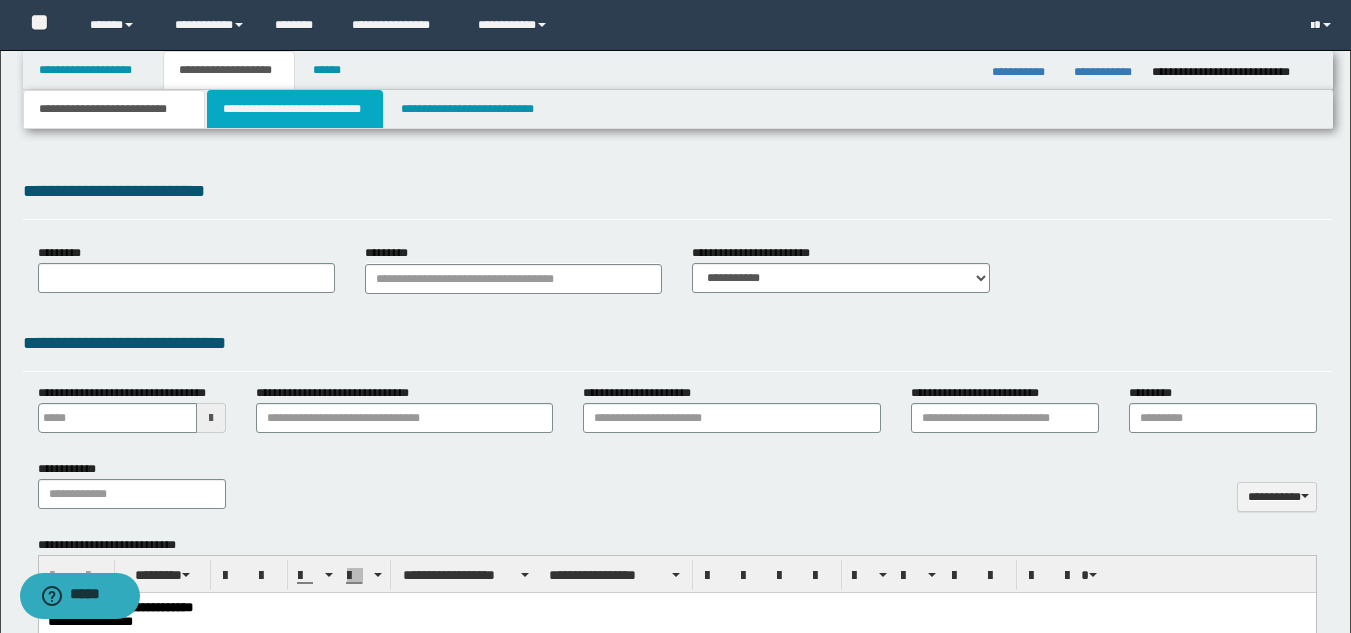 click on "**********" at bounding box center (295, 109) 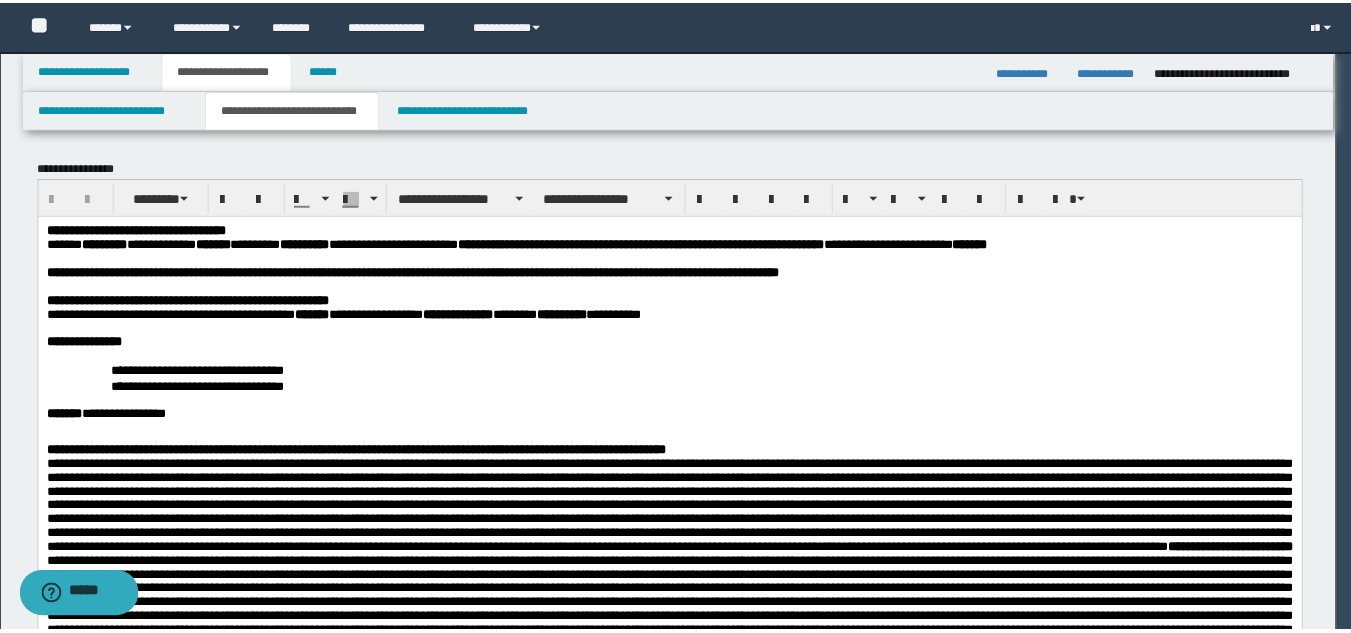 scroll, scrollTop: 0, scrollLeft: 0, axis: both 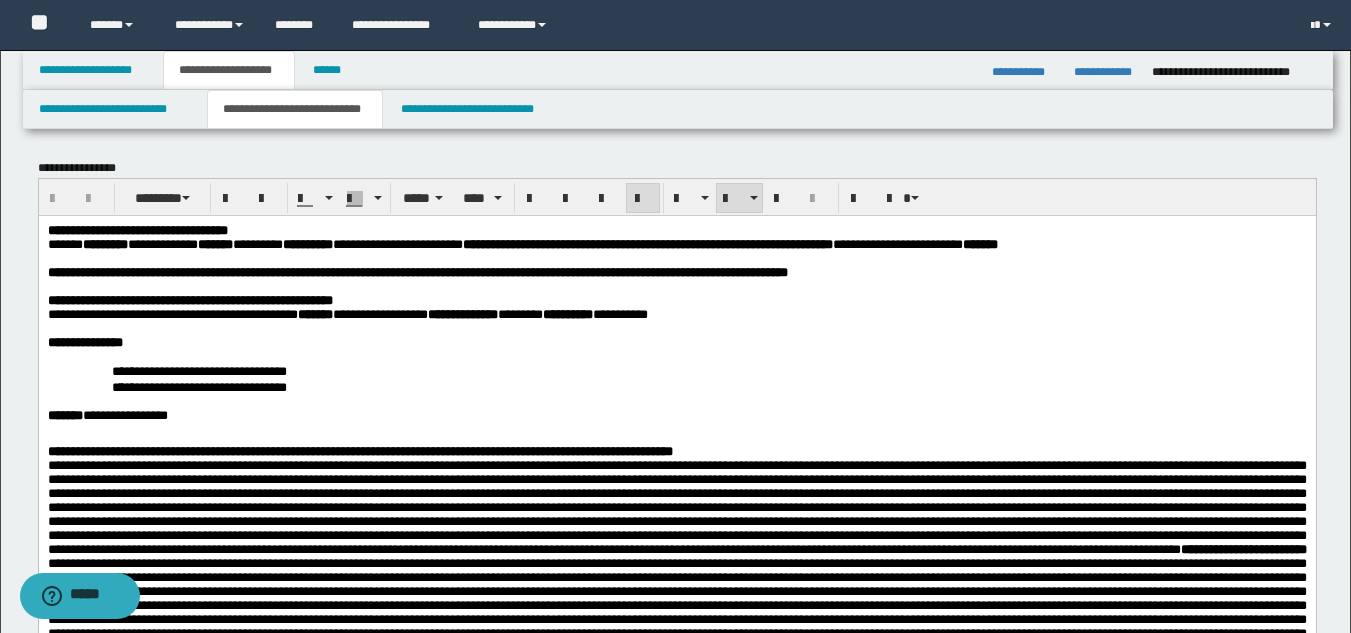 click on "**********" at bounding box center (720, 370) 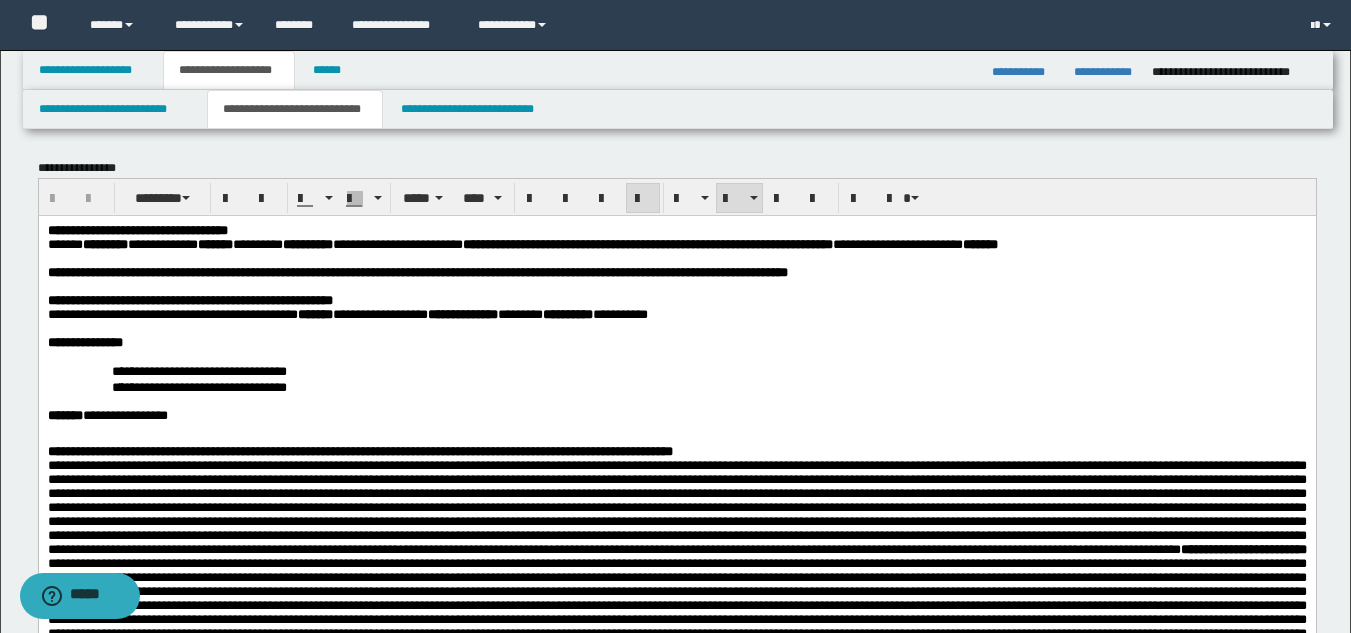 type 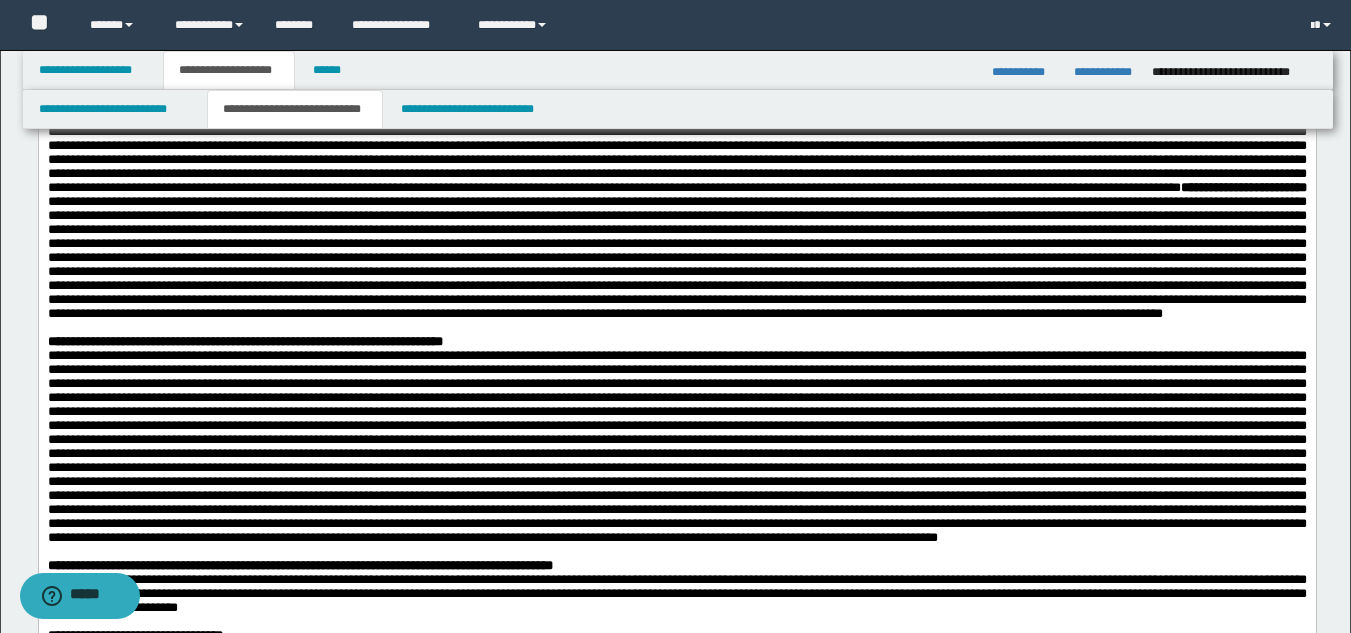 scroll, scrollTop: 382, scrollLeft: 0, axis: vertical 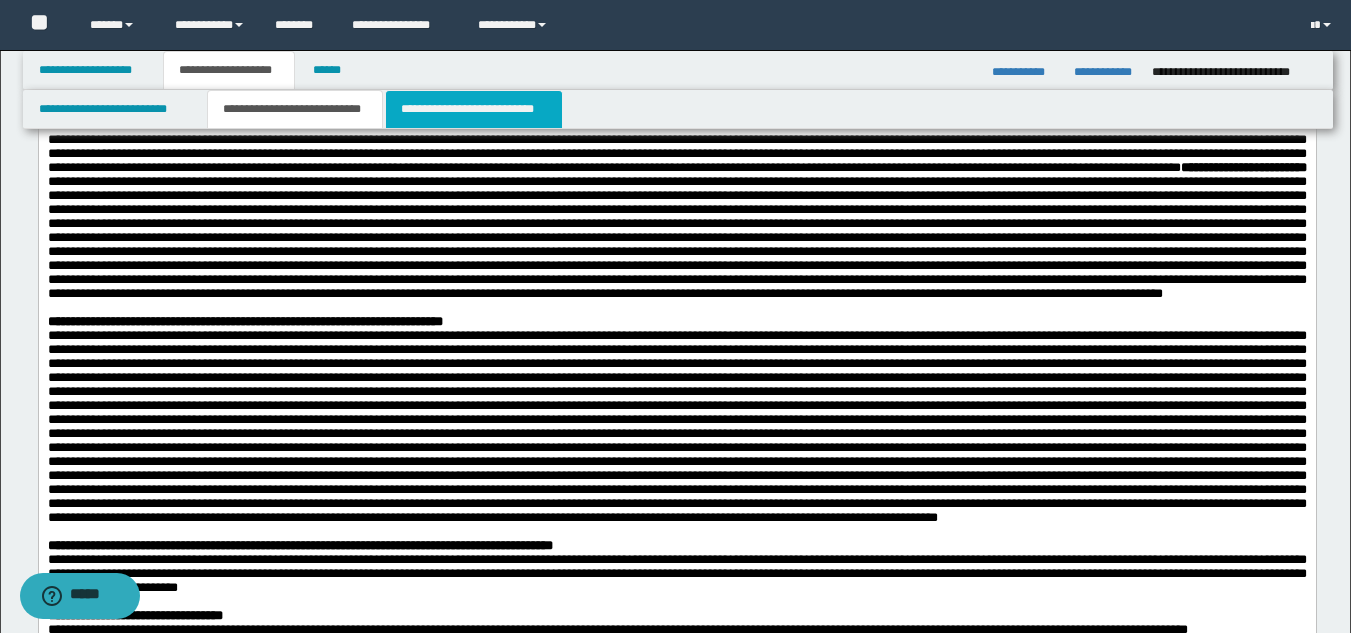 click on "**********" at bounding box center [474, 109] 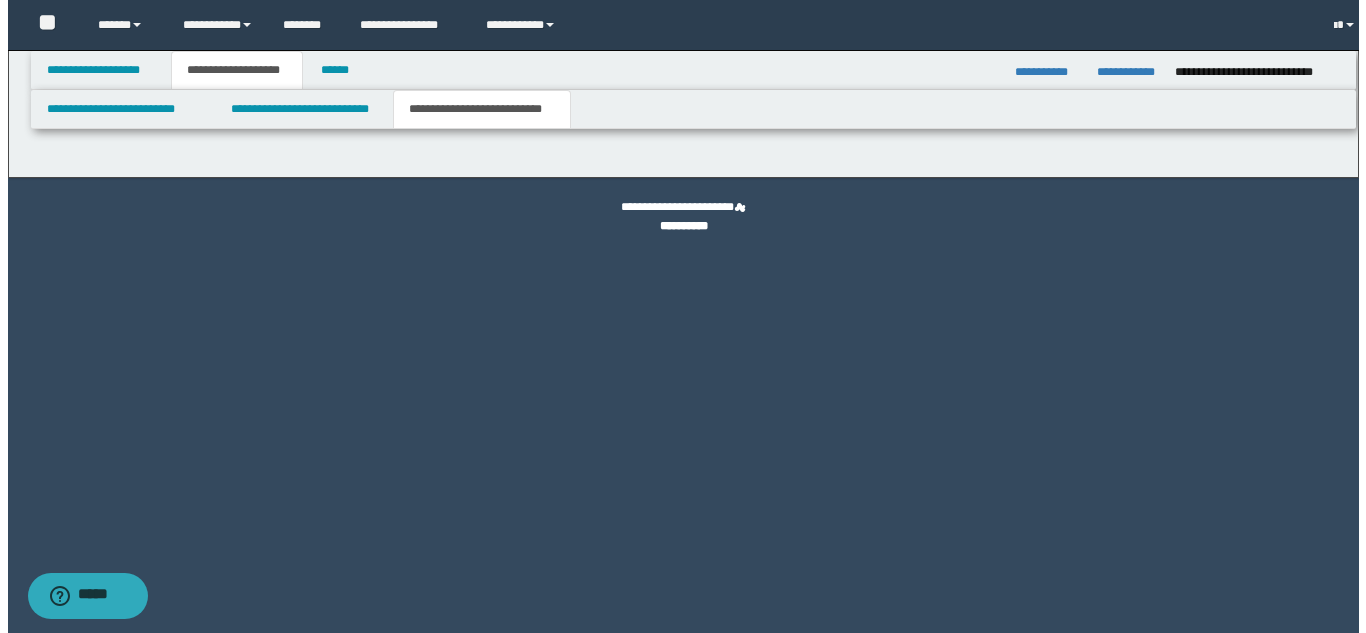 scroll, scrollTop: 0, scrollLeft: 0, axis: both 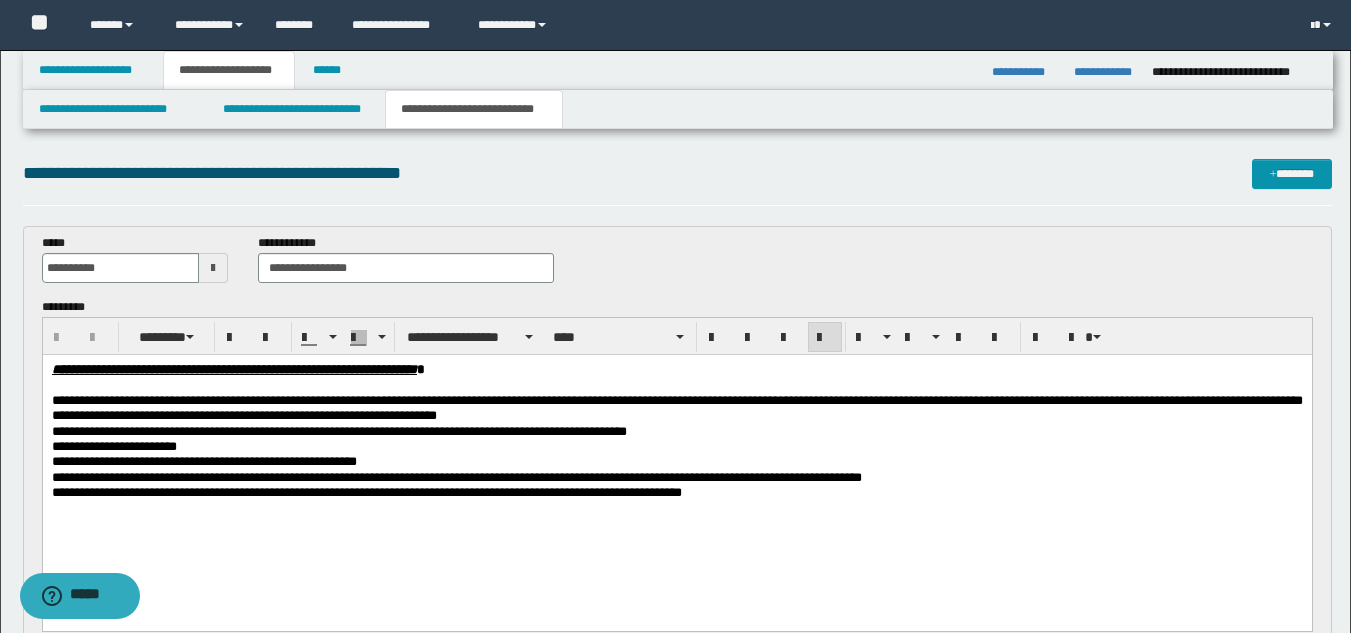 click on "**********" at bounding box center (676, 408) 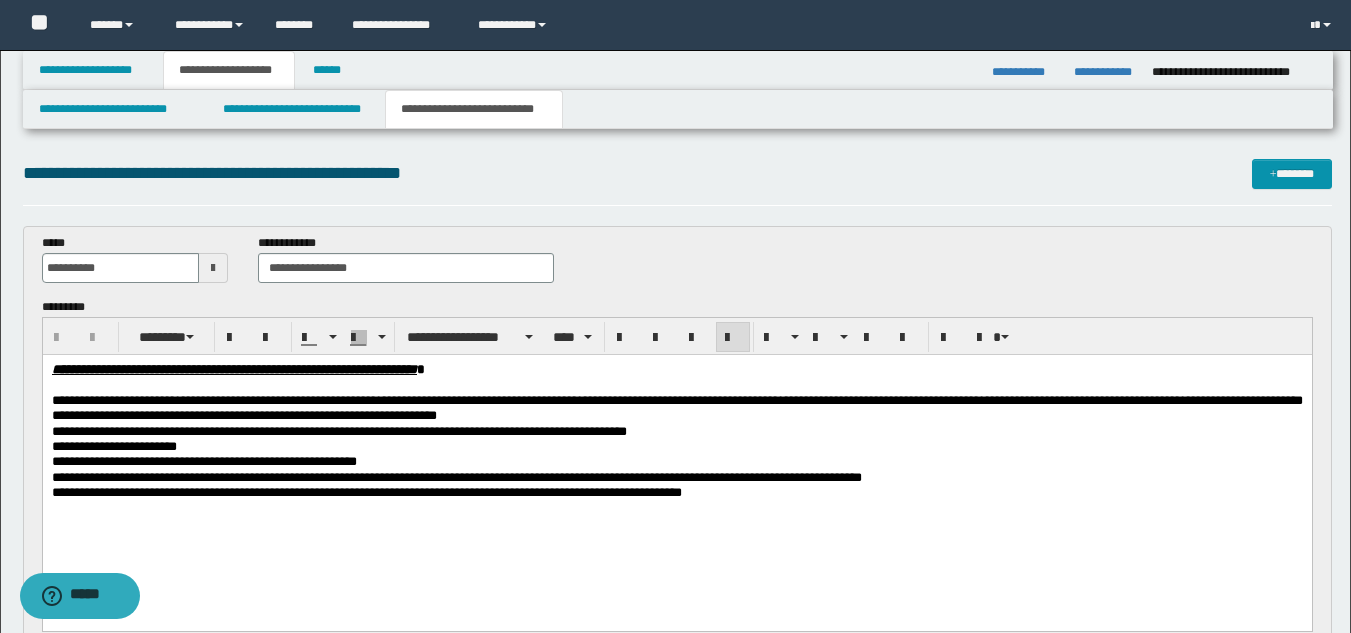 type 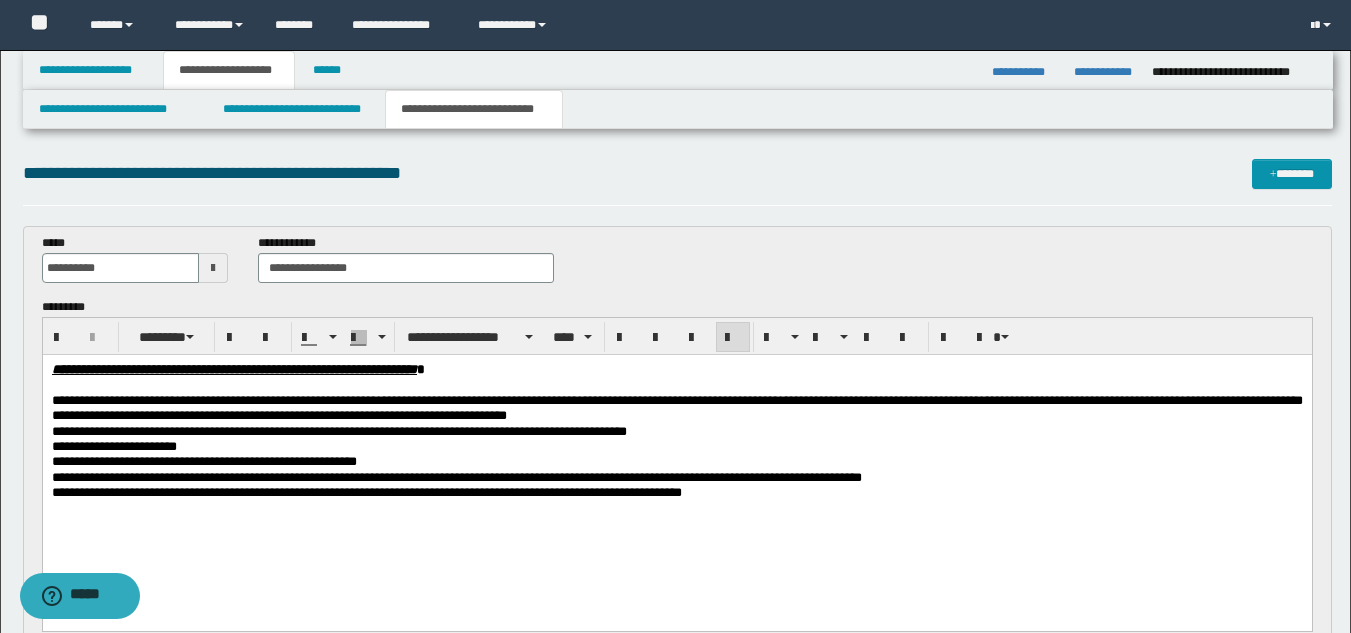 drag, startPoint x: 717, startPoint y: 400, endPoint x: 796, endPoint y: 394, distance: 79.22752 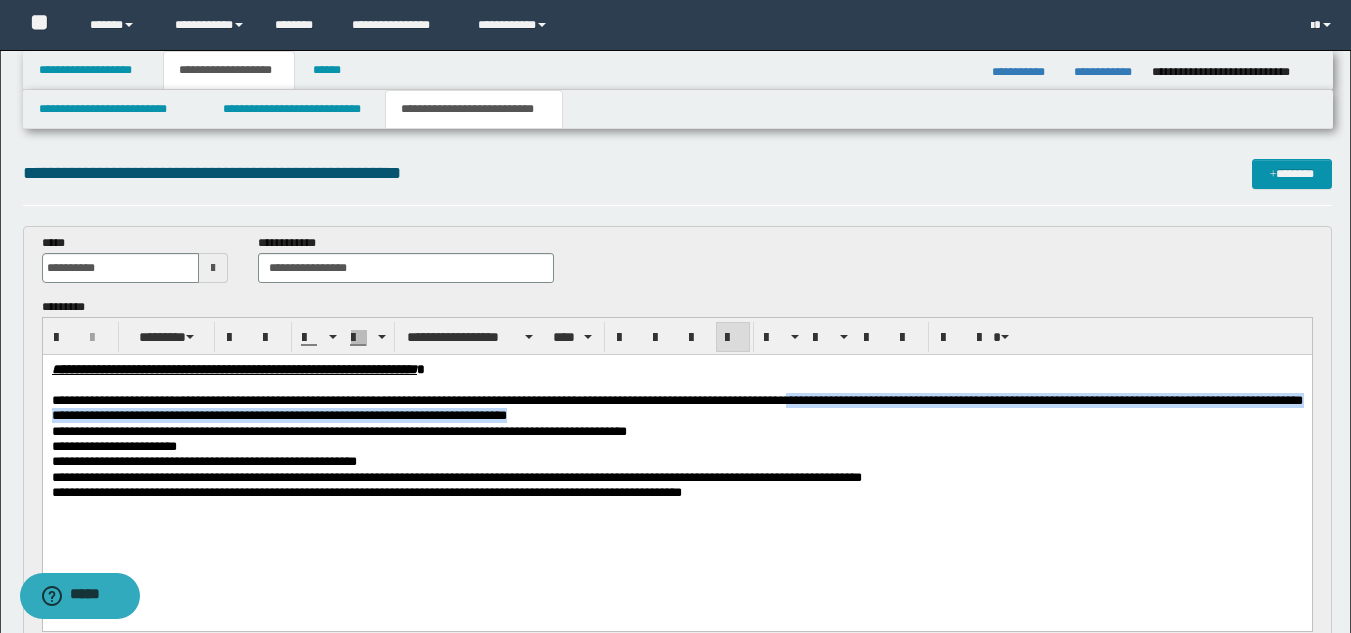 drag, startPoint x: 936, startPoint y: 412, endPoint x: 926, endPoint y: 422, distance: 14.142136 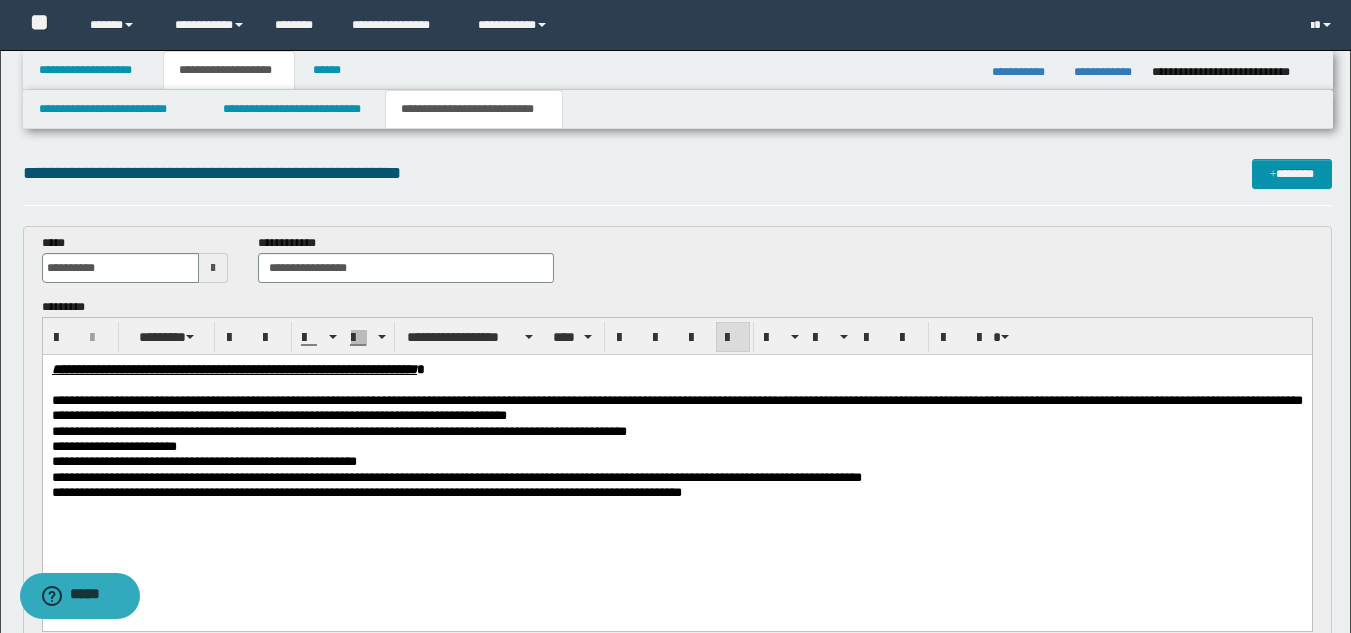 click on "**********" at bounding box center (676, 431) 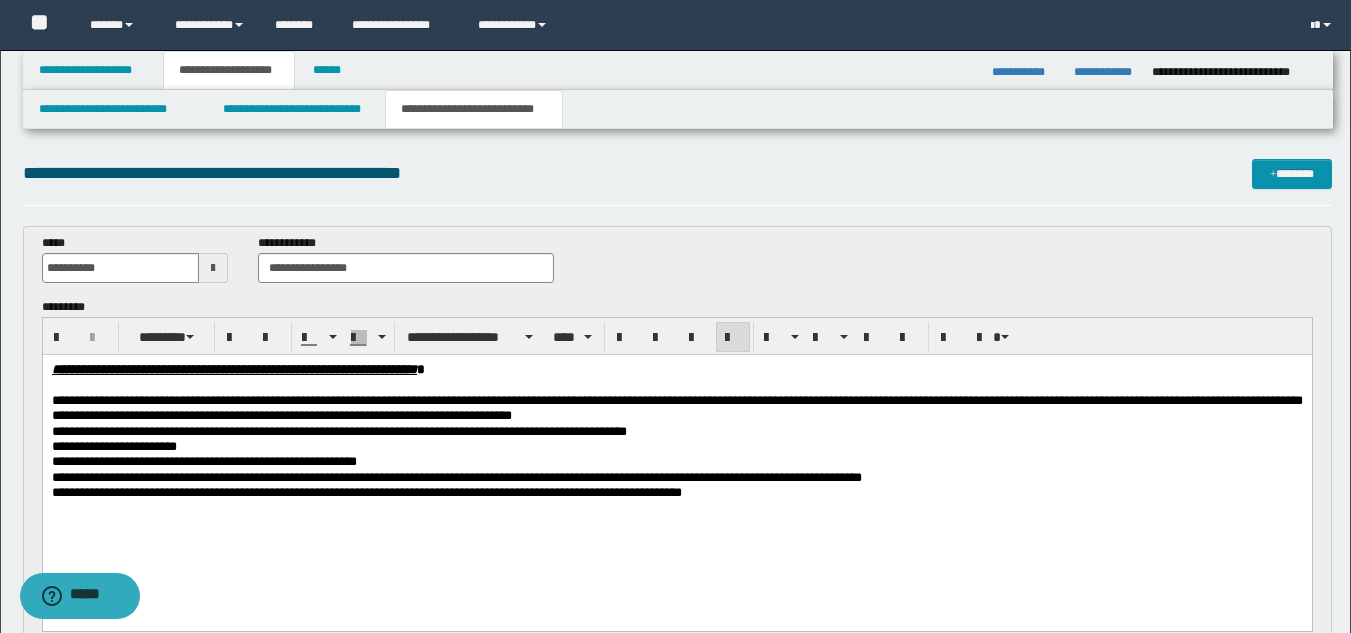 click on "**********" at bounding box center (456, 477) 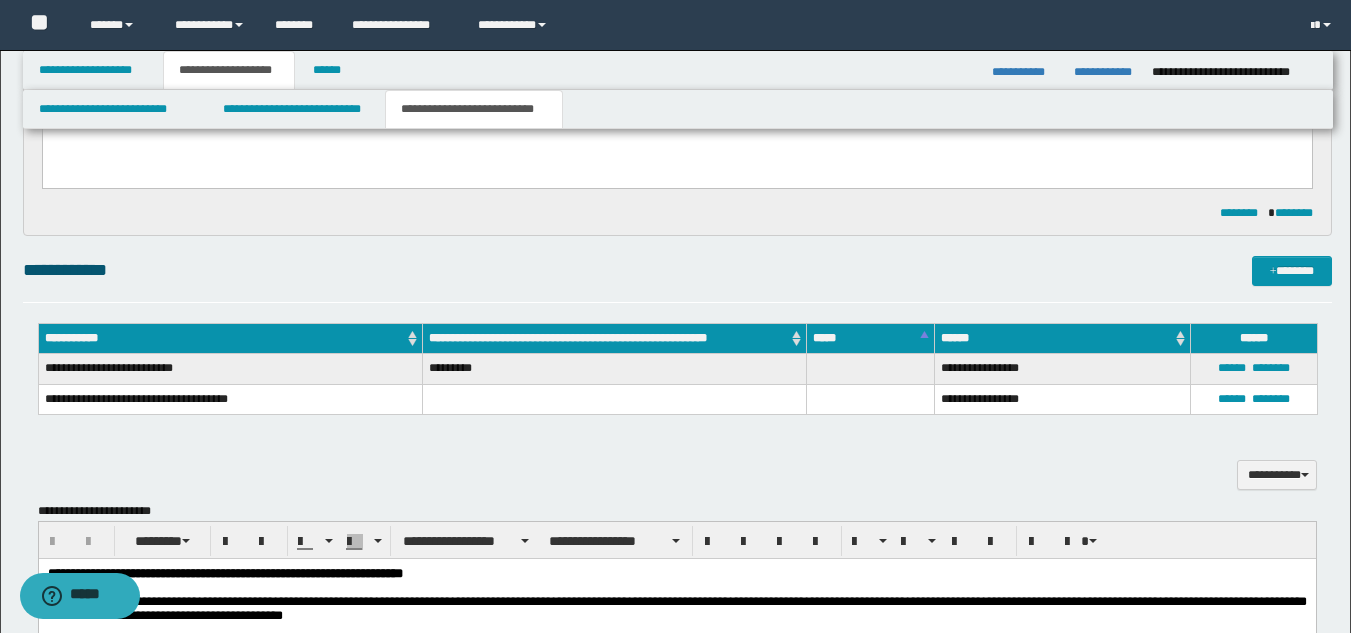 scroll, scrollTop: 477, scrollLeft: 0, axis: vertical 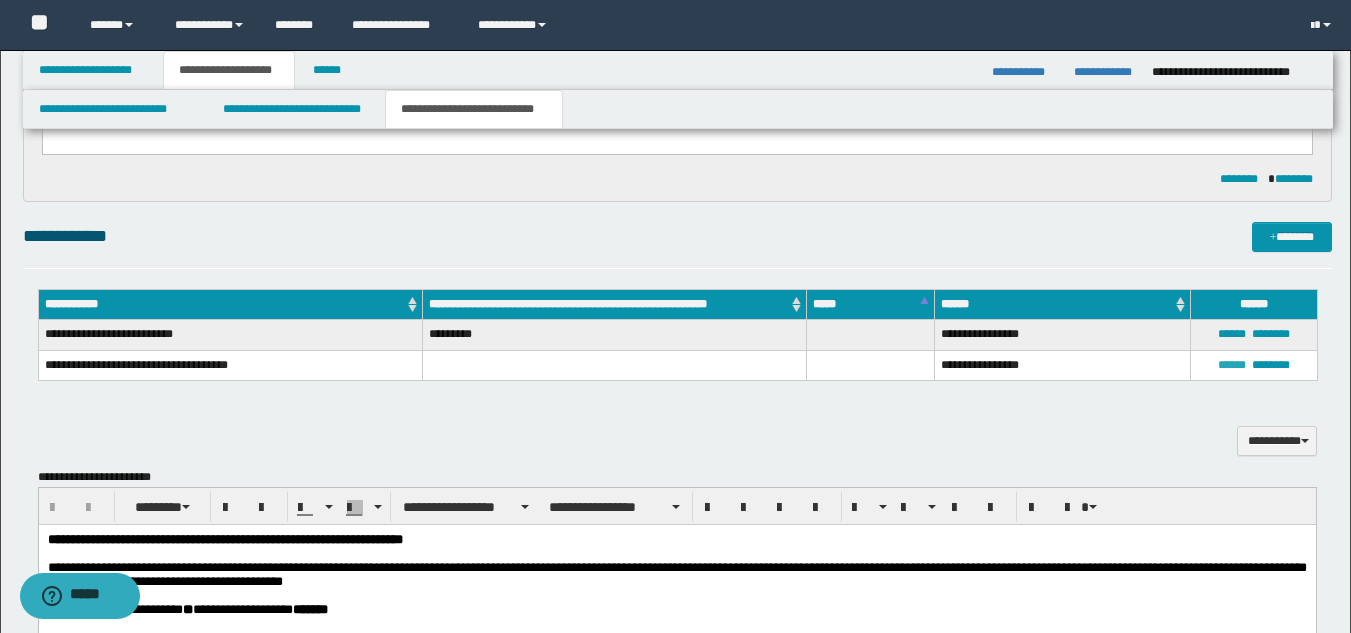 click on "******" at bounding box center [1232, 365] 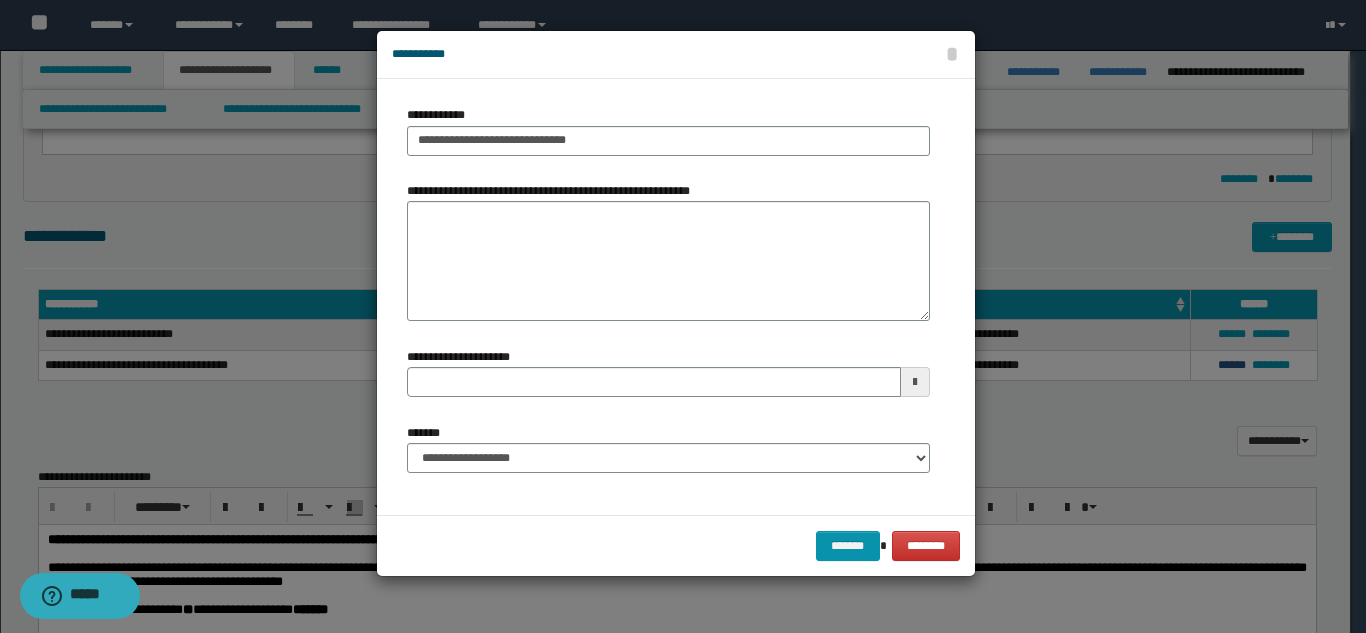 type 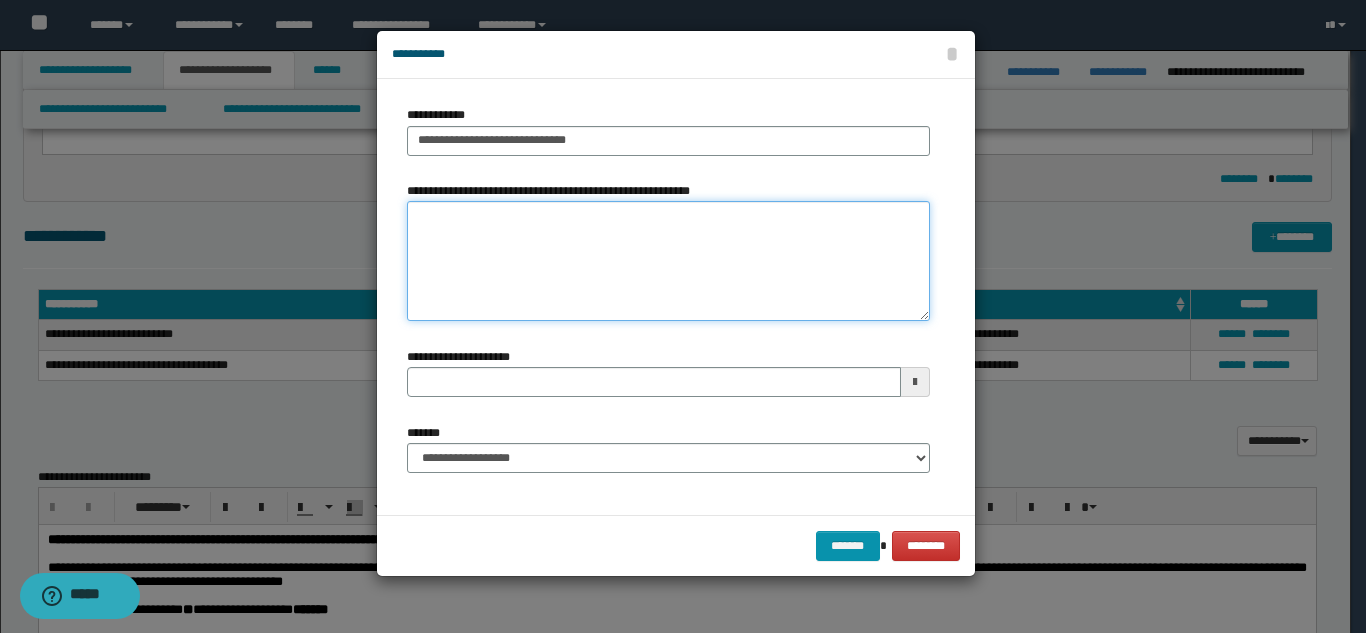 click on "**********" at bounding box center [668, 261] 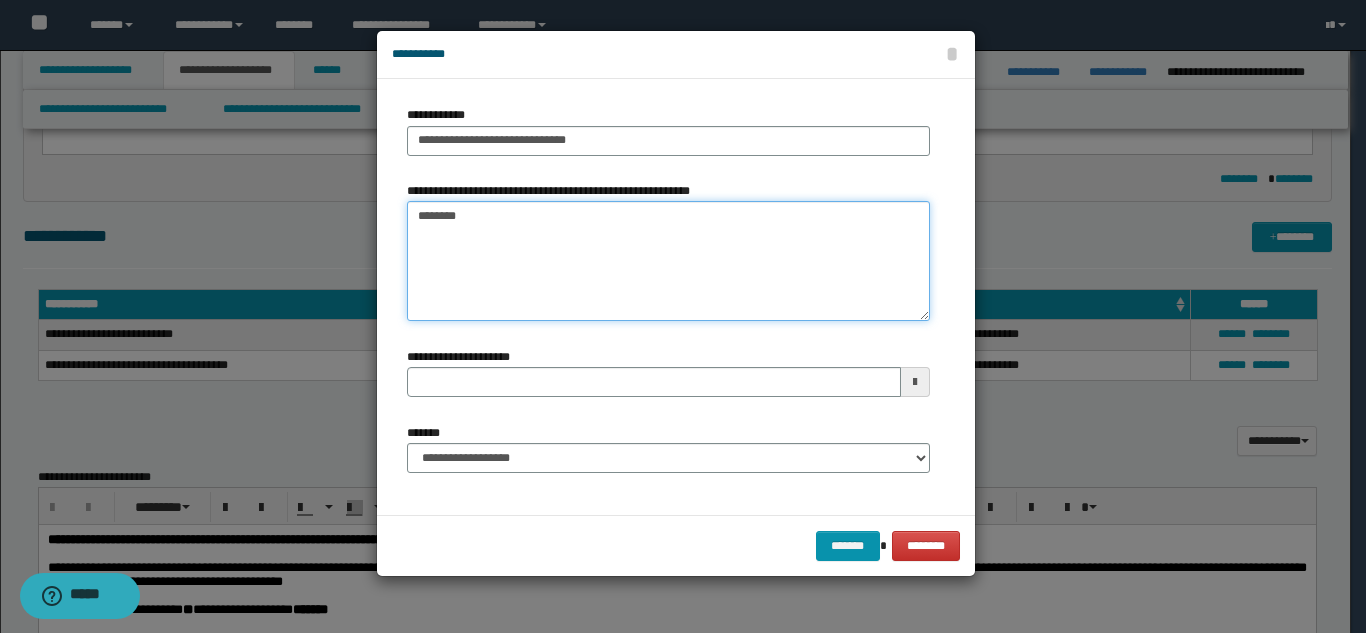type on "*********" 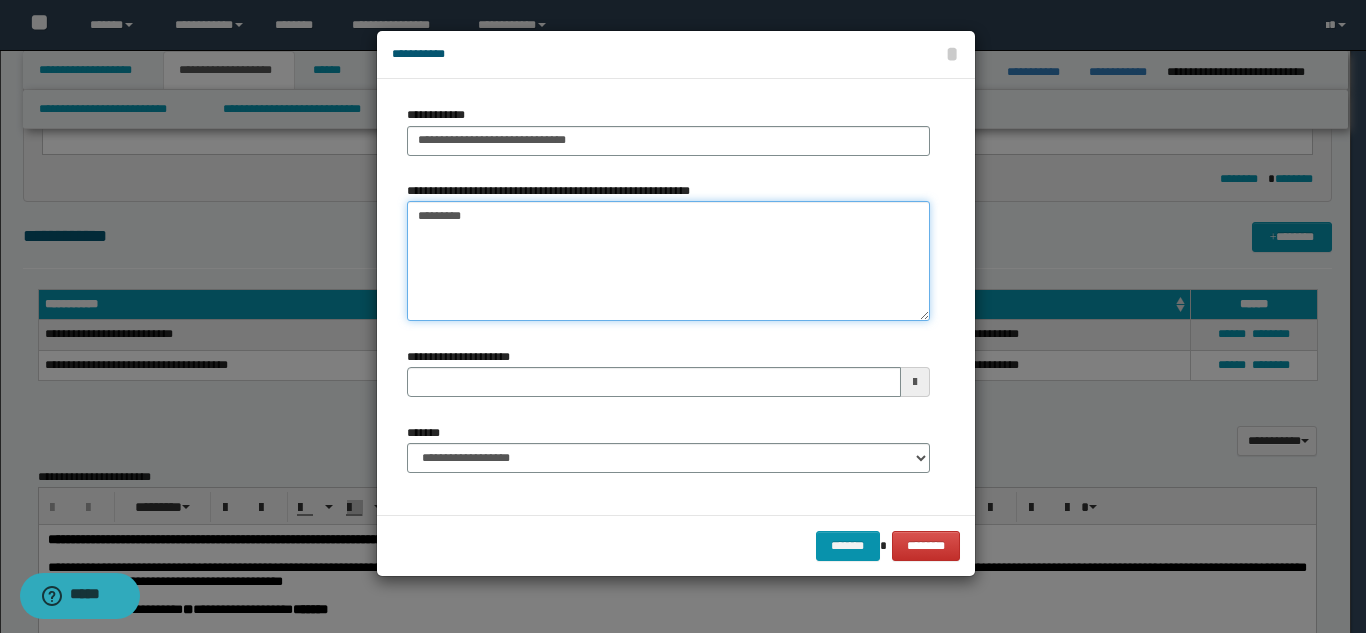 type 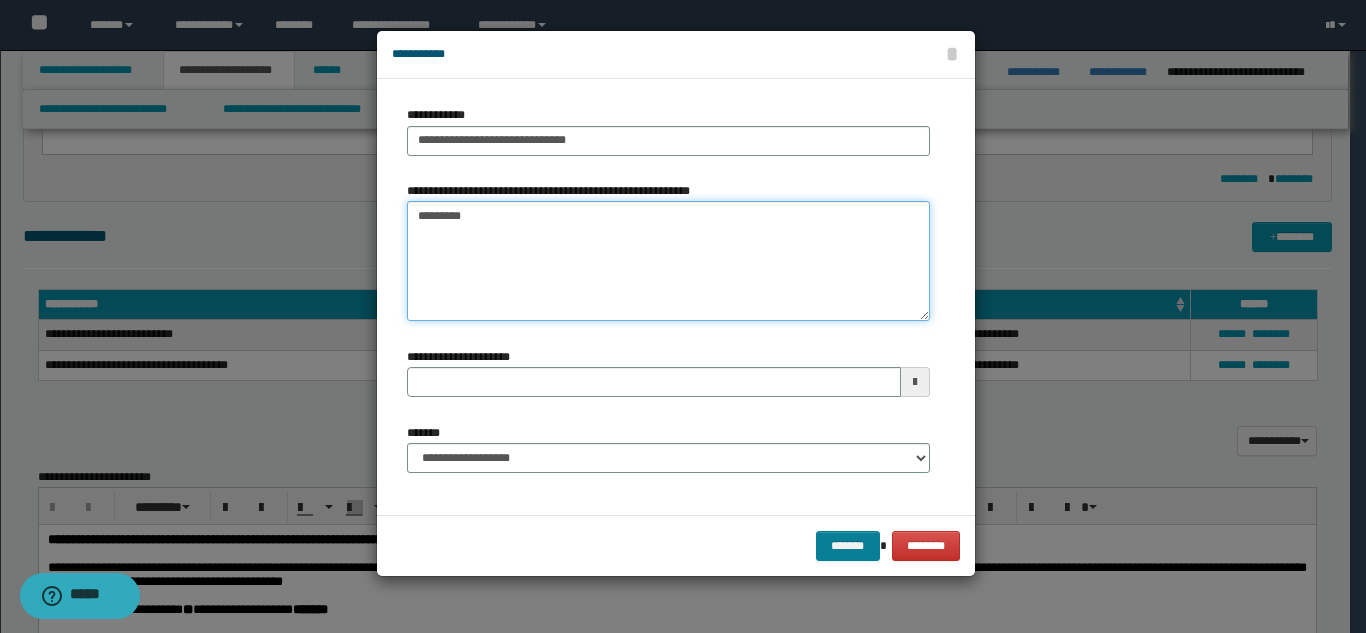 type on "*********" 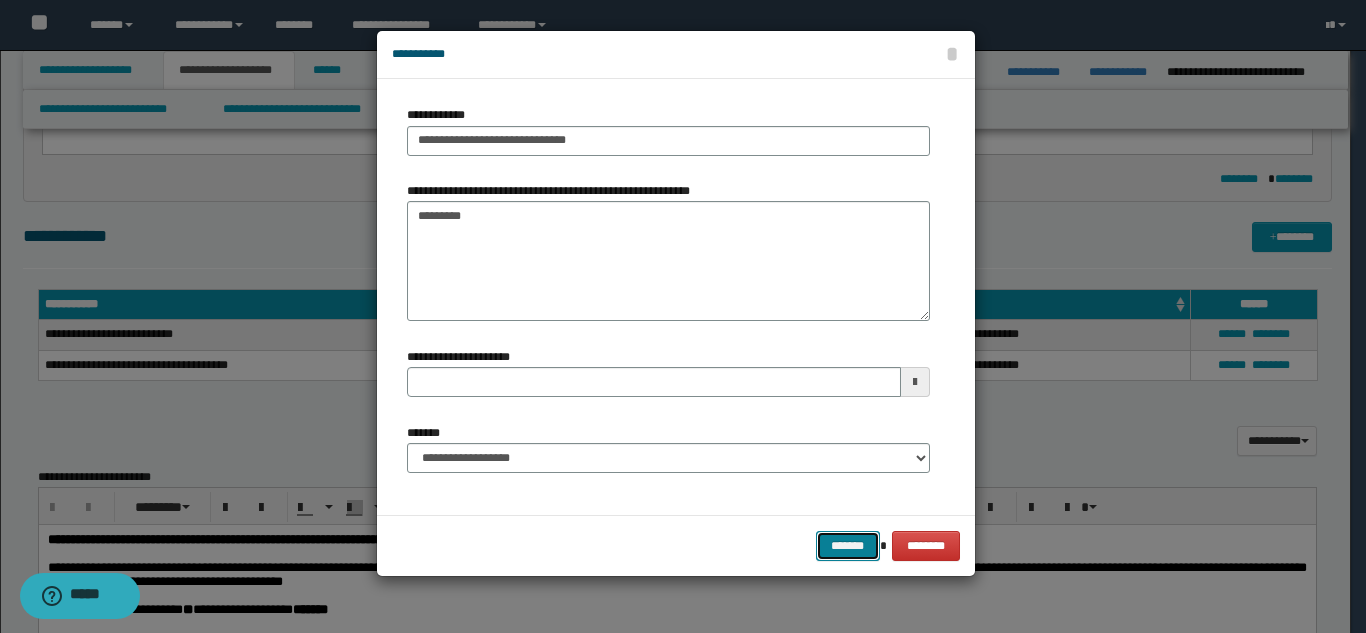 click on "*******" at bounding box center [848, 546] 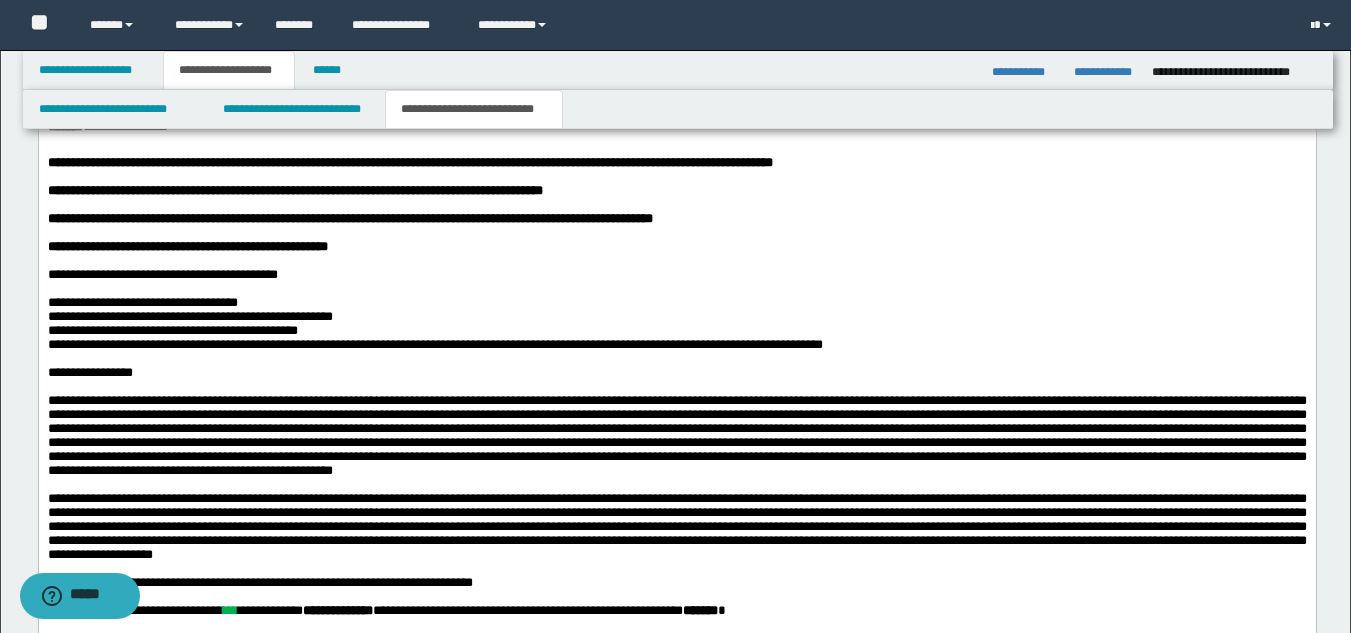 scroll, scrollTop: 1204, scrollLeft: 0, axis: vertical 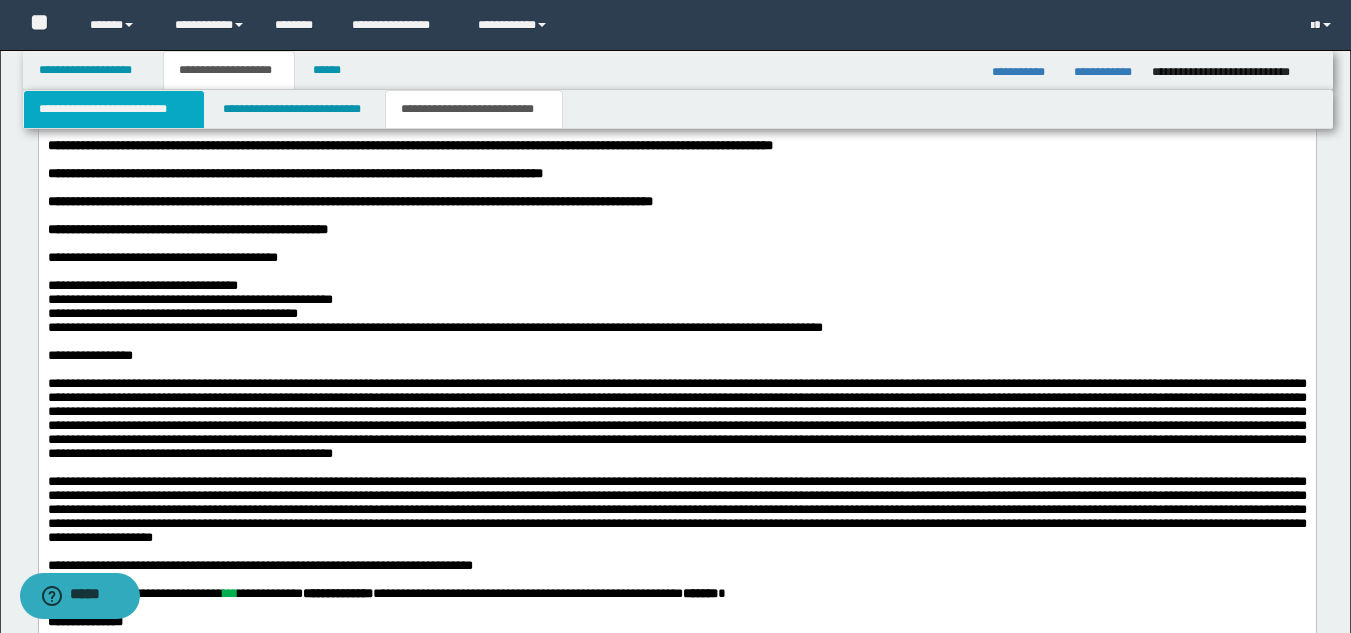 click on "**********" at bounding box center (114, 109) 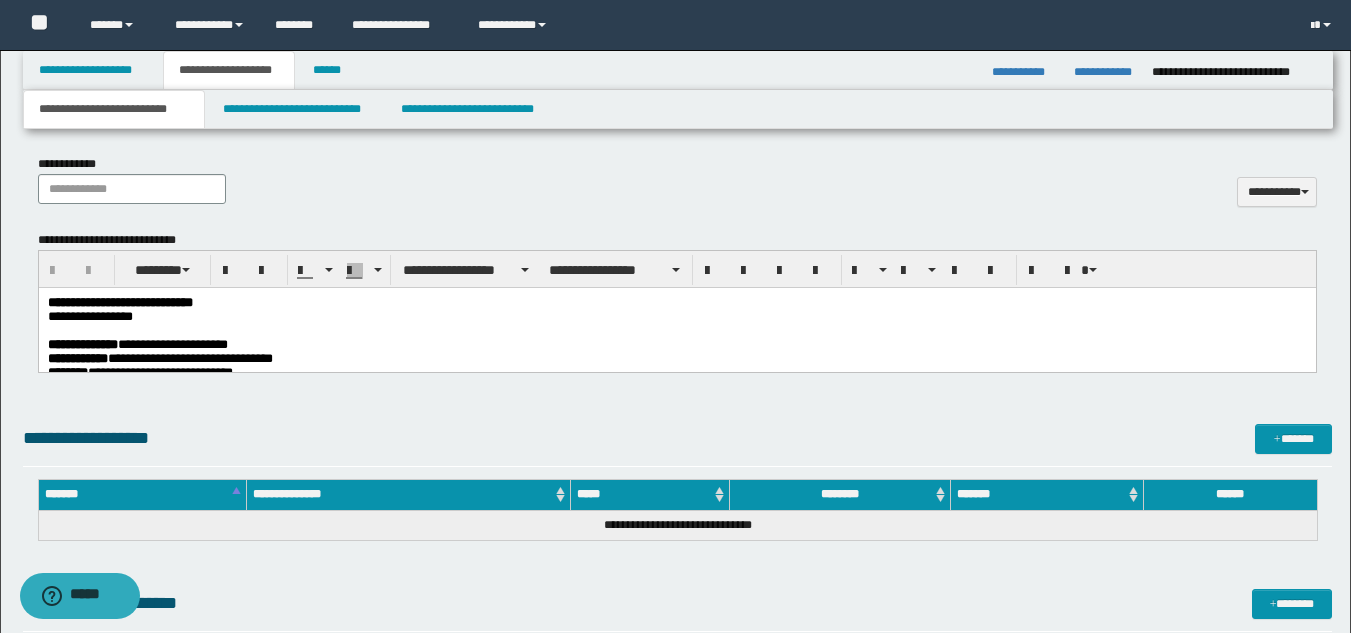 scroll, scrollTop: 949, scrollLeft: 0, axis: vertical 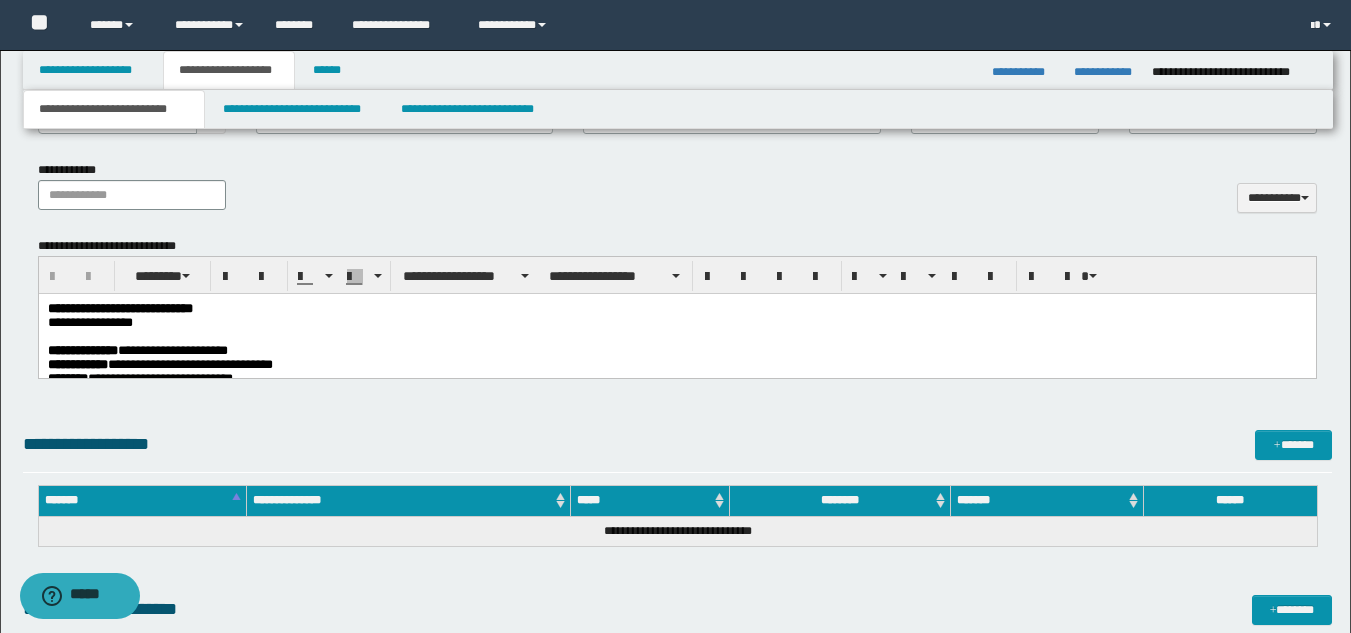 click on "**********" at bounding box center [676, 351] 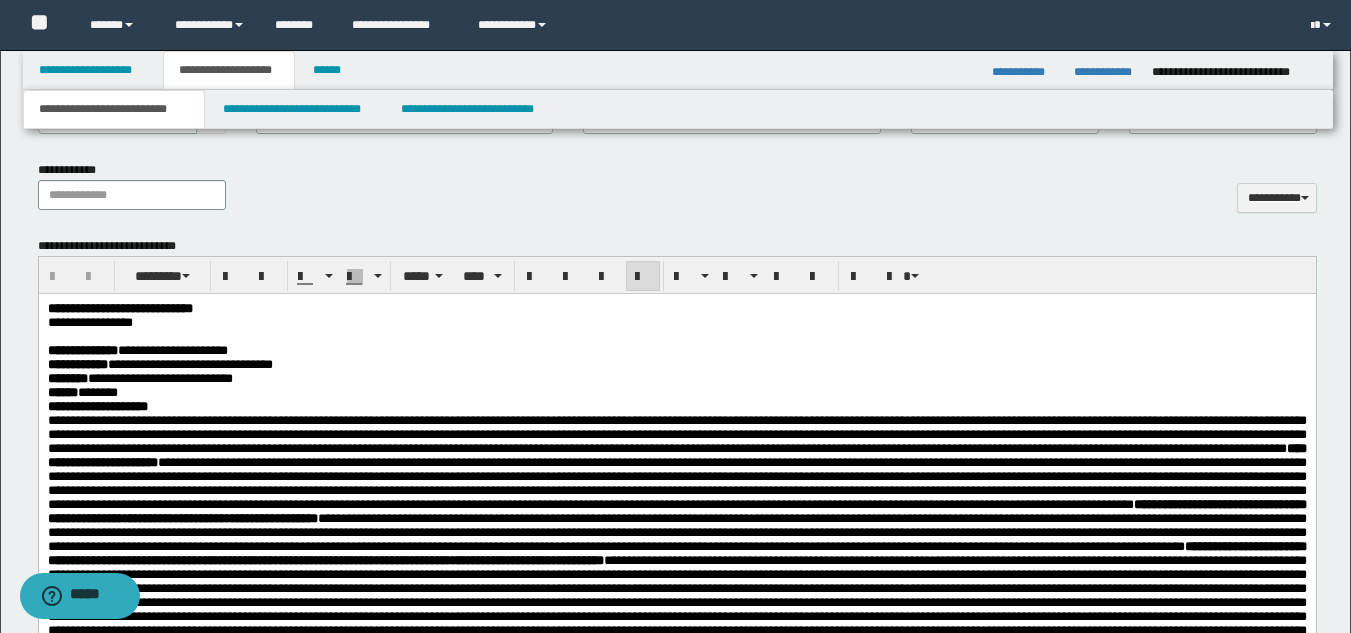 scroll, scrollTop: 1089, scrollLeft: 0, axis: vertical 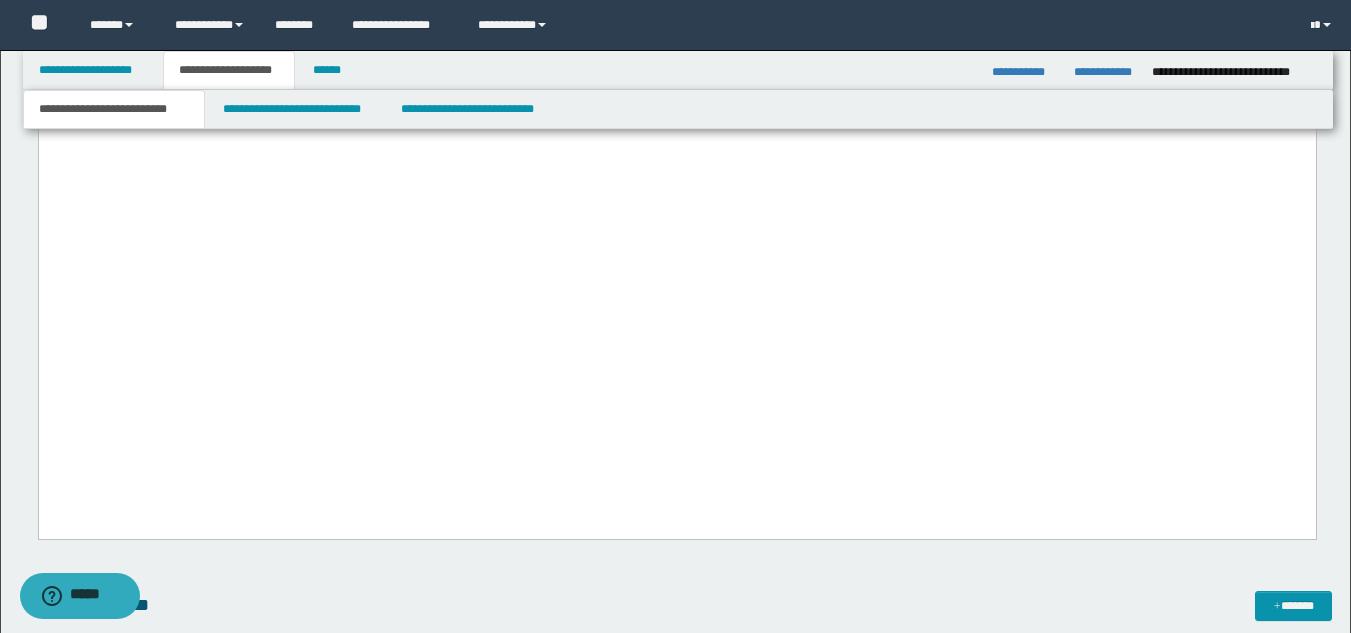 drag, startPoint x: 46, startPoint y: 262, endPoint x: 403, endPoint y: 419, distance: 389.99744 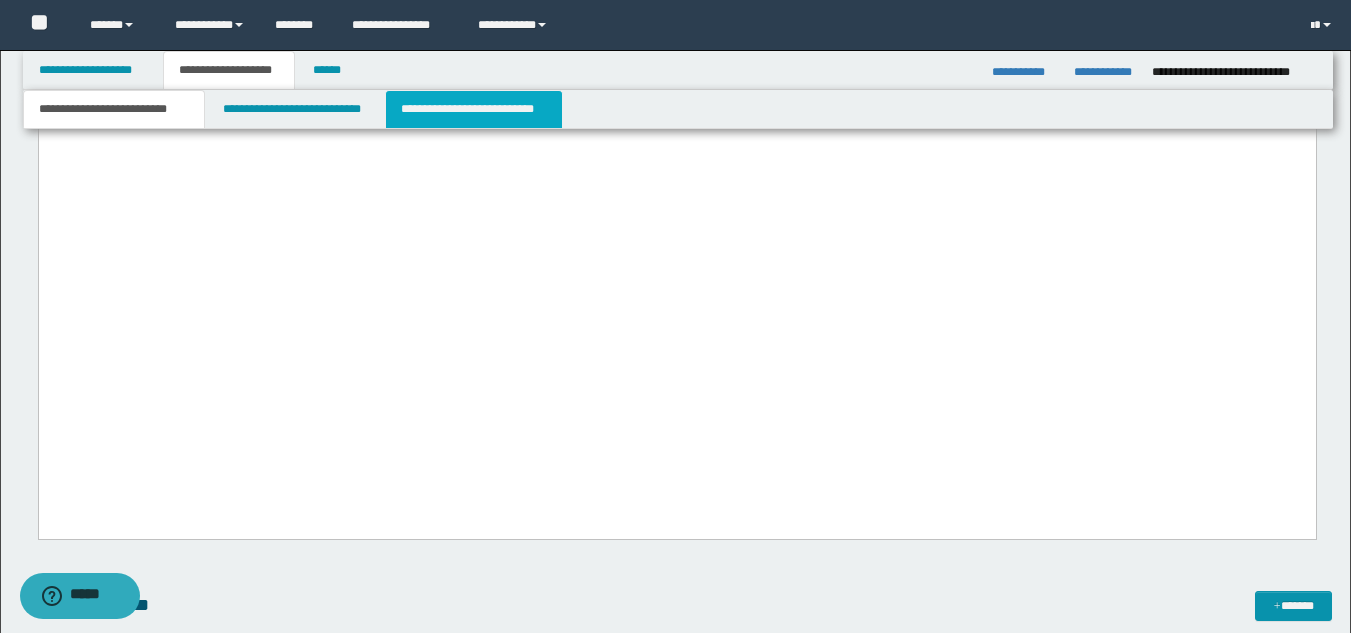 click on "**********" at bounding box center [474, 109] 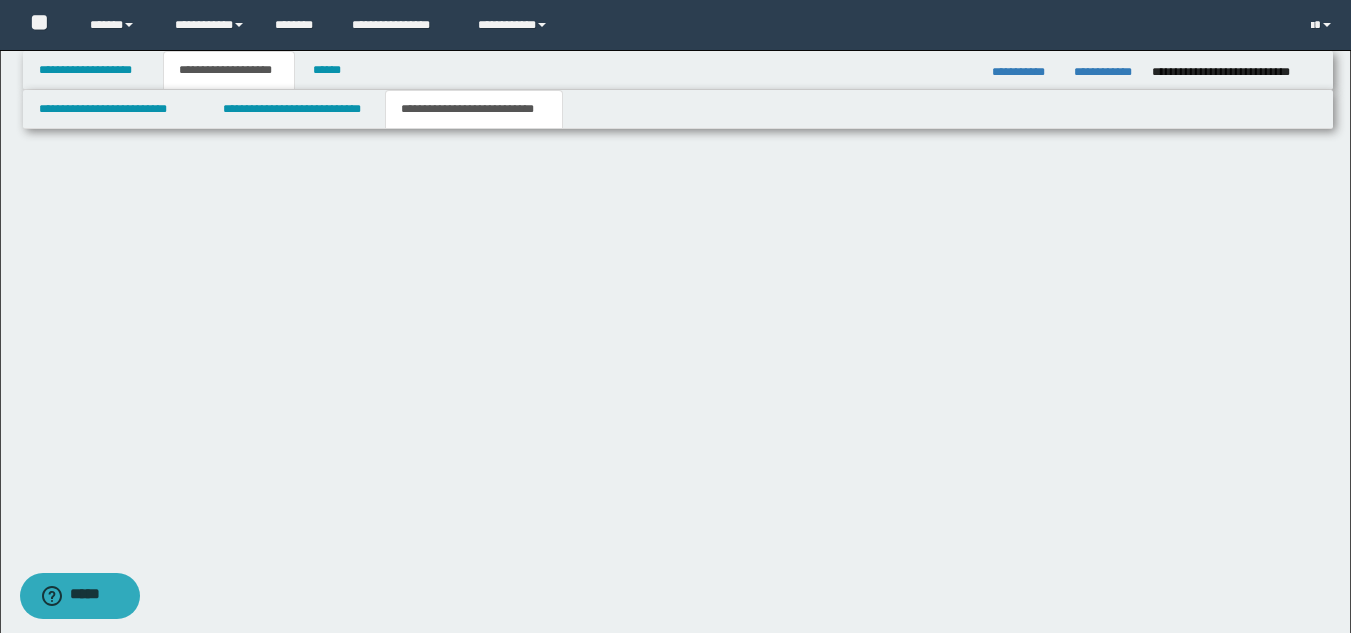 scroll, scrollTop: 2073, scrollLeft: 0, axis: vertical 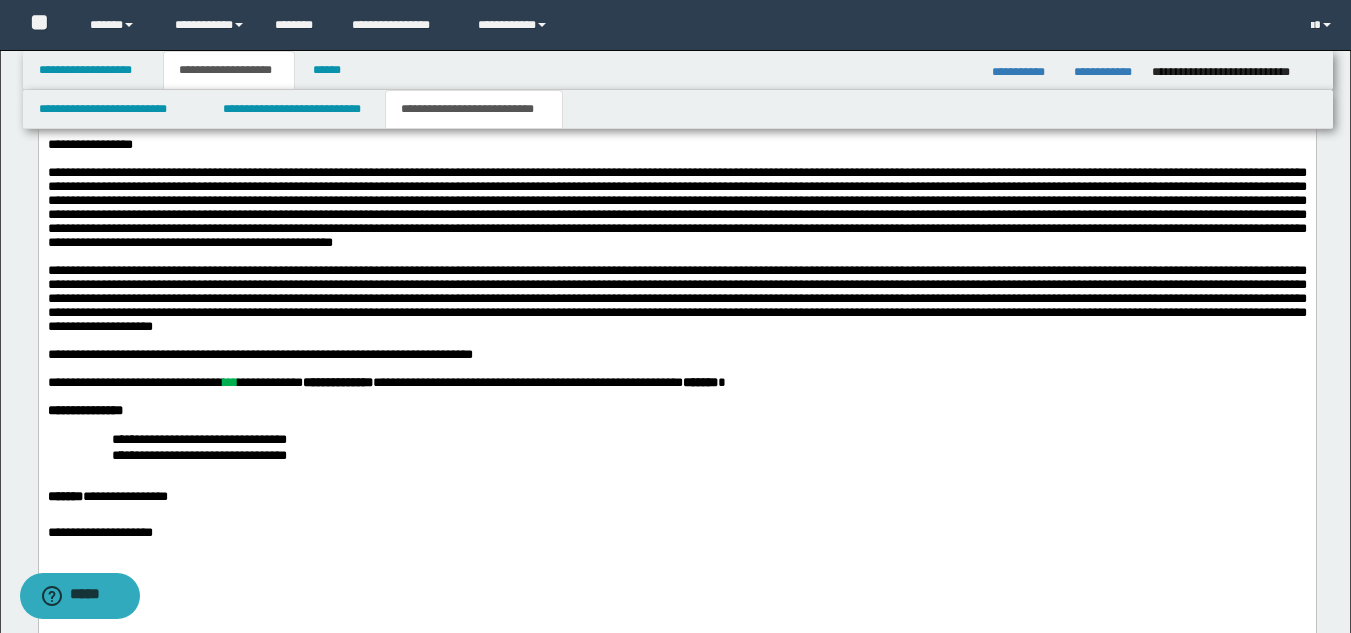 drag, startPoint x: 1355, startPoint y: 556, endPoint x: 1047, endPoint y: 730, distance: 353.7513 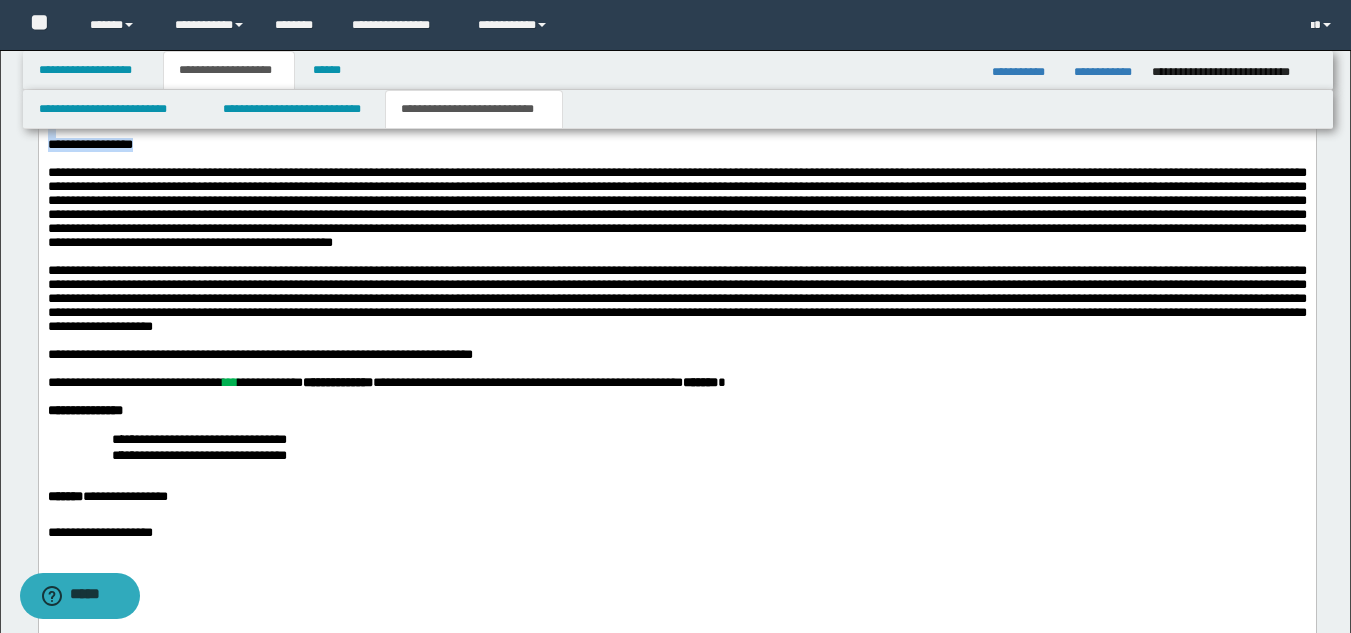 drag, startPoint x: 917, startPoint y: 174, endPoint x: 922, endPoint y: 209, distance: 35.35534 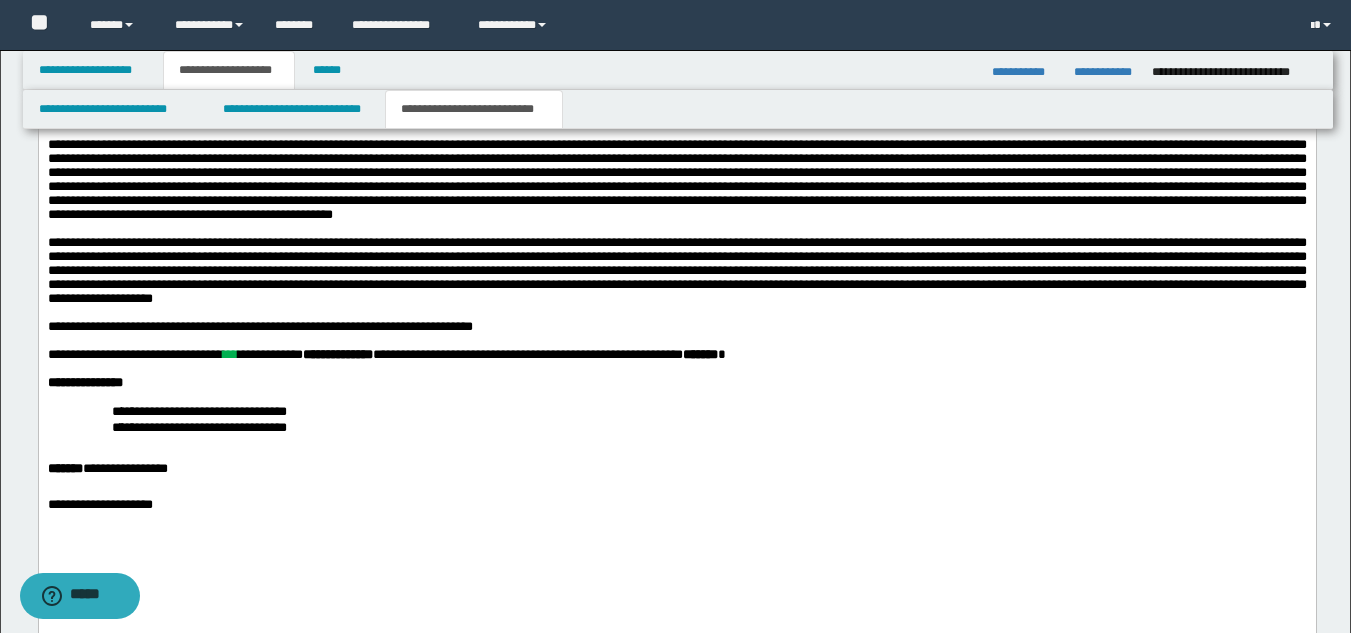 type 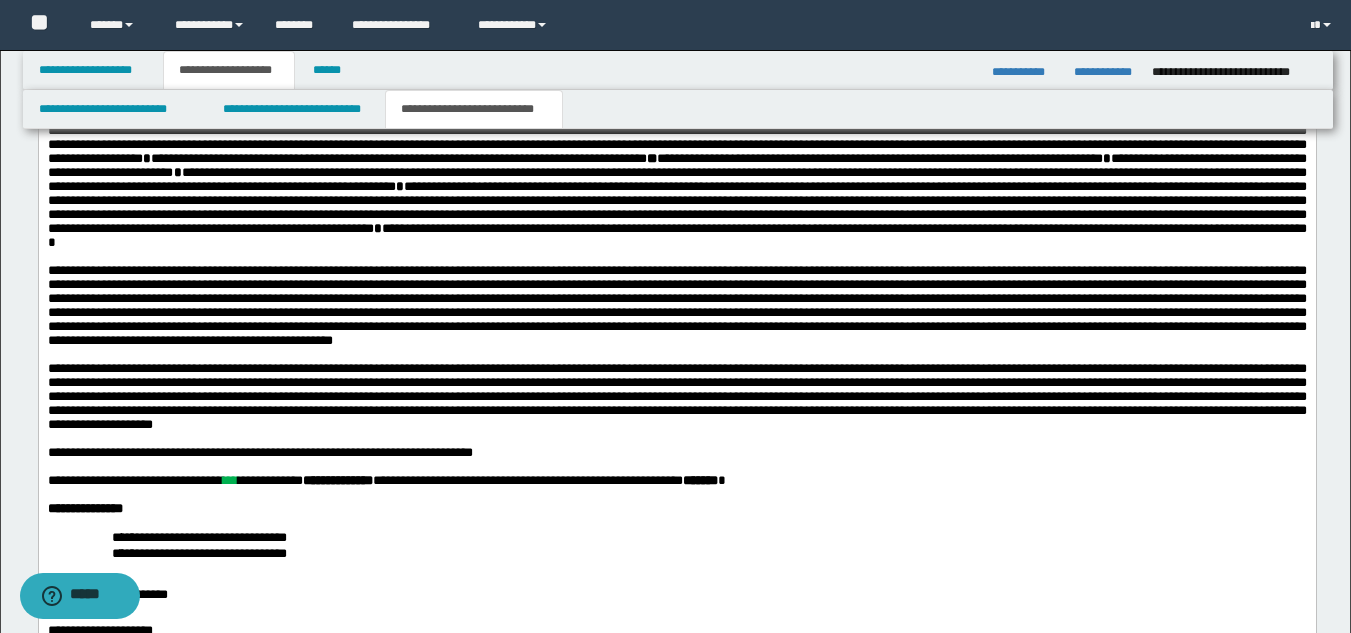click on "**********" at bounding box center [676, 180] 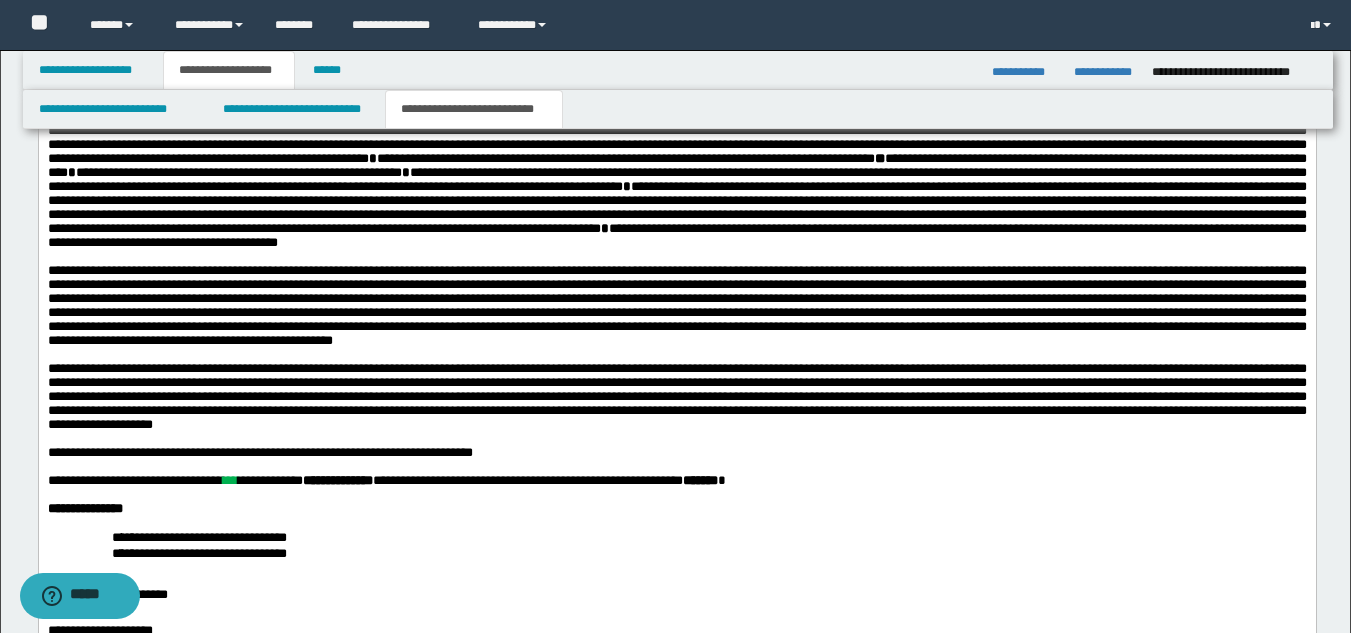 drag, startPoint x: 917, startPoint y: 182, endPoint x: 1273, endPoint y: 177, distance: 356.03513 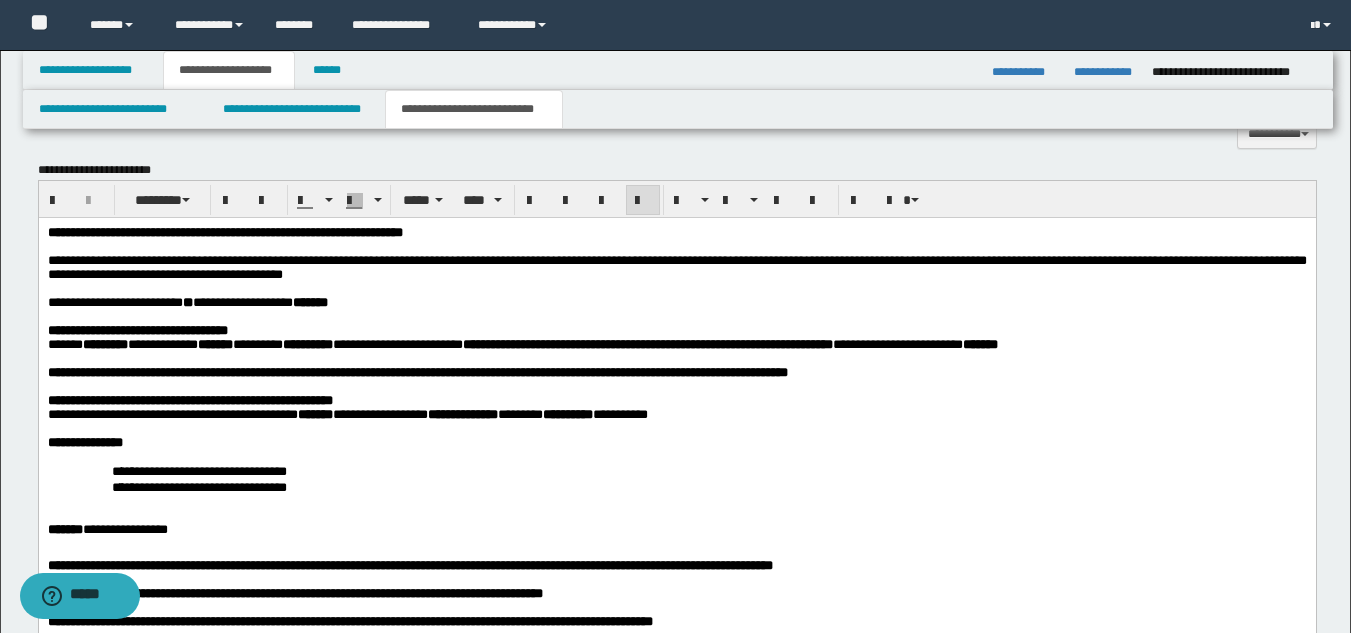 drag, startPoint x: 1365, startPoint y: 356, endPoint x: 1248, endPoint y: 24, distance: 352.0128 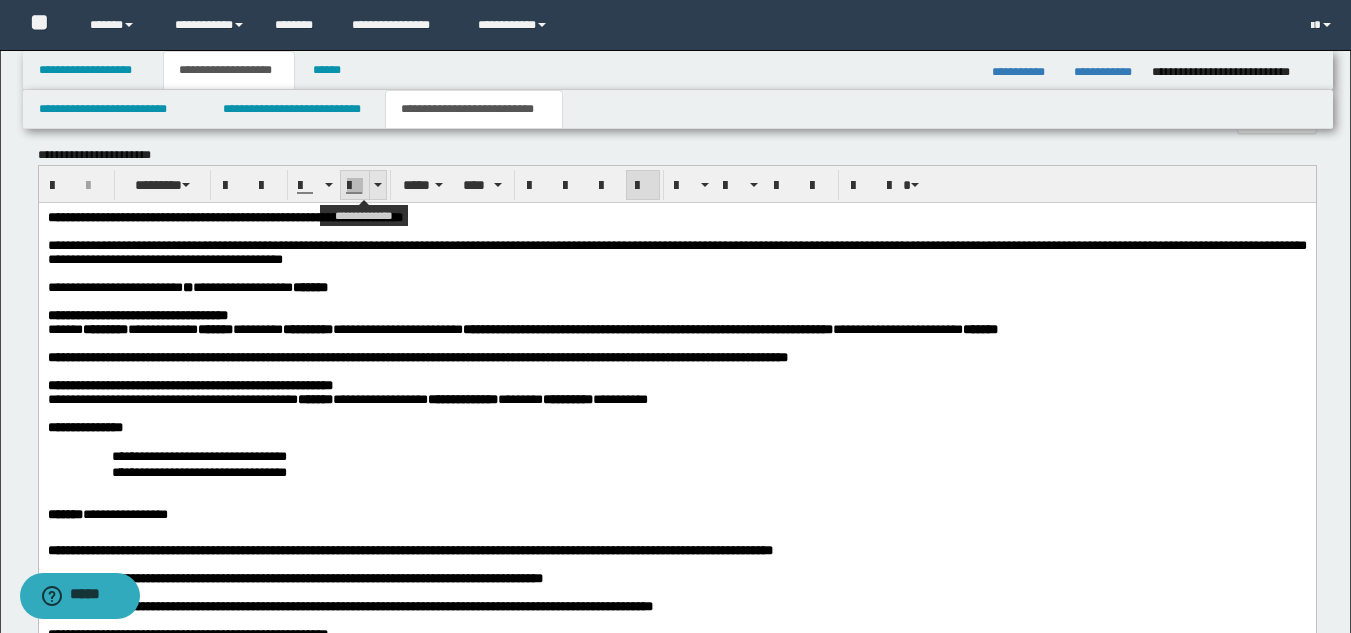 click at bounding box center [377, 185] 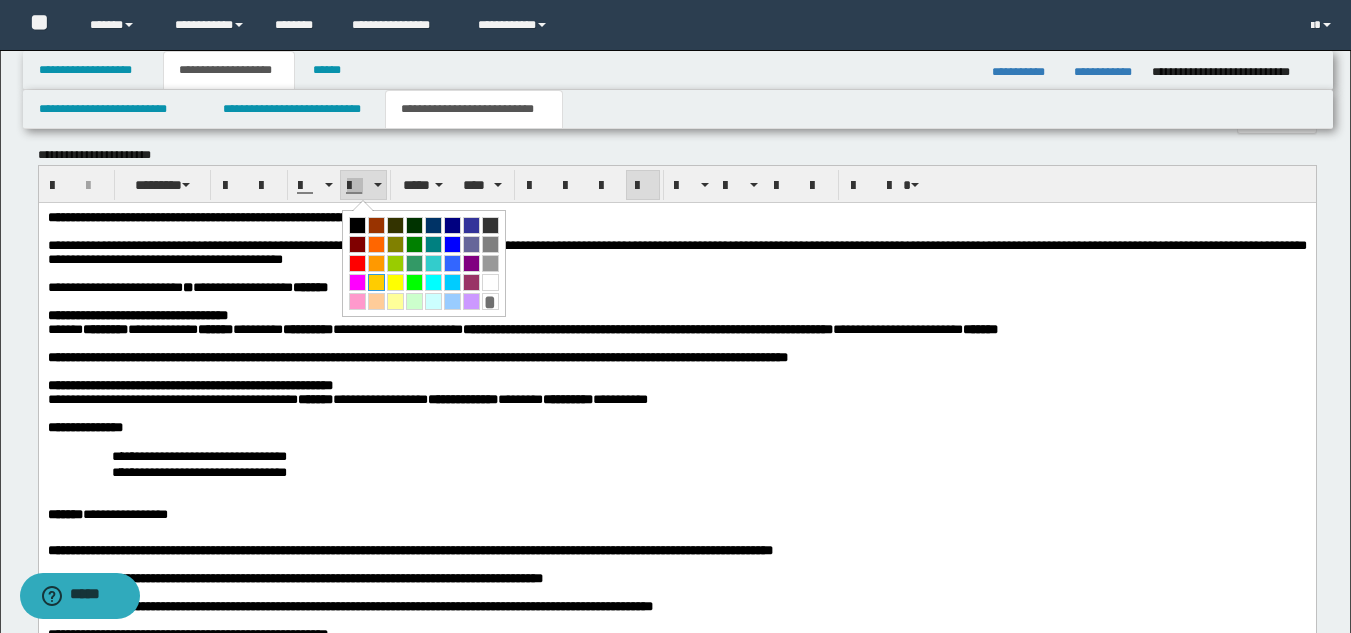 drag, startPoint x: 378, startPoint y: 278, endPoint x: 475, endPoint y: 97, distance: 205.35335 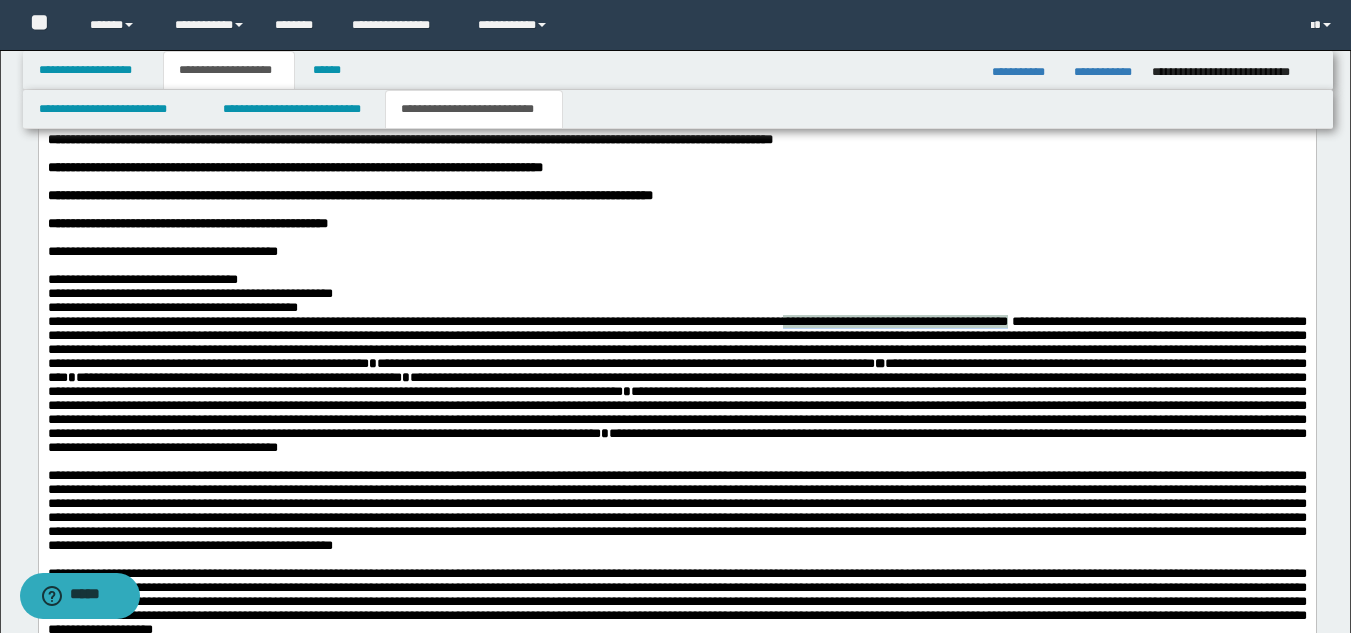 scroll, scrollTop: 1219, scrollLeft: 0, axis: vertical 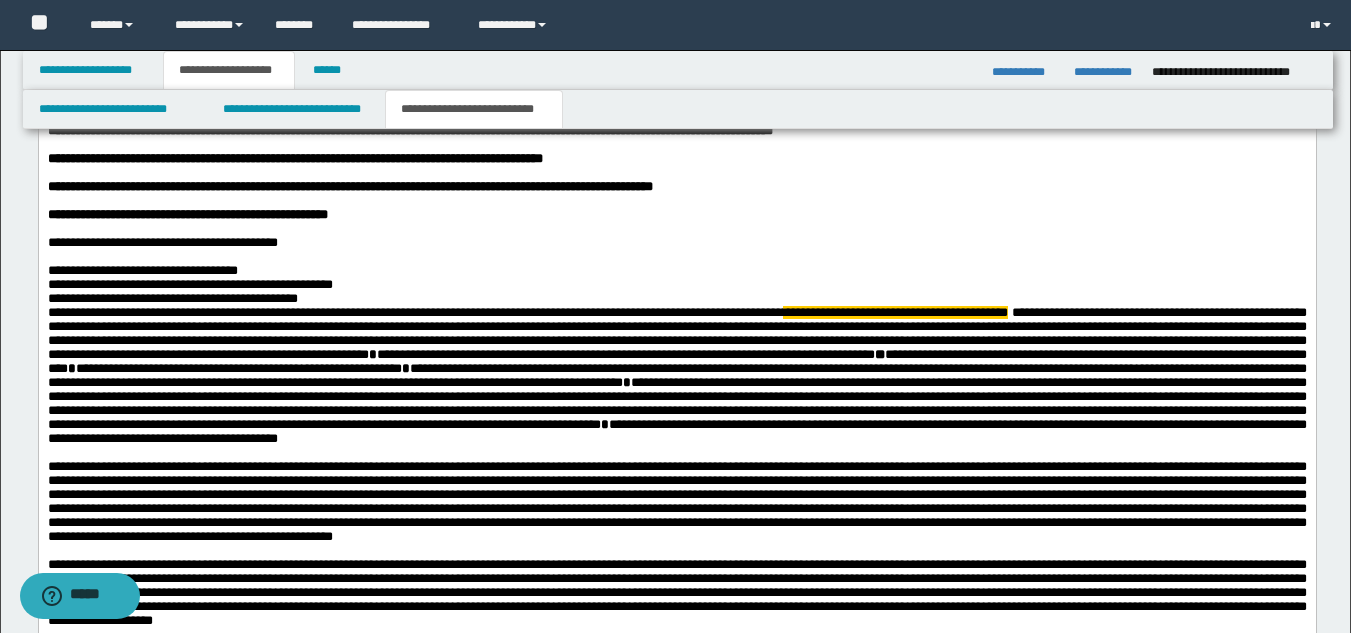 drag, startPoint x: 906, startPoint y: 486, endPoint x: 914, endPoint y: 477, distance: 12.0415945 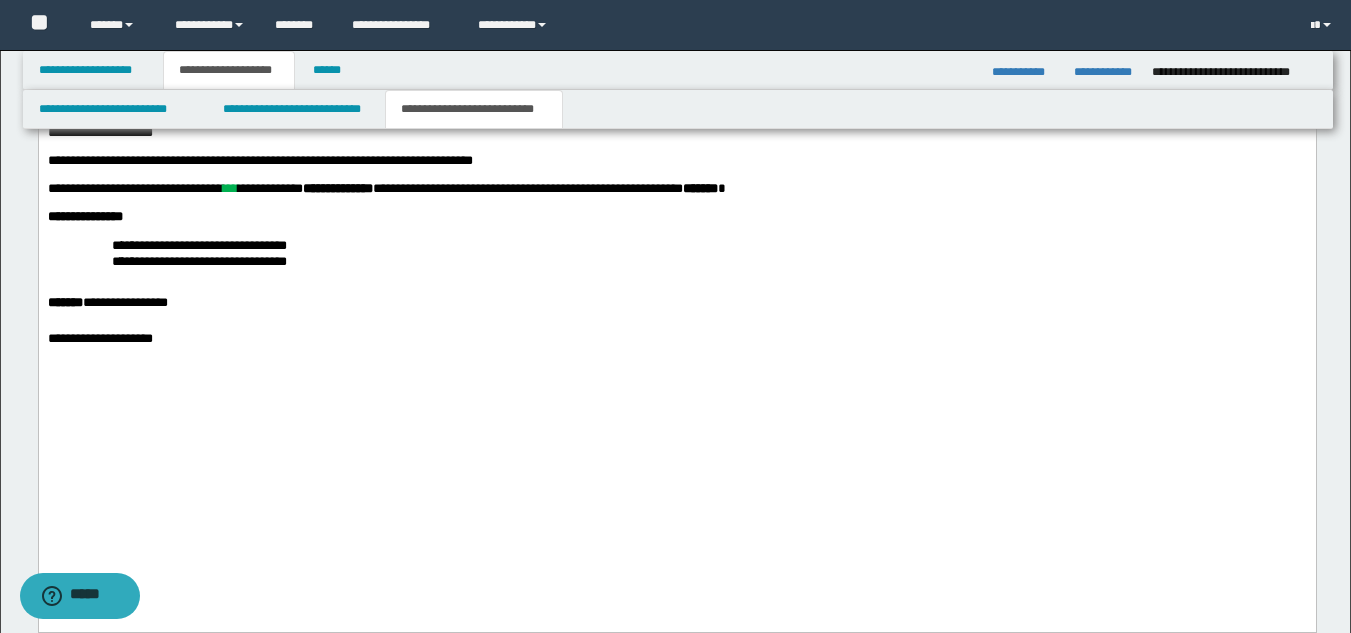 scroll, scrollTop: 1754, scrollLeft: 0, axis: vertical 